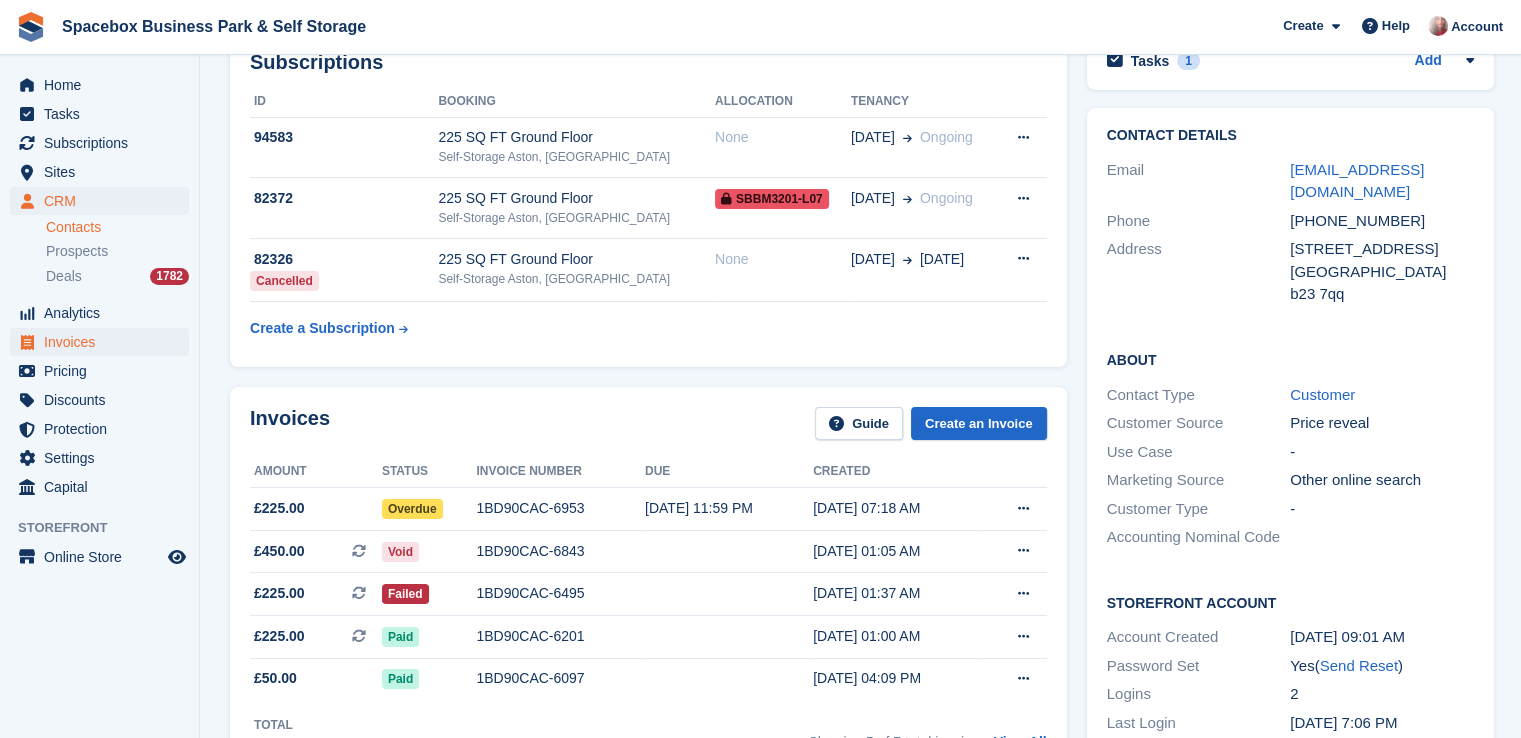 scroll, scrollTop: 117, scrollLeft: 0, axis: vertical 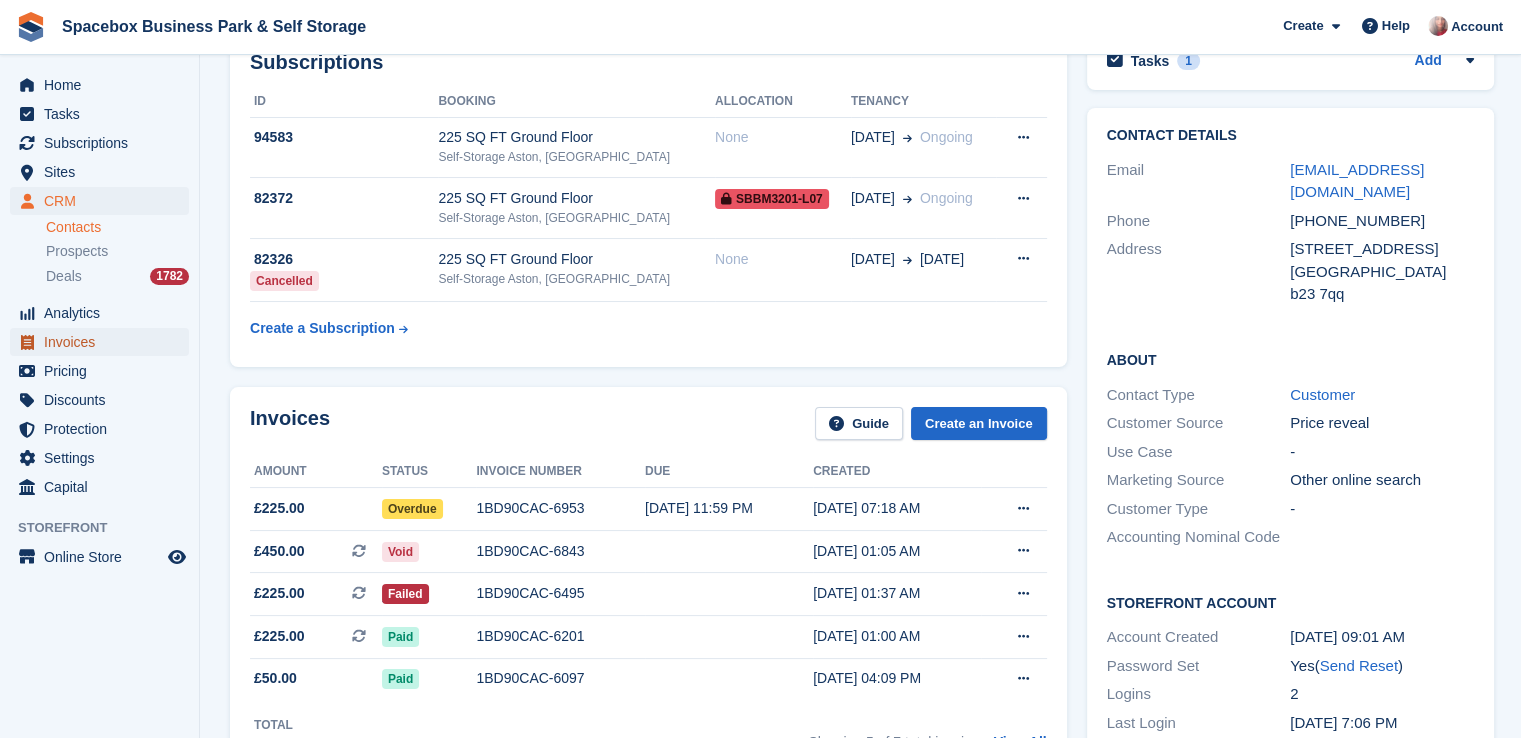 click on "Invoices" at bounding box center [104, 342] 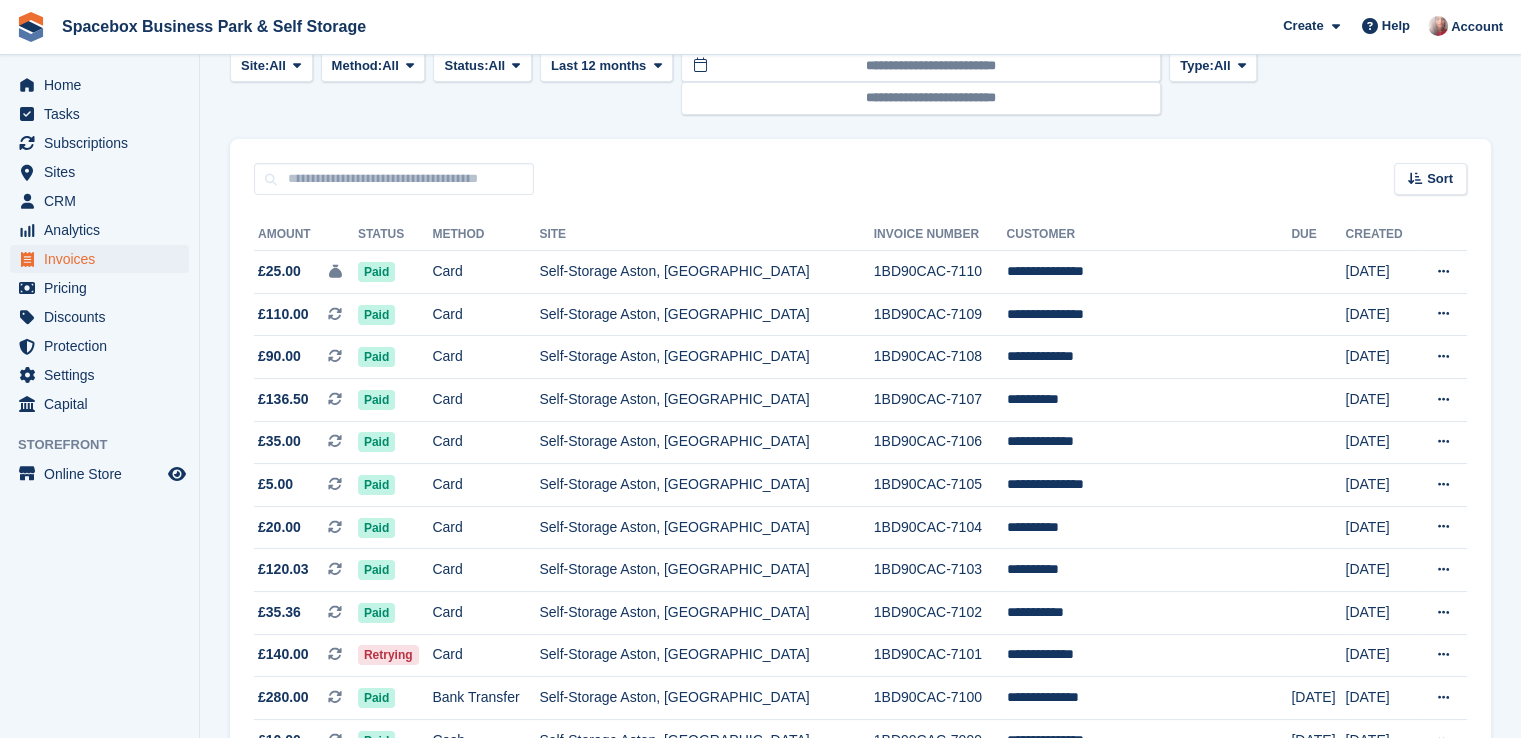 scroll, scrollTop: 0, scrollLeft: 0, axis: both 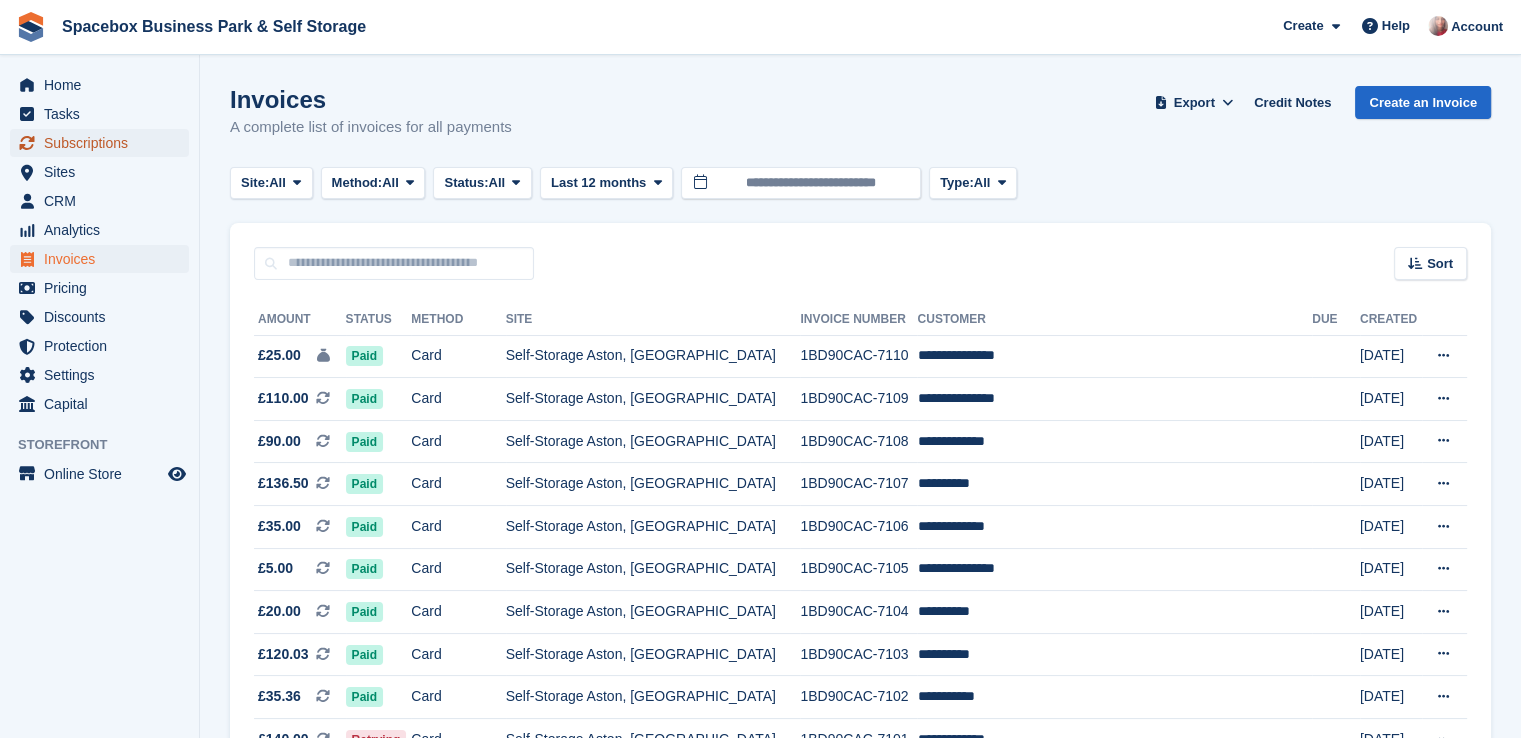 click on "Subscriptions" at bounding box center (104, 143) 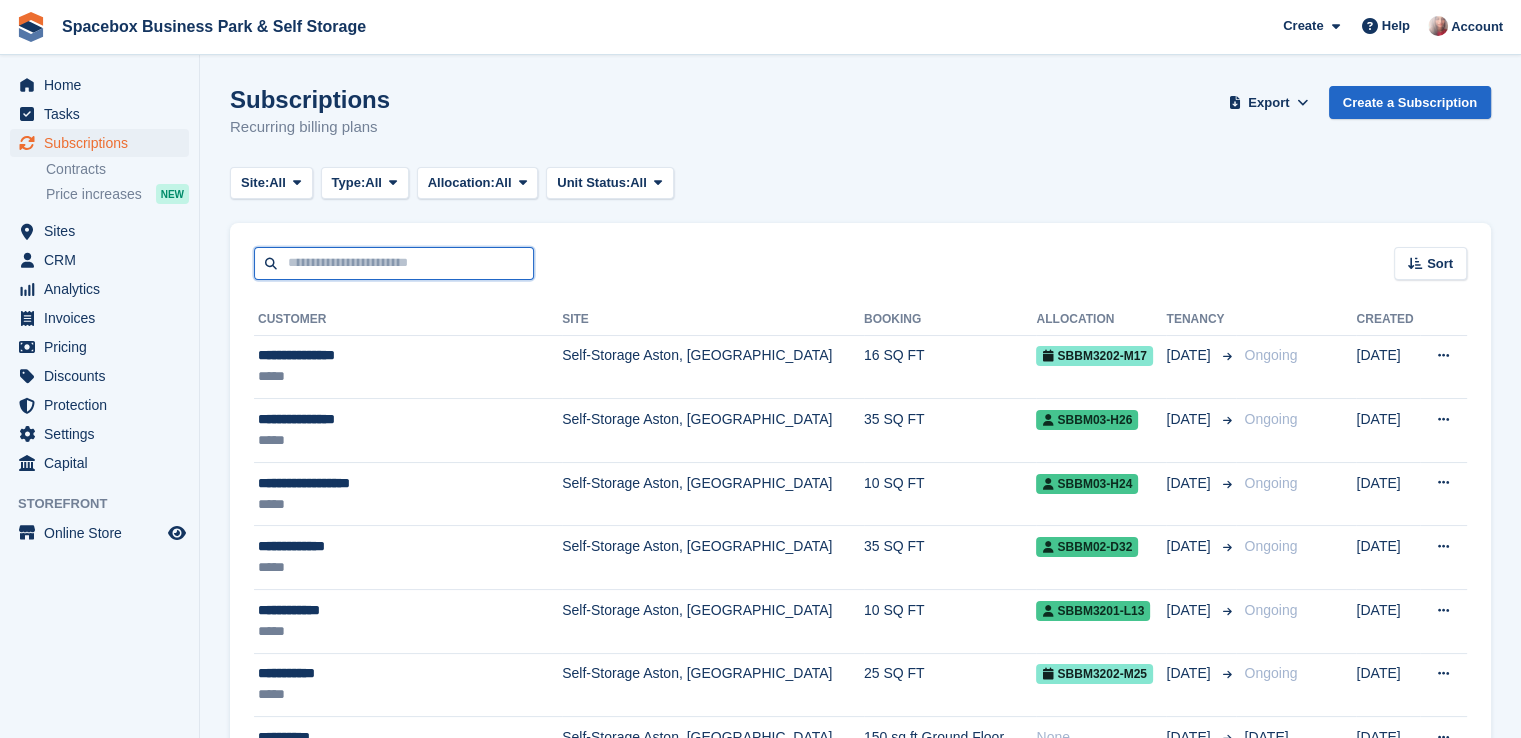click at bounding box center (394, 263) 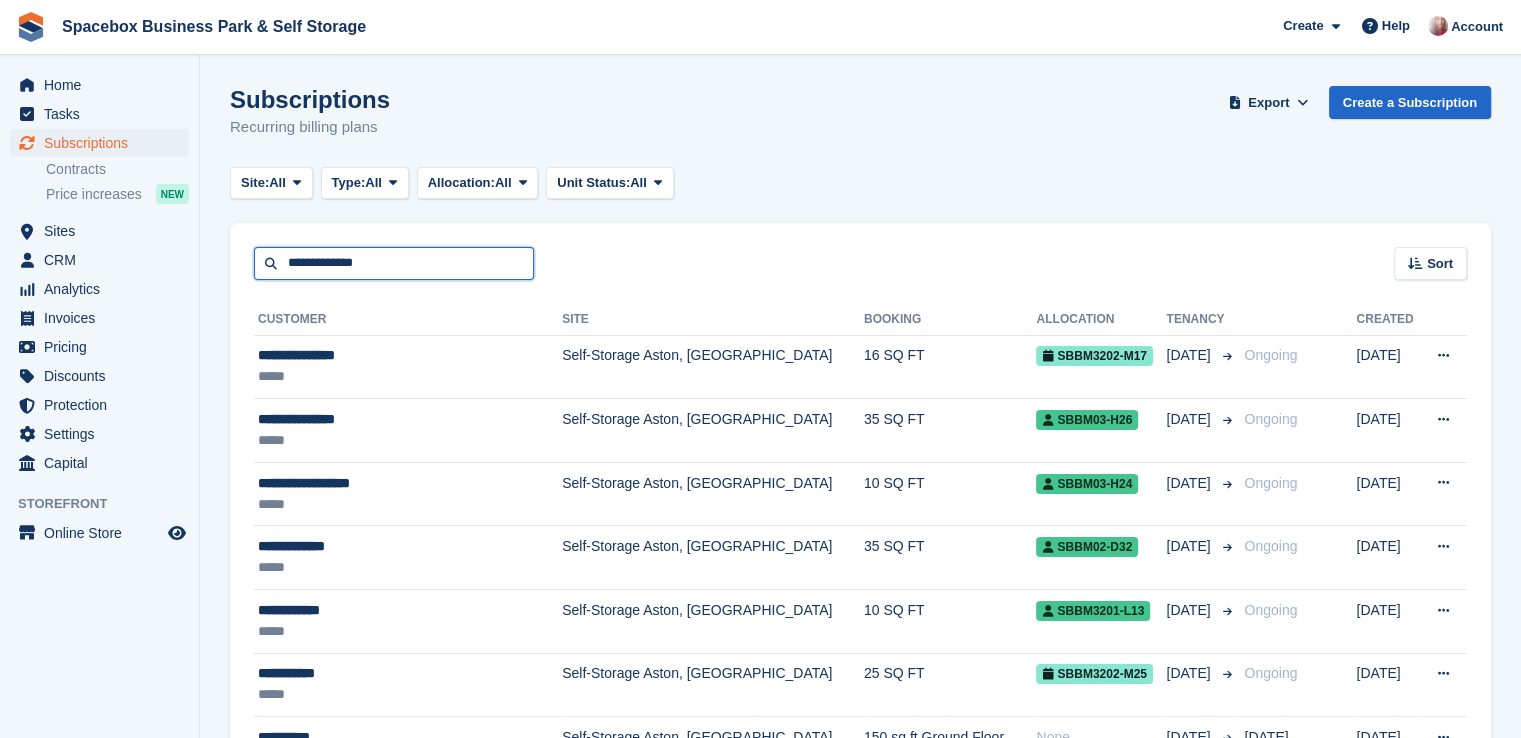 type on "**********" 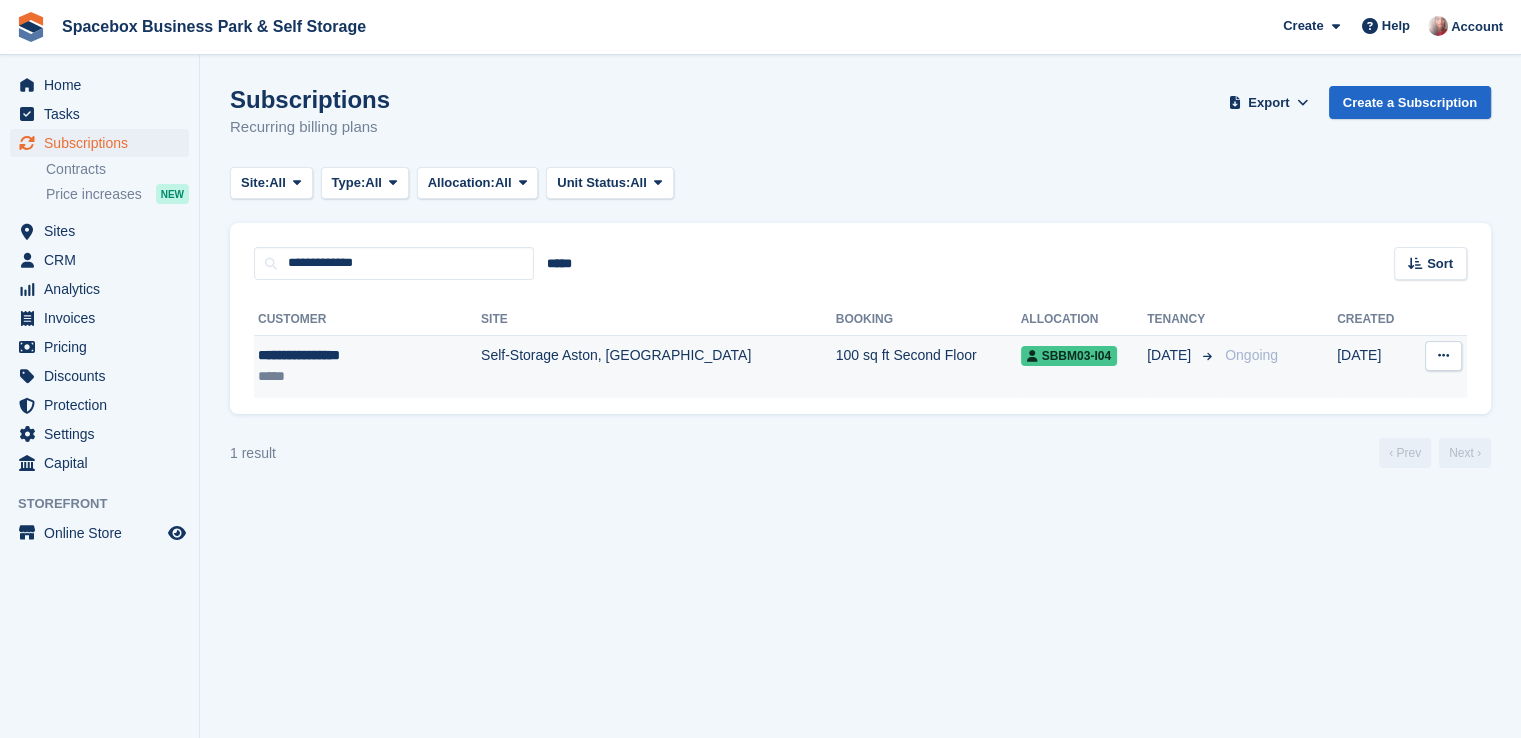 click on "**********" at bounding box center [367, 366] 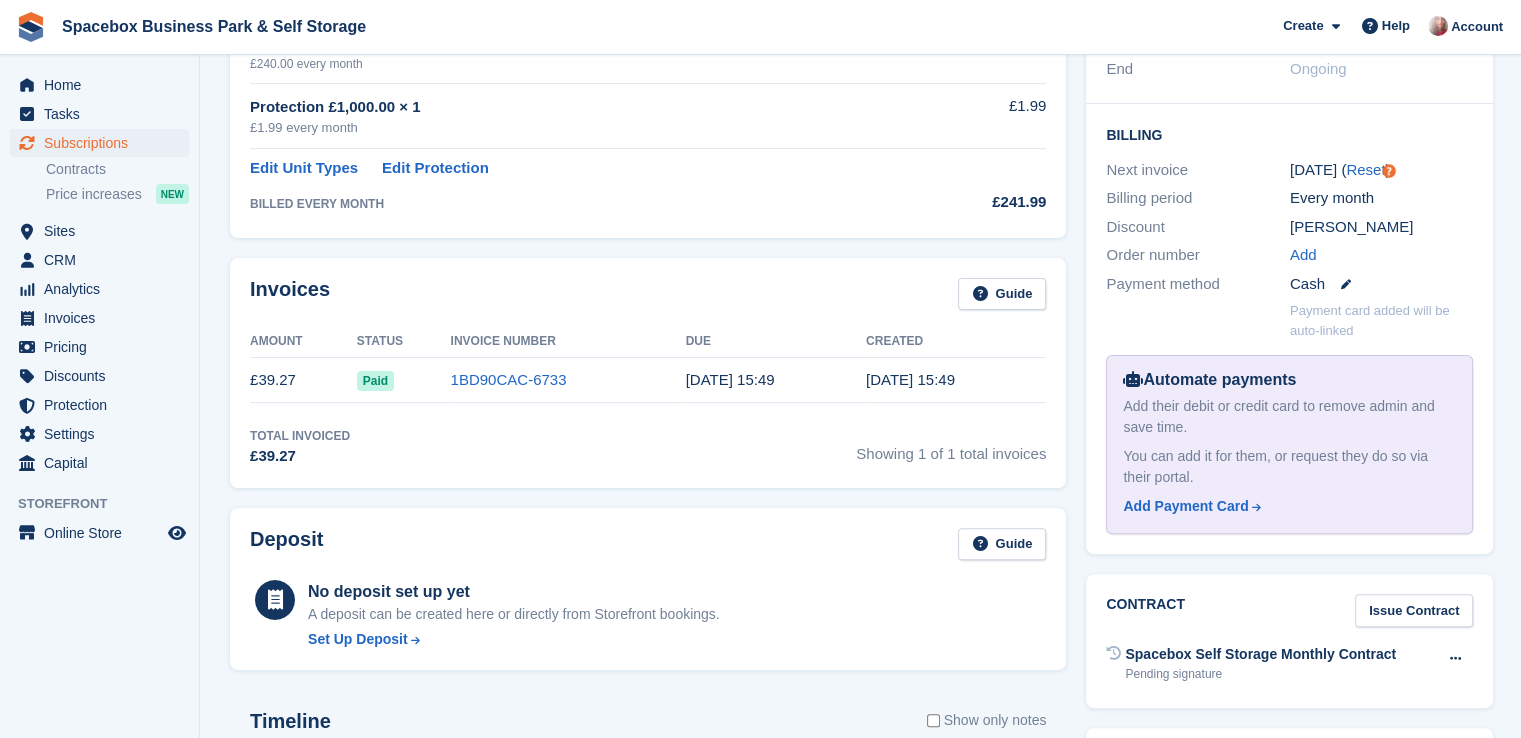 scroll, scrollTop: 0, scrollLeft: 0, axis: both 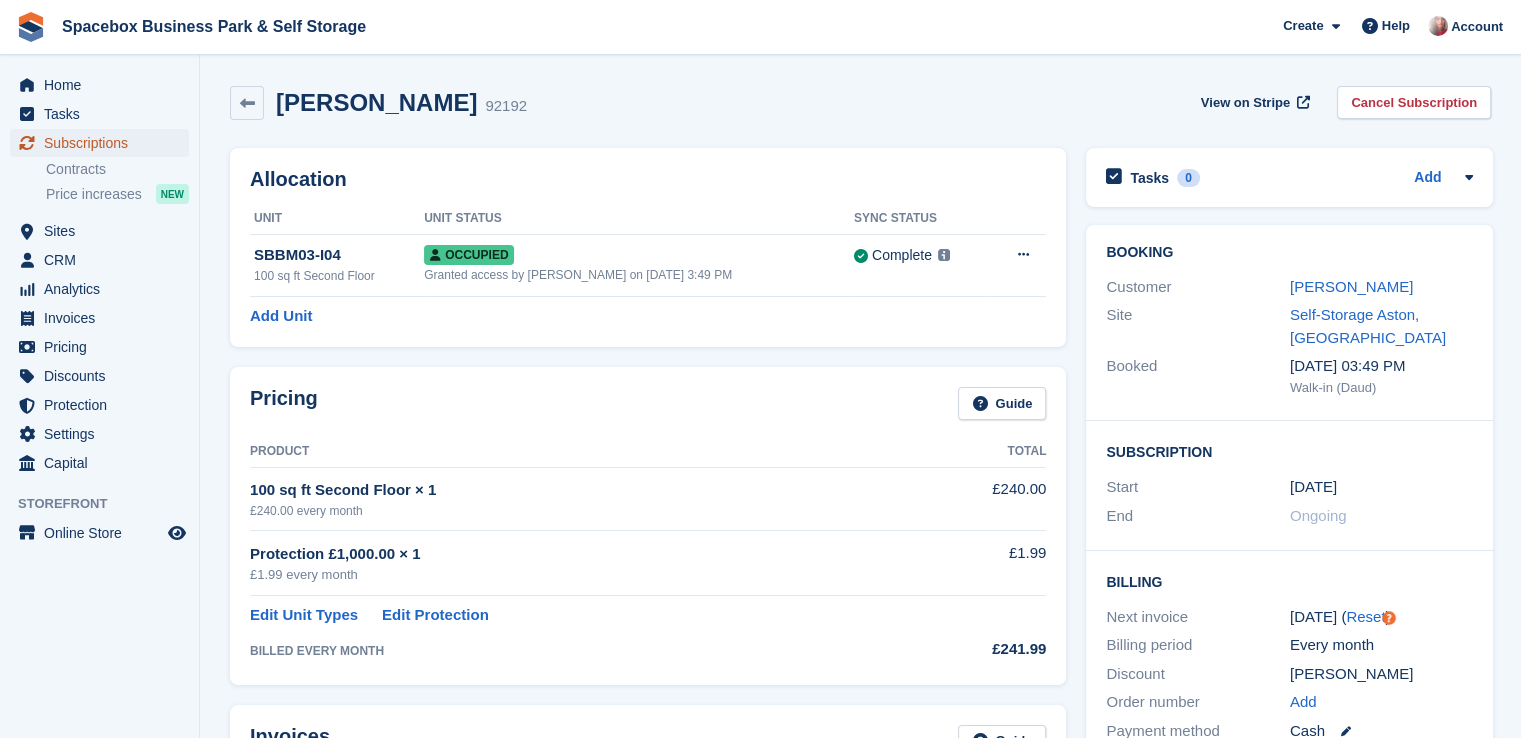 click on "Subscriptions" at bounding box center [104, 143] 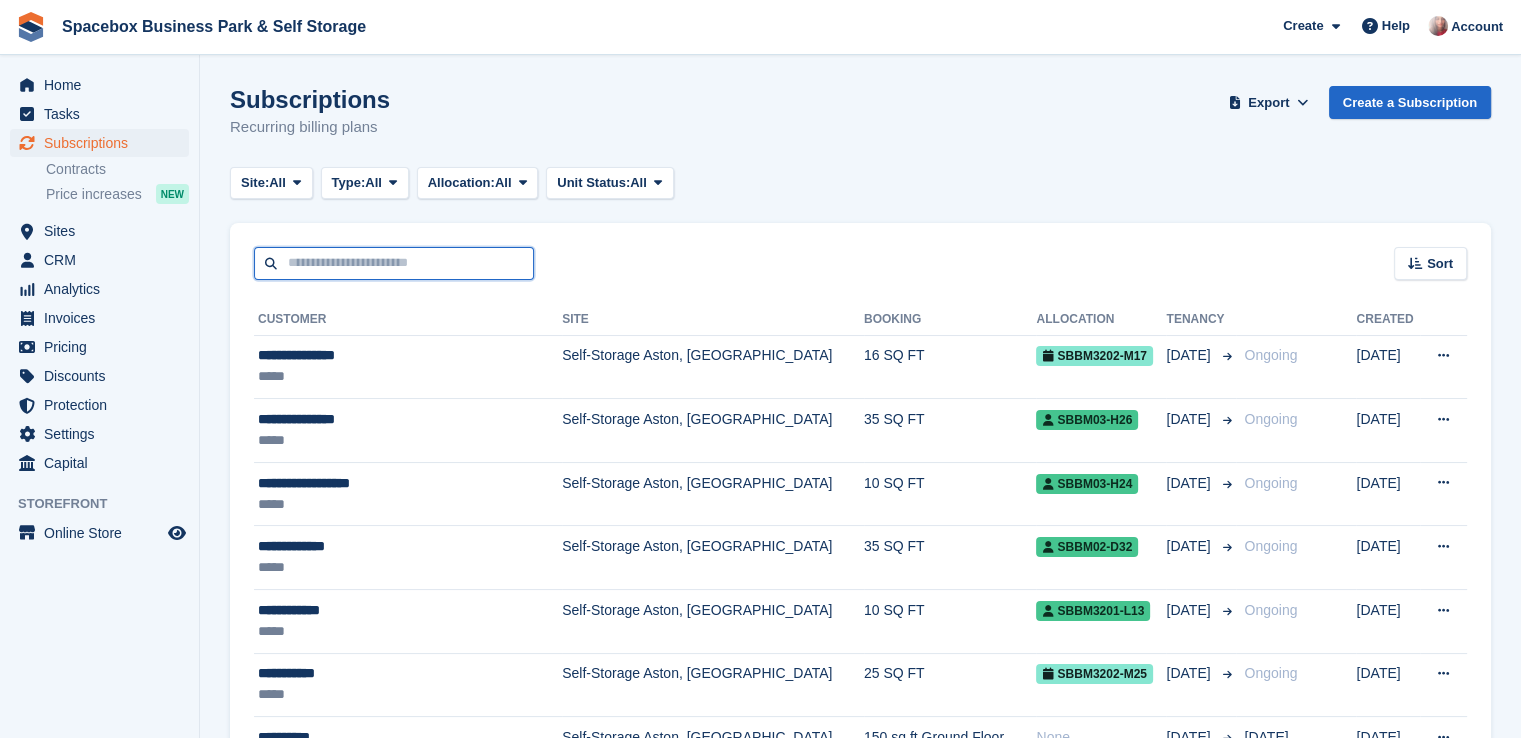 click at bounding box center (394, 263) 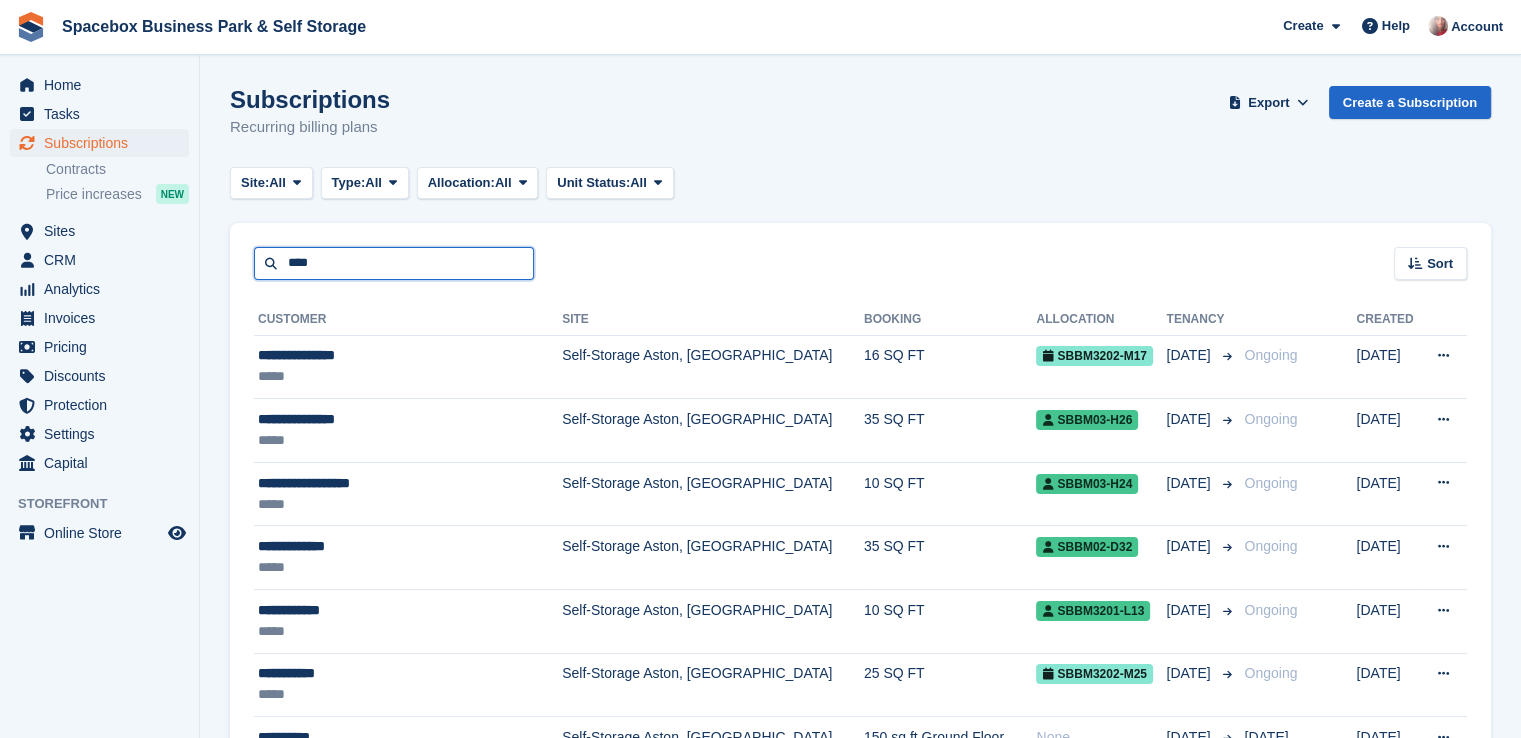 type on "**********" 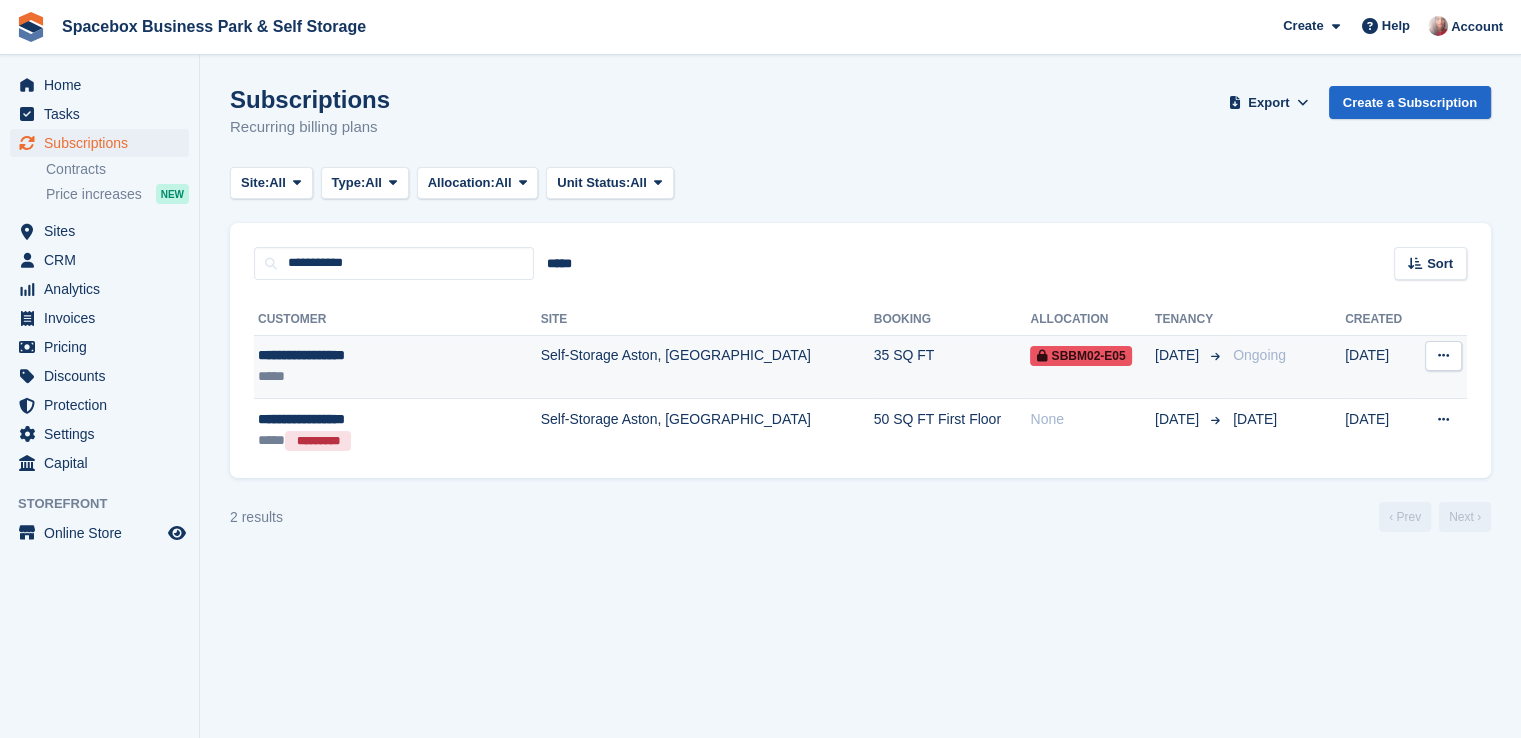click on "*****" at bounding box center [372, 376] 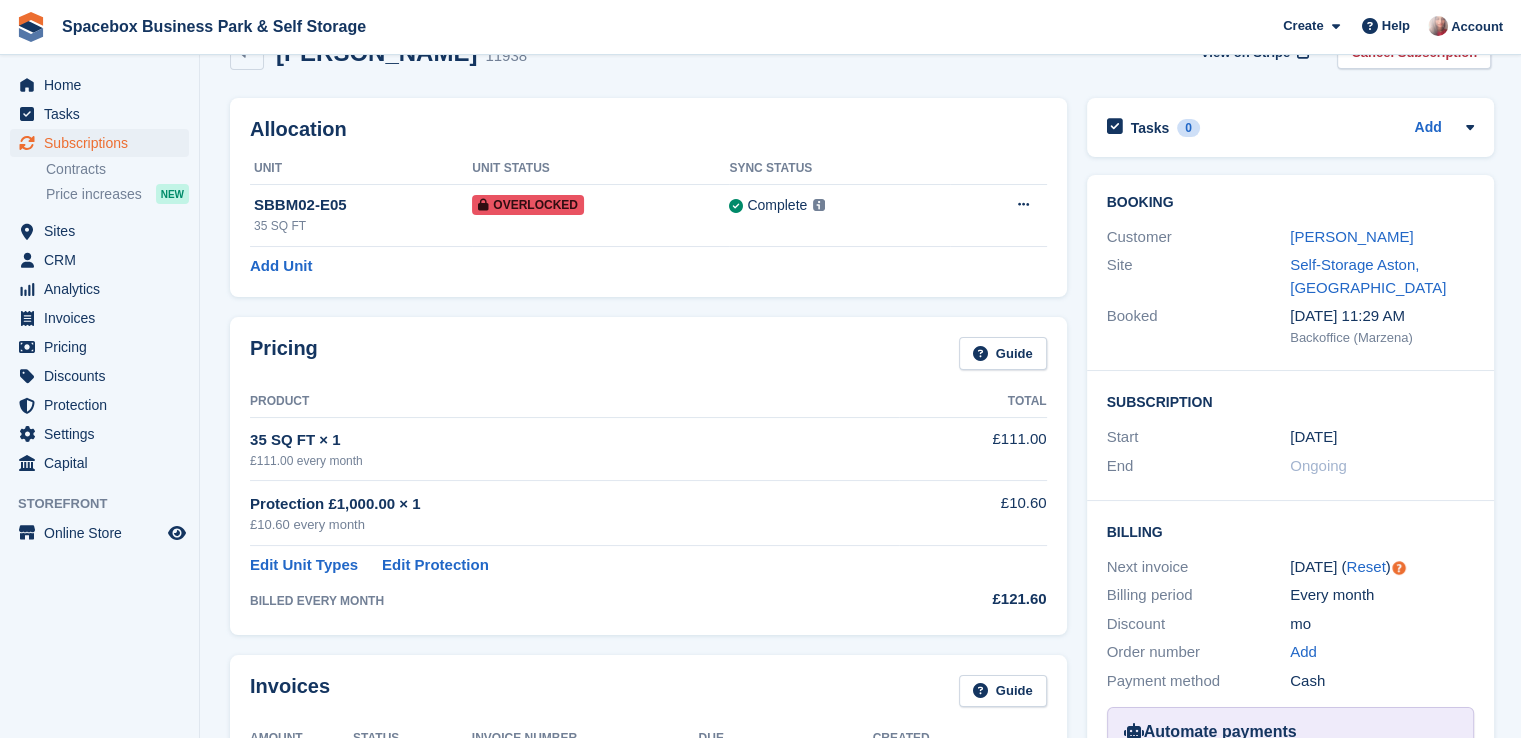 scroll, scrollTop: 0, scrollLeft: 0, axis: both 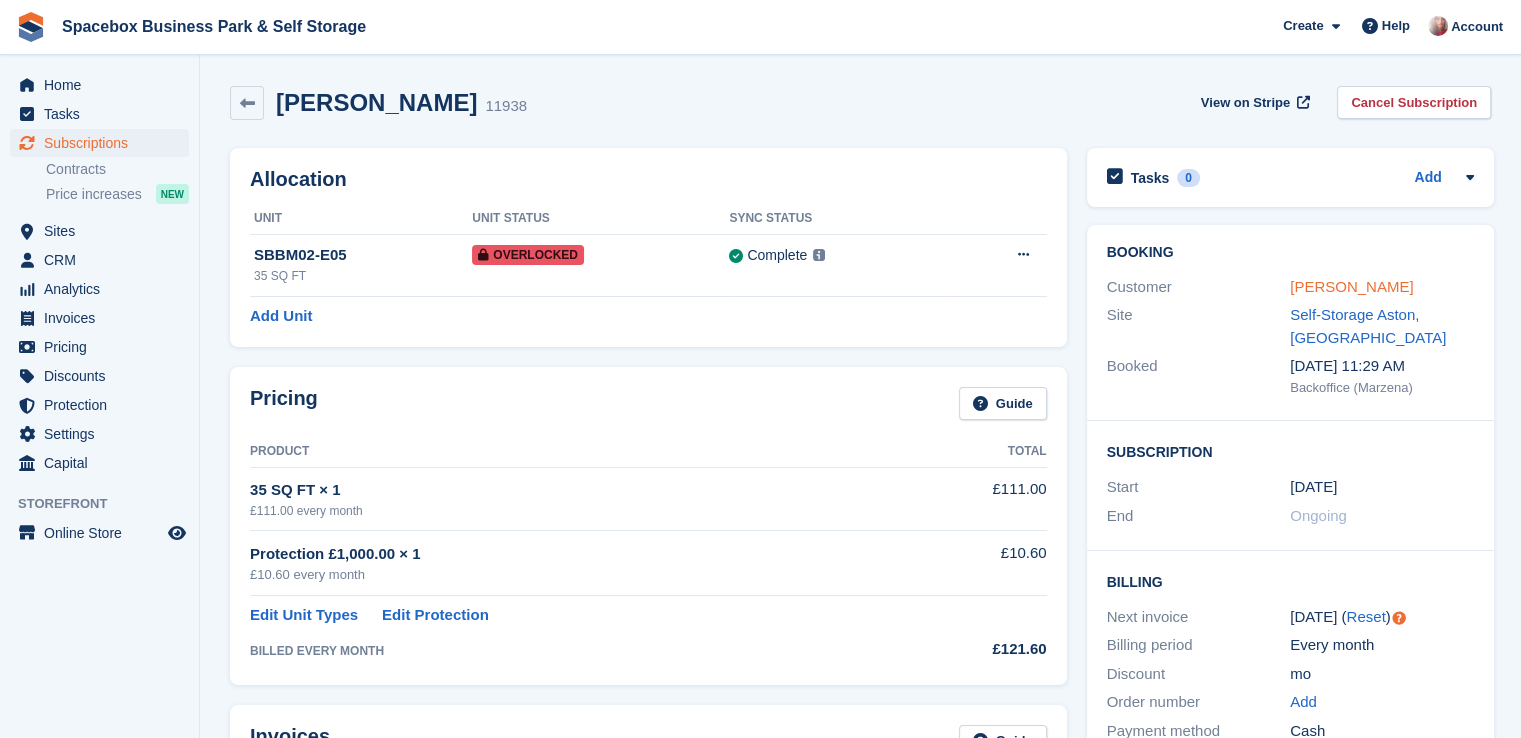 click on "[PERSON_NAME]" at bounding box center (1351, 286) 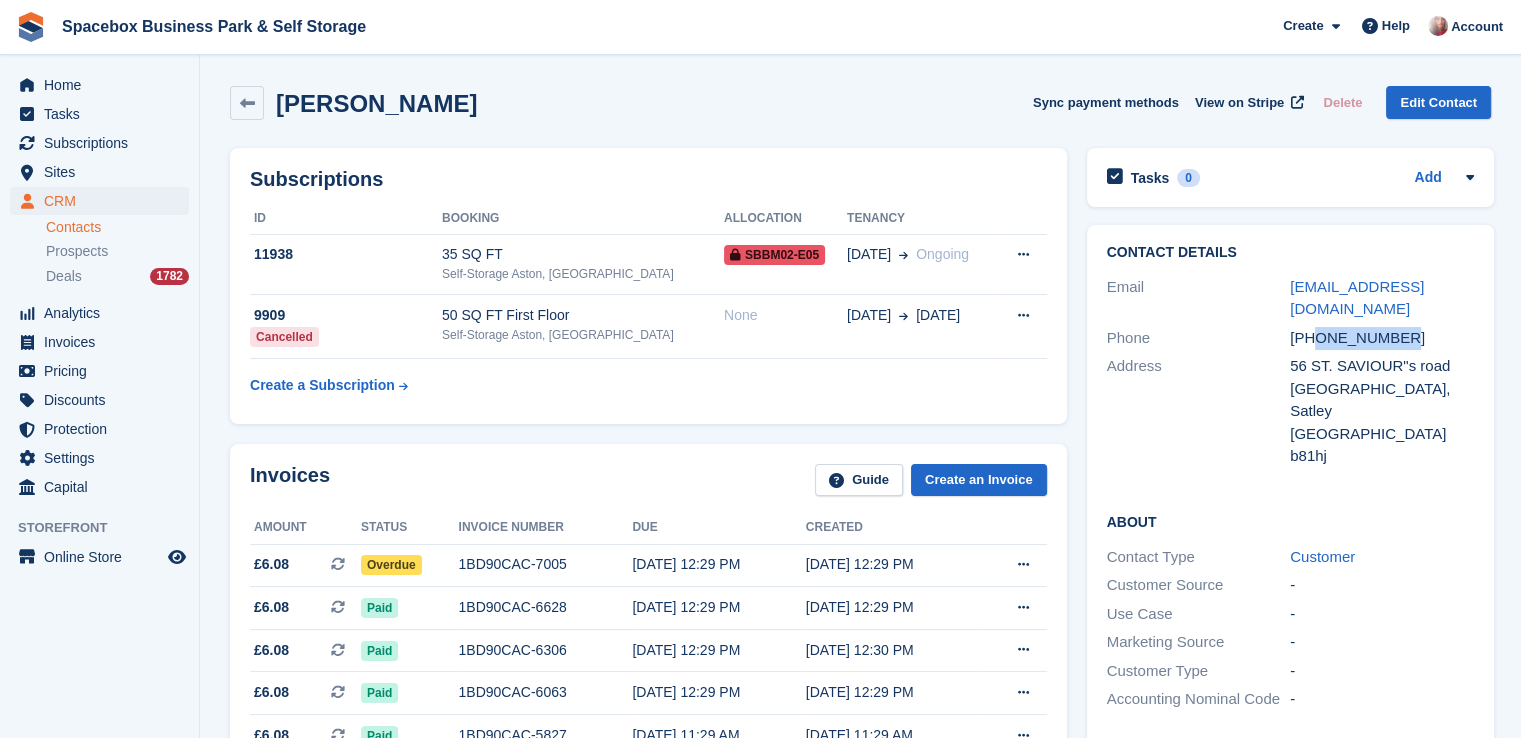 drag, startPoint x: 1315, startPoint y: 315, endPoint x: 1403, endPoint y: 310, distance: 88.14193 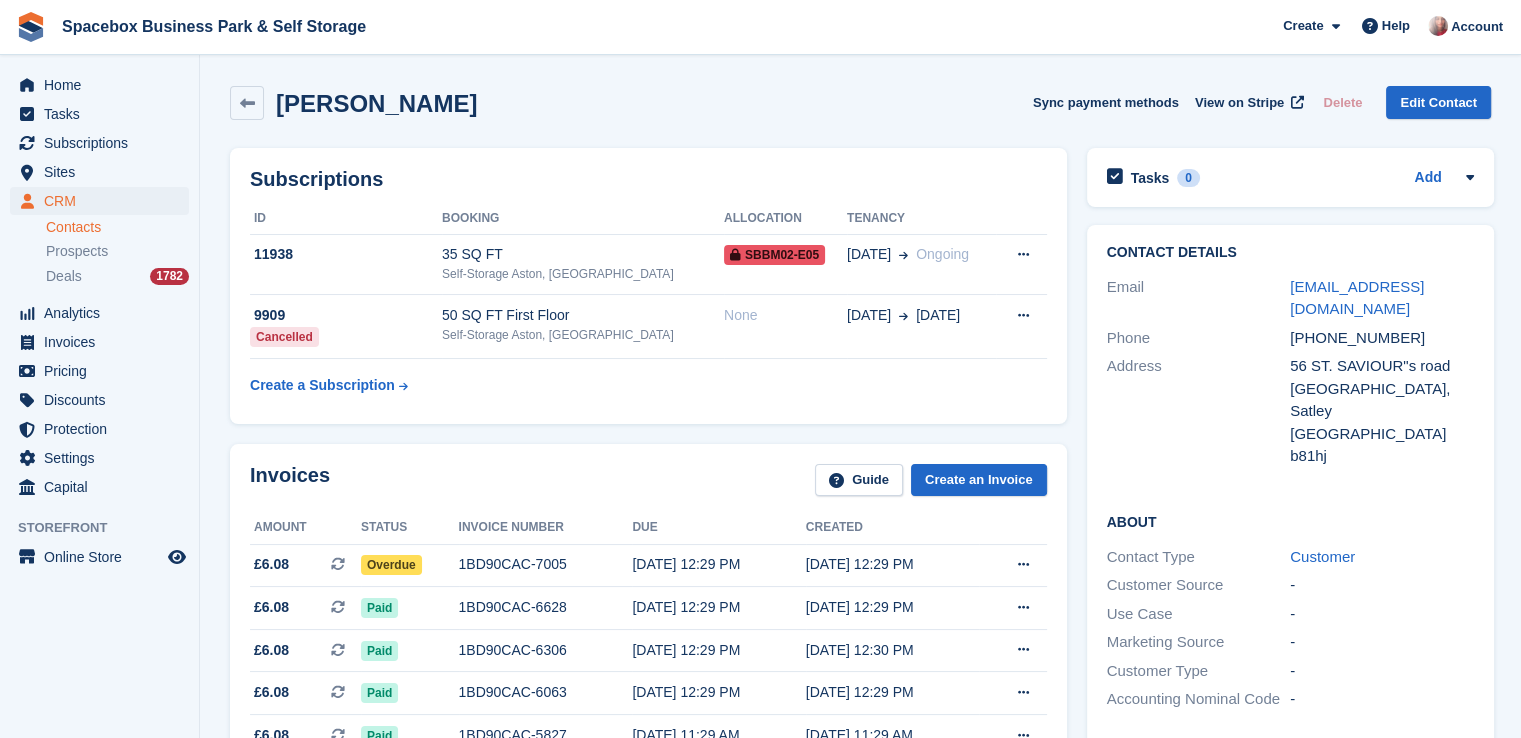 click on "Subscriptions
ID
Booking
Allocation
Tenancy
11938
35 SQ FT
Self-Storage Aston, Birmingham
SBBM02-E05
12 Dec
Ongoing
9909" at bounding box center (648, 286) 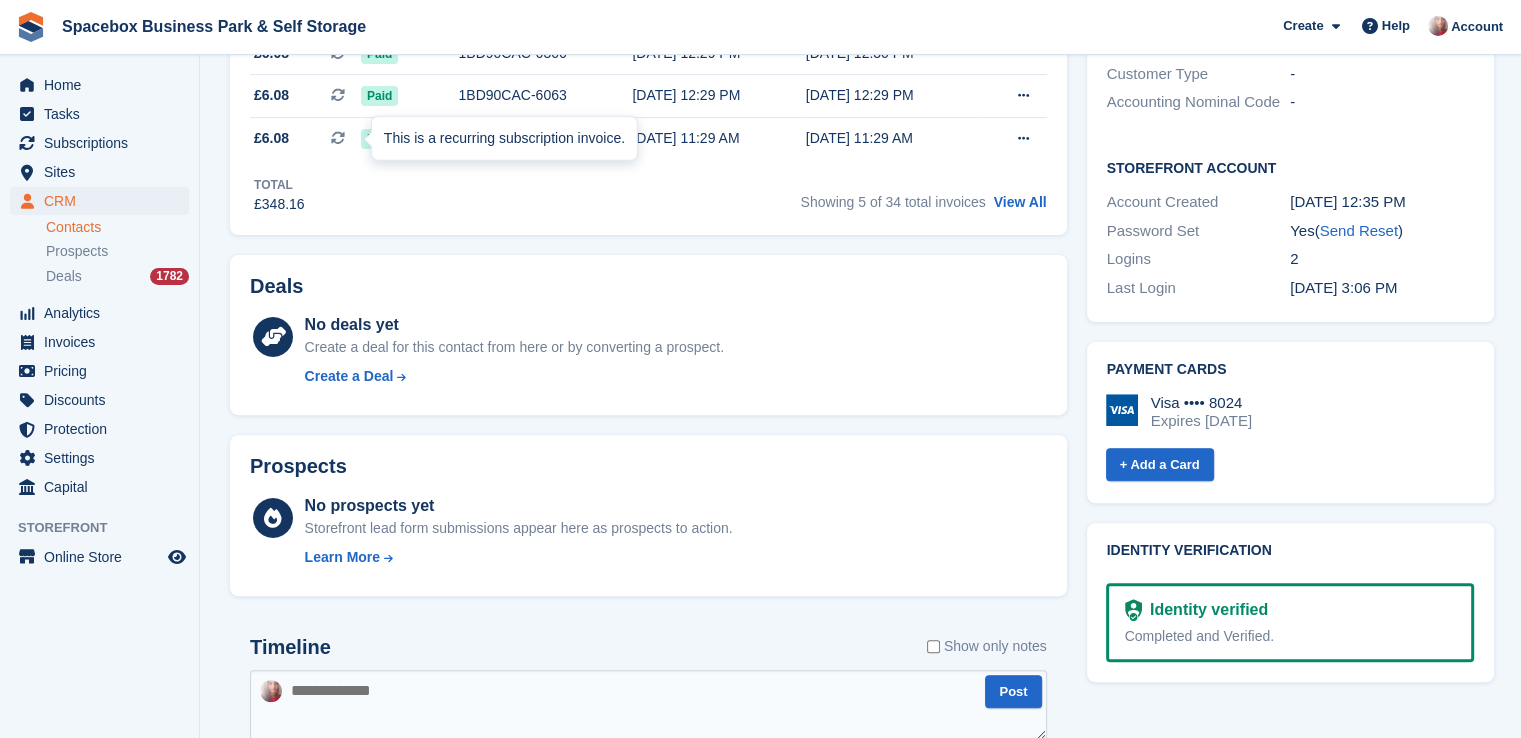 scroll, scrollTop: 0, scrollLeft: 0, axis: both 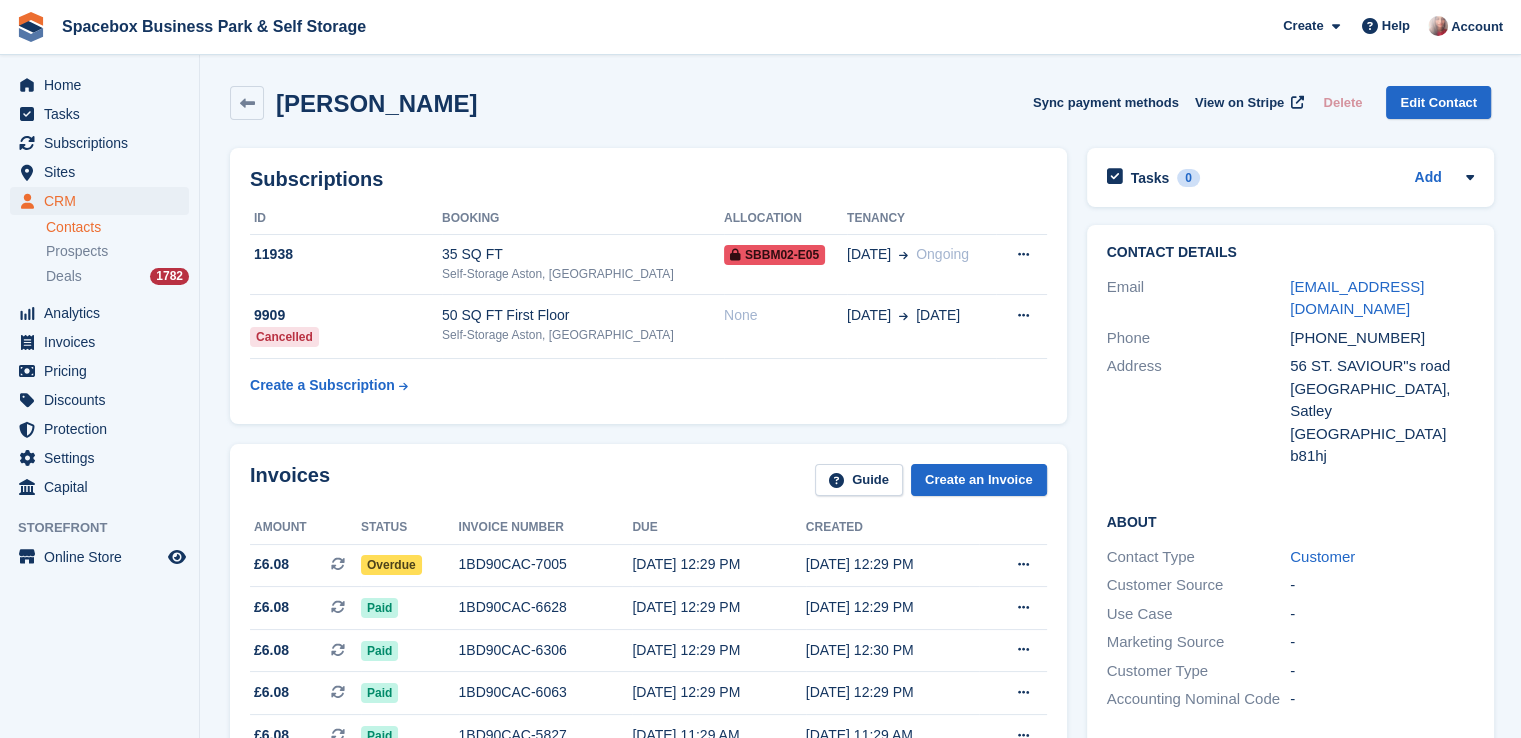 click on "ABDURRAHMAN YUSUF
Sync payment methods
View on Stripe
Delete
Edit Contact" at bounding box center [860, 107] 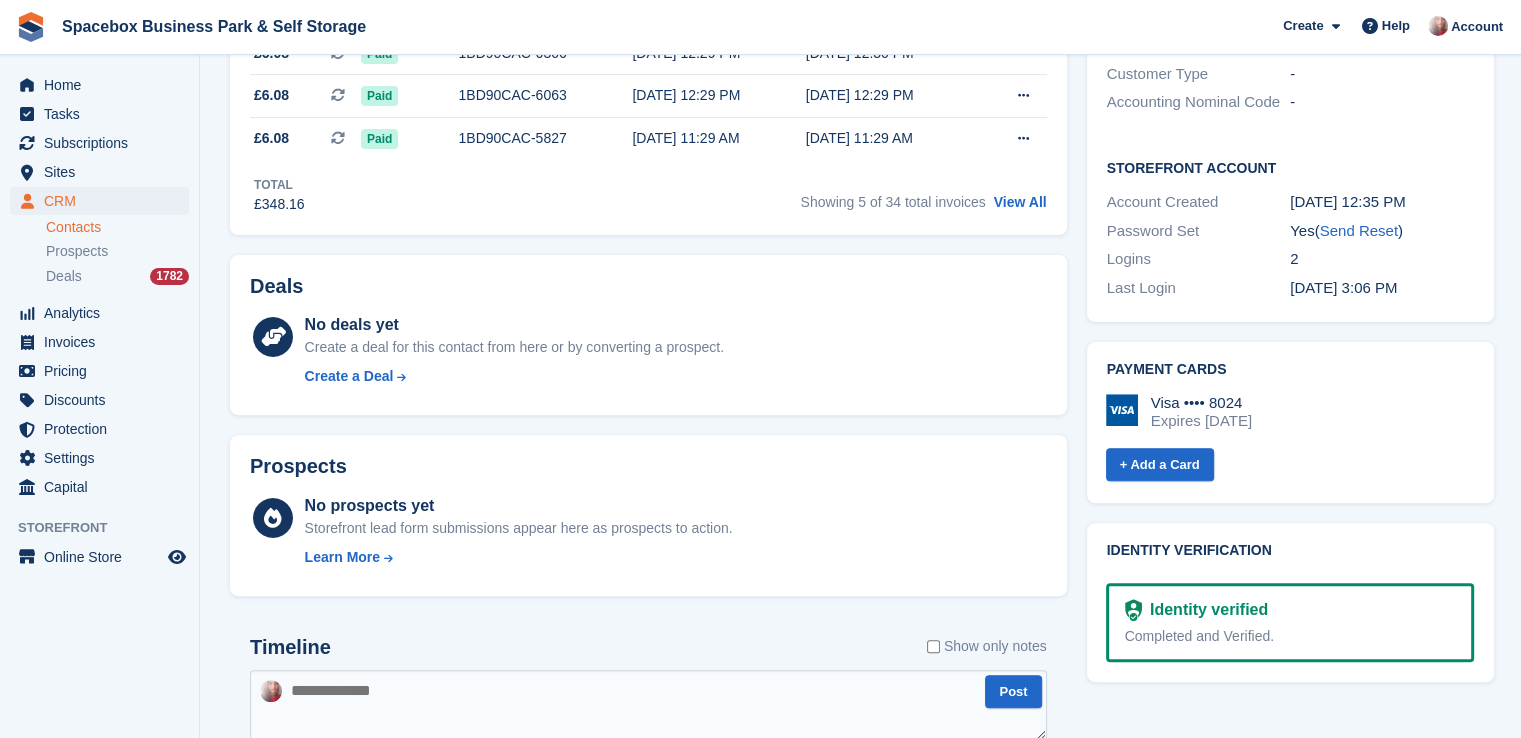 scroll, scrollTop: 0, scrollLeft: 0, axis: both 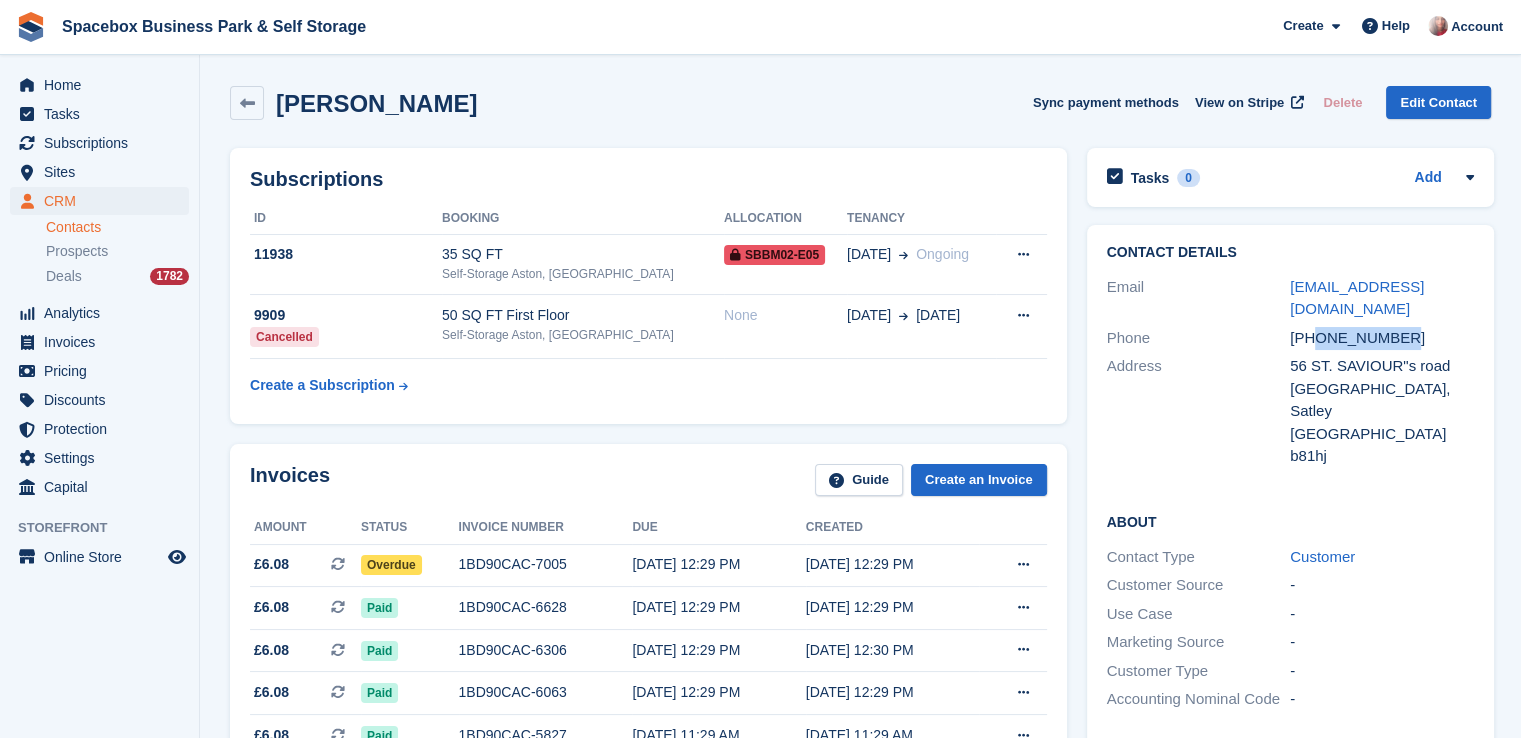 drag, startPoint x: 1316, startPoint y: 315, endPoint x: 1392, endPoint y: 323, distance: 76.41989 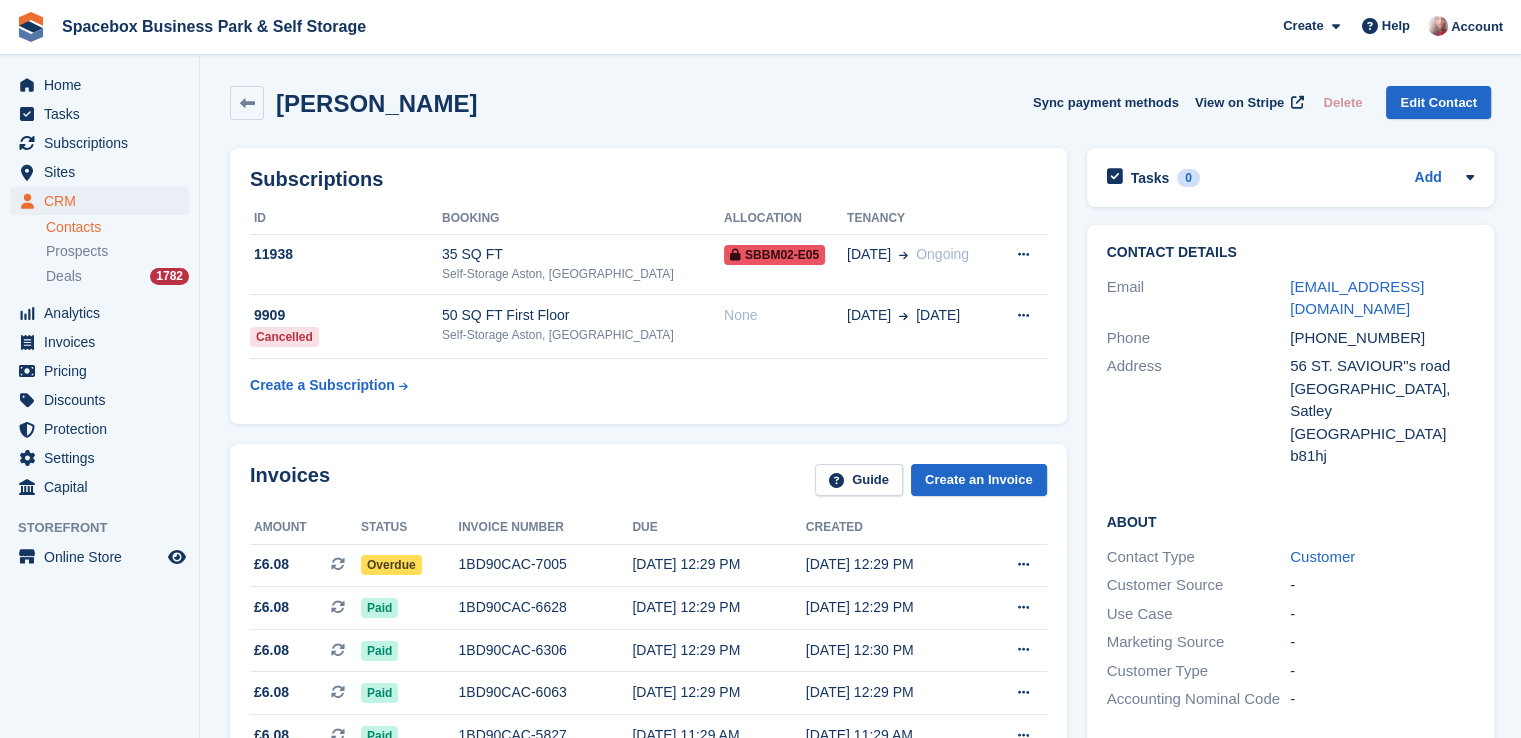 click on "Invoices
Guide
Create an Invoice
Amount
Status
Invoice number
Due
Created
£6.08
This is a recurring subscription invoice.
Overdue
1BD90CAC-7005
13 Jul, 12:29 PM
12 Jul, 12:29 PM" at bounding box center [648, 638] 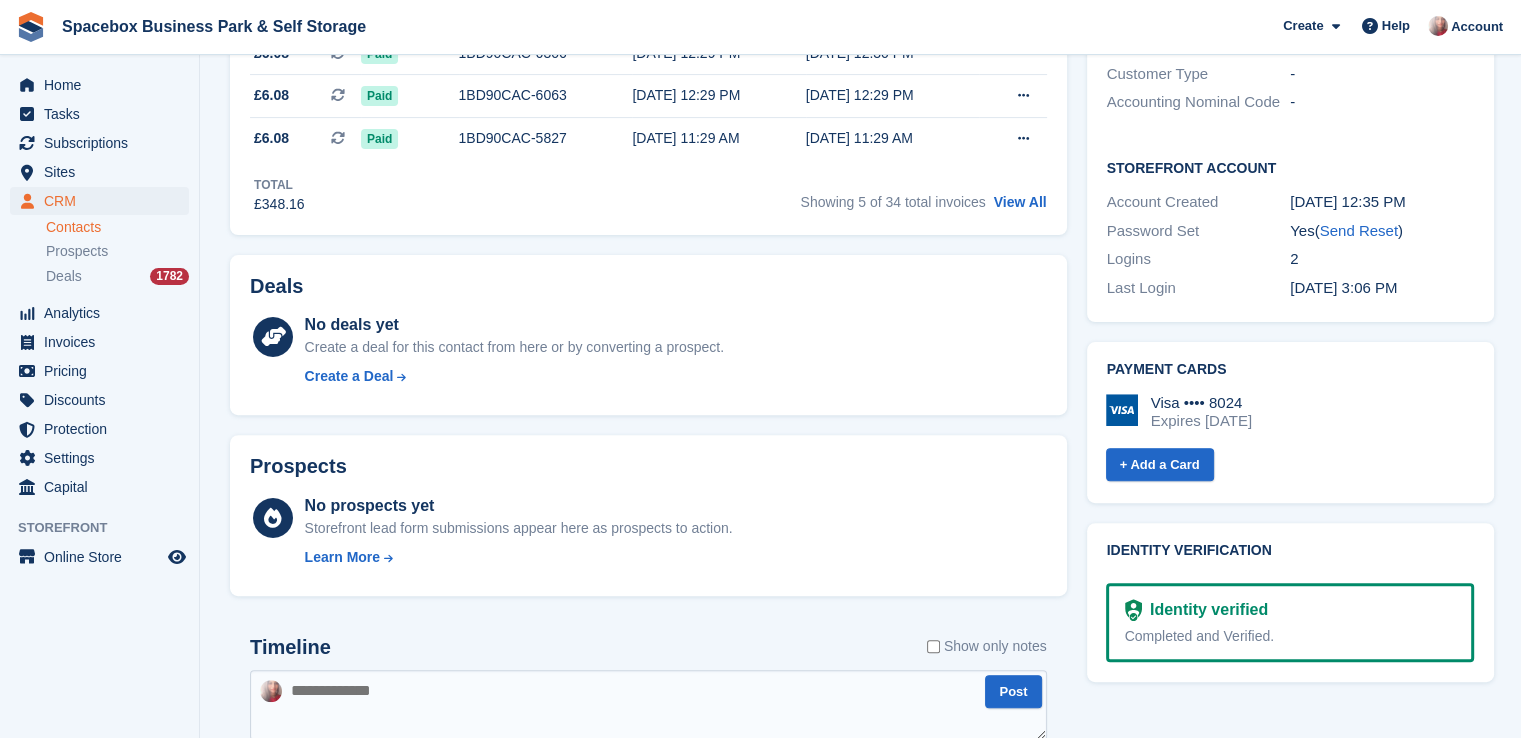 scroll, scrollTop: 0, scrollLeft: 0, axis: both 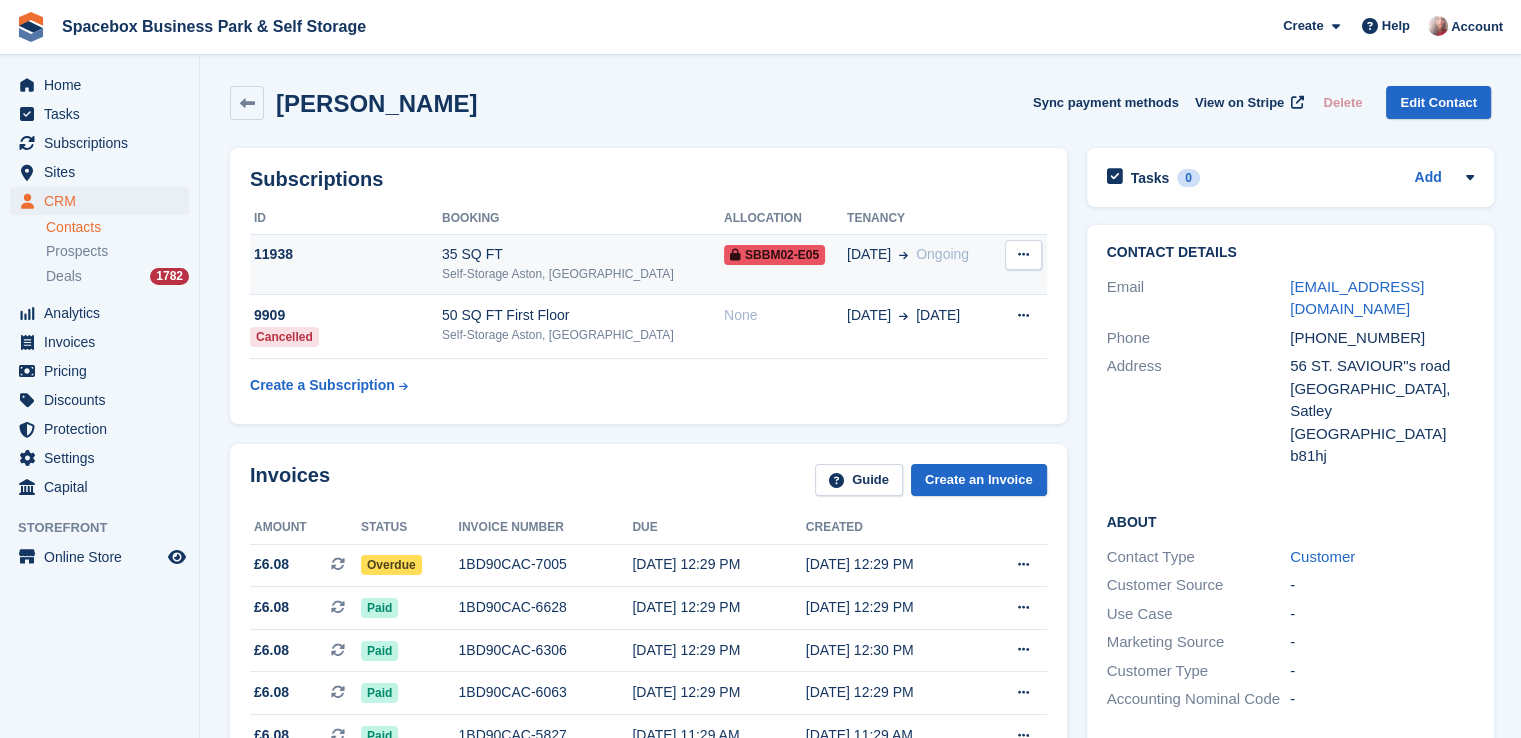 click on "35 SQ FT" at bounding box center [583, 254] 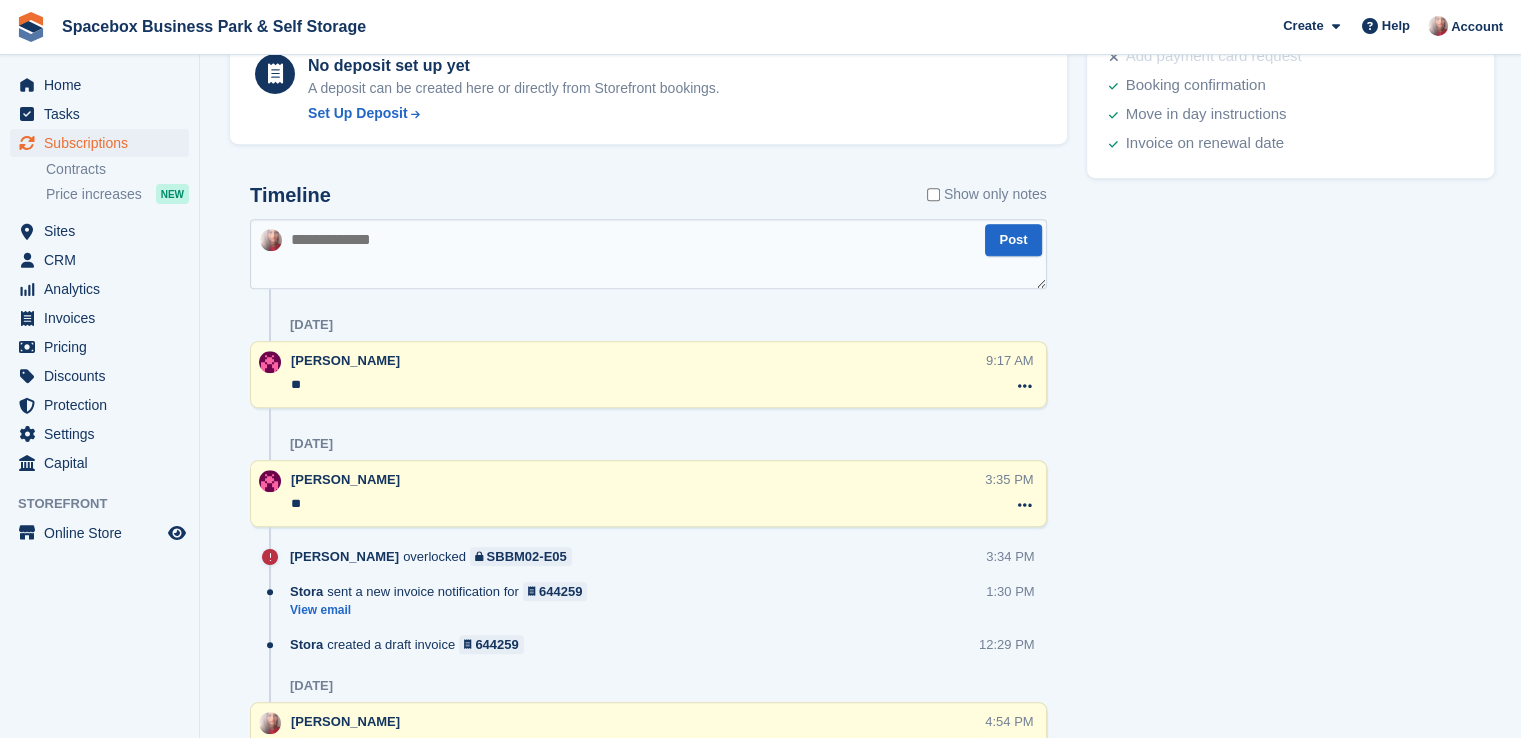 scroll, scrollTop: 1195, scrollLeft: 0, axis: vertical 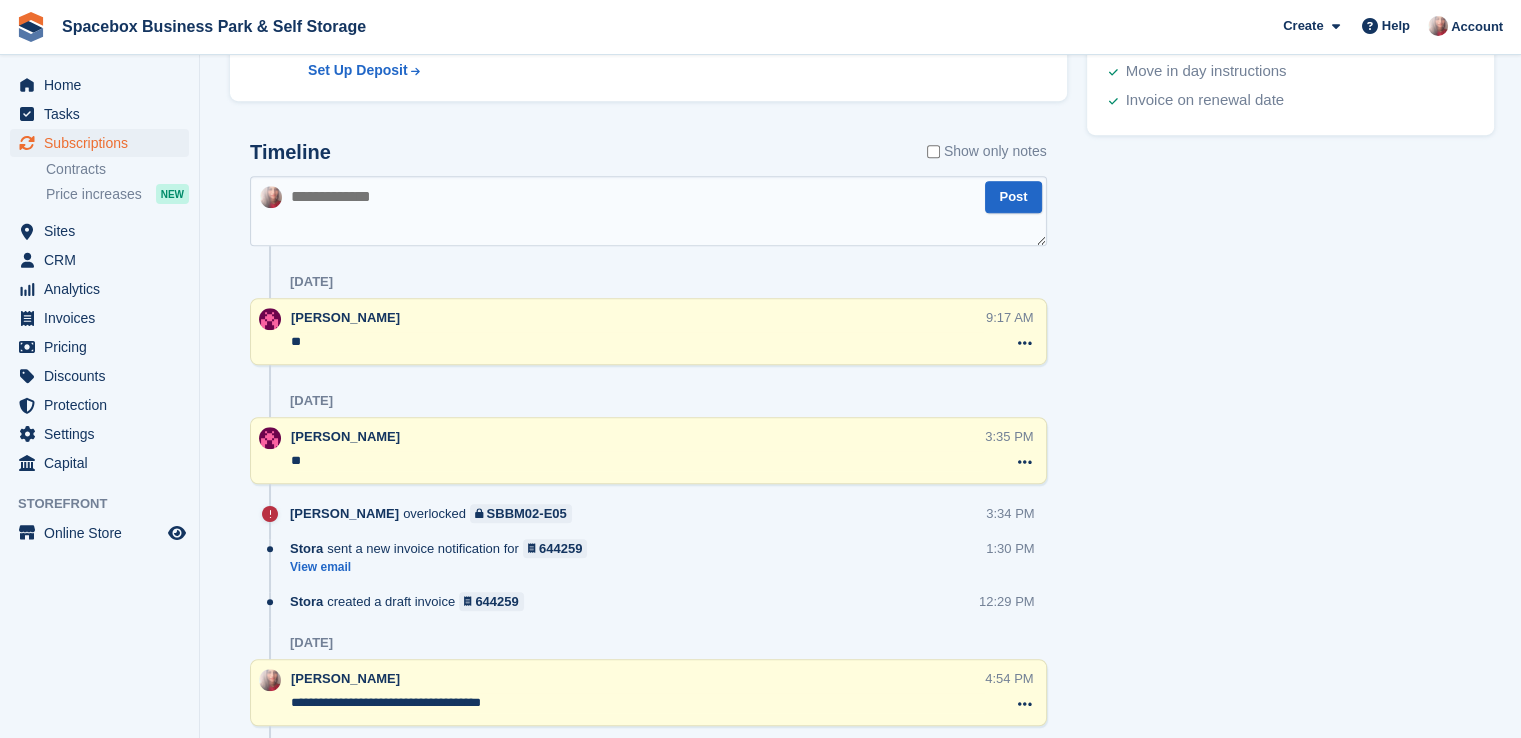 click at bounding box center (648, 211) 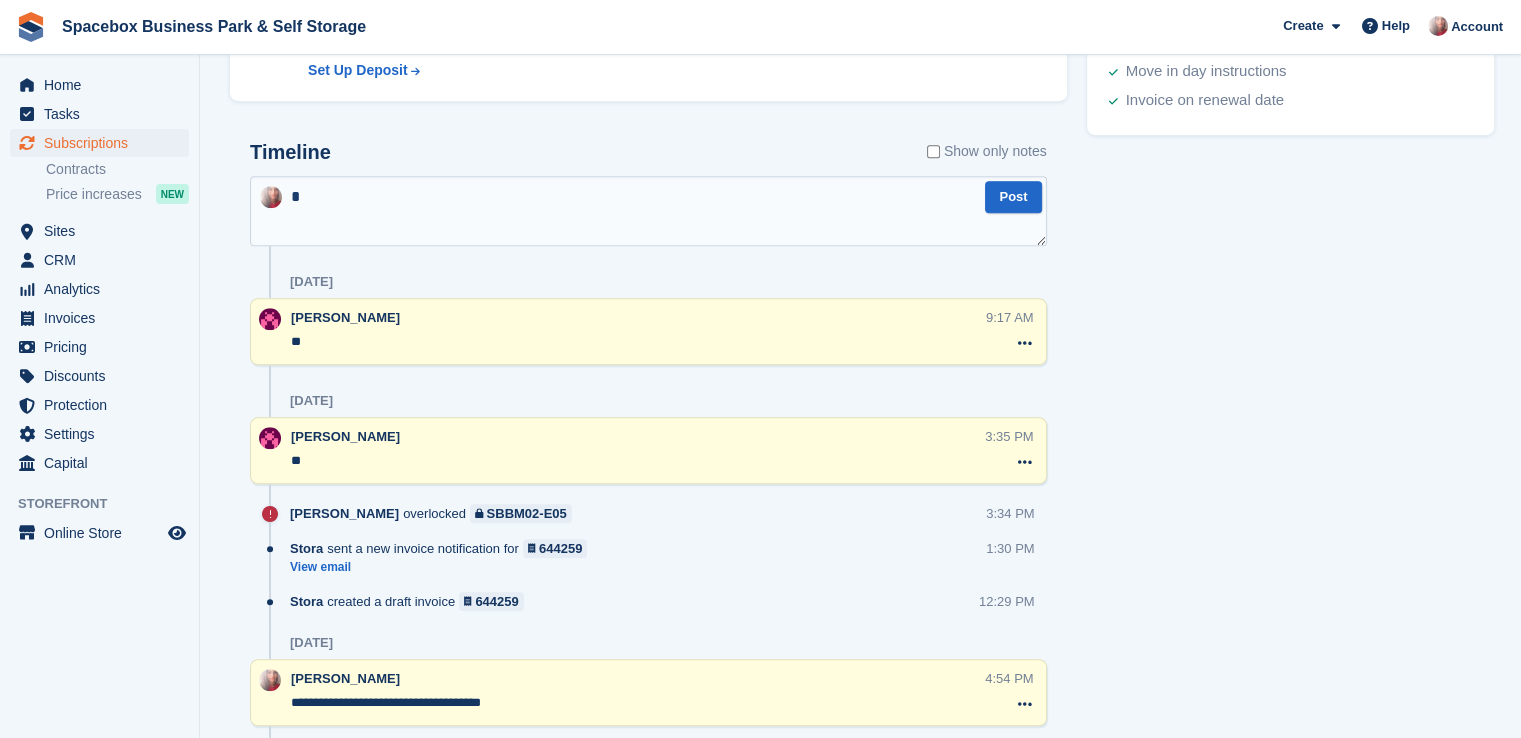type on "**" 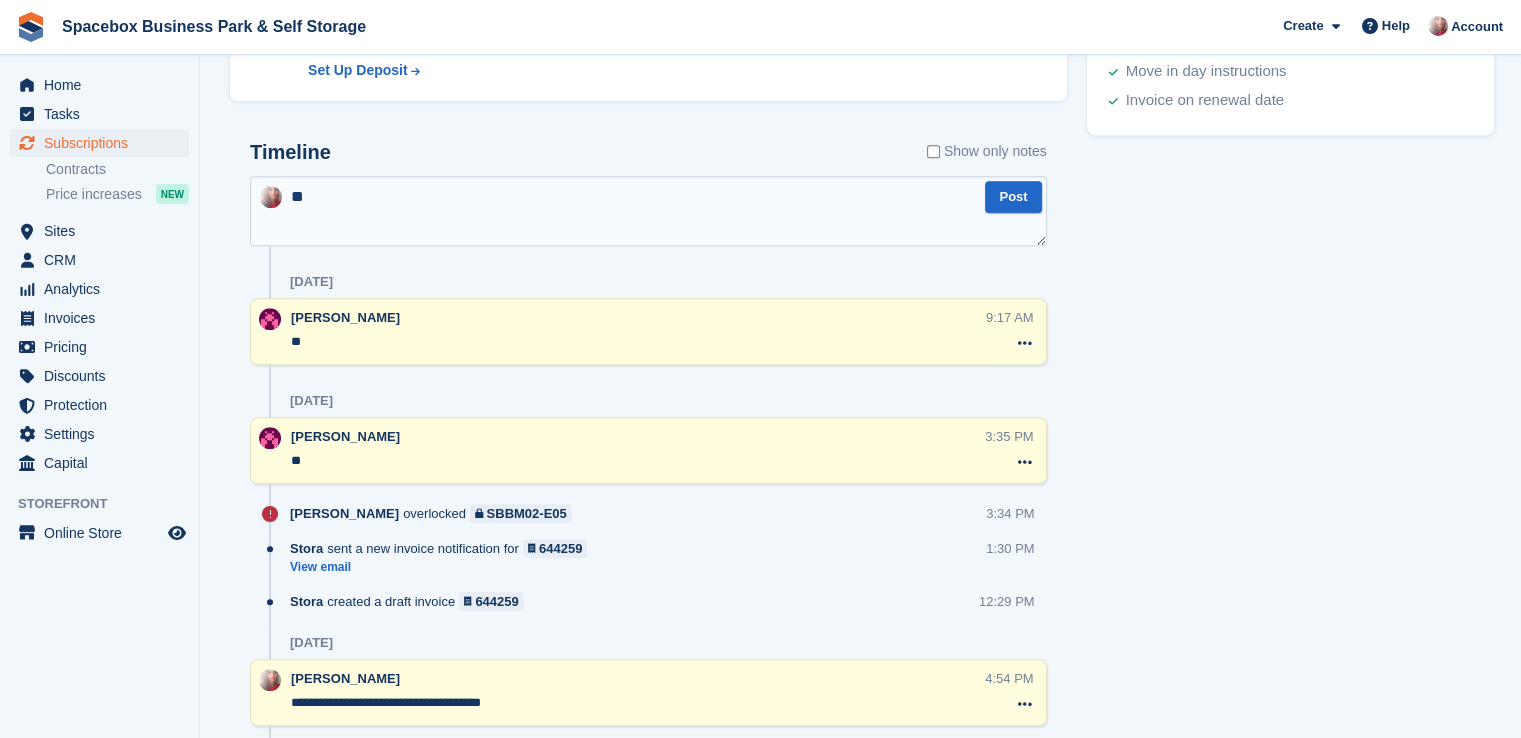 type 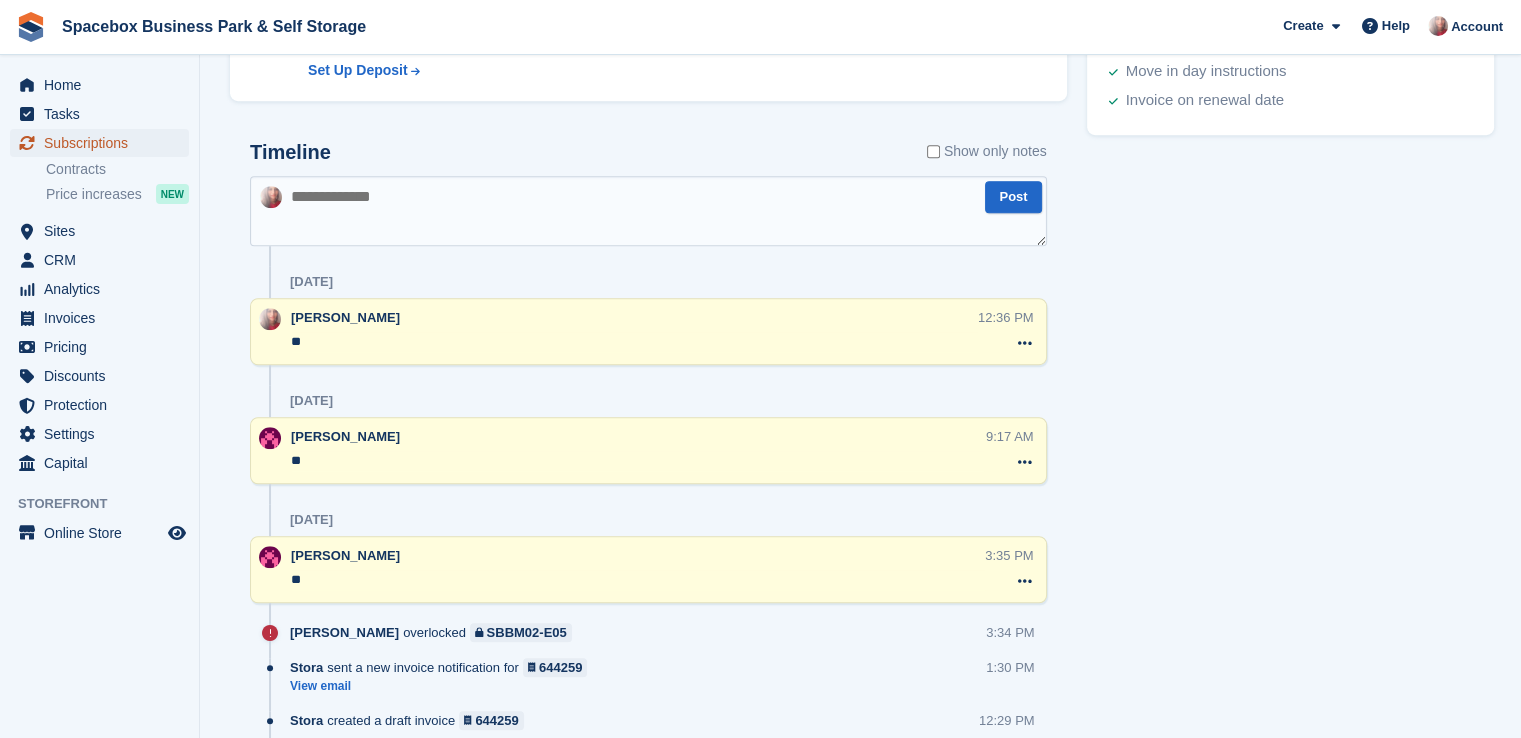 click on "Subscriptions" at bounding box center (104, 143) 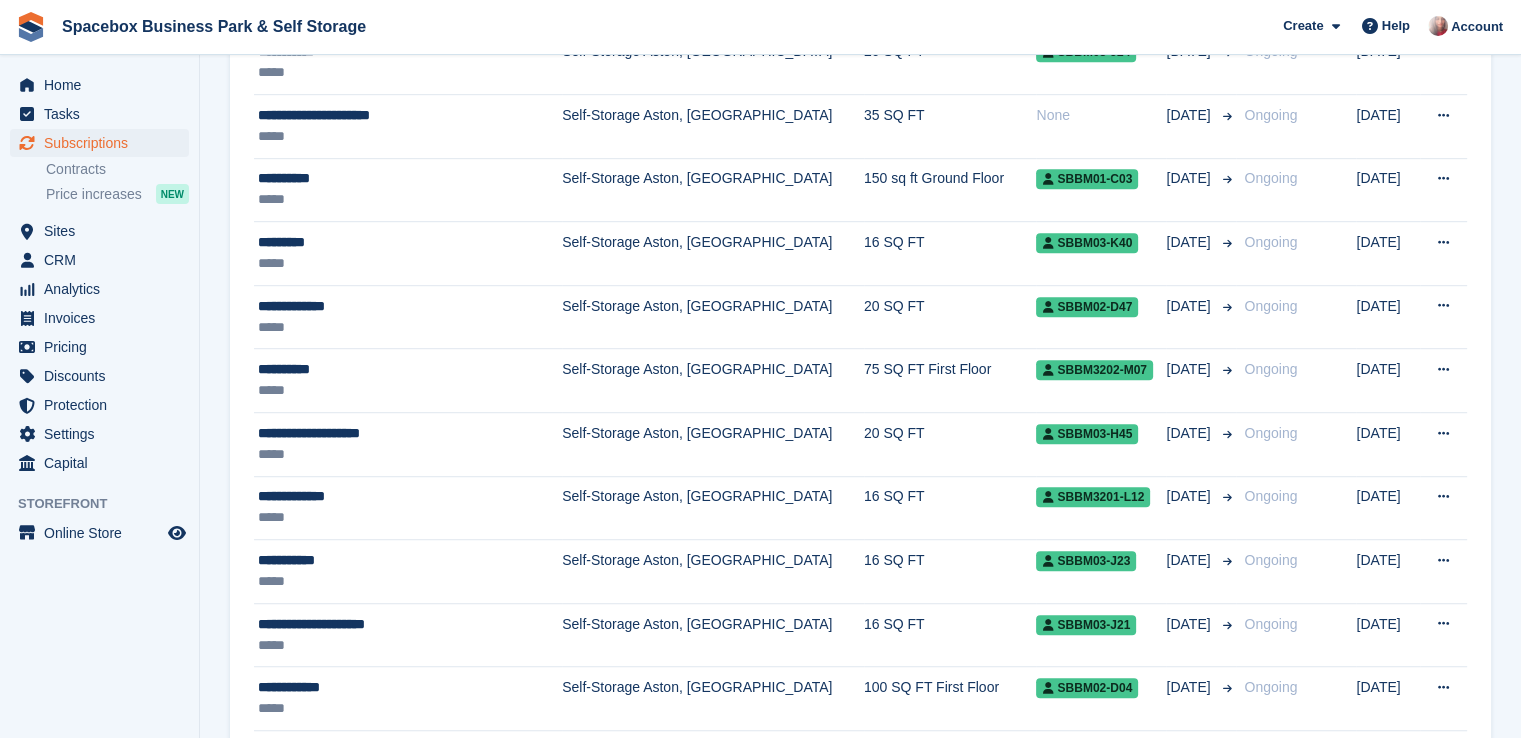 scroll, scrollTop: 0, scrollLeft: 0, axis: both 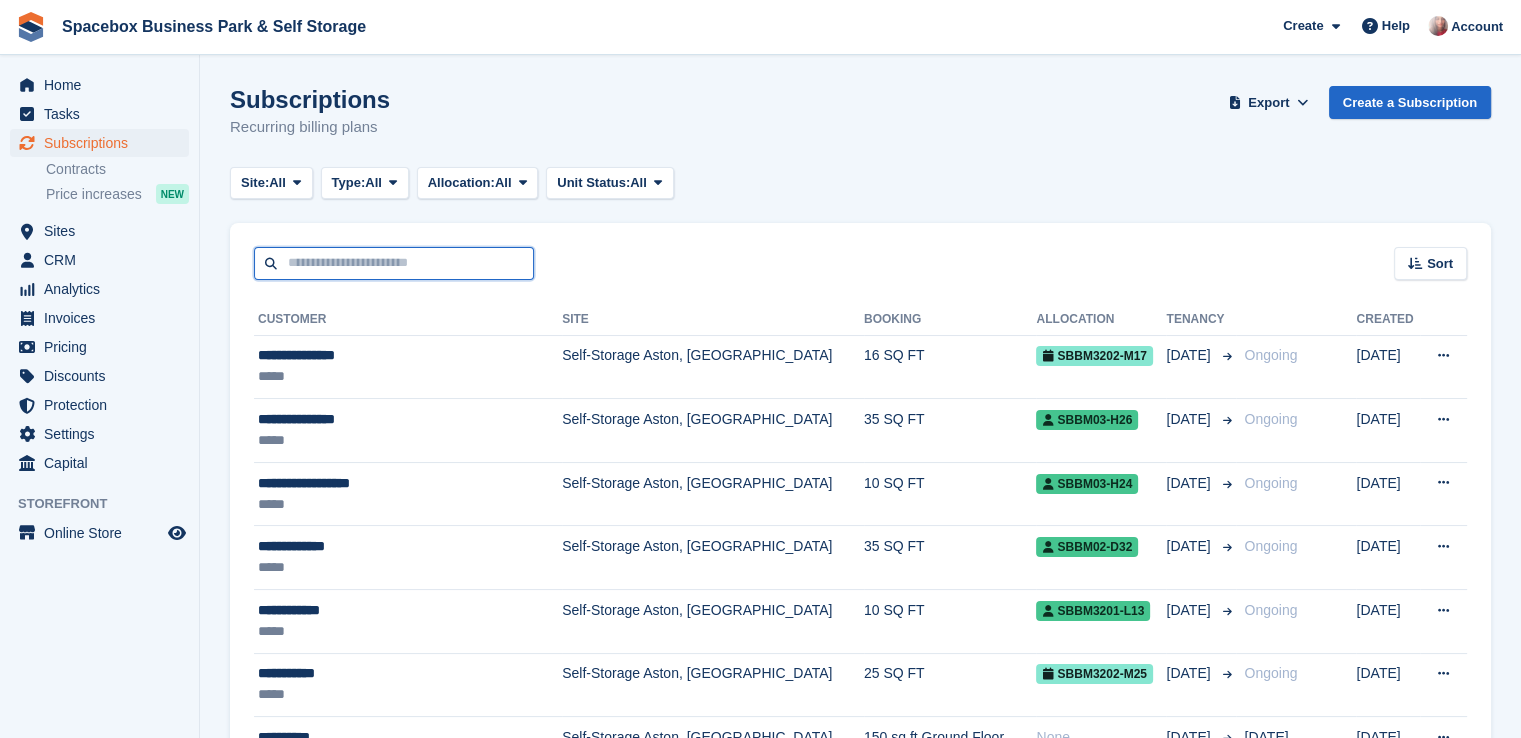 click at bounding box center [394, 263] 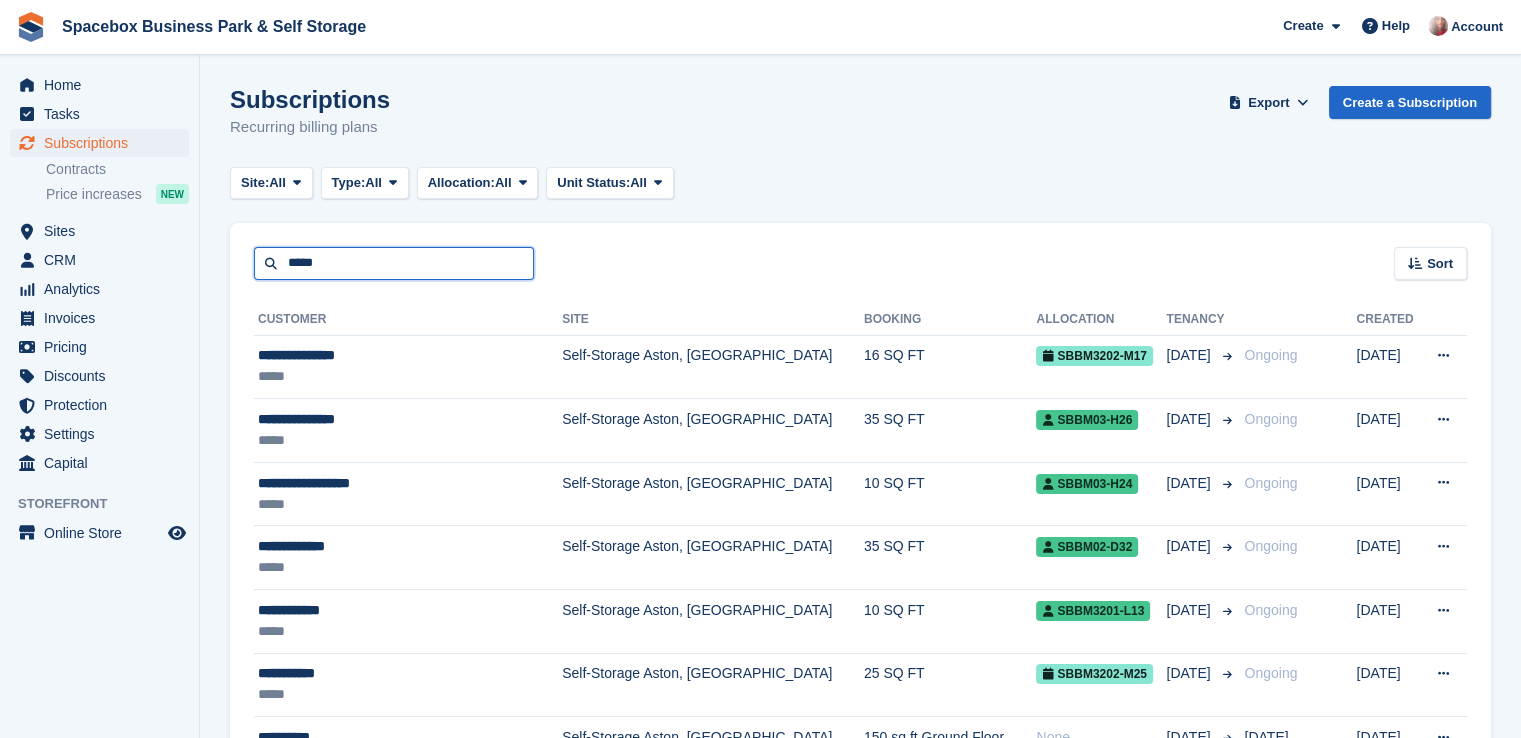 type on "*****" 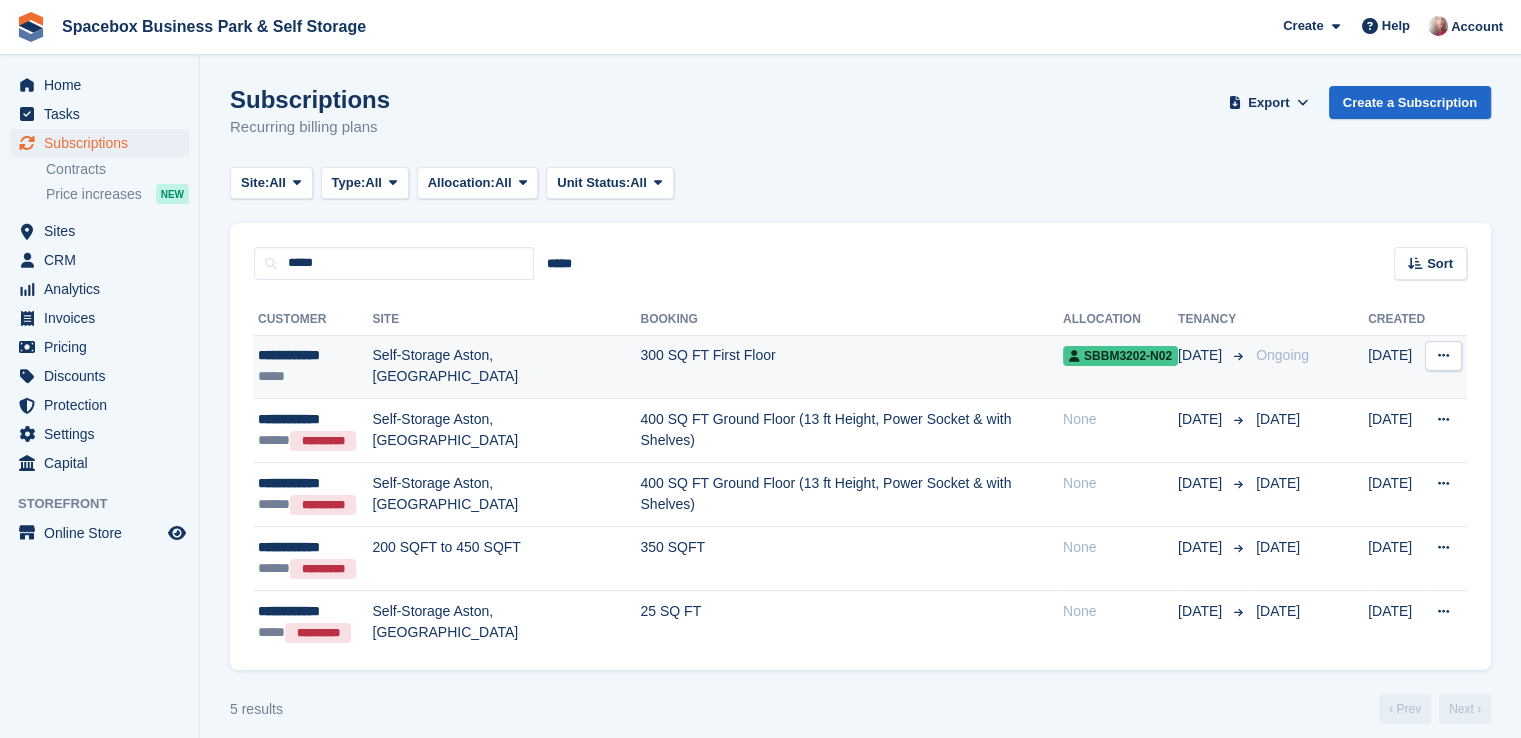 click on "*****" at bounding box center (315, 376) 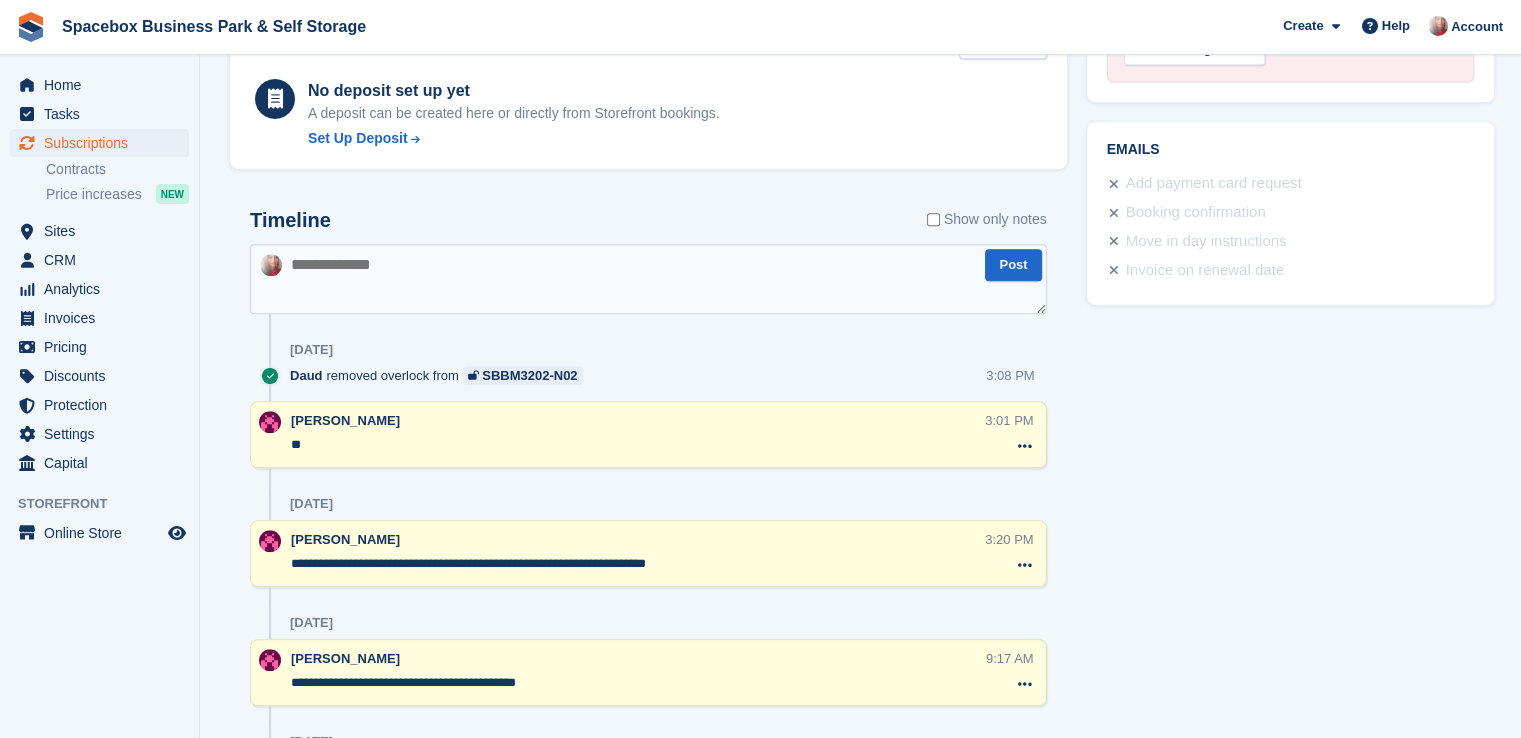 scroll, scrollTop: 1195, scrollLeft: 0, axis: vertical 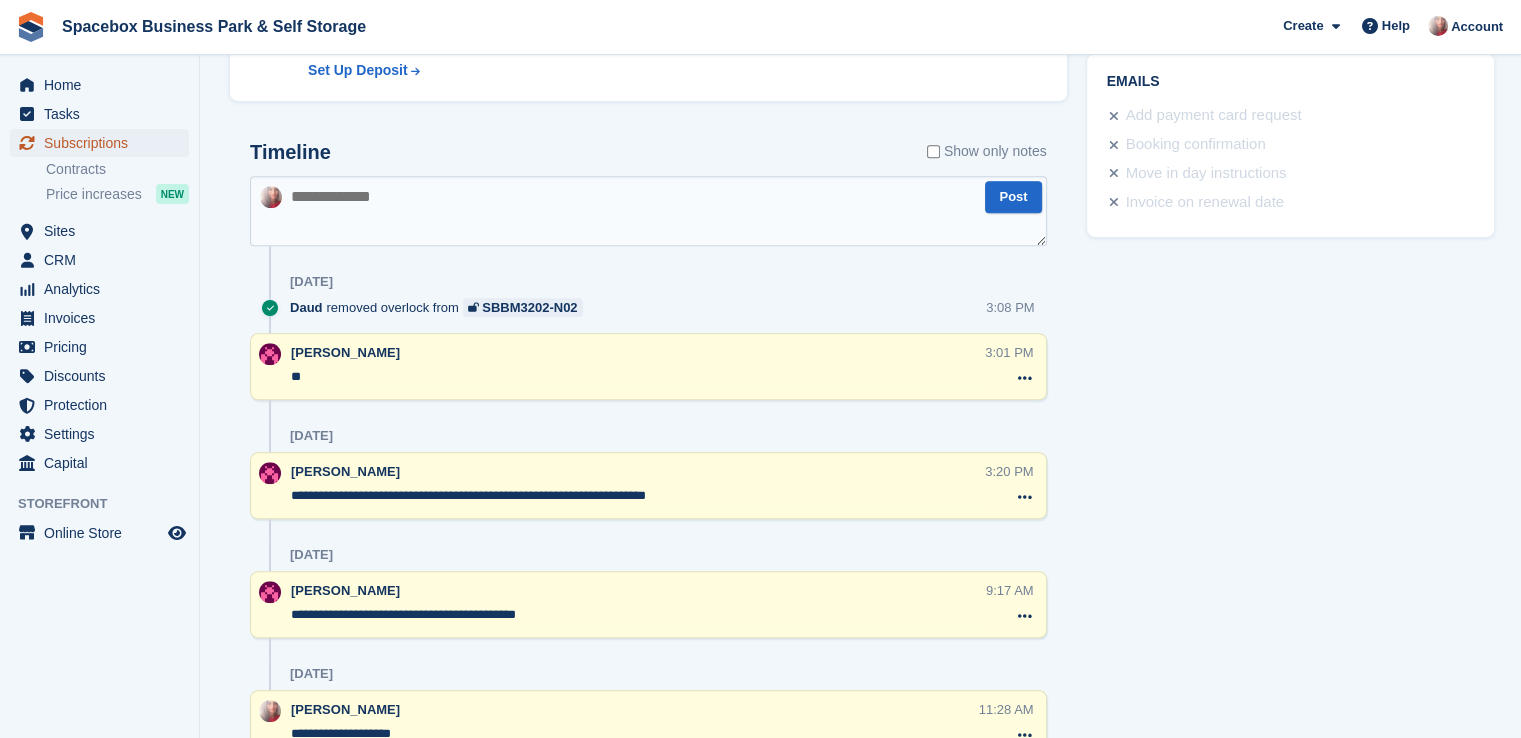 click on "Subscriptions" at bounding box center [104, 143] 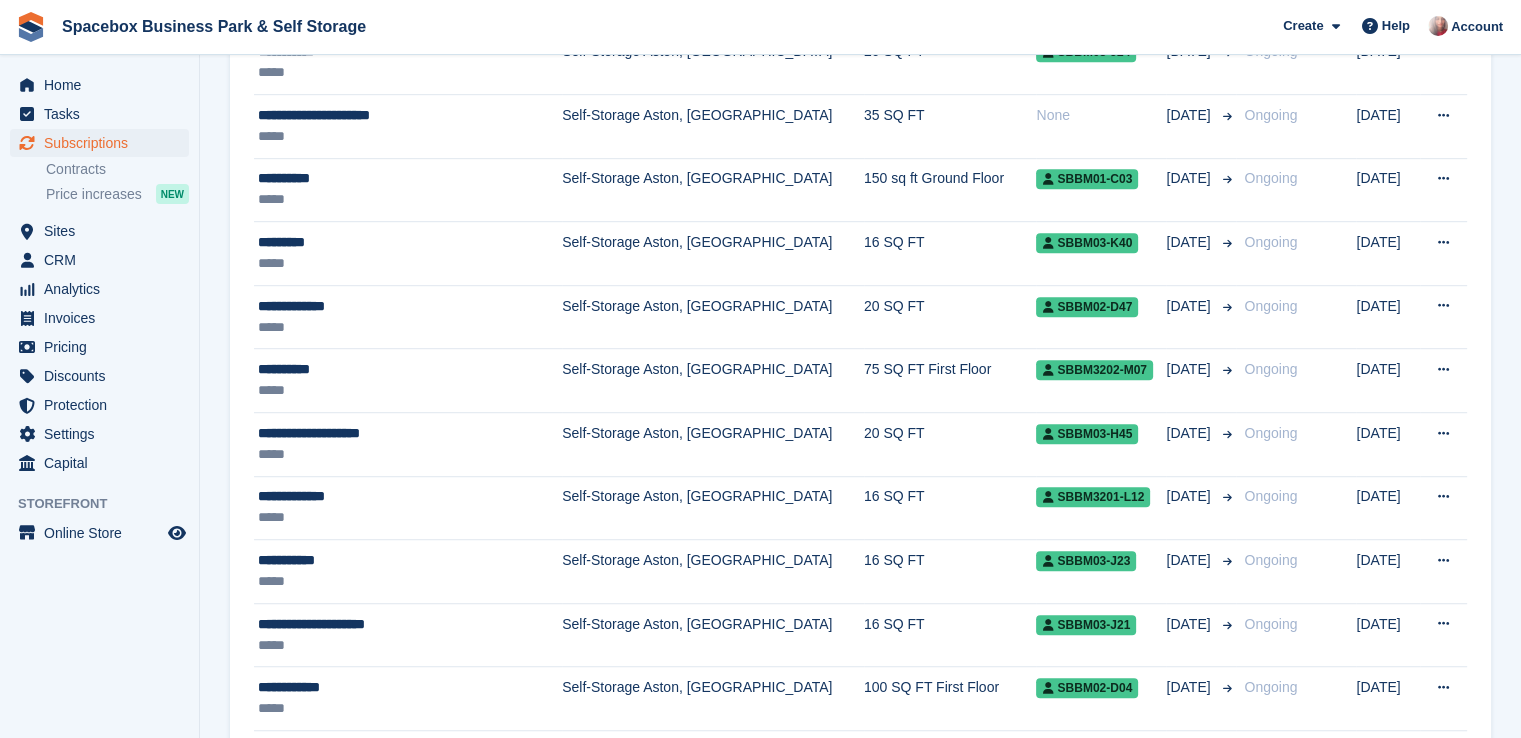 scroll, scrollTop: 0, scrollLeft: 0, axis: both 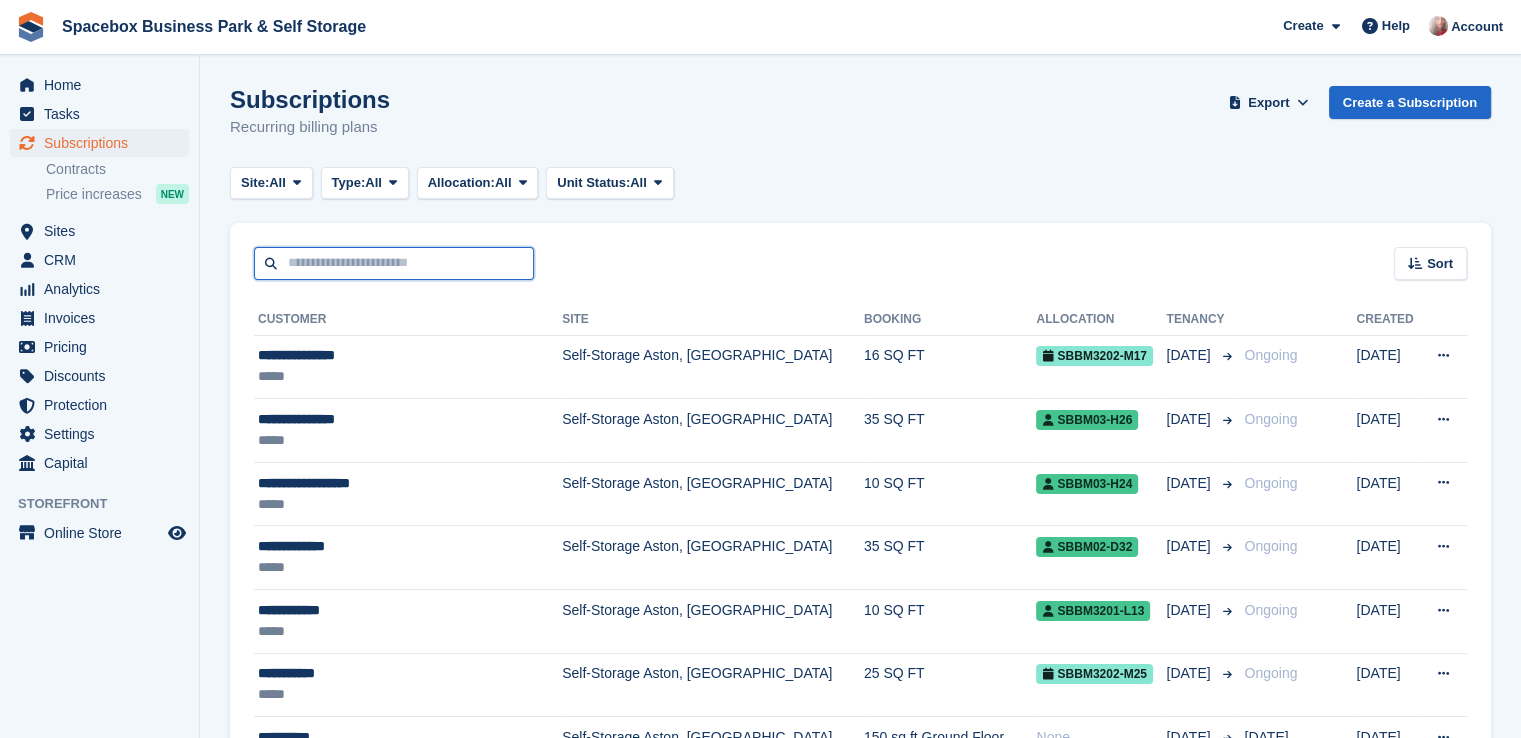 click at bounding box center [394, 263] 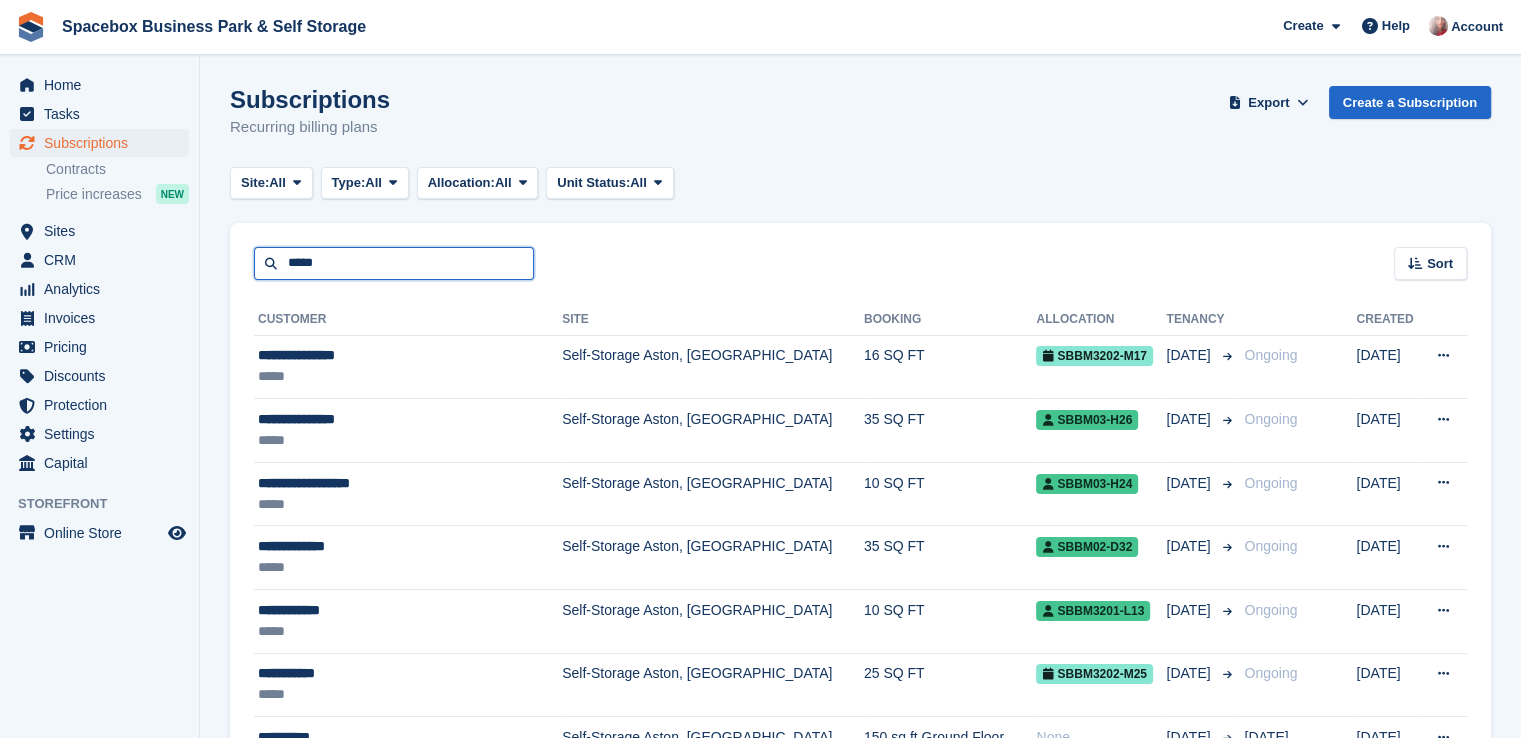 type on "*****" 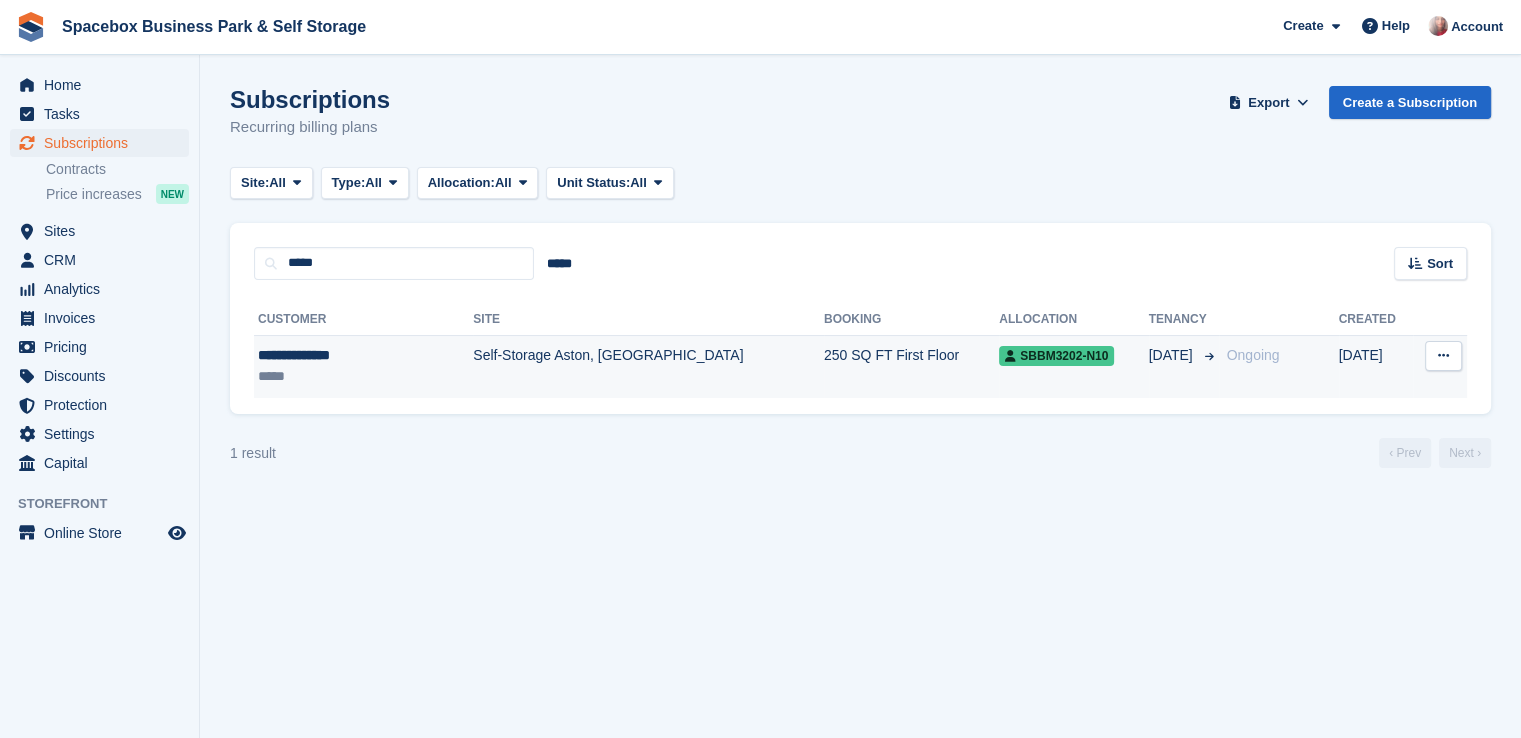 click on "**********" at bounding box center (340, 355) 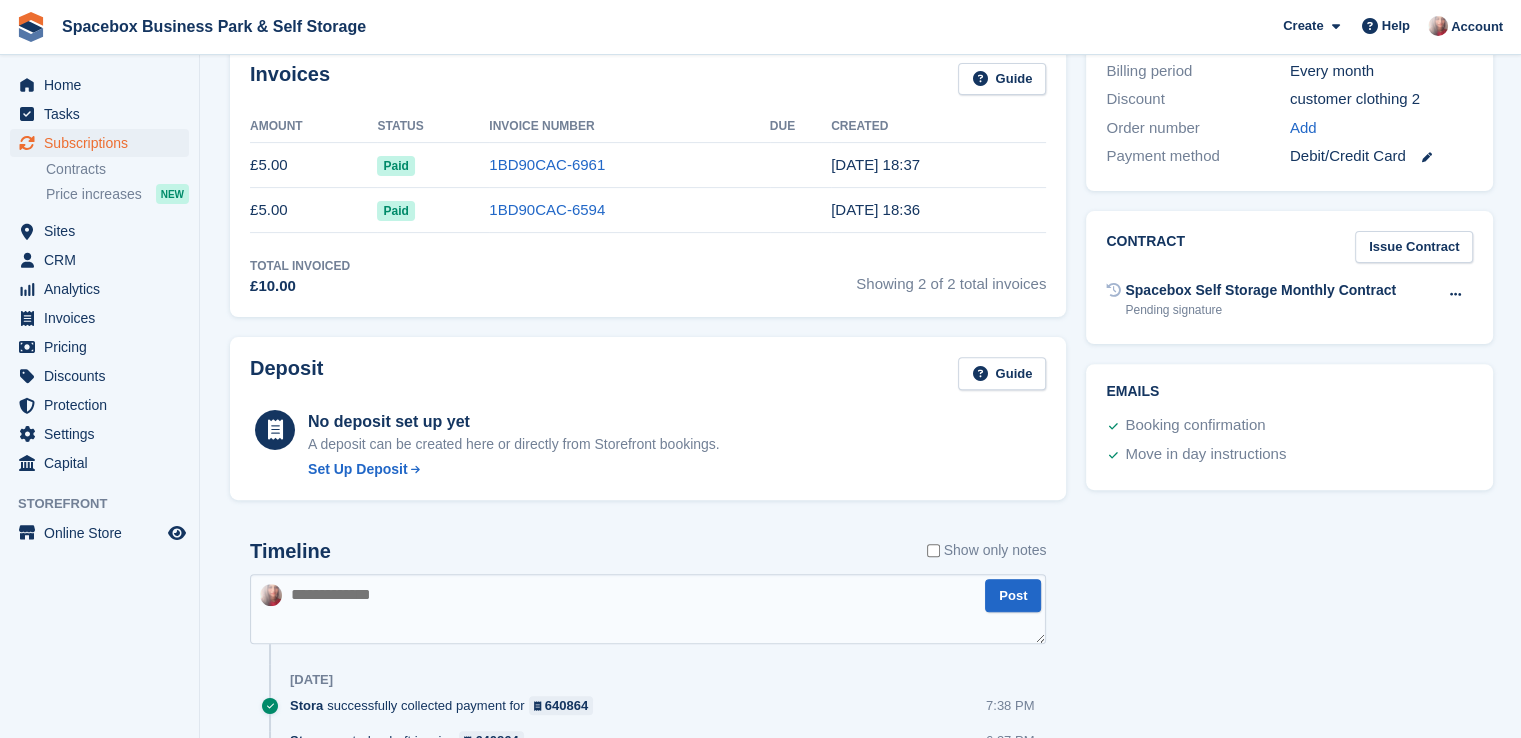 scroll, scrollTop: 1142, scrollLeft: 0, axis: vertical 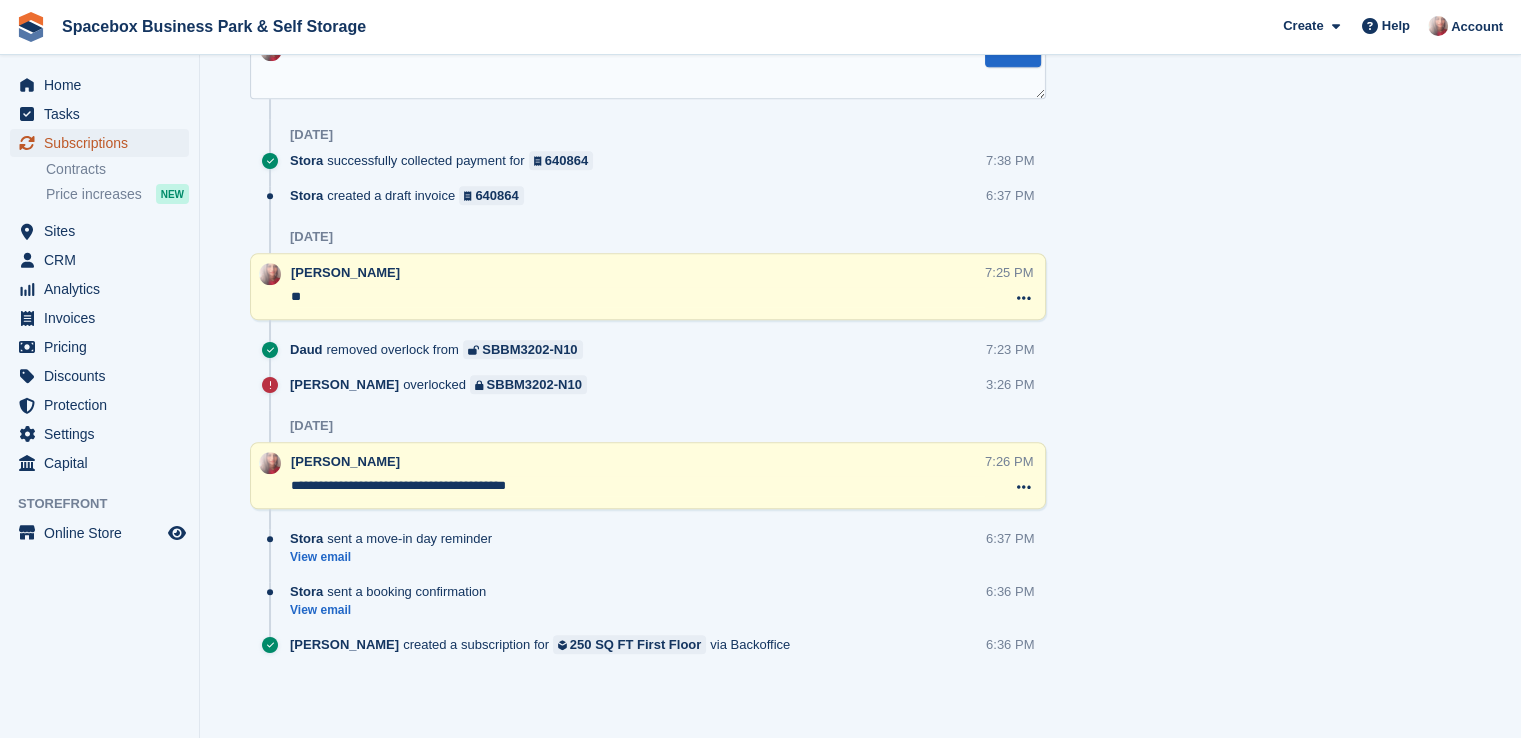click on "Subscriptions" at bounding box center (104, 143) 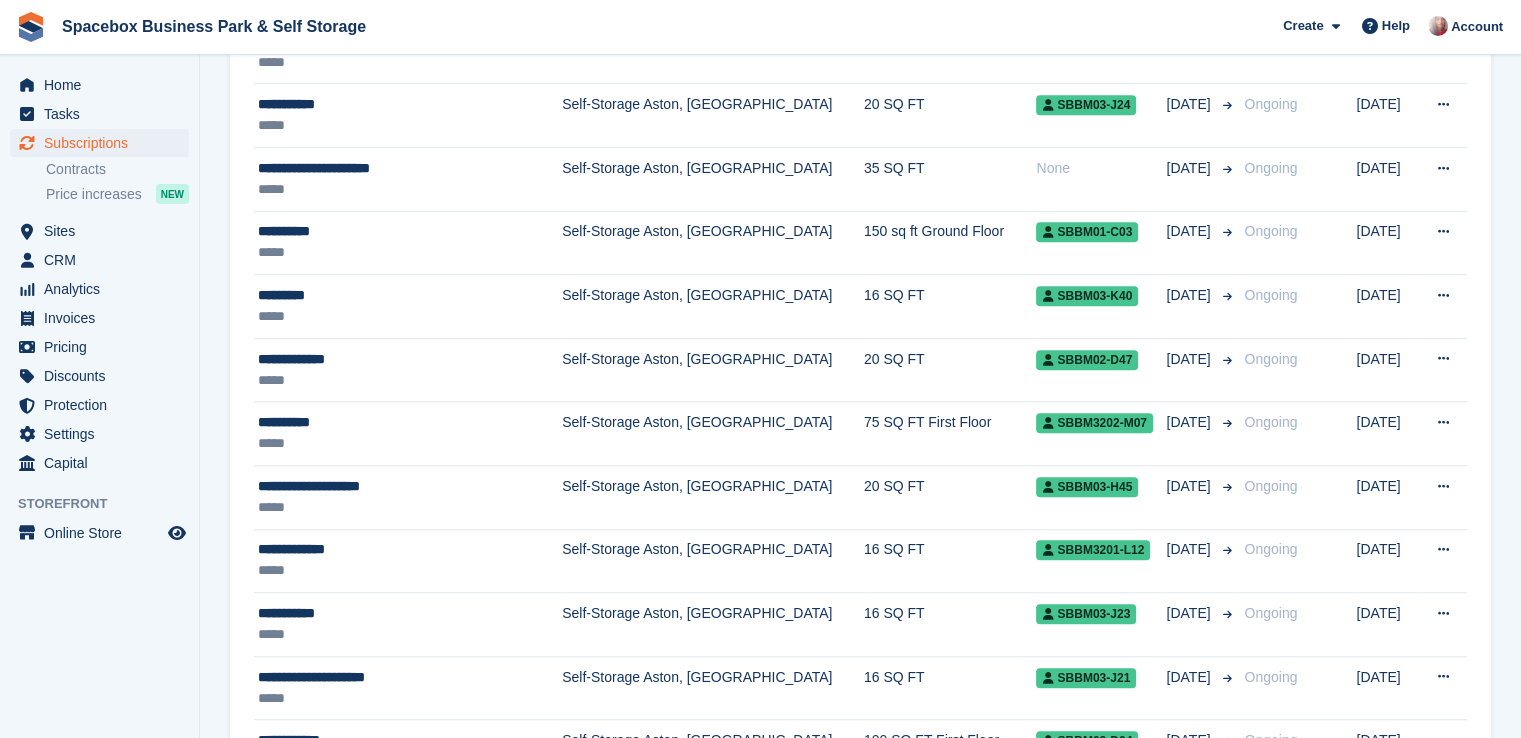 scroll, scrollTop: 0, scrollLeft: 0, axis: both 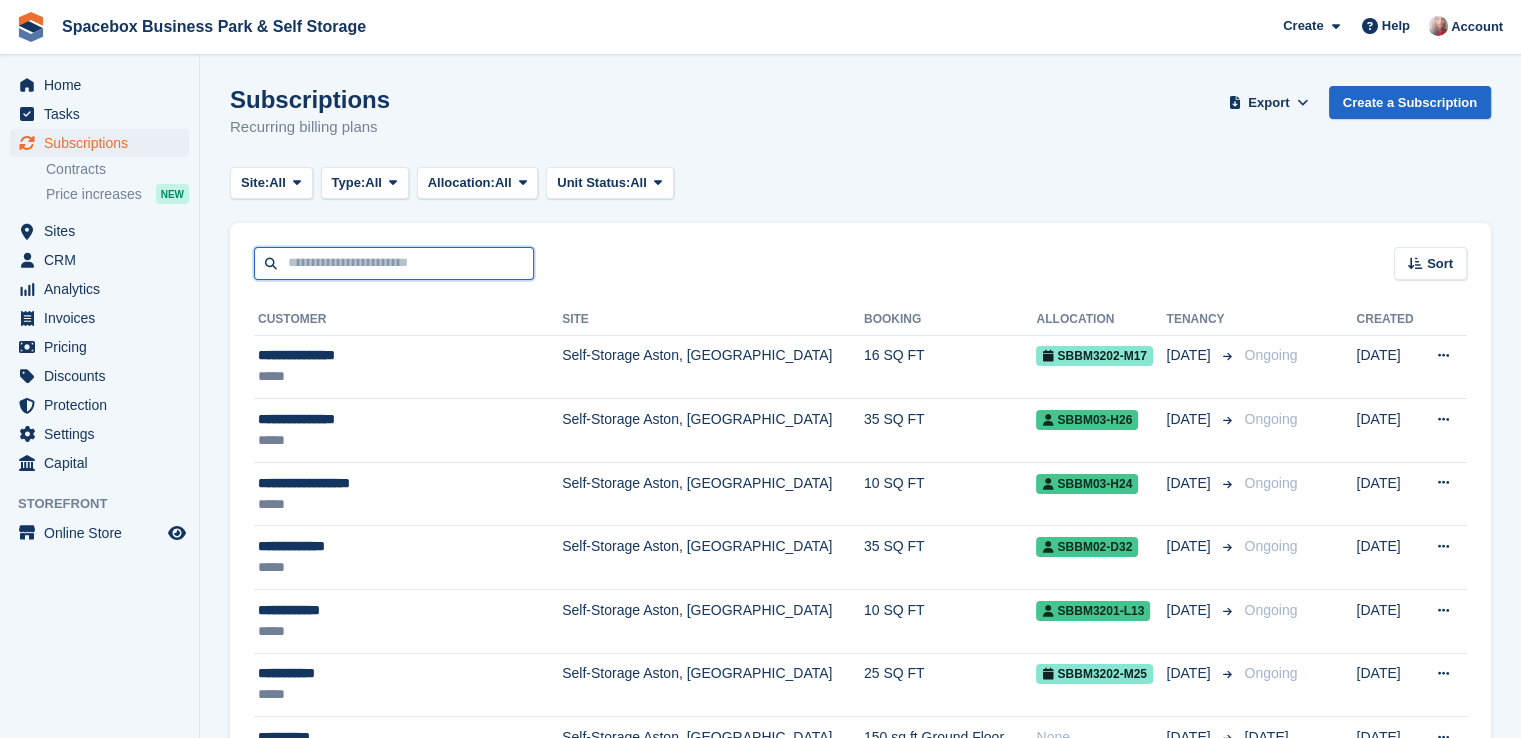 click at bounding box center [394, 263] 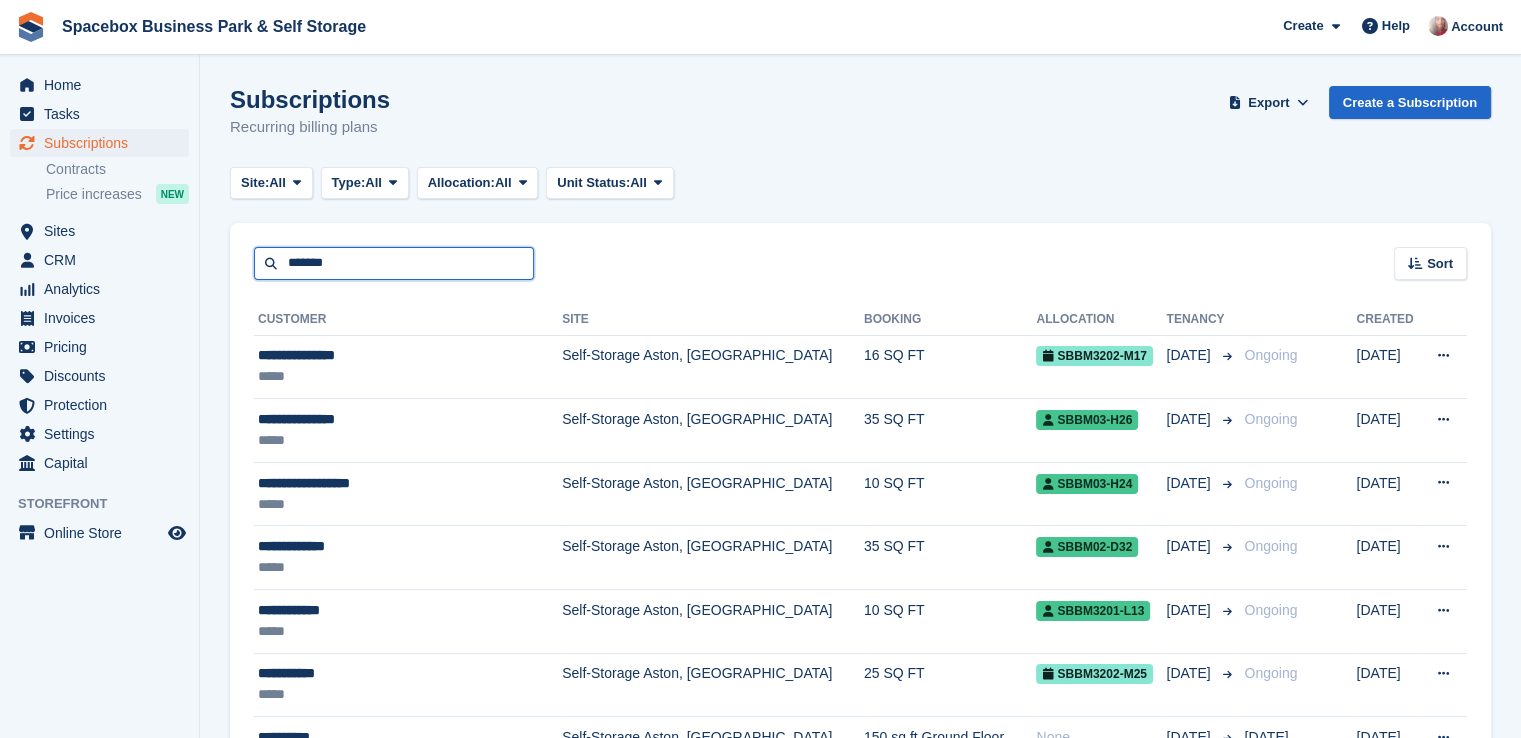 type on "*******" 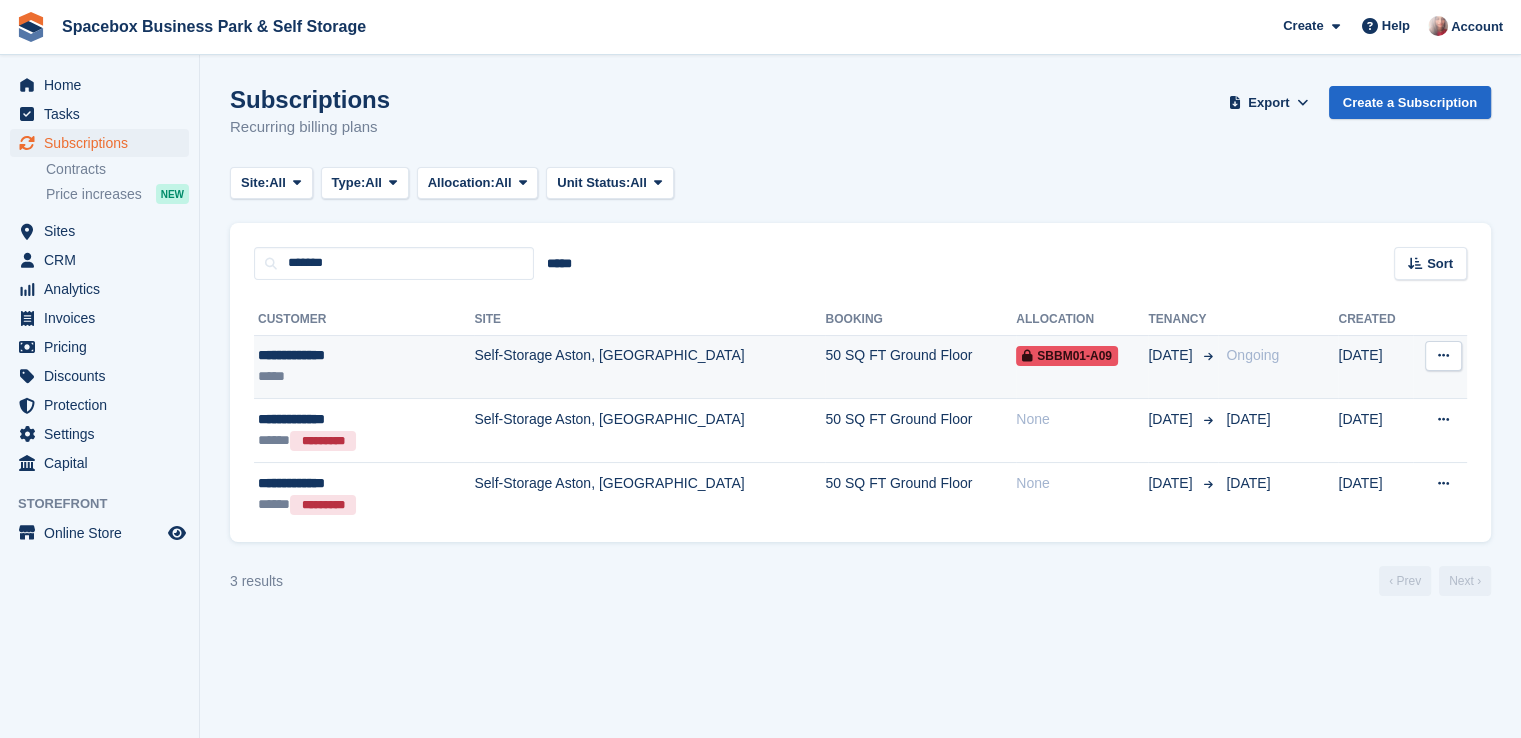 click on "**********" at bounding box center [341, 355] 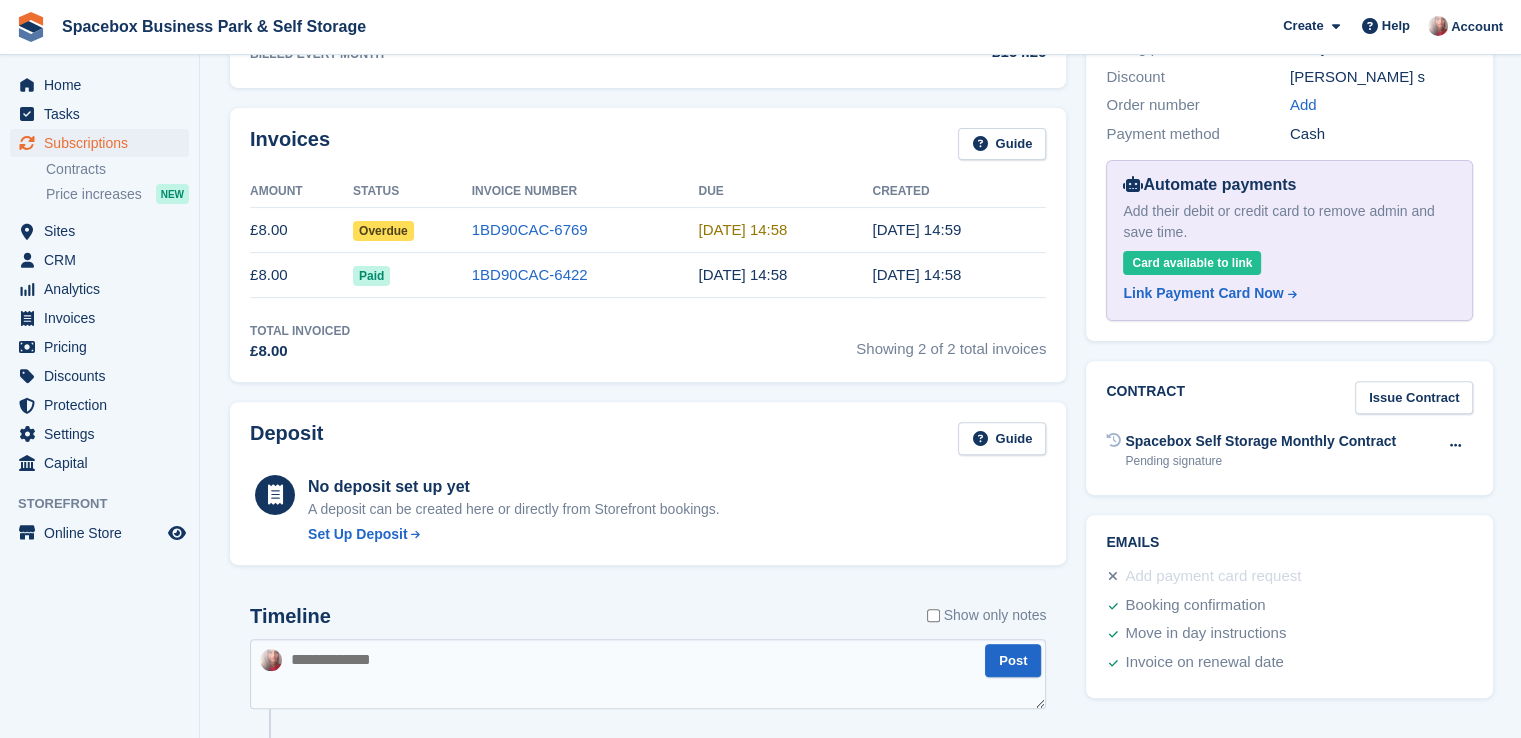 scroll, scrollTop: 0, scrollLeft: 0, axis: both 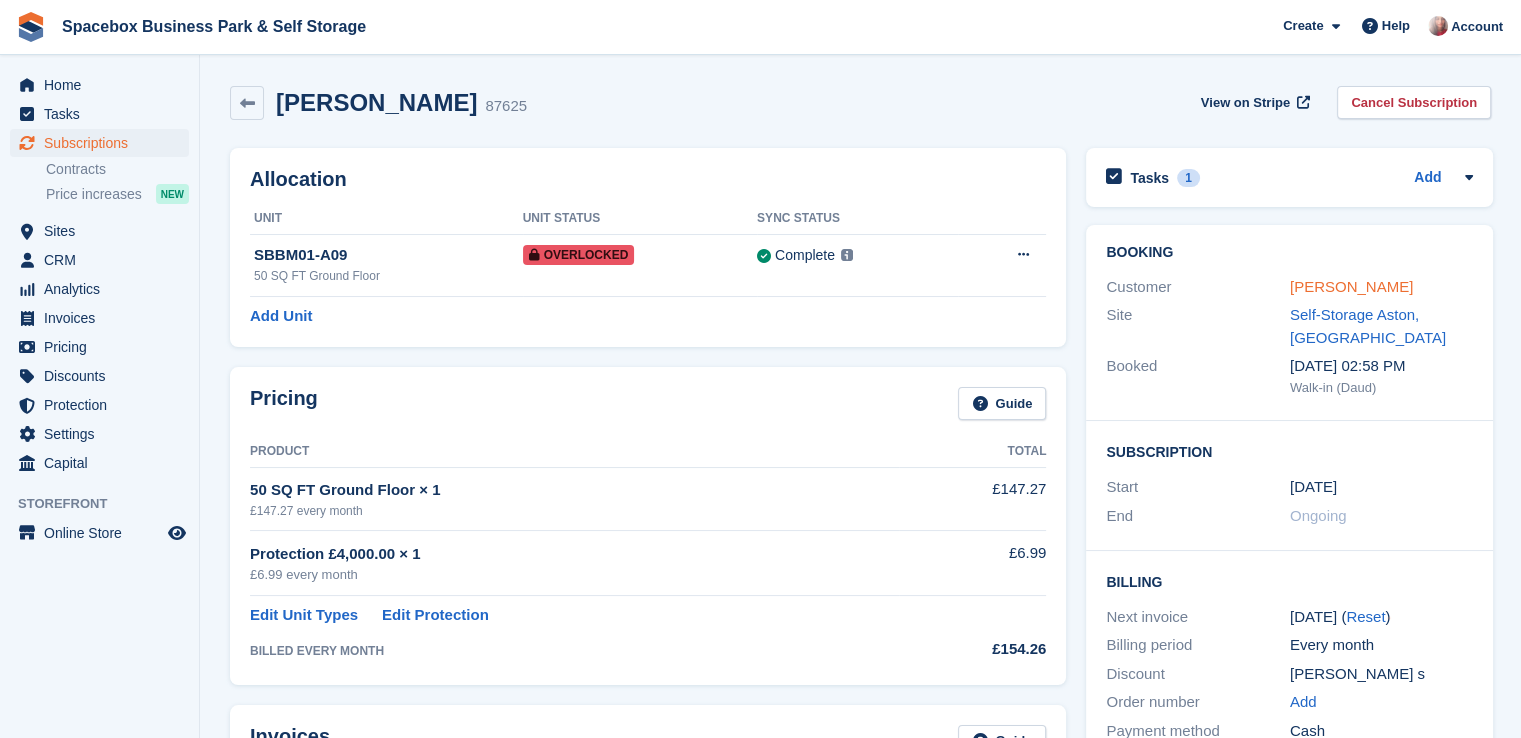 click on "davania smith" at bounding box center (1351, 286) 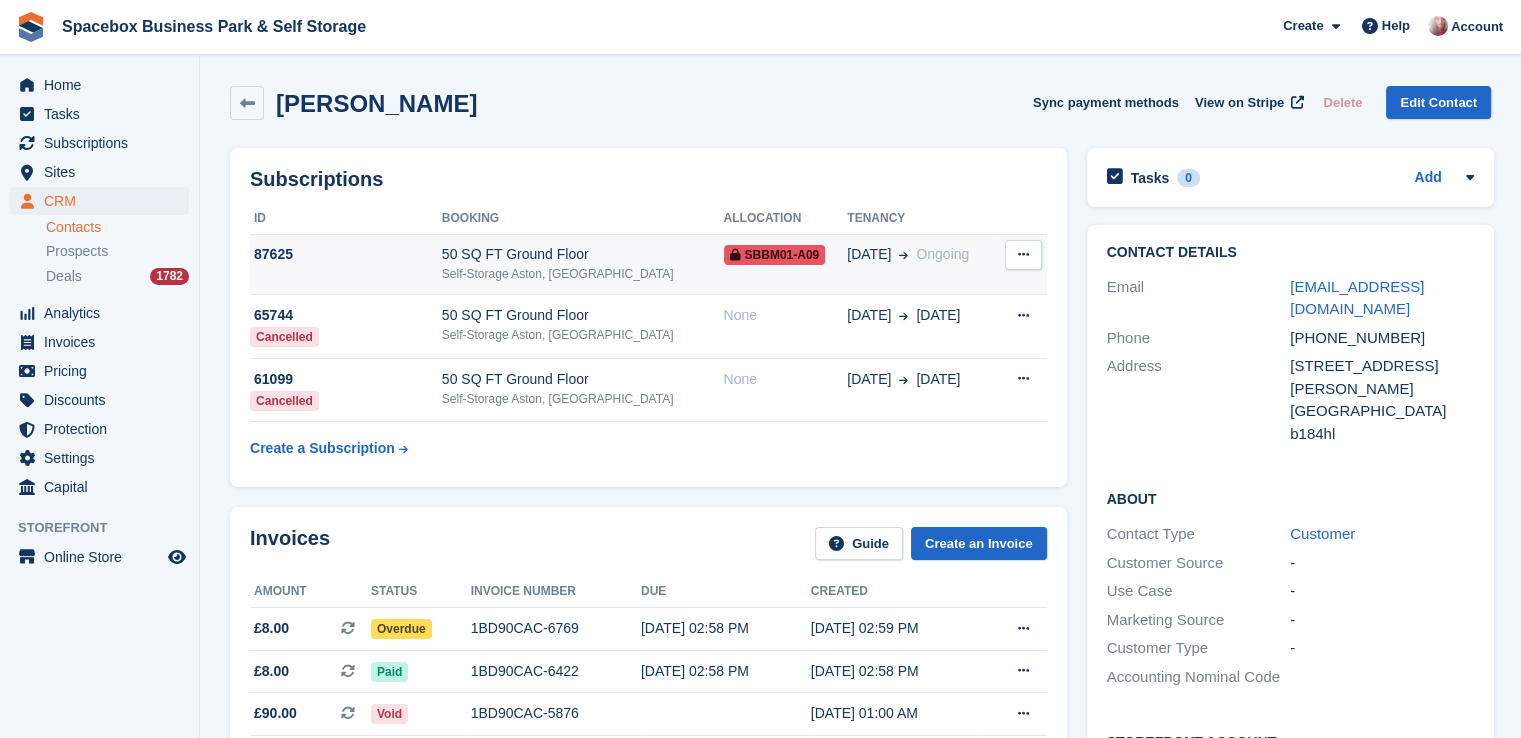 click on "Ongoing" at bounding box center (942, 254) 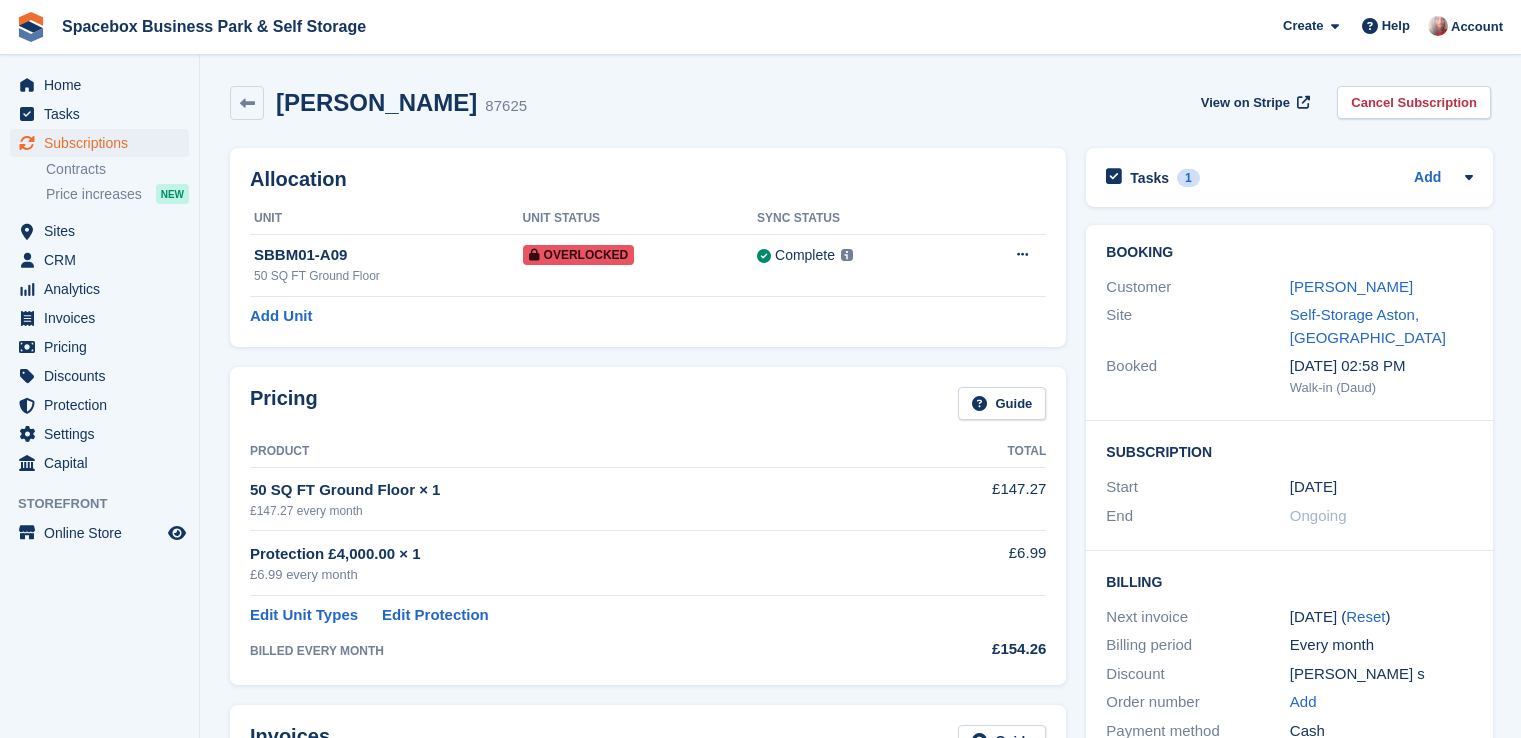 scroll, scrollTop: 0, scrollLeft: 0, axis: both 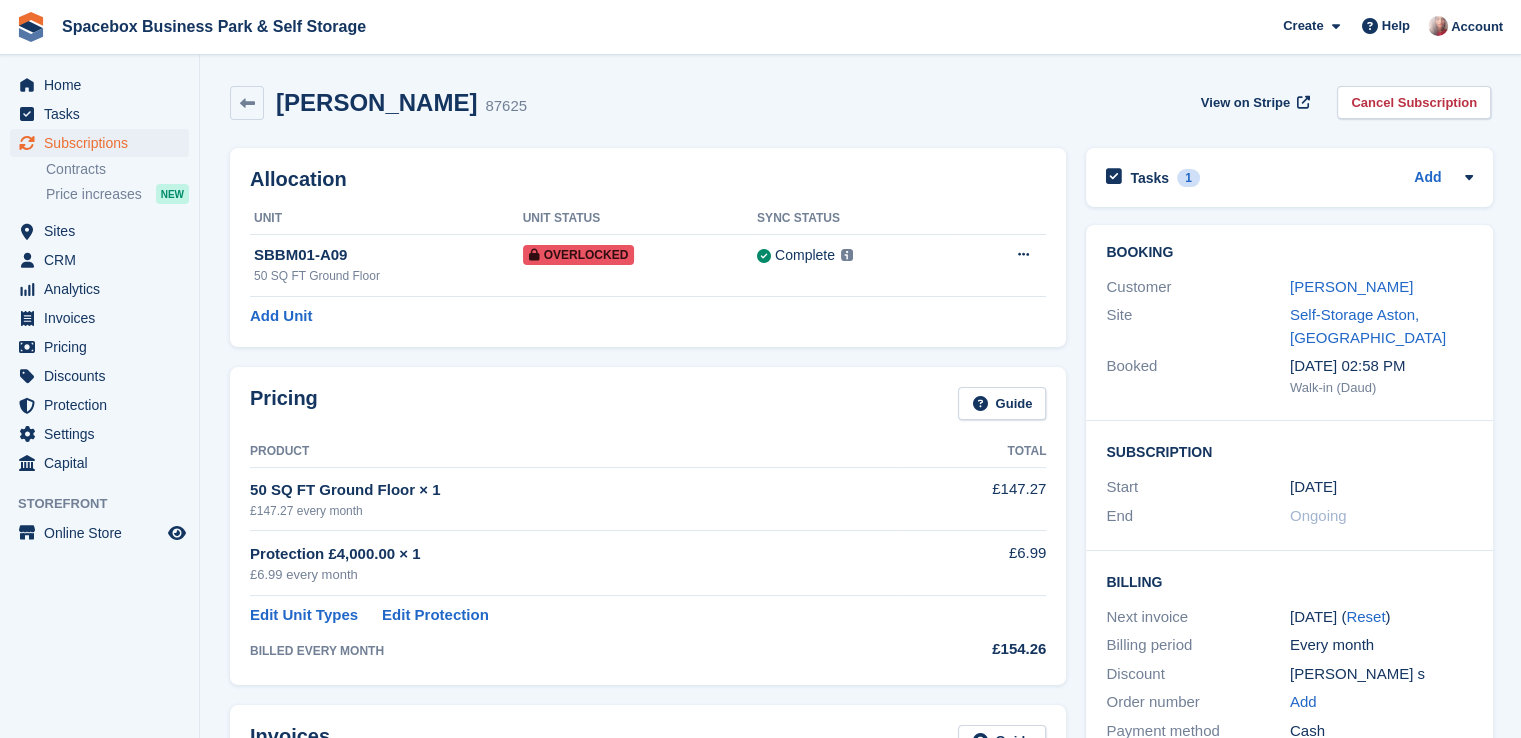 click on "Tasks
1
Add
cx will pay for both the months on [DATE] ( july and aug)
[DATE]" at bounding box center [1289, 177] 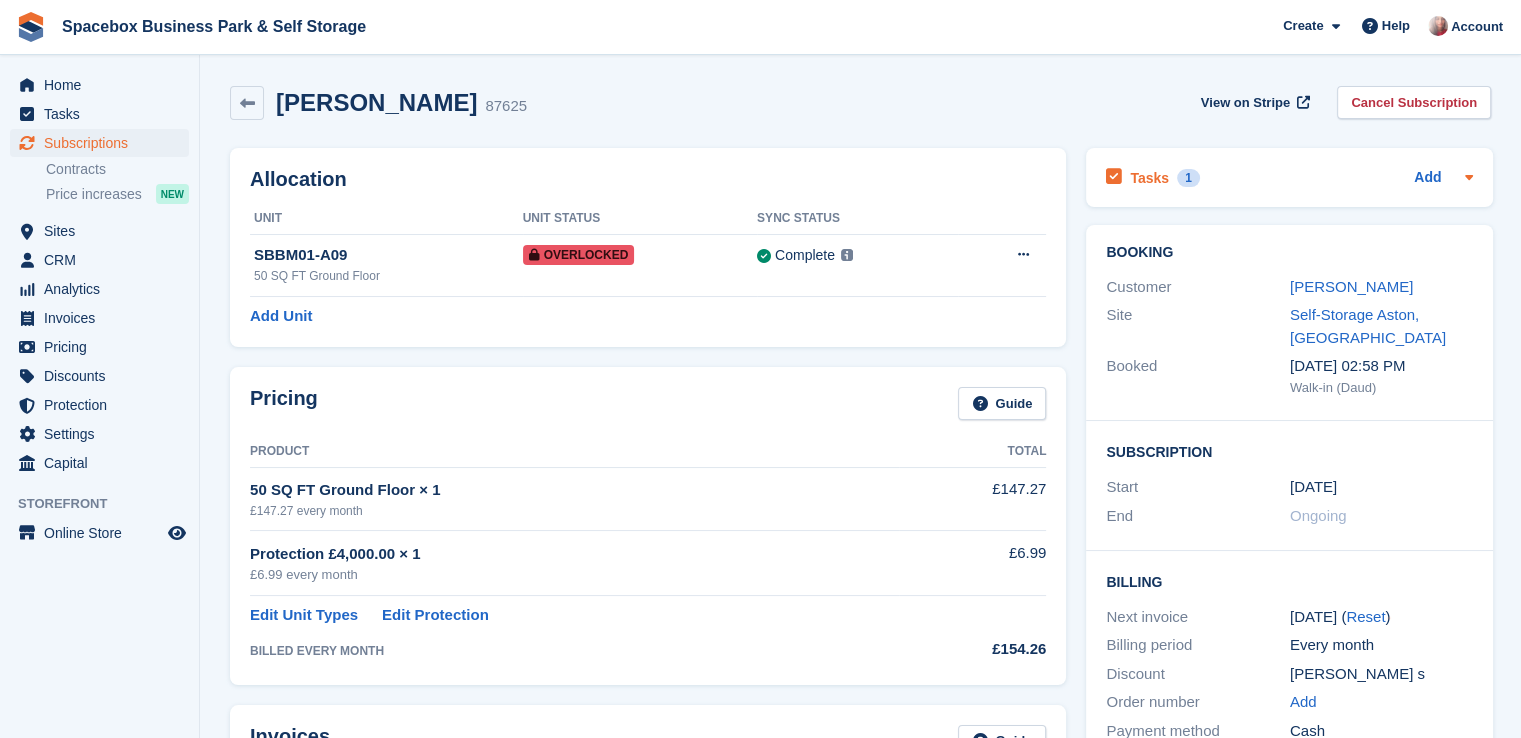 click on "Tasks
1
Add" at bounding box center [1289, 177] 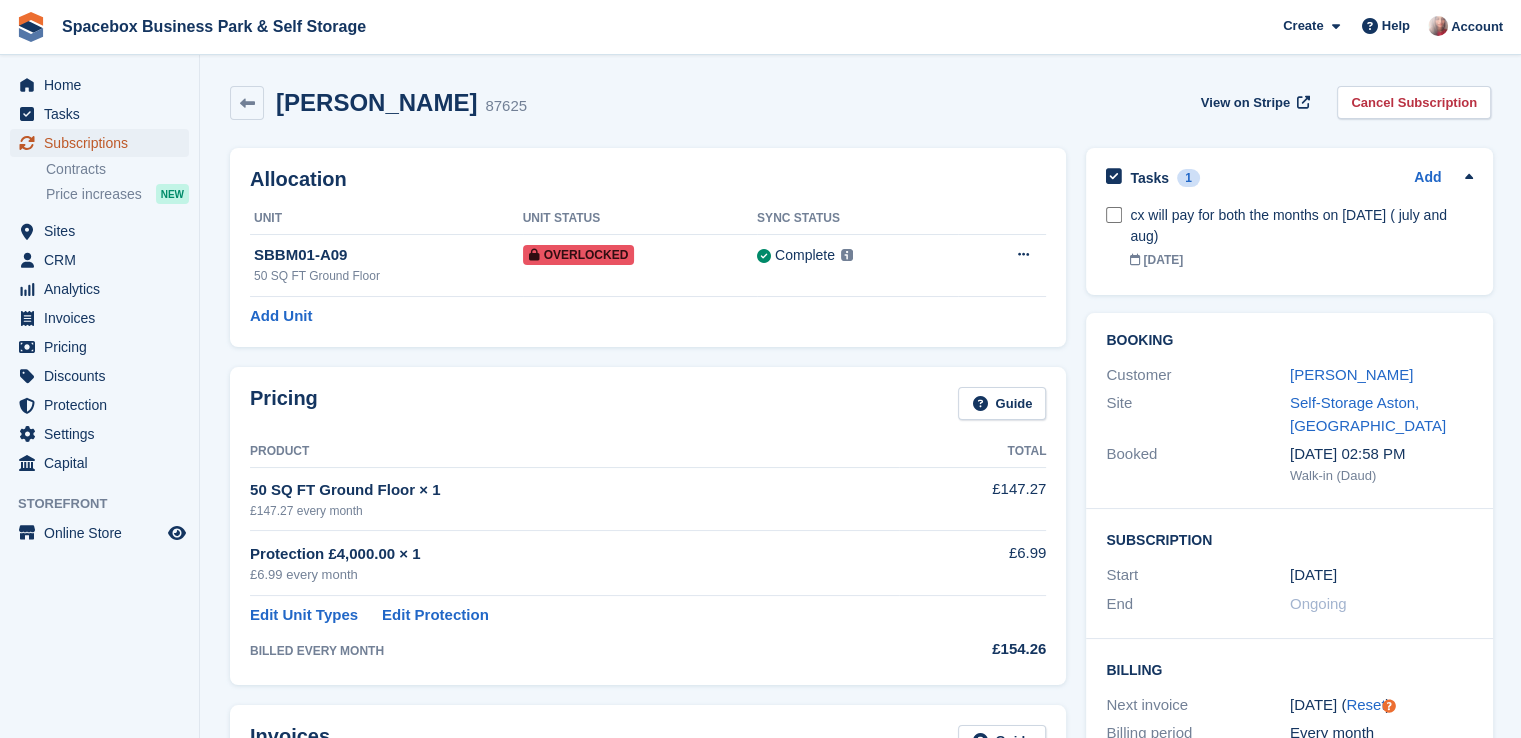 click on "Subscriptions" at bounding box center (104, 143) 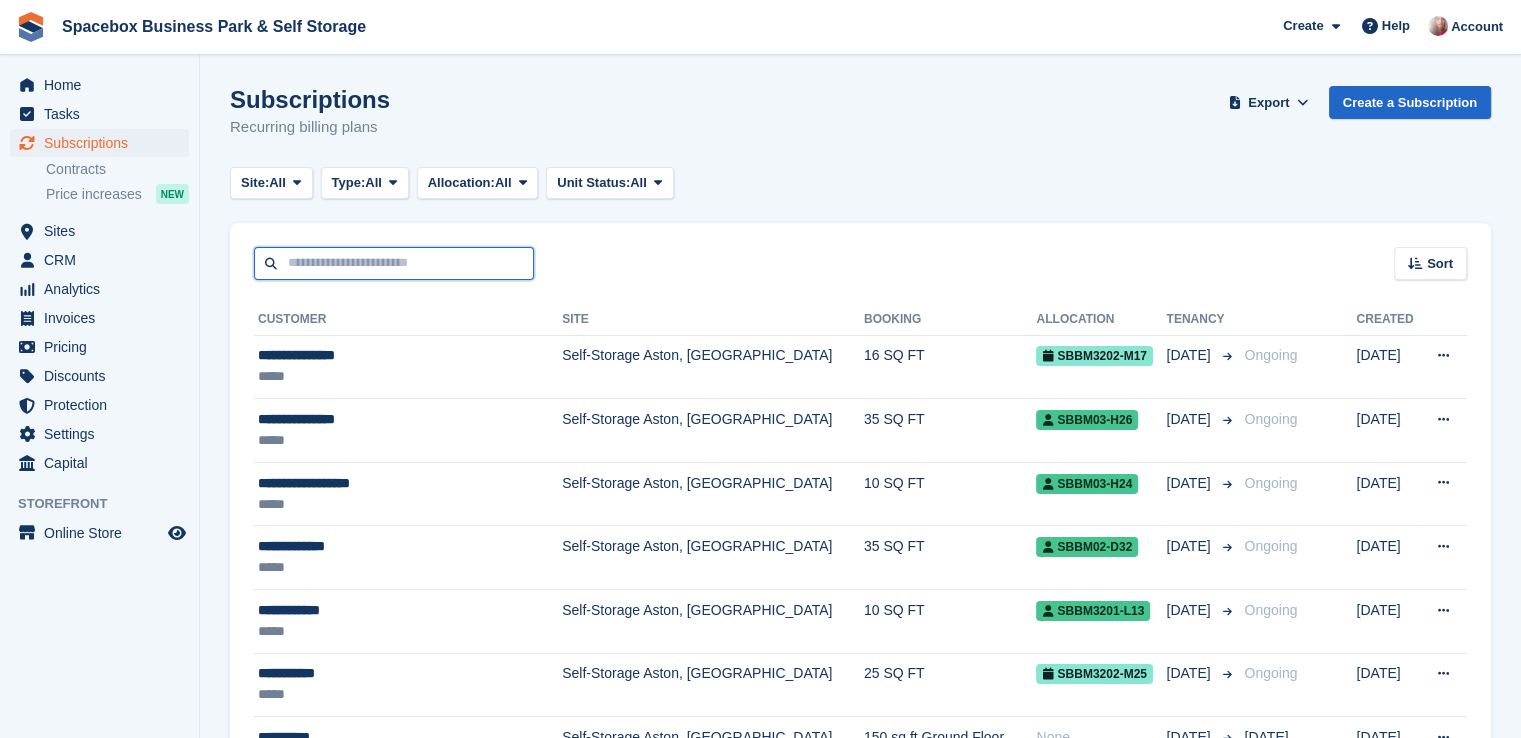 click at bounding box center (394, 263) 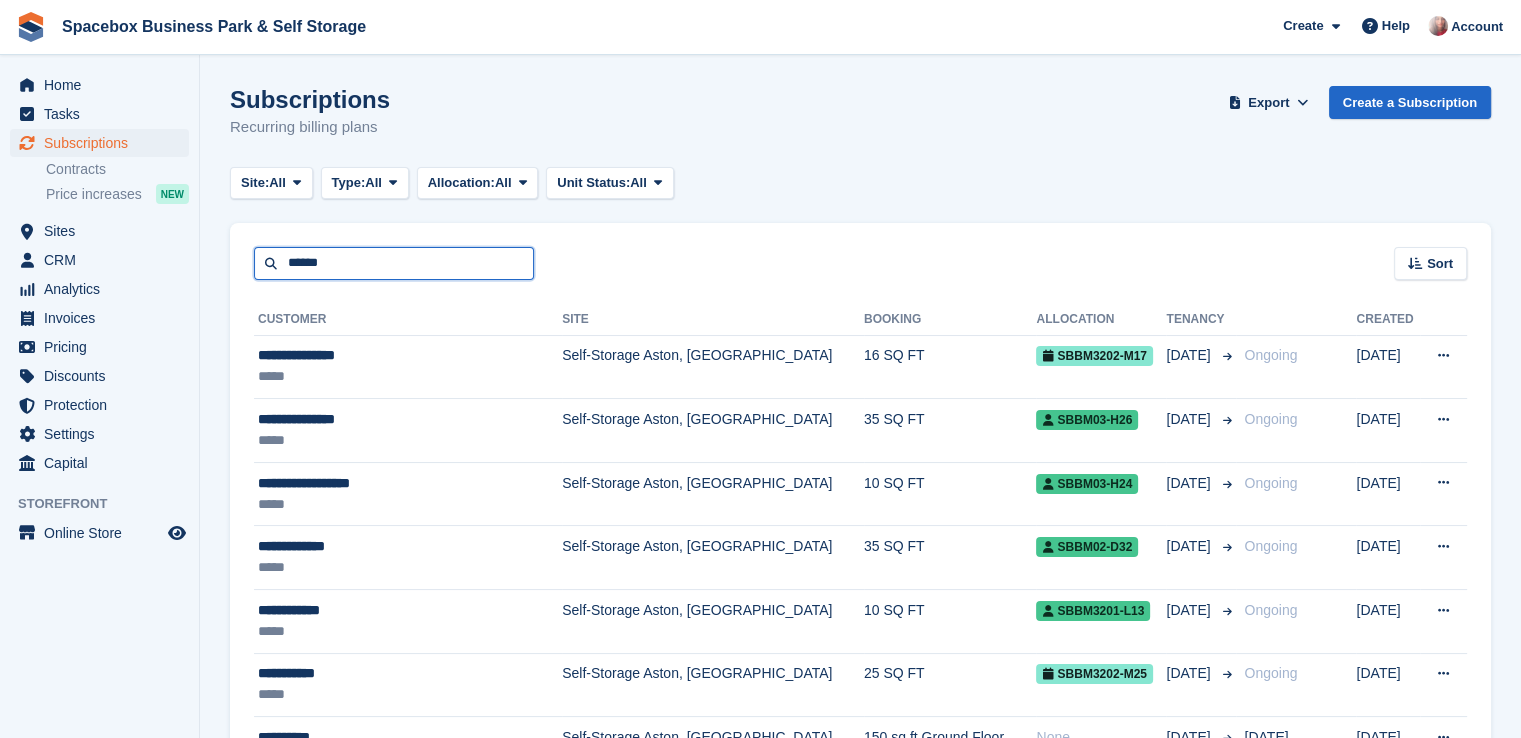 type on "******" 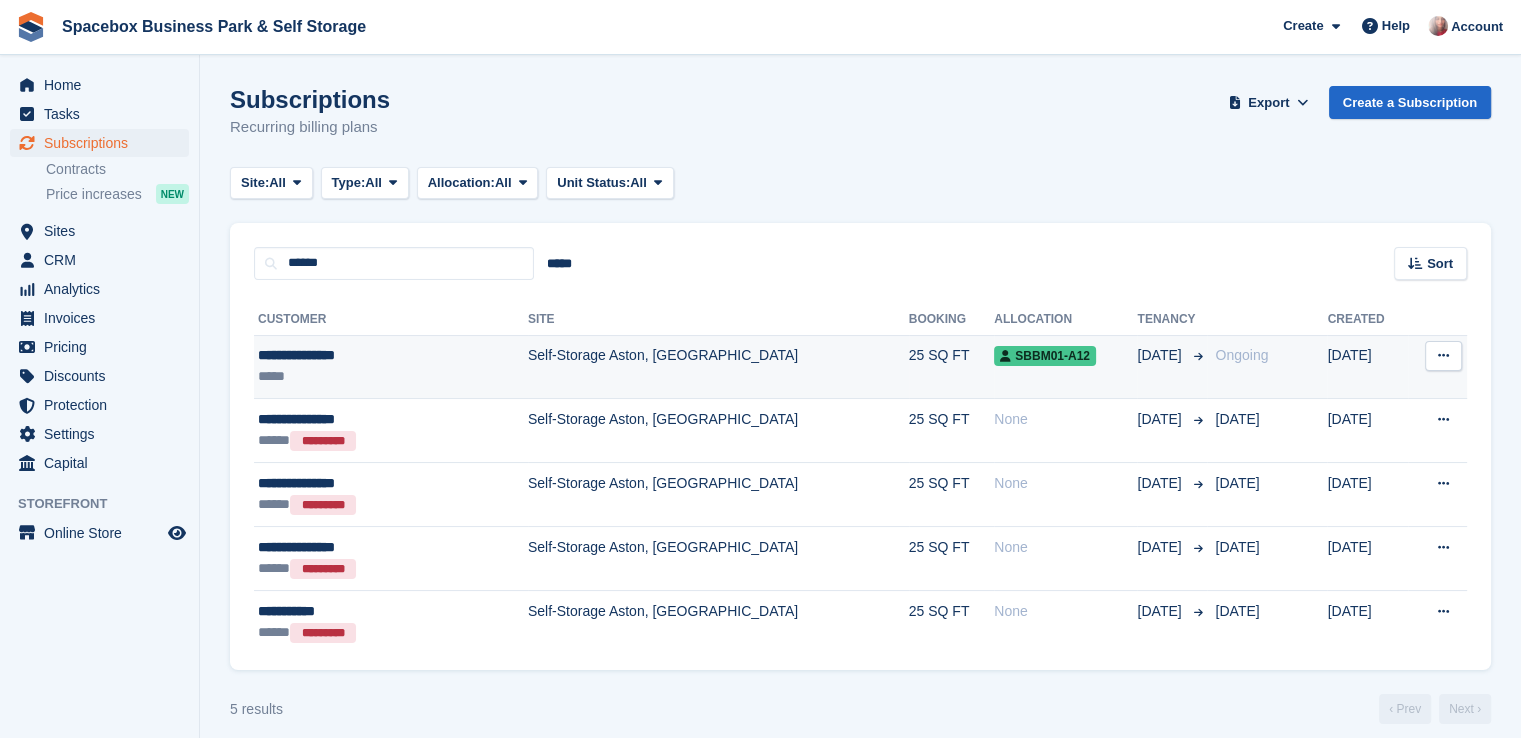 click on "Self-Storage Aston, [GEOGRAPHIC_DATA]" at bounding box center (718, 367) 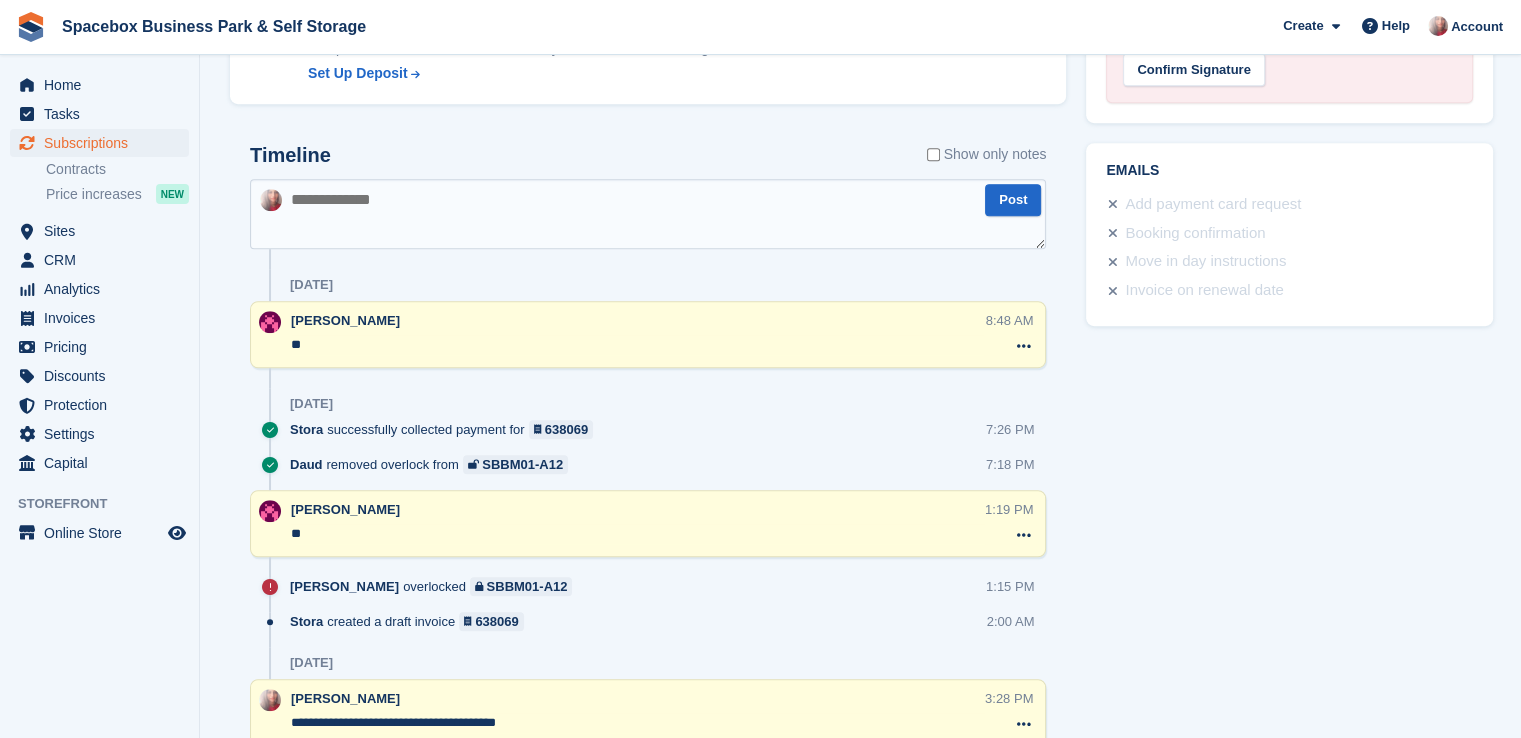 scroll, scrollTop: 1195, scrollLeft: 0, axis: vertical 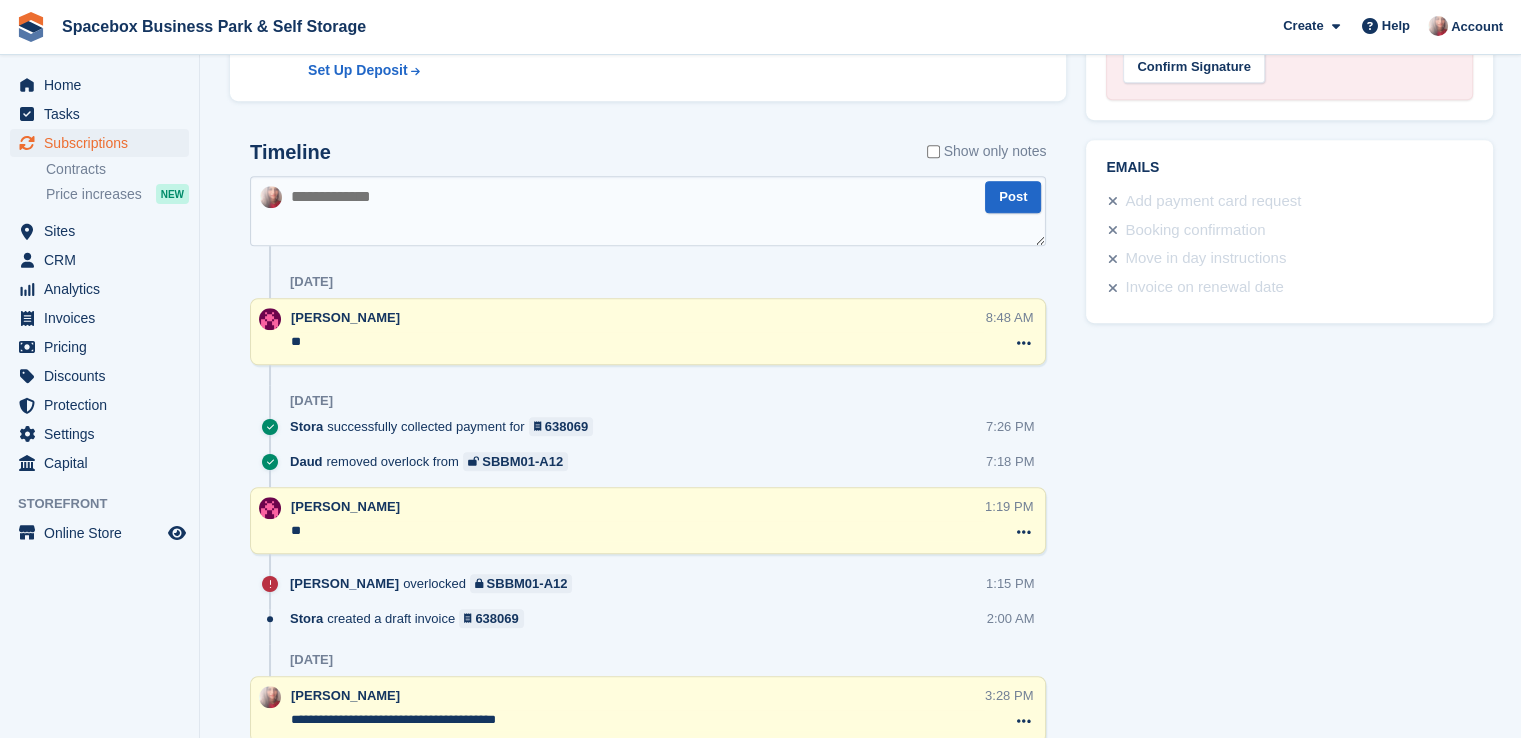 click at bounding box center [648, 211] 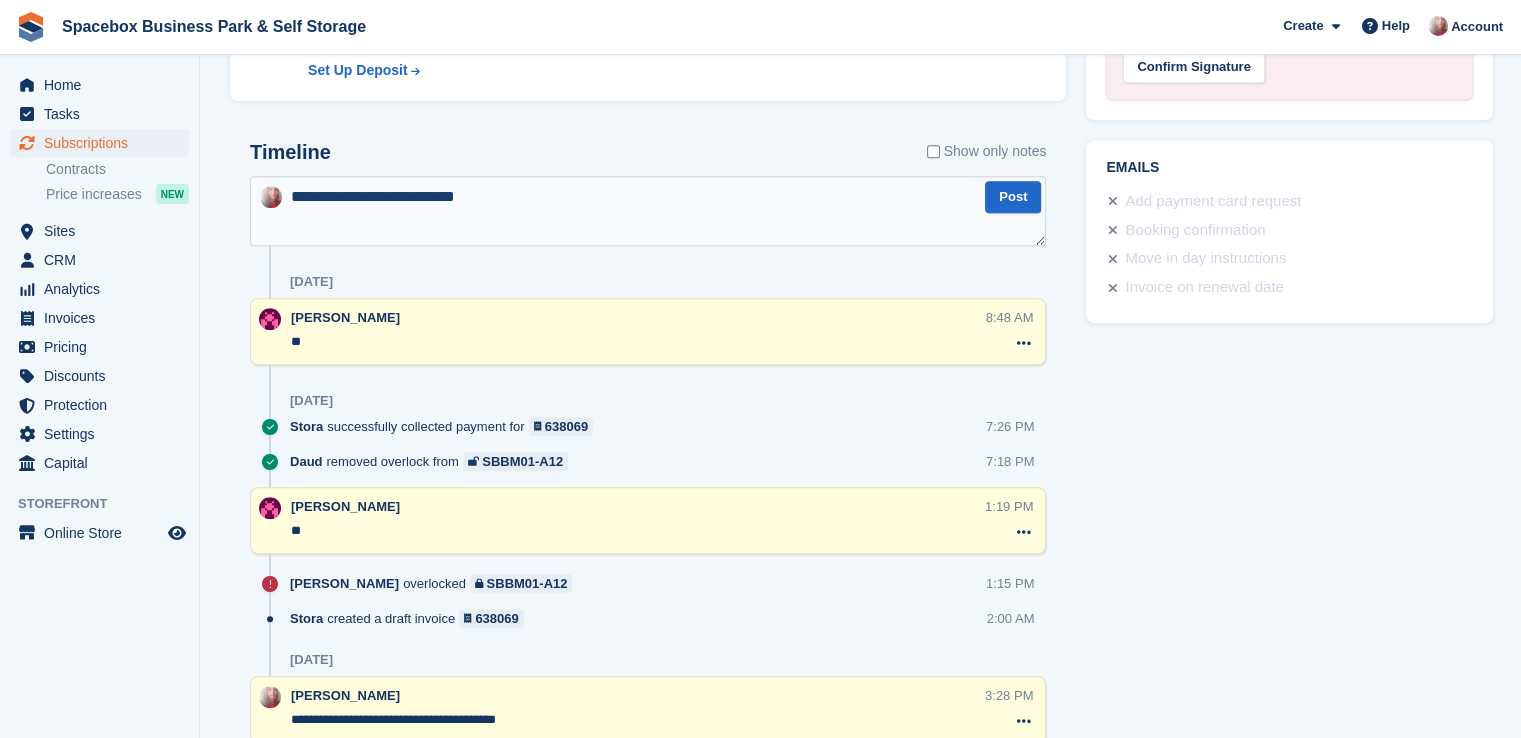 type on "**********" 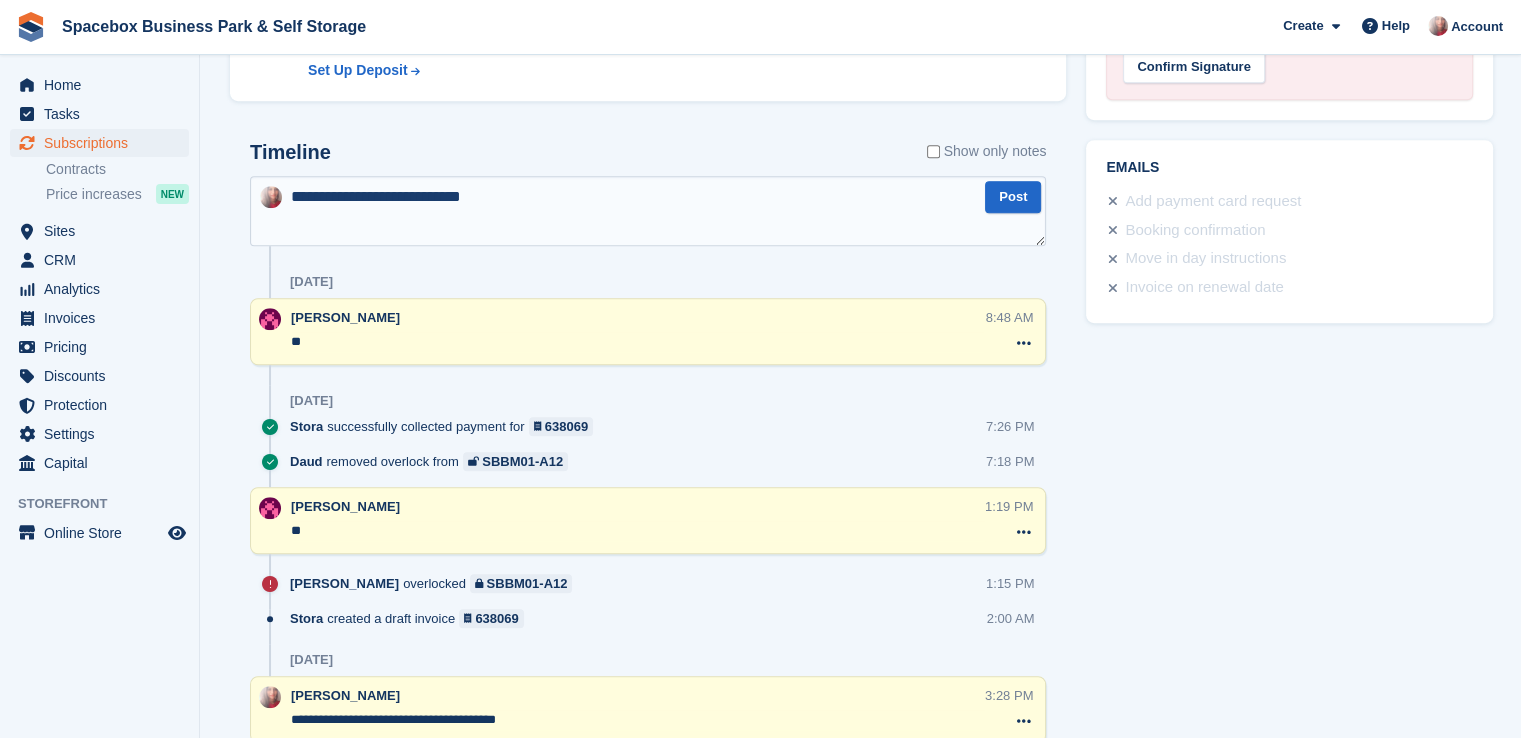 type 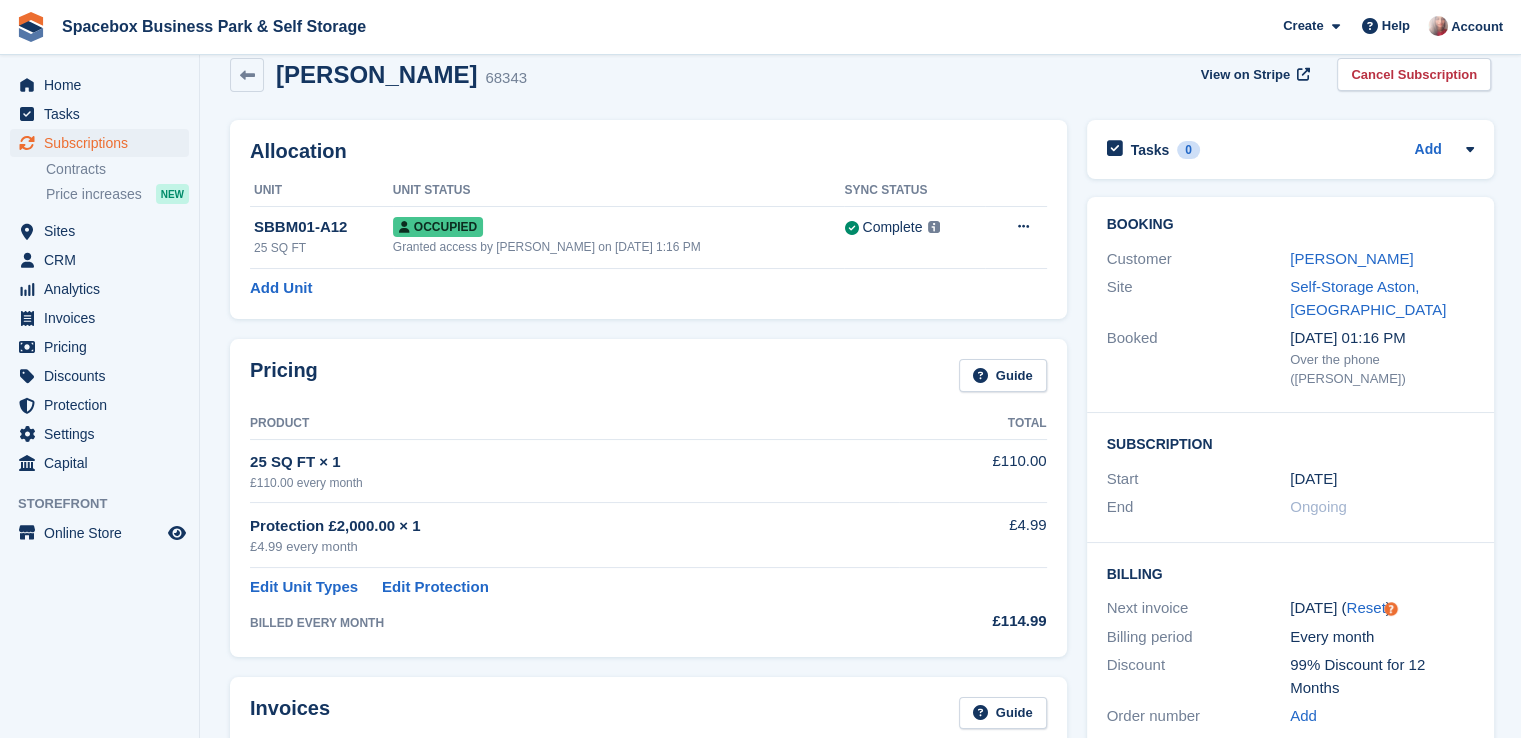 scroll, scrollTop: 0, scrollLeft: 0, axis: both 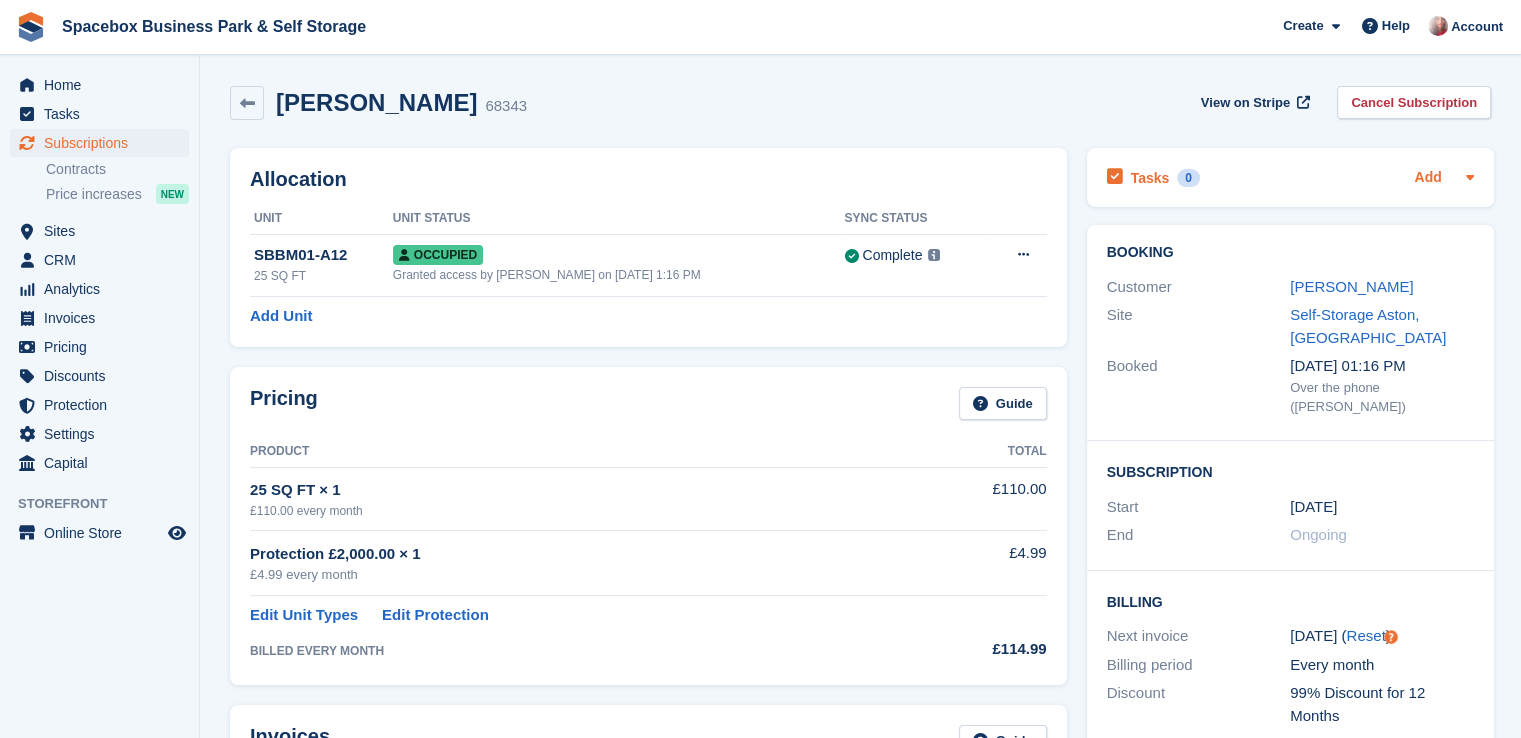 click on "Add" at bounding box center (1427, 178) 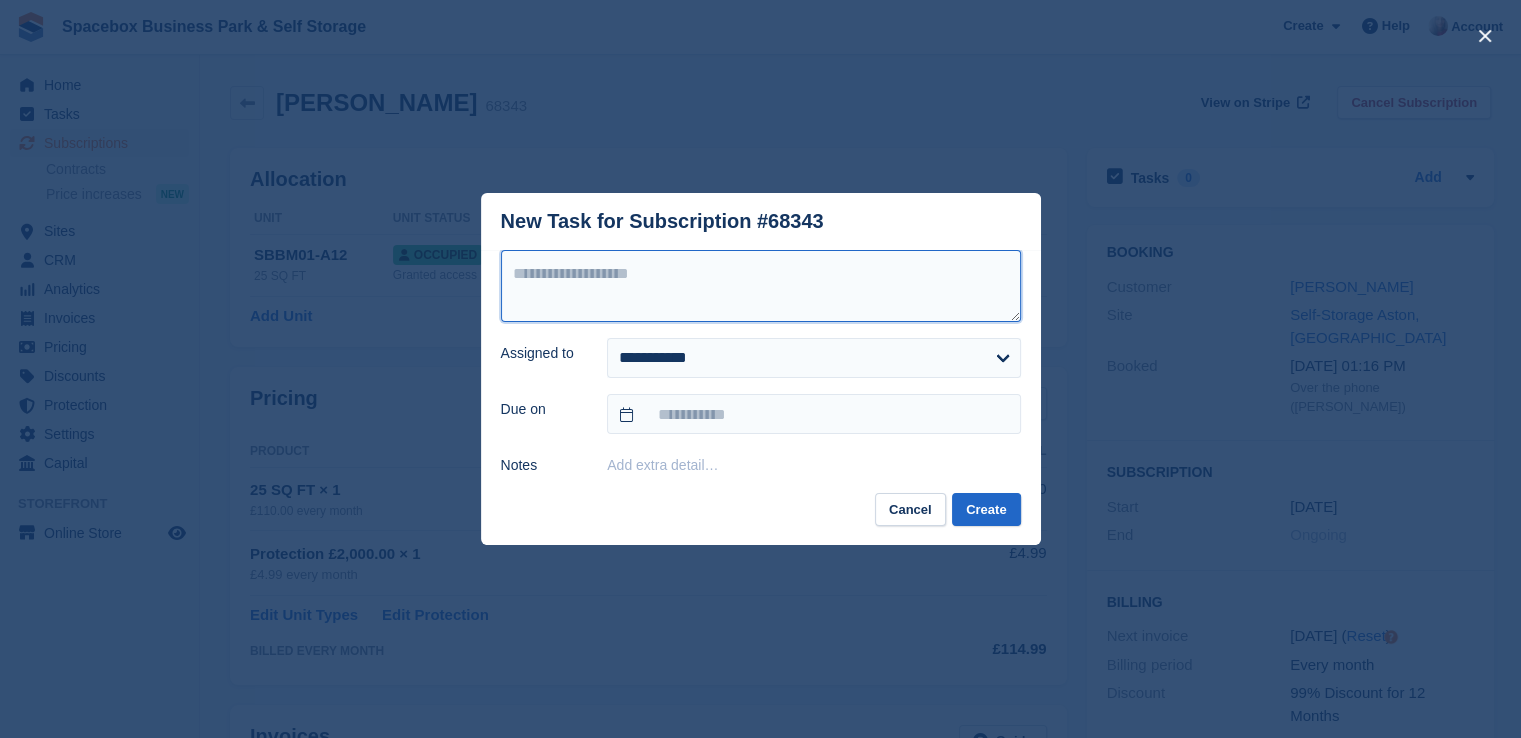 click at bounding box center [761, 286] 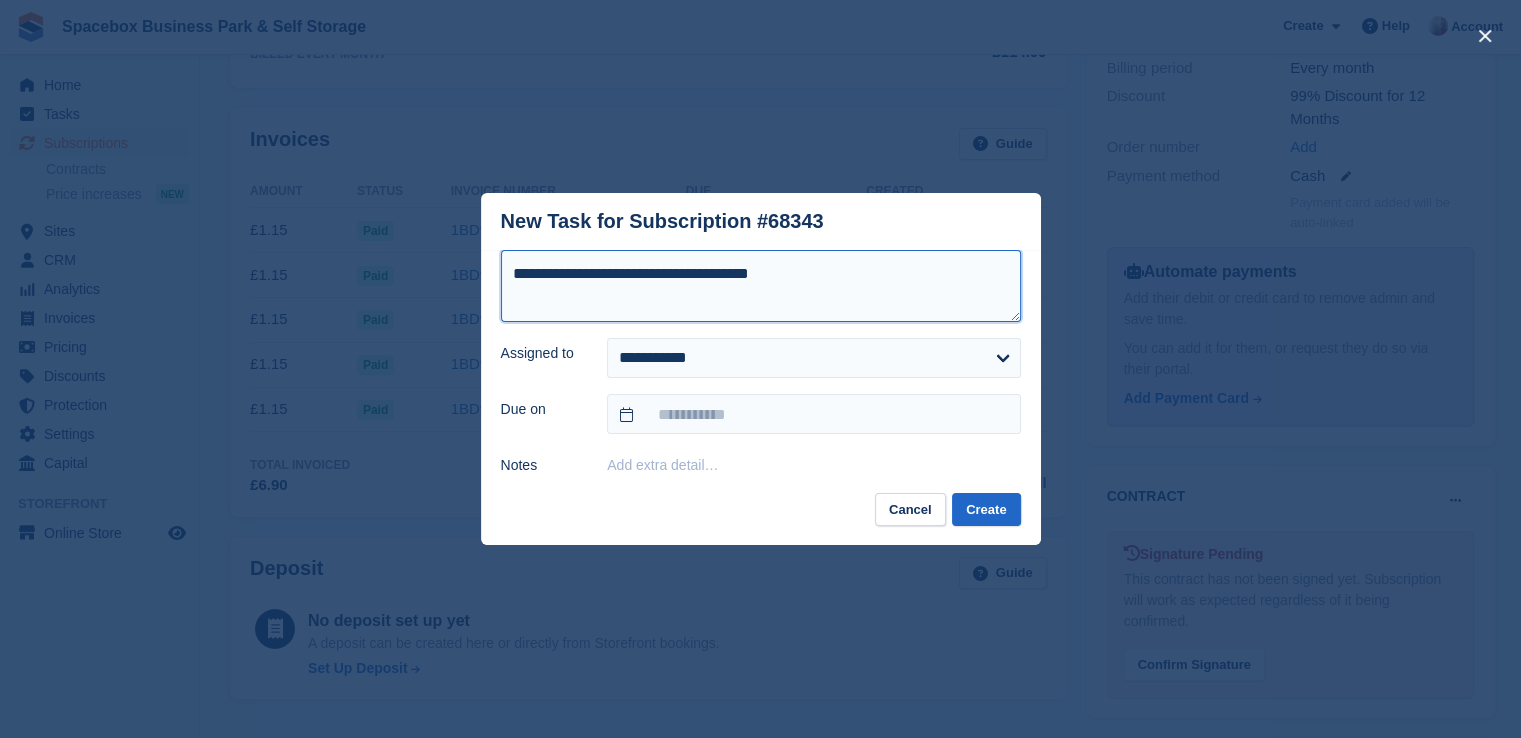 scroll, scrollTop: 1195, scrollLeft: 0, axis: vertical 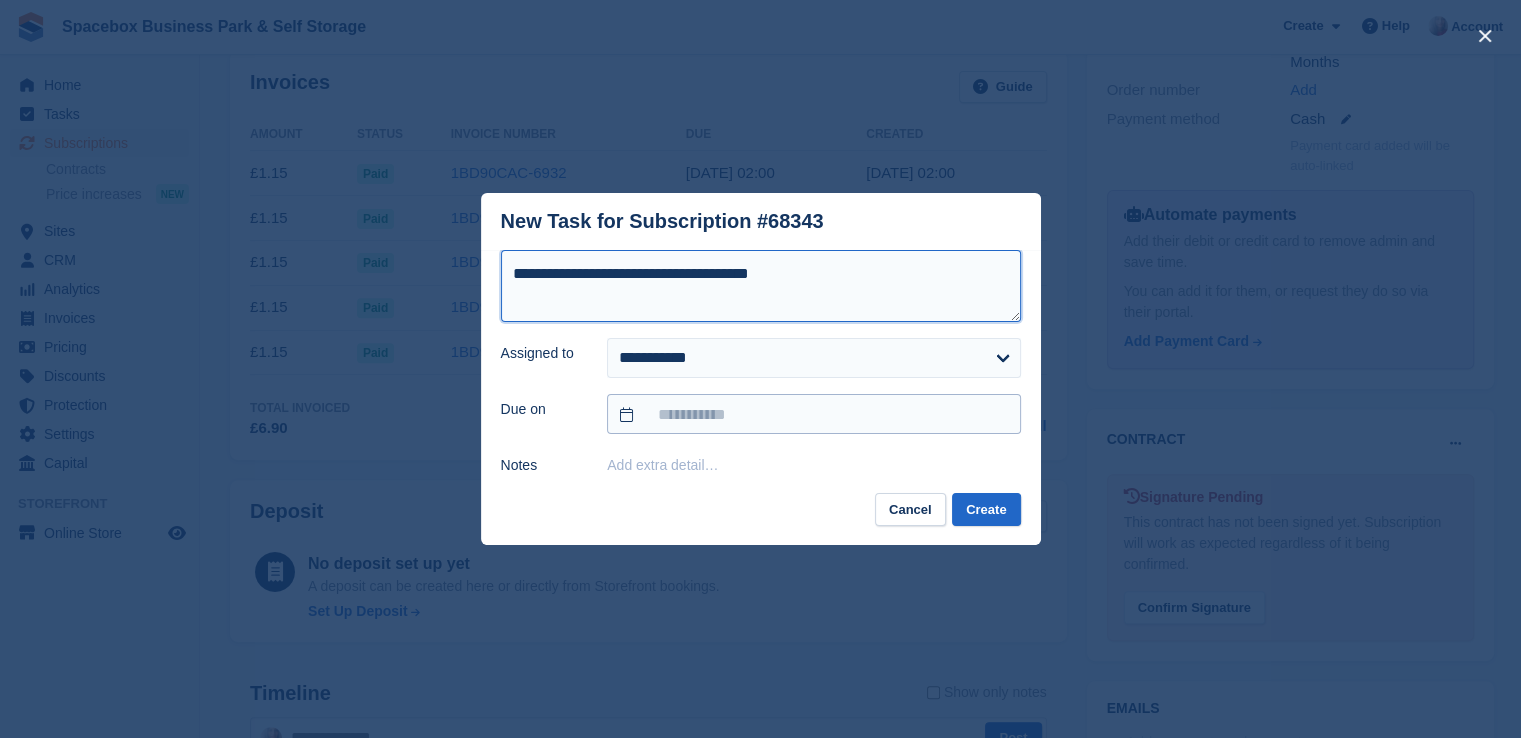 type on "**********" 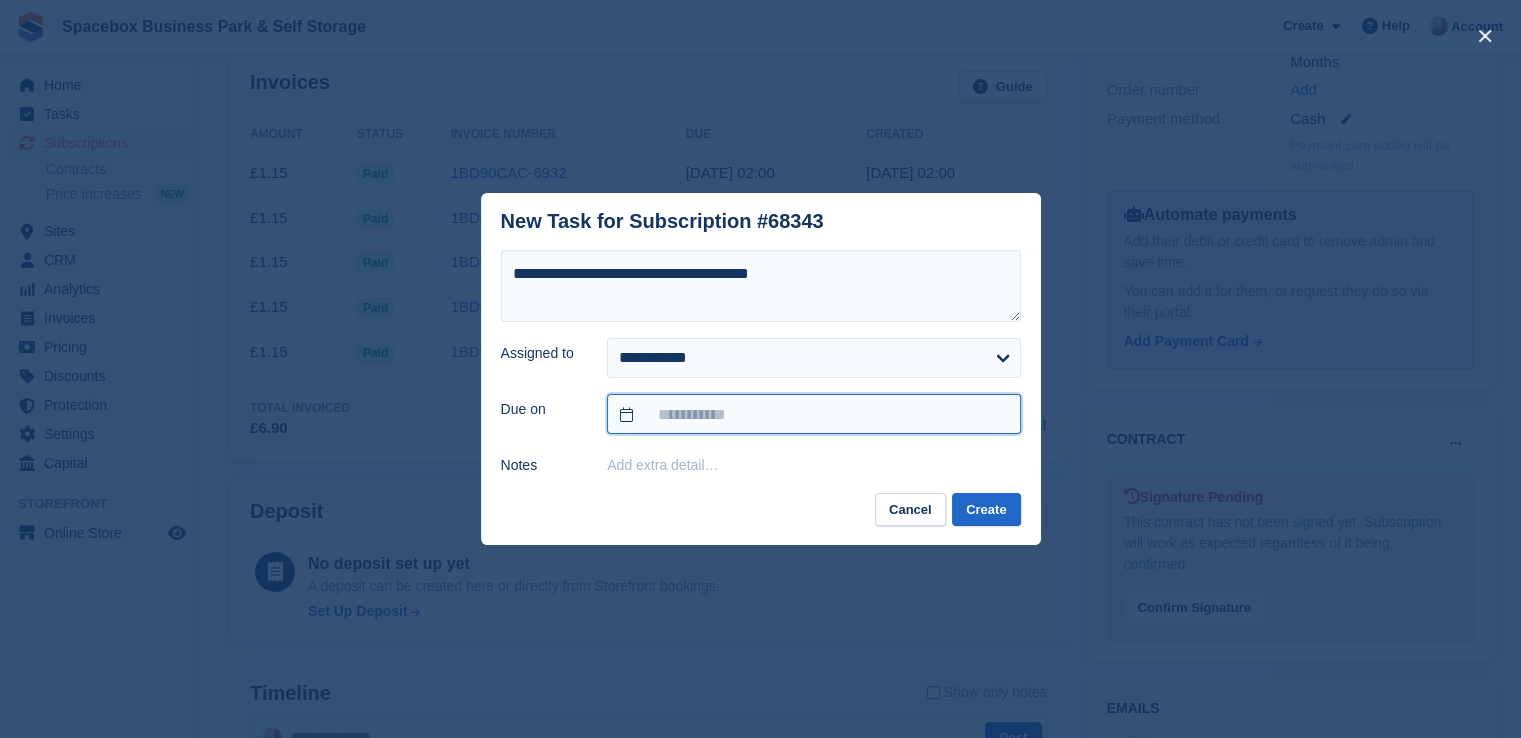 click at bounding box center [813, 414] 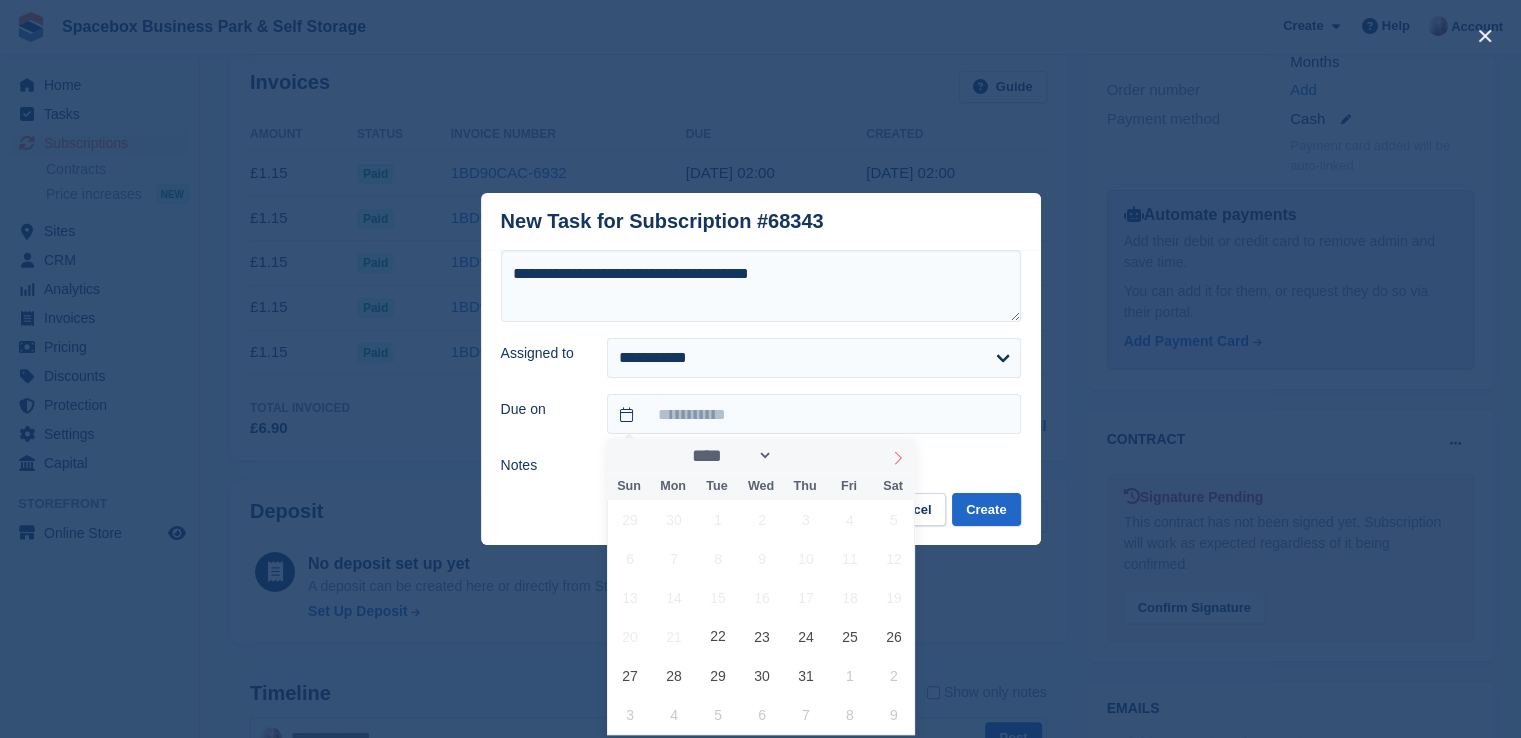 click 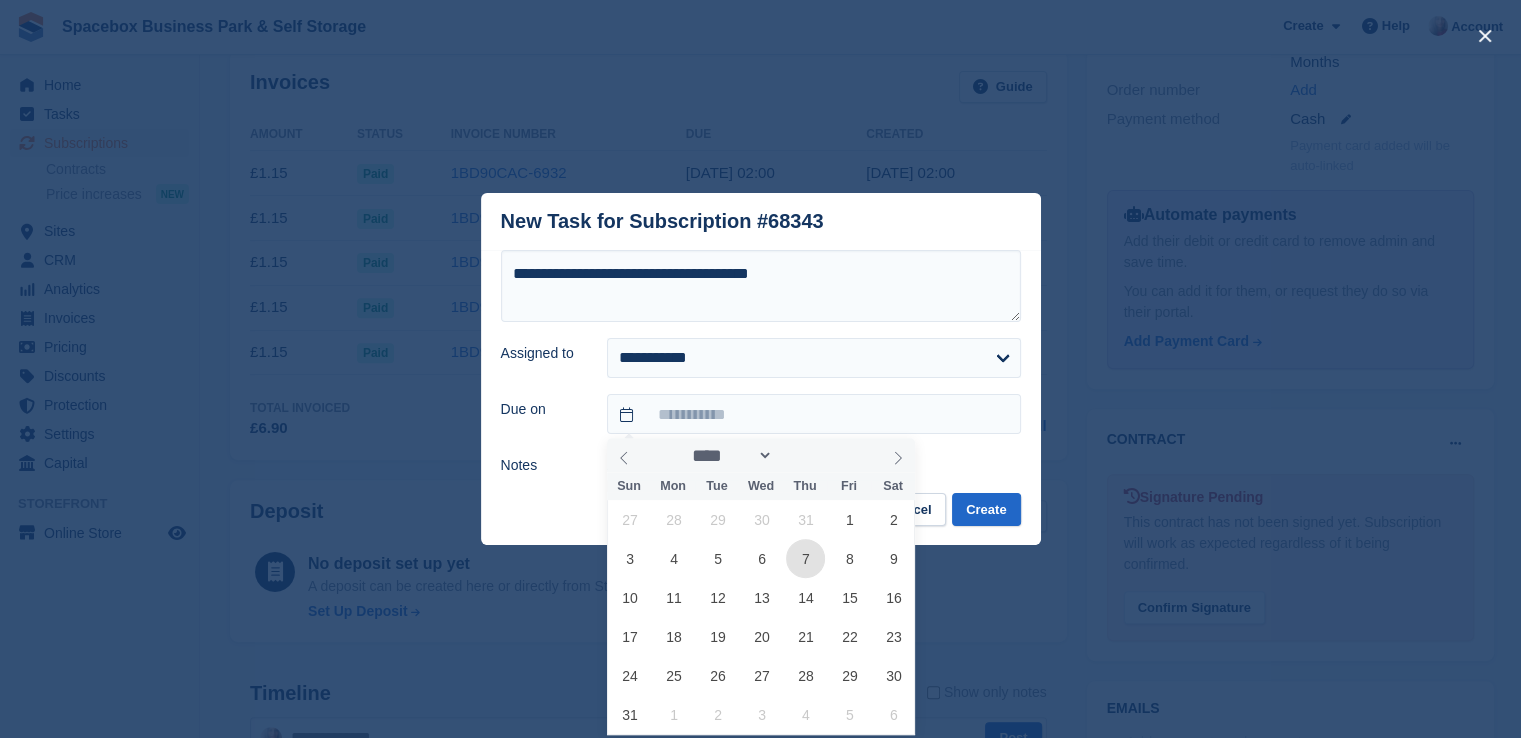 click on "7" at bounding box center [805, 558] 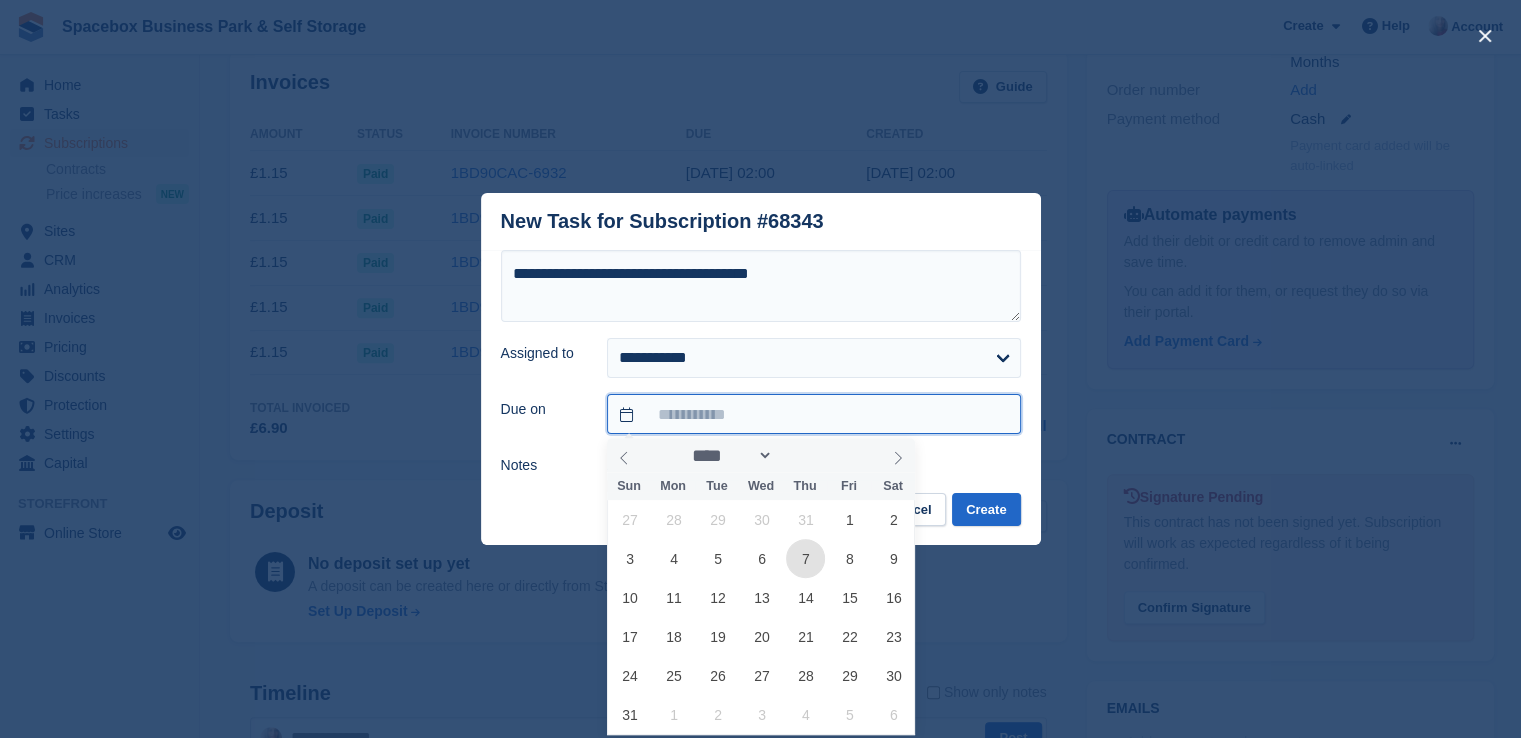 type on "**********" 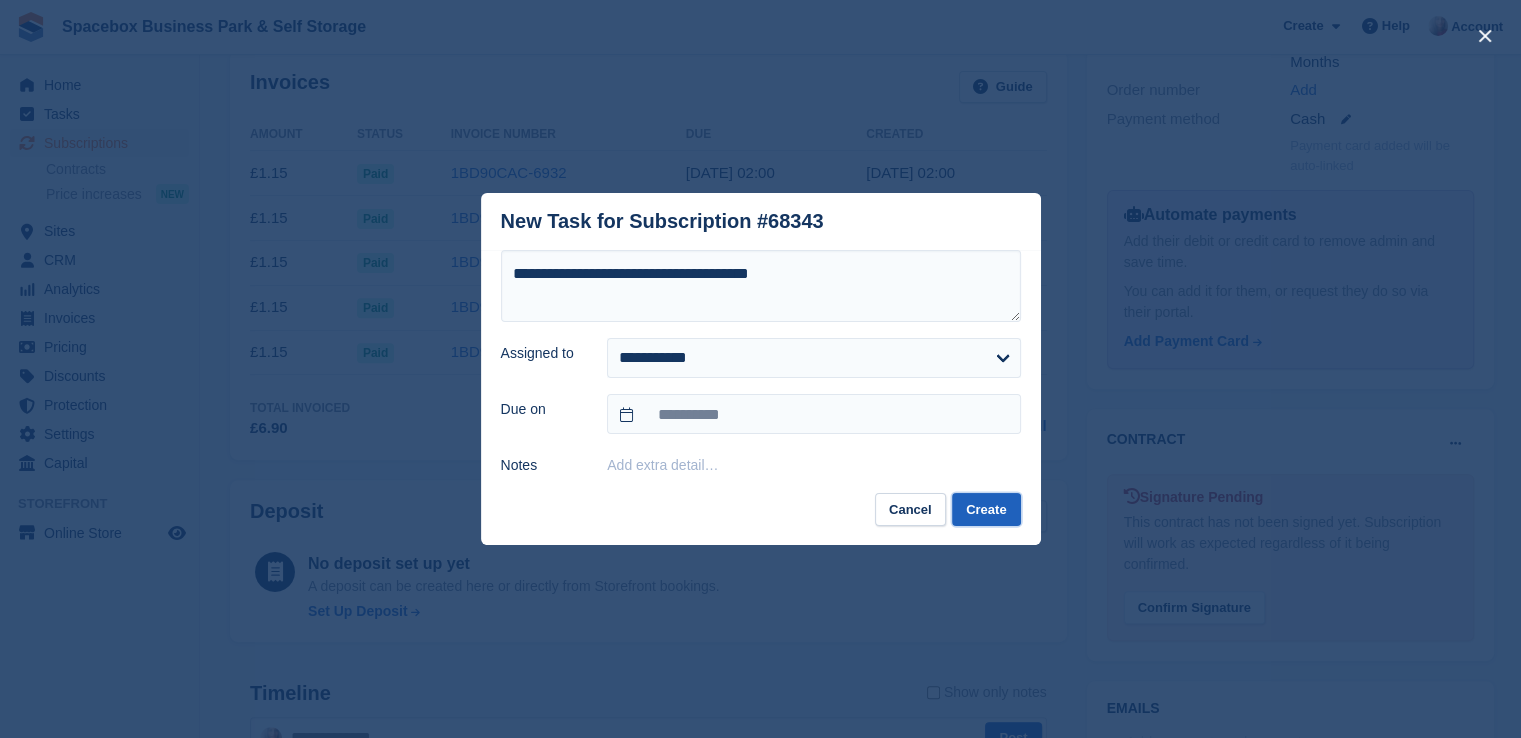 click on "Create" at bounding box center [986, 509] 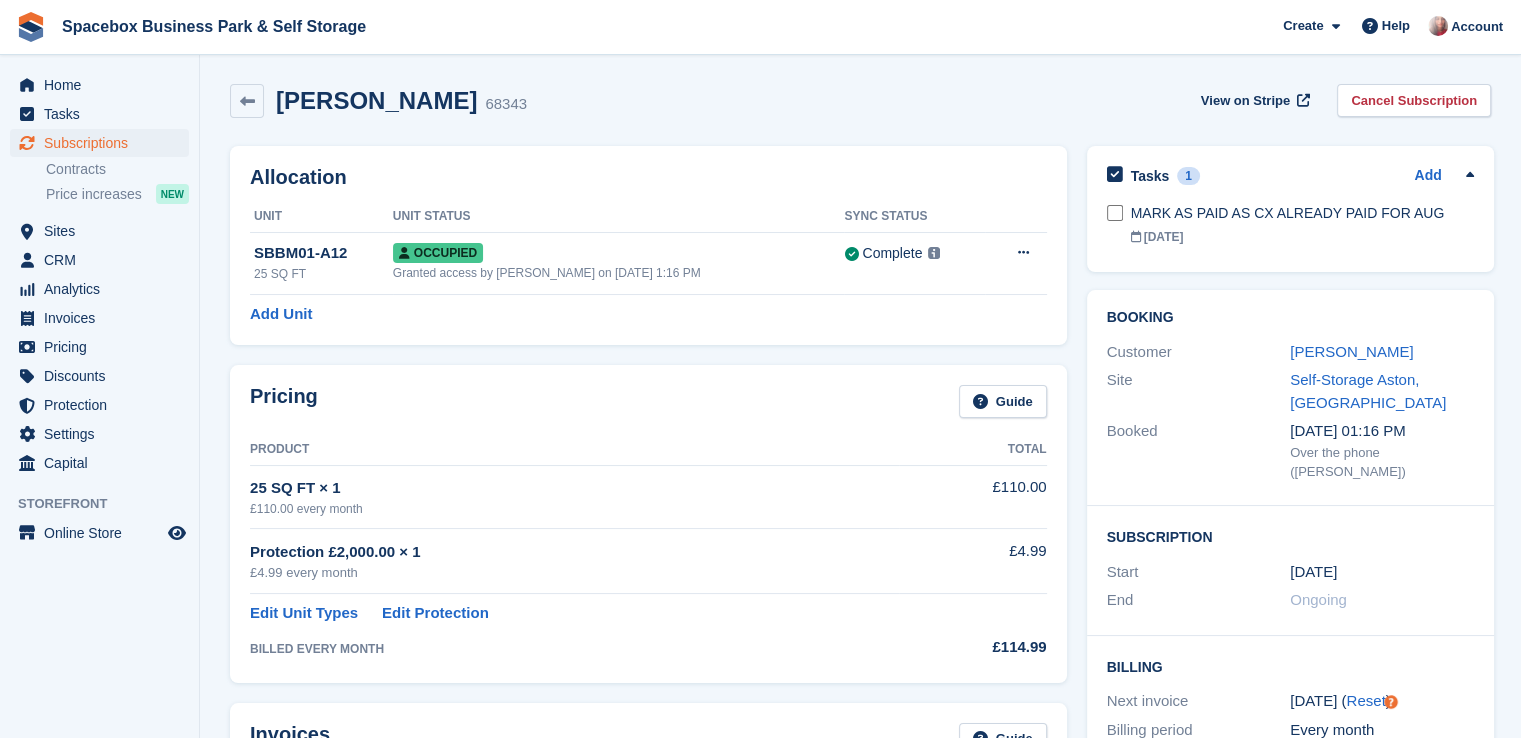 scroll, scrollTop: 0, scrollLeft: 0, axis: both 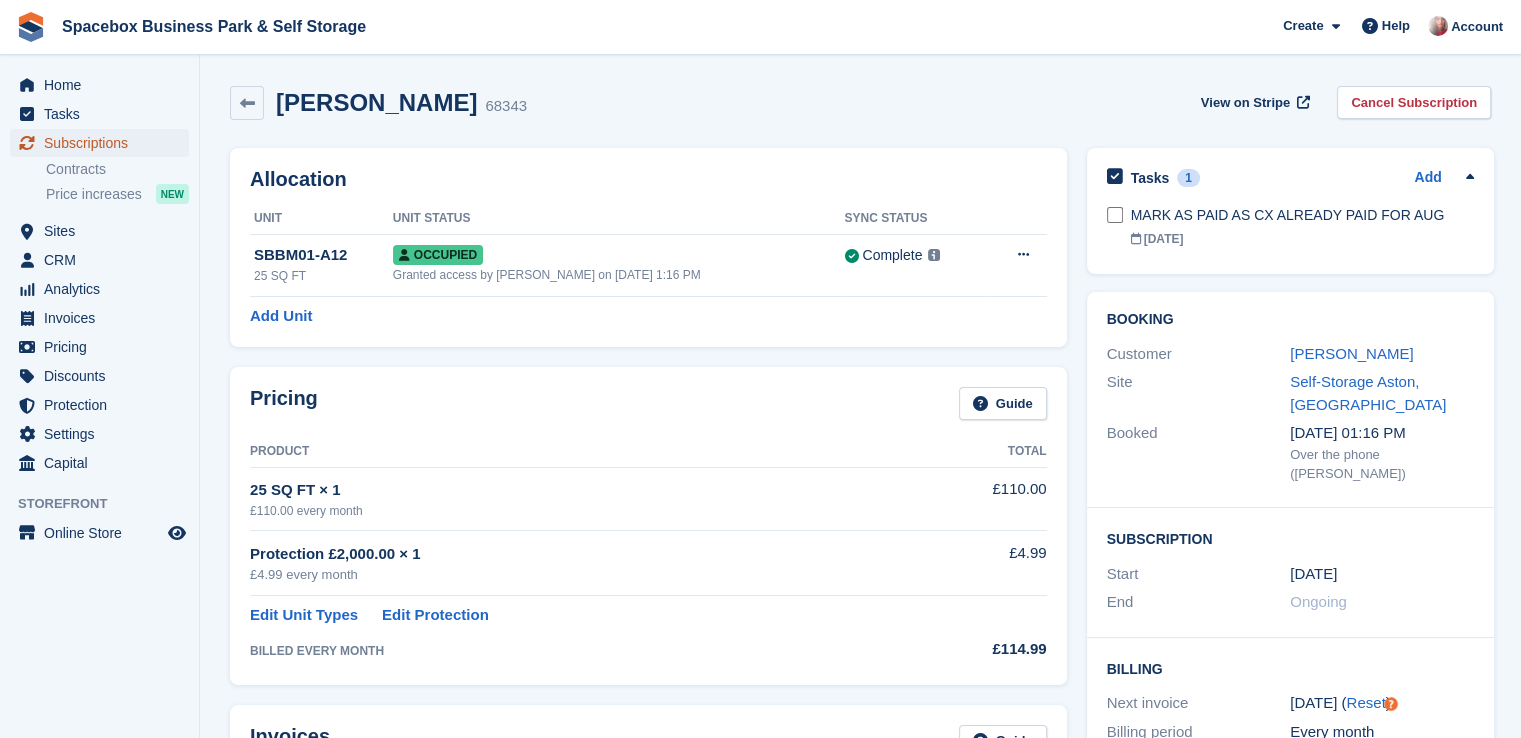 click on "Subscriptions" at bounding box center [104, 143] 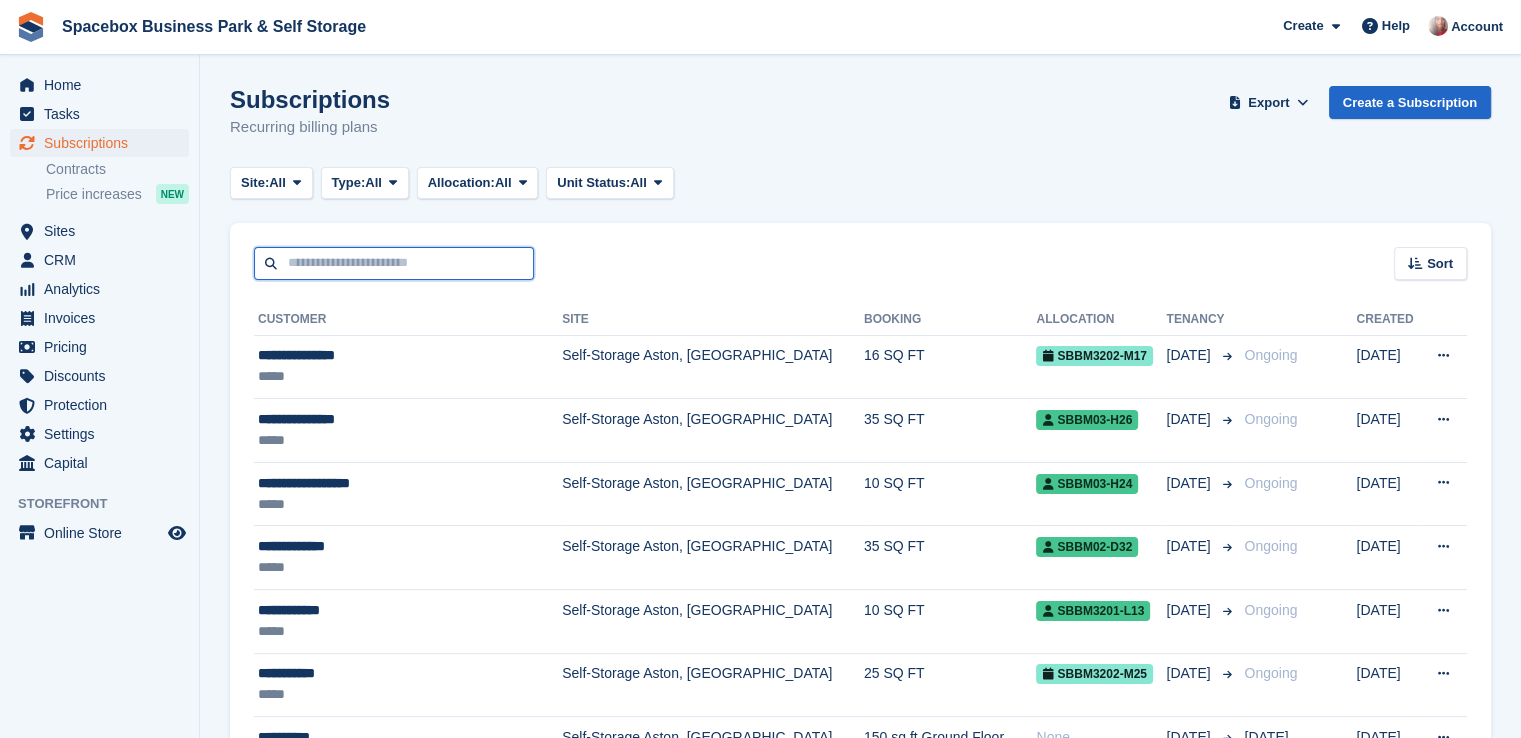 click at bounding box center [394, 263] 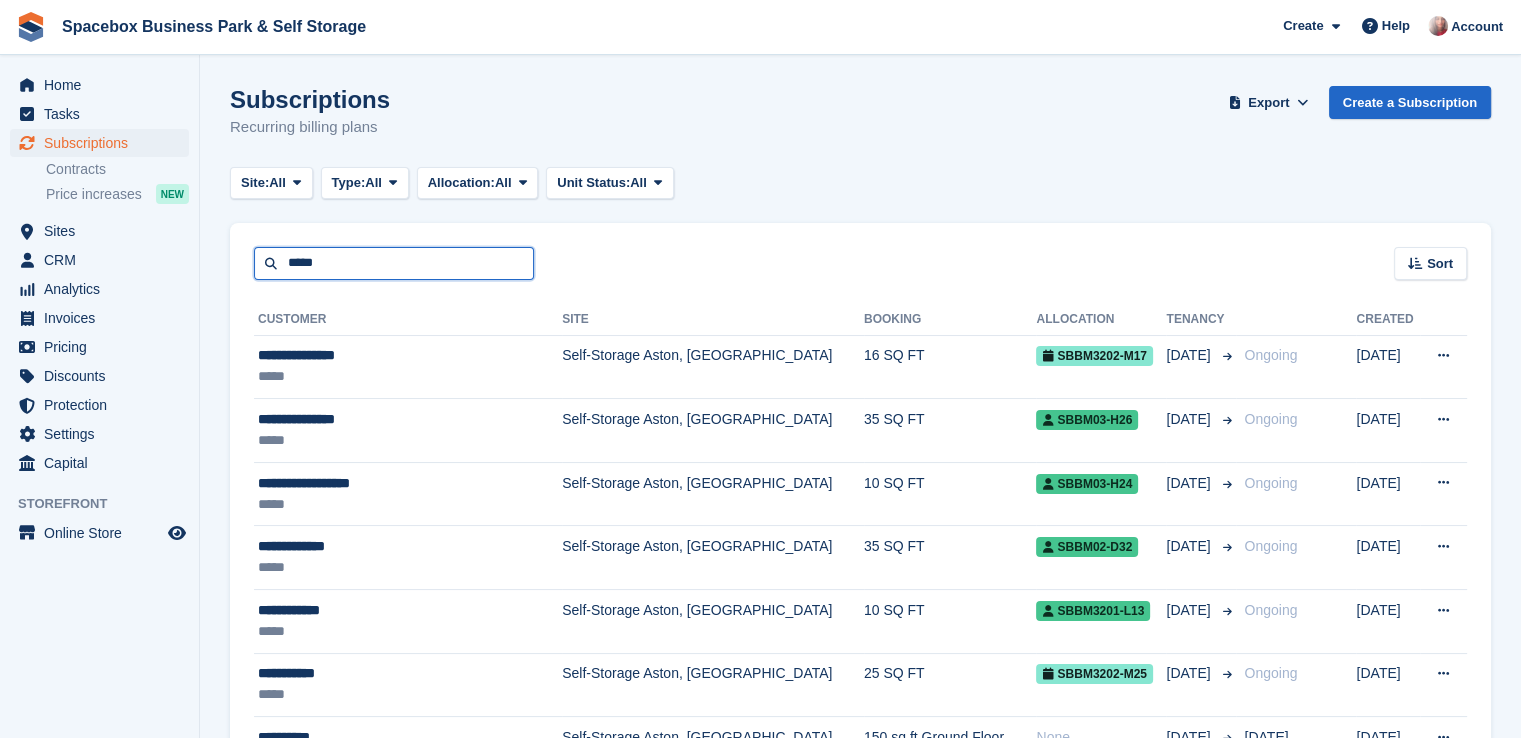 type on "*****" 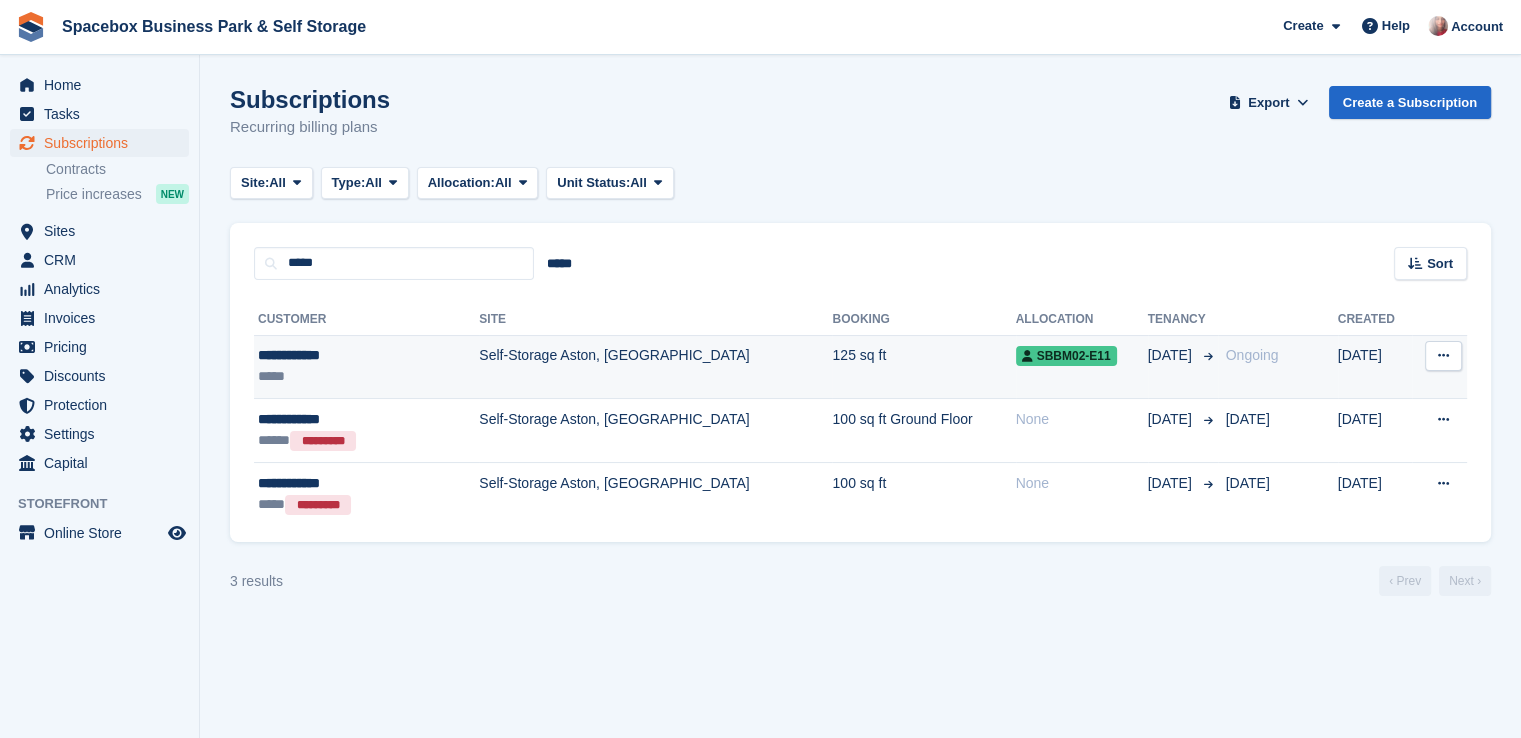 click on "**********" at bounding box center (342, 355) 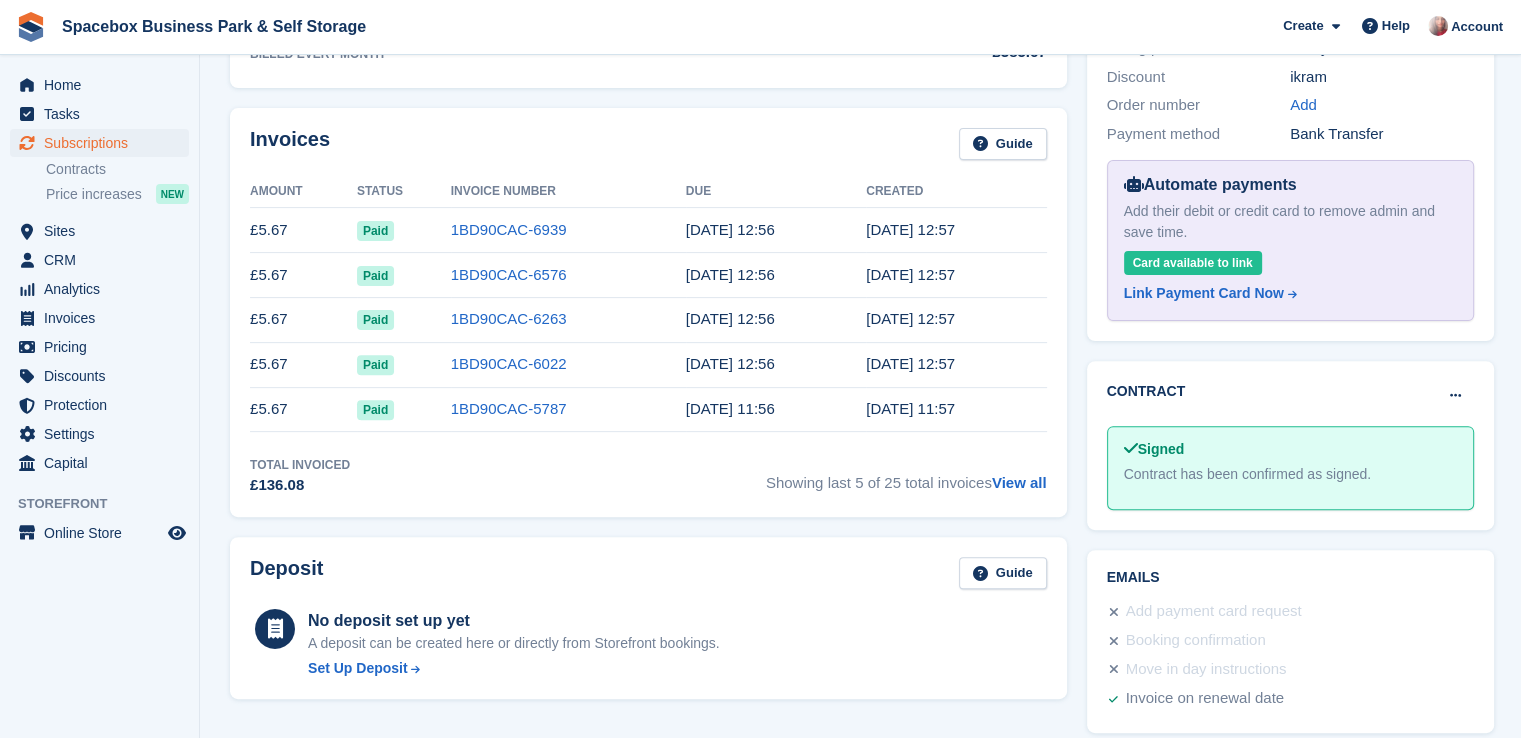 scroll, scrollTop: 0, scrollLeft: 0, axis: both 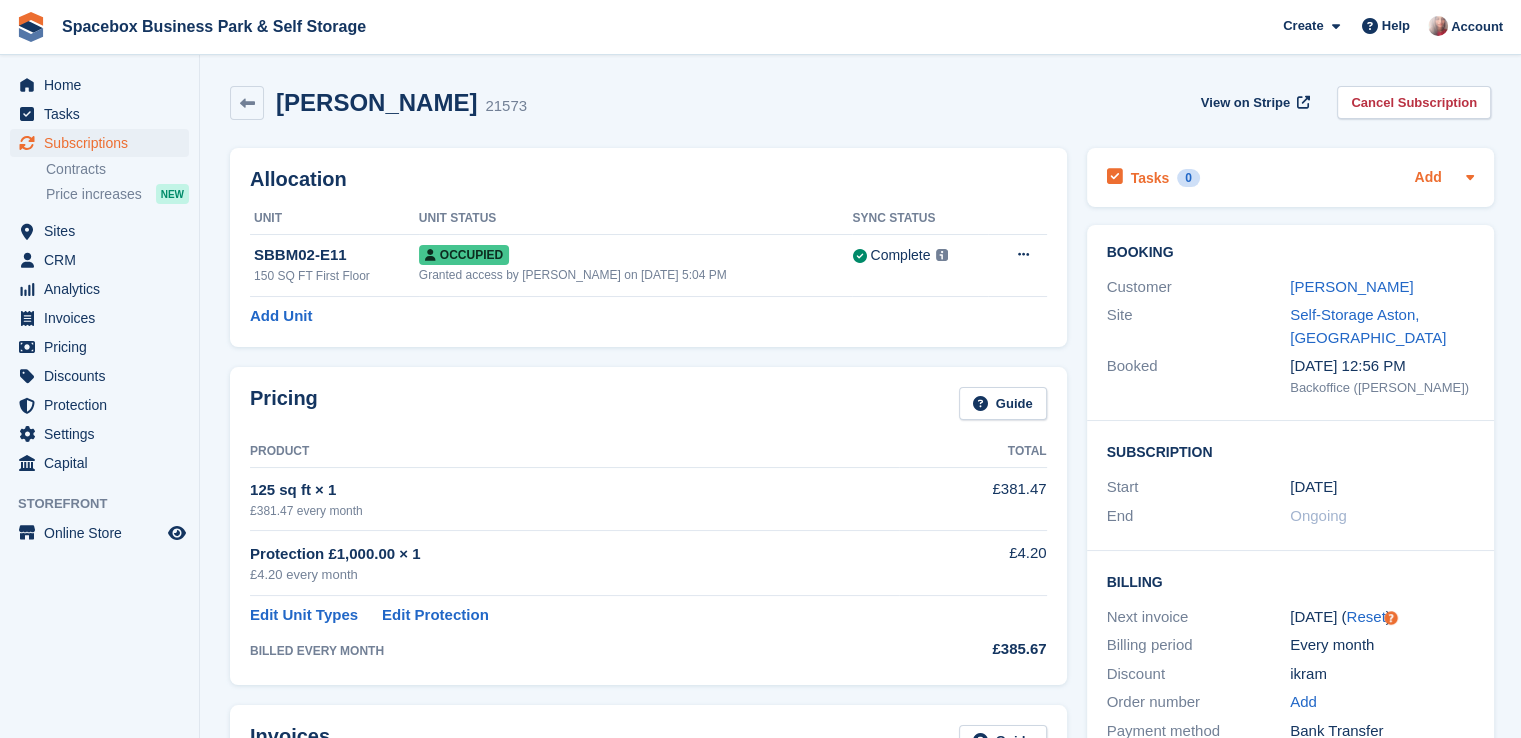 click on "Add" at bounding box center [1427, 178] 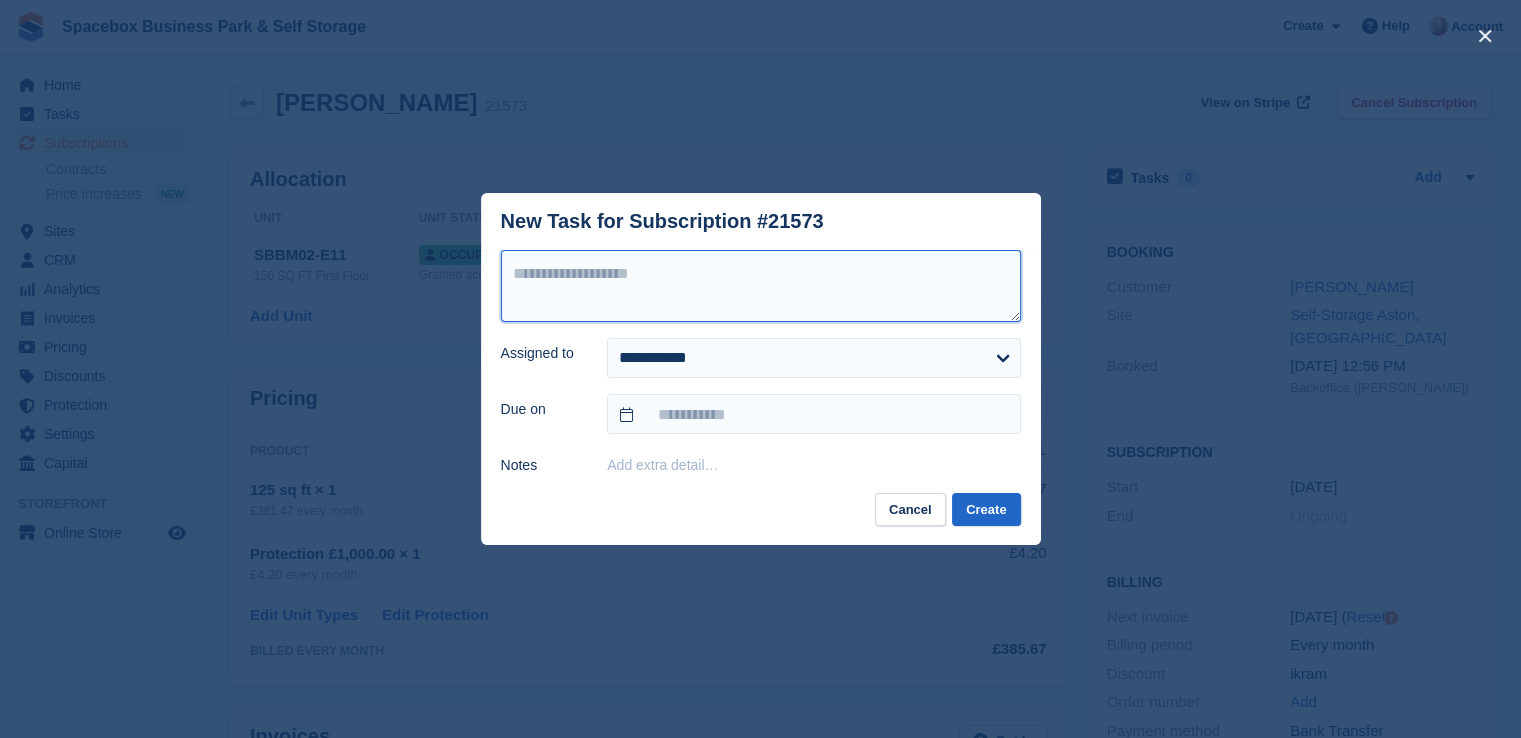 click at bounding box center [761, 286] 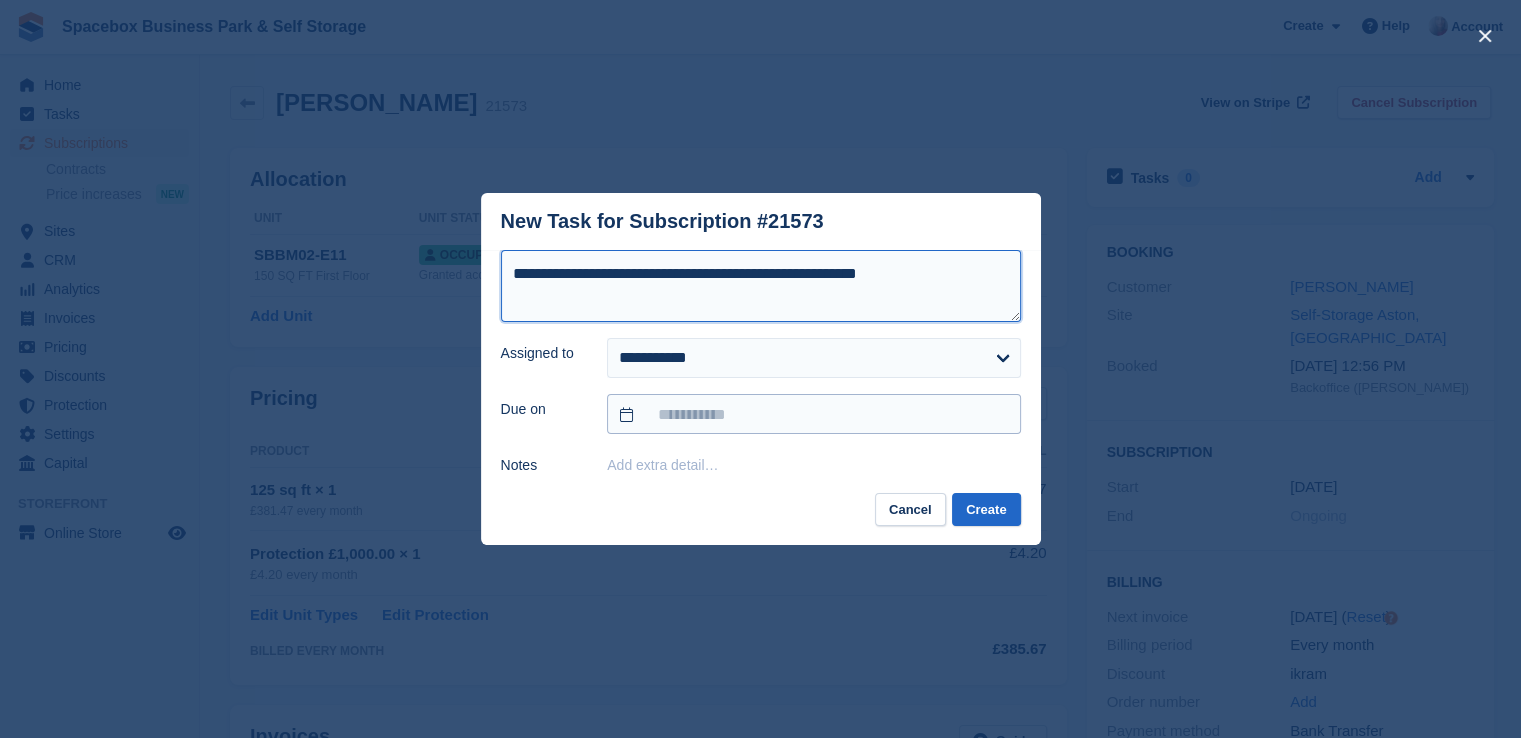 type on "**********" 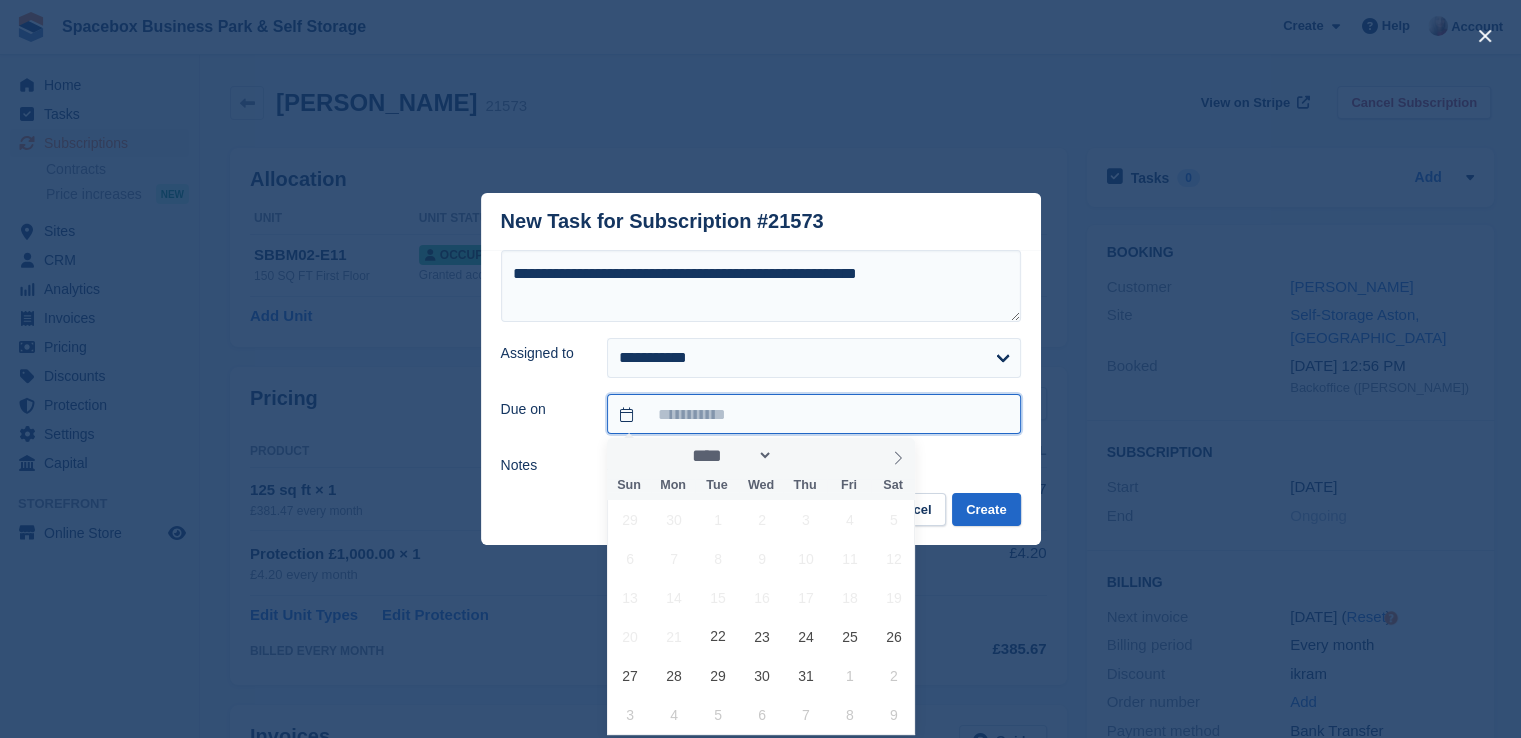 click at bounding box center (813, 414) 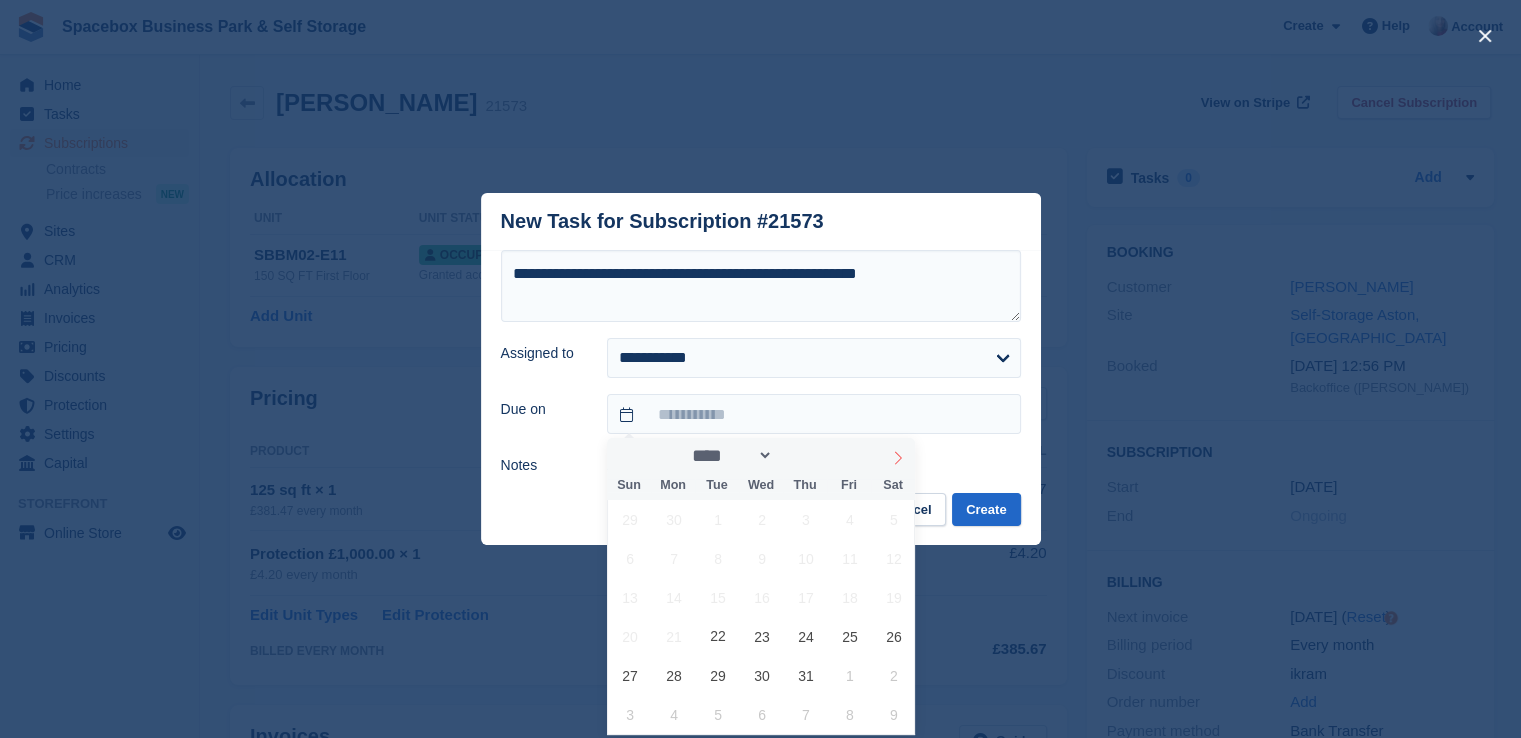 click 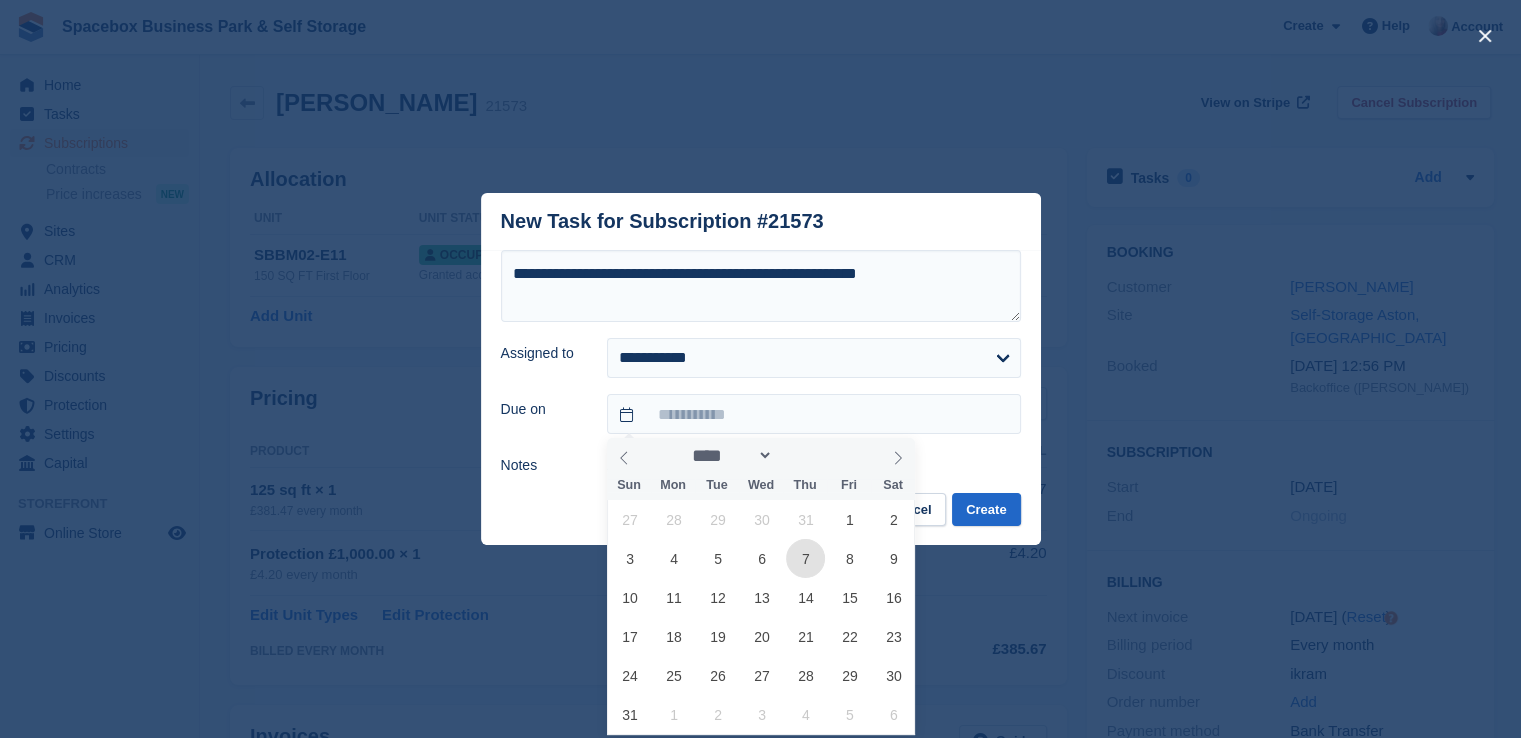 click on "7" at bounding box center (805, 558) 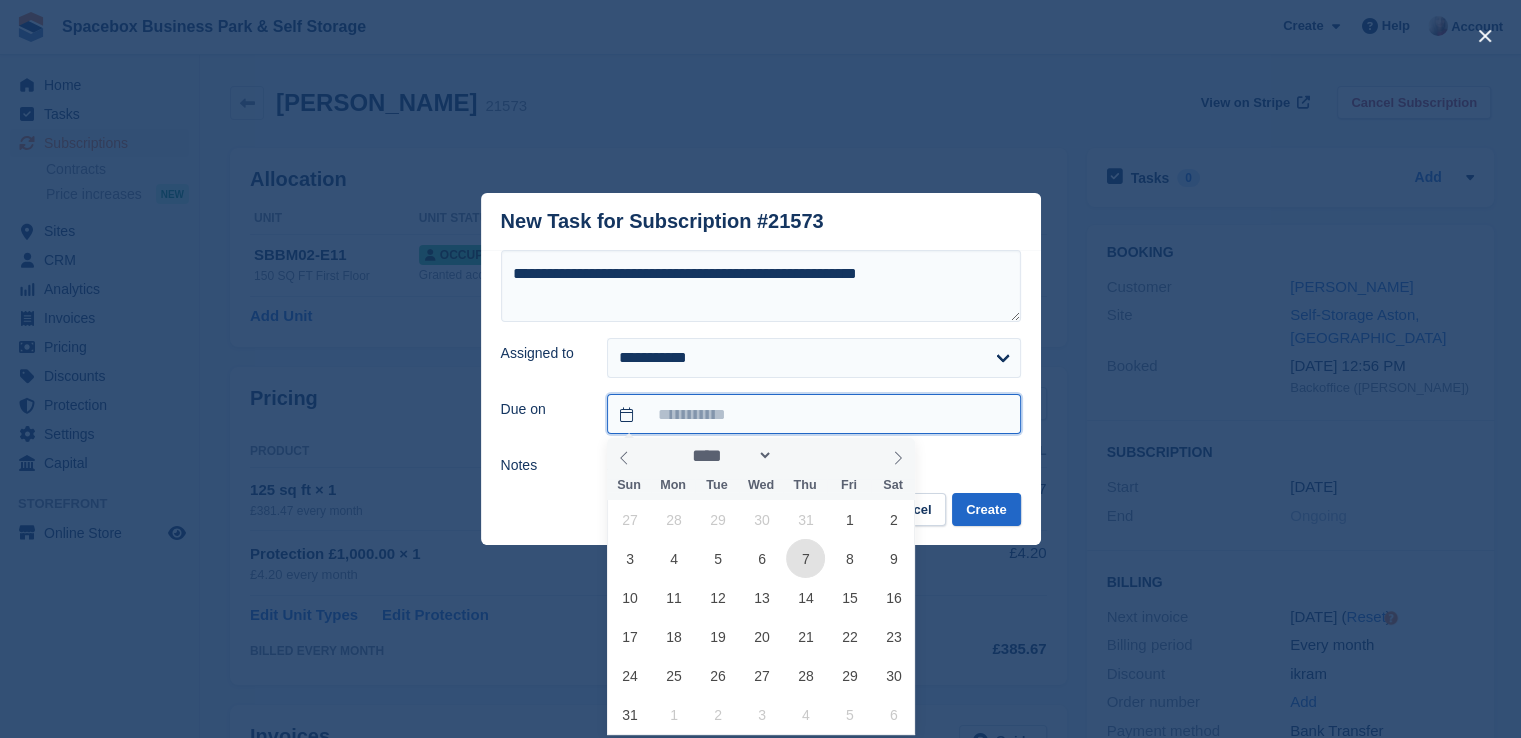 type on "**********" 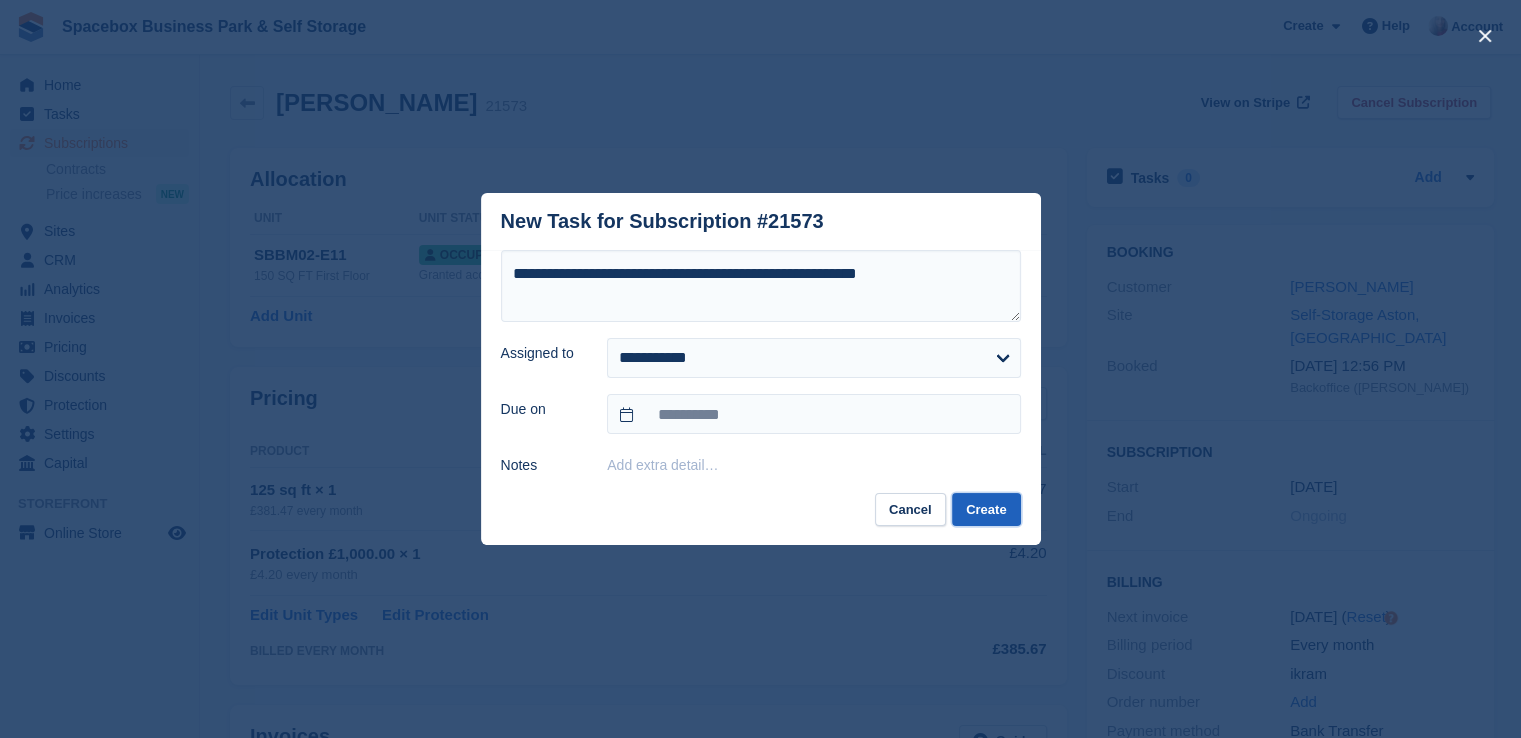 click on "Create" at bounding box center [986, 509] 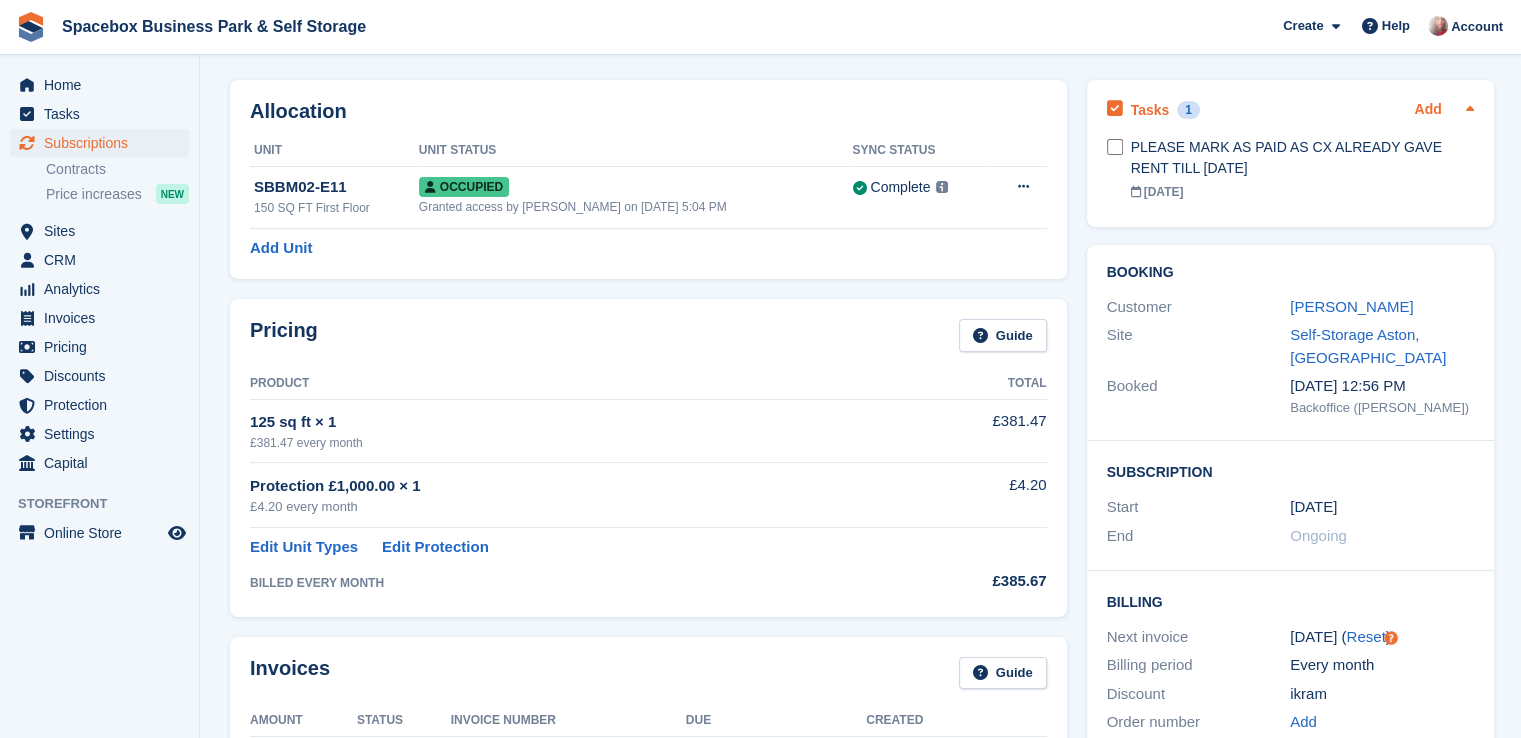 scroll, scrollTop: 0, scrollLeft: 0, axis: both 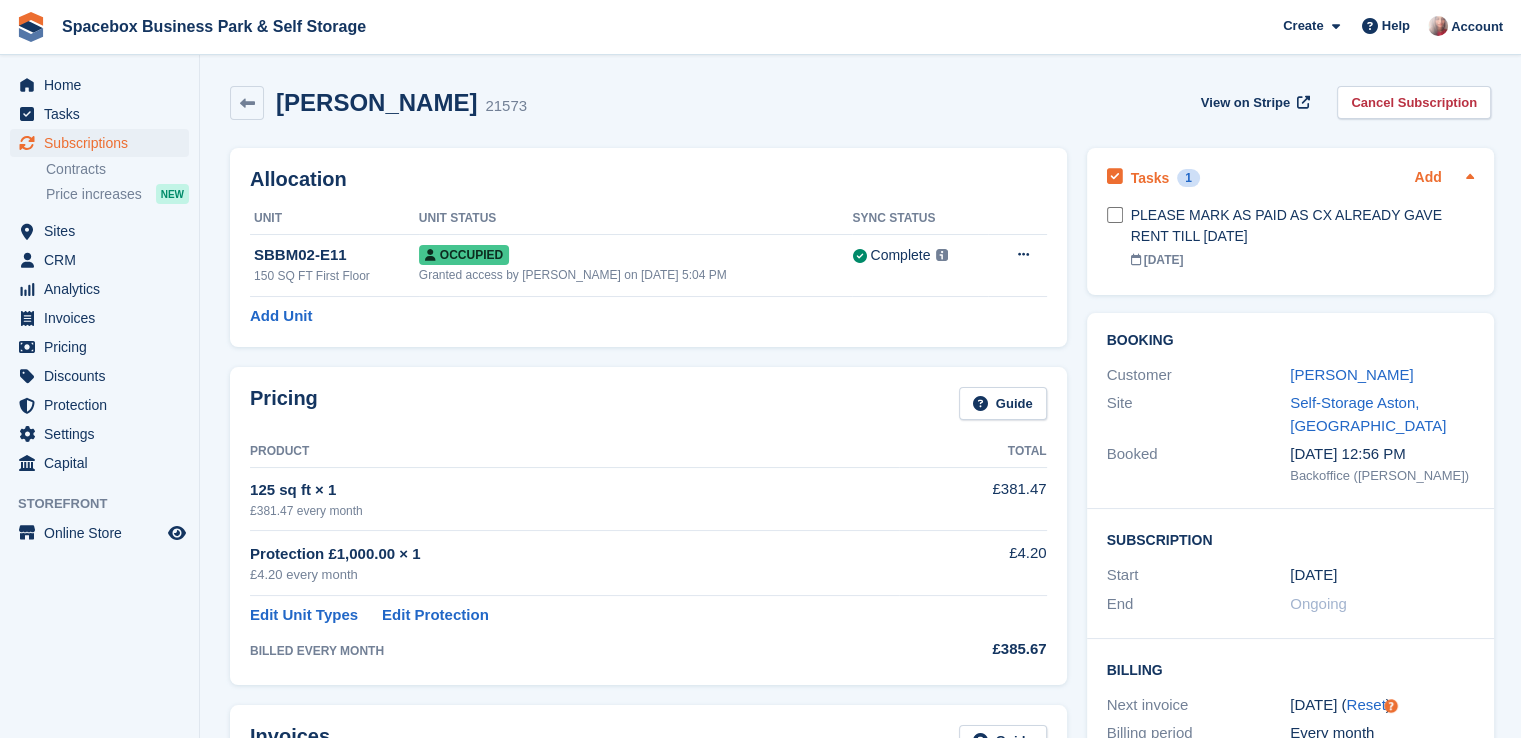 click on "Add" at bounding box center (1427, 178) 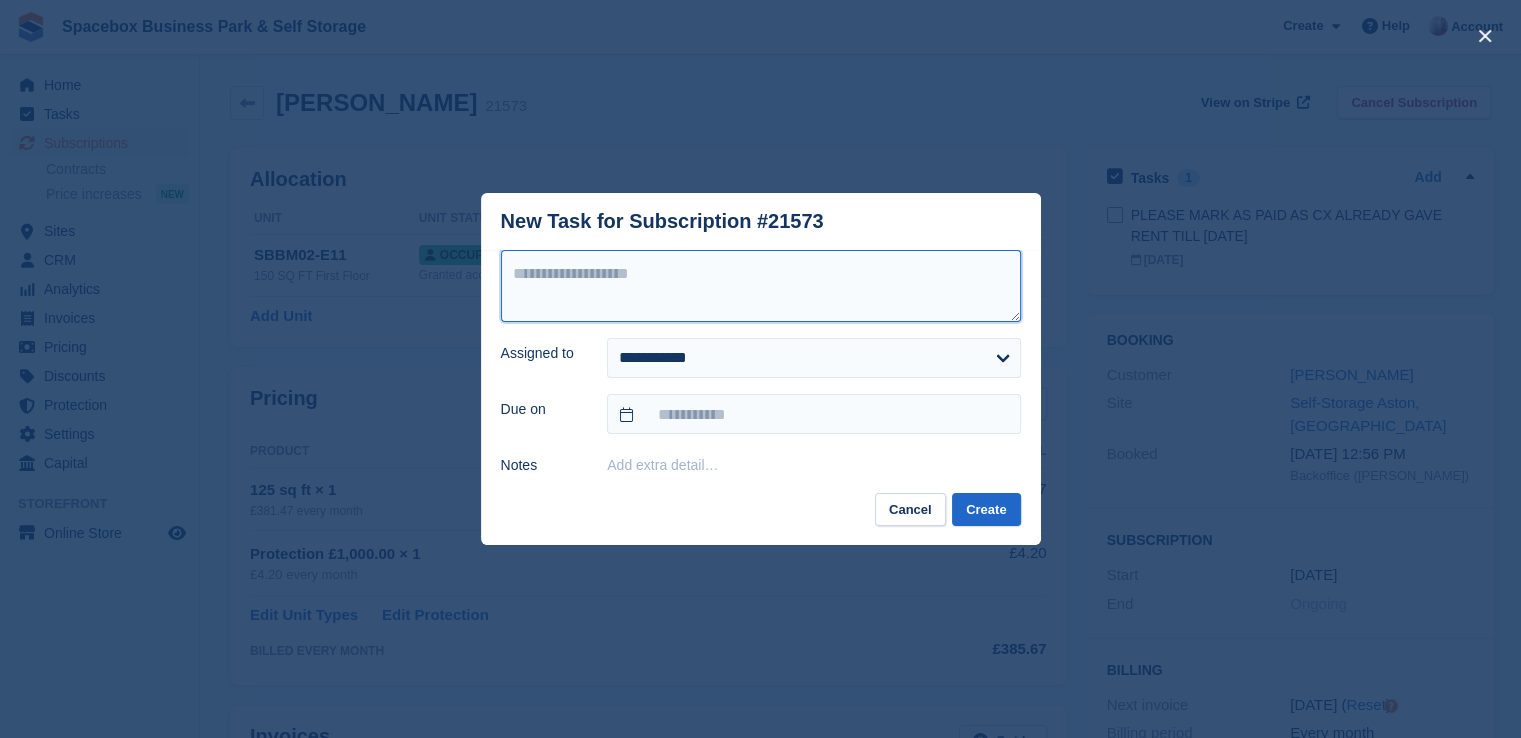 click at bounding box center [761, 286] 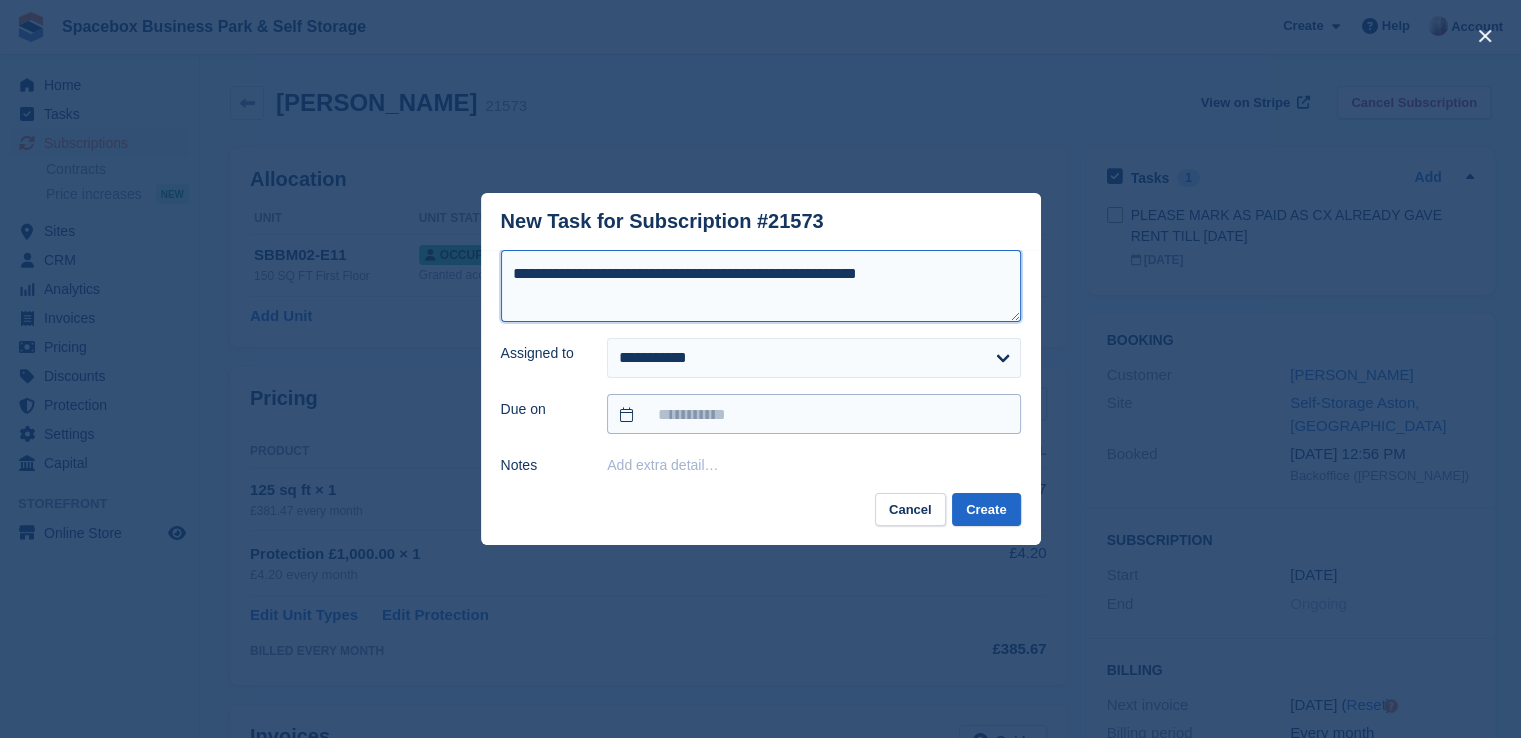 type on "**********" 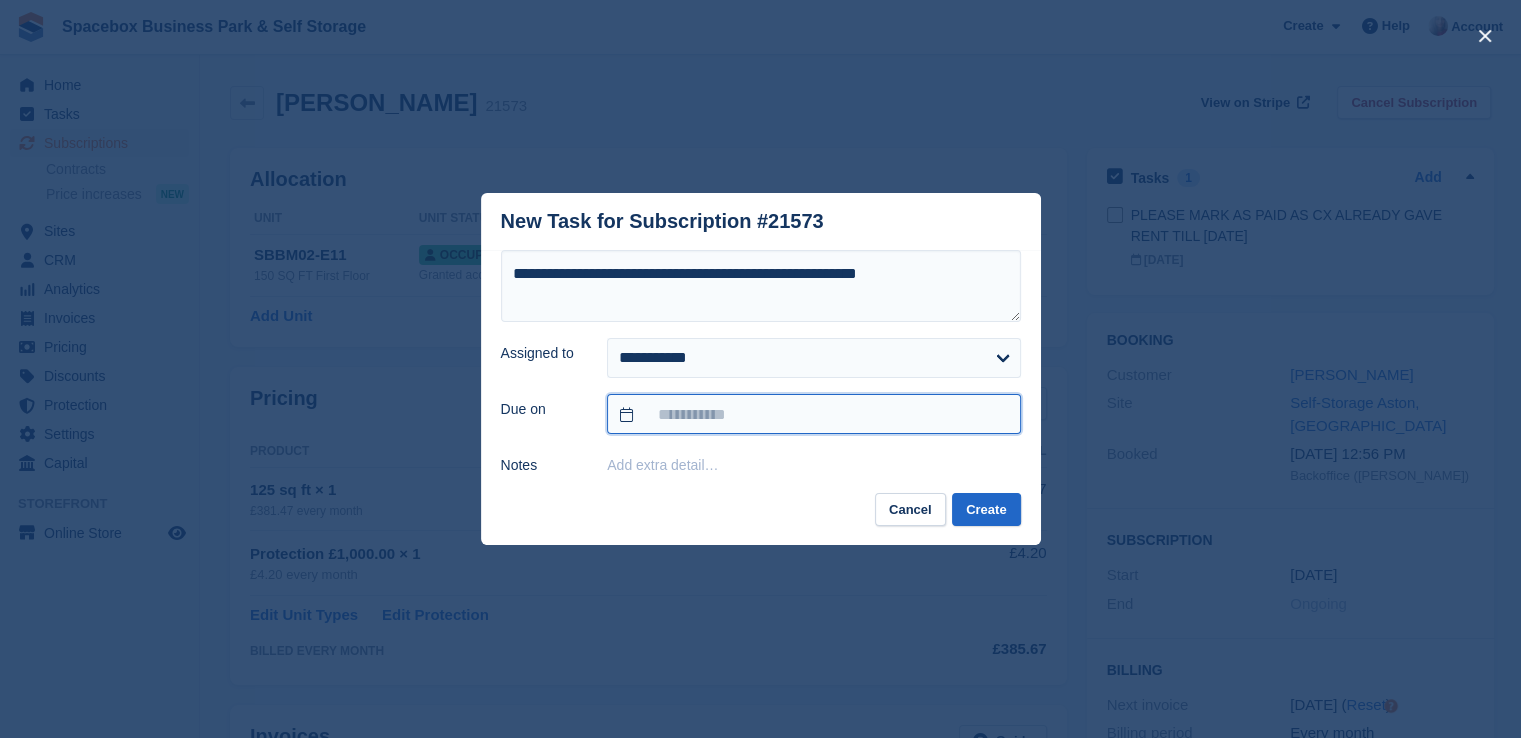 click at bounding box center [813, 414] 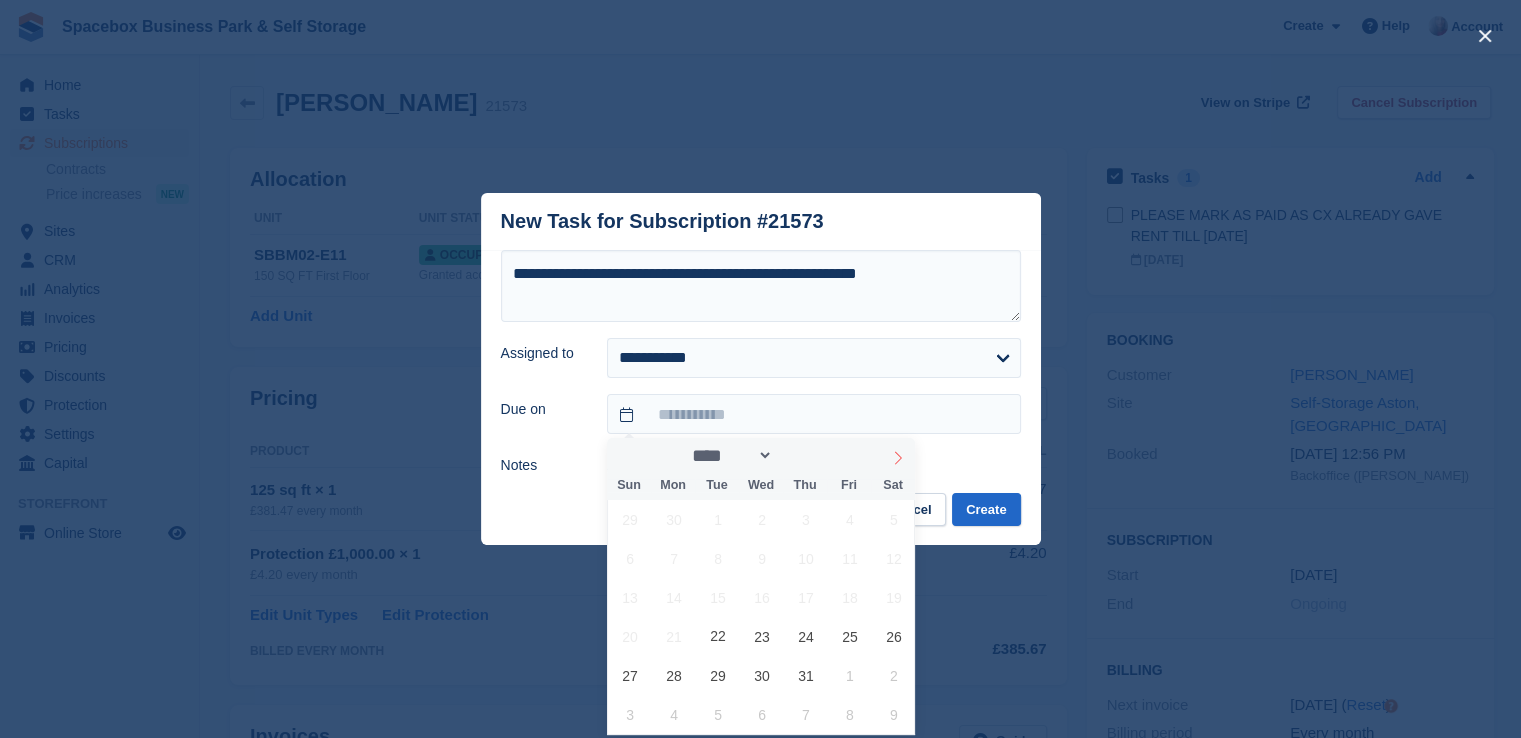 click 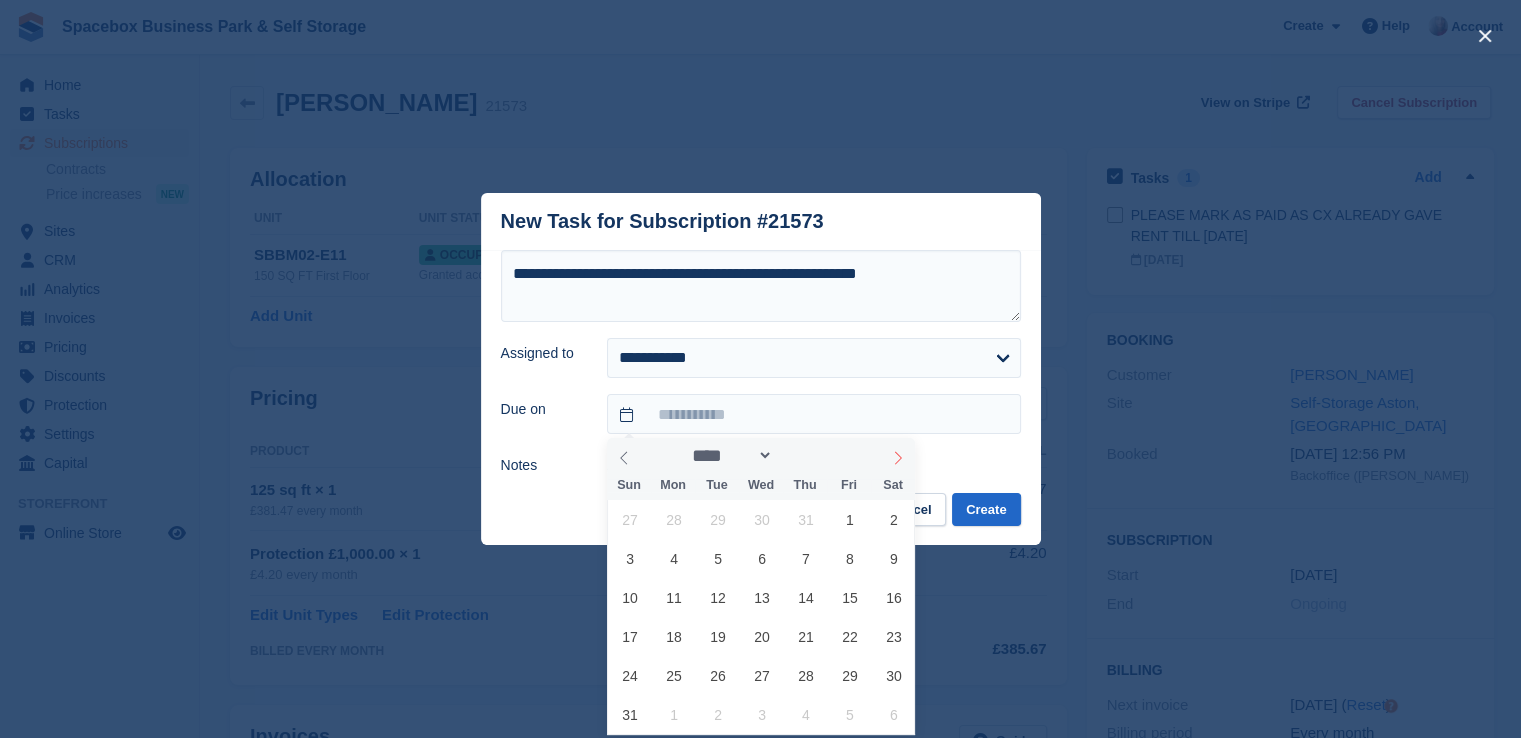 click 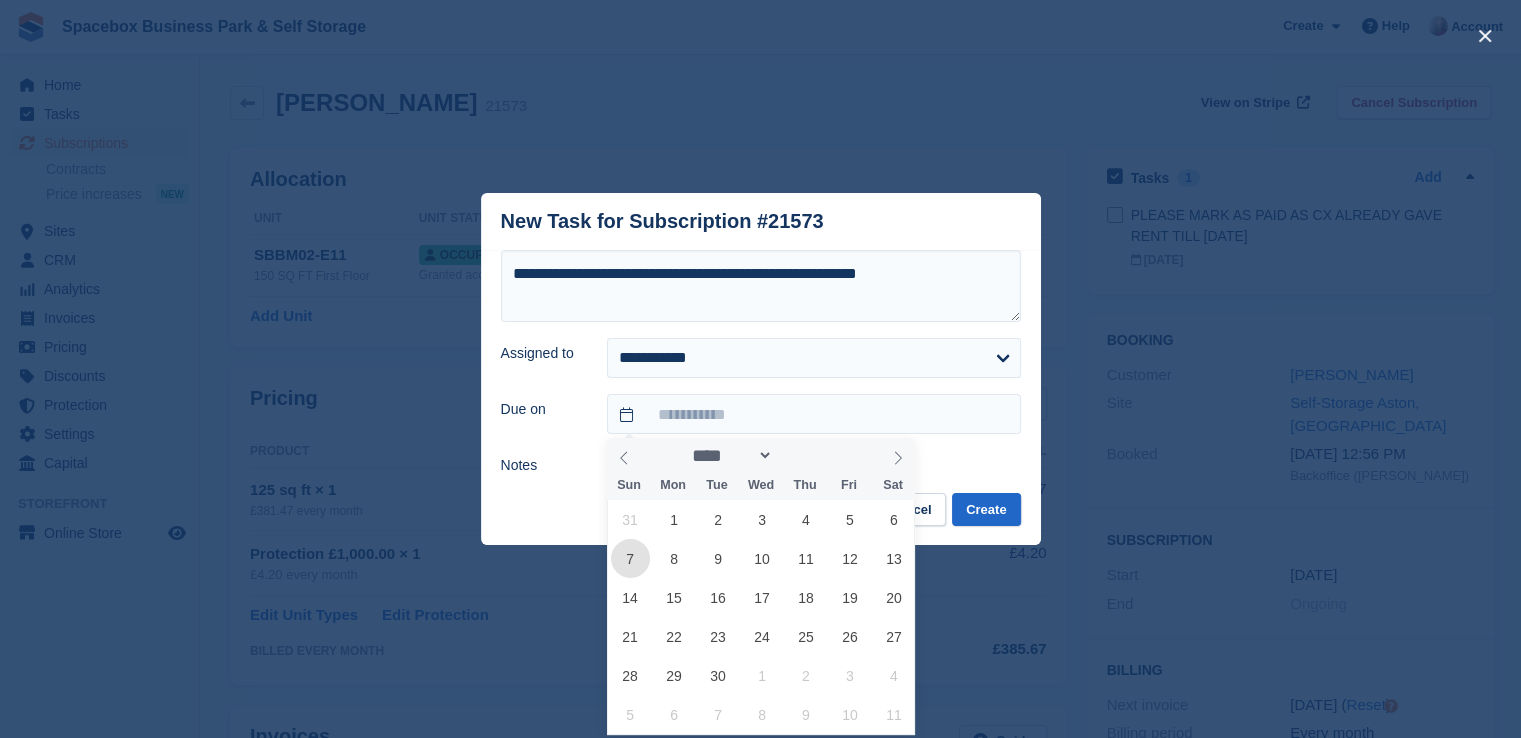 click on "7" at bounding box center (630, 558) 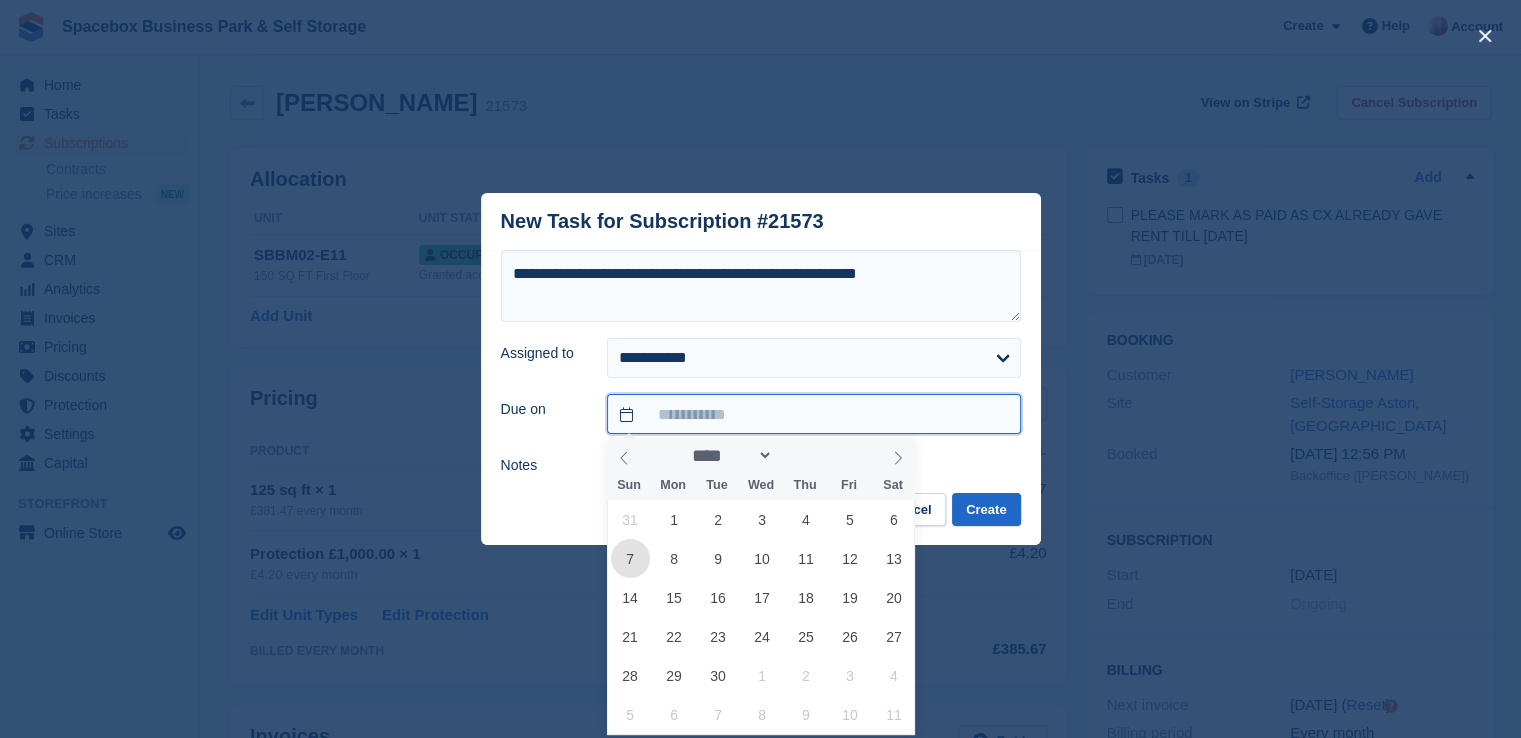 type on "**********" 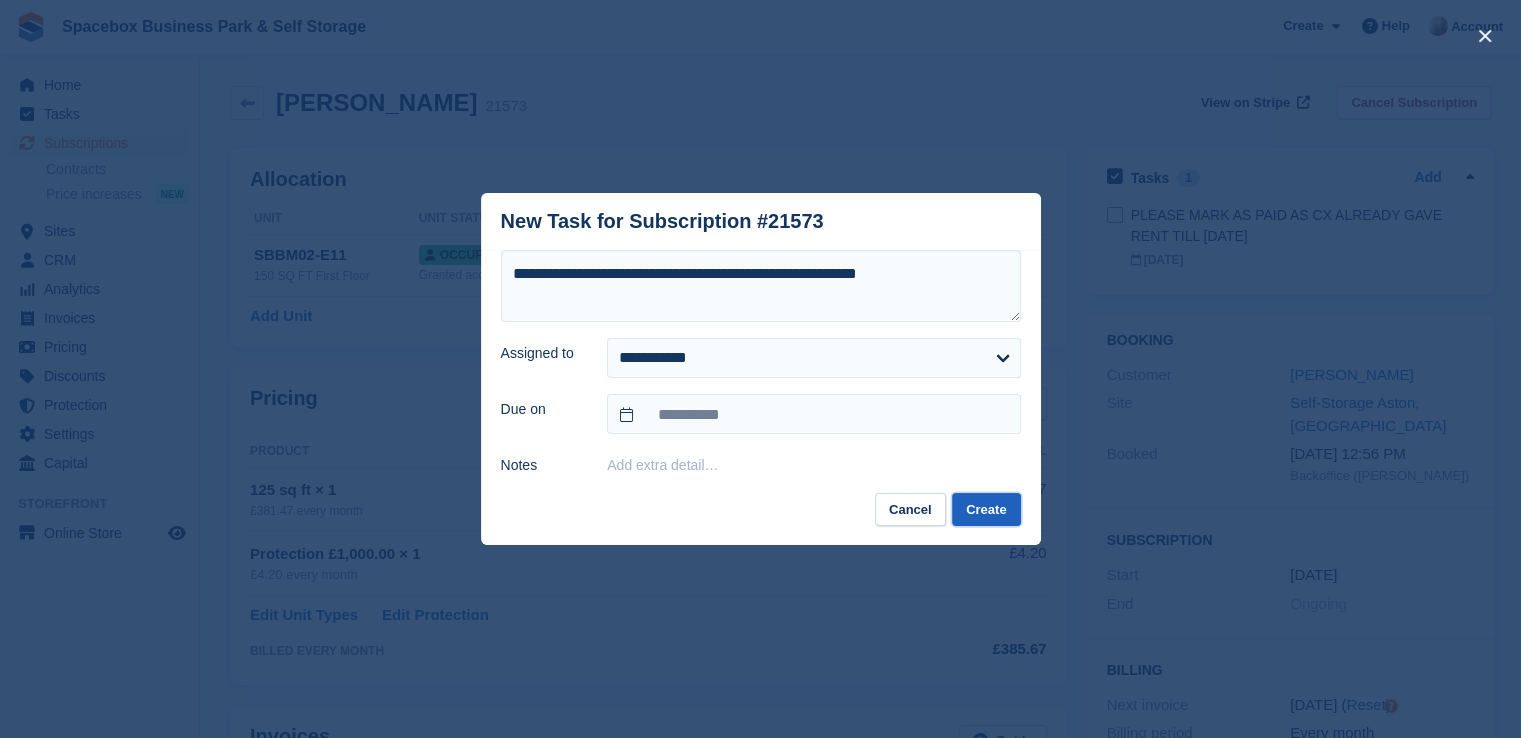 click on "Create" at bounding box center (986, 509) 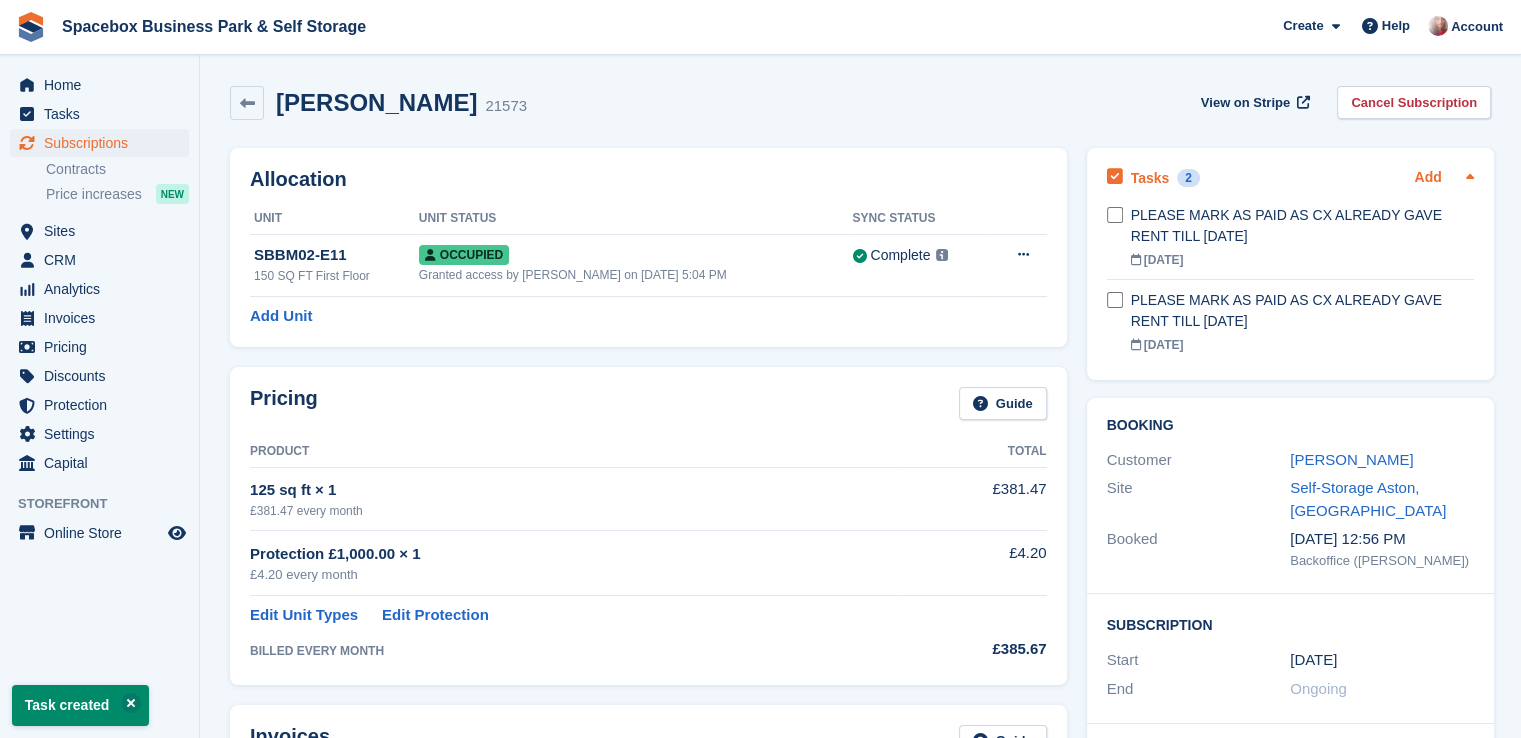 click on "Add" at bounding box center (1427, 178) 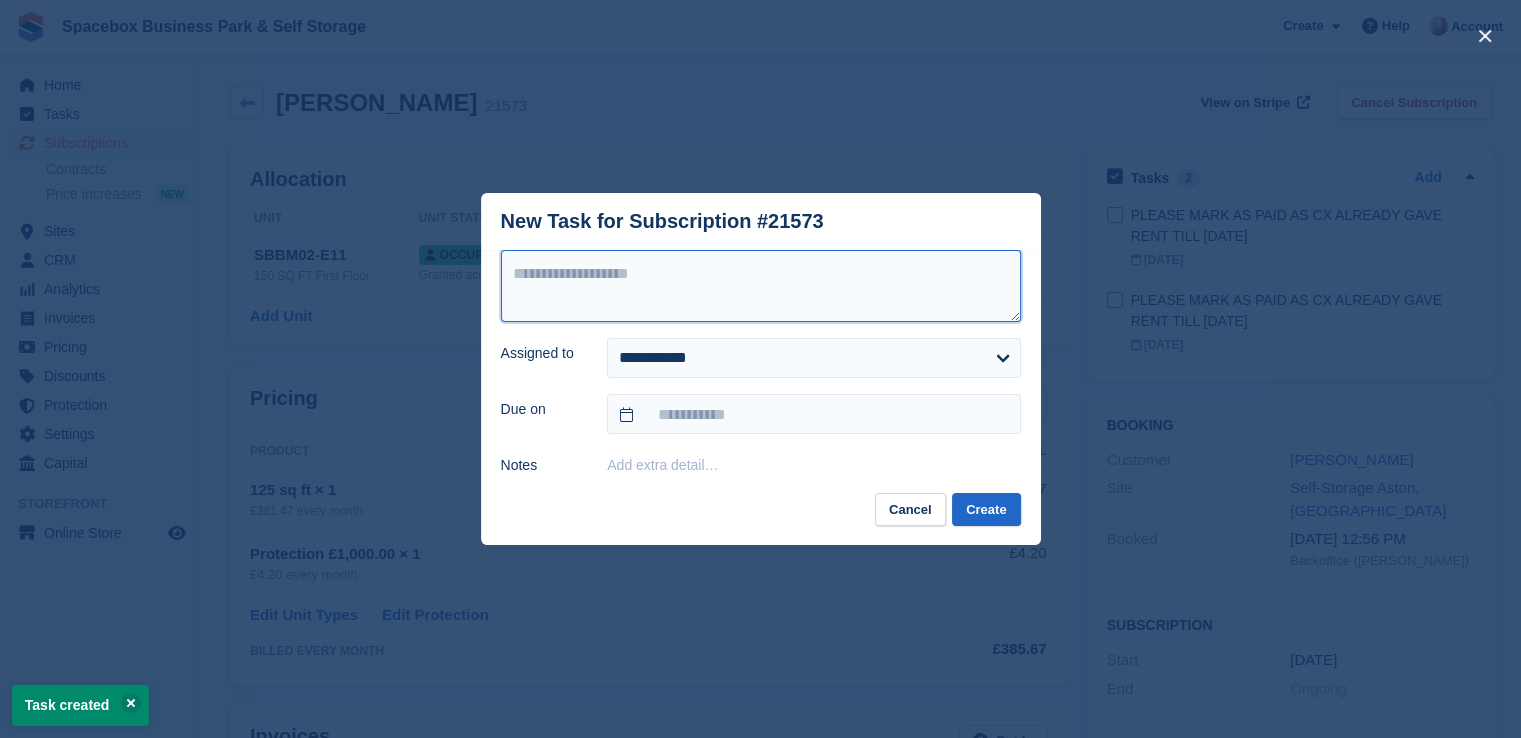click at bounding box center [761, 286] 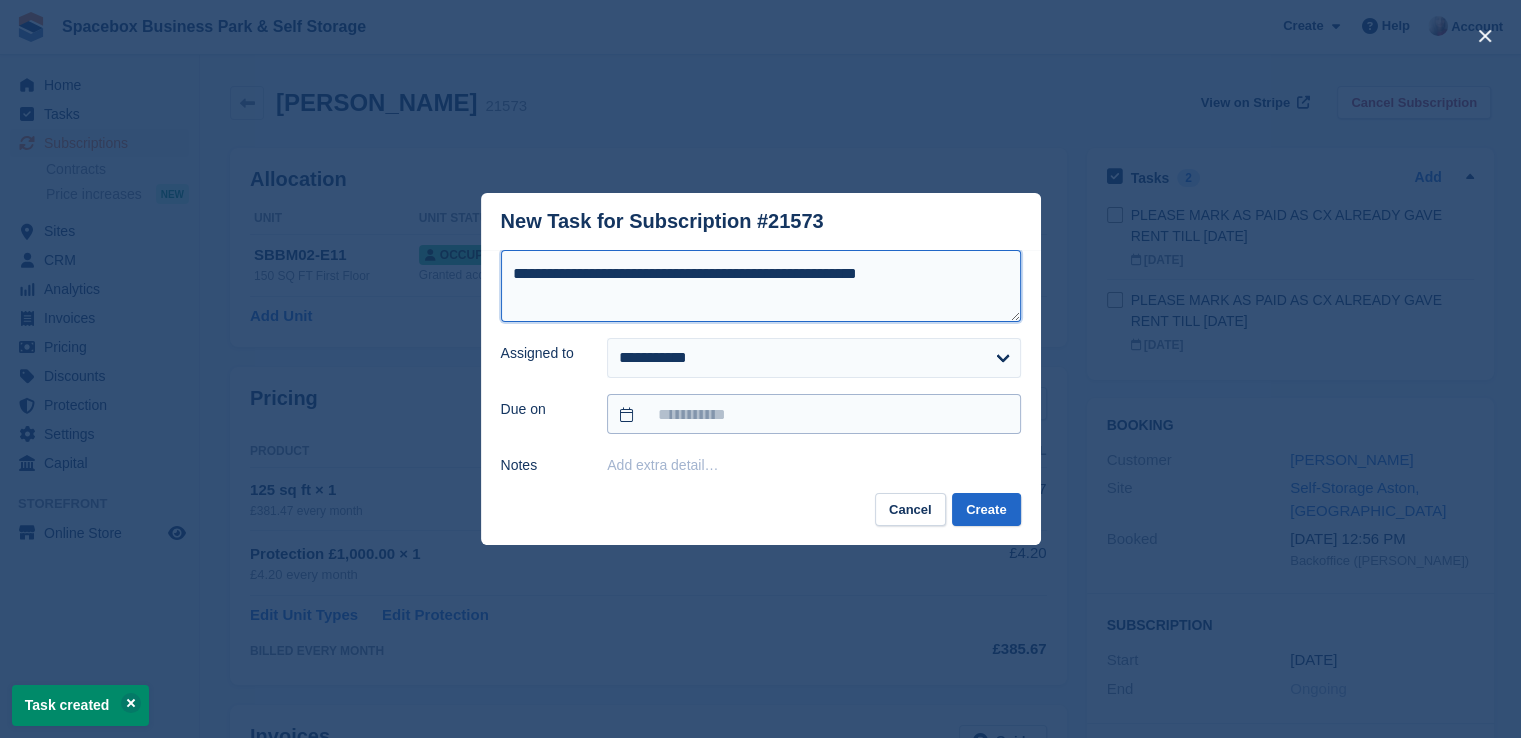 type on "**********" 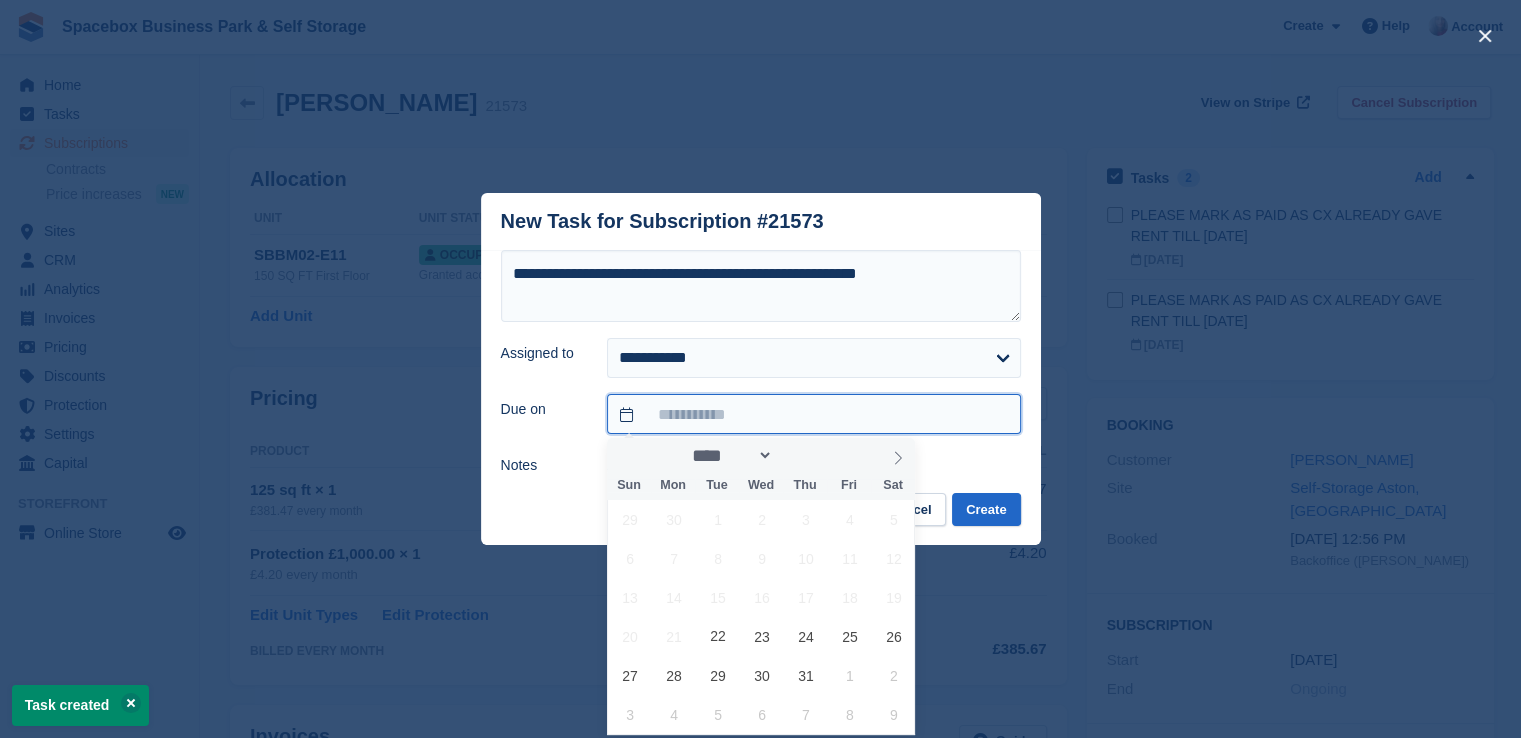 click at bounding box center [813, 414] 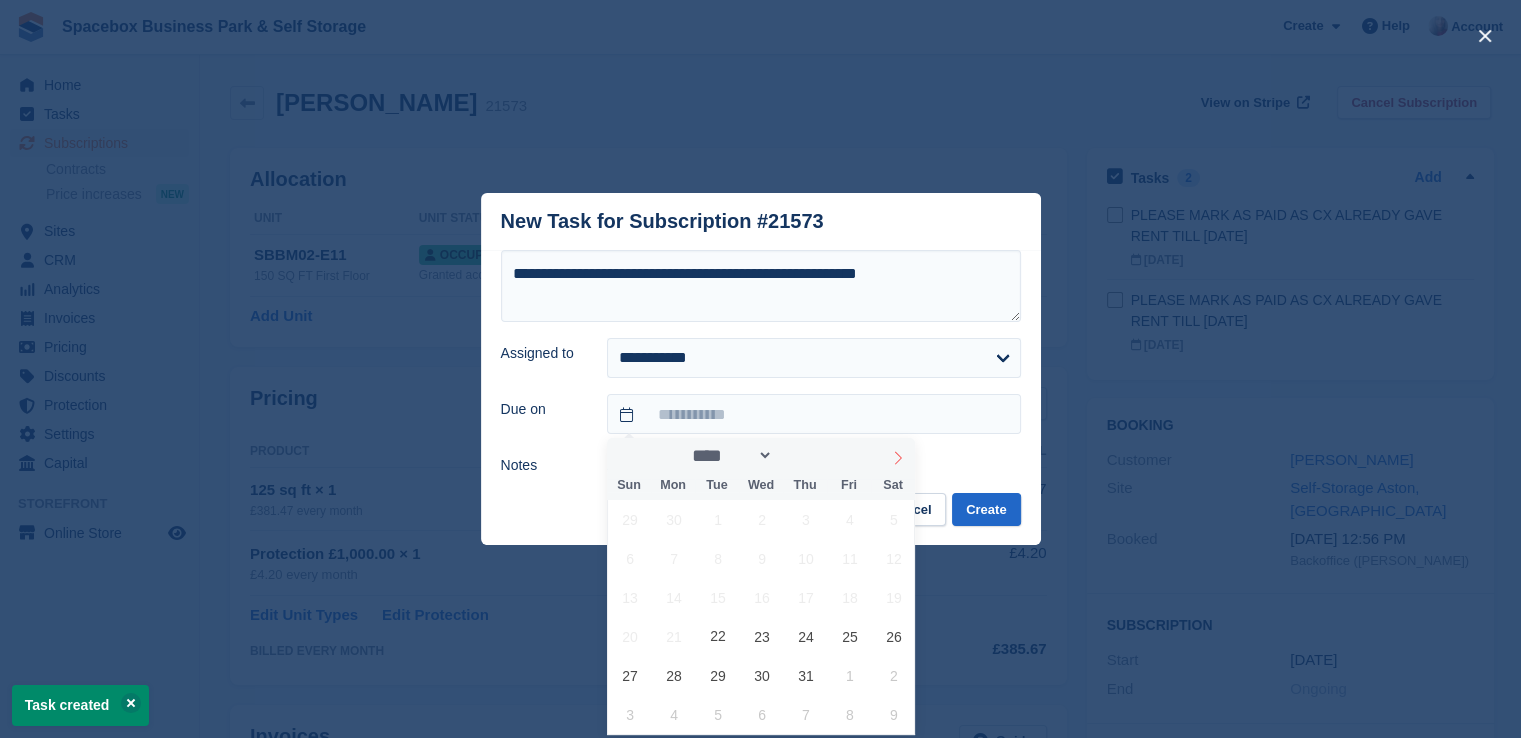 click 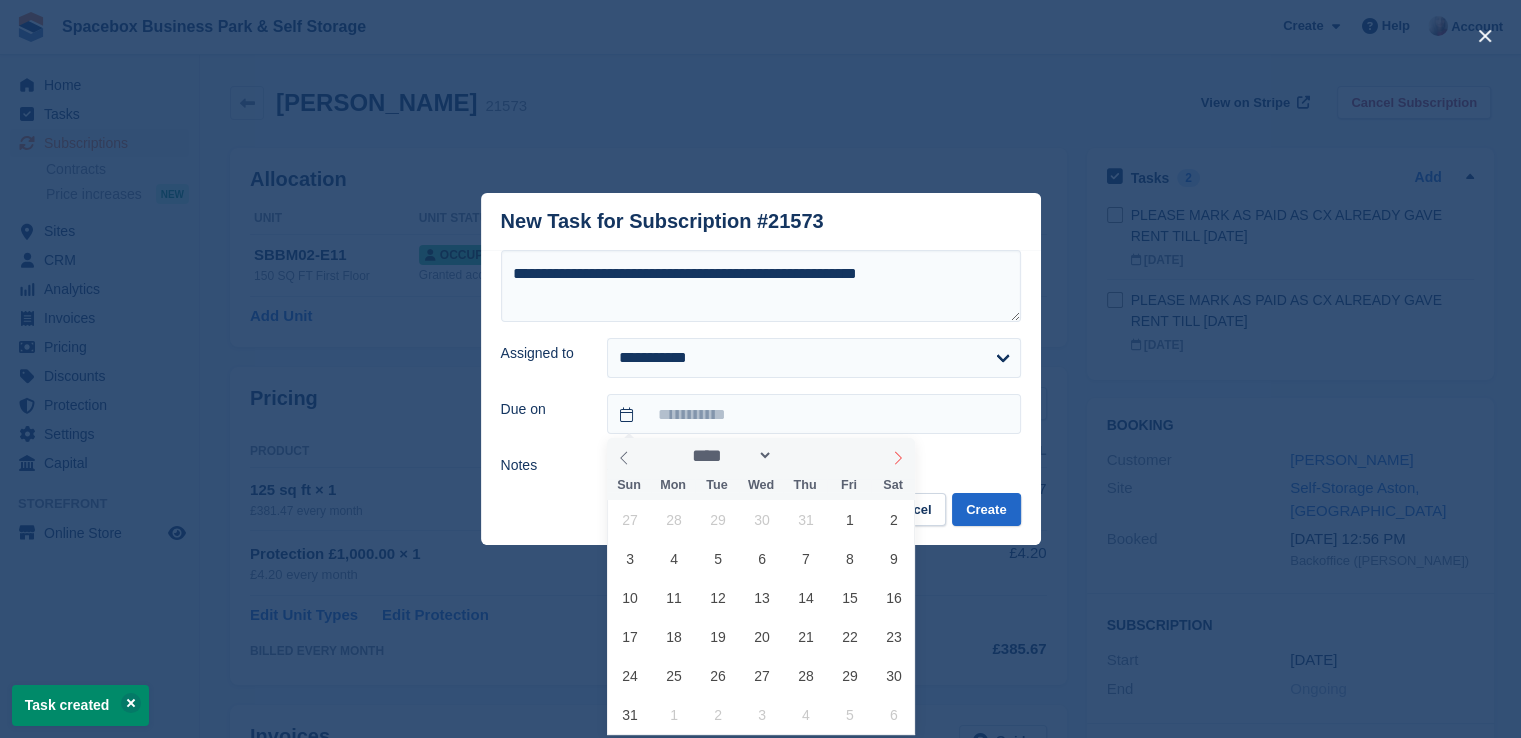 click 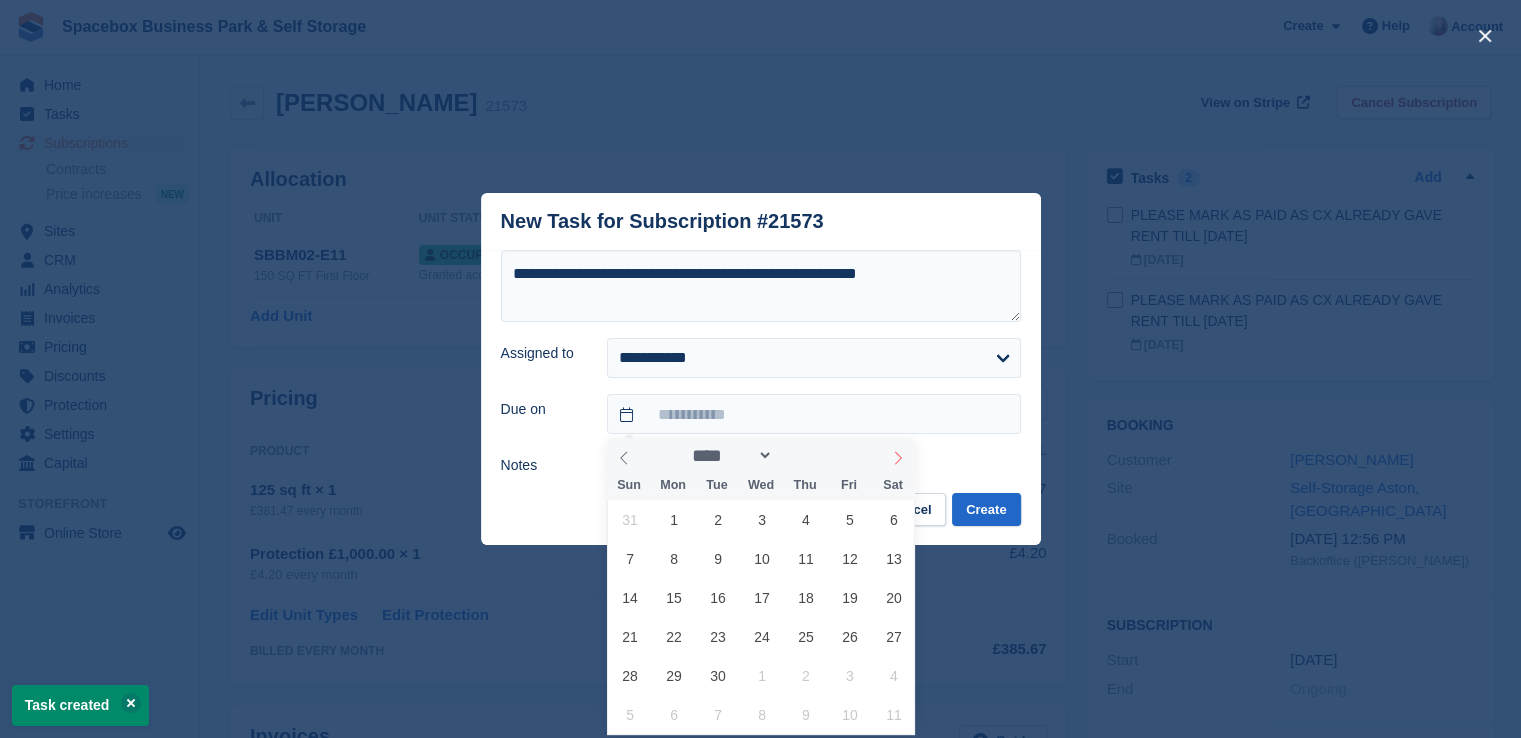 click 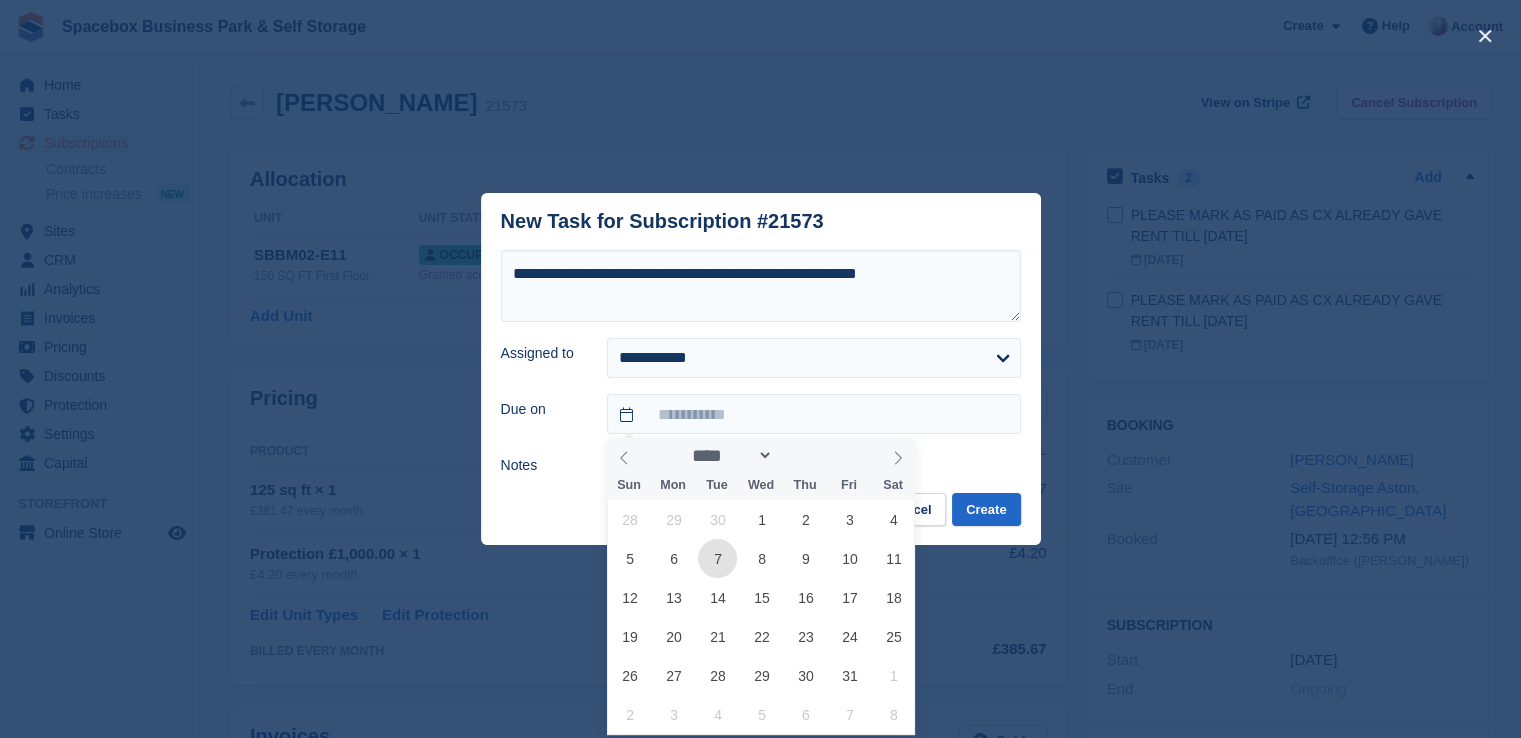 click on "7" at bounding box center (717, 558) 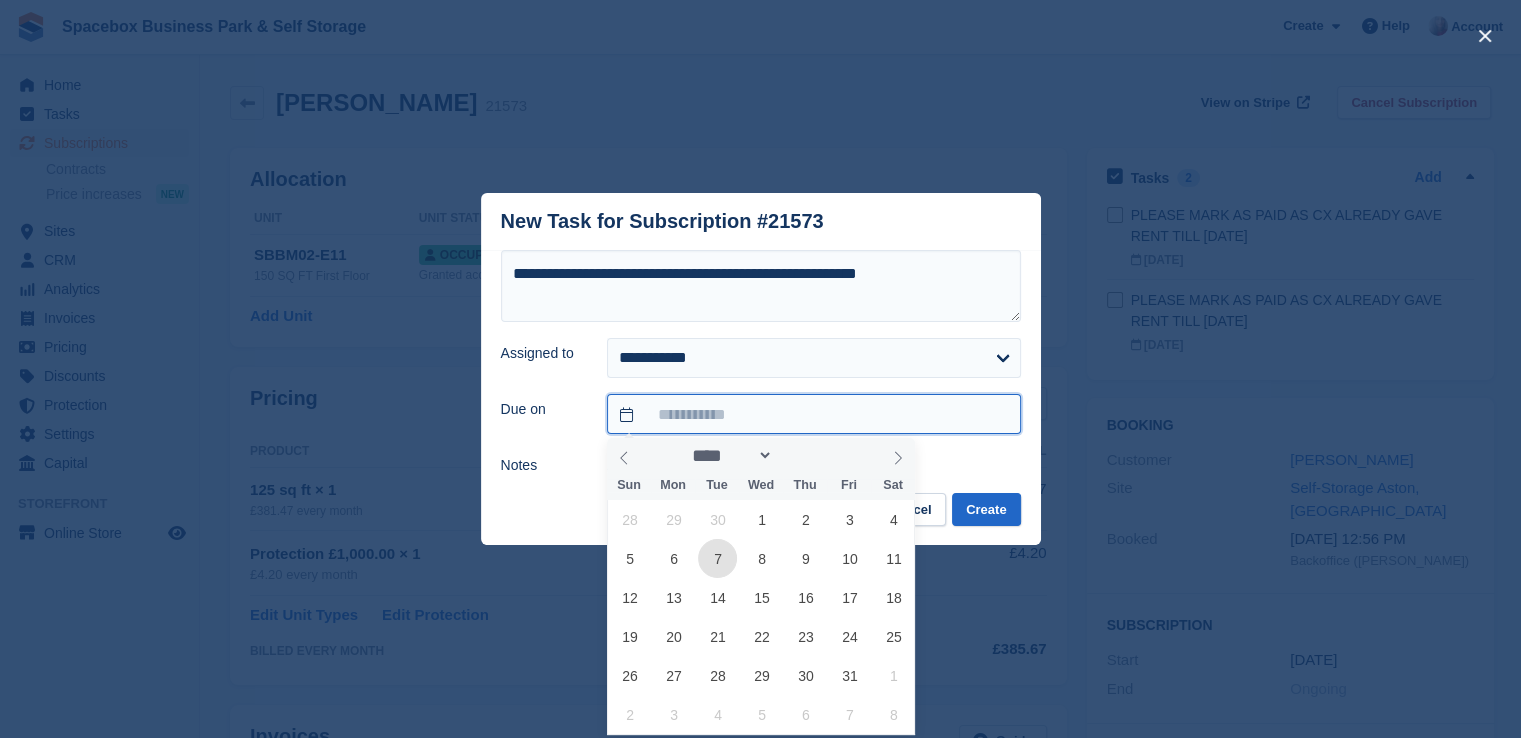 type on "**********" 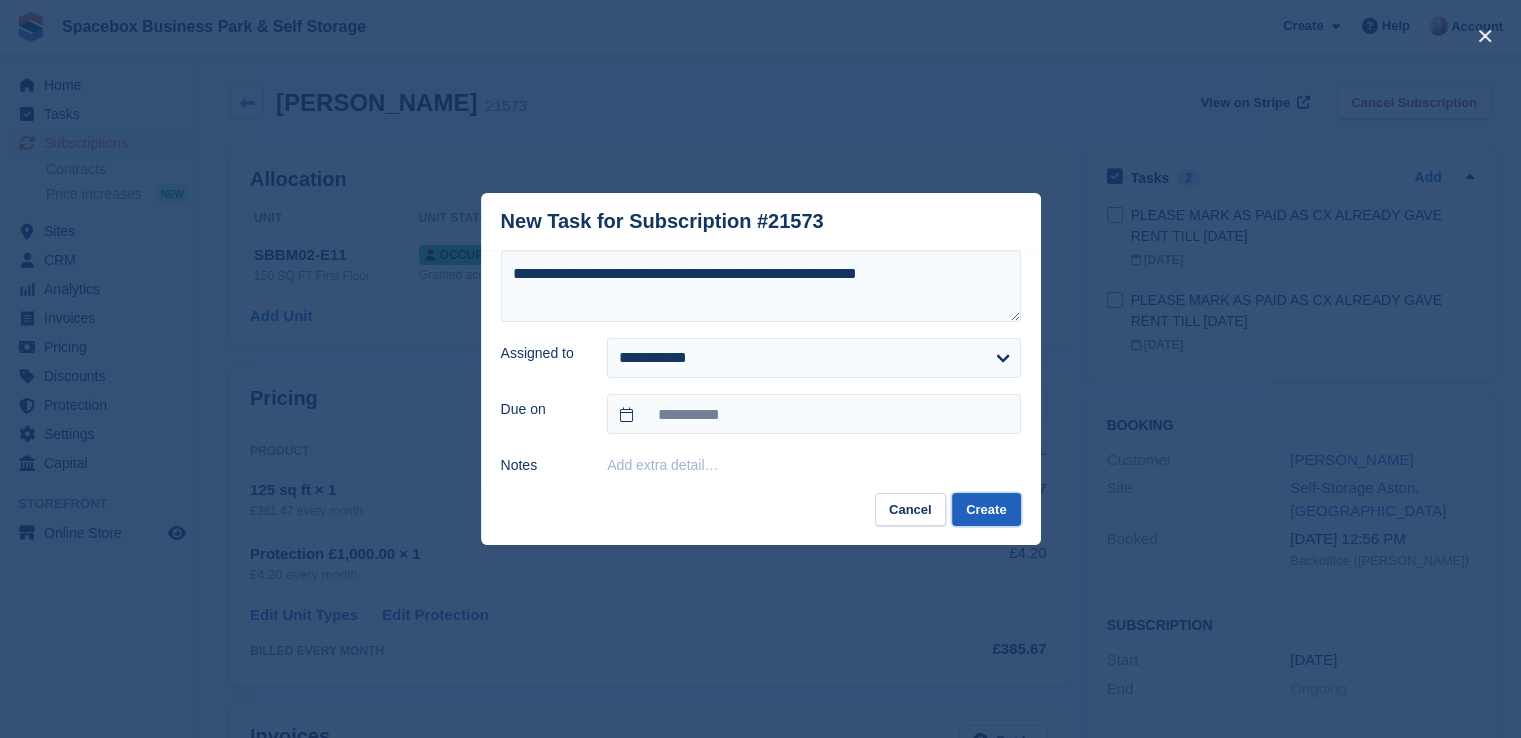 click on "Create" at bounding box center (986, 509) 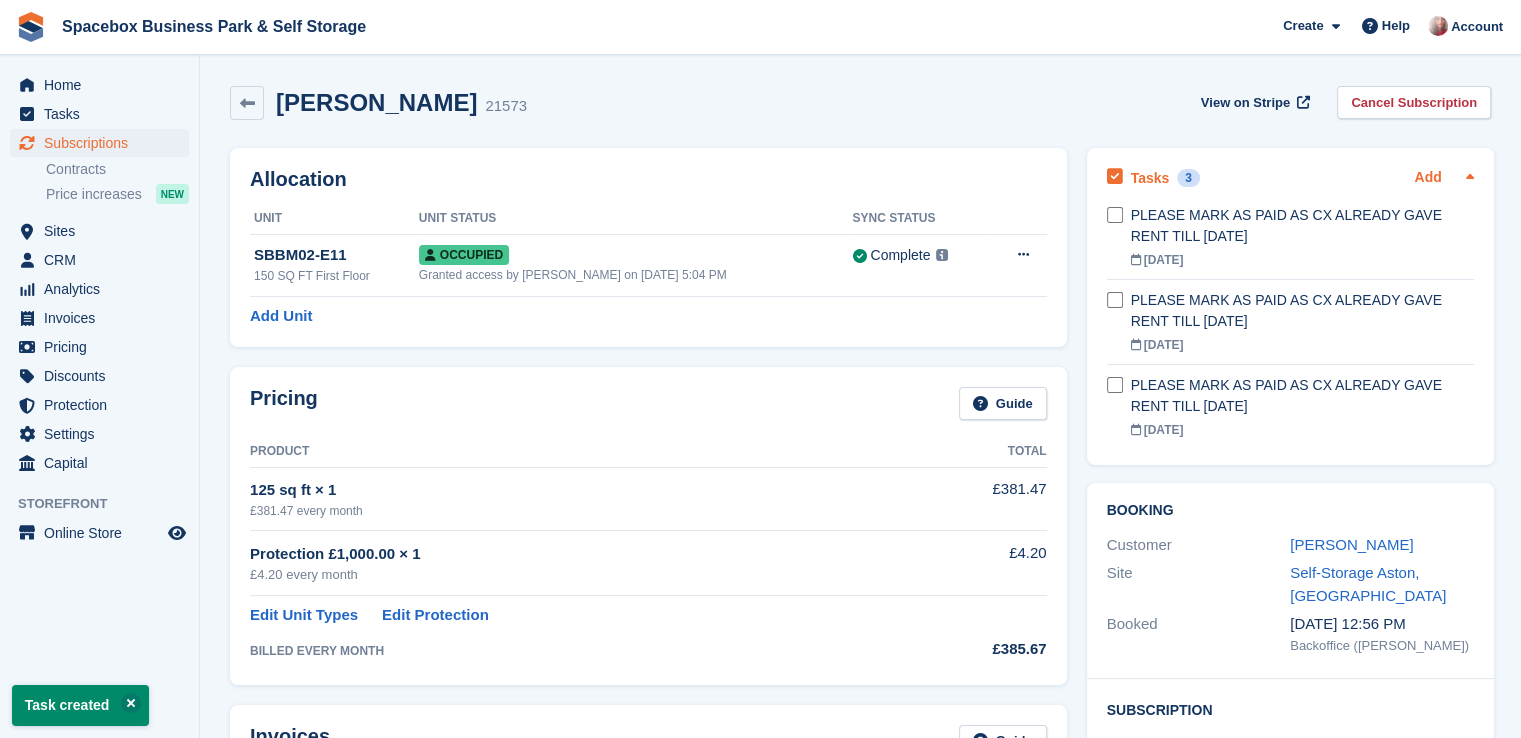 click on "Add" at bounding box center [1427, 178] 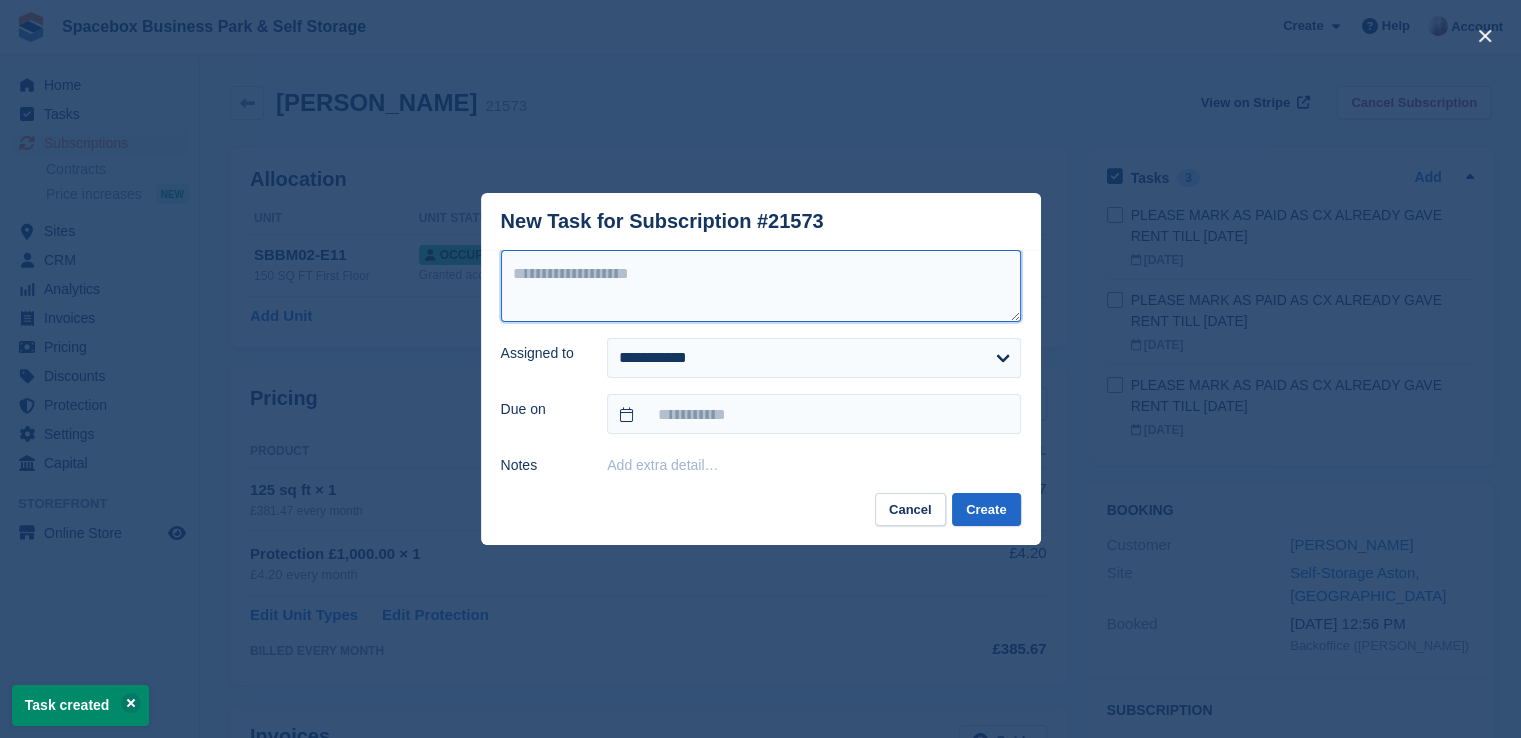 click at bounding box center [761, 286] 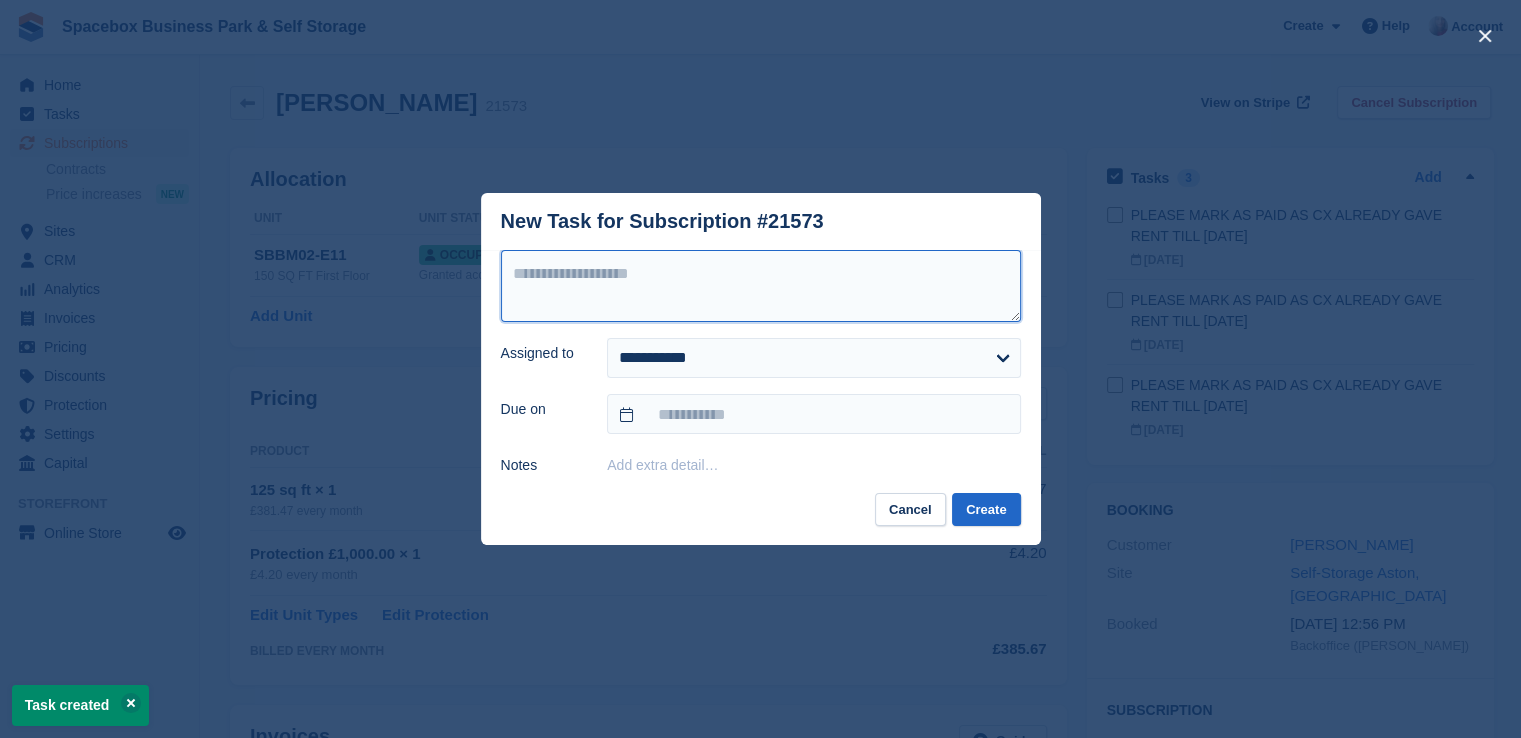 paste on "**********" 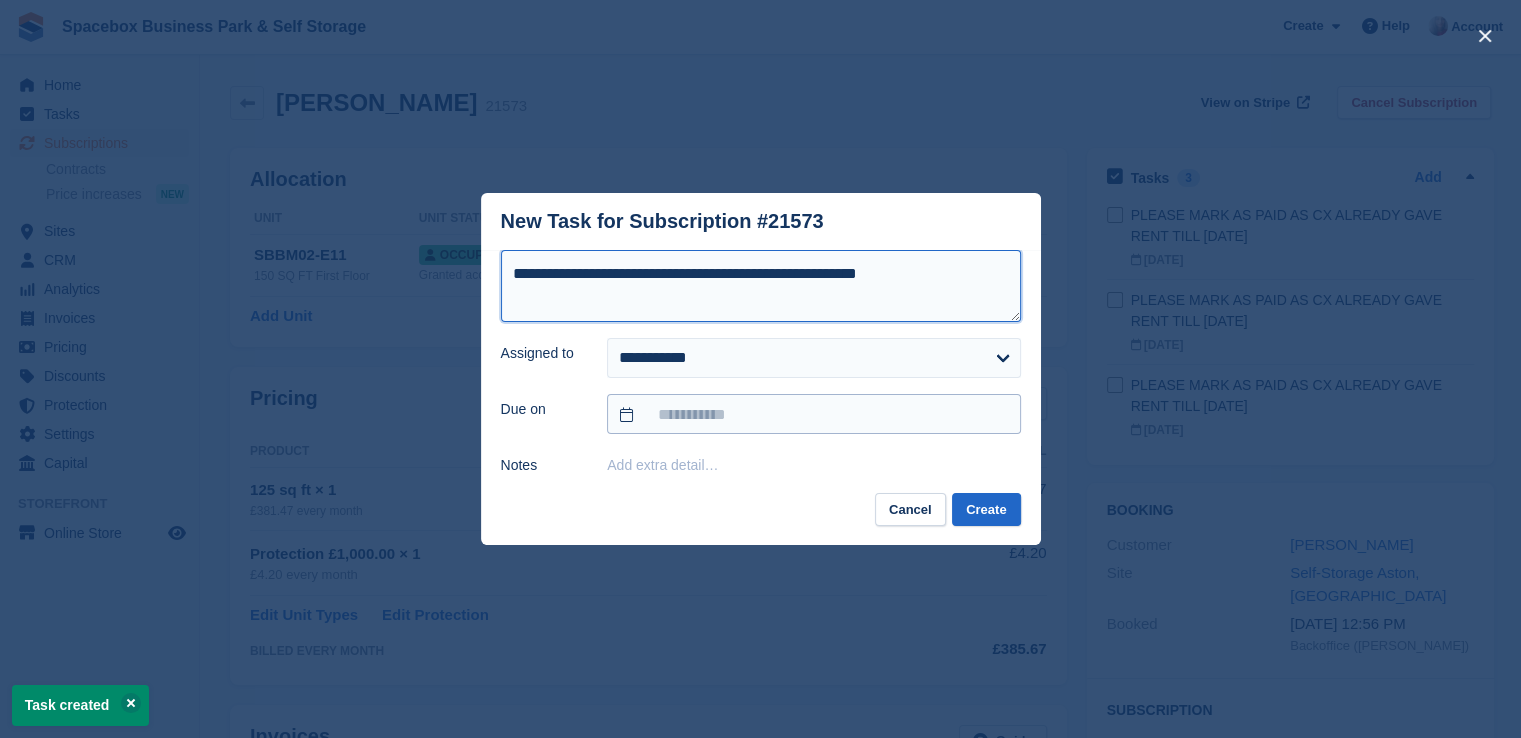 type on "**********" 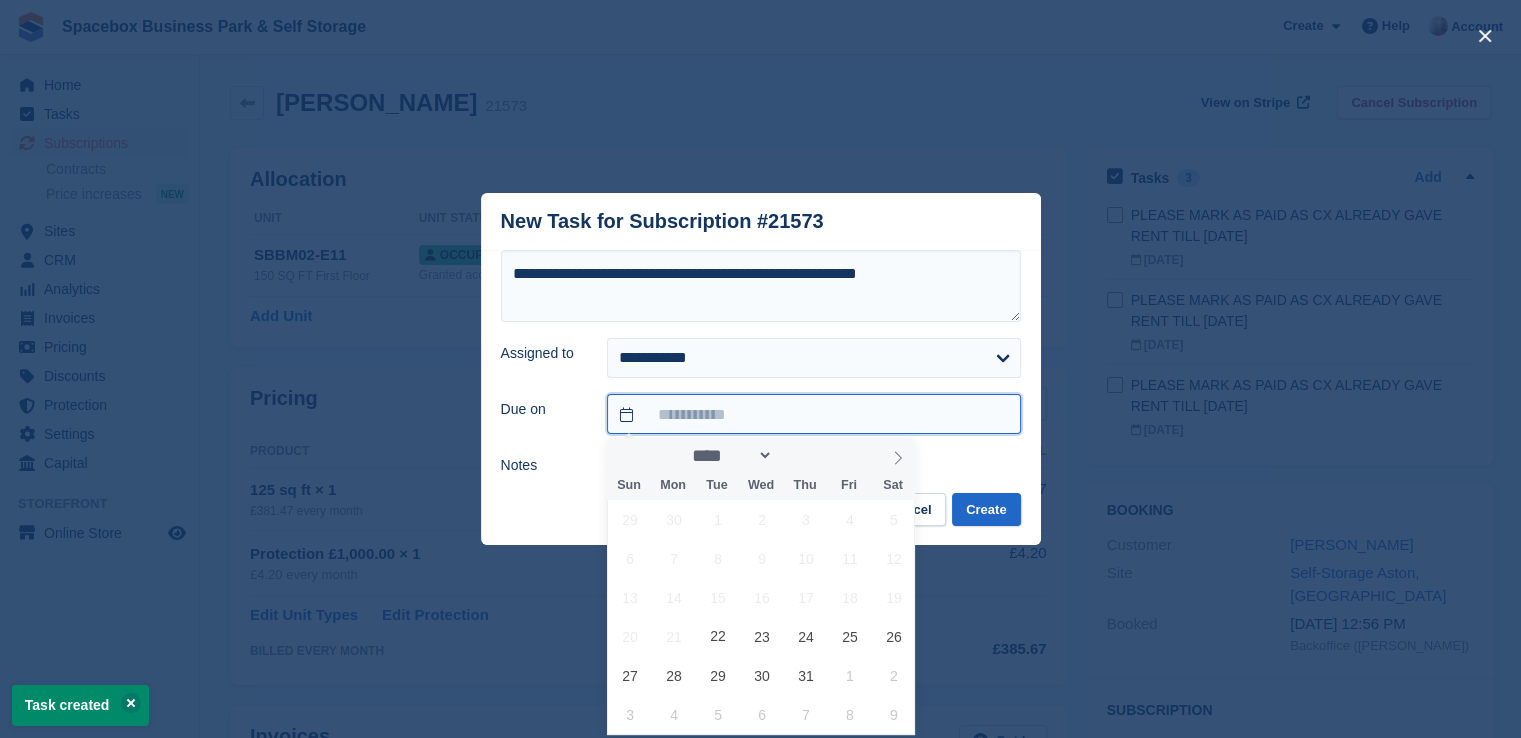 click at bounding box center [813, 414] 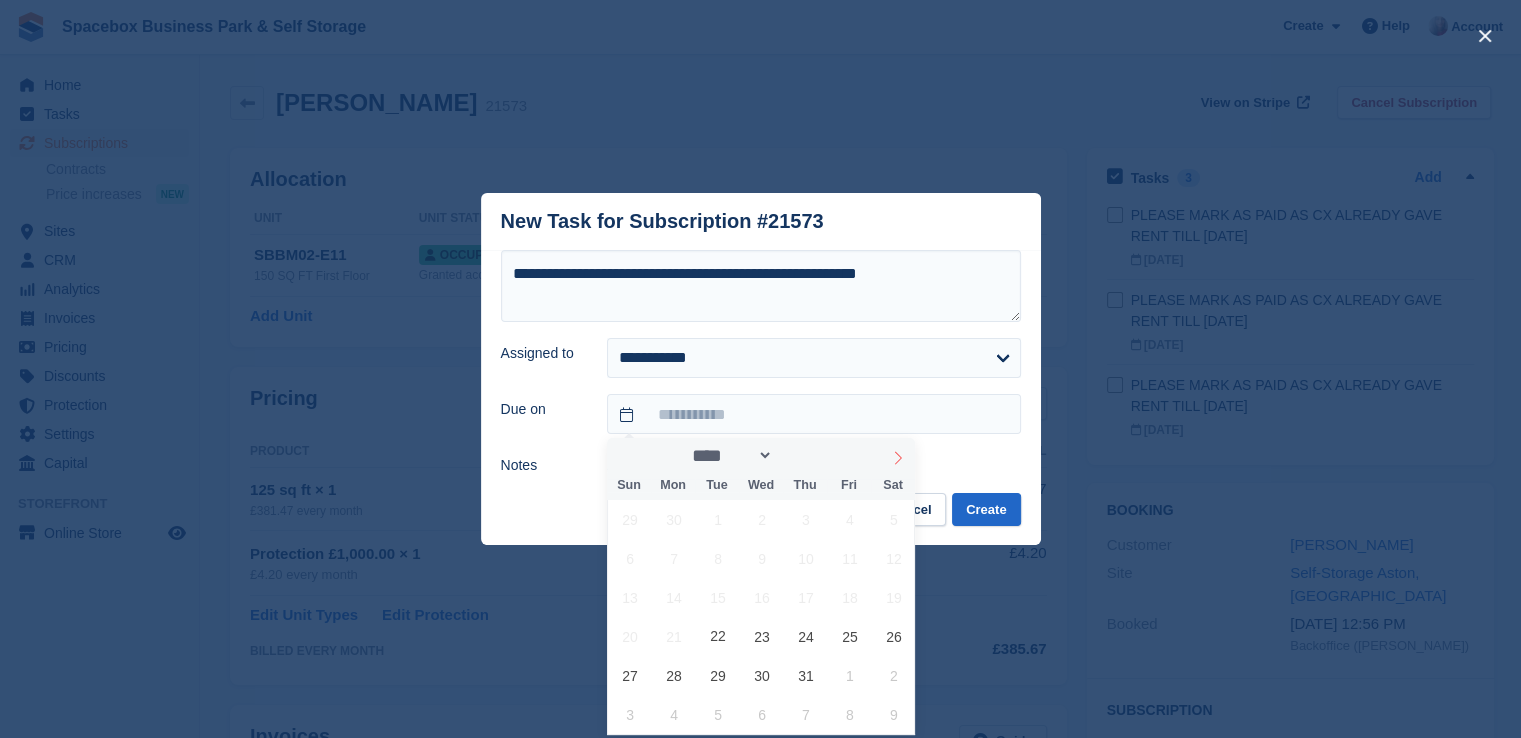click 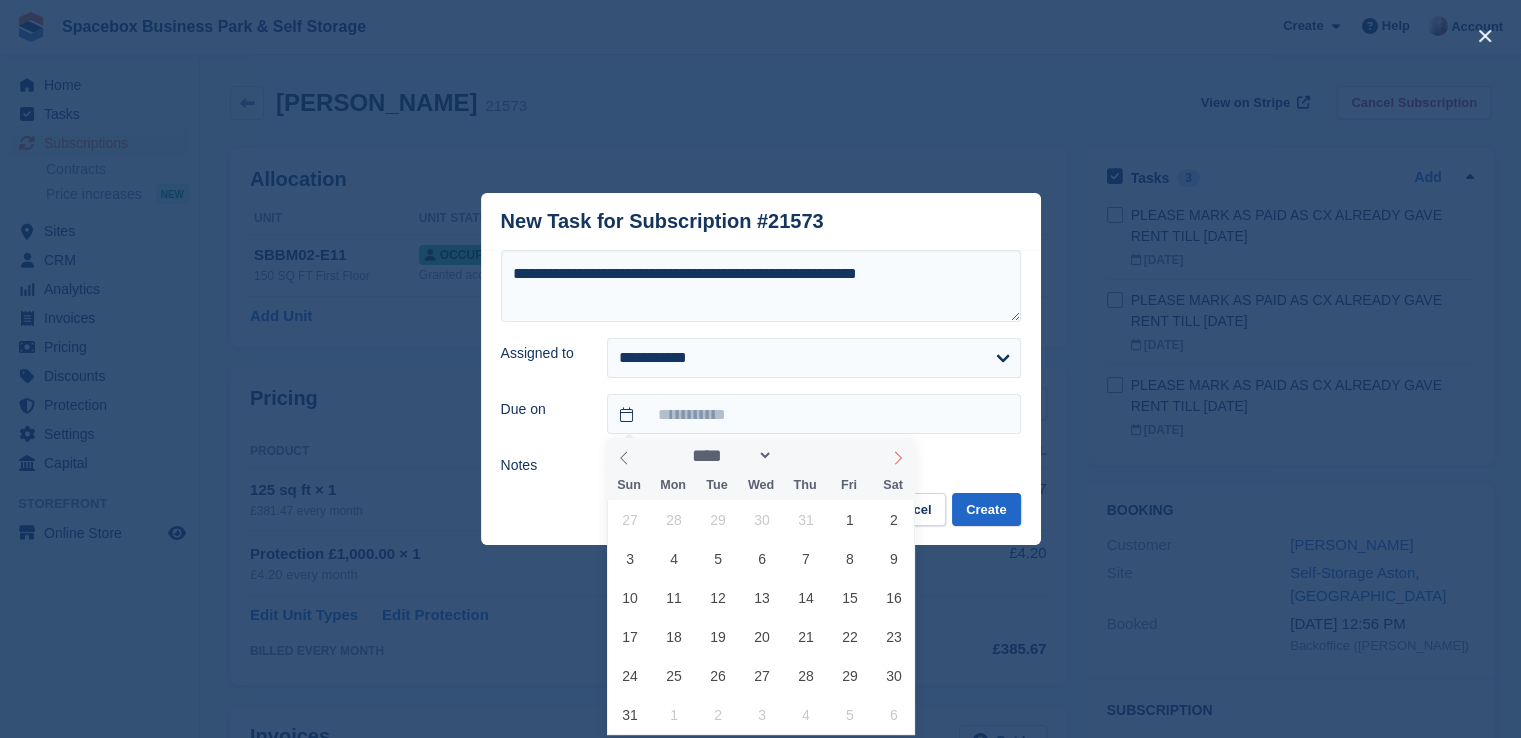 click 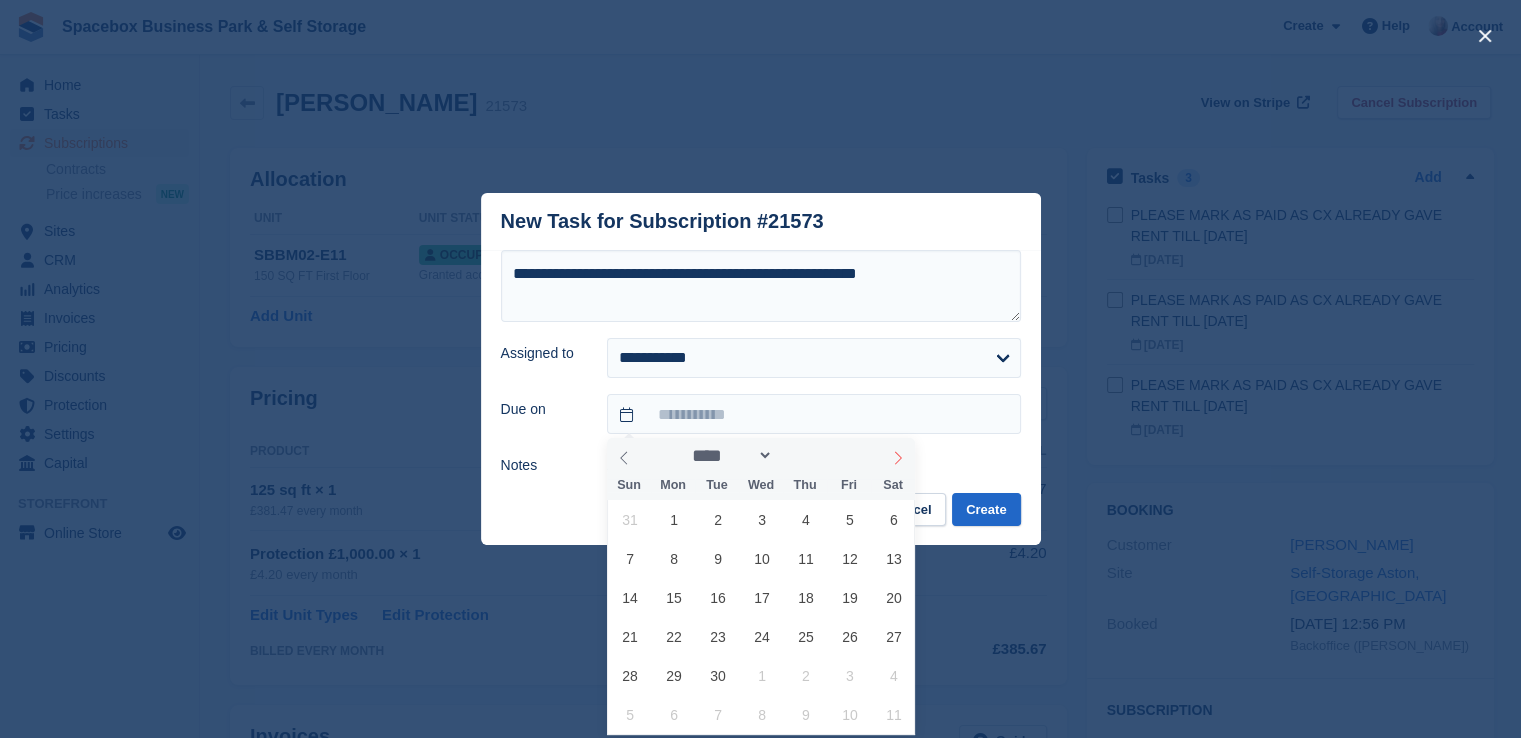 click 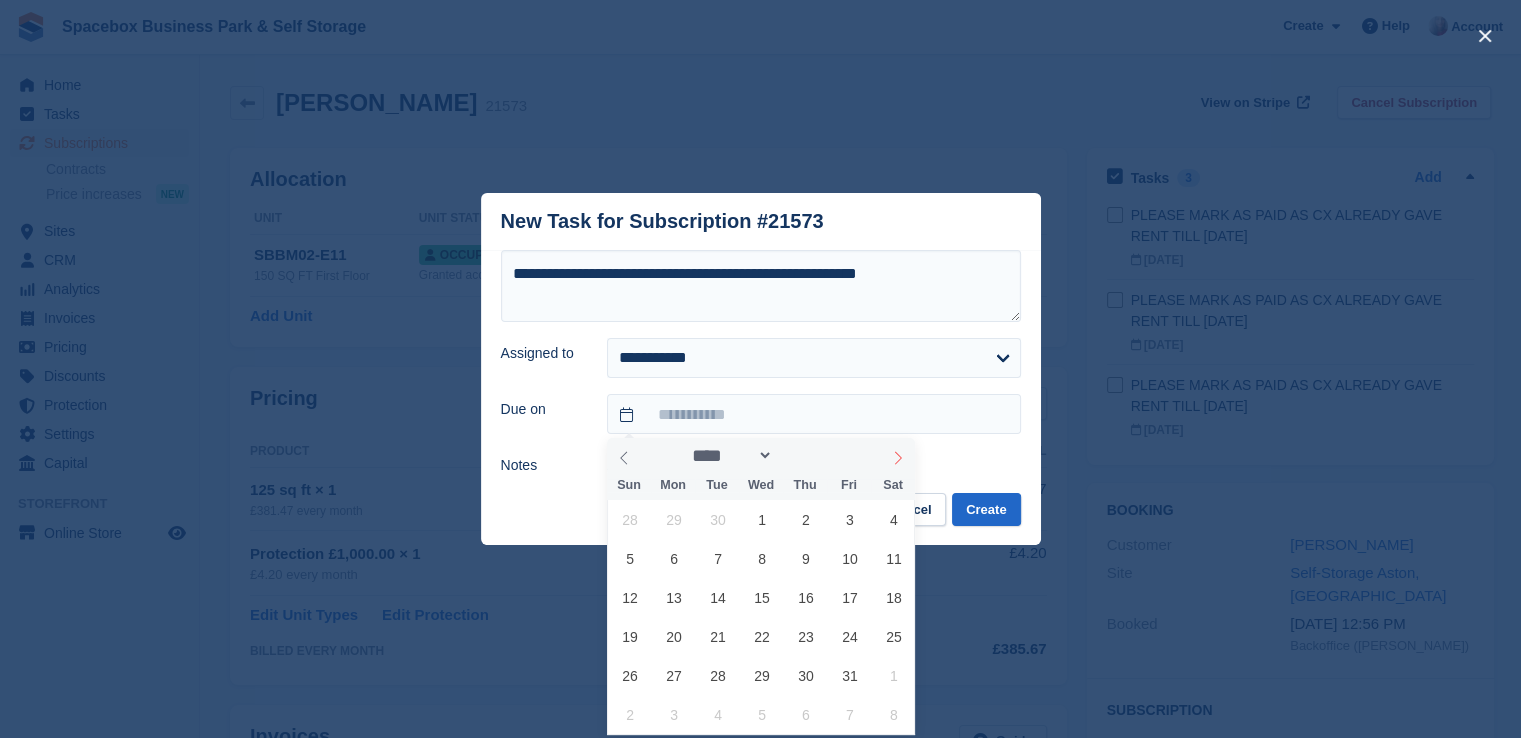 click 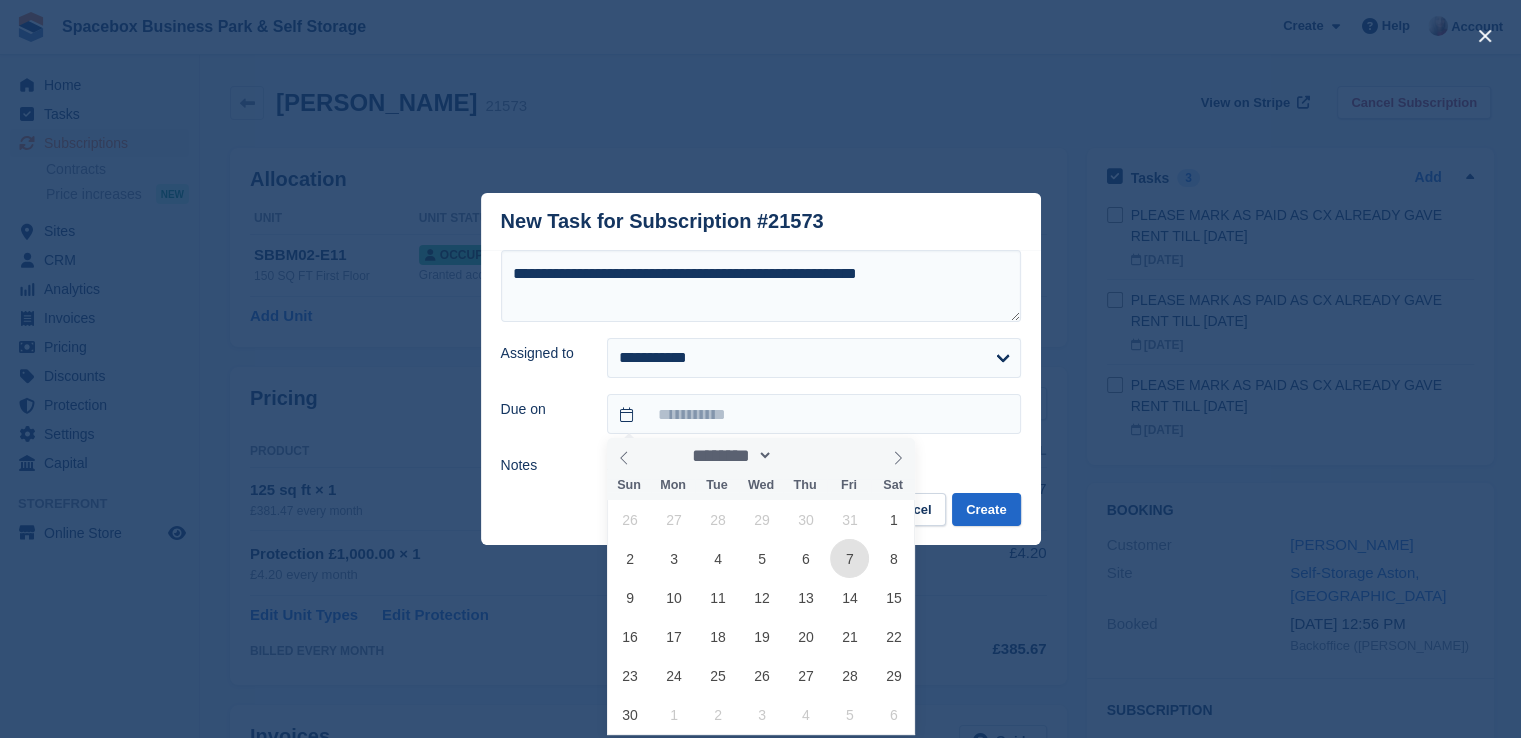 click on "7" at bounding box center (849, 558) 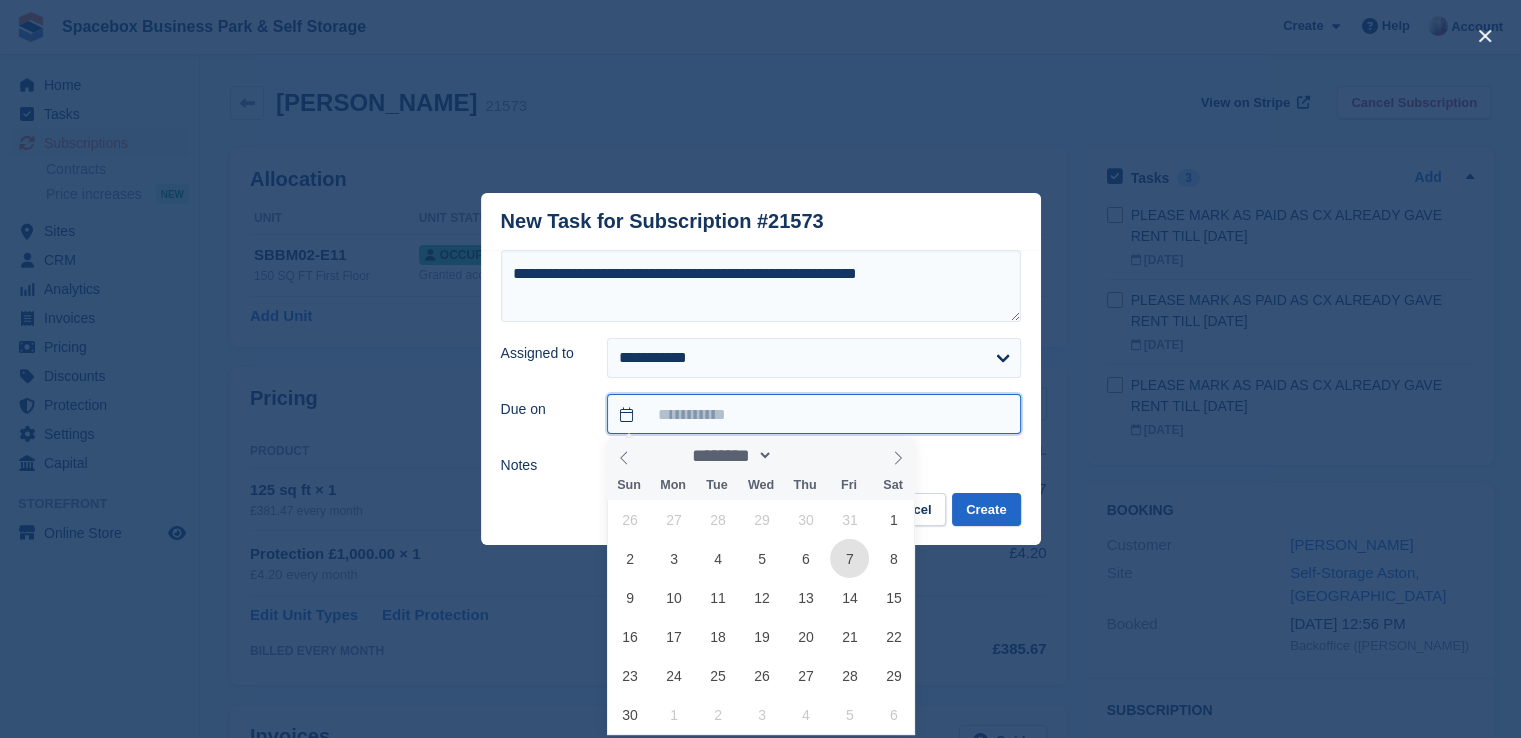 type on "**********" 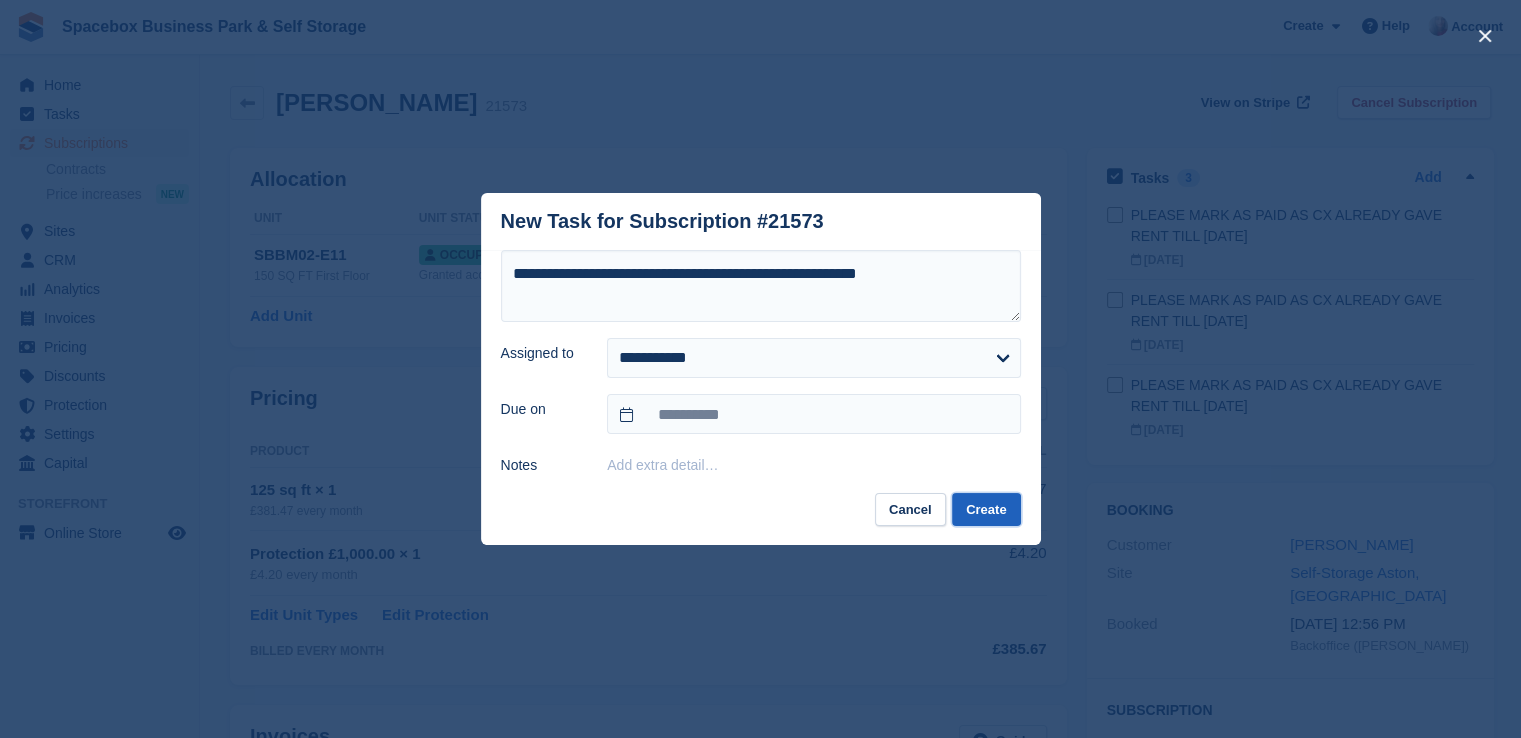 click on "Create" at bounding box center [986, 509] 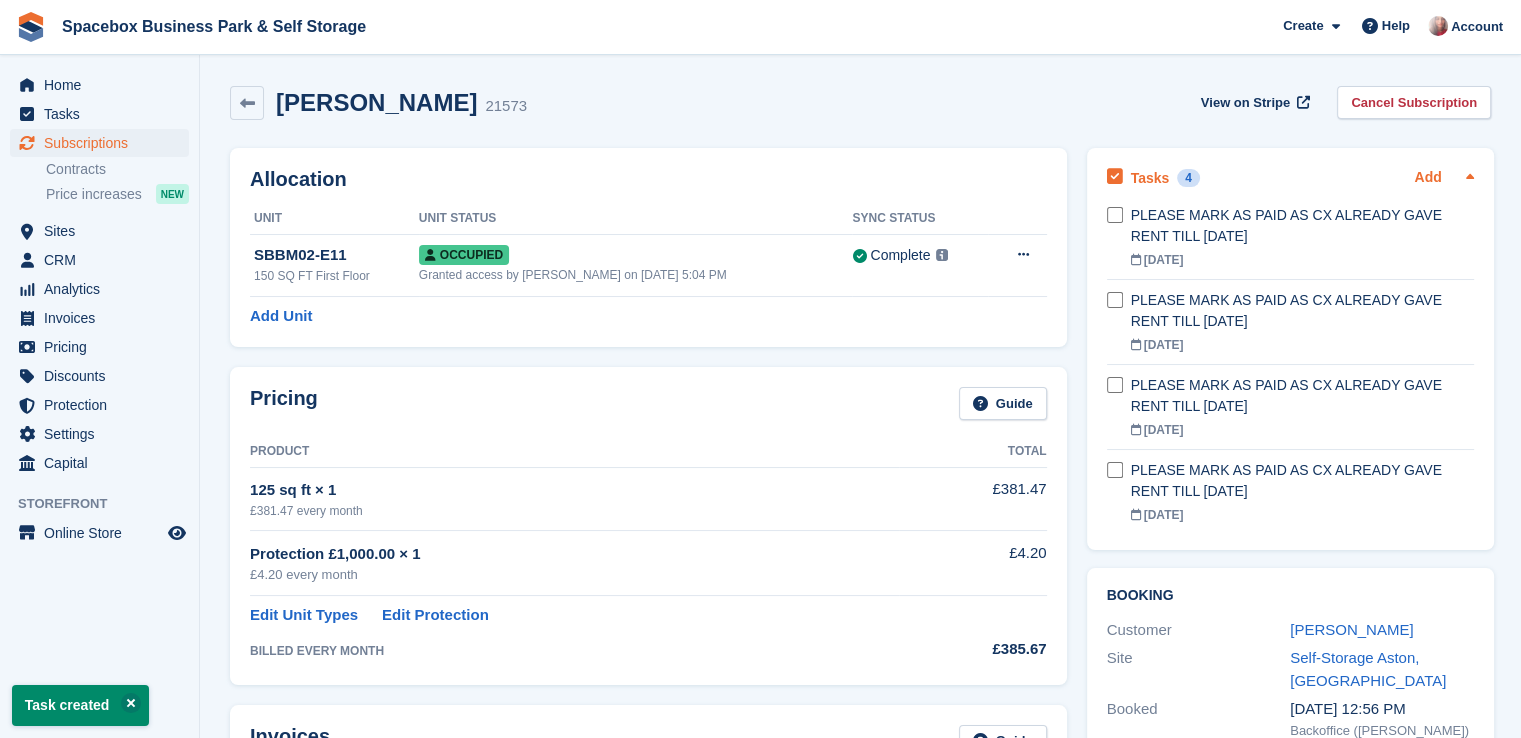 click on "Add" at bounding box center (1427, 178) 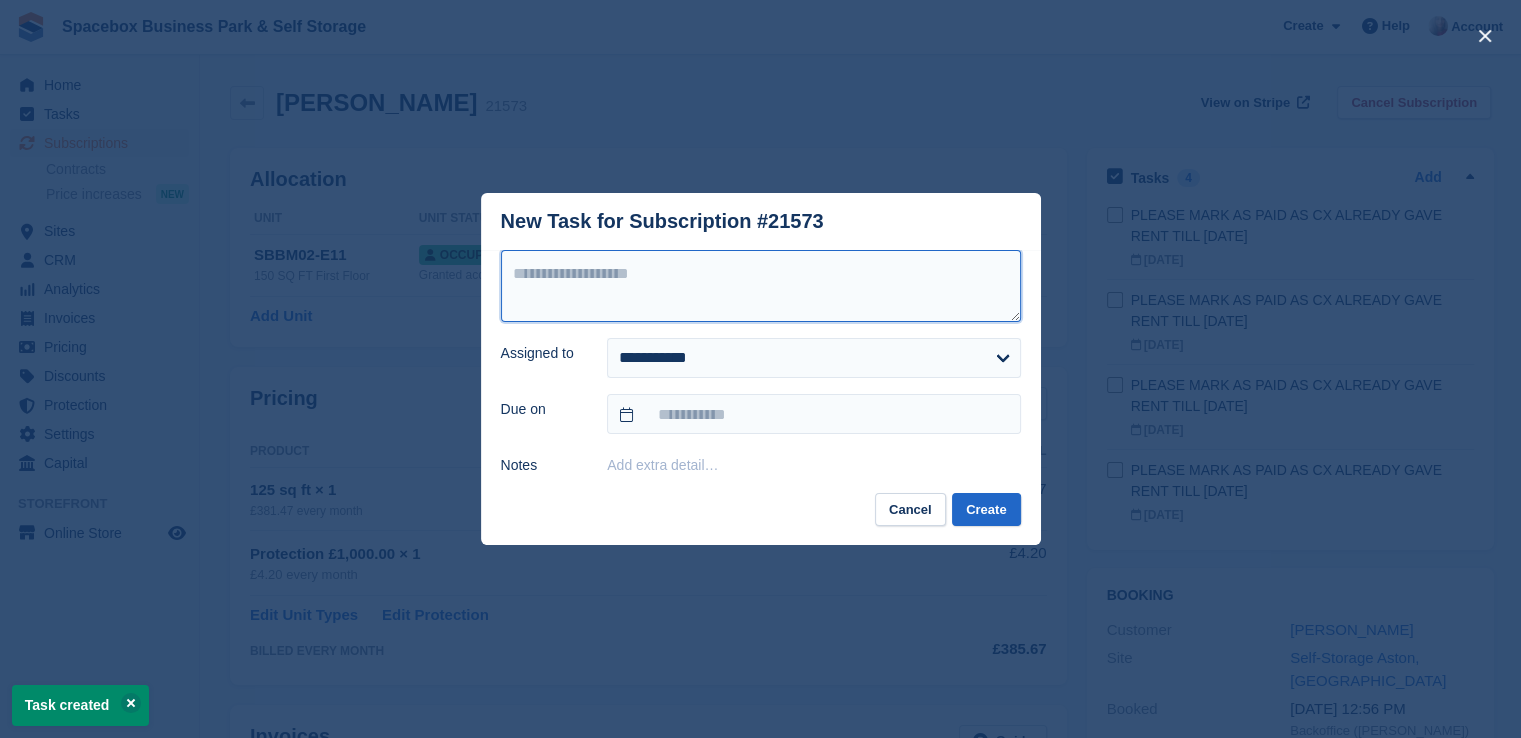 click at bounding box center (761, 286) 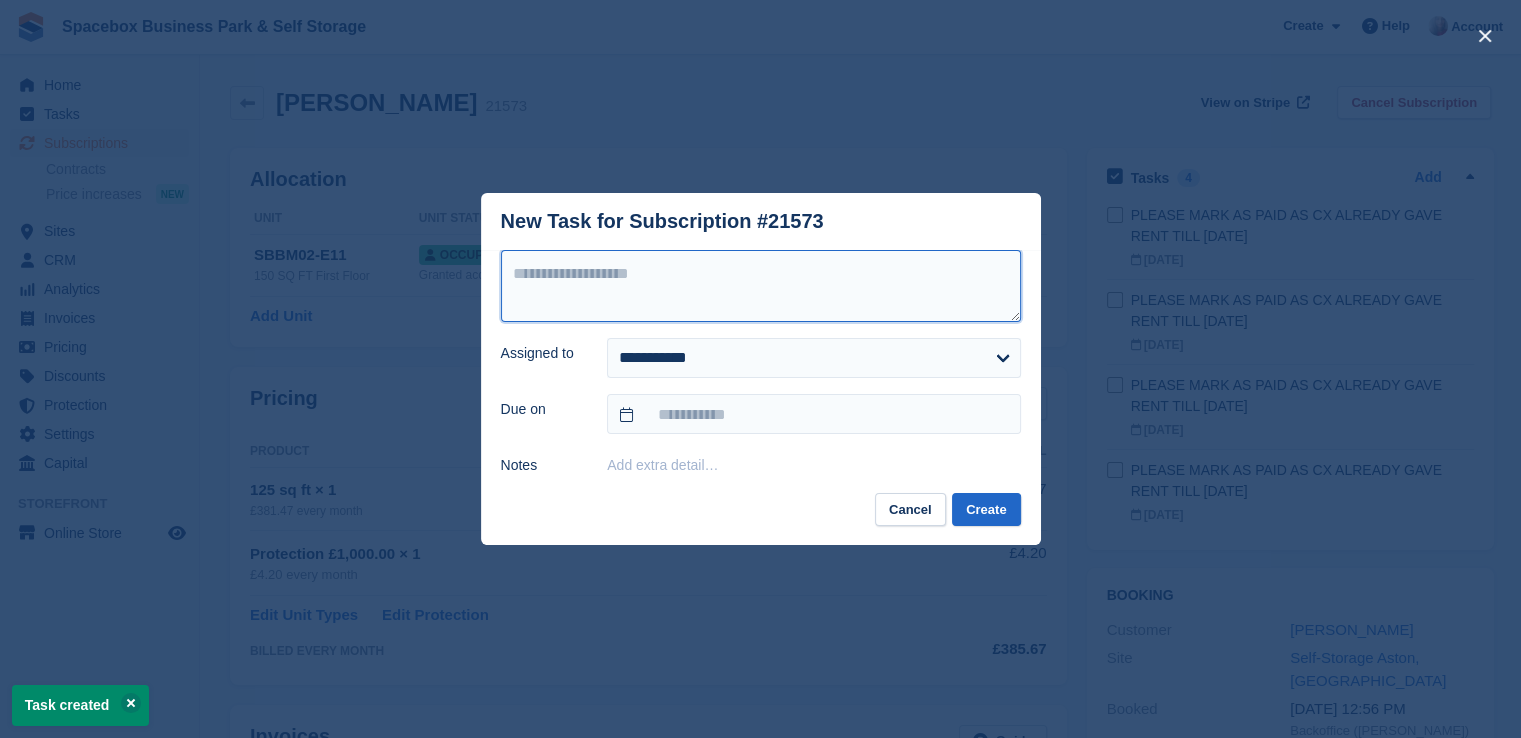 paste on "**********" 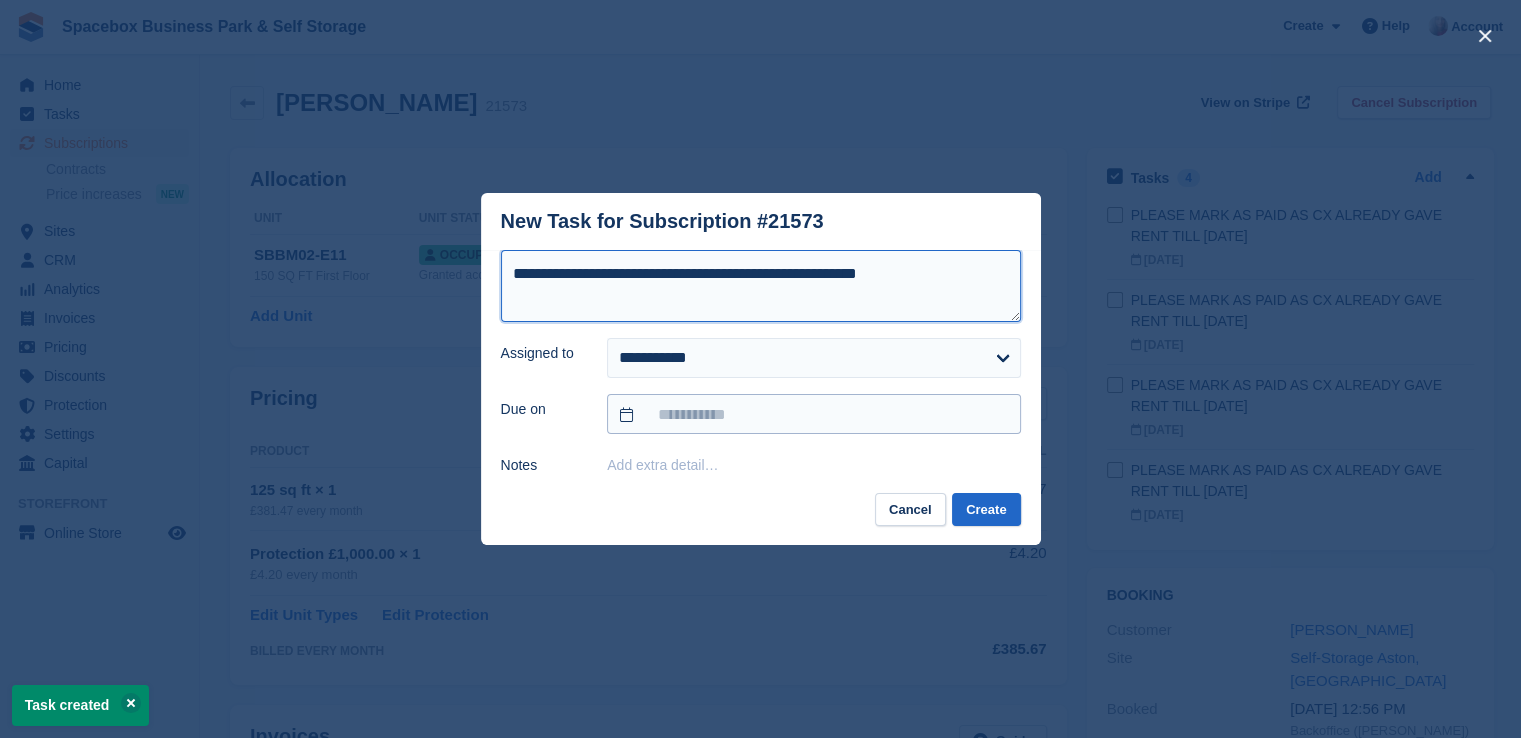 type on "**********" 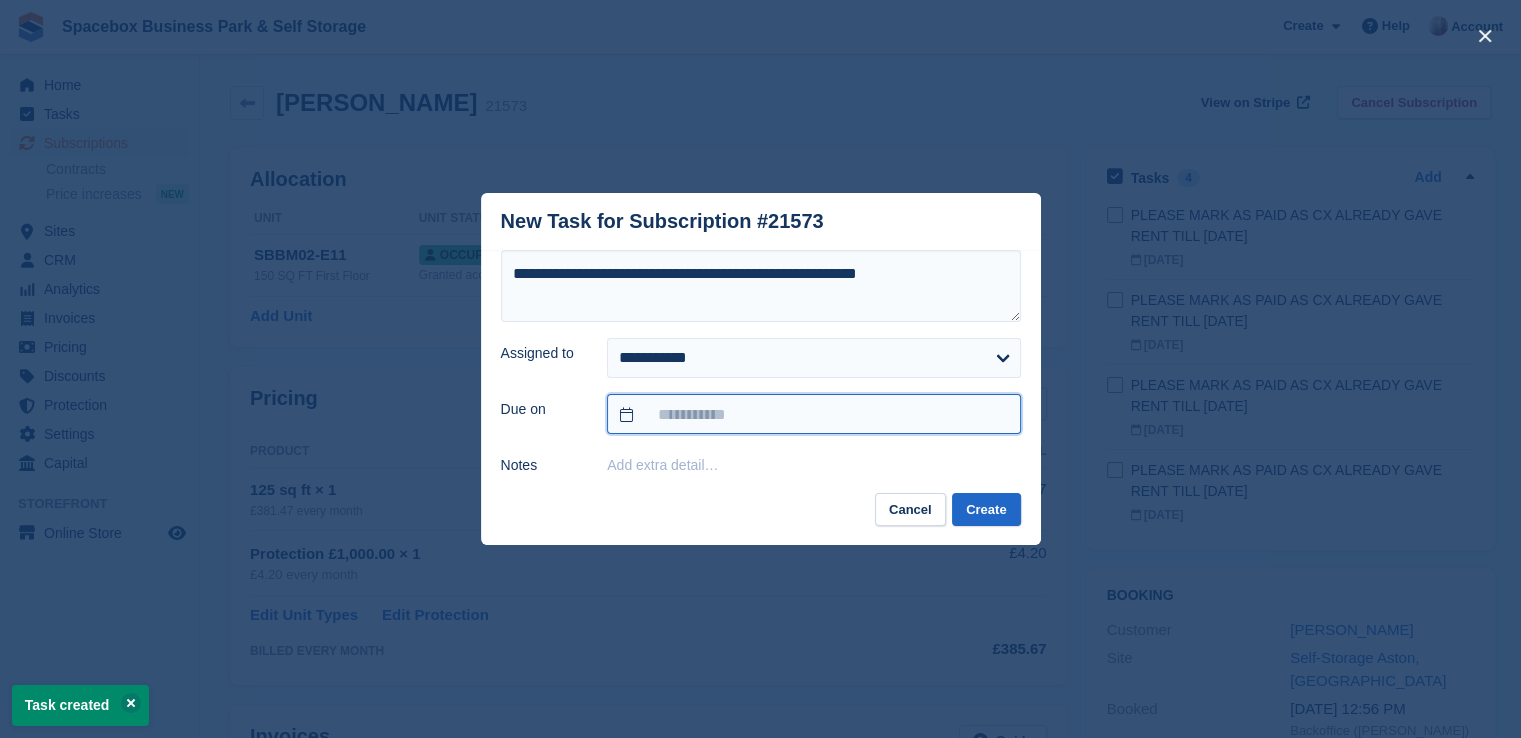 click at bounding box center (813, 414) 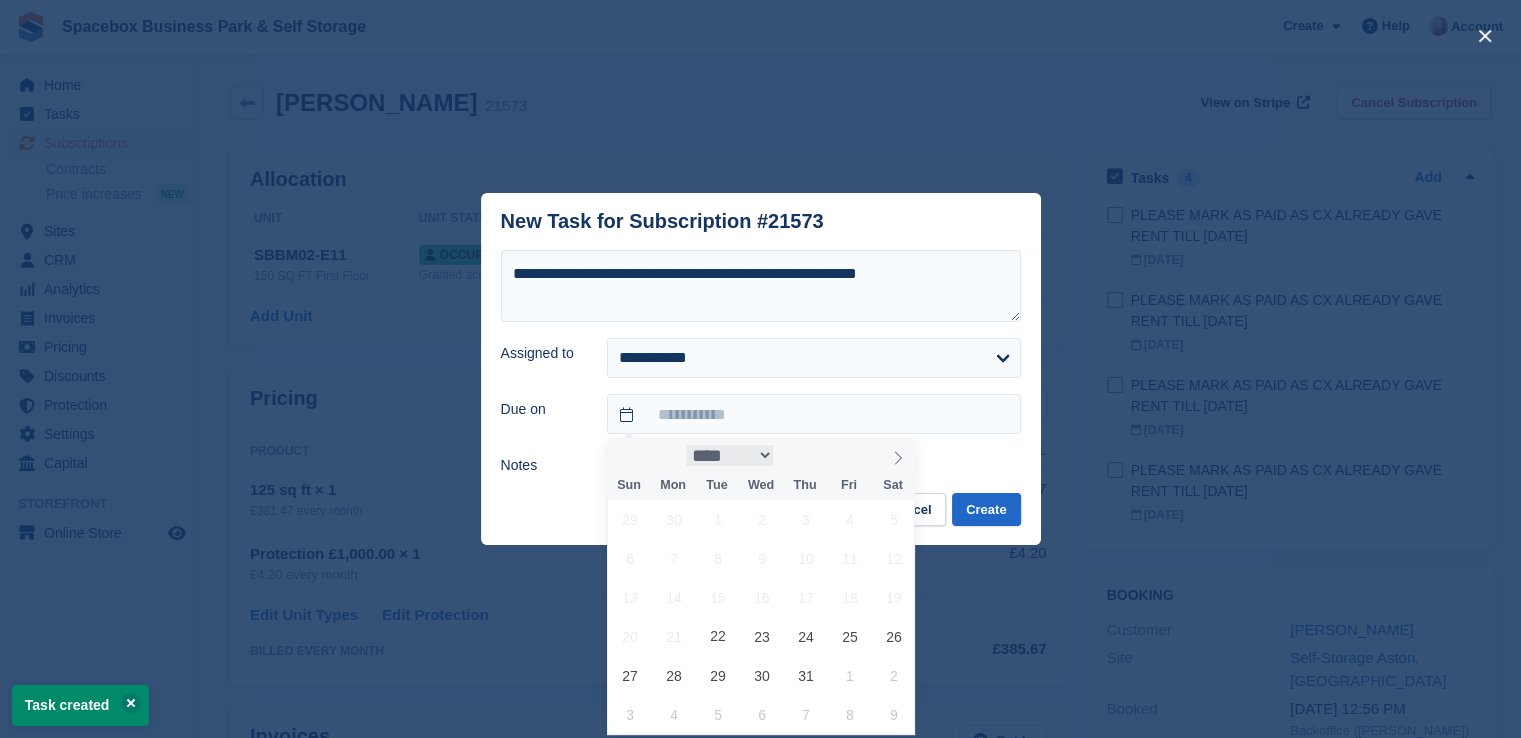 click on "**** ****** ********* ******* ******** ********" at bounding box center [730, 455] 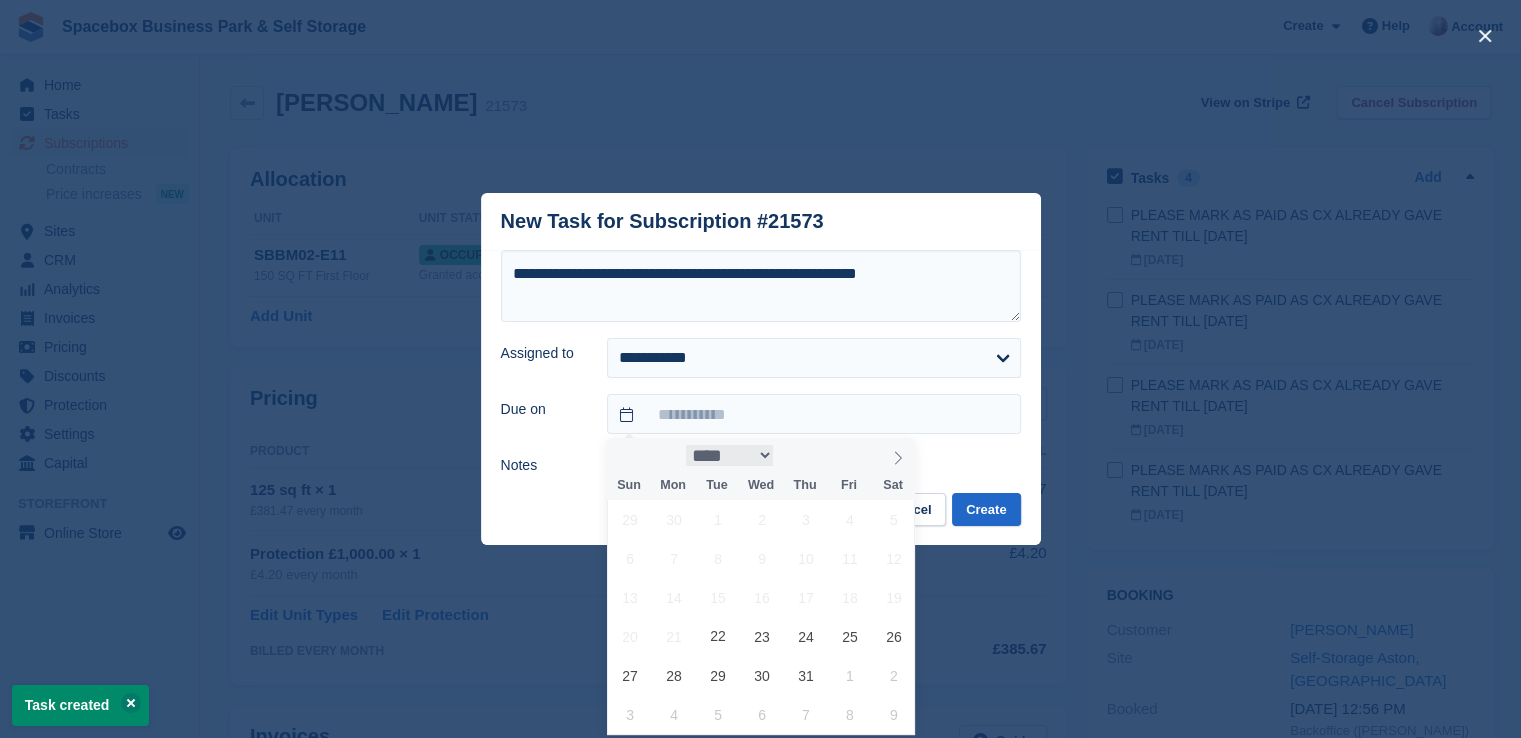 select on "**" 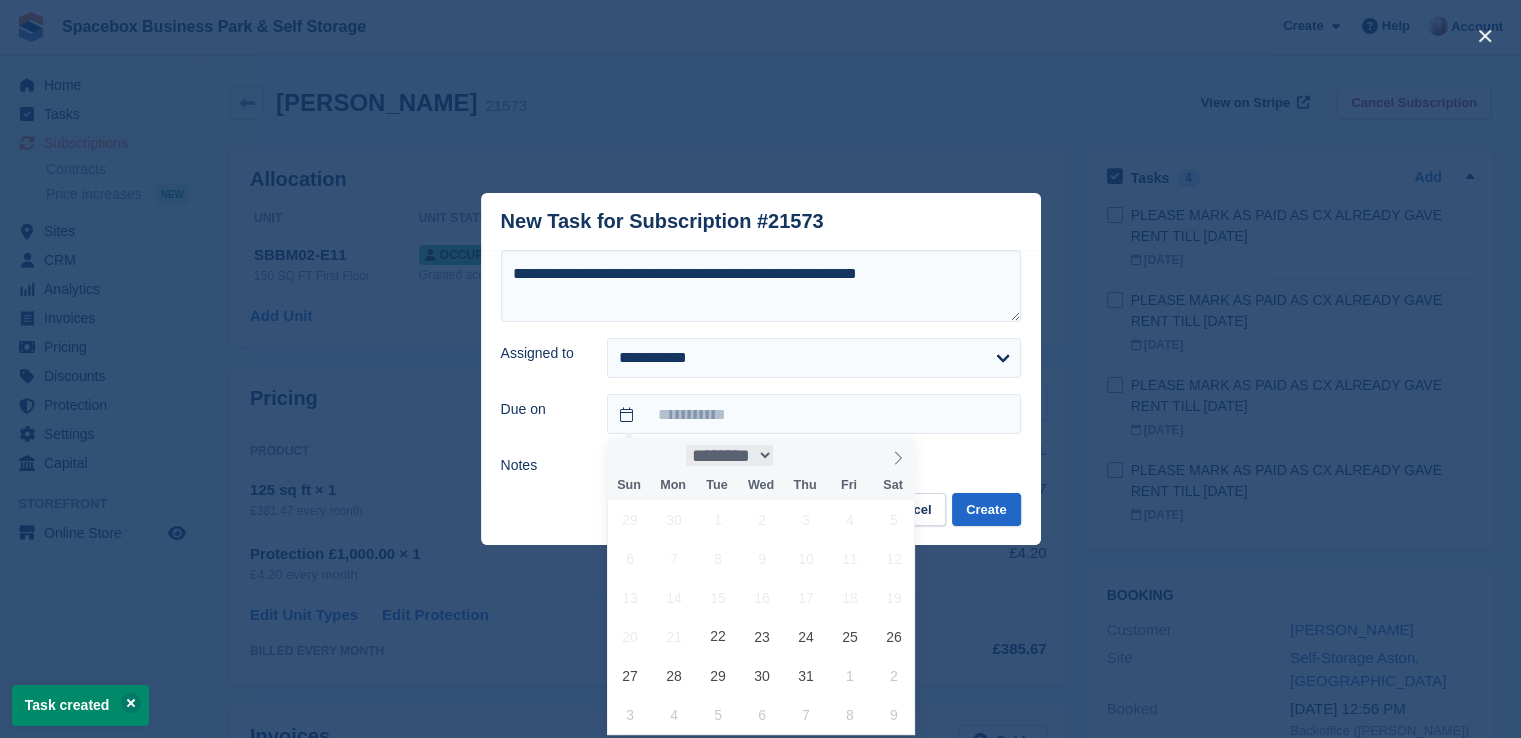 click on "**** ****** ********* ******* ******** ********" at bounding box center [730, 455] 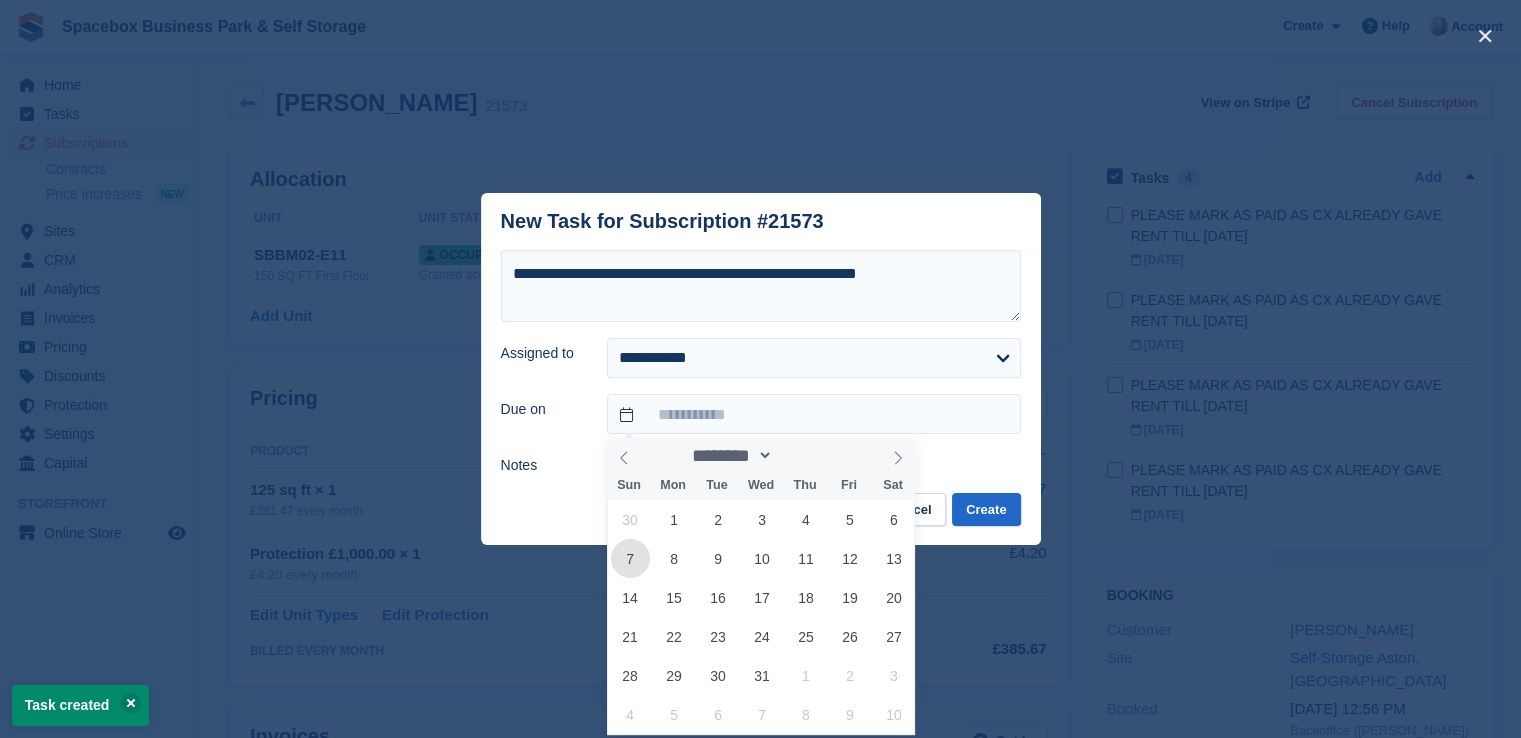 click on "7" at bounding box center [630, 558] 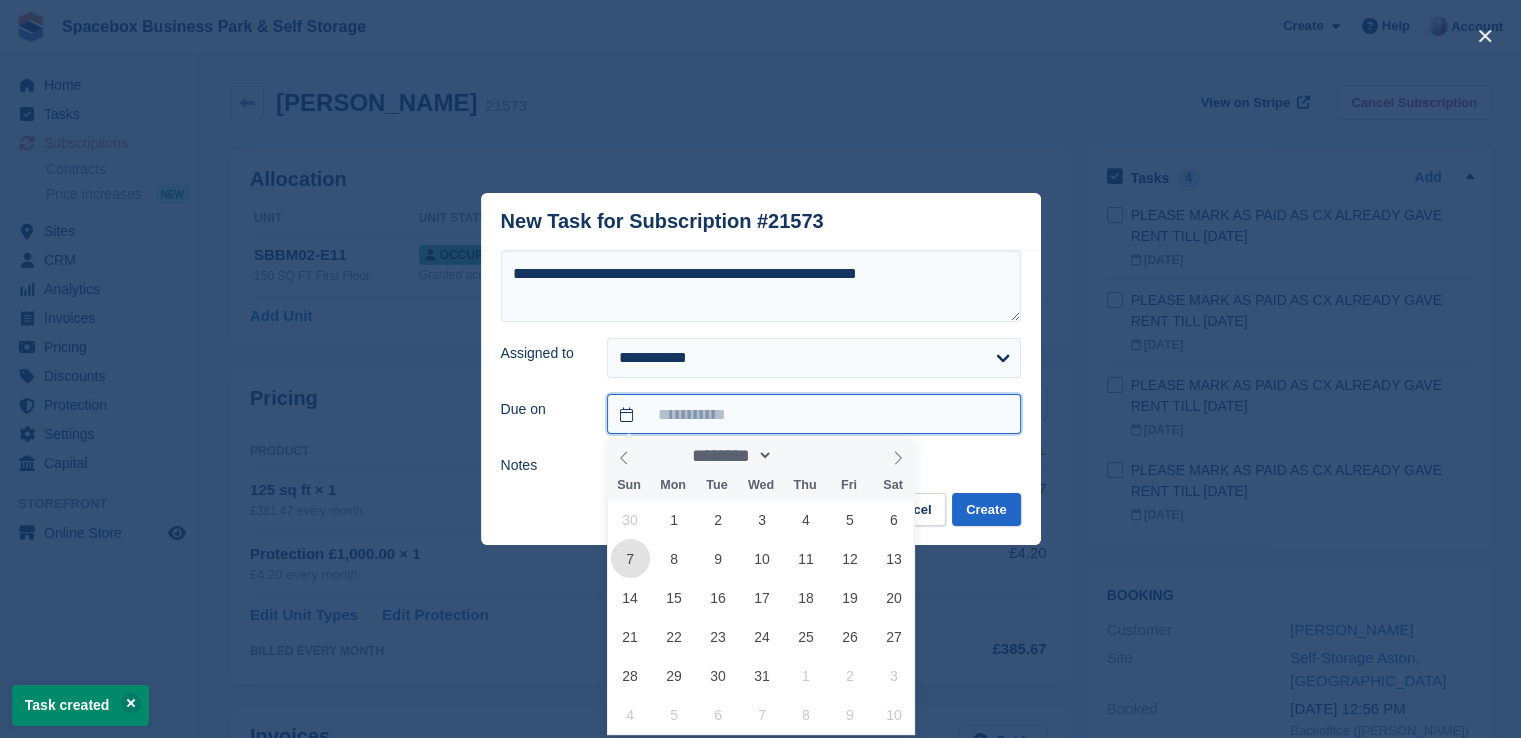 type on "**********" 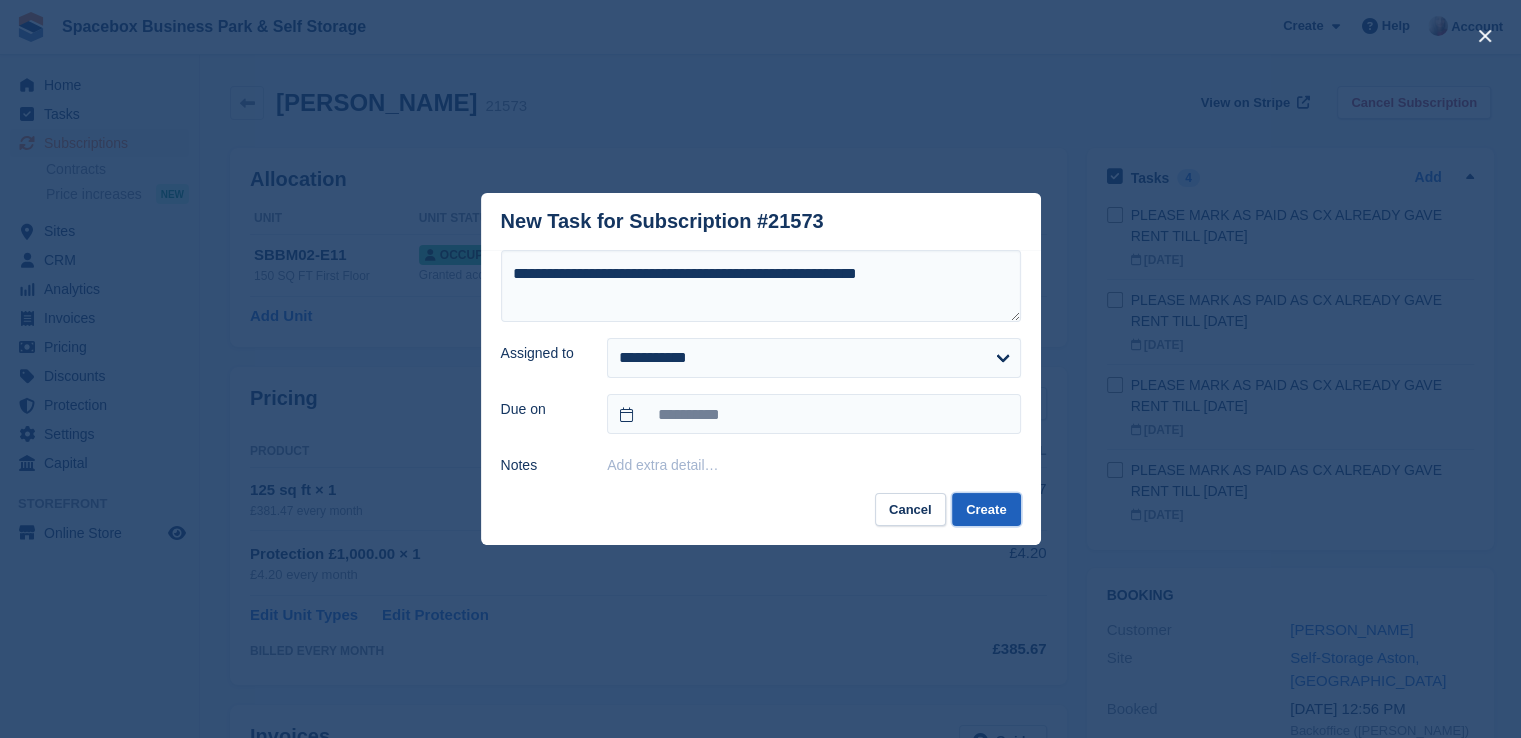 click on "Create" at bounding box center (986, 509) 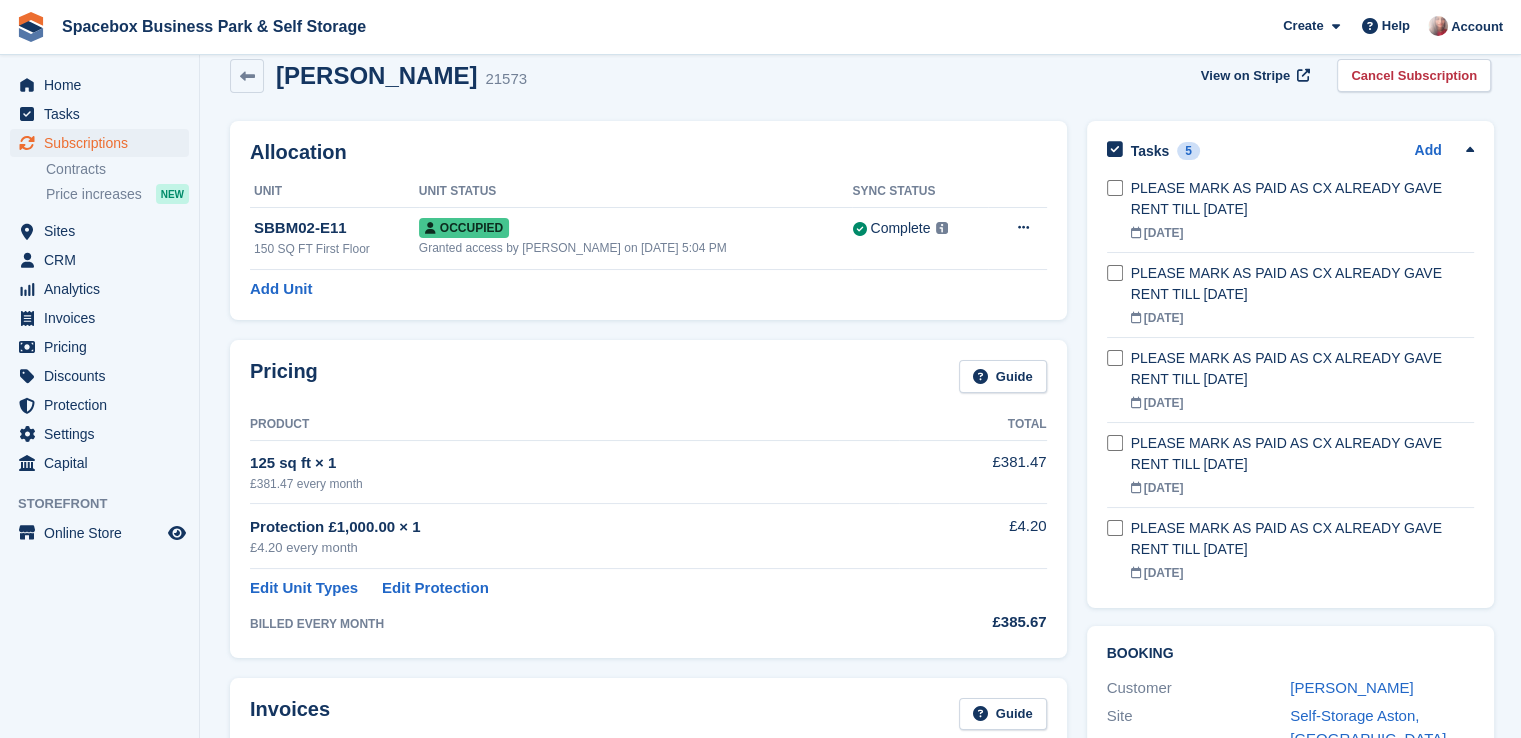 scroll, scrollTop: 0, scrollLeft: 0, axis: both 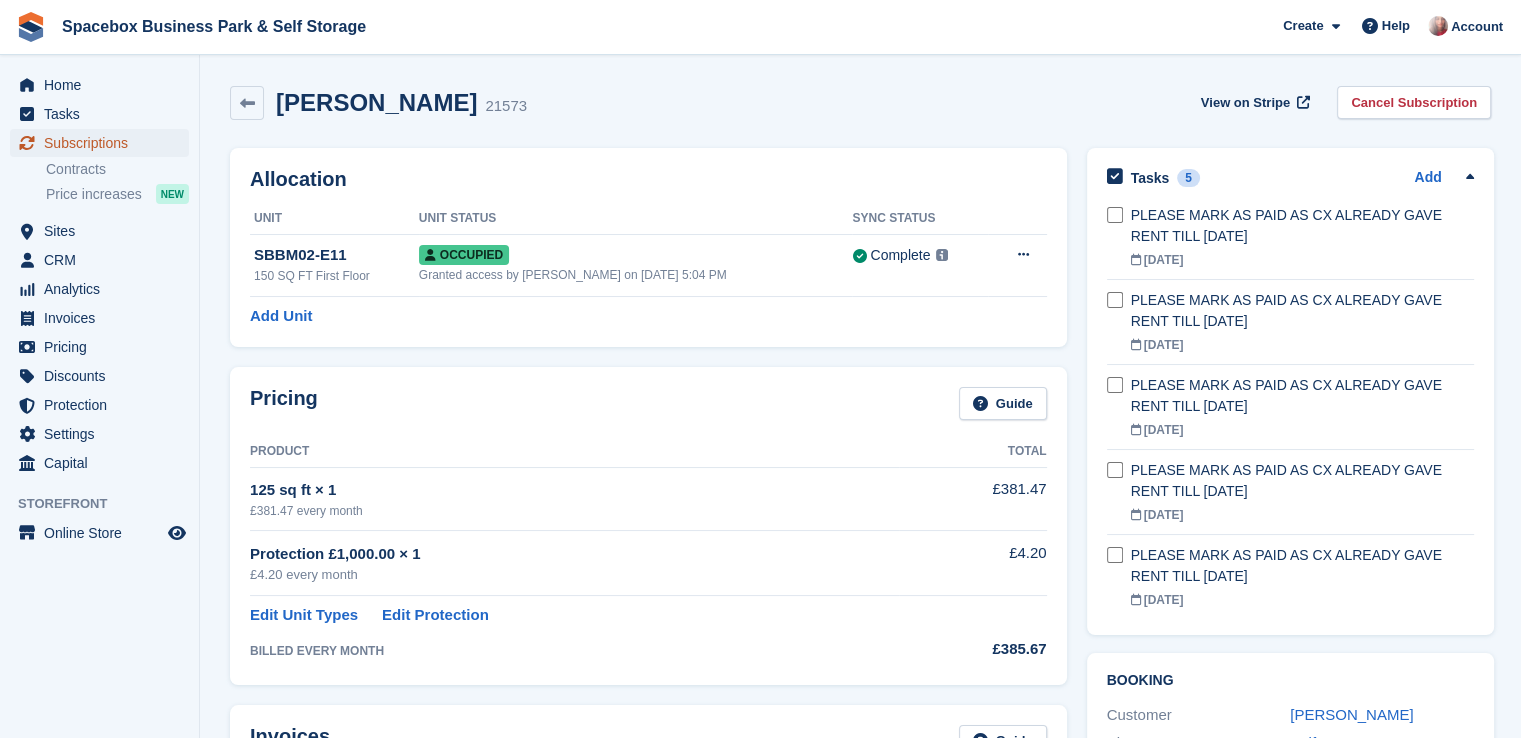 click on "Subscriptions" at bounding box center [104, 143] 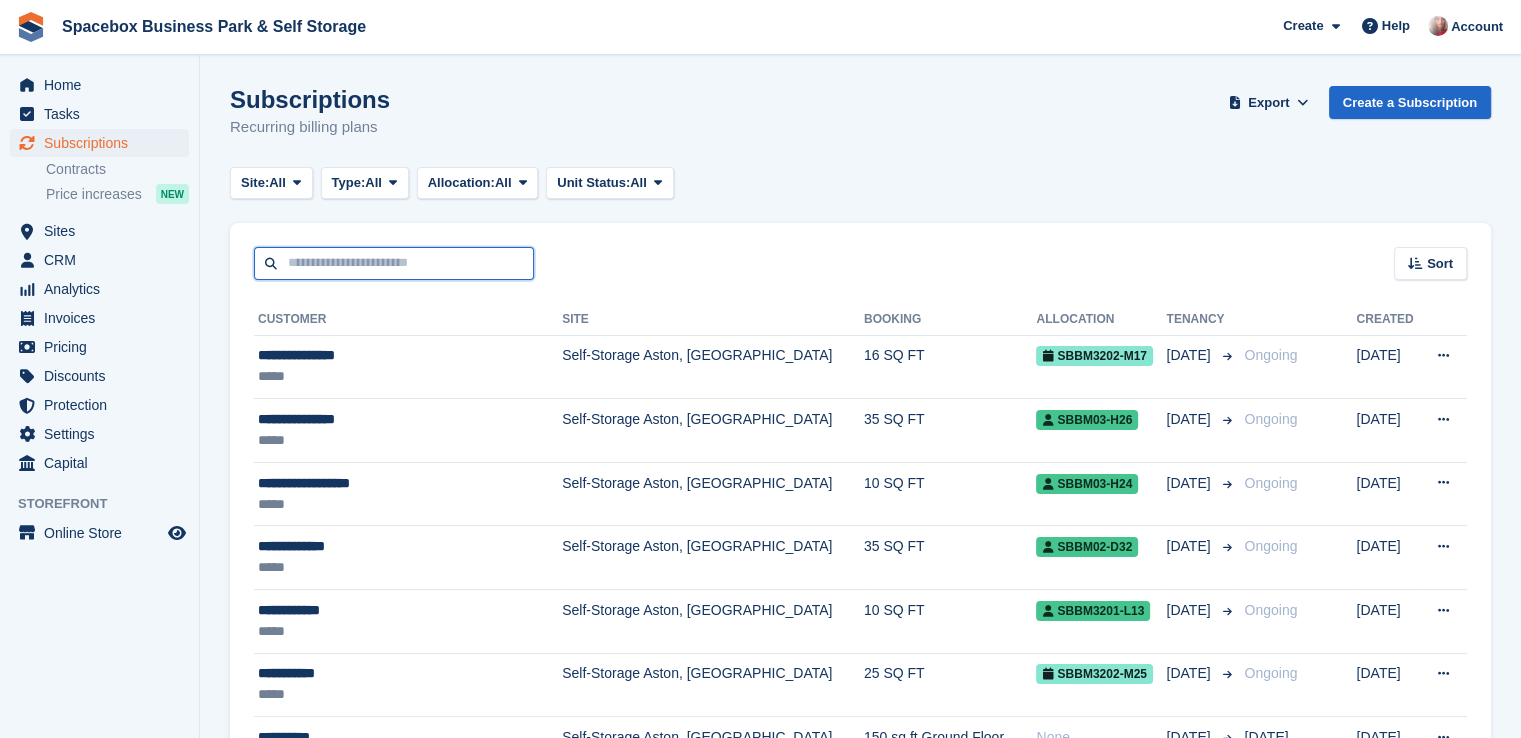 click at bounding box center [394, 263] 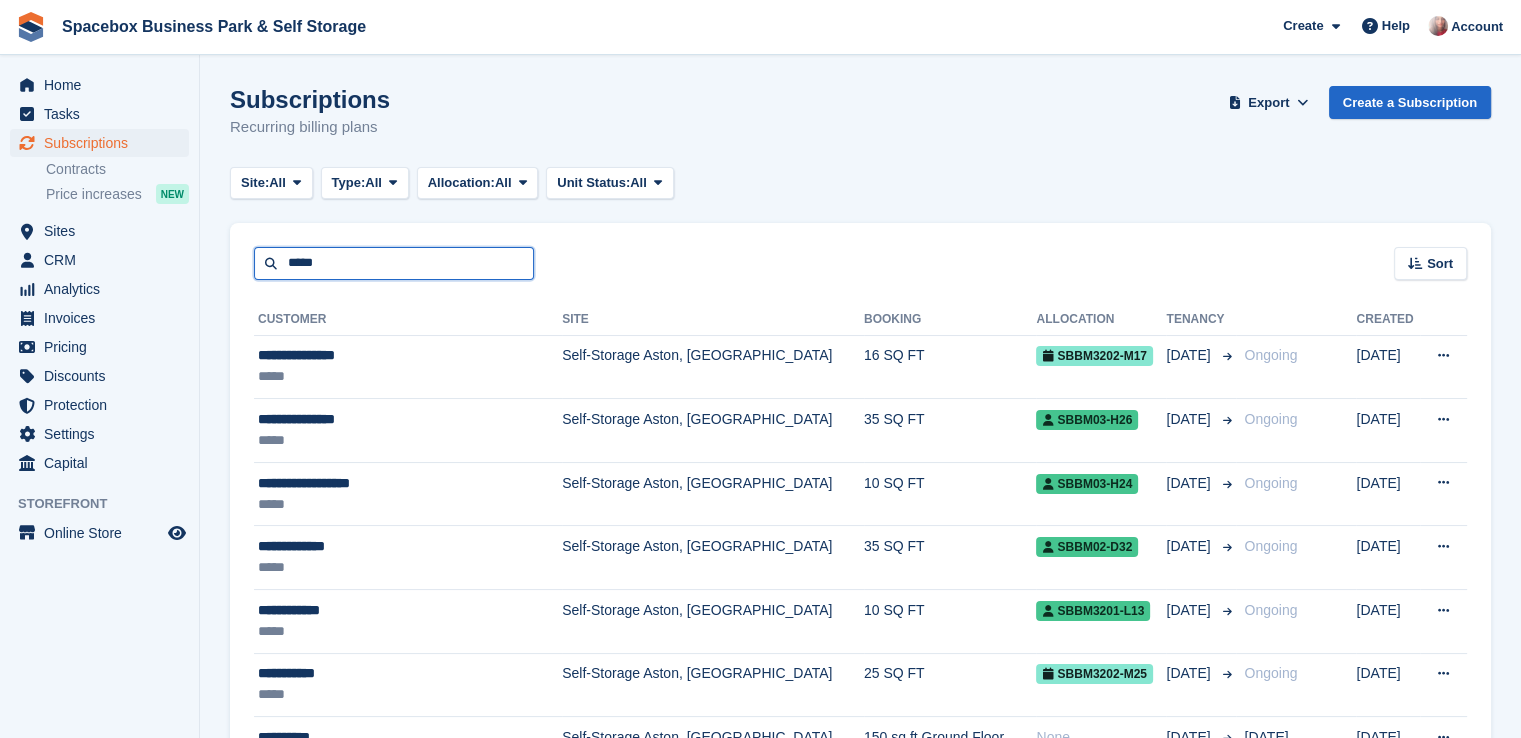 type on "*****" 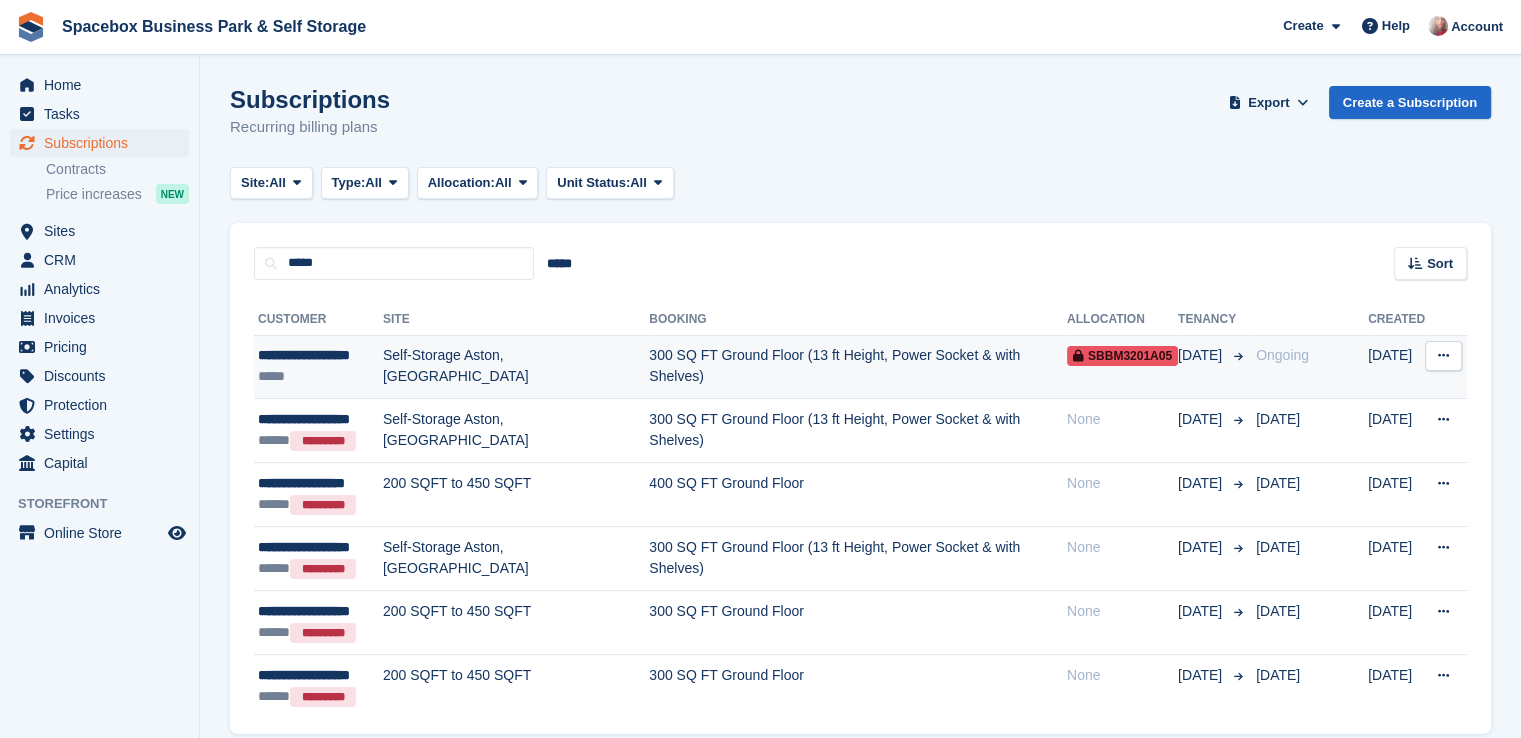 click on "Self-Storage Aston, [GEOGRAPHIC_DATA]" at bounding box center [516, 367] 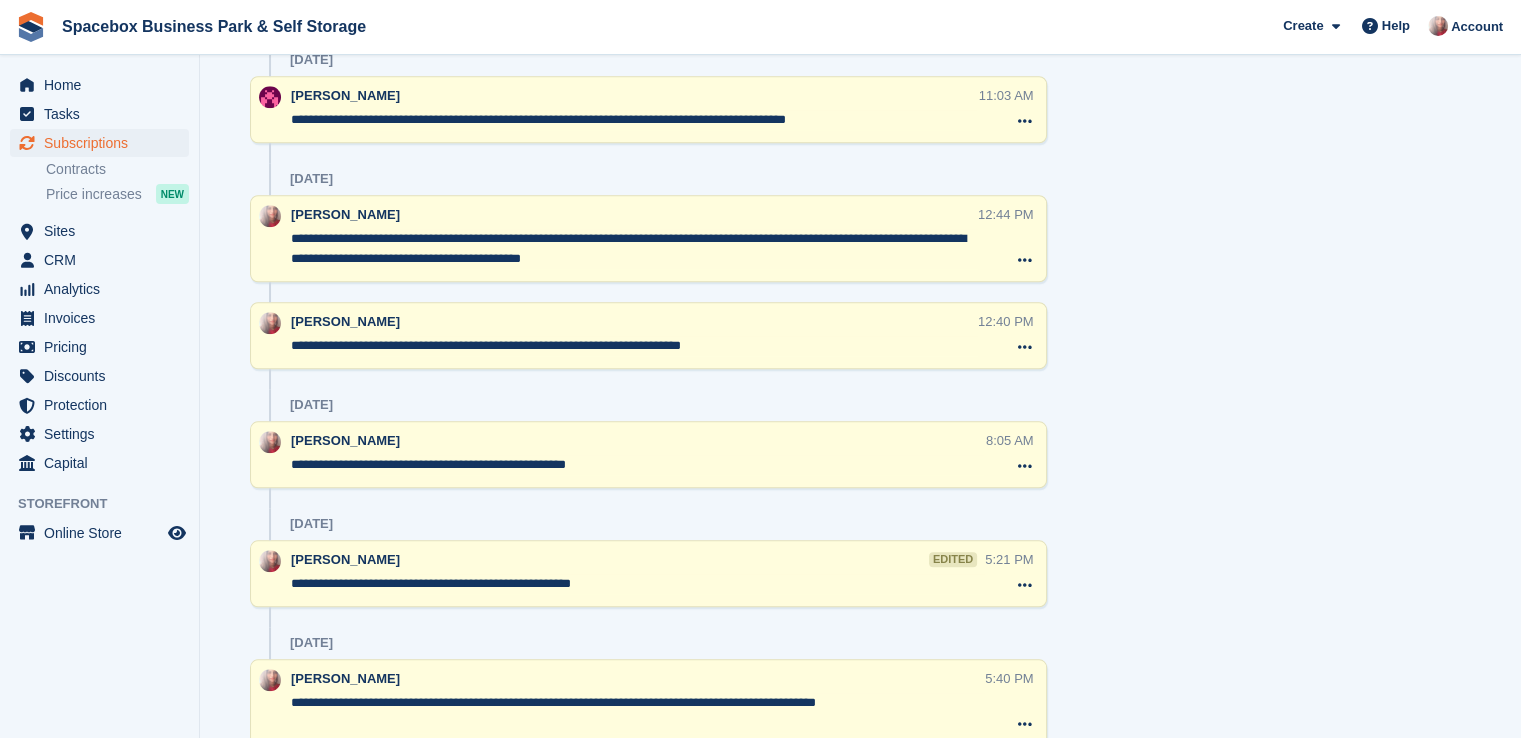 scroll, scrollTop: 2220, scrollLeft: 0, axis: vertical 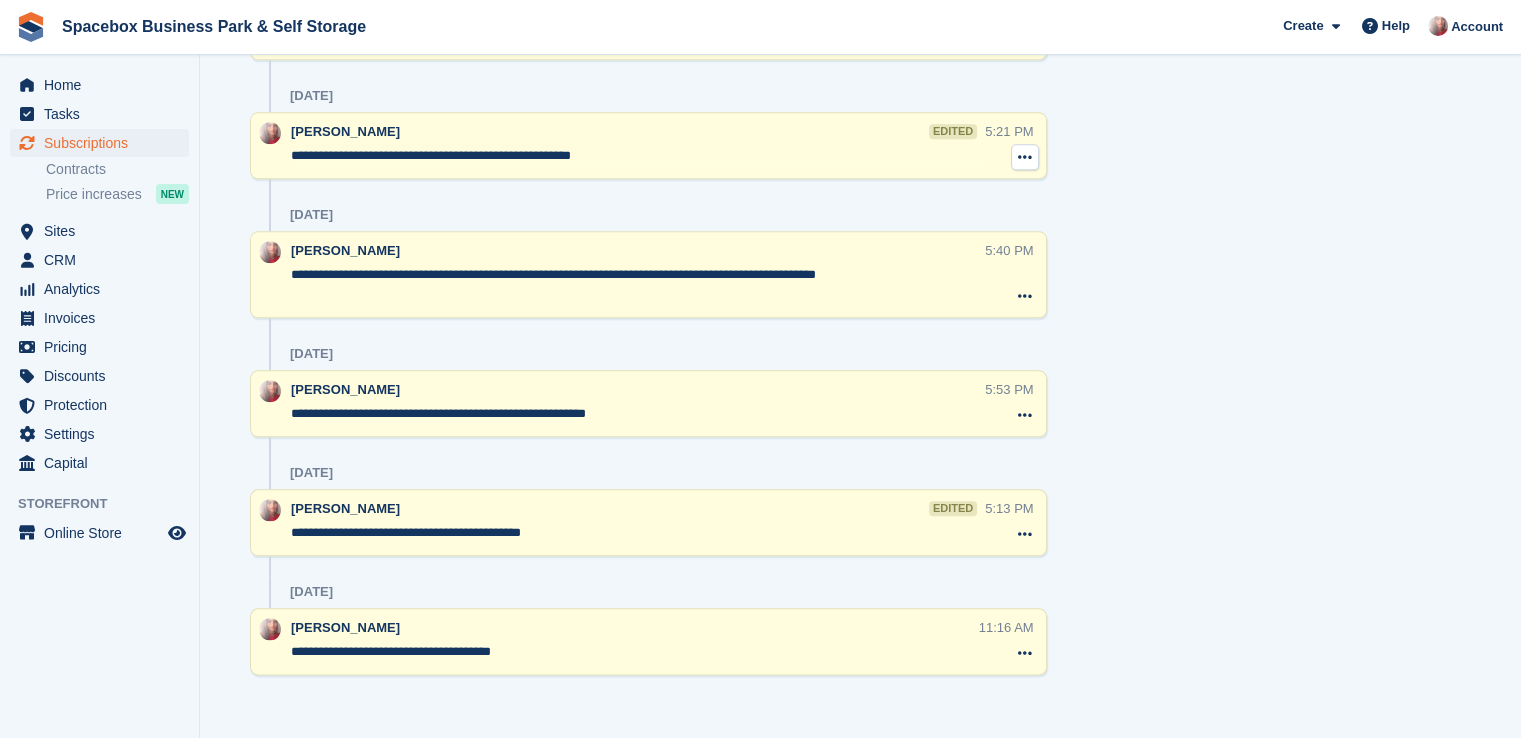 click at bounding box center (1025, 157) 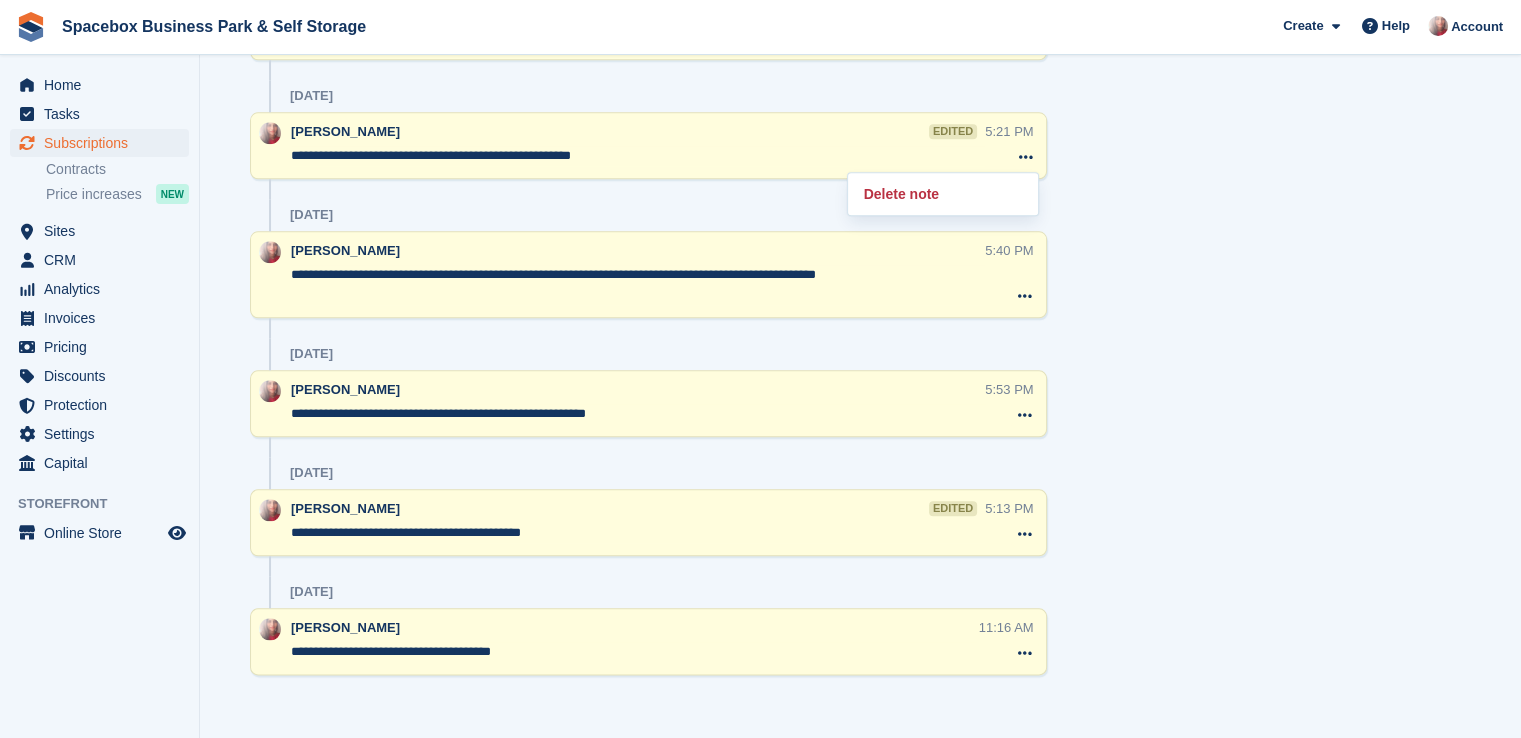click on "**********" at bounding box center [638, 156] 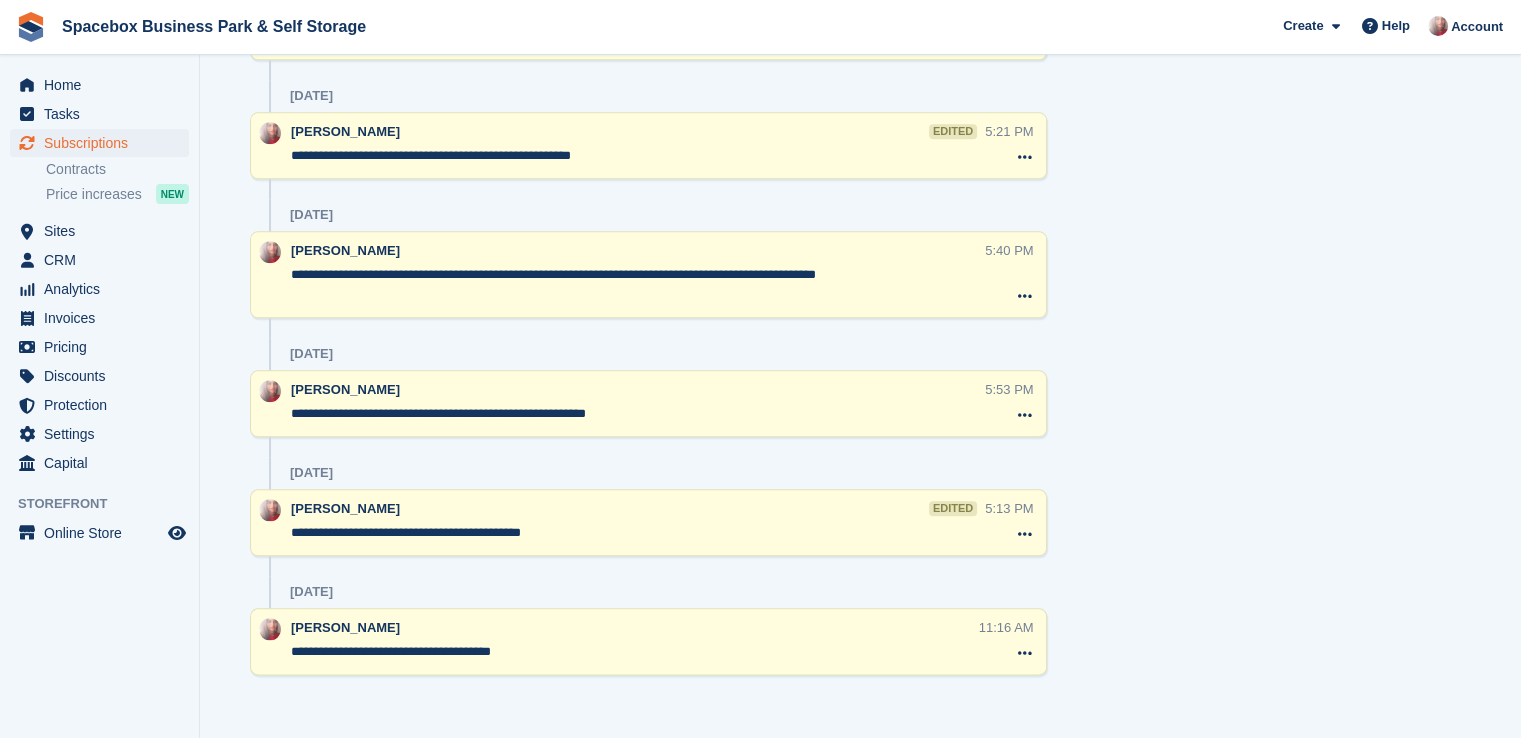 drag, startPoint x: 776, startPoint y: 149, endPoint x: 687, endPoint y: 193, distance: 99.282425 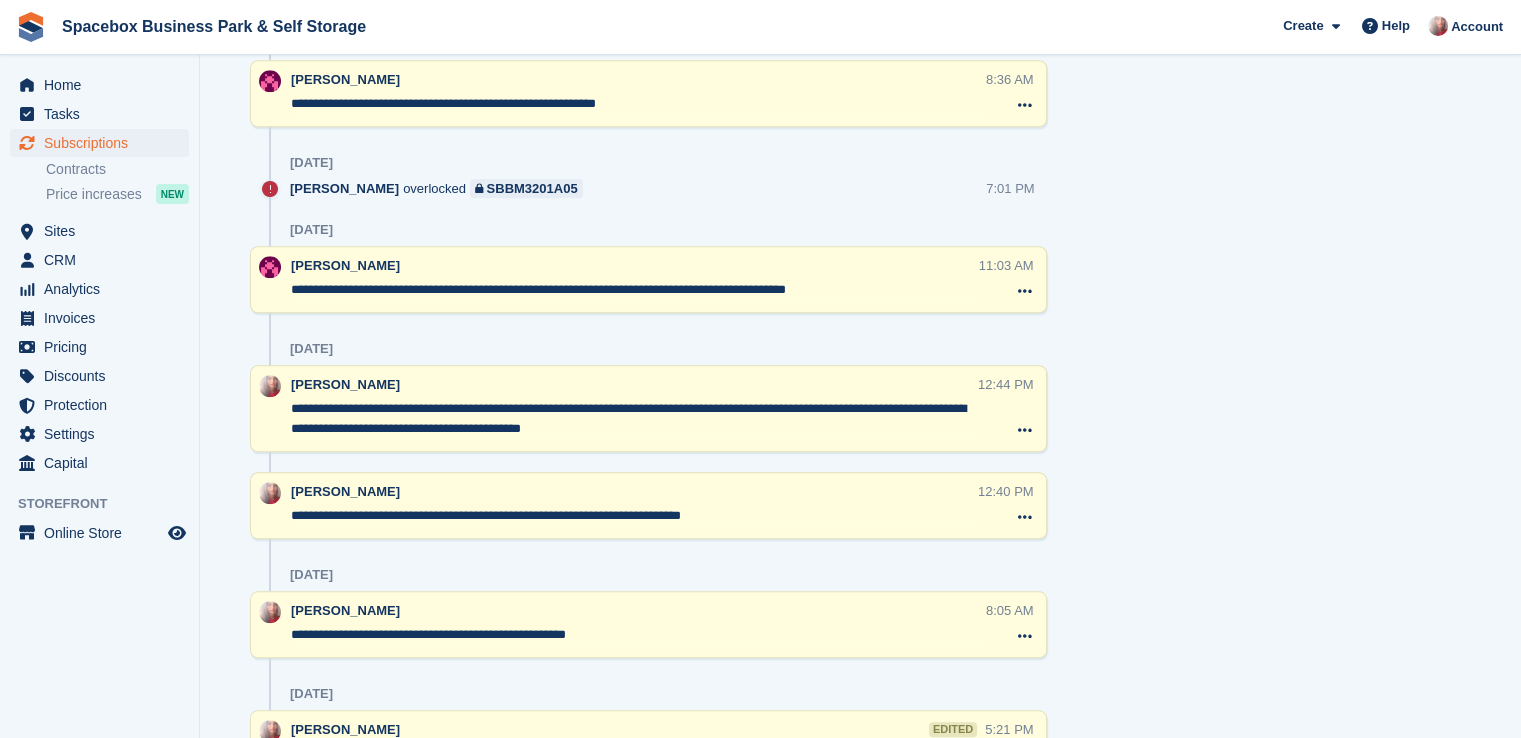 scroll, scrollTop: 1024, scrollLeft: 0, axis: vertical 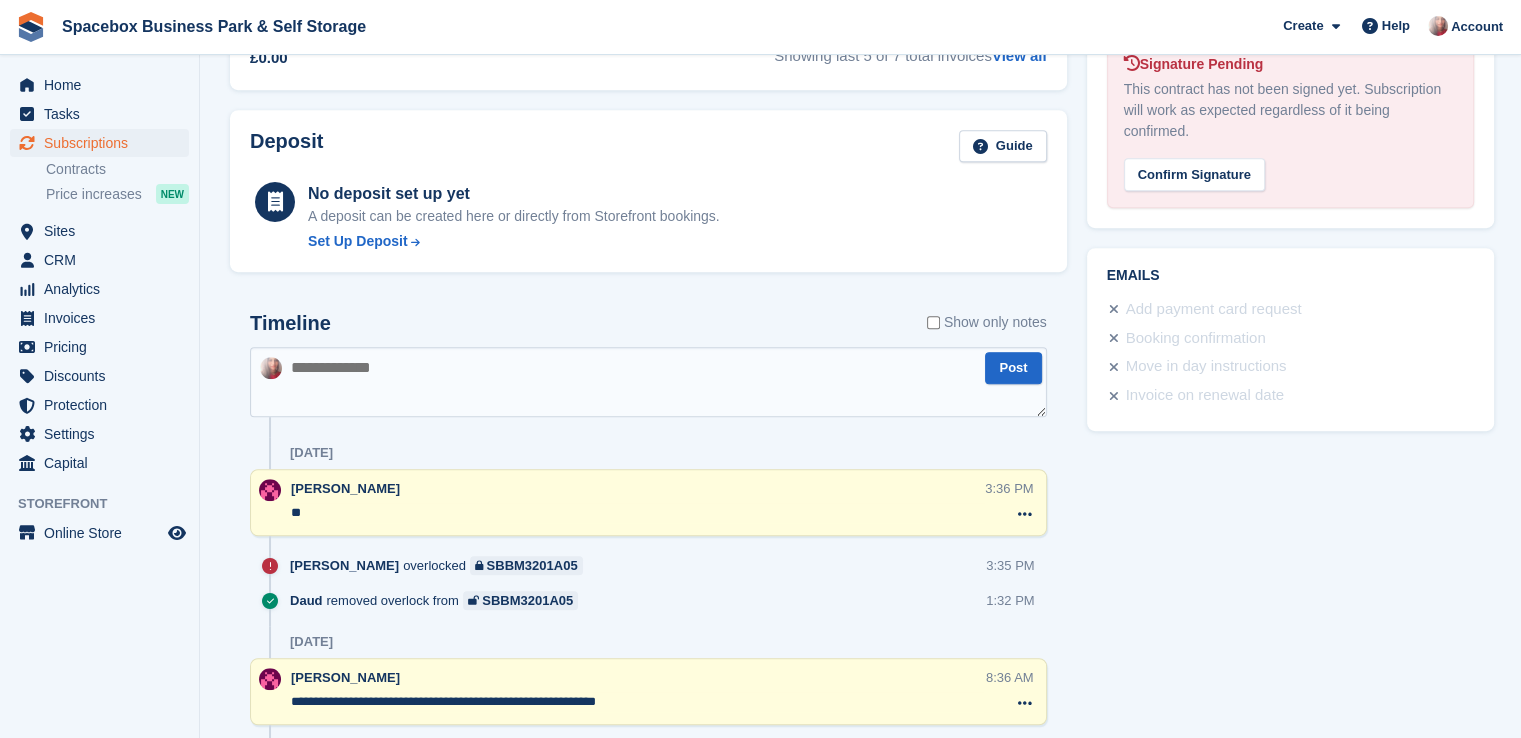 click at bounding box center (648, 382) 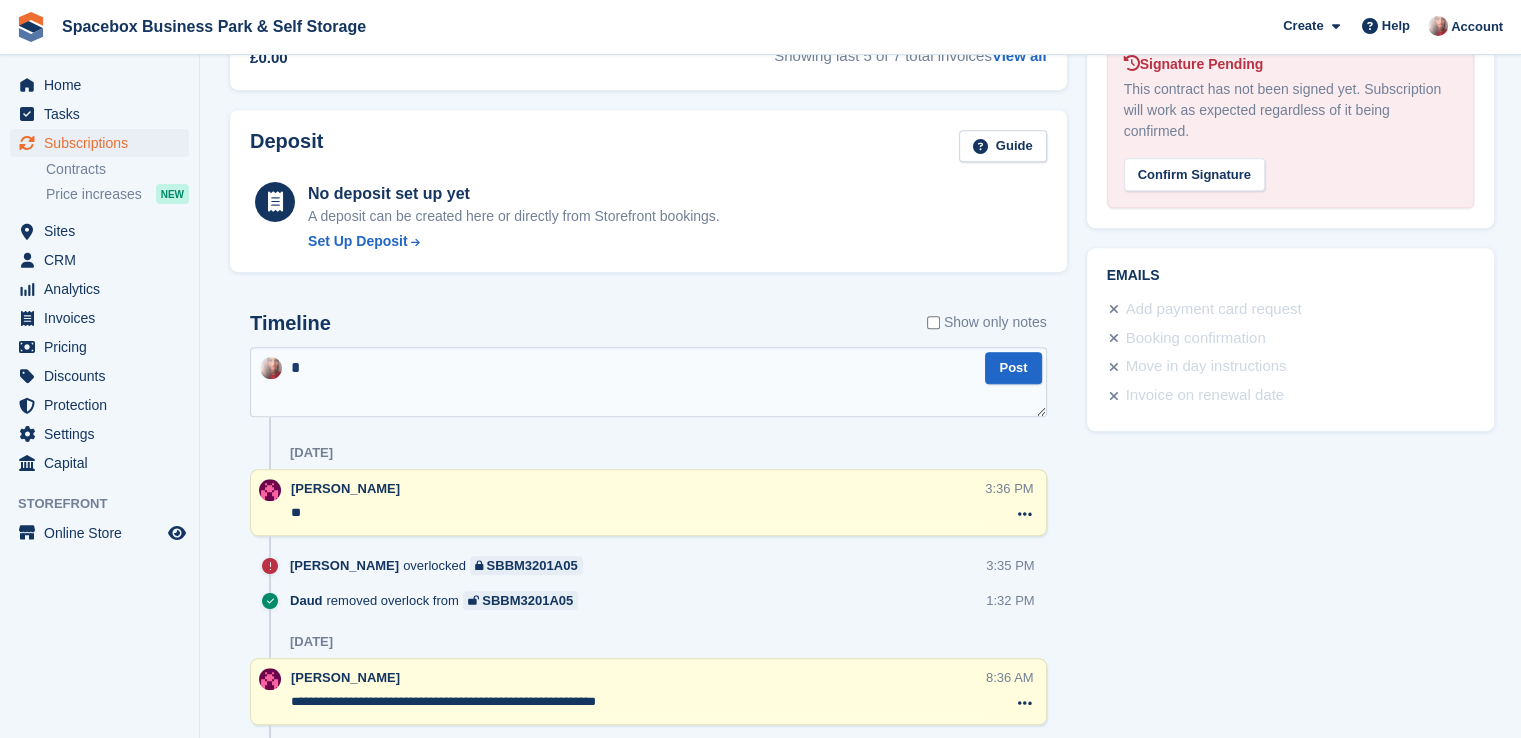 type on "**" 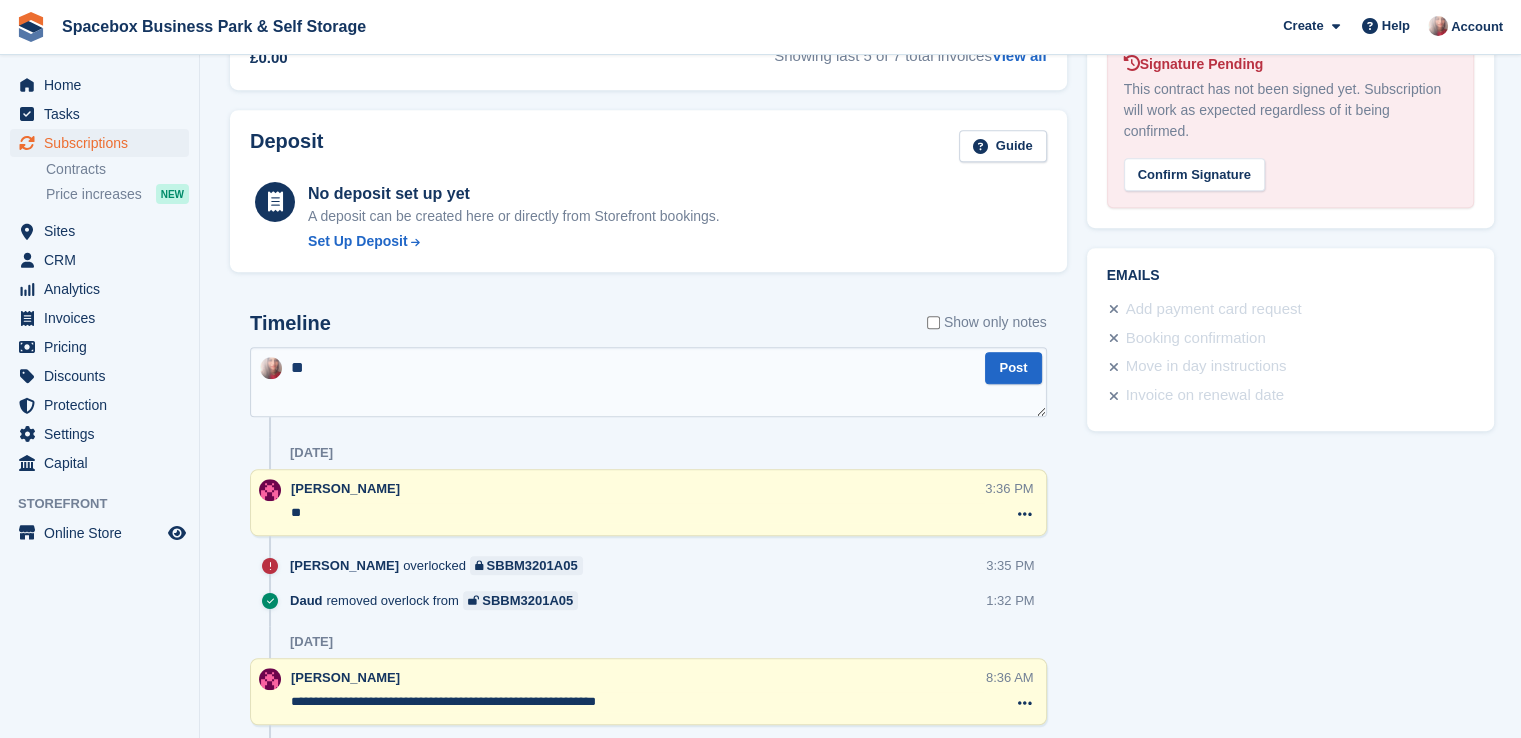 type 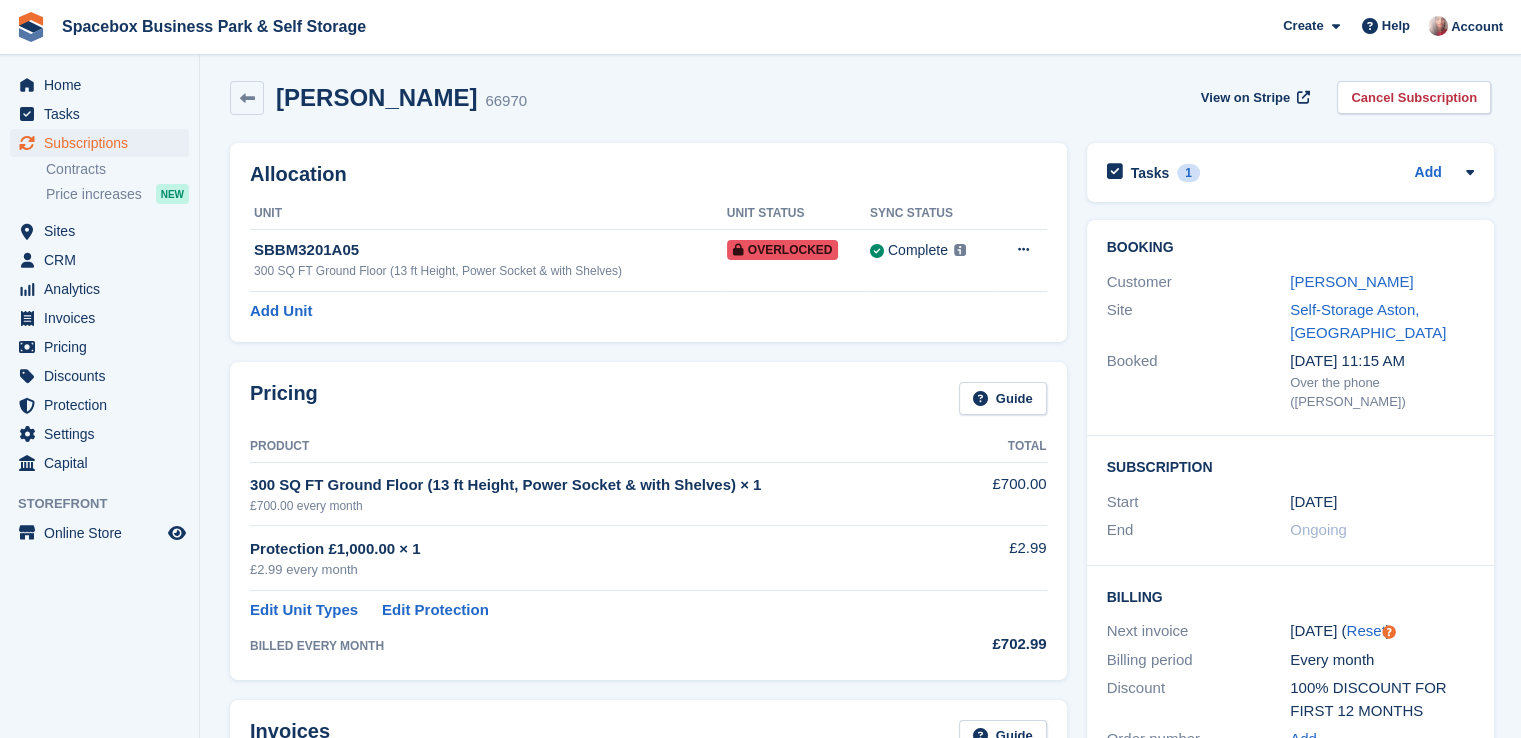 scroll, scrollTop: 0, scrollLeft: 0, axis: both 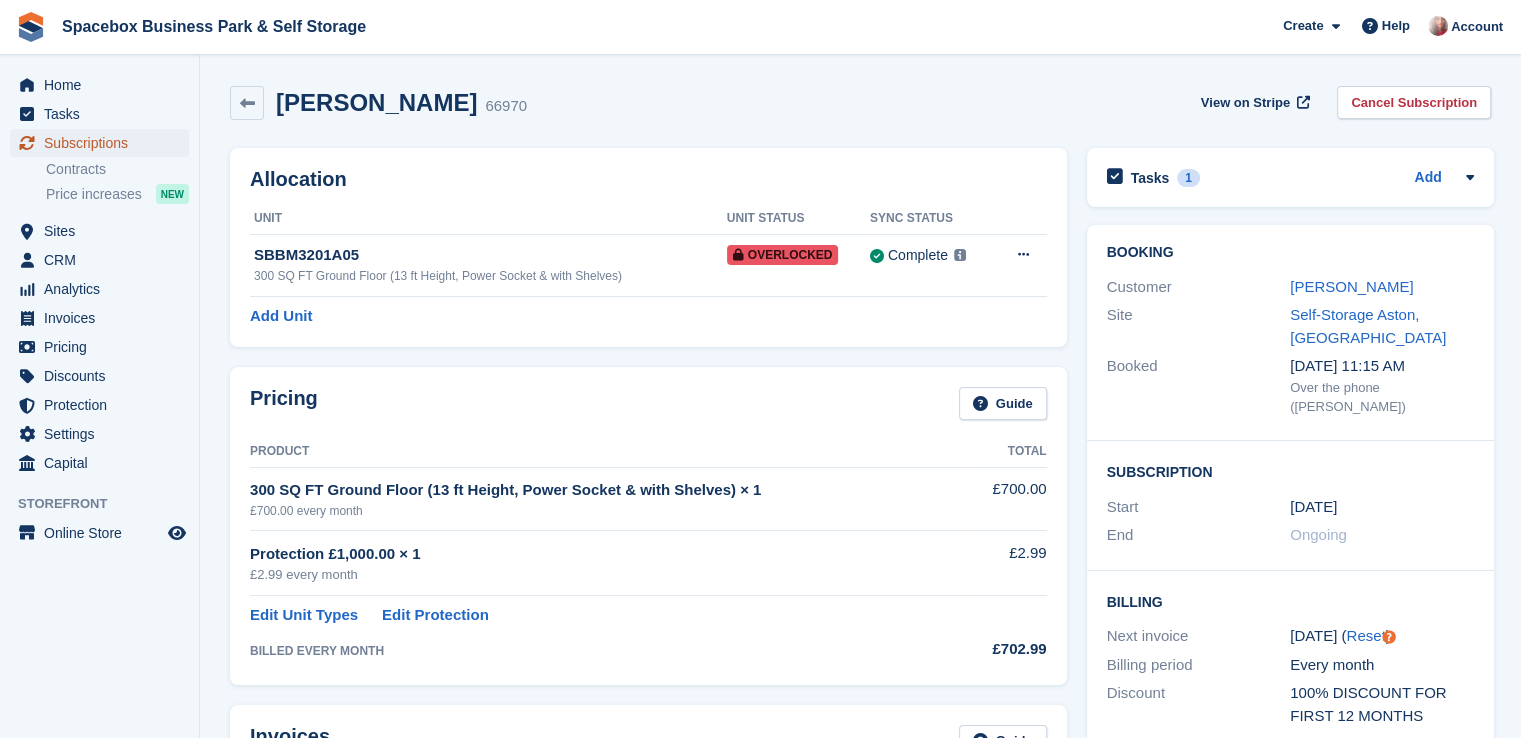 click on "Subscriptions" at bounding box center (104, 143) 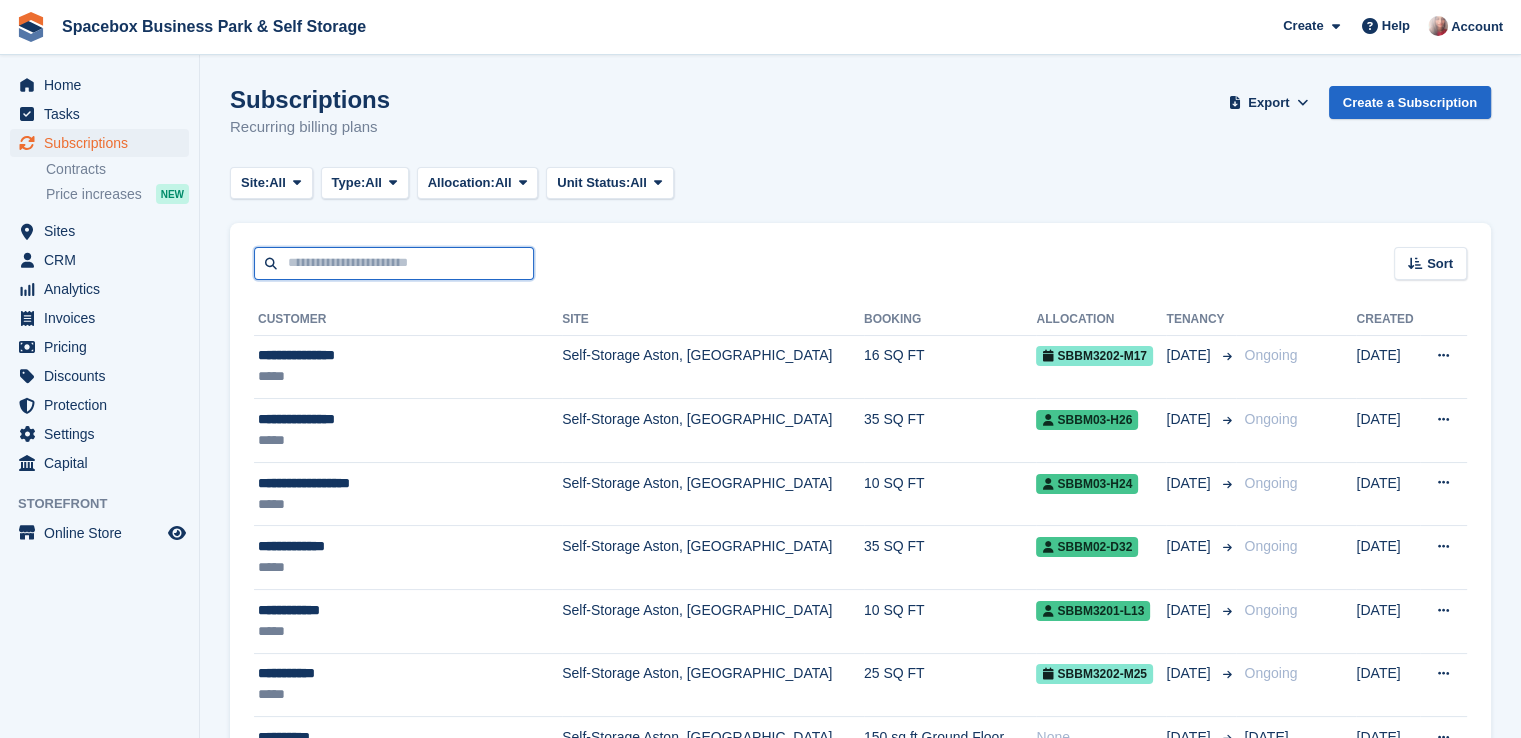 click at bounding box center (394, 263) 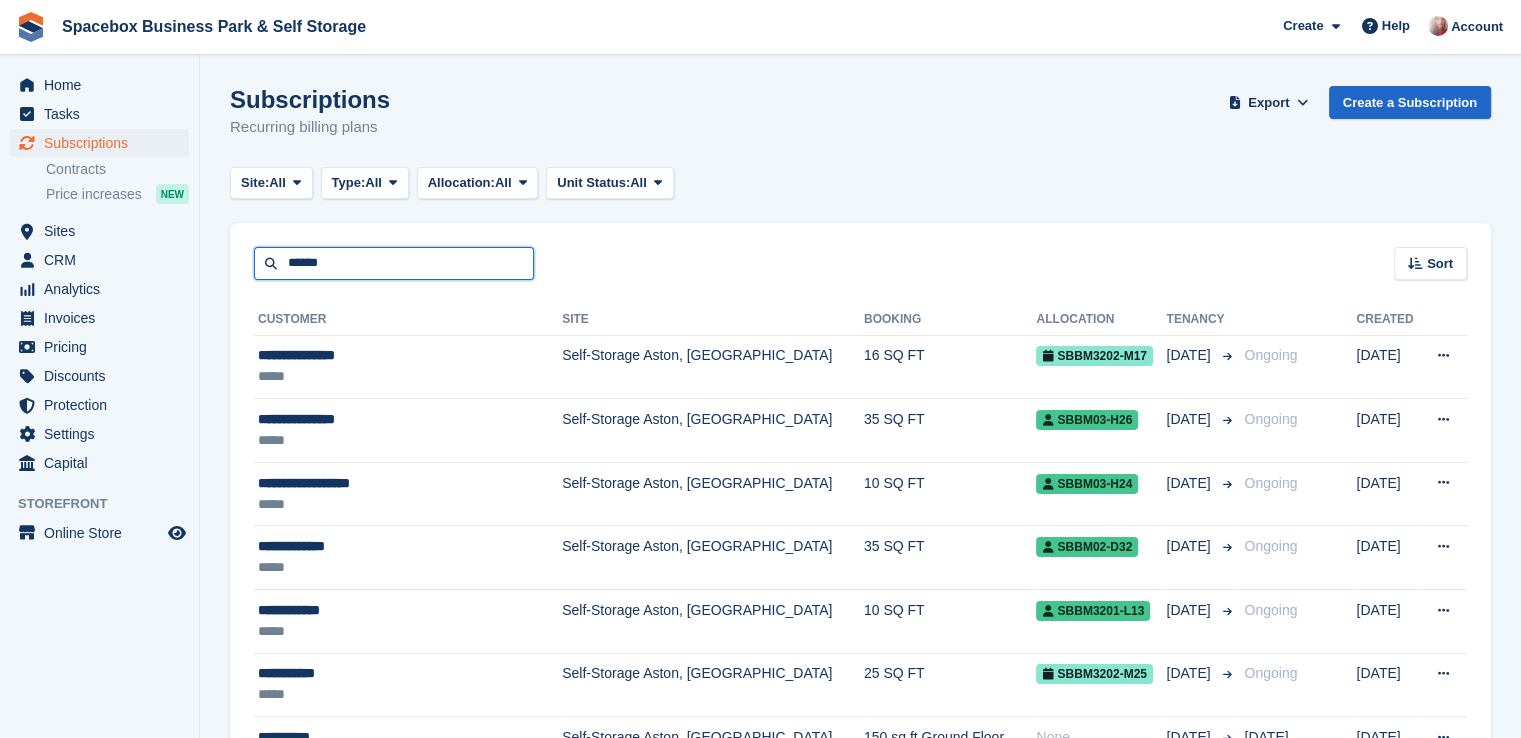 type on "******" 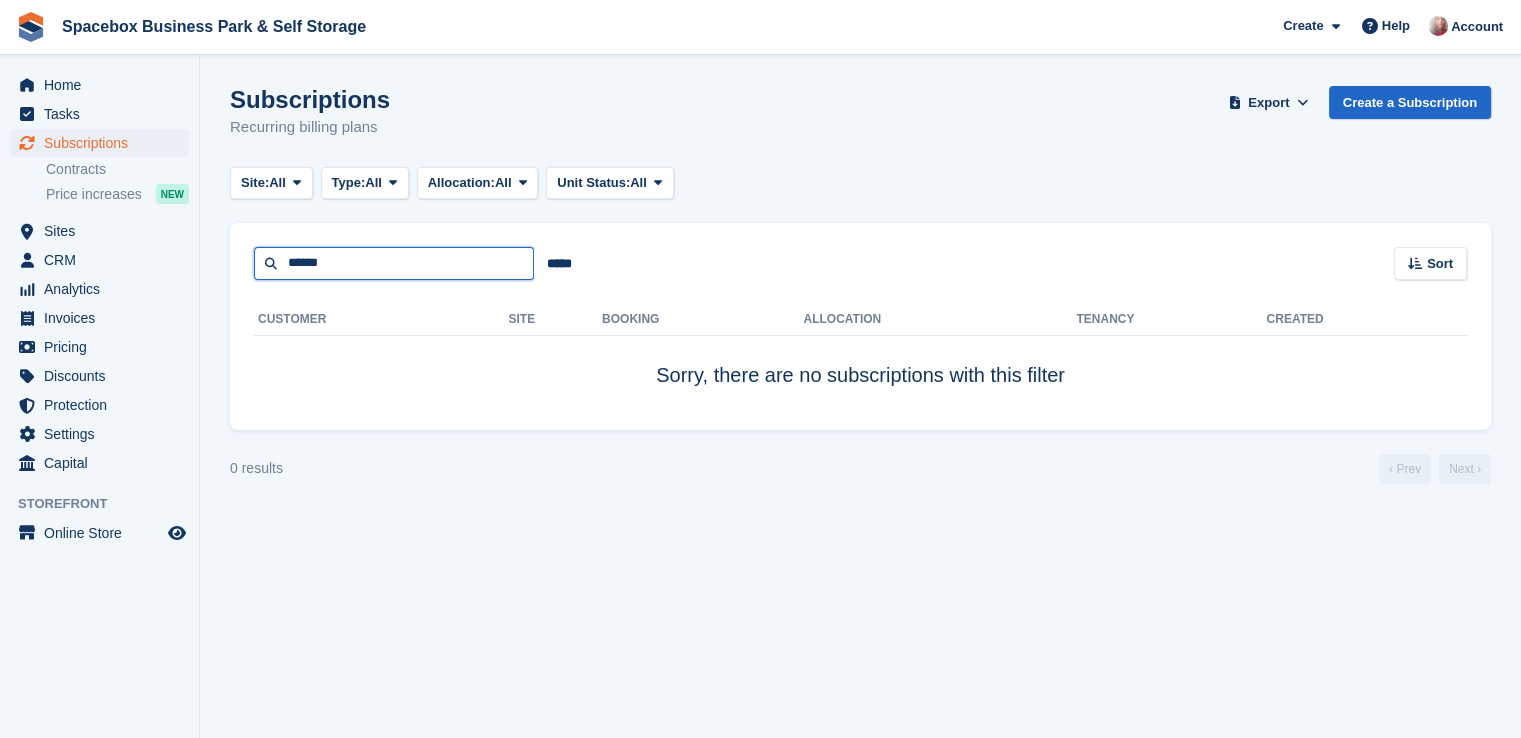 click on "******" at bounding box center [394, 263] 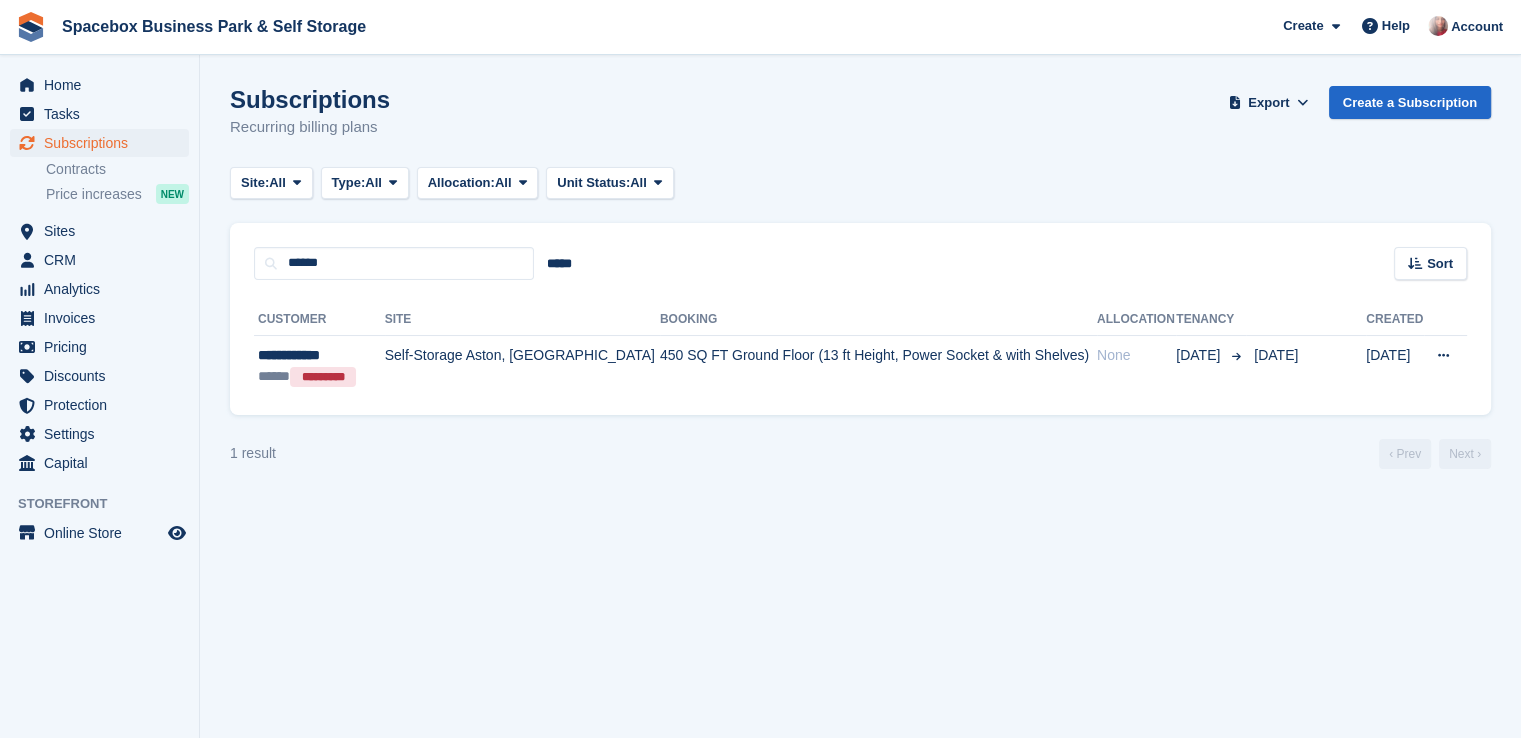click on "Subscriptions
Recurring billing plans
Export
Export Subscriptions
Export a CSV of all Subscriptions which match the current filters.
Please allow time for large exports.
Start Export
Create a Subscription
Site:
All
All
Office Space Aston, Birmingham
200 SQFT to 450 SQFT
Self-Storage Aston, Birmingham
Type:
All
All
Upcoming
Previous
Active" at bounding box center [860, 369] 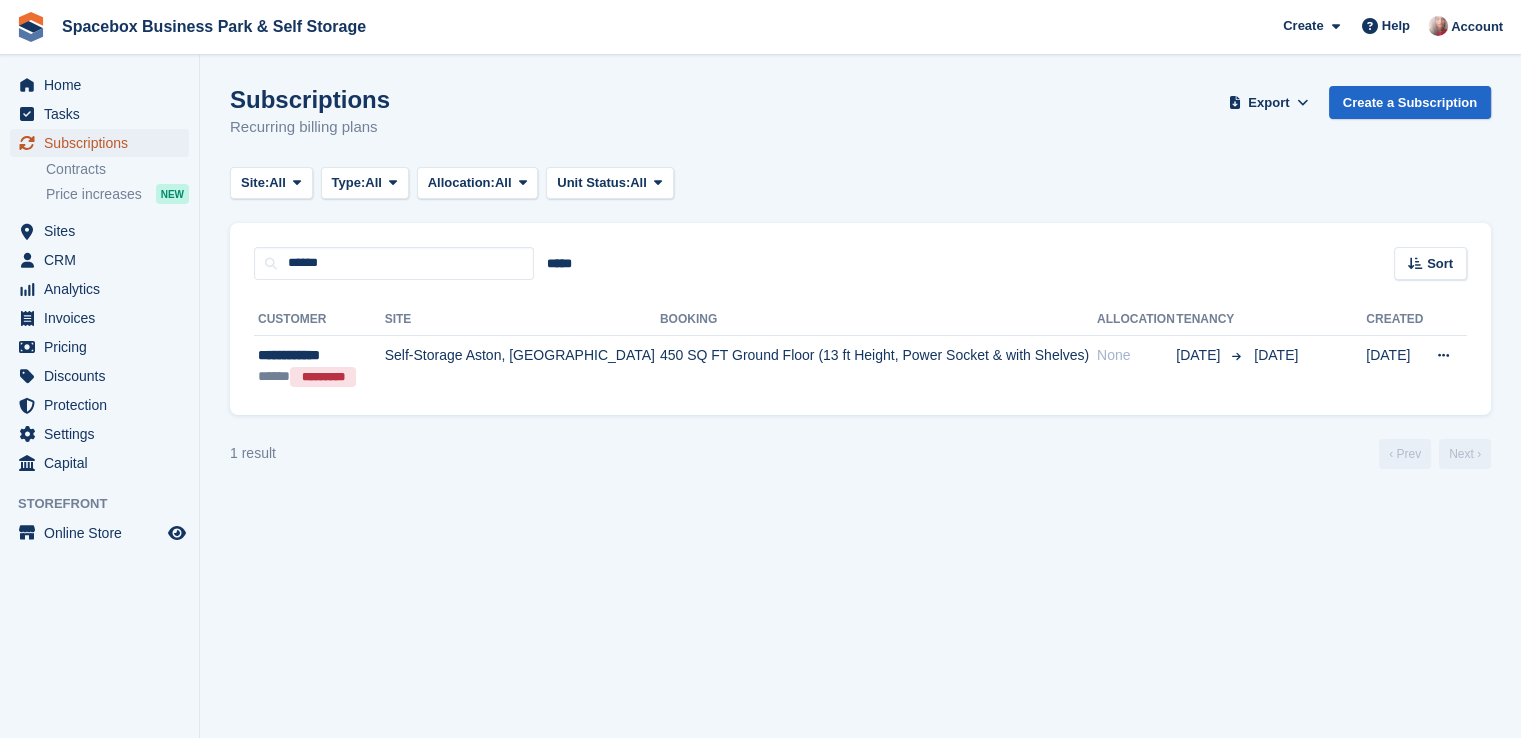 click on "Subscriptions" at bounding box center [104, 143] 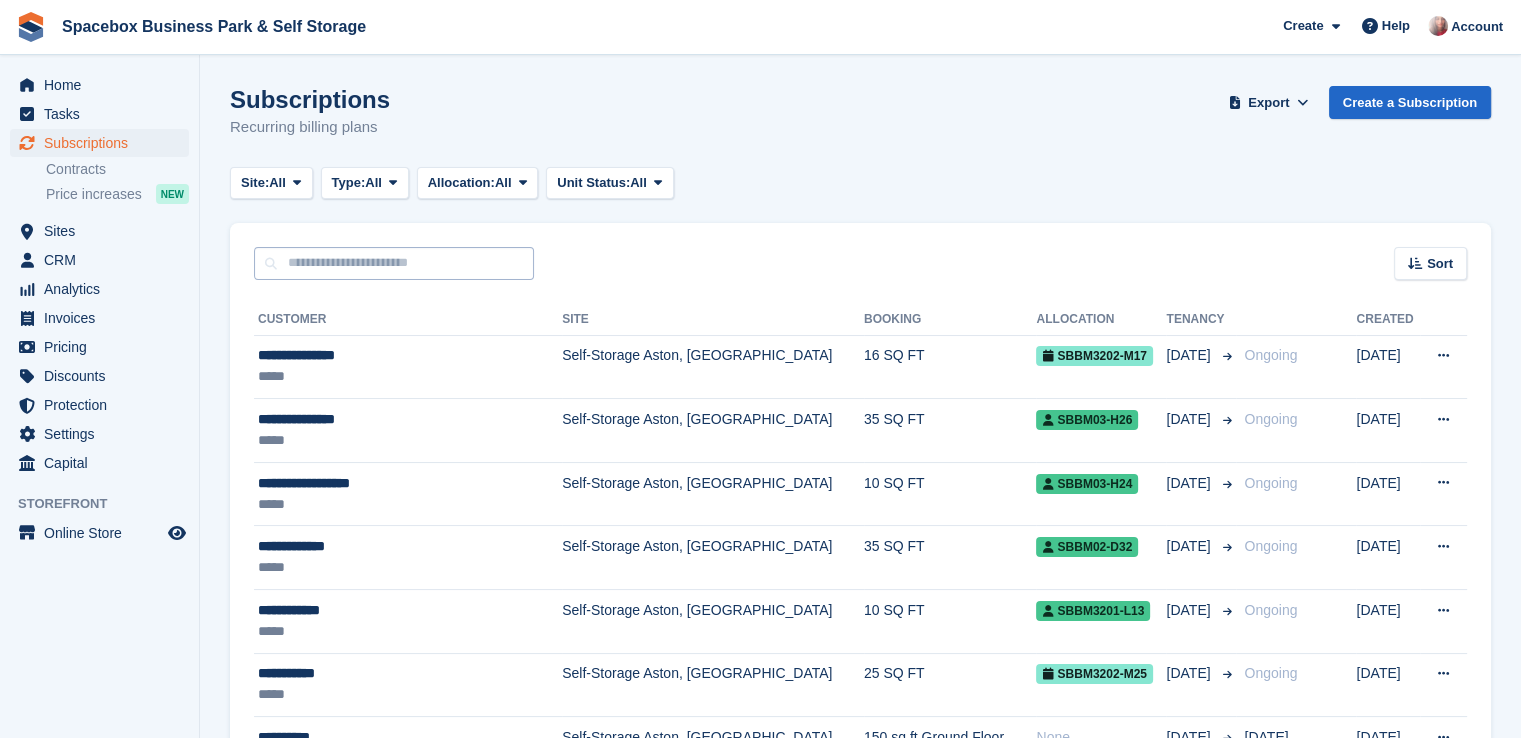 click at bounding box center [394, 263] 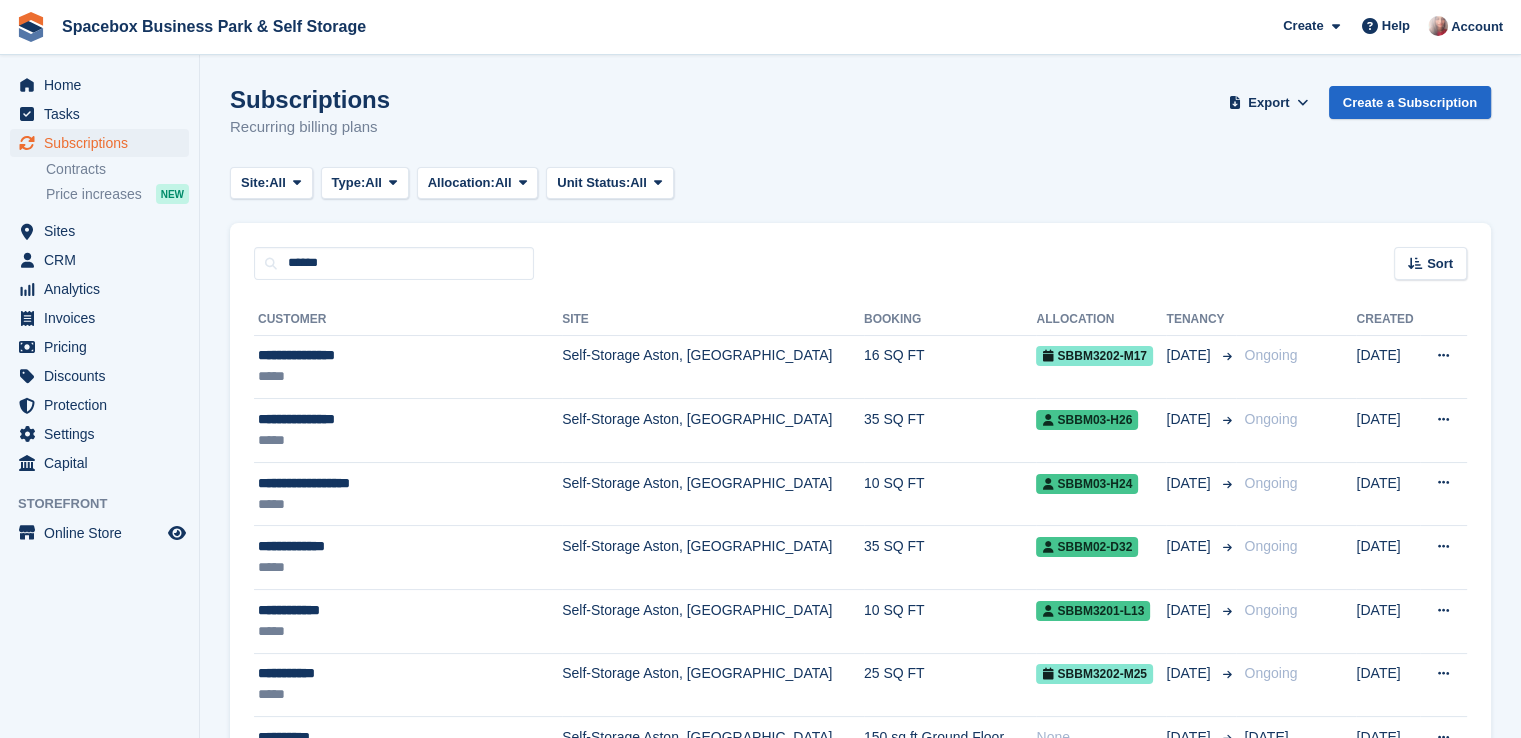 type on "**********" 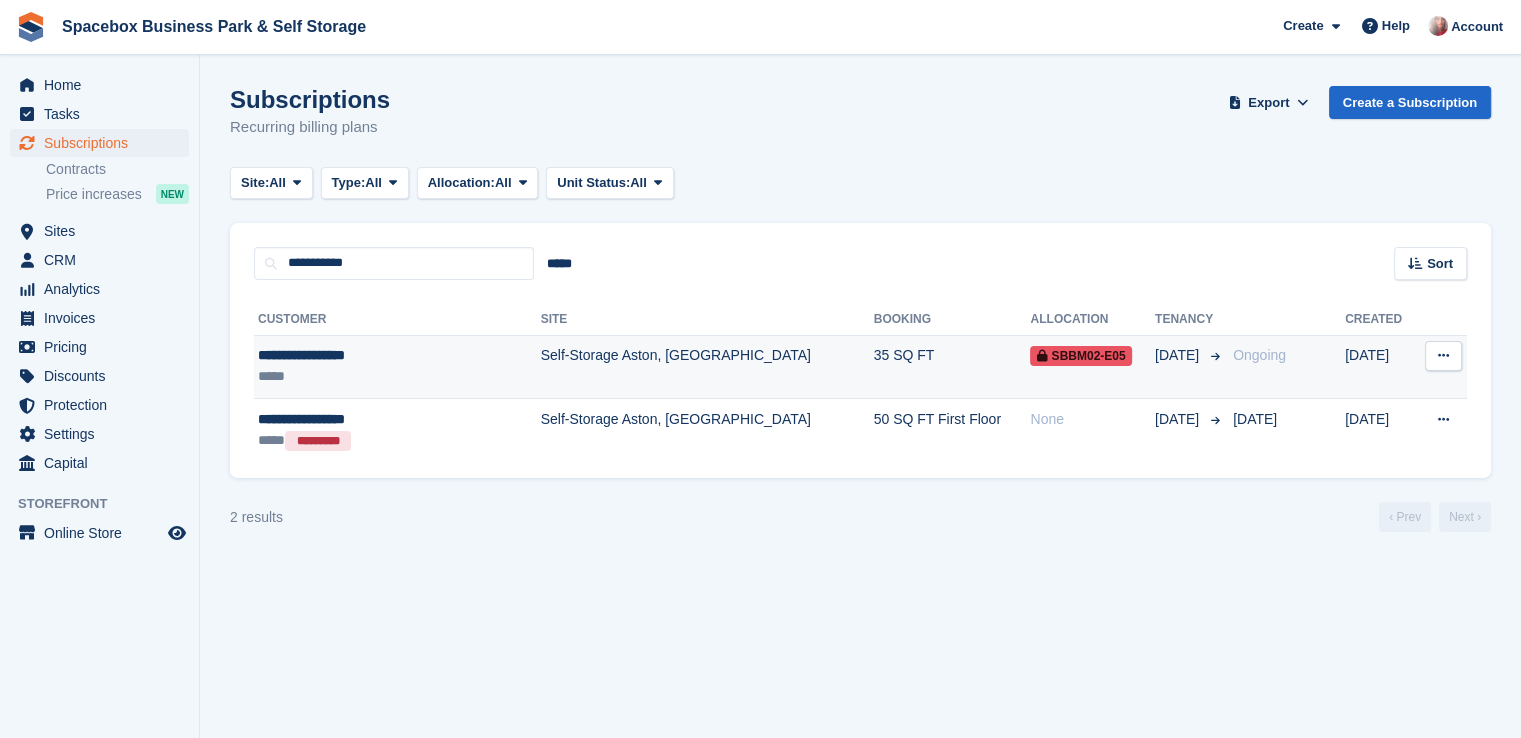 click on "*****" at bounding box center (372, 376) 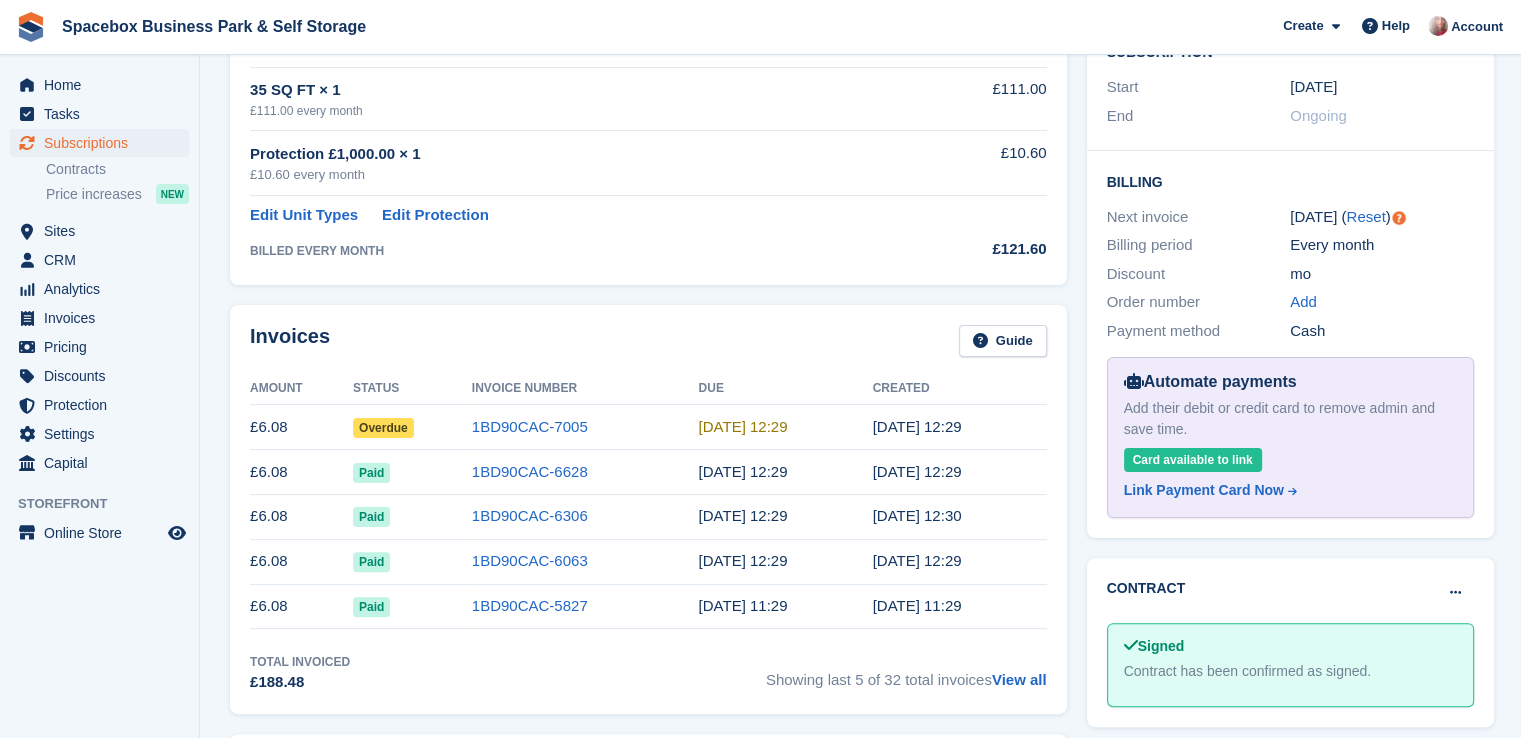 scroll, scrollTop: 0, scrollLeft: 0, axis: both 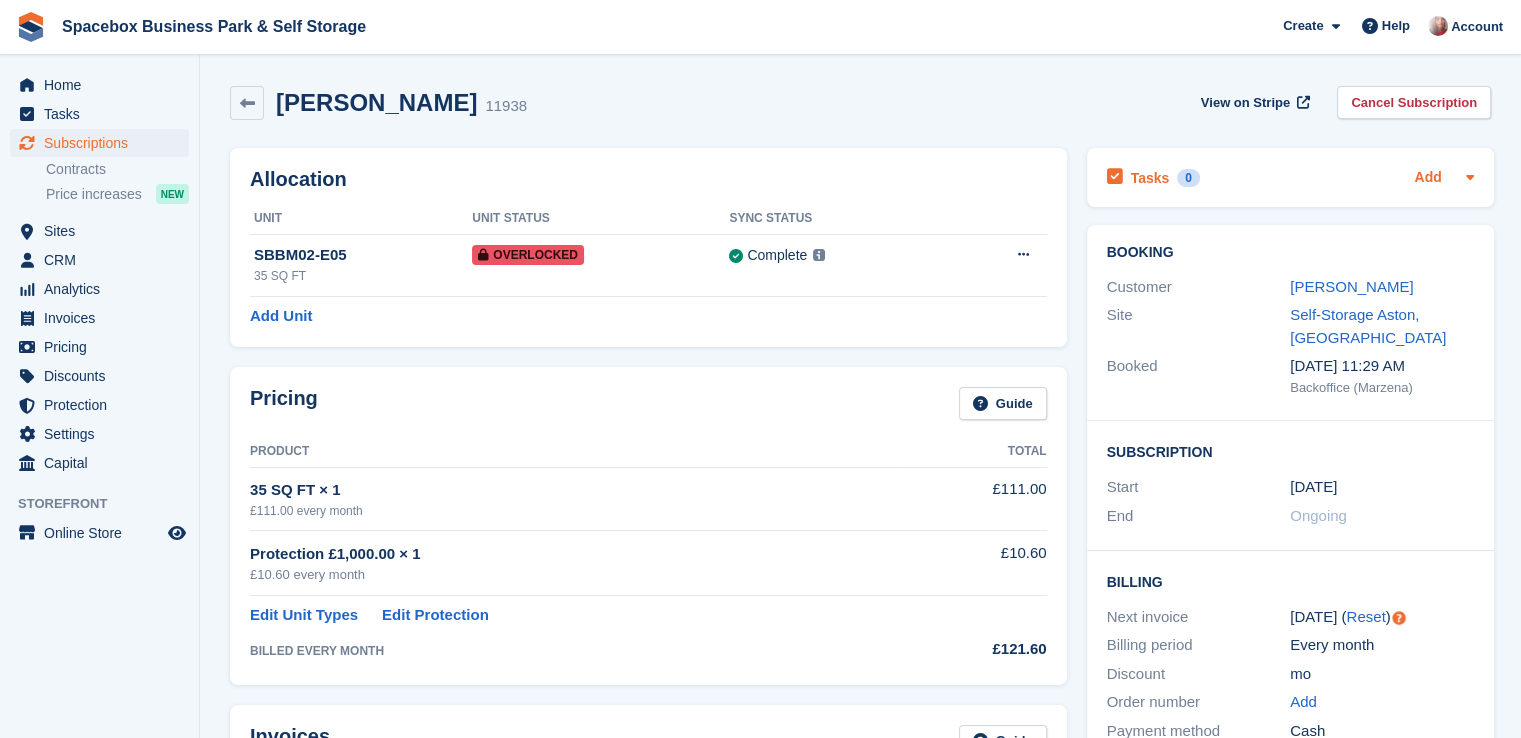 click on "Add" at bounding box center (1427, 178) 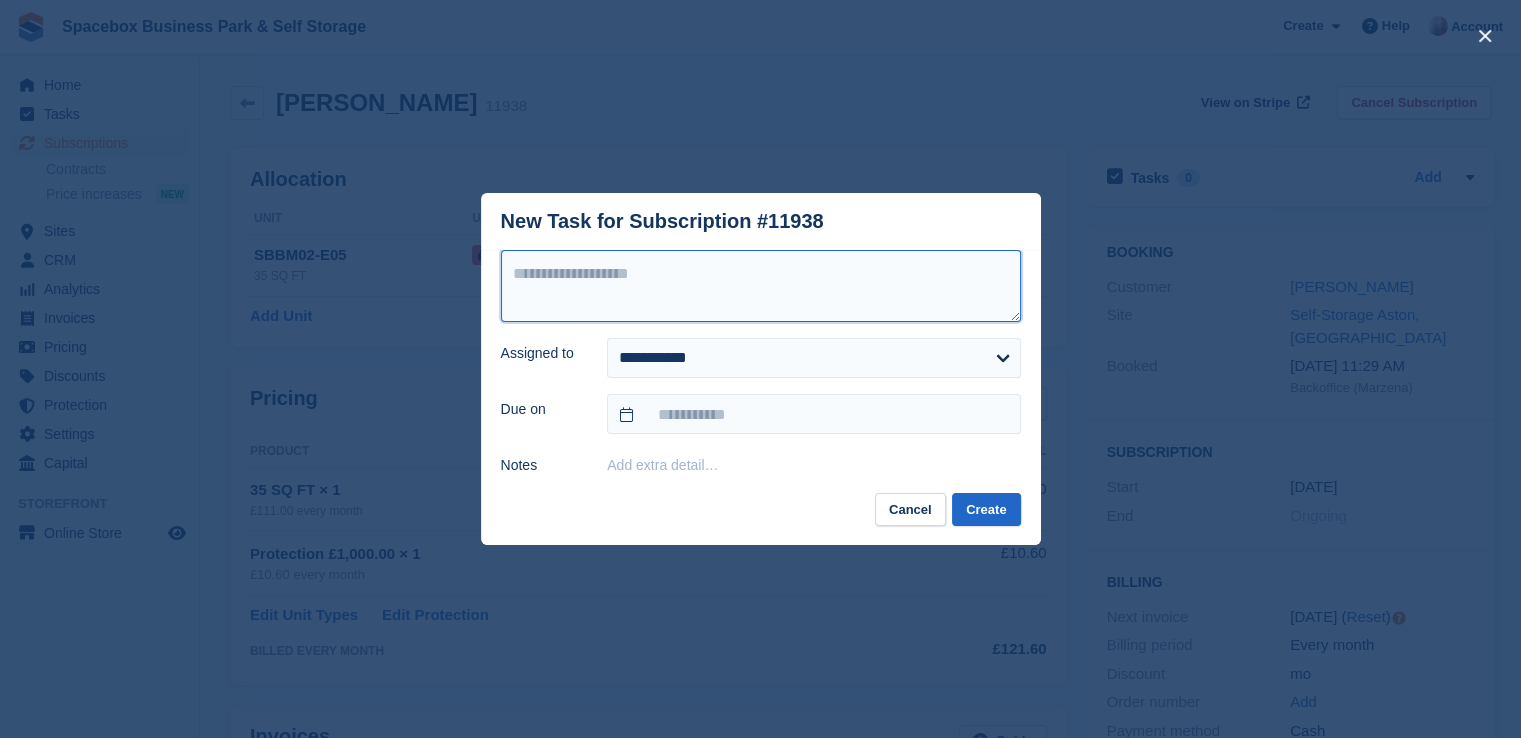 click at bounding box center [761, 286] 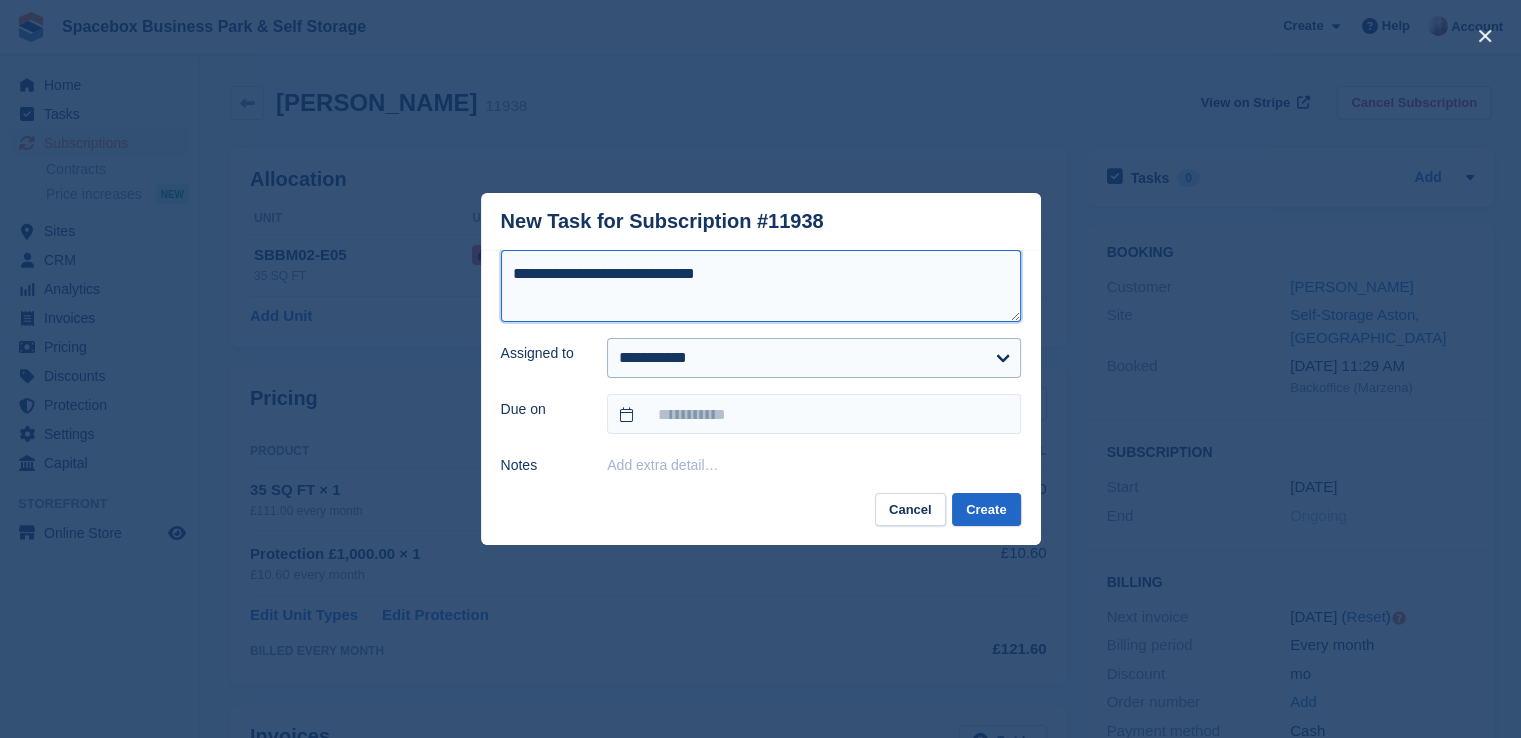 type on "**********" 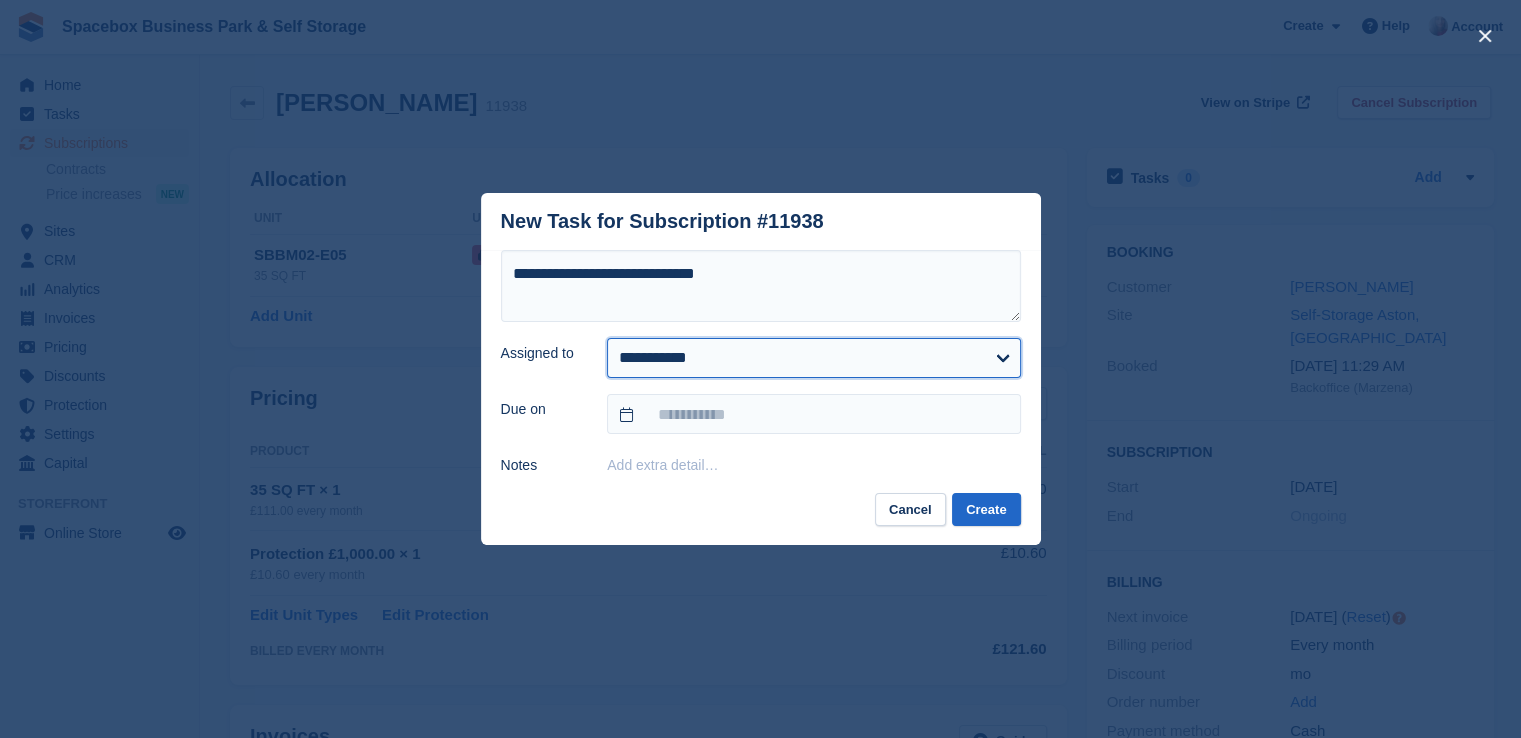 click on "**********" at bounding box center (813, 358) 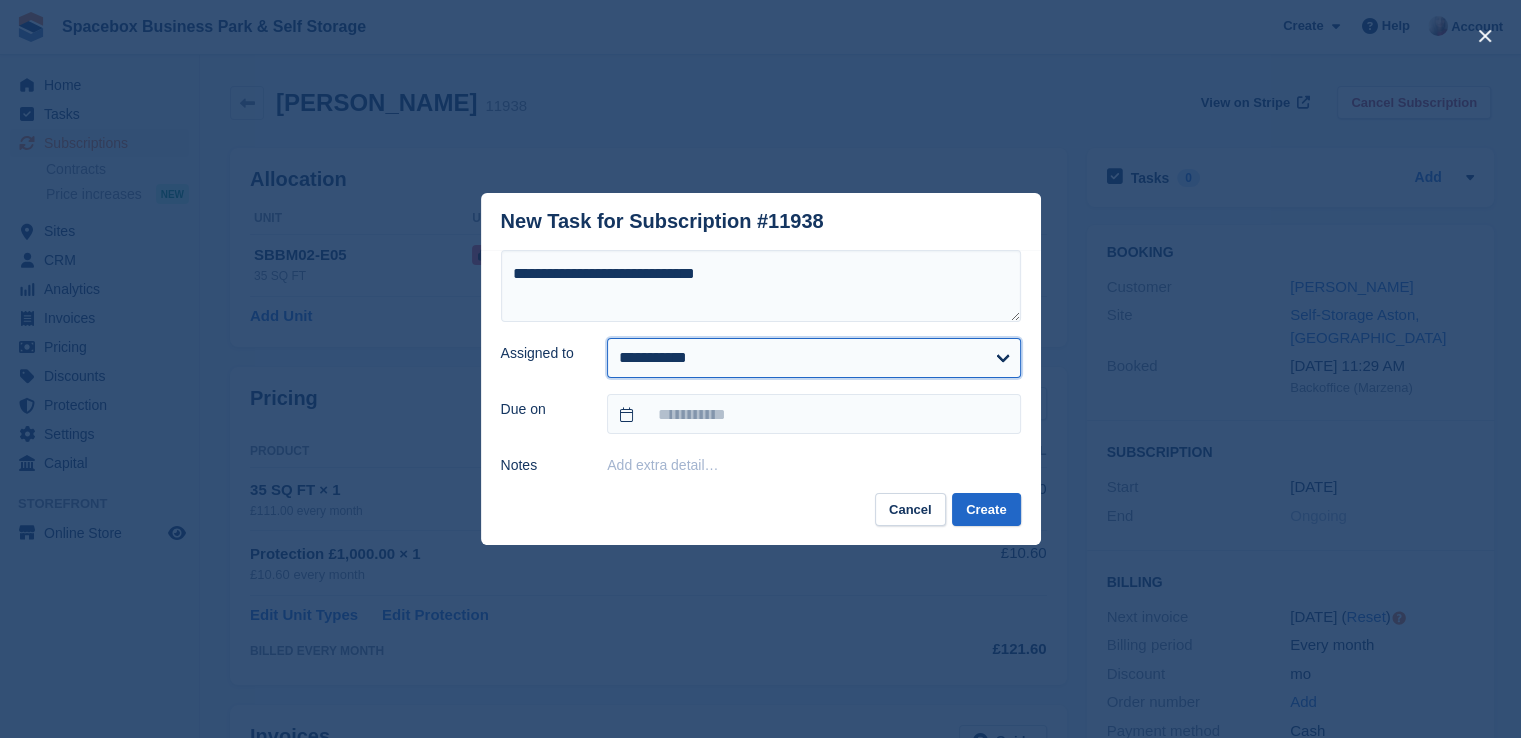 click on "**********" at bounding box center [813, 358] 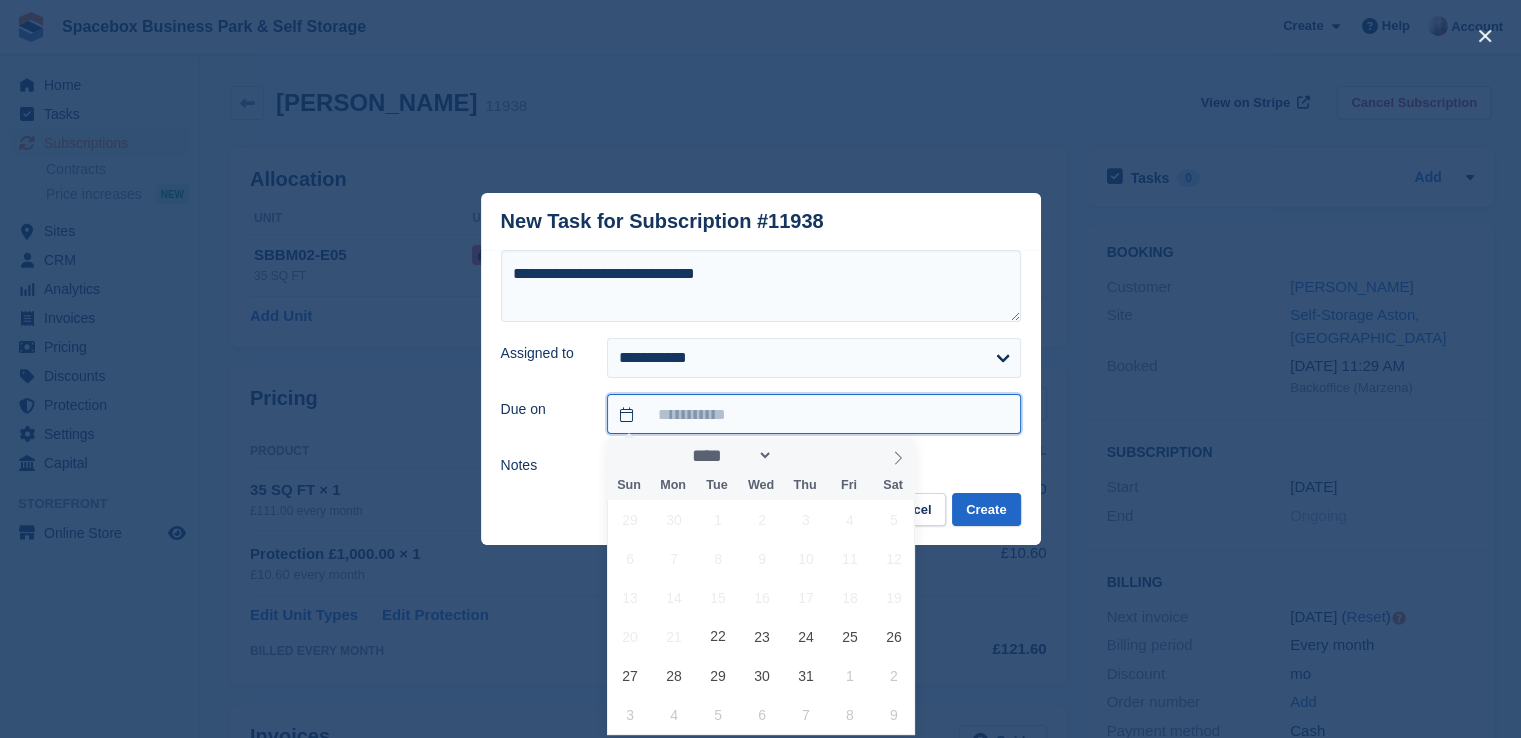 click at bounding box center [813, 414] 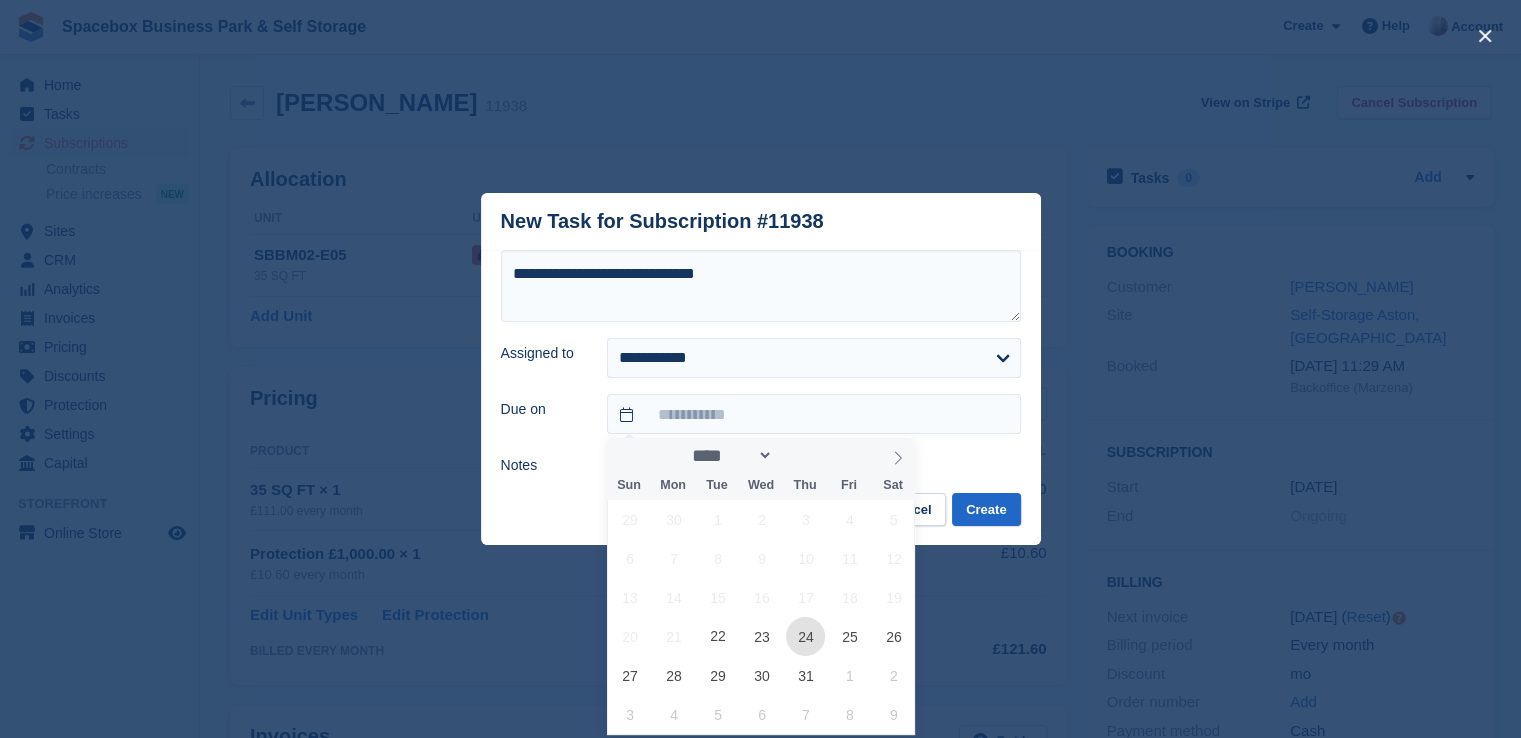 click on "24" at bounding box center [805, 636] 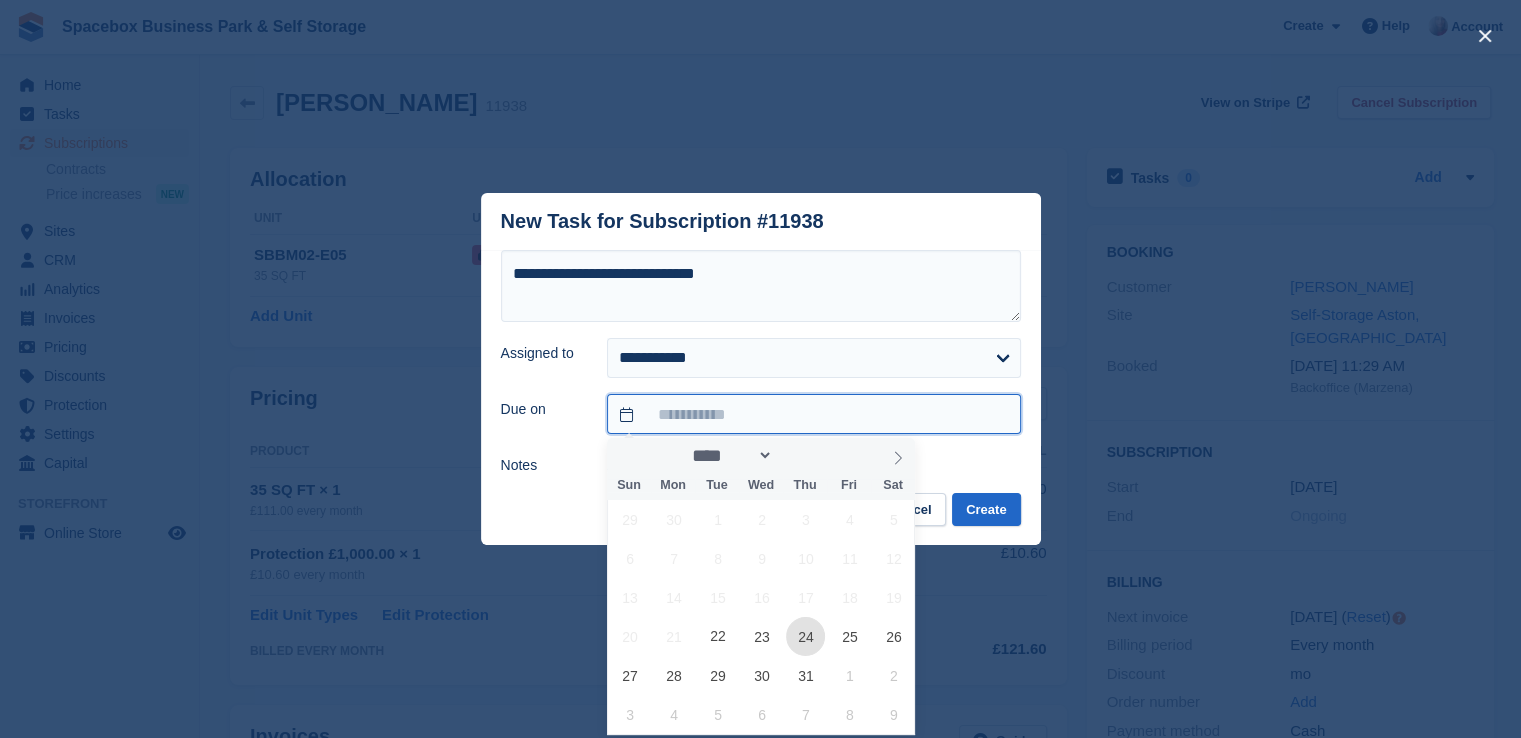 type on "**********" 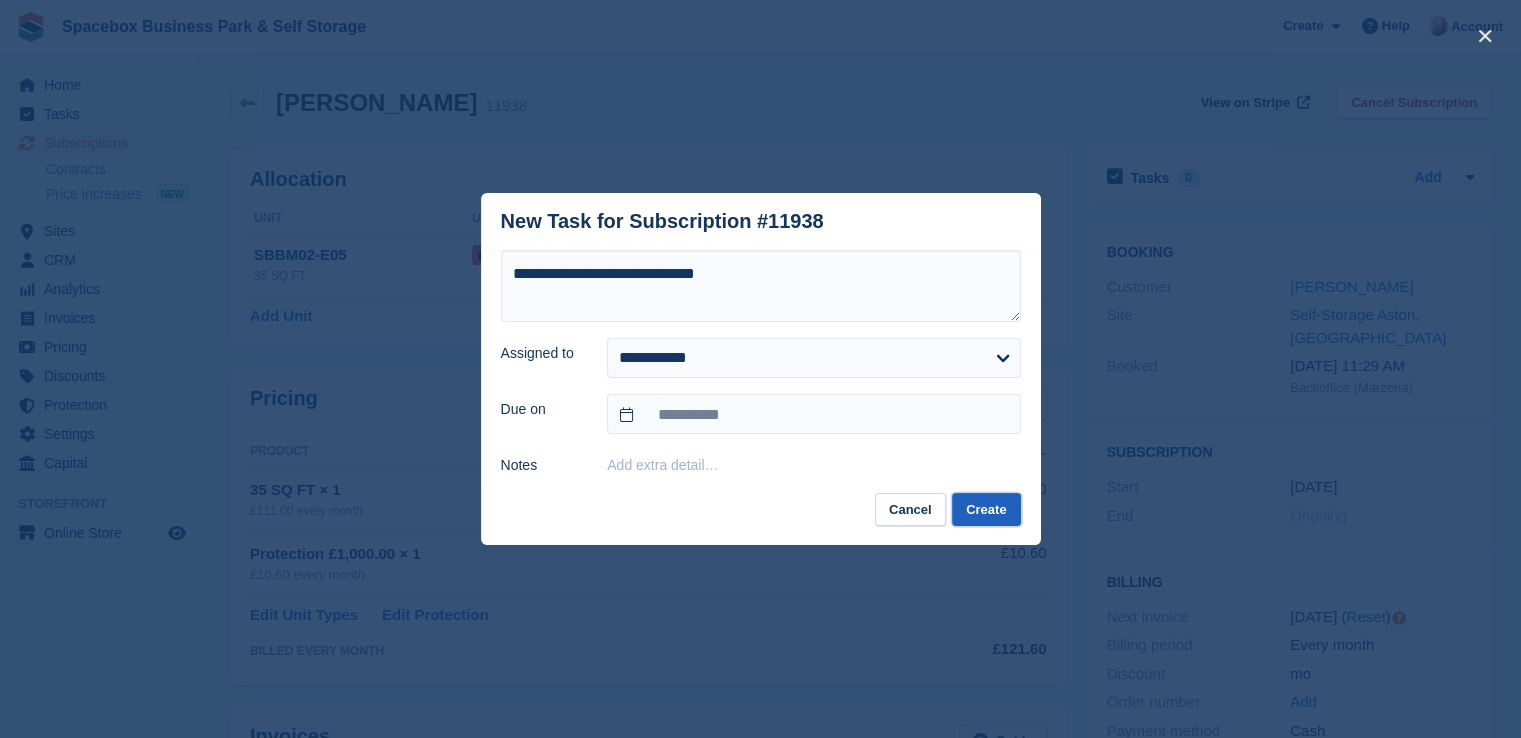 click on "Create" at bounding box center [986, 509] 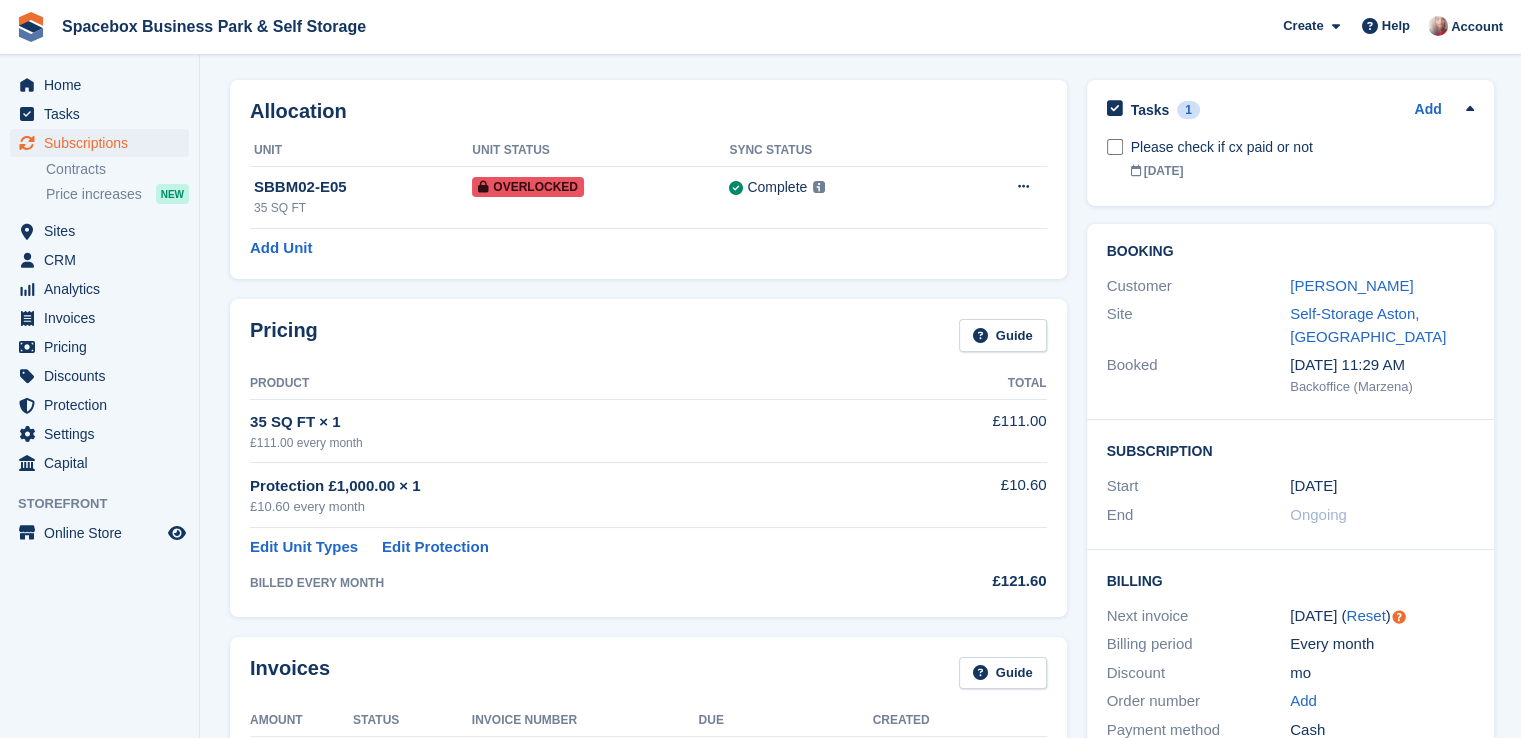 scroll, scrollTop: 0, scrollLeft: 0, axis: both 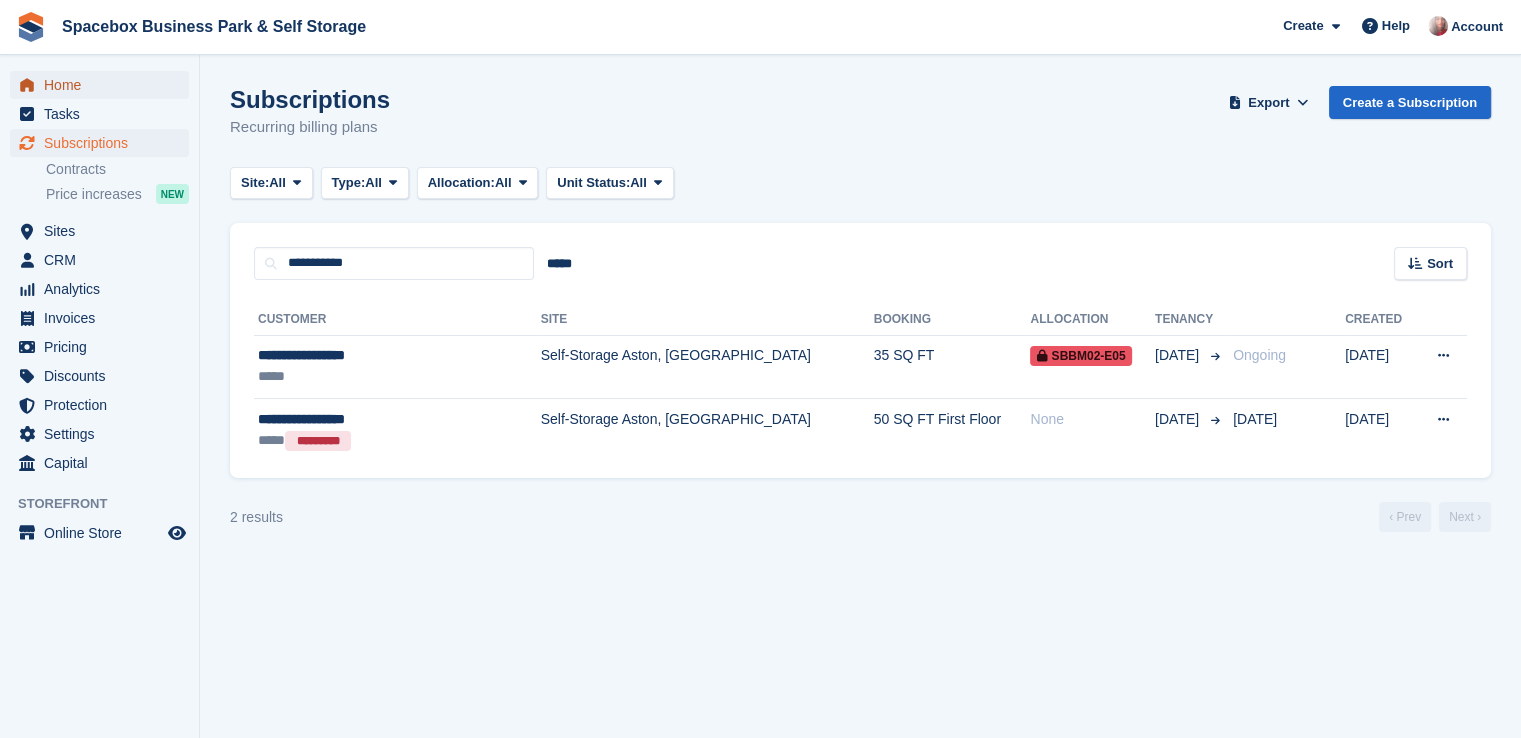 click on "Home" at bounding box center (104, 85) 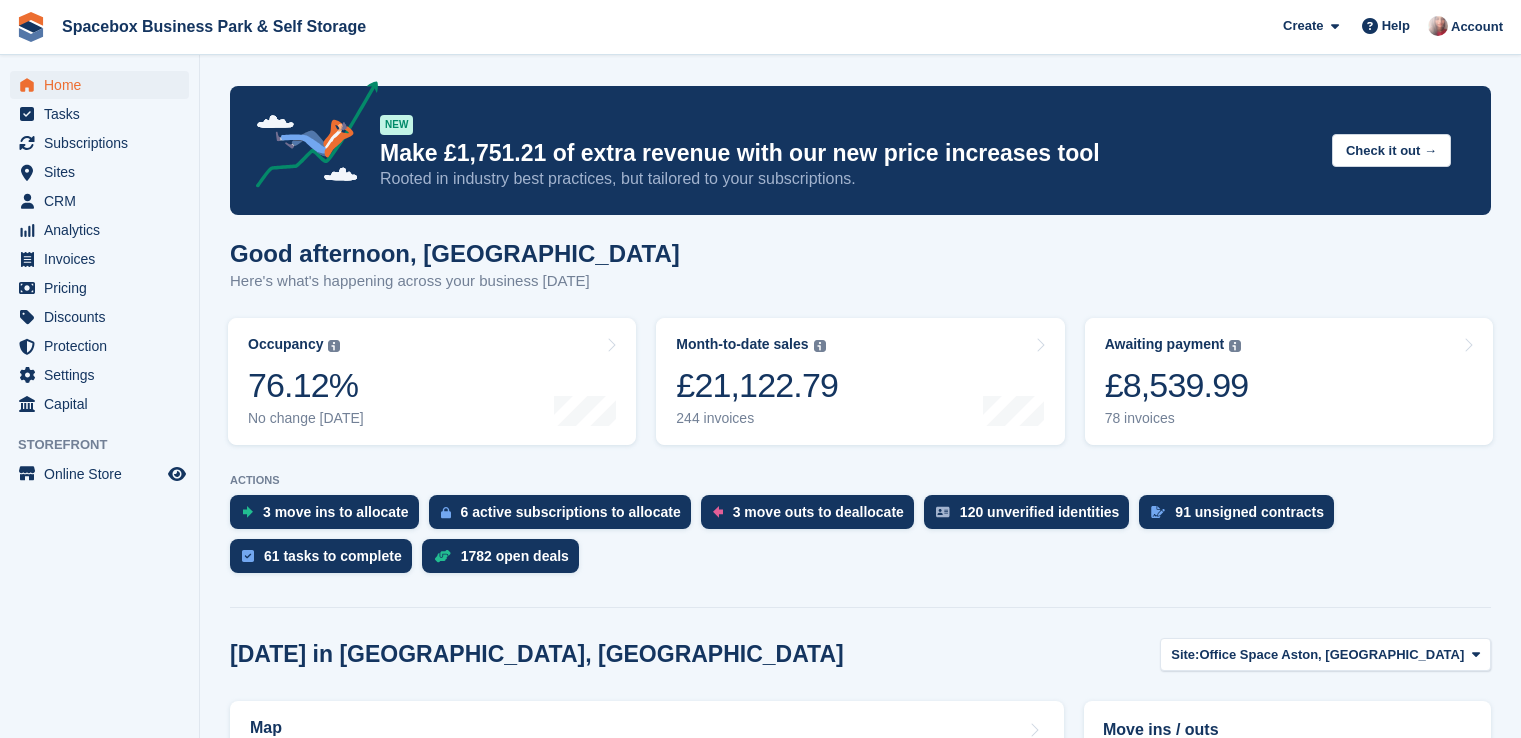 scroll, scrollTop: 0, scrollLeft: 0, axis: both 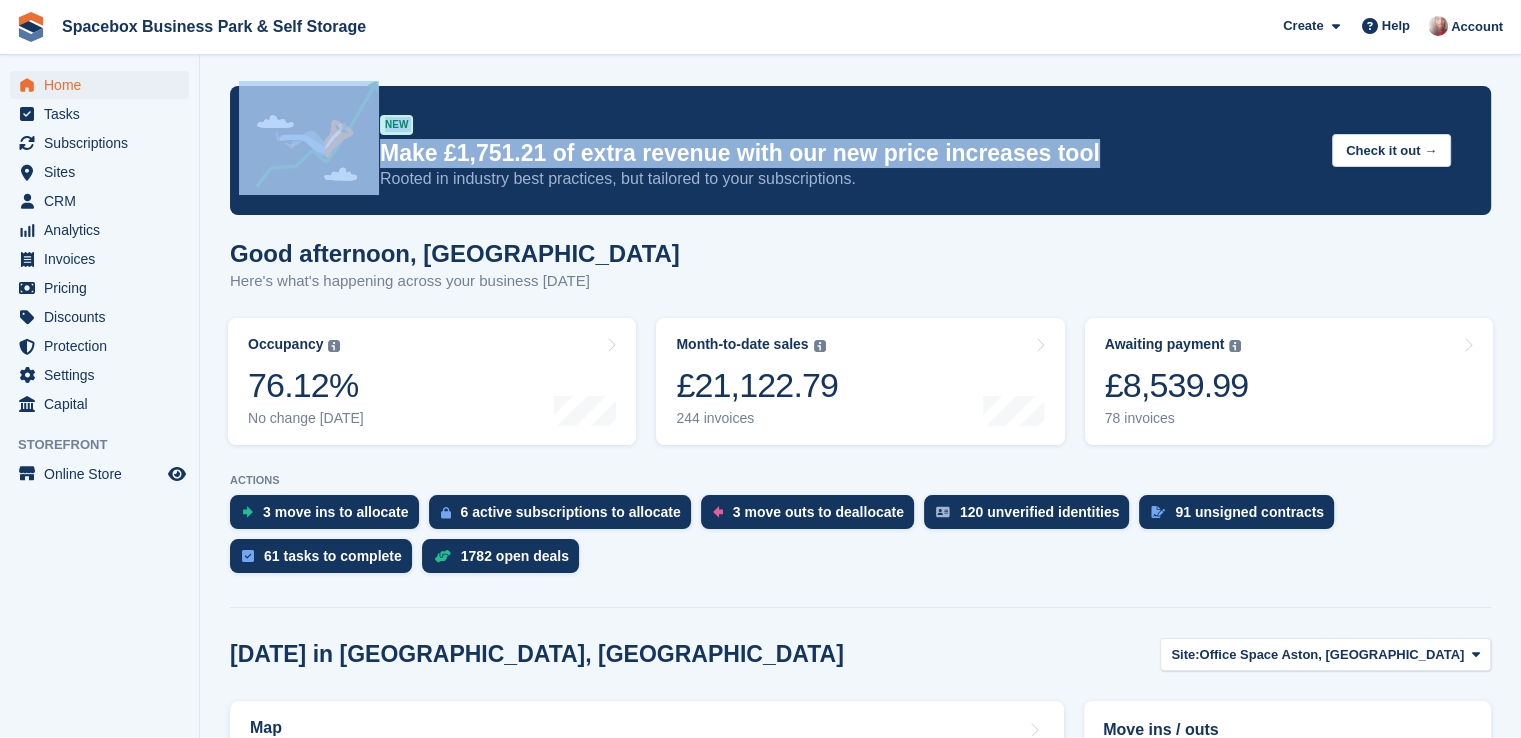 drag, startPoint x: 1070, startPoint y: 151, endPoint x: 297, endPoint y: 156, distance: 773.0162 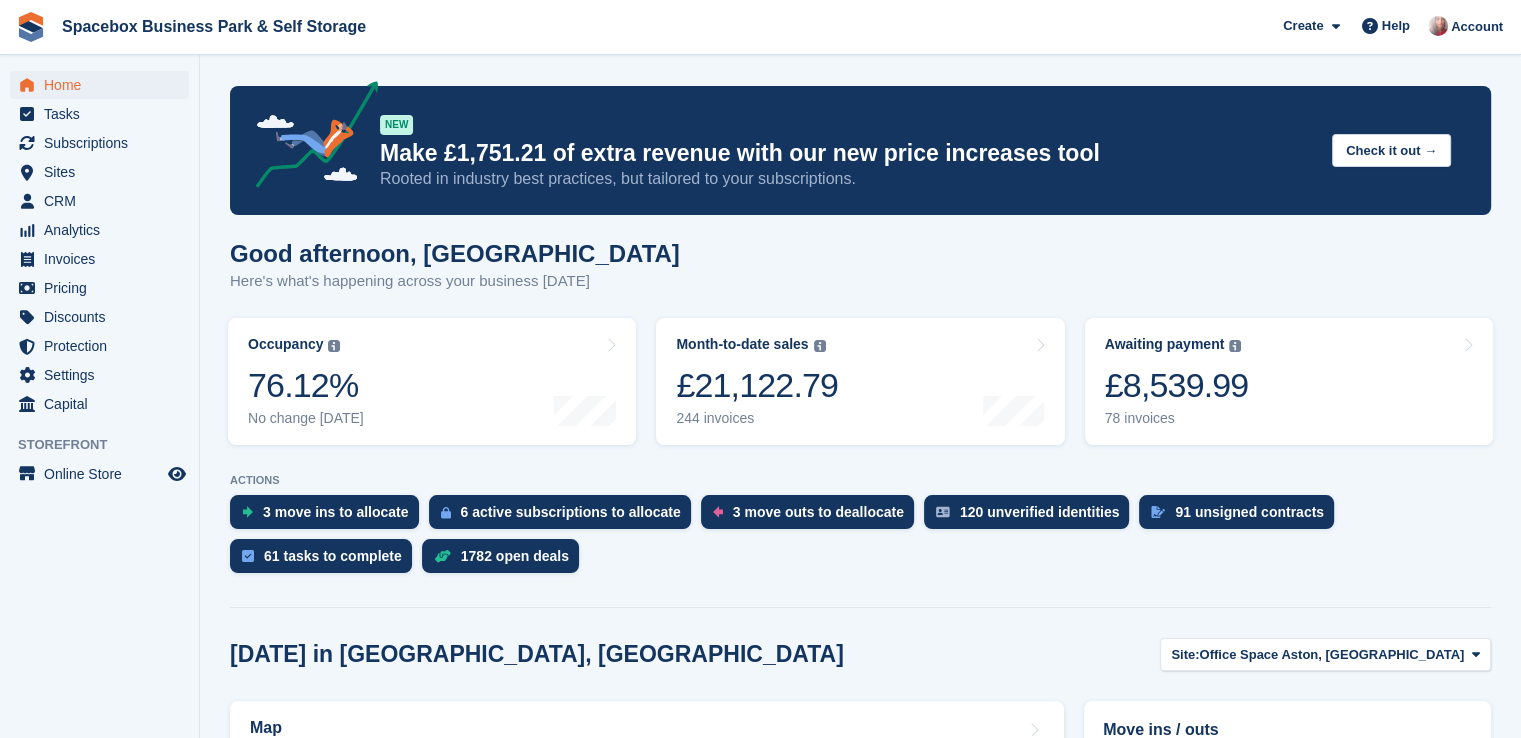 click on "Home
Tasks
Subscriptions
Subscriptions
Subscriptions
Contracts
Price increases
NEW
Contracts
Price increases
NEW
Sites
Sites
Sites
Office Space Aston, Birmingham" at bounding box center [99, 374] 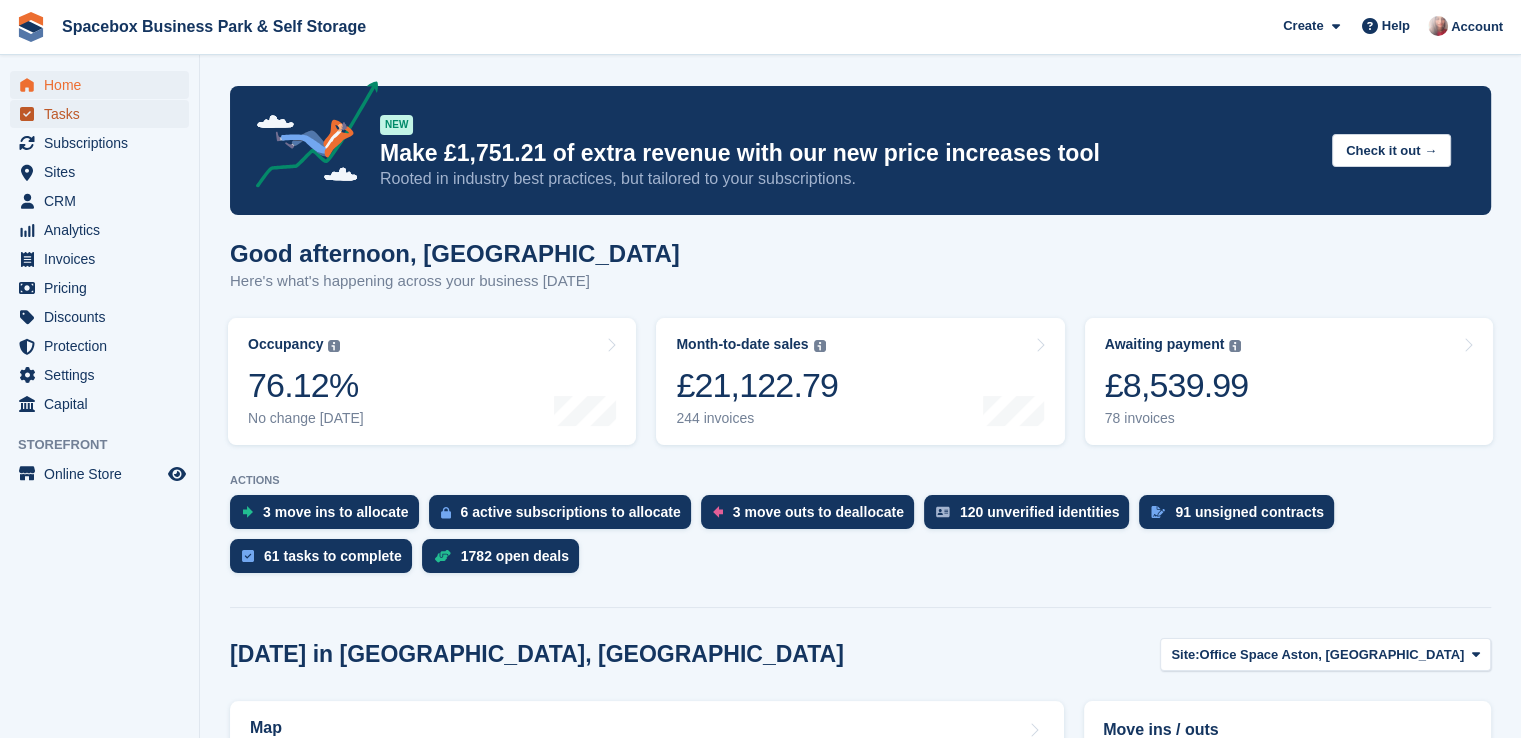 click on "Tasks" at bounding box center (104, 114) 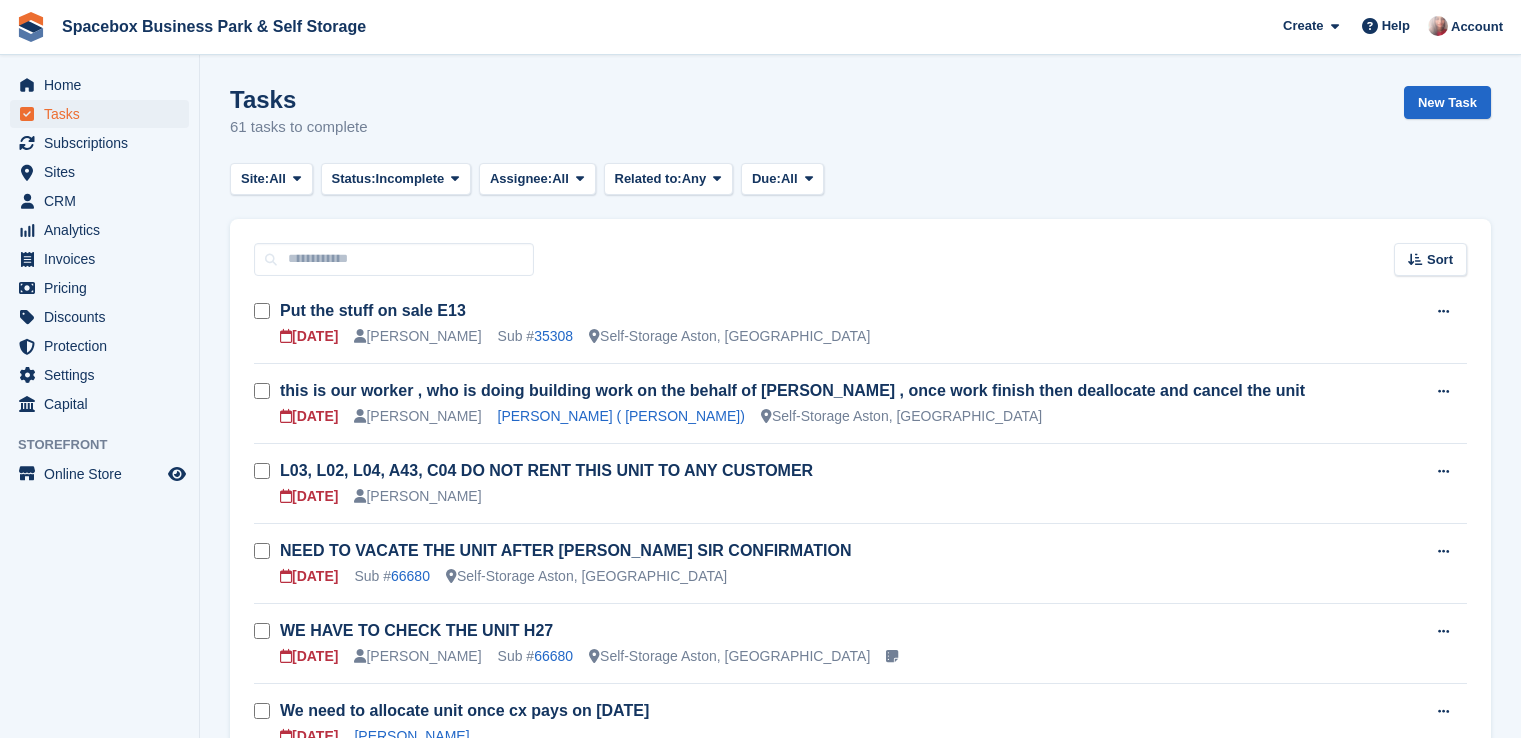 scroll, scrollTop: 0, scrollLeft: 0, axis: both 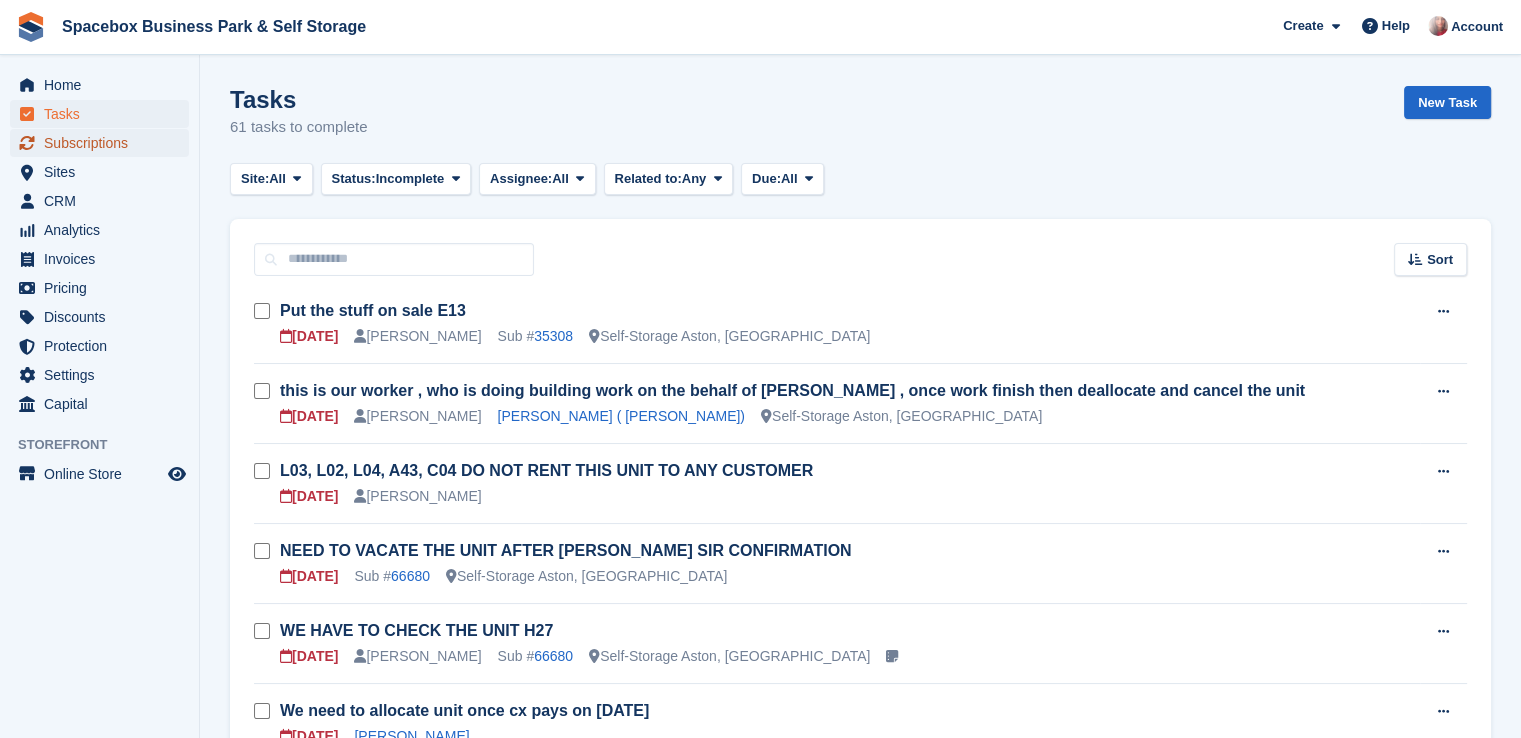 click on "Subscriptions" at bounding box center (104, 143) 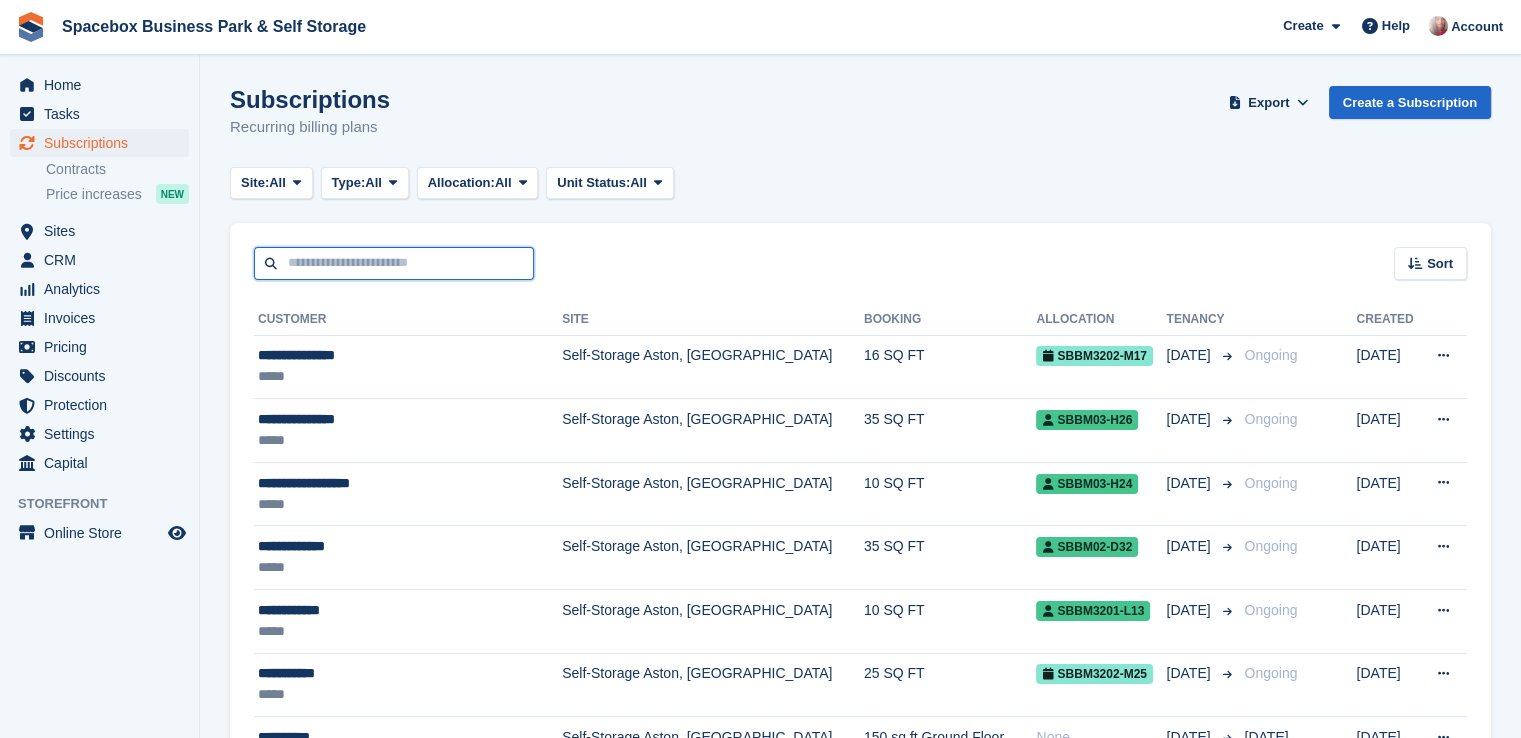 click at bounding box center (394, 263) 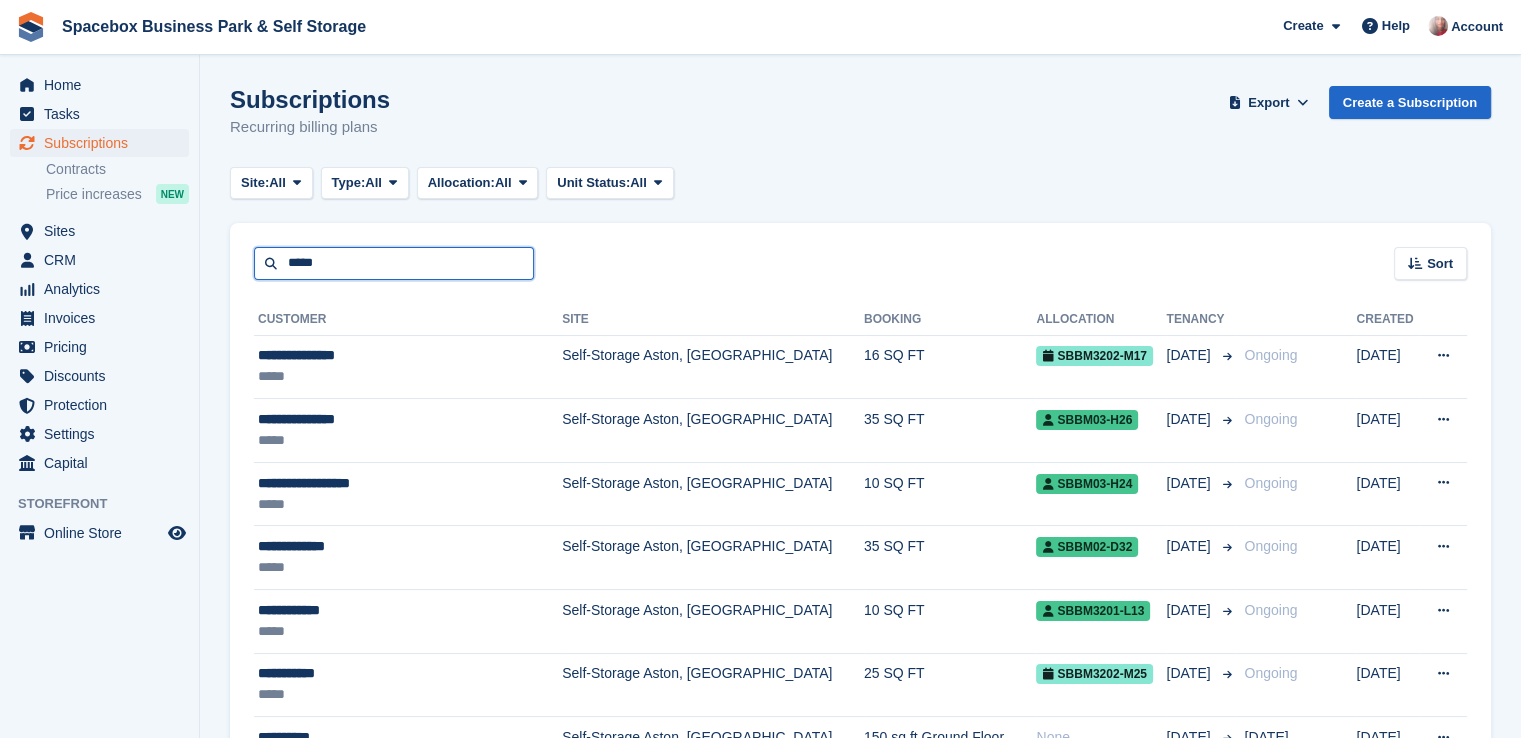 type on "*****" 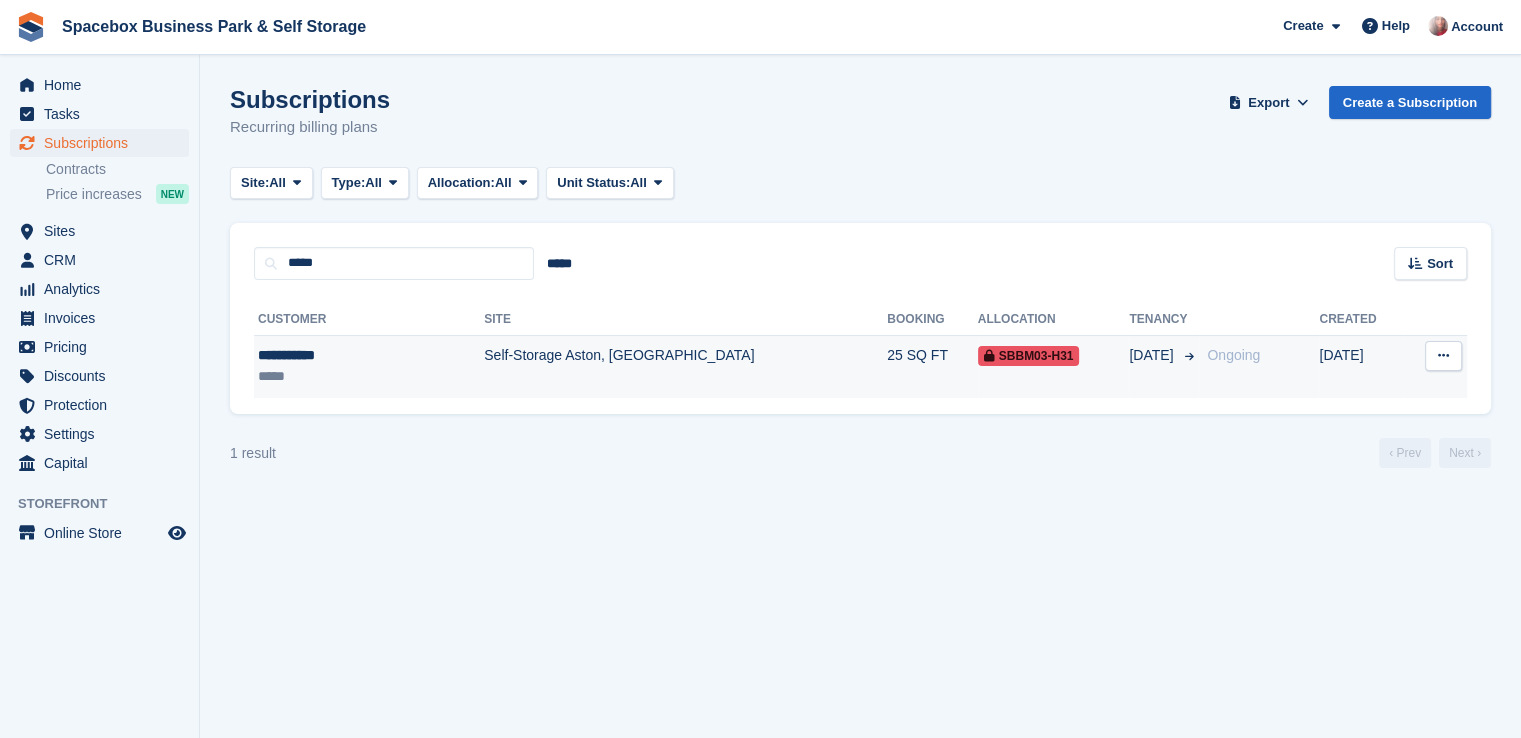 click on "*****" at bounding box center (333, 376) 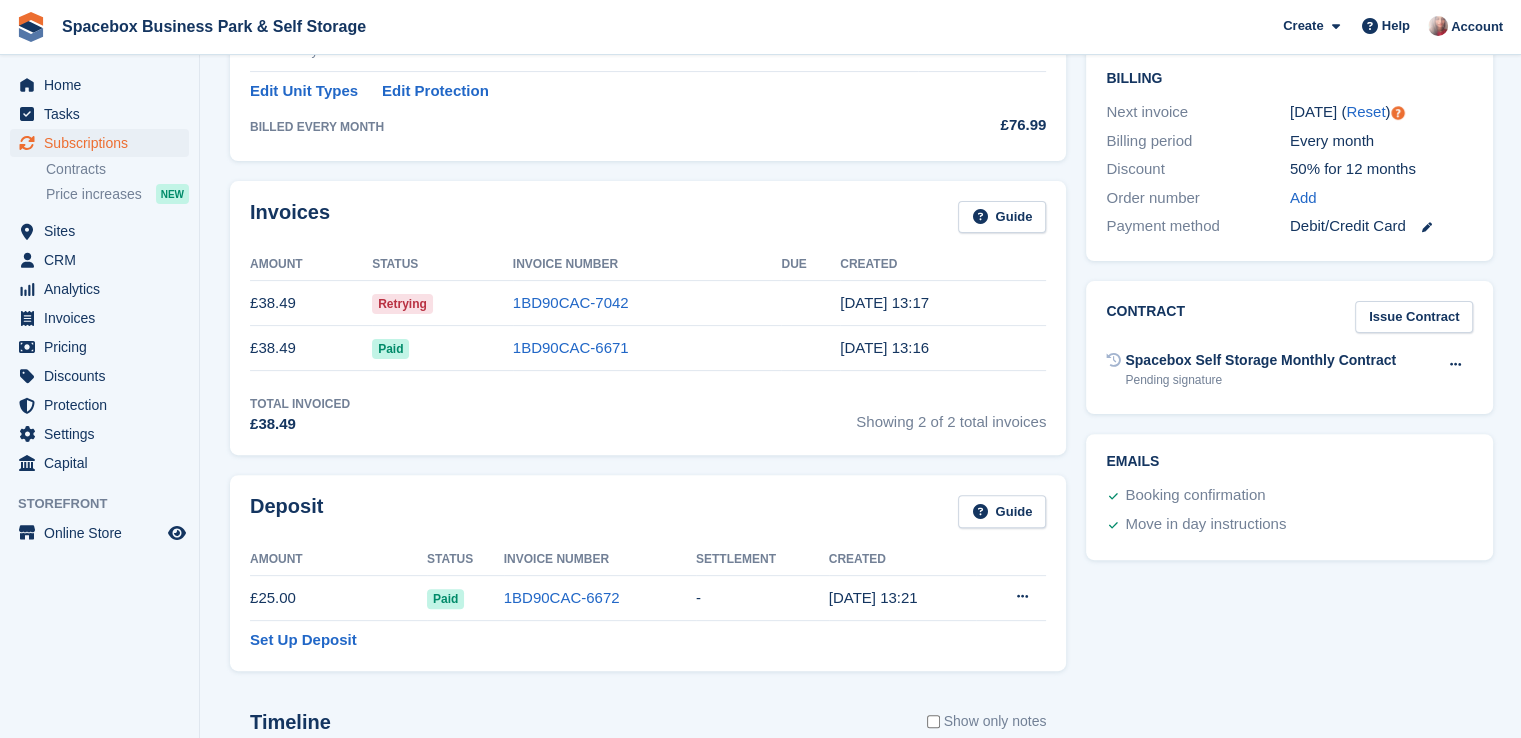 scroll, scrollTop: 597, scrollLeft: 0, axis: vertical 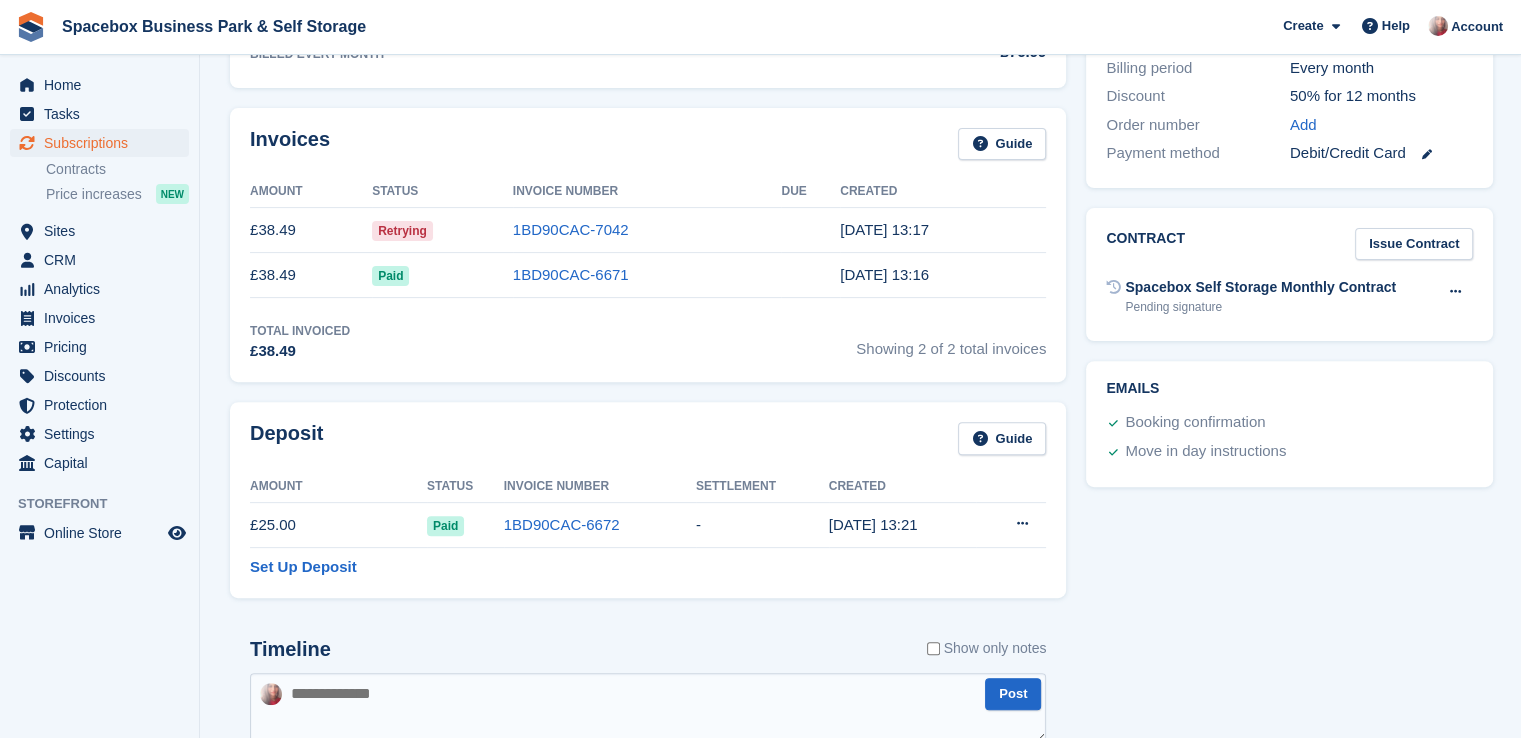 click on "Deposit
Guide" at bounding box center [648, 444] 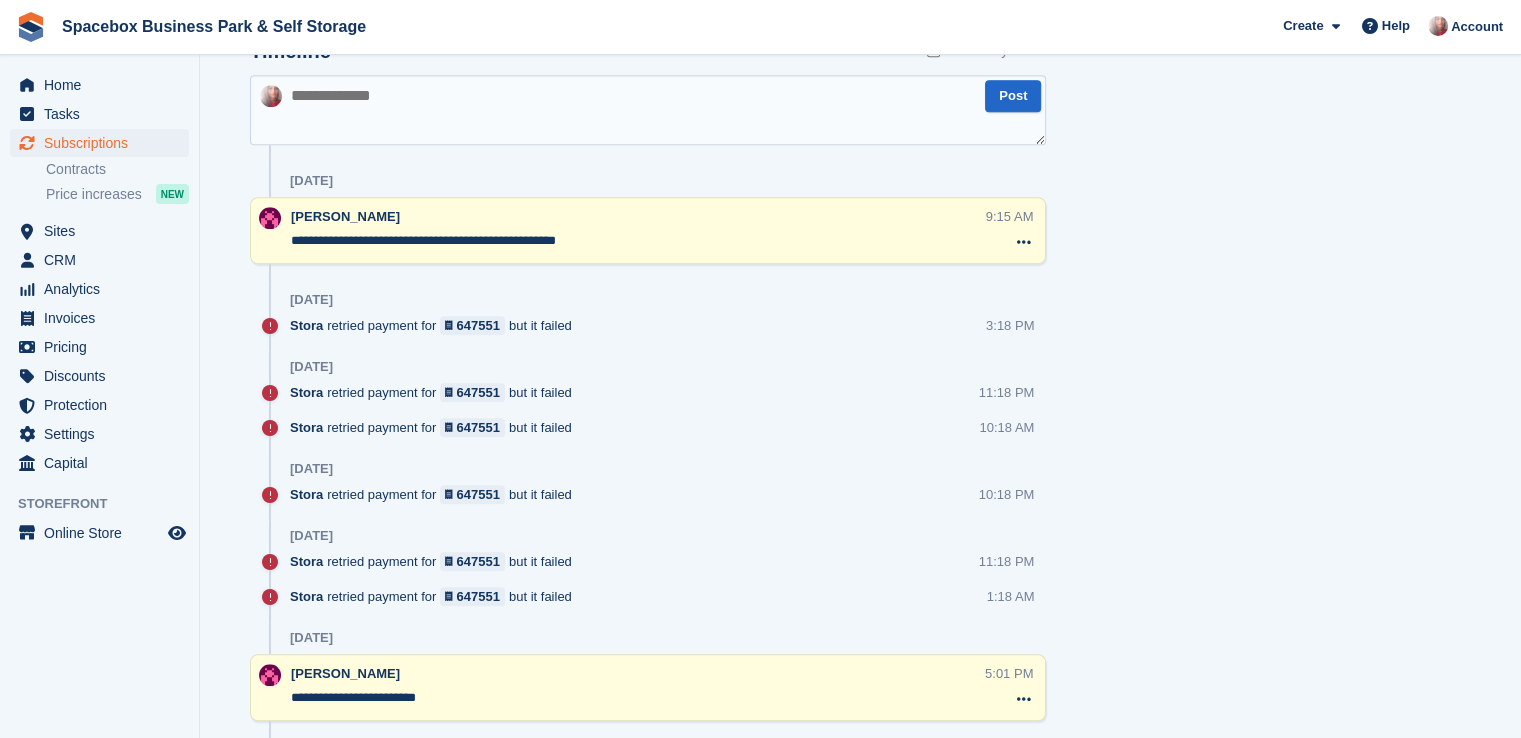 click at bounding box center [648, 110] 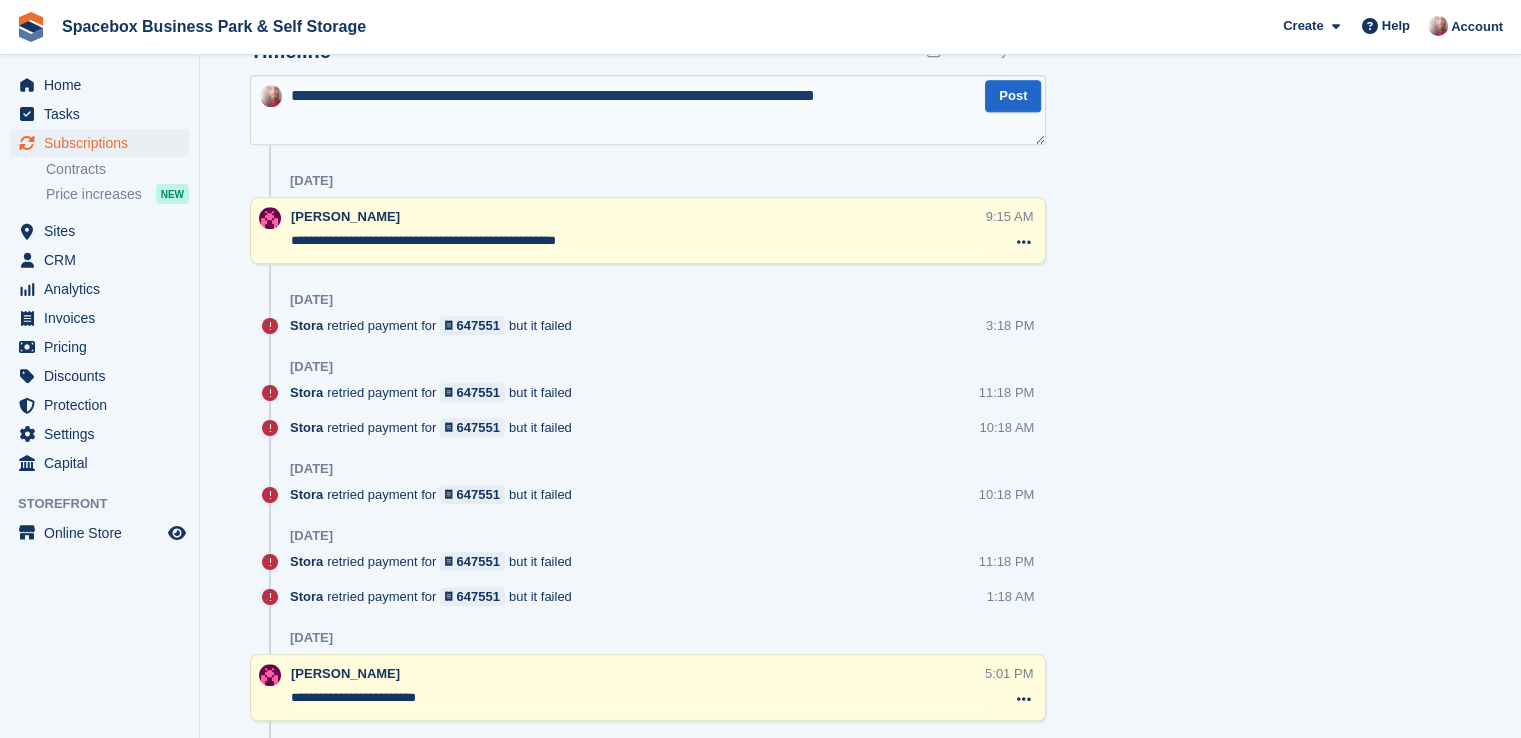 type on "**********" 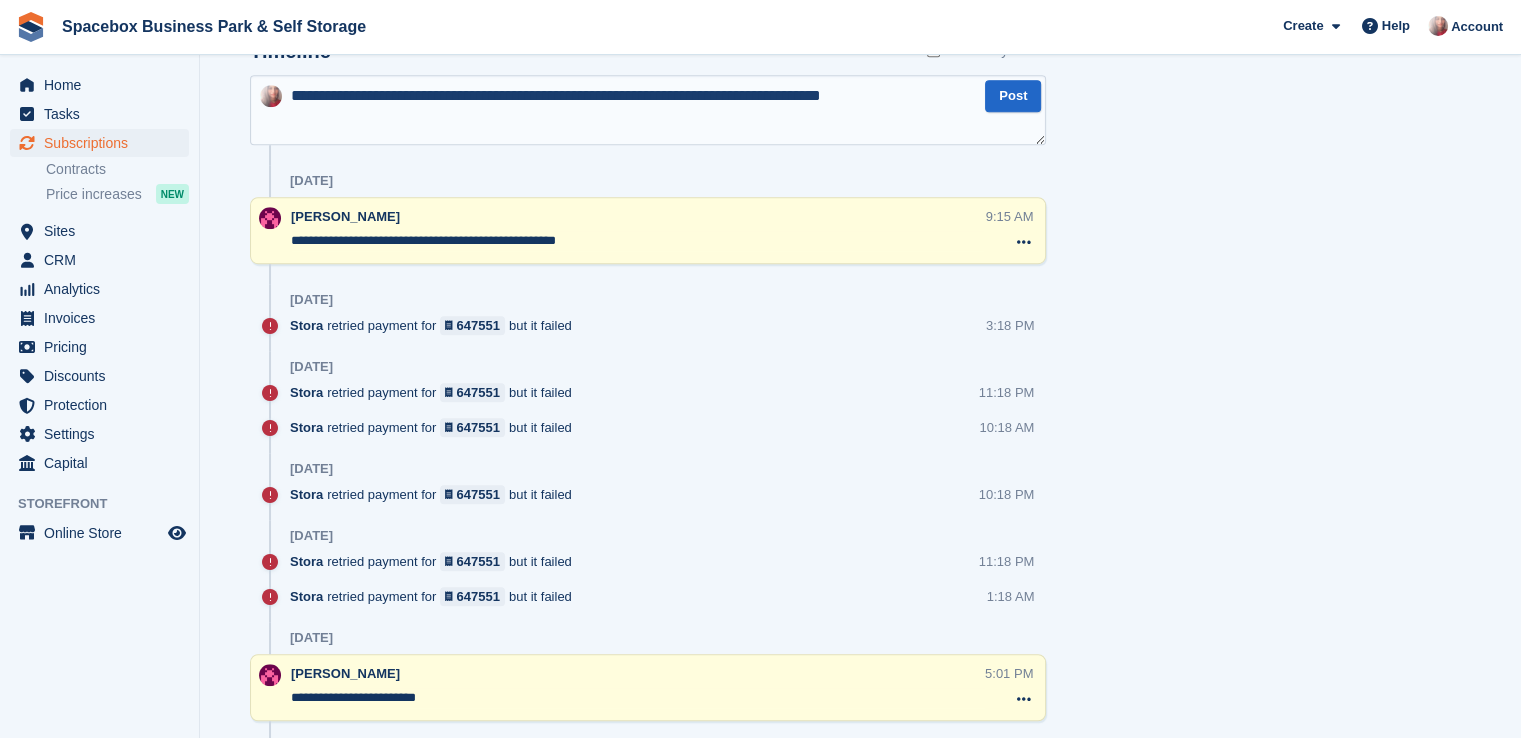type 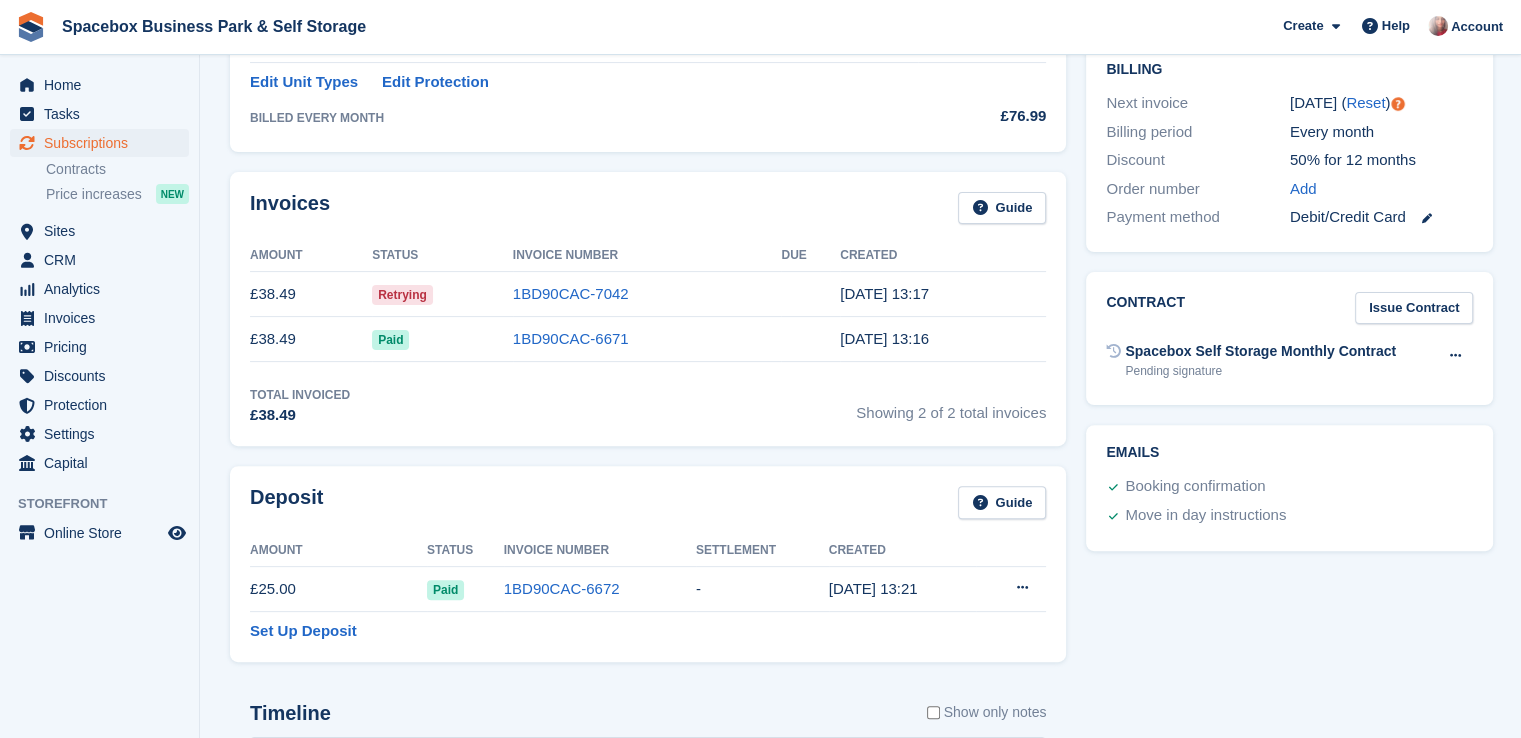 scroll, scrollTop: 0, scrollLeft: 0, axis: both 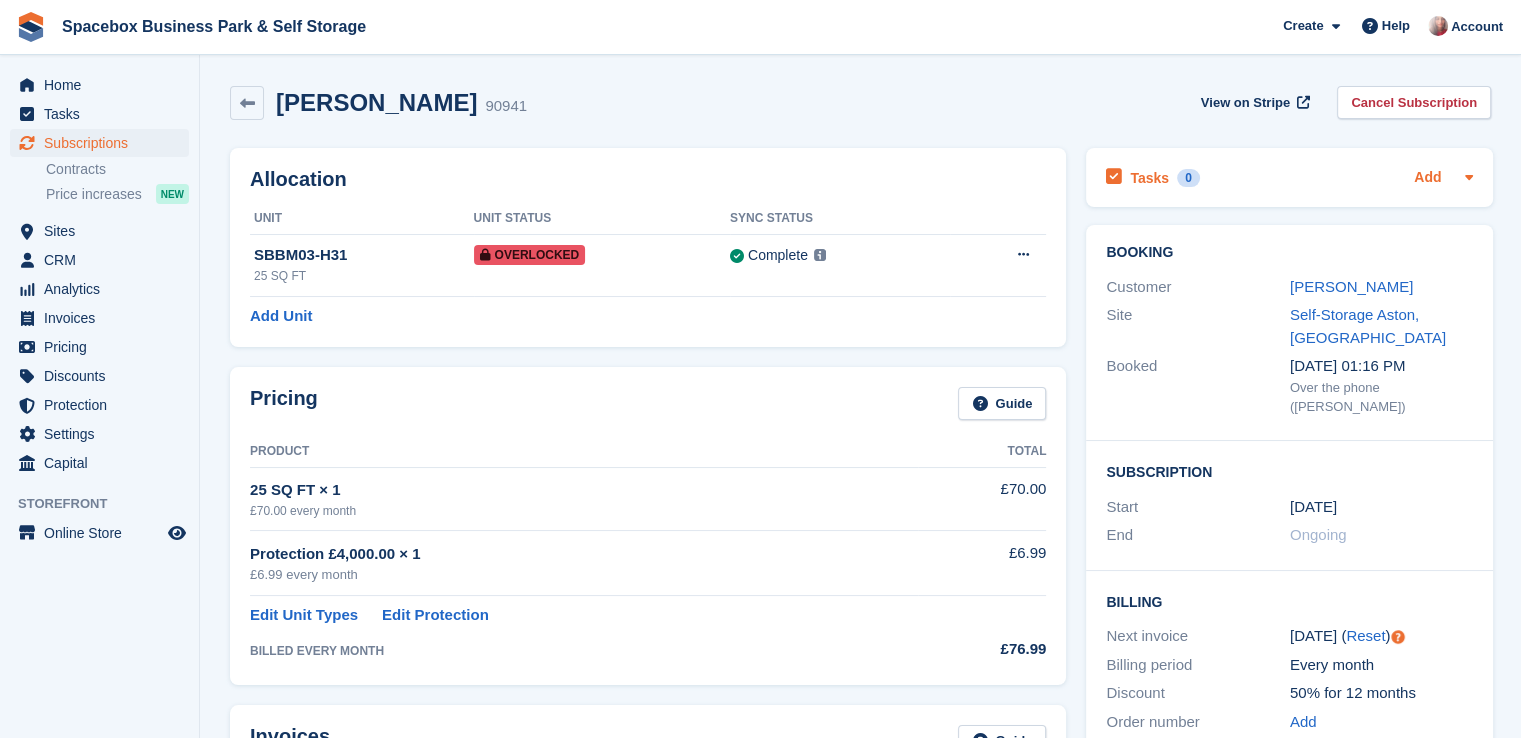 click on "Add" at bounding box center (1427, 178) 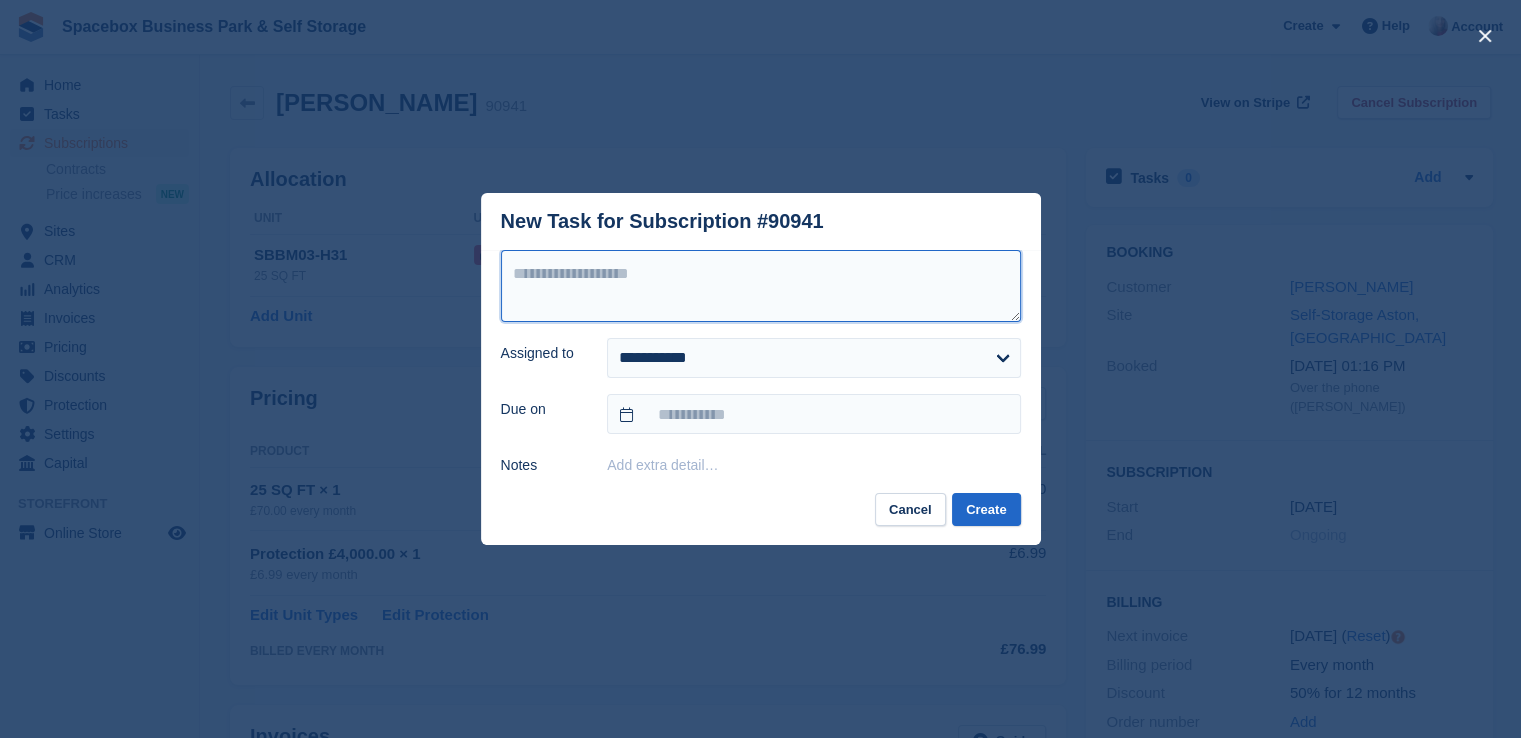 click at bounding box center [761, 286] 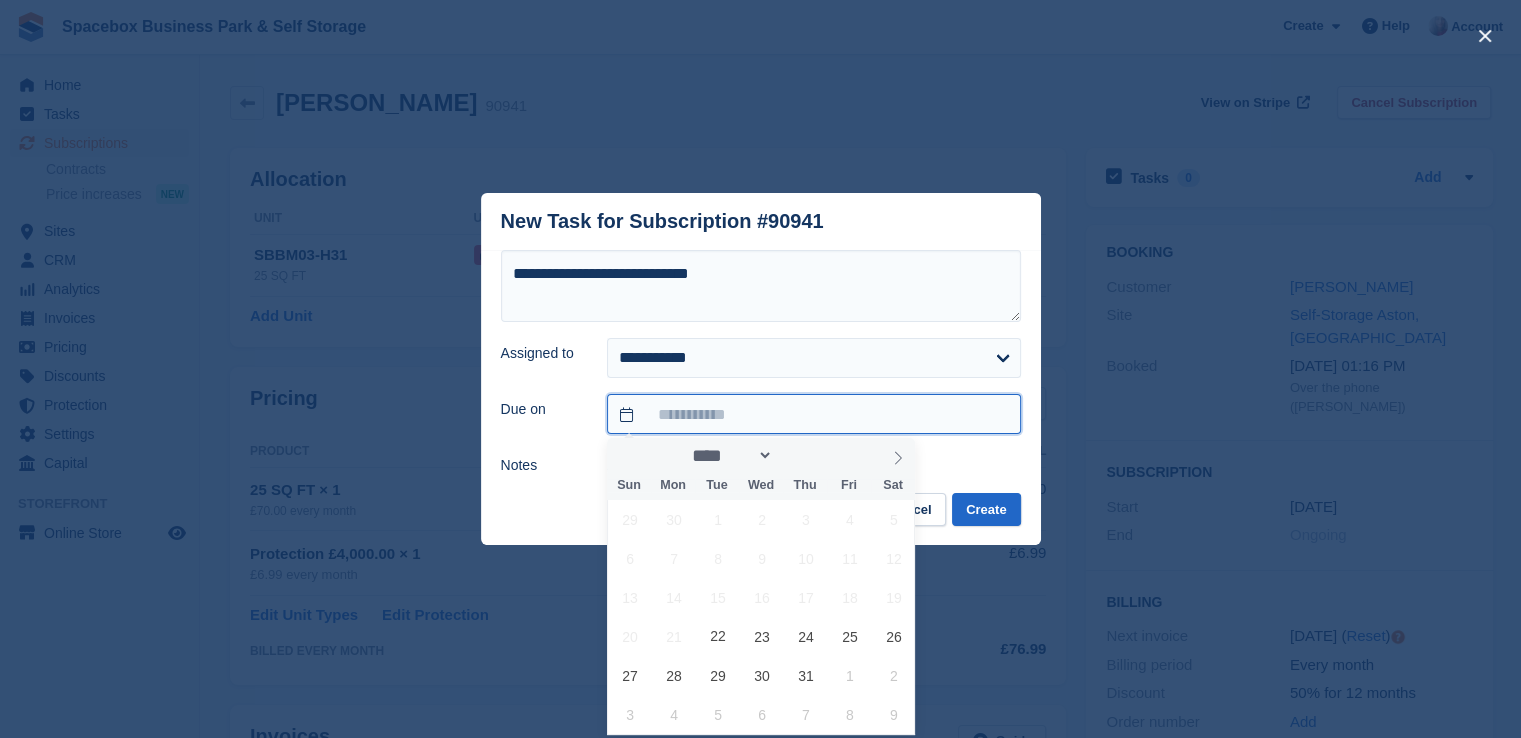 click at bounding box center (813, 414) 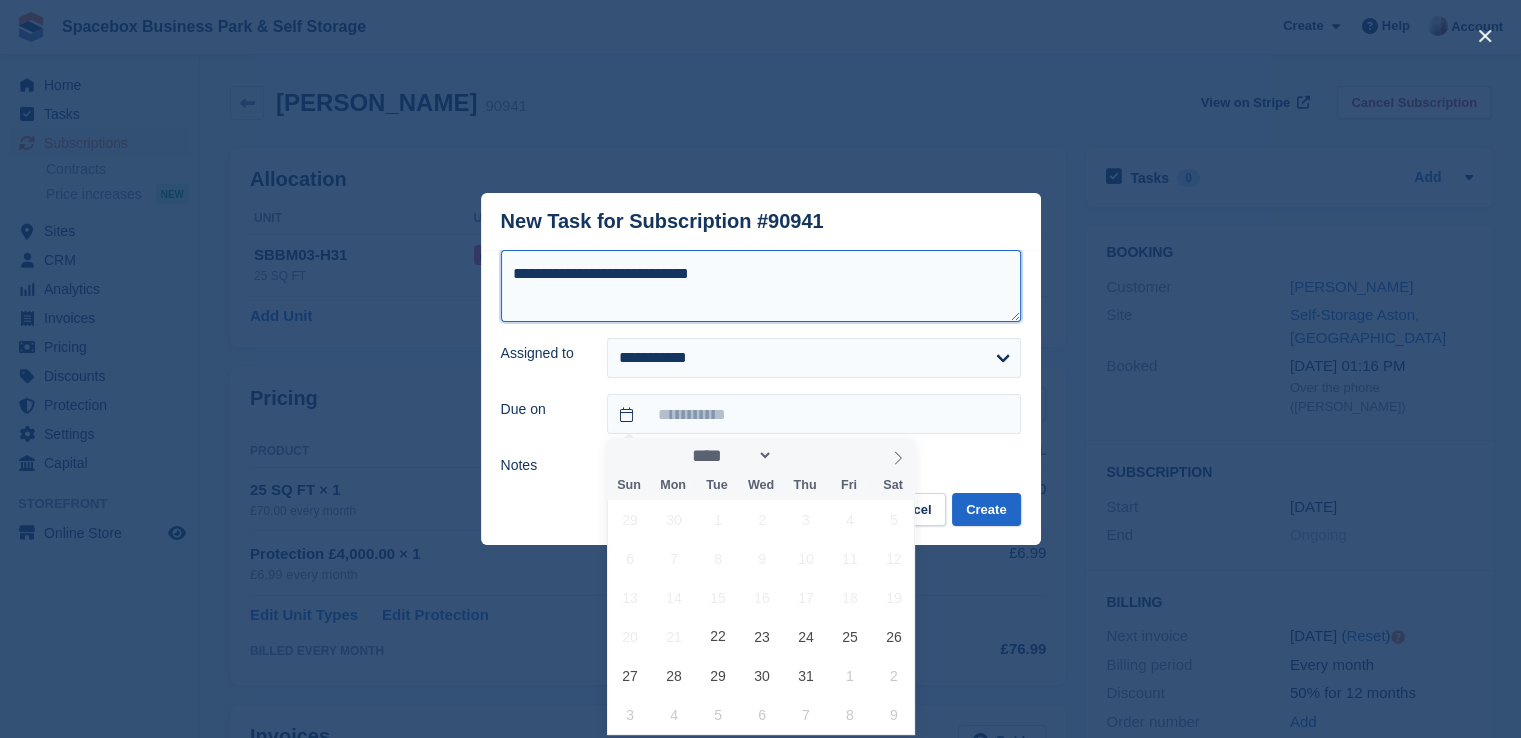 click on "**********" at bounding box center (761, 286) 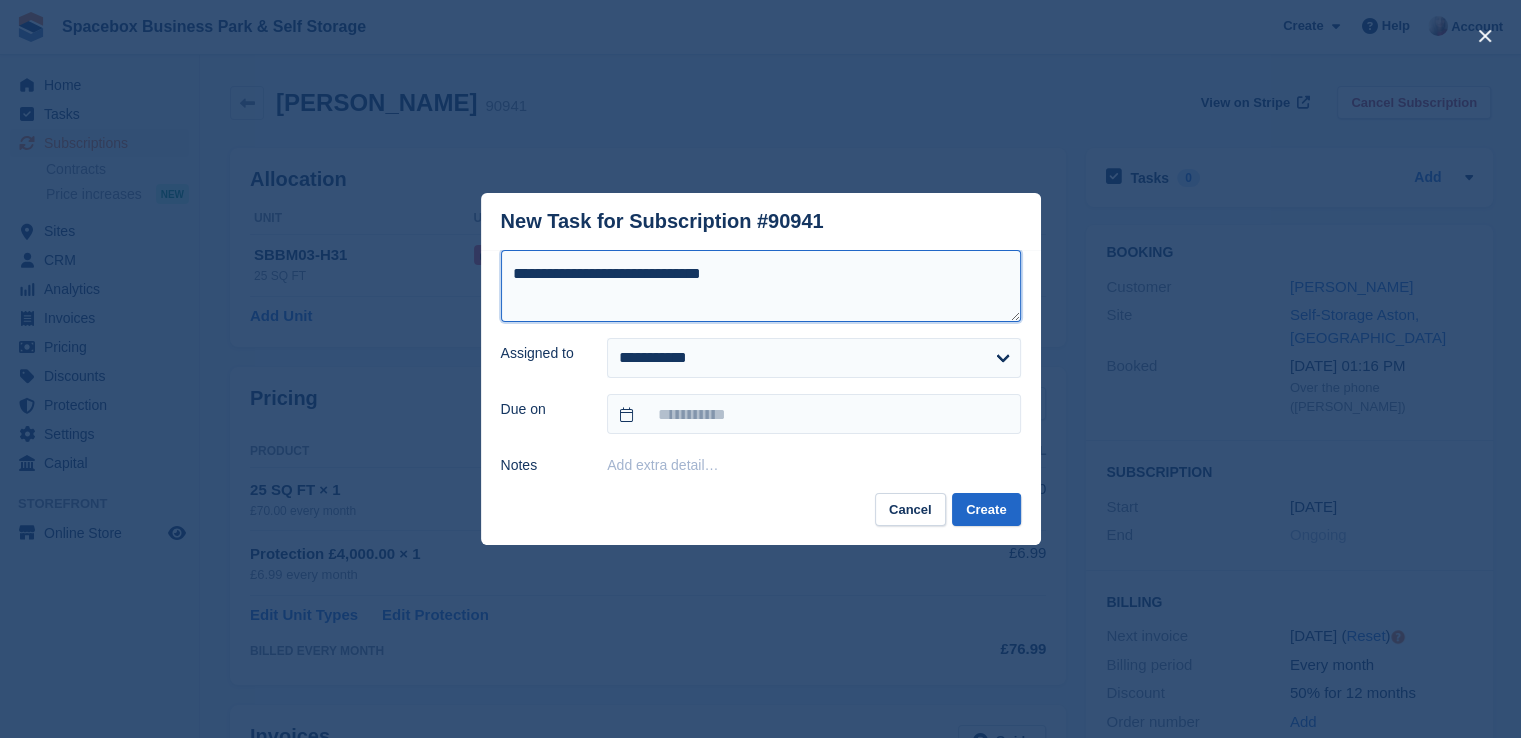 type on "**********" 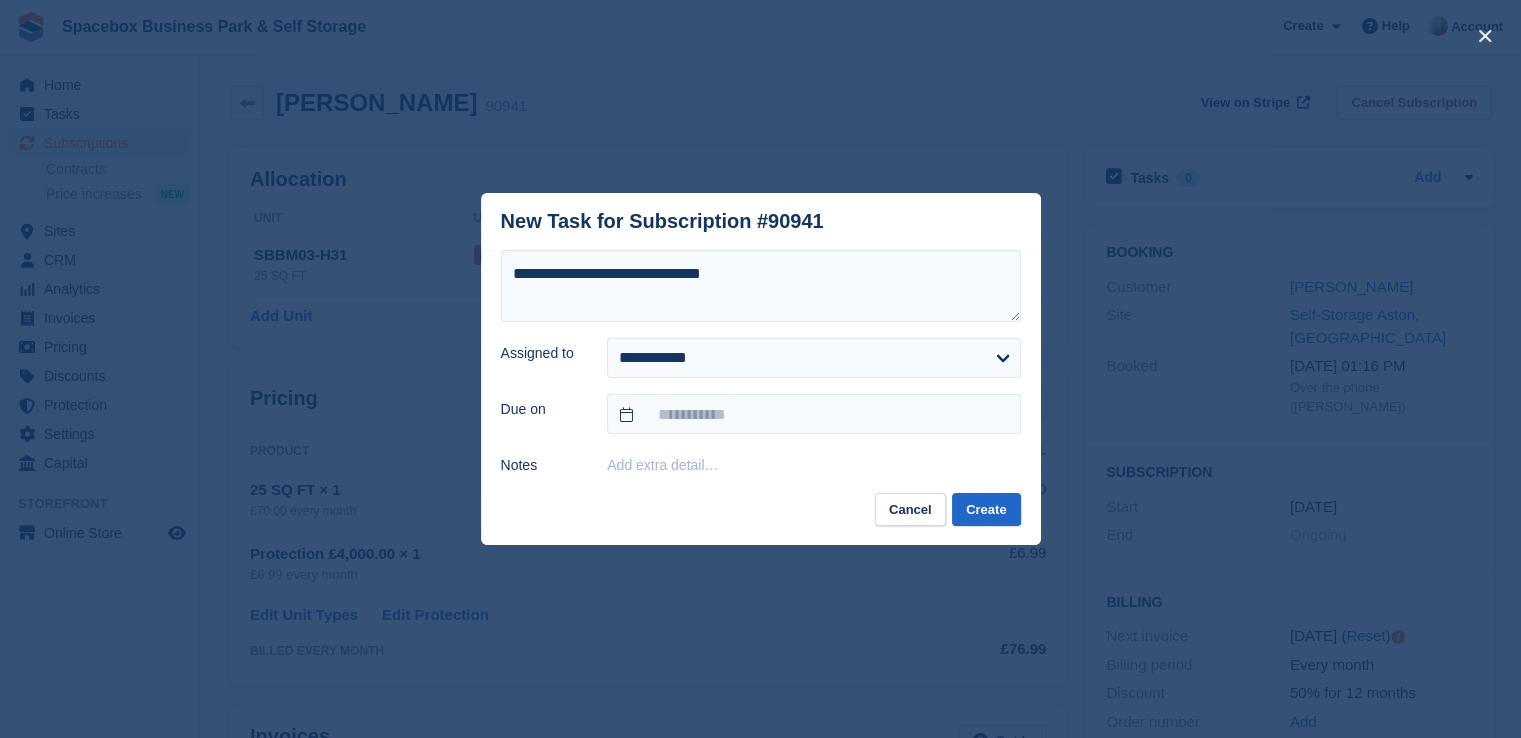 click on "**********" at bounding box center [761, 363] 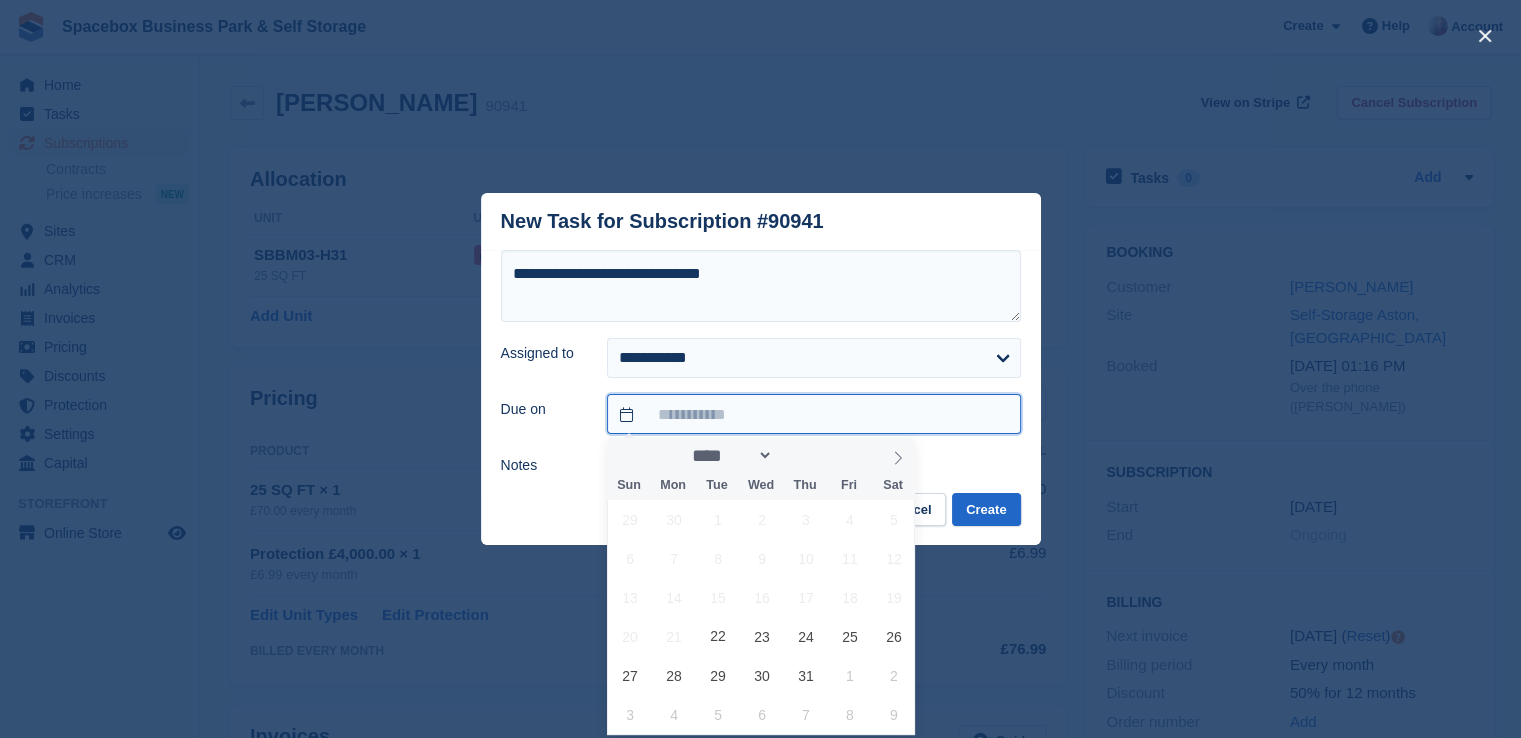 click at bounding box center [813, 414] 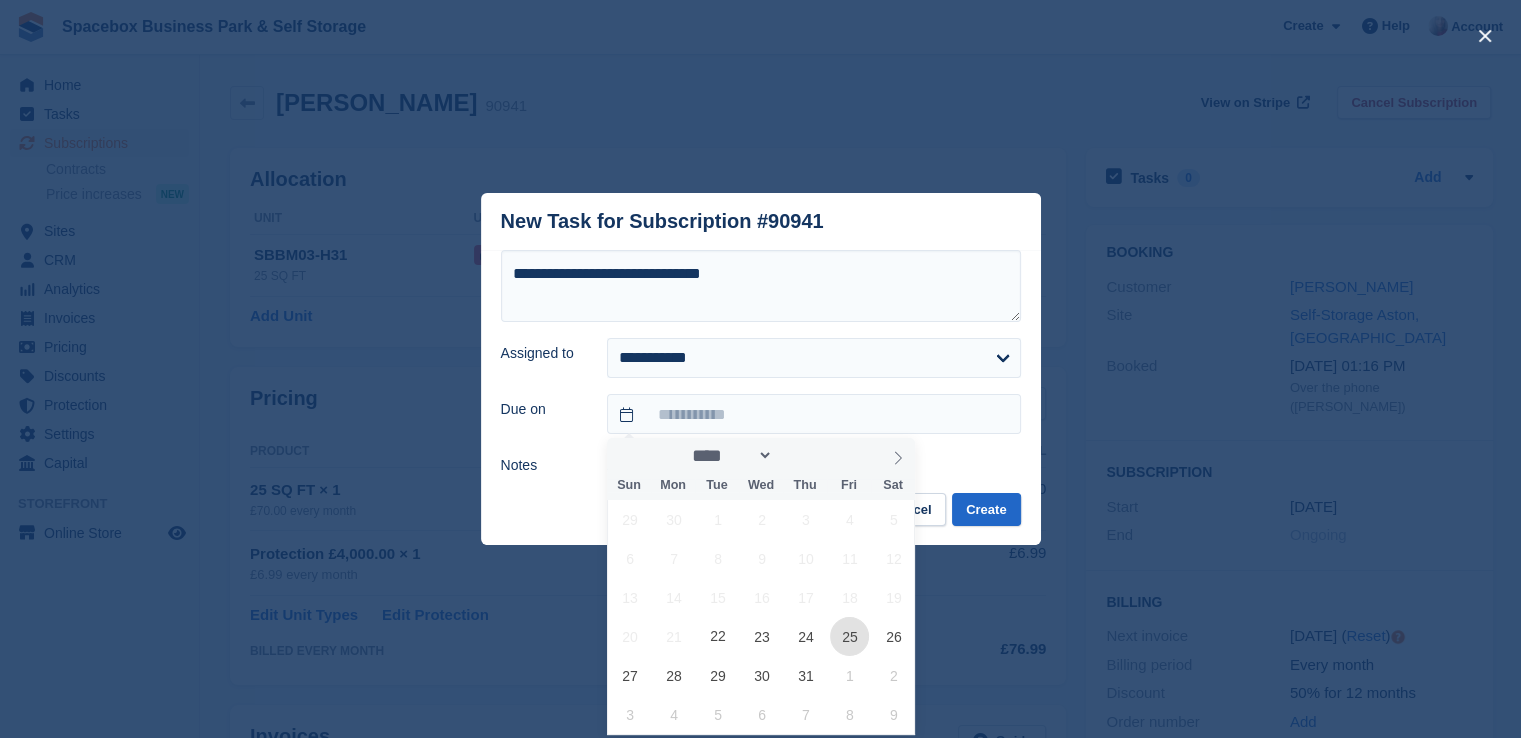 click on "25" at bounding box center (849, 636) 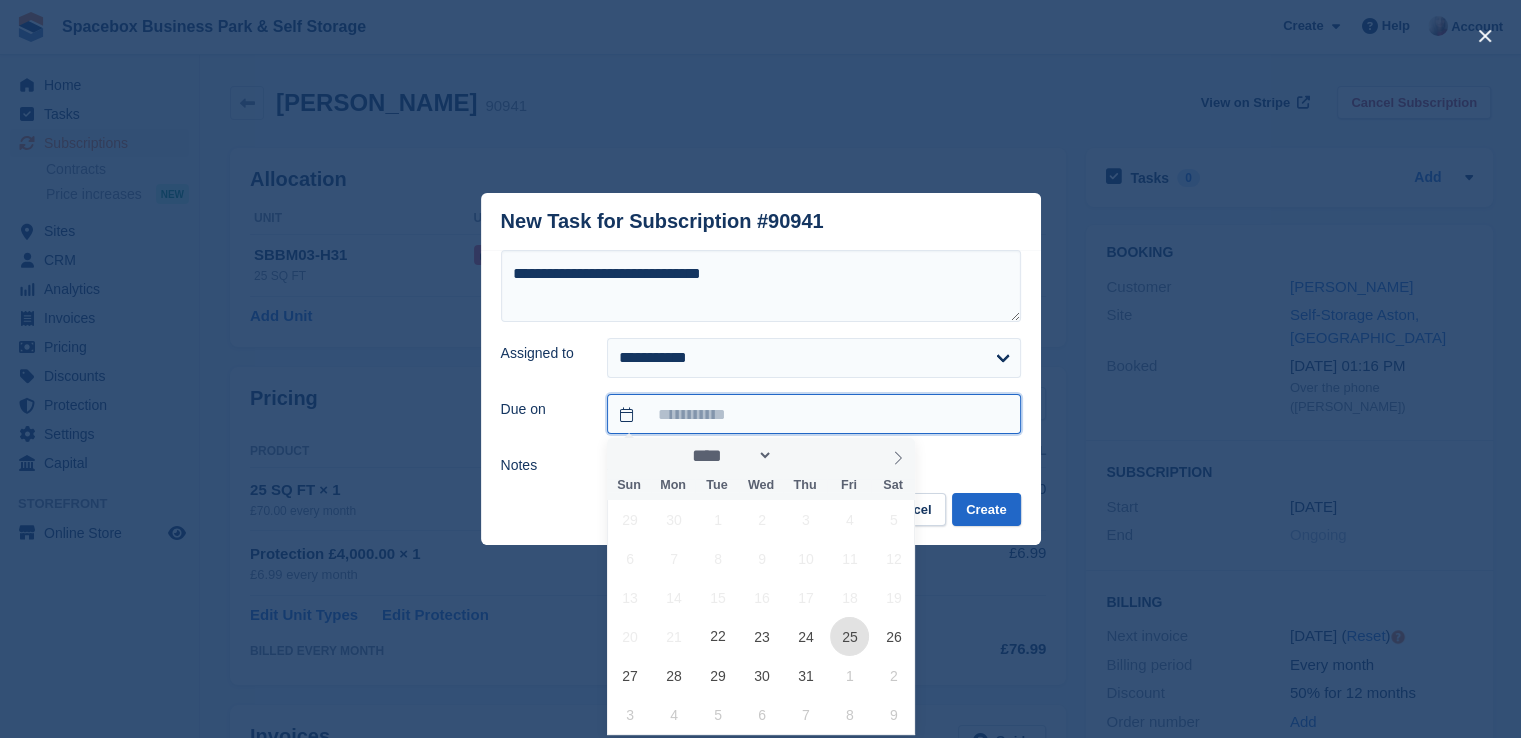 type on "**********" 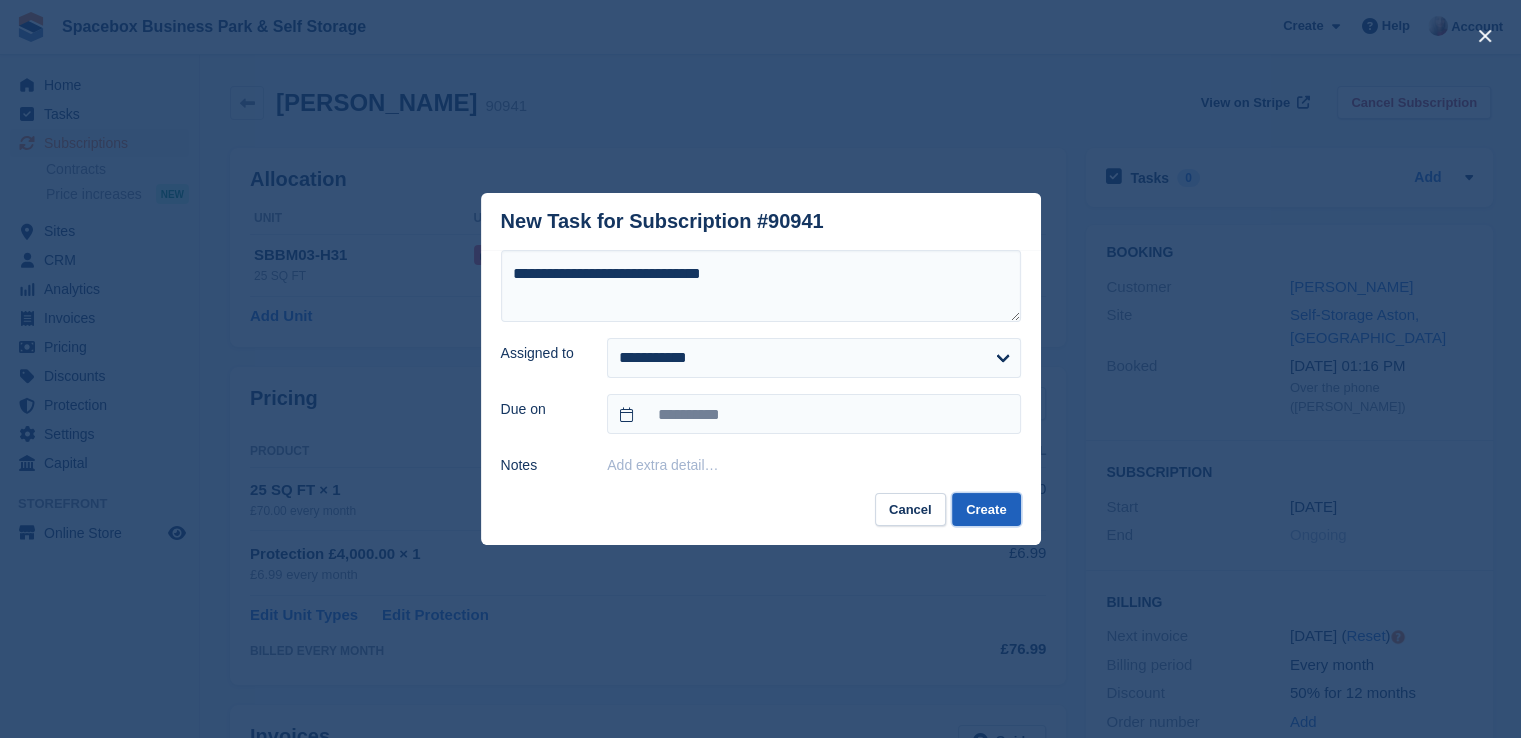 click on "Create" at bounding box center (986, 509) 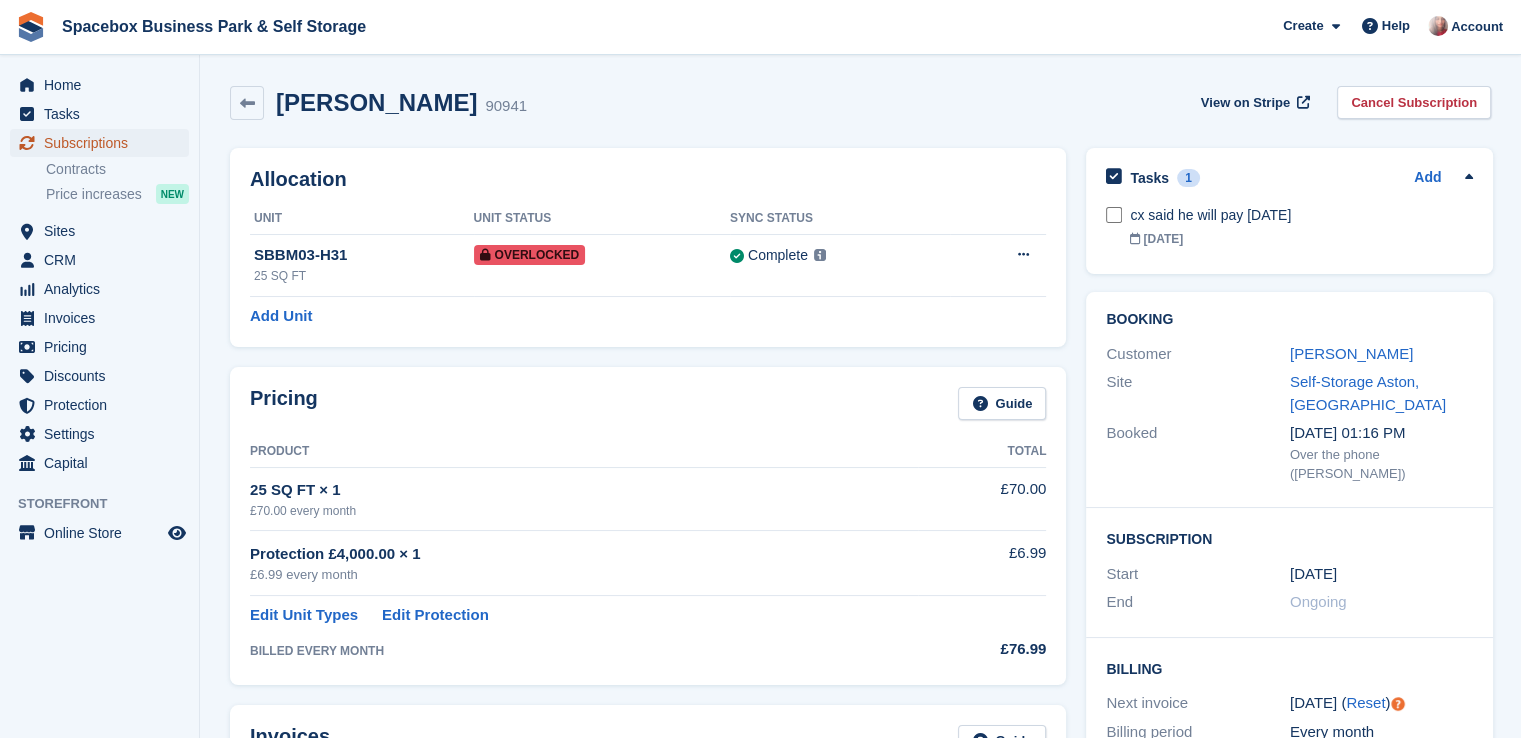 click on "Subscriptions" at bounding box center (104, 143) 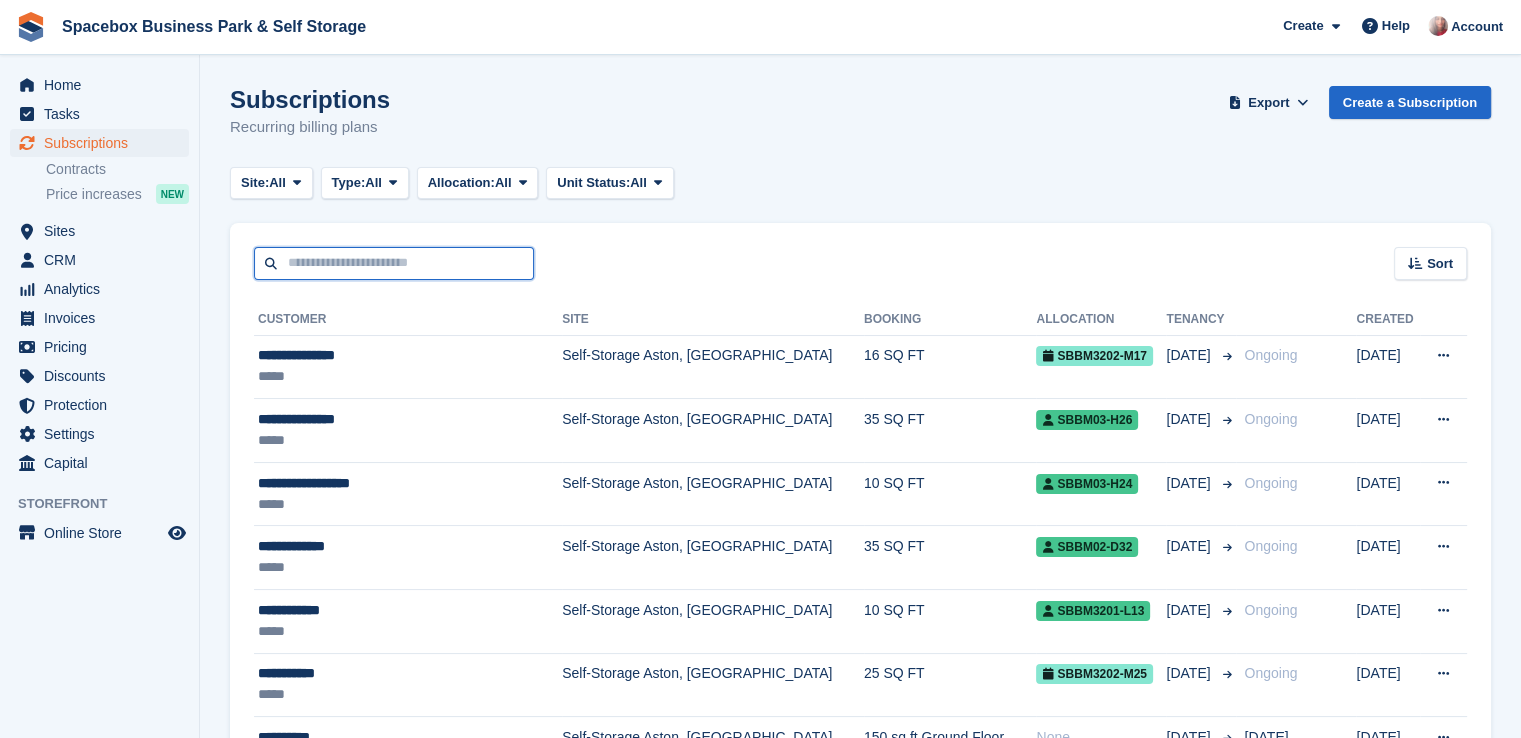 click at bounding box center [394, 263] 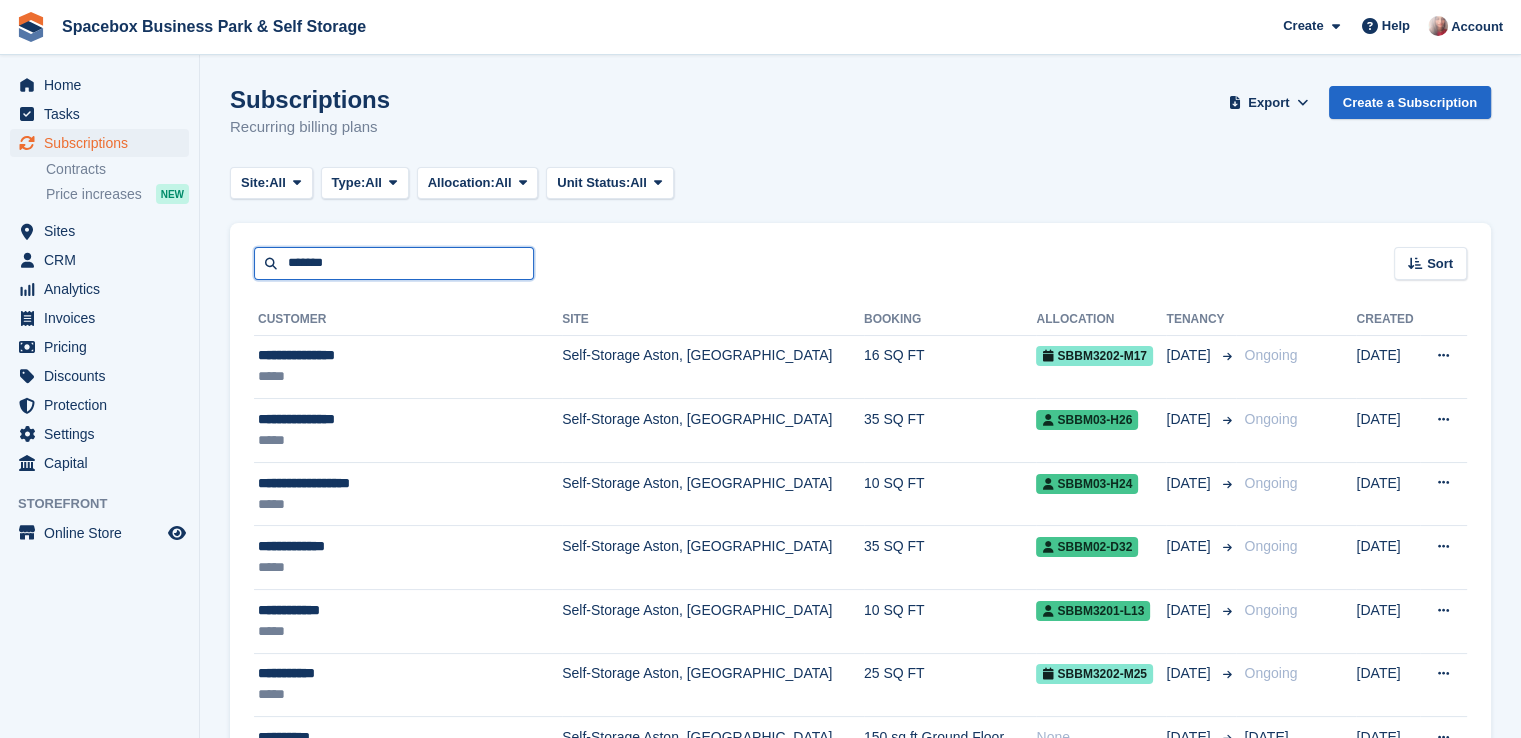 type on "*******" 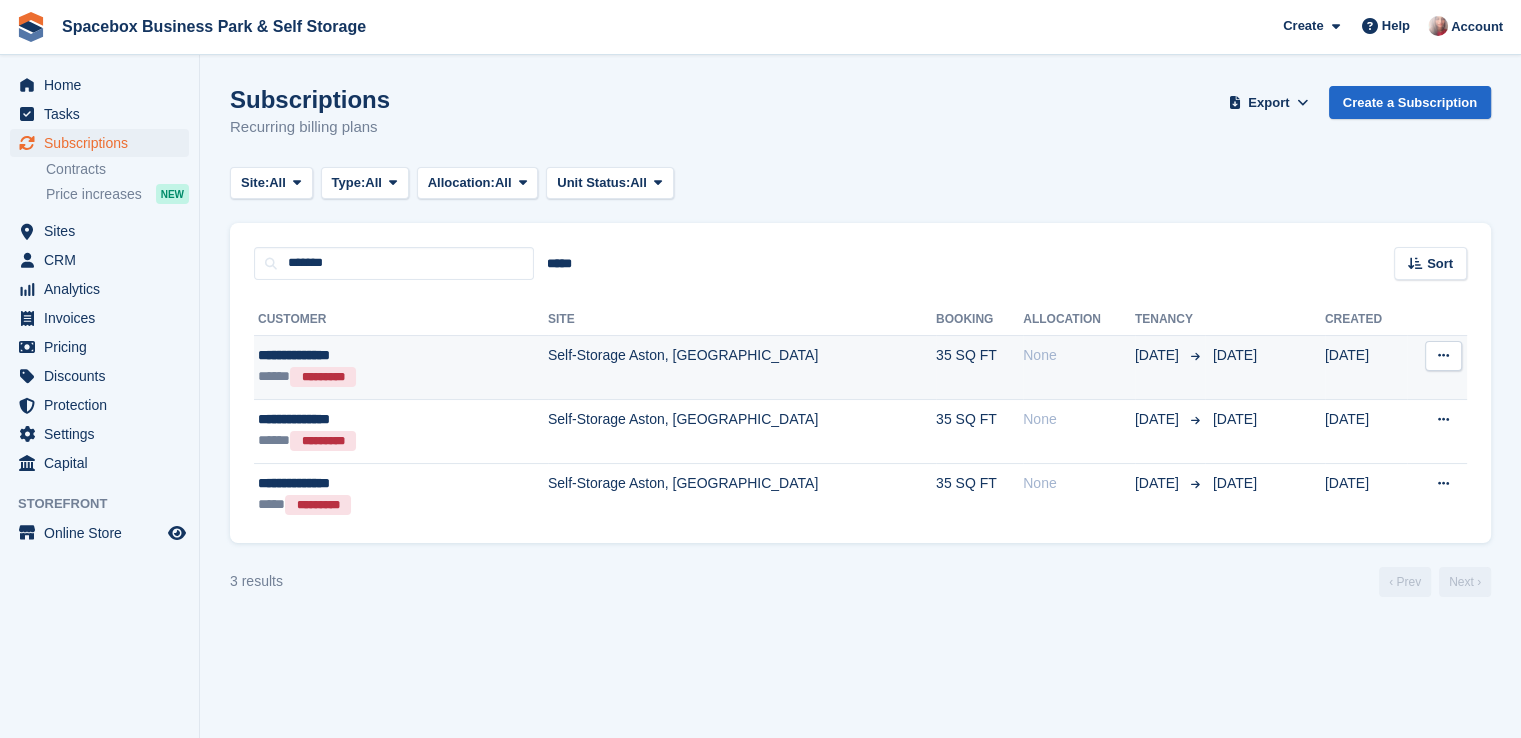 click on "Self-Storage Aston, [GEOGRAPHIC_DATA]" at bounding box center (742, 367) 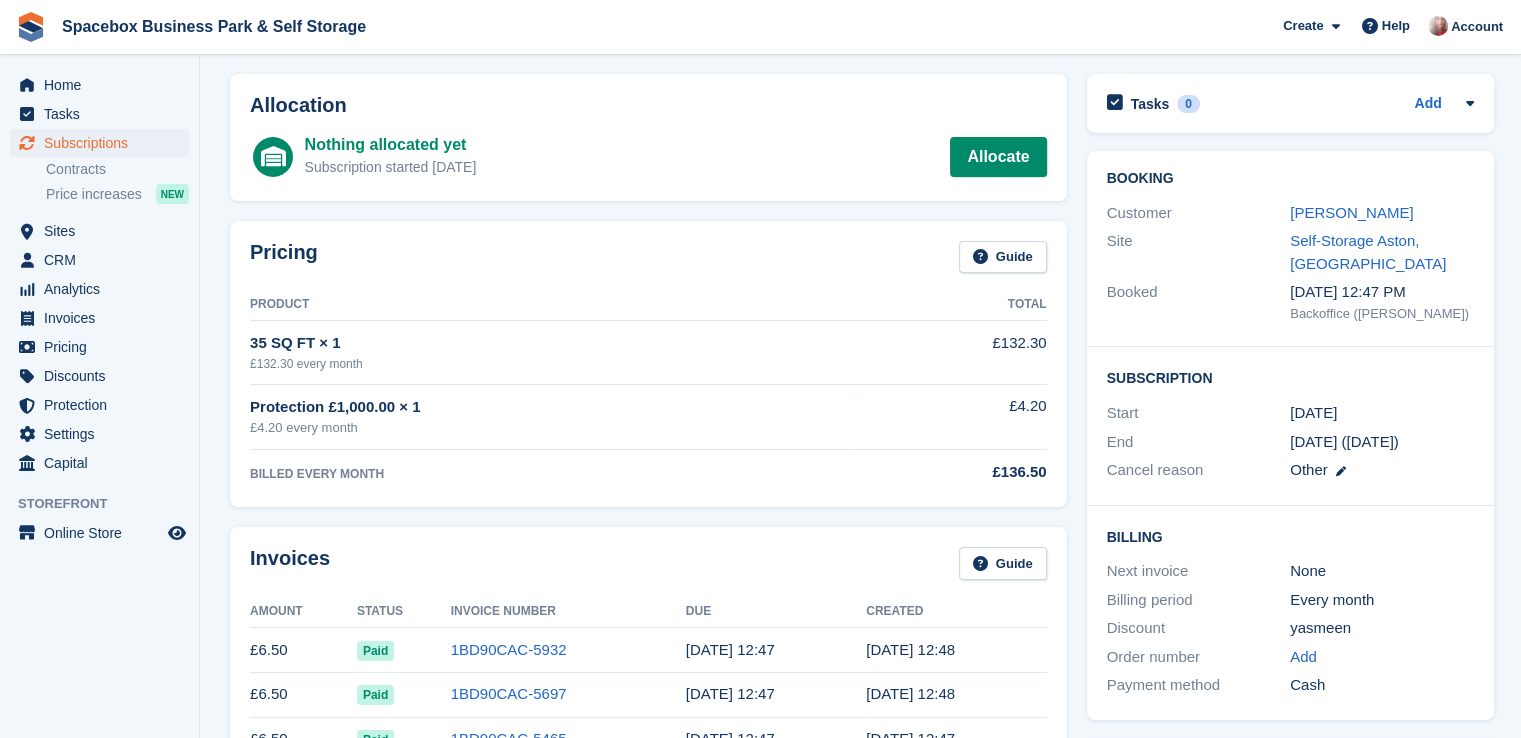 scroll, scrollTop: 0, scrollLeft: 0, axis: both 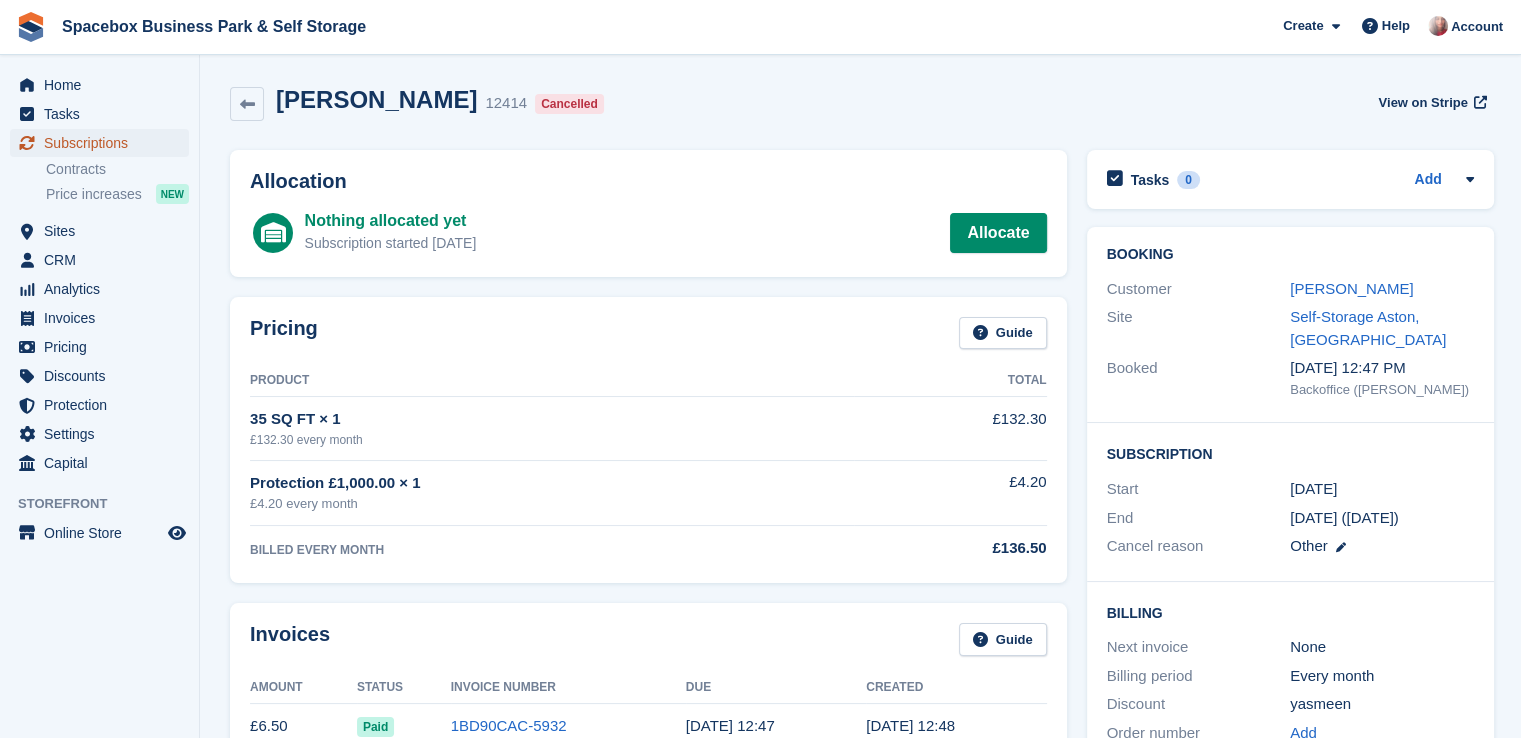 click on "Subscriptions" at bounding box center (104, 143) 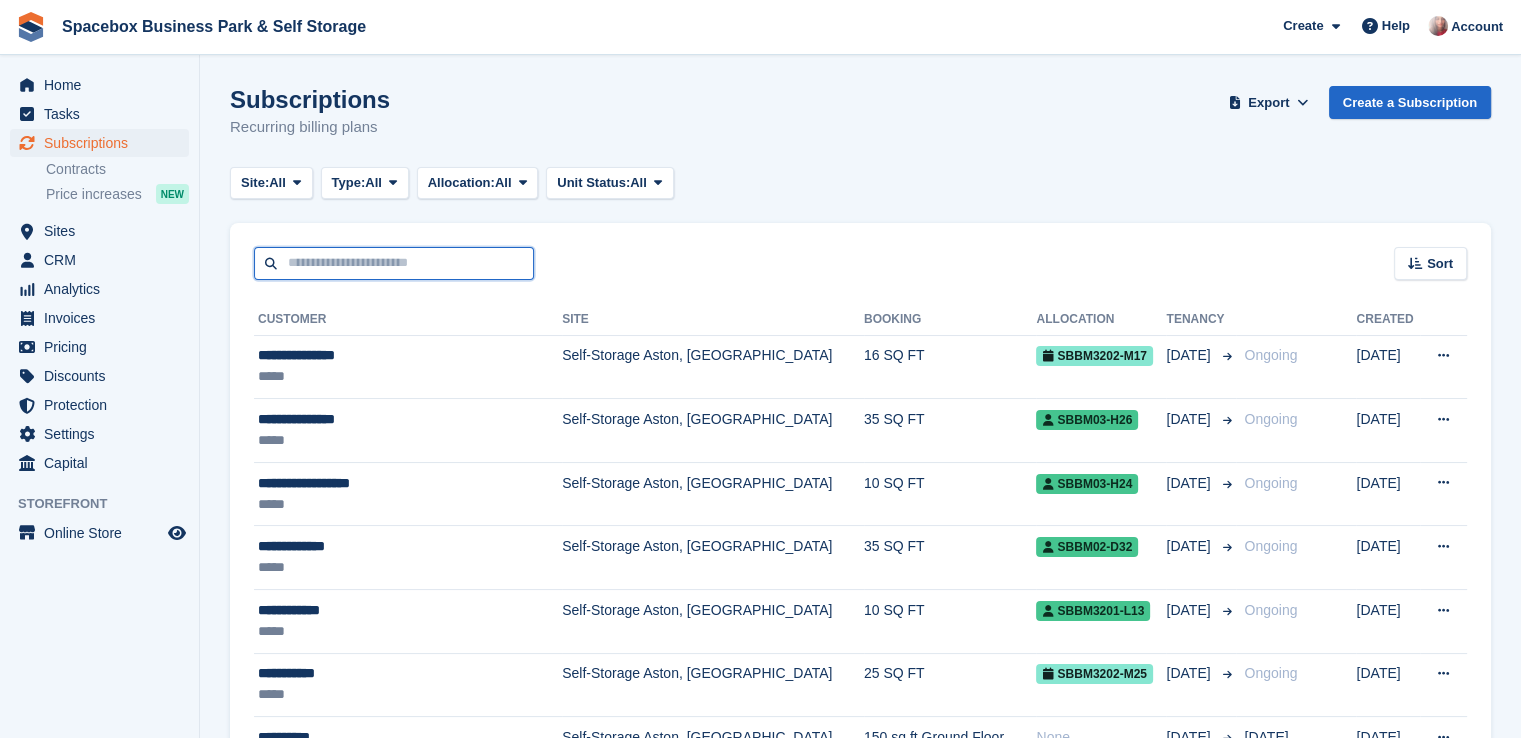click at bounding box center (394, 263) 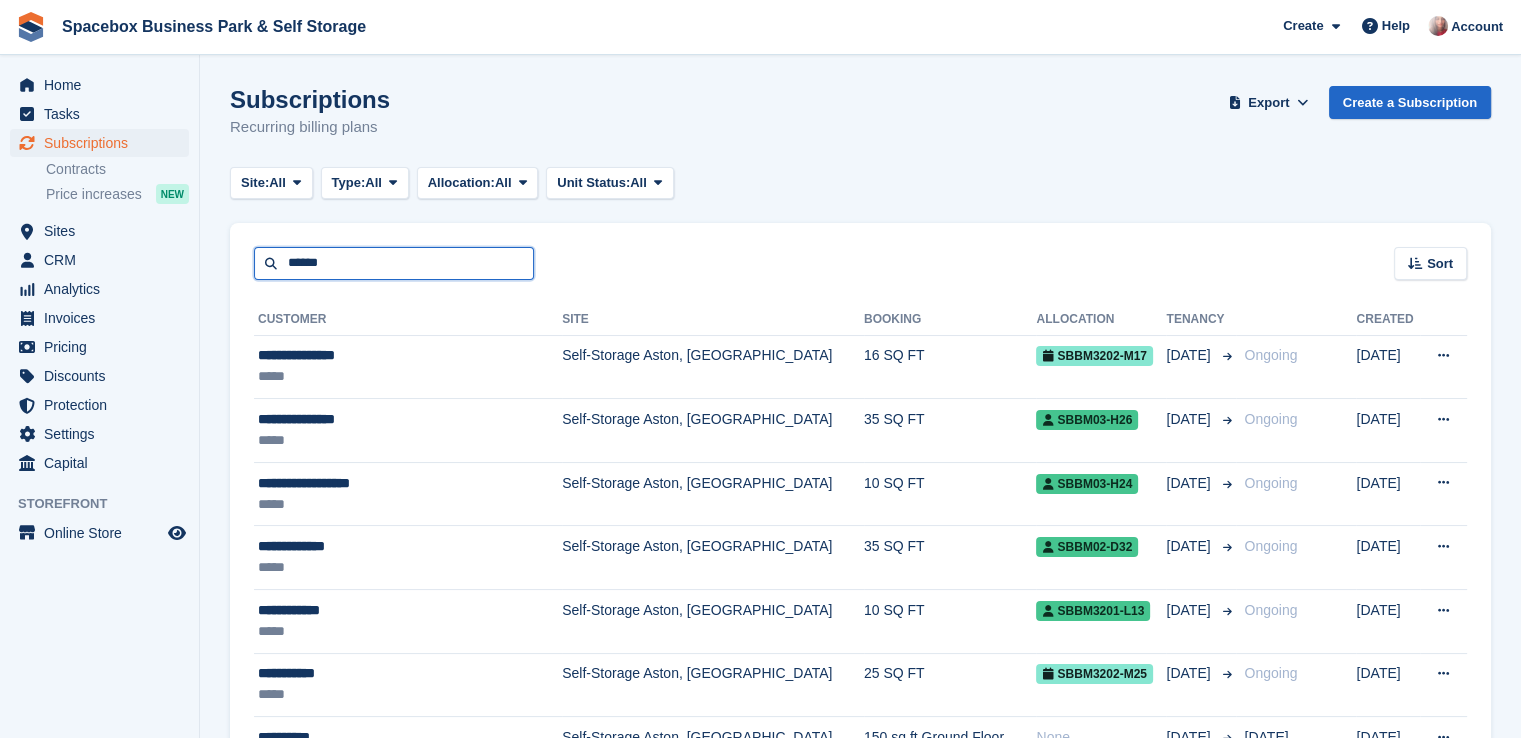 type on "******" 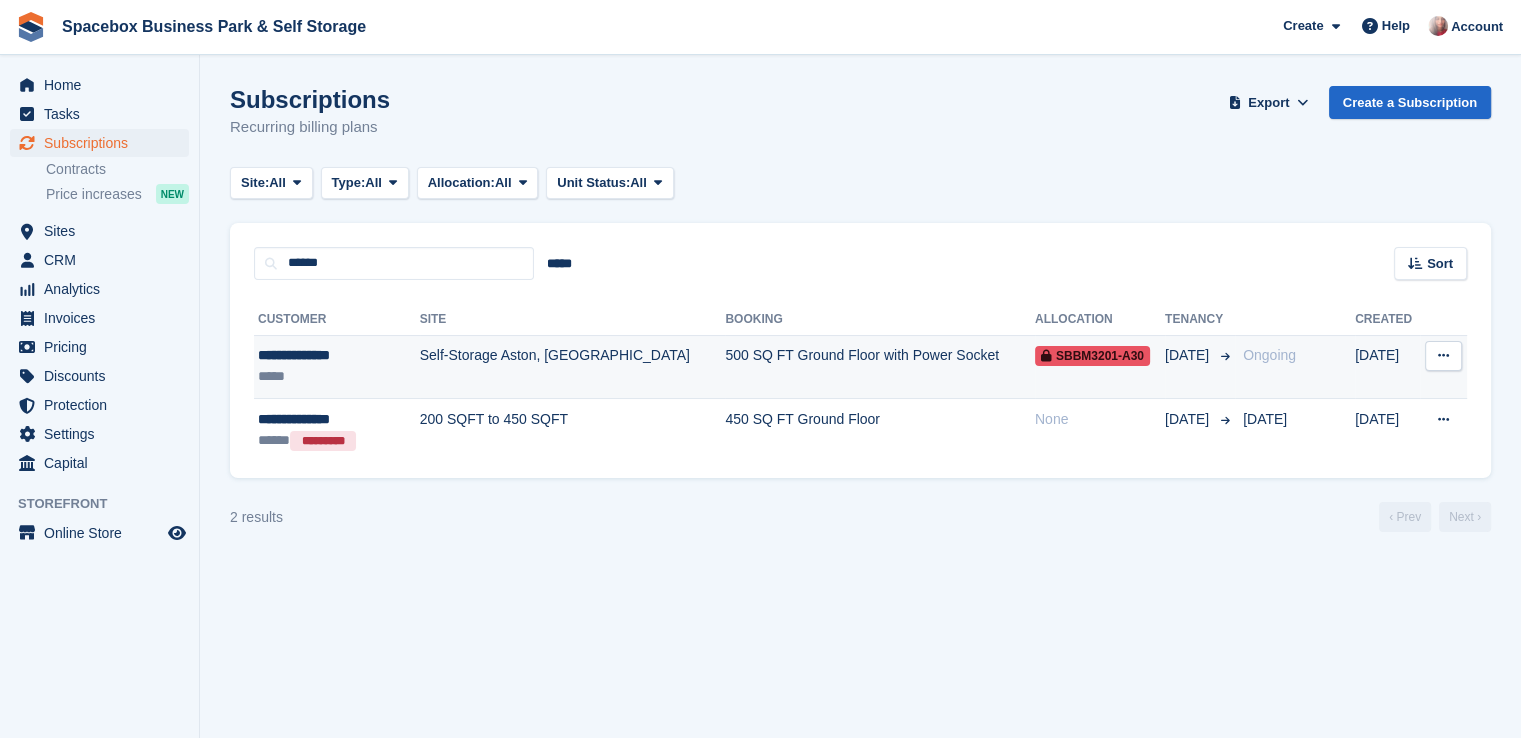 click on "**********" at bounding box center (329, 355) 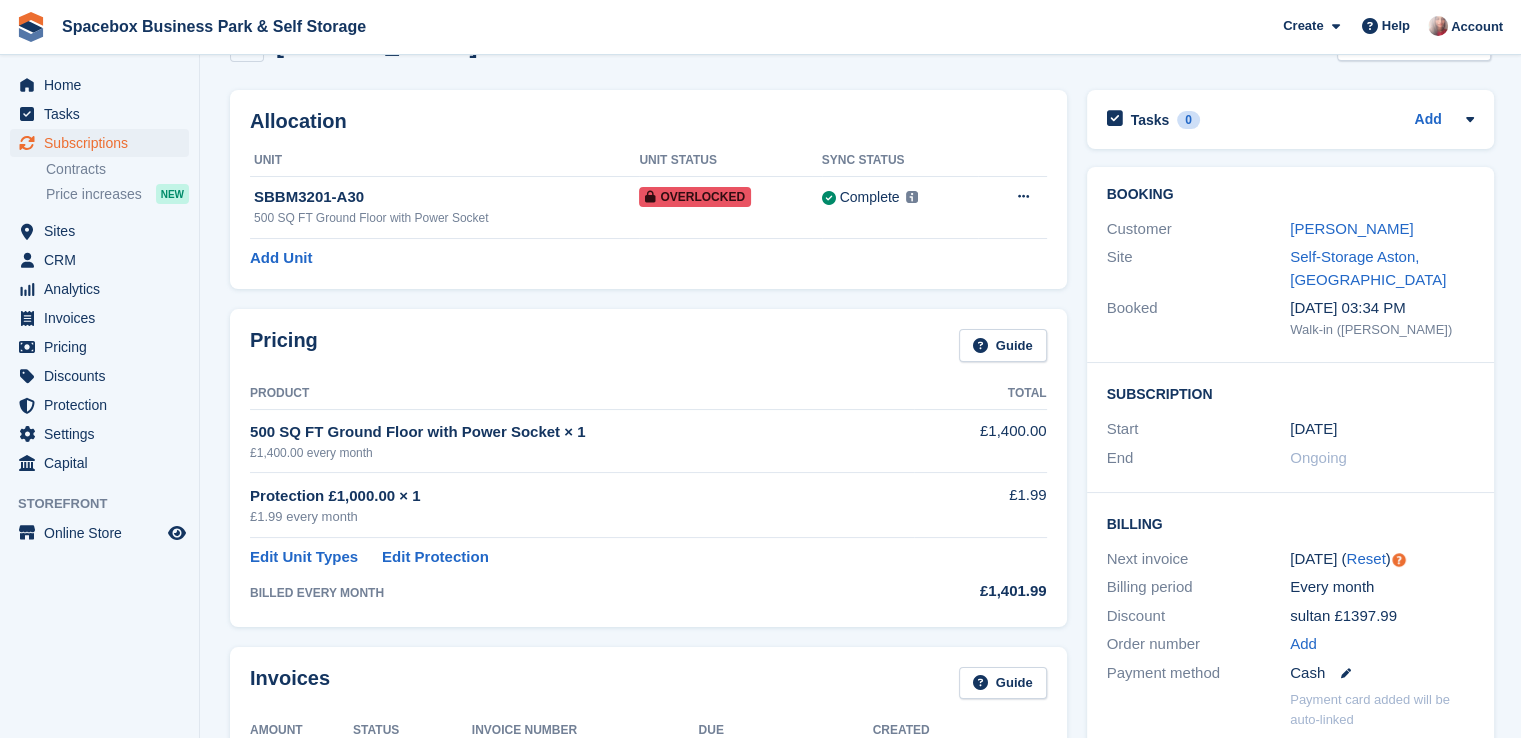scroll, scrollTop: 0, scrollLeft: 0, axis: both 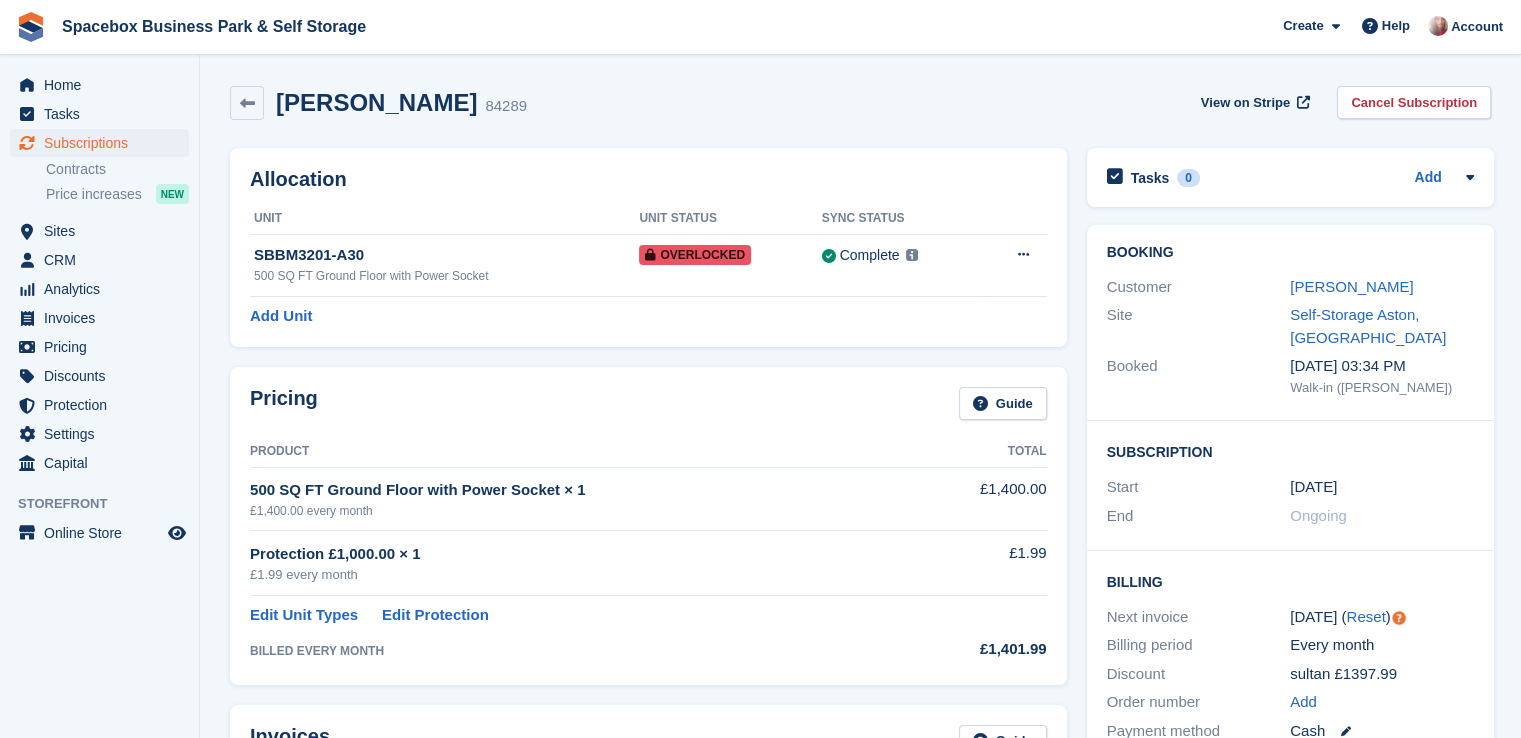 click on "[PERSON_NAME]" at bounding box center [1382, 287] 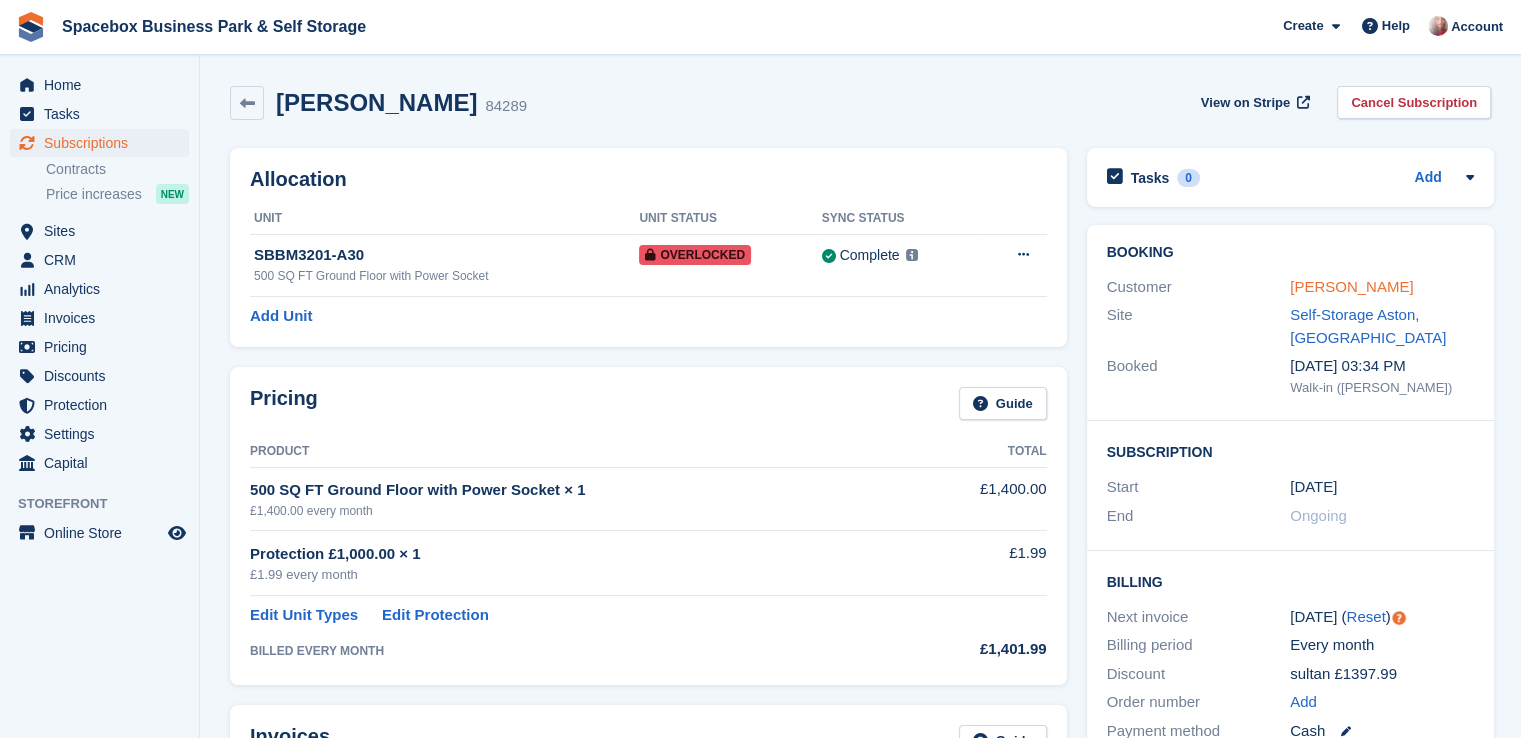 click on "[PERSON_NAME]" at bounding box center (1351, 286) 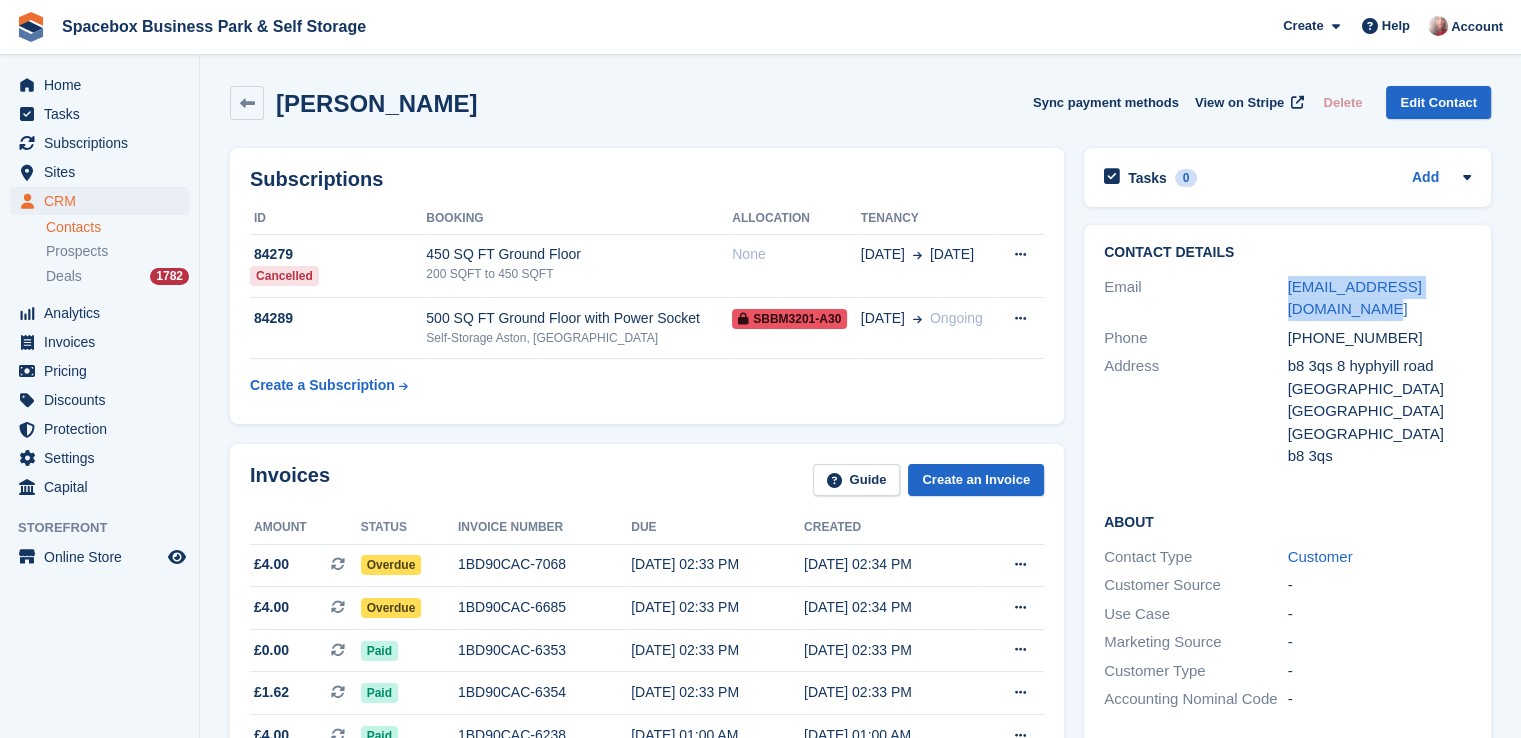 drag, startPoint x: 1323, startPoint y: 305, endPoint x: 1258, endPoint y: 281, distance: 69.289246 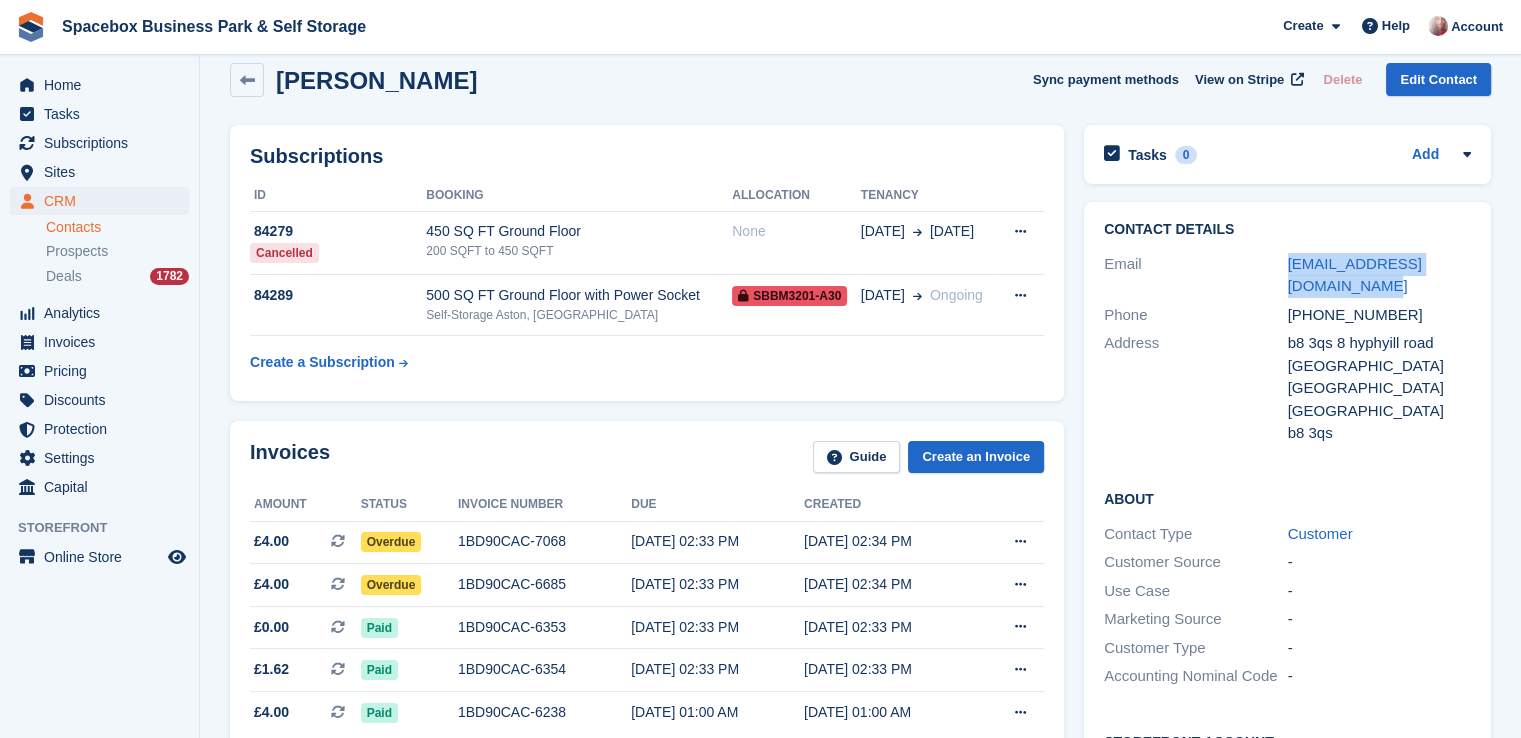 scroll, scrollTop: 0, scrollLeft: 0, axis: both 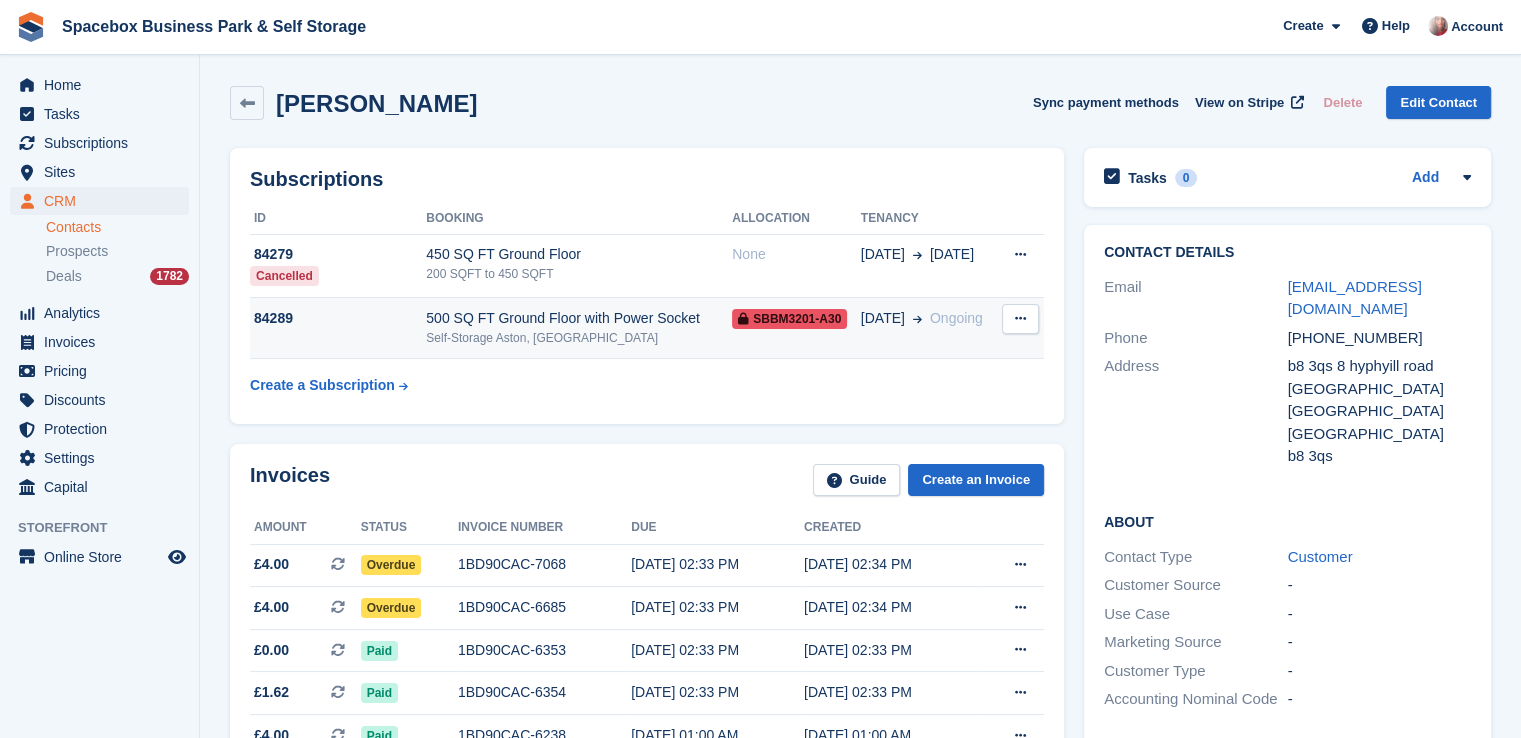 click on "84289" at bounding box center (338, 328) 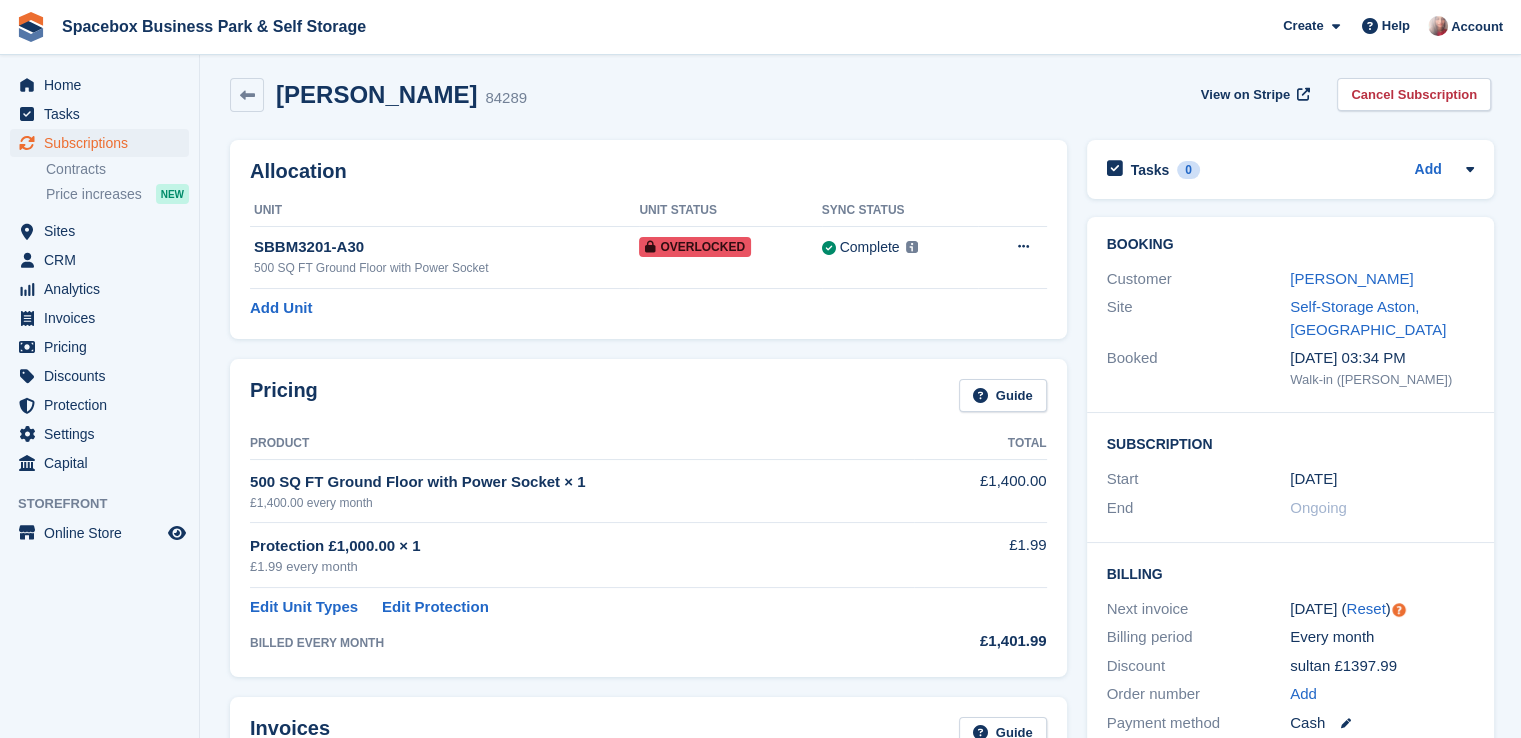 scroll, scrollTop: 0, scrollLeft: 0, axis: both 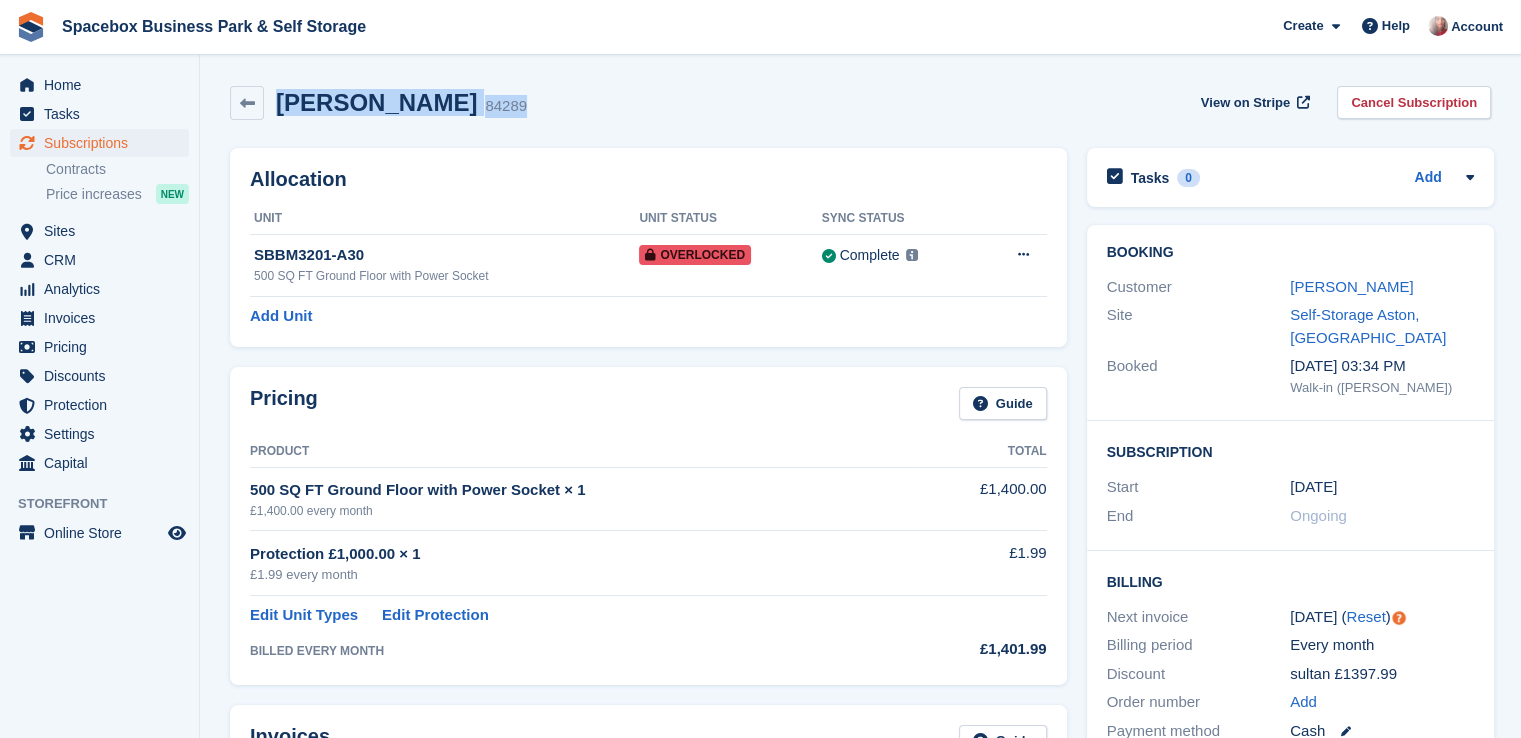 drag, startPoint x: 500, startPoint y: 99, endPoint x: 280, endPoint y: 93, distance: 220.0818 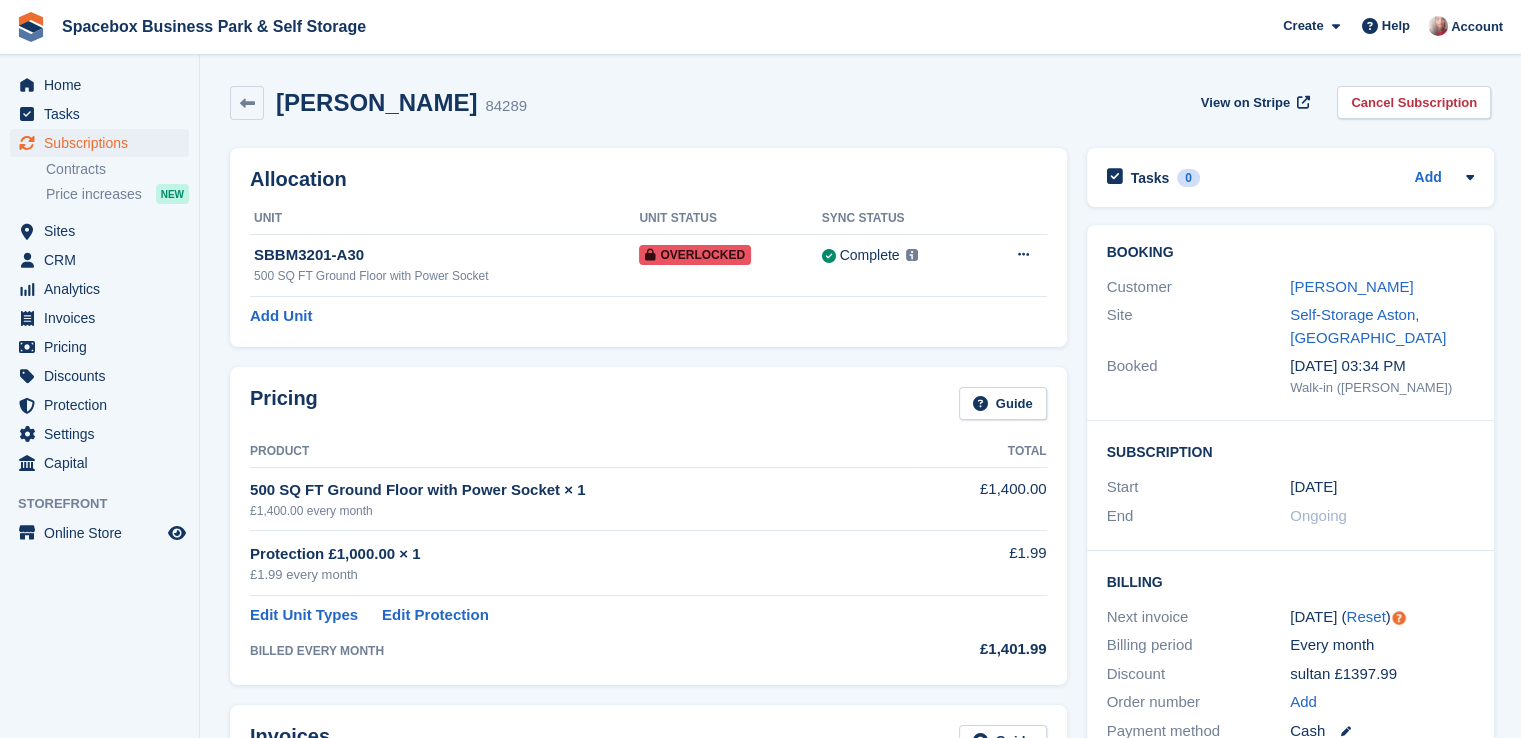 click on "Sultan rahmani" at bounding box center (376, 102) 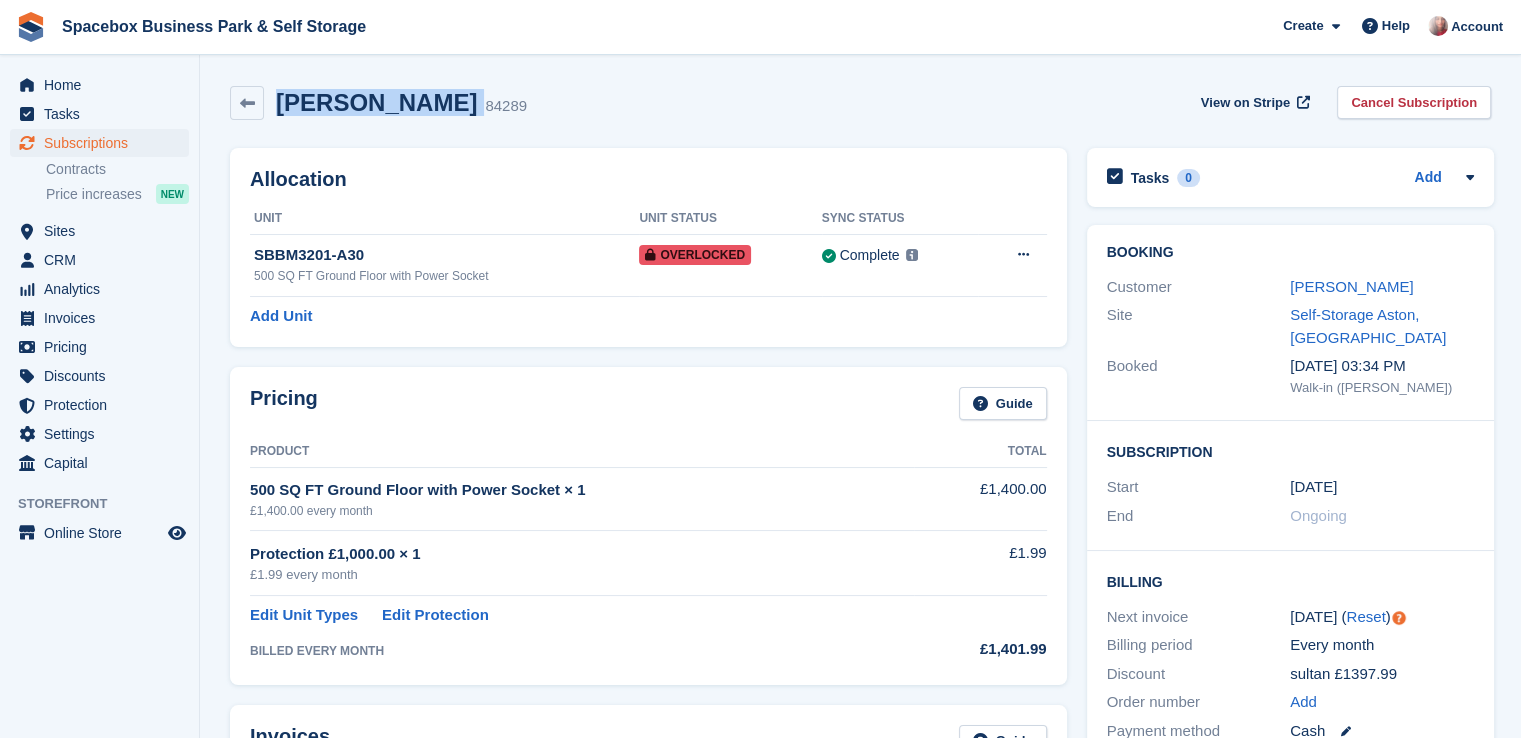 click on "Sultan rahmani" at bounding box center [376, 102] 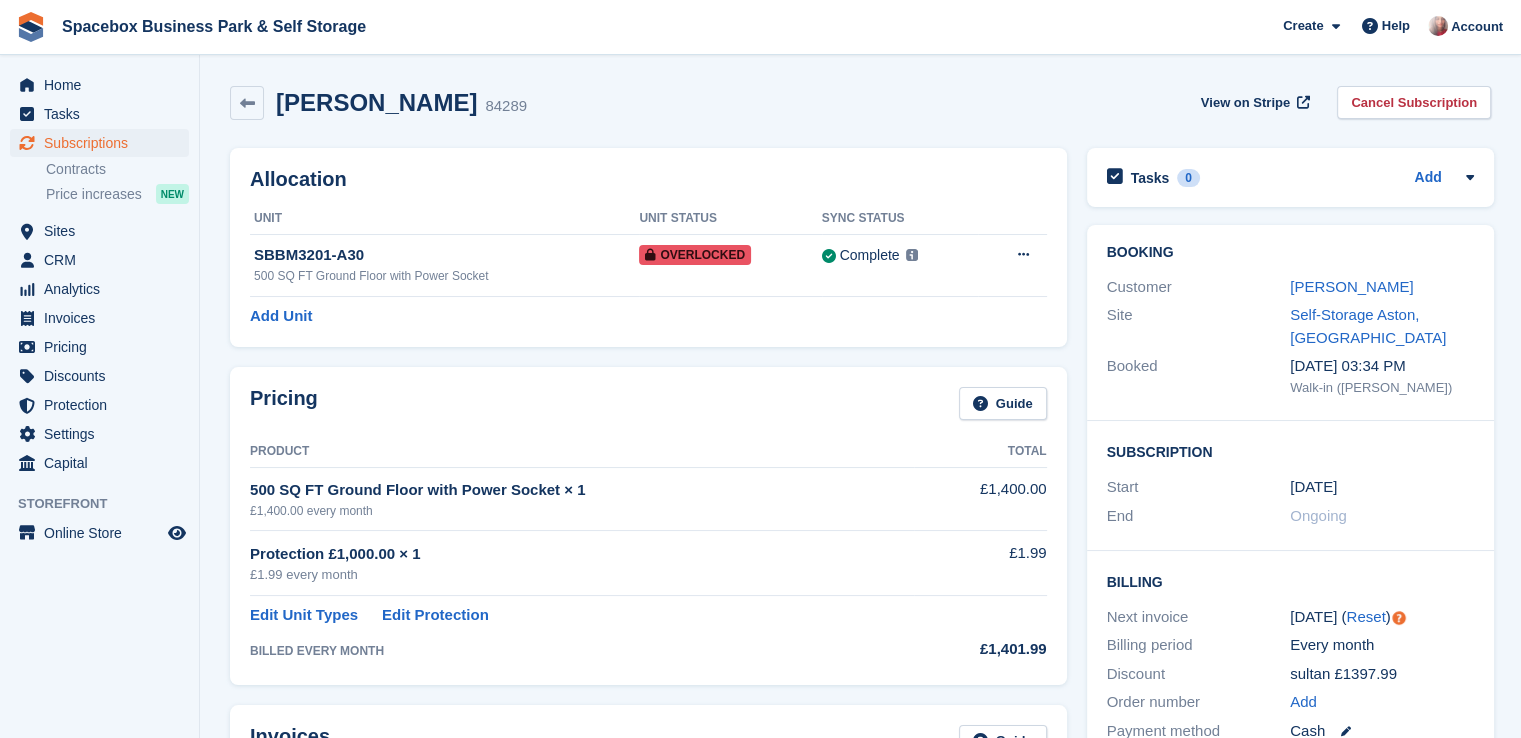 click on "84289" at bounding box center [506, 106] 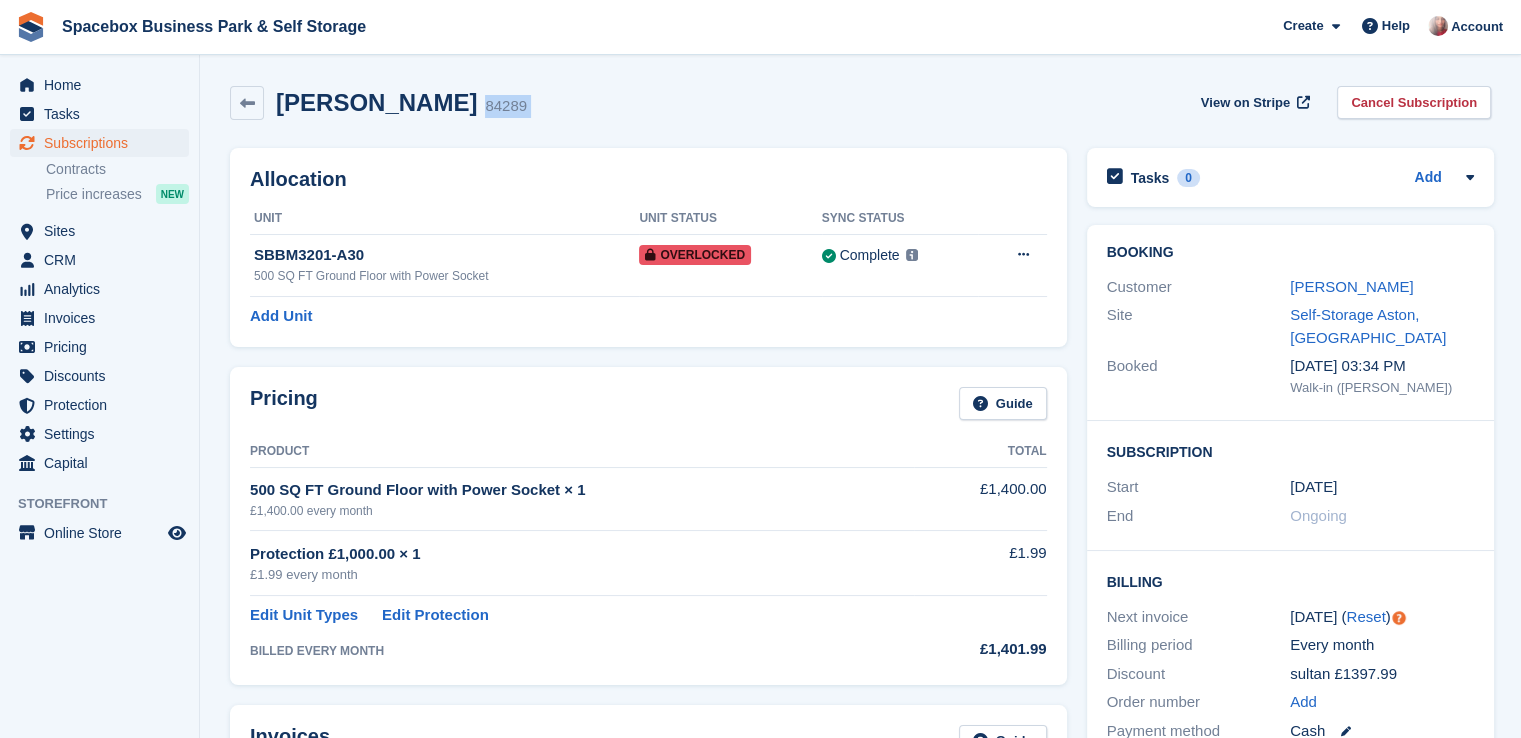 click on "84289" at bounding box center (506, 106) 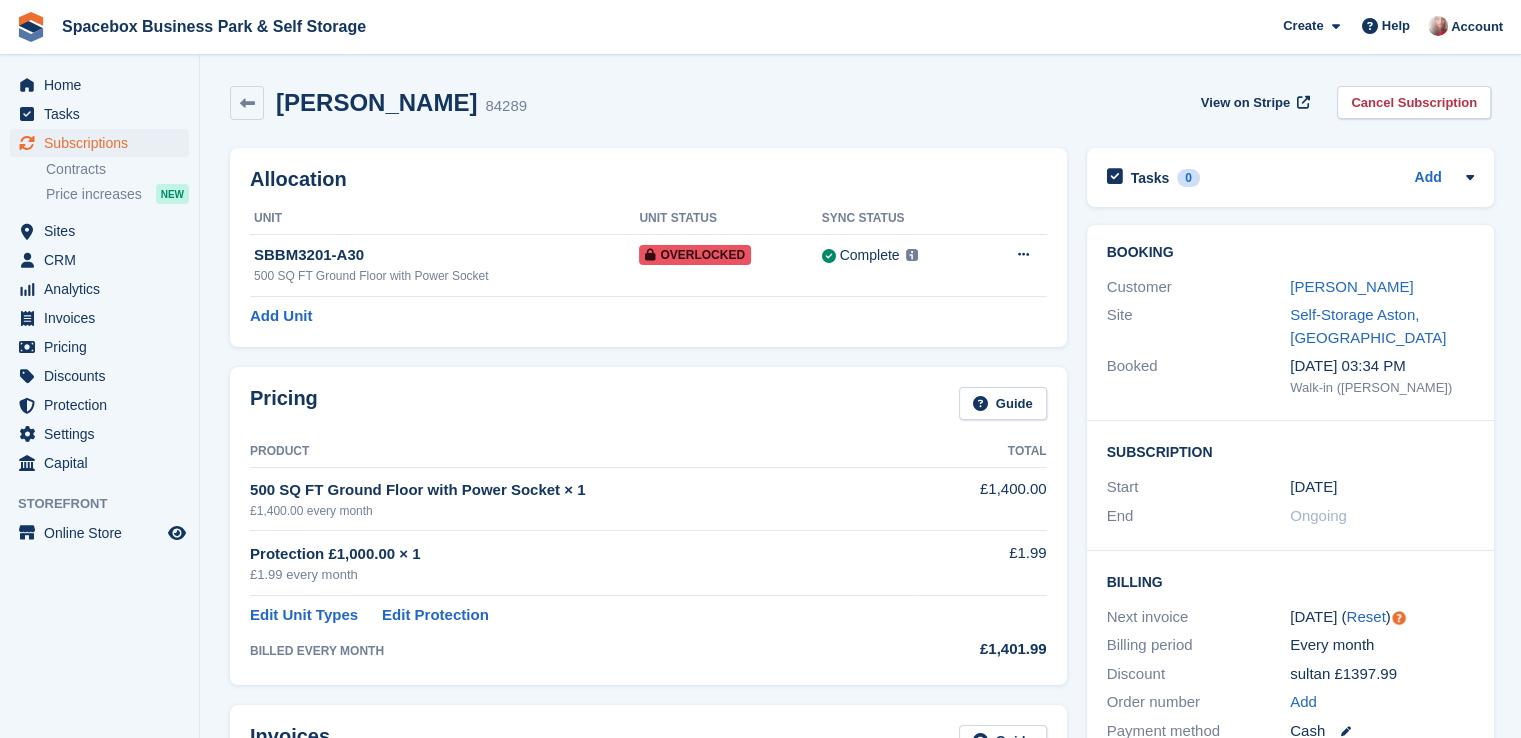 click on "Sultan rahmani" at bounding box center (376, 102) 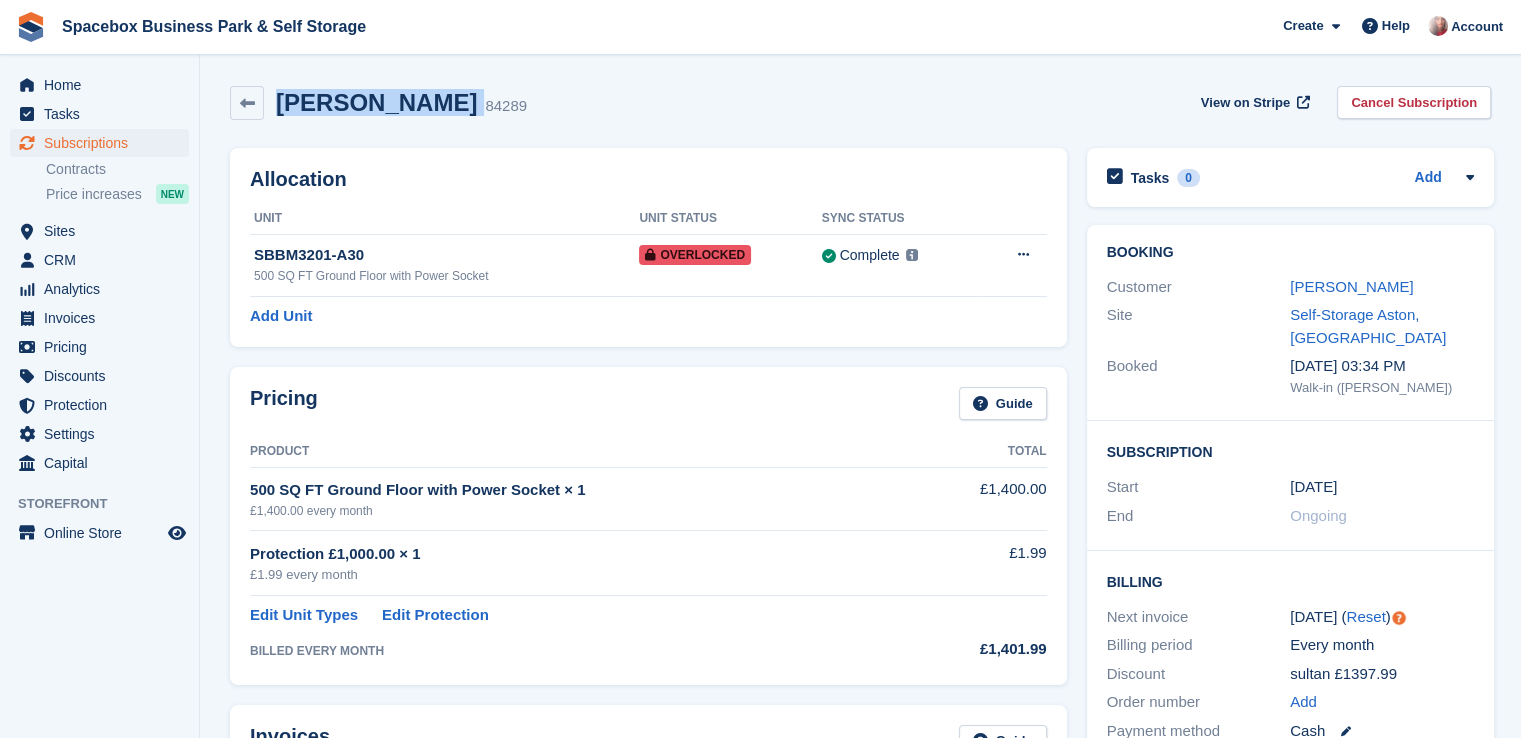 click on "Sultan rahmani" at bounding box center (376, 102) 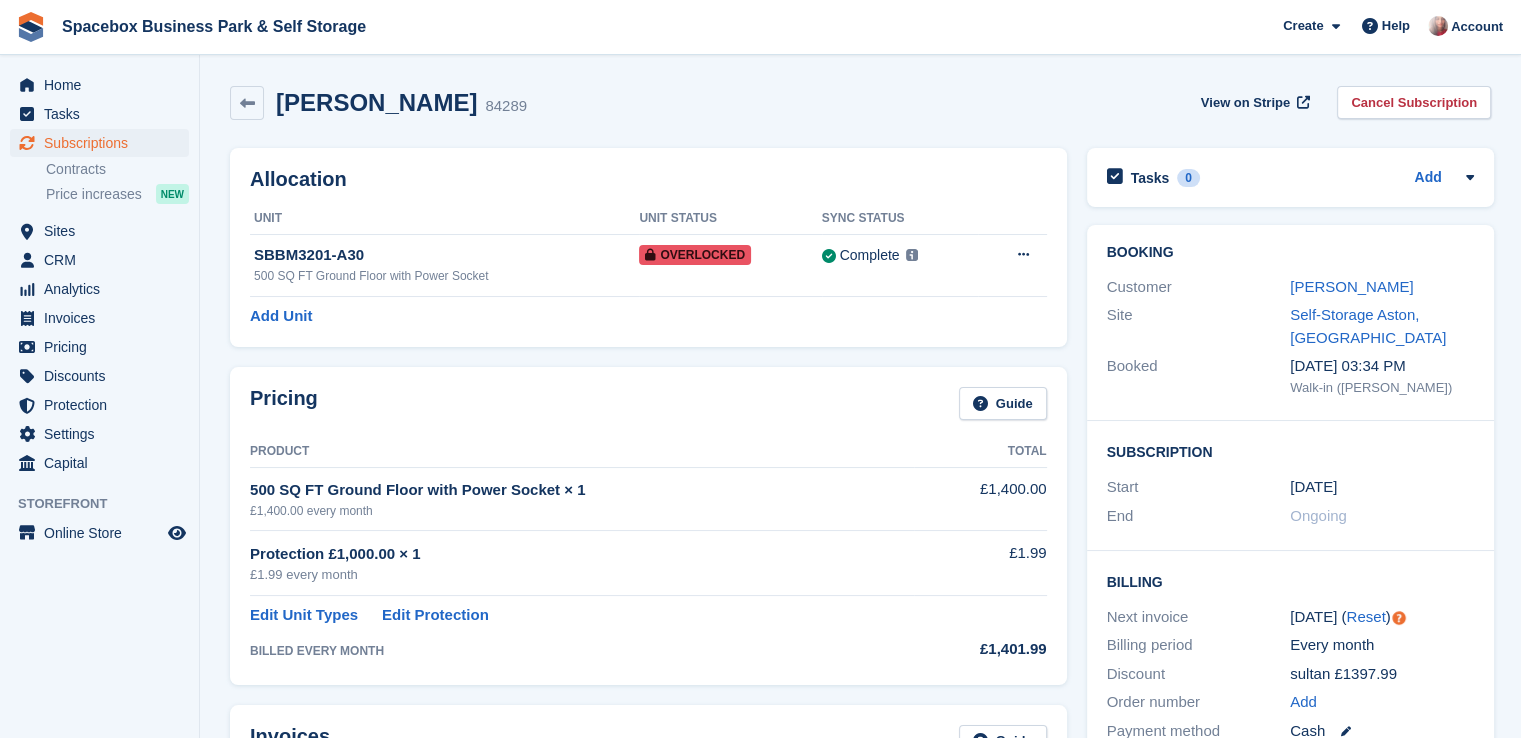 click on "Allocation
Unit
Unit Status
Sync Status
SBBM3201-A30
500 SQ FT Ground Floor with Power Socket
Overlocked
Complete
Last synced at 21 Jul,   8:43 AM
Learn more →
Remove Overlock
Add Unit" at bounding box center (648, 247) 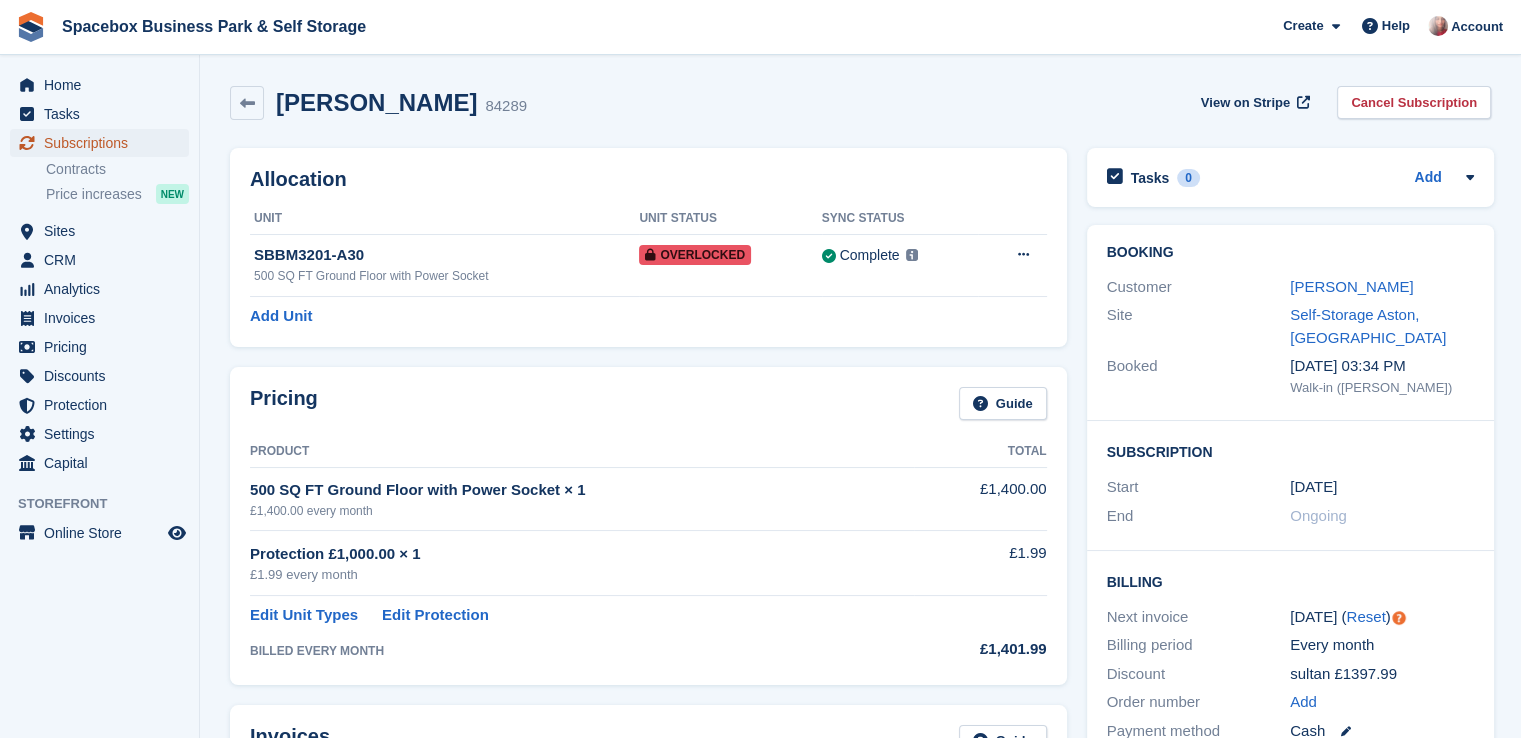 click on "Subscriptions" at bounding box center [104, 143] 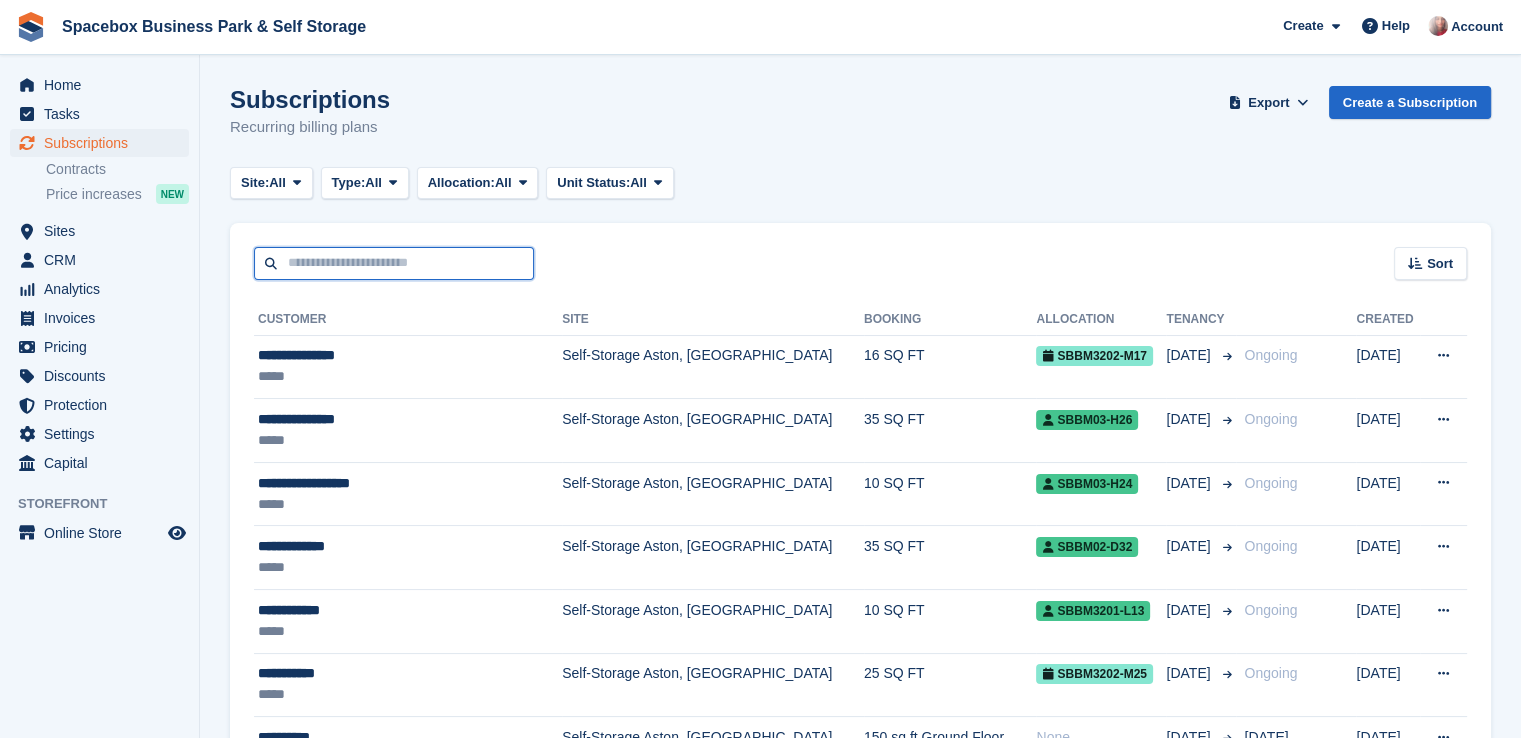 click at bounding box center (394, 263) 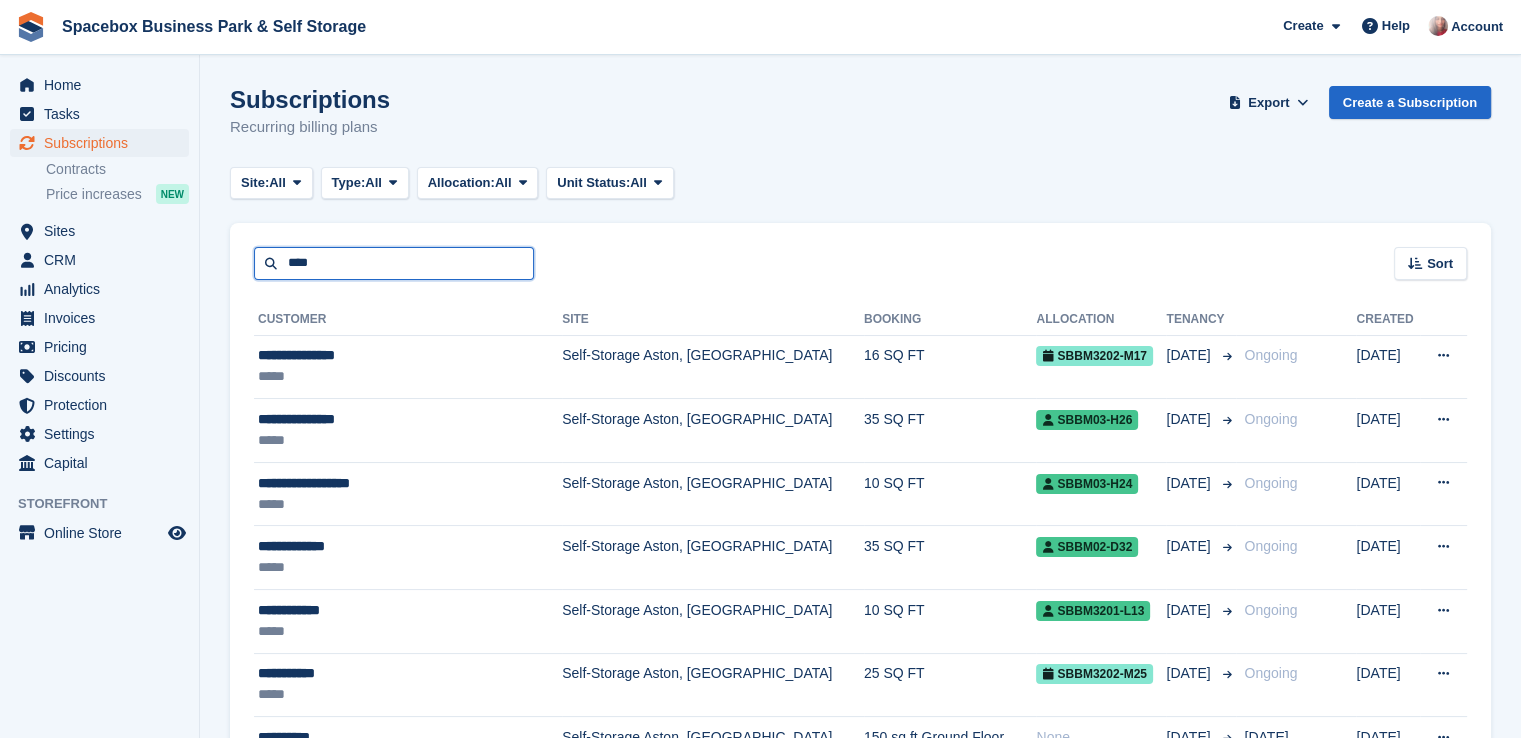type on "****" 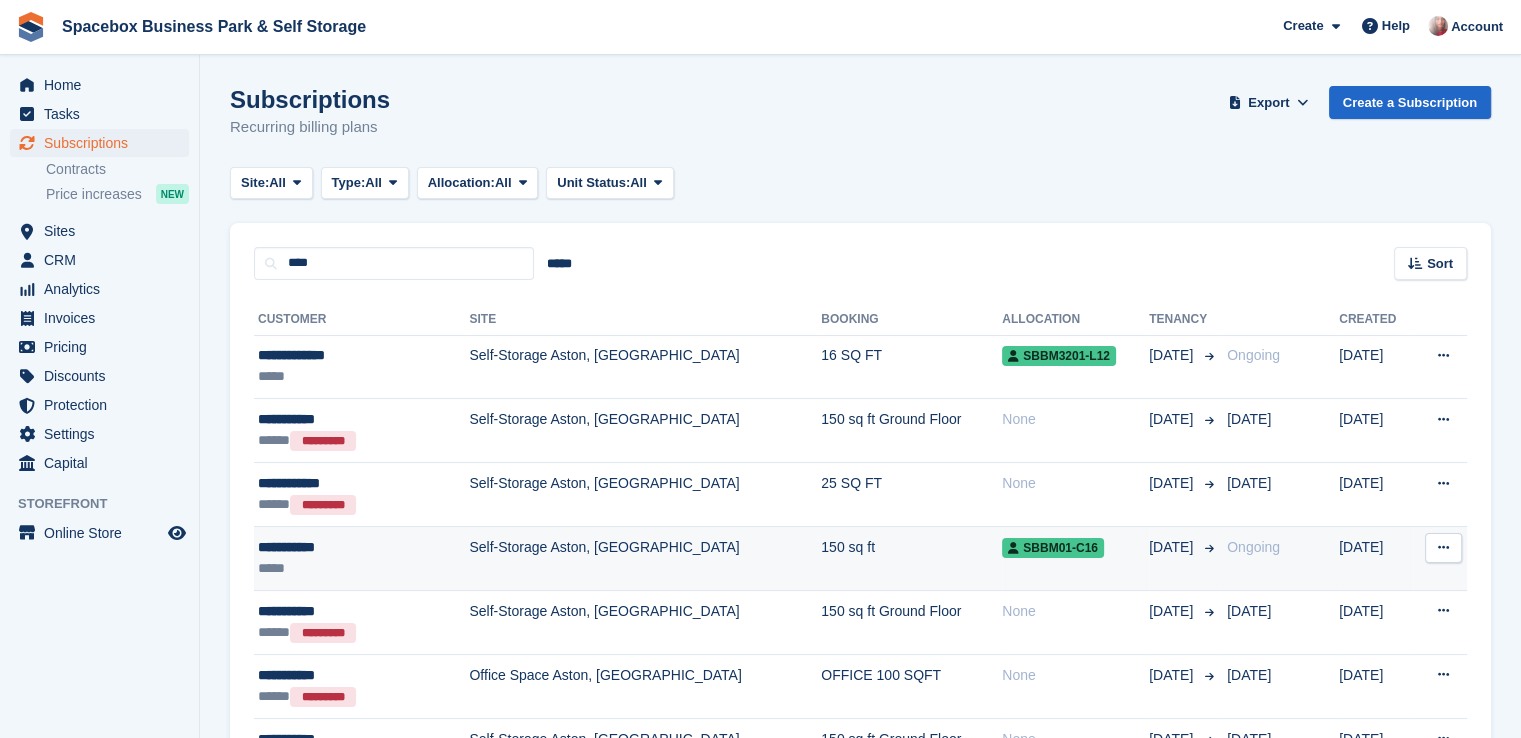 click on "**********" at bounding box center (339, 547) 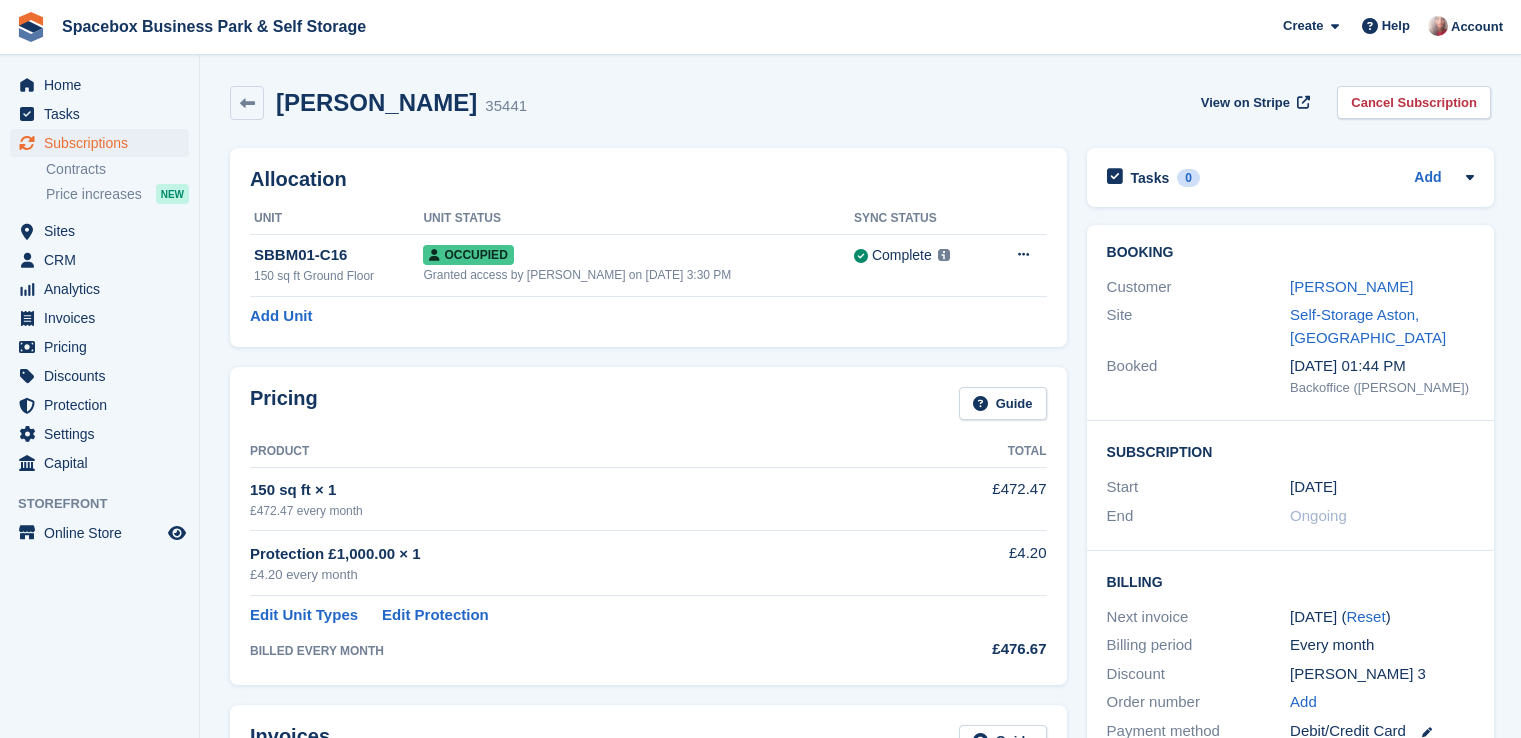 scroll, scrollTop: 597, scrollLeft: 0, axis: vertical 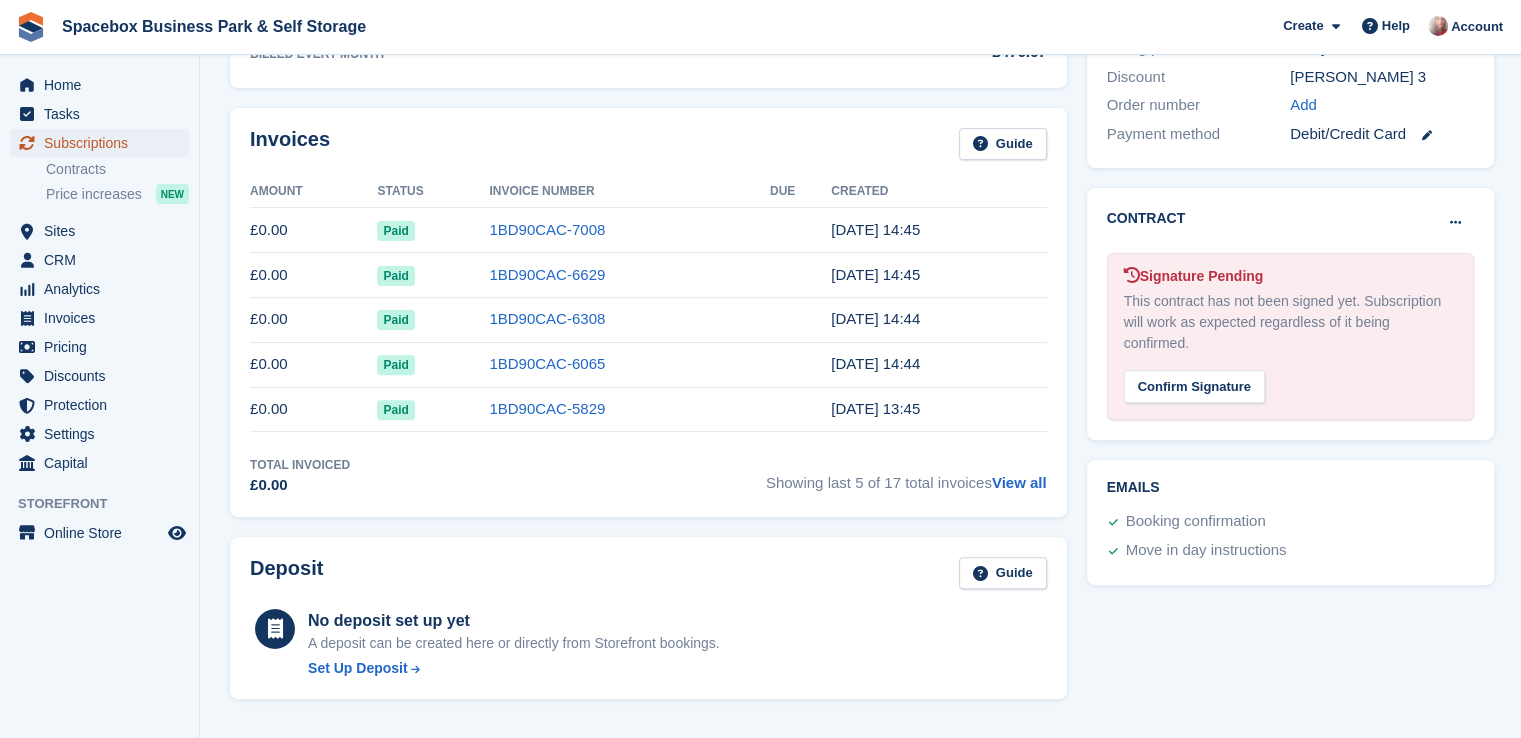 click on "Subscriptions" at bounding box center (104, 143) 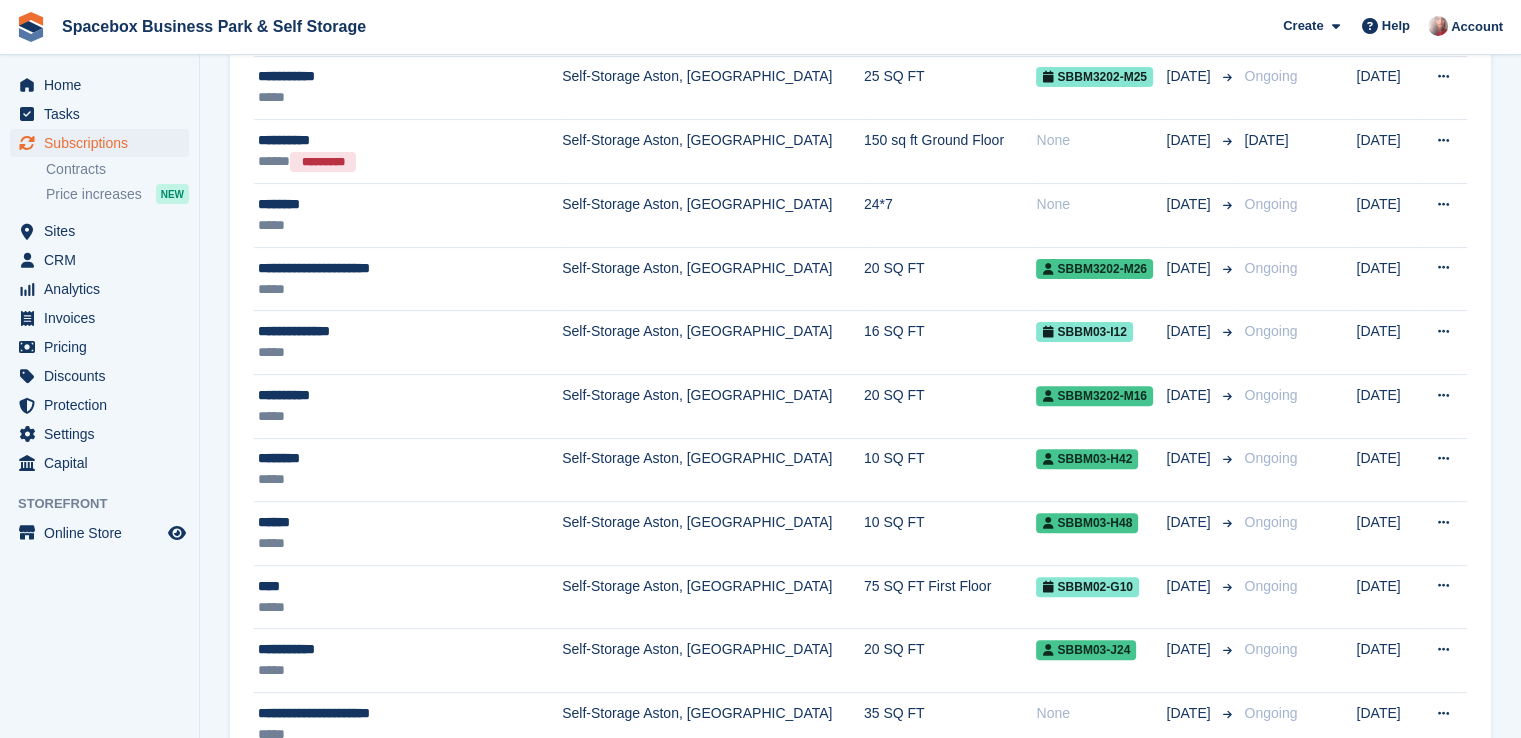 scroll, scrollTop: 0, scrollLeft: 0, axis: both 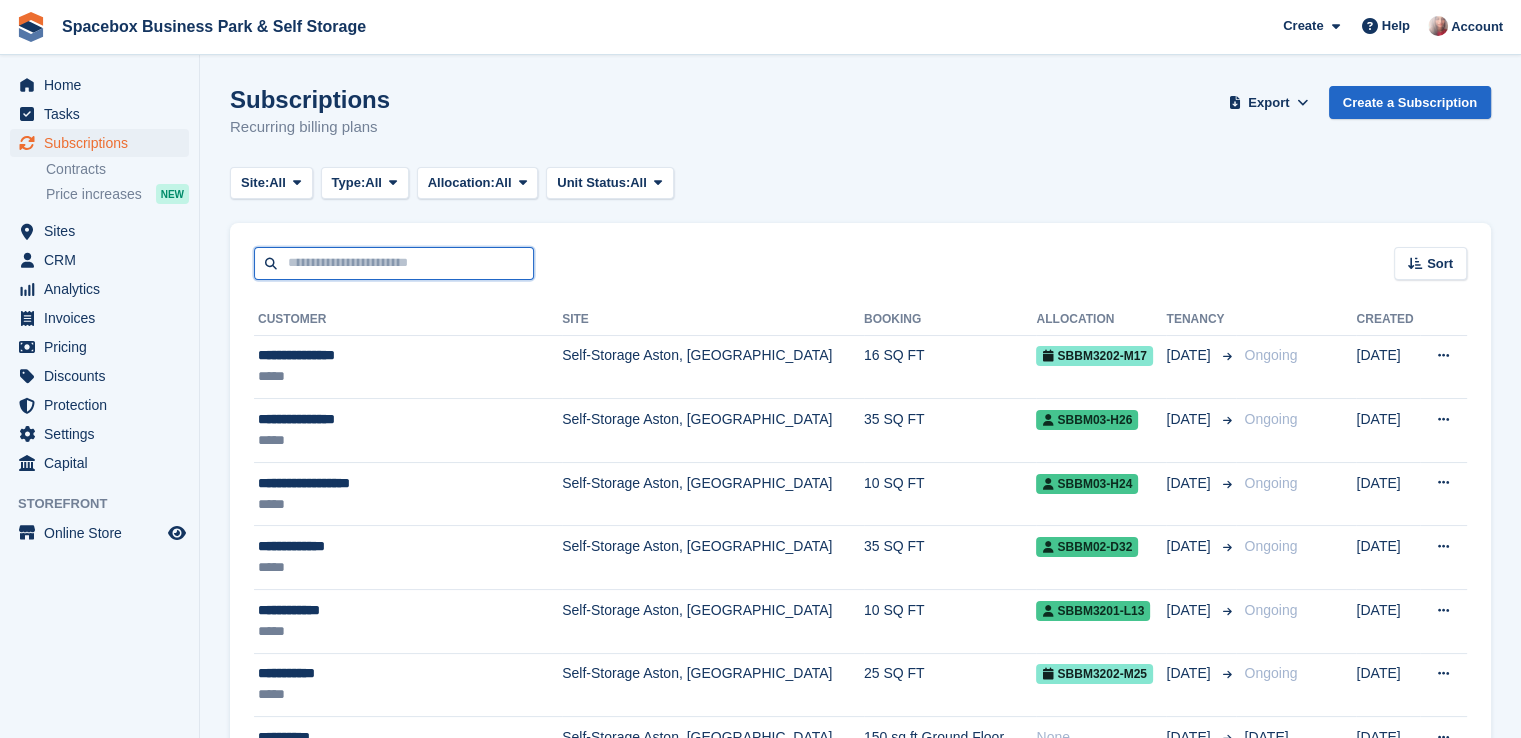 click at bounding box center [394, 263] 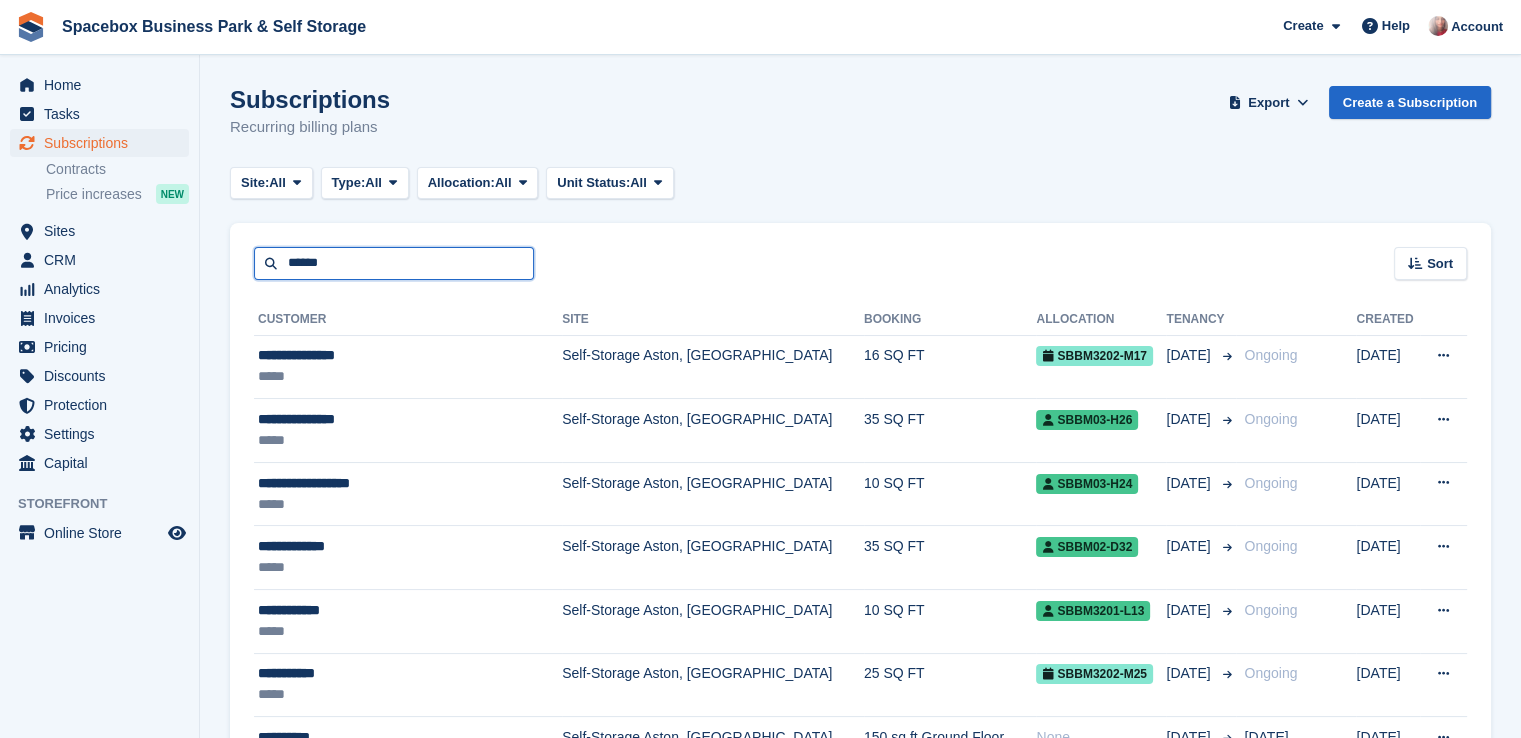type on "******" 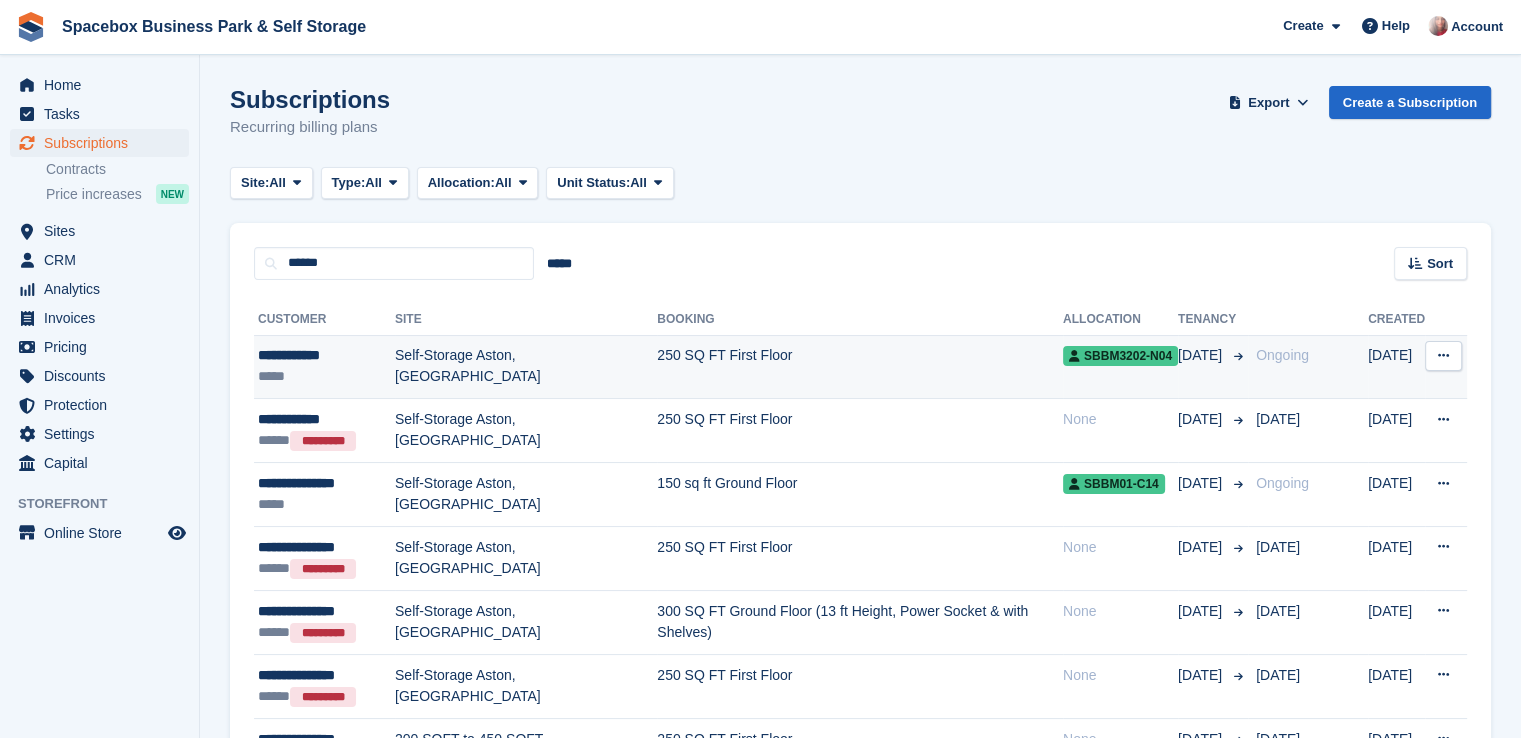click on "**********" at bounding box center (326, 355) 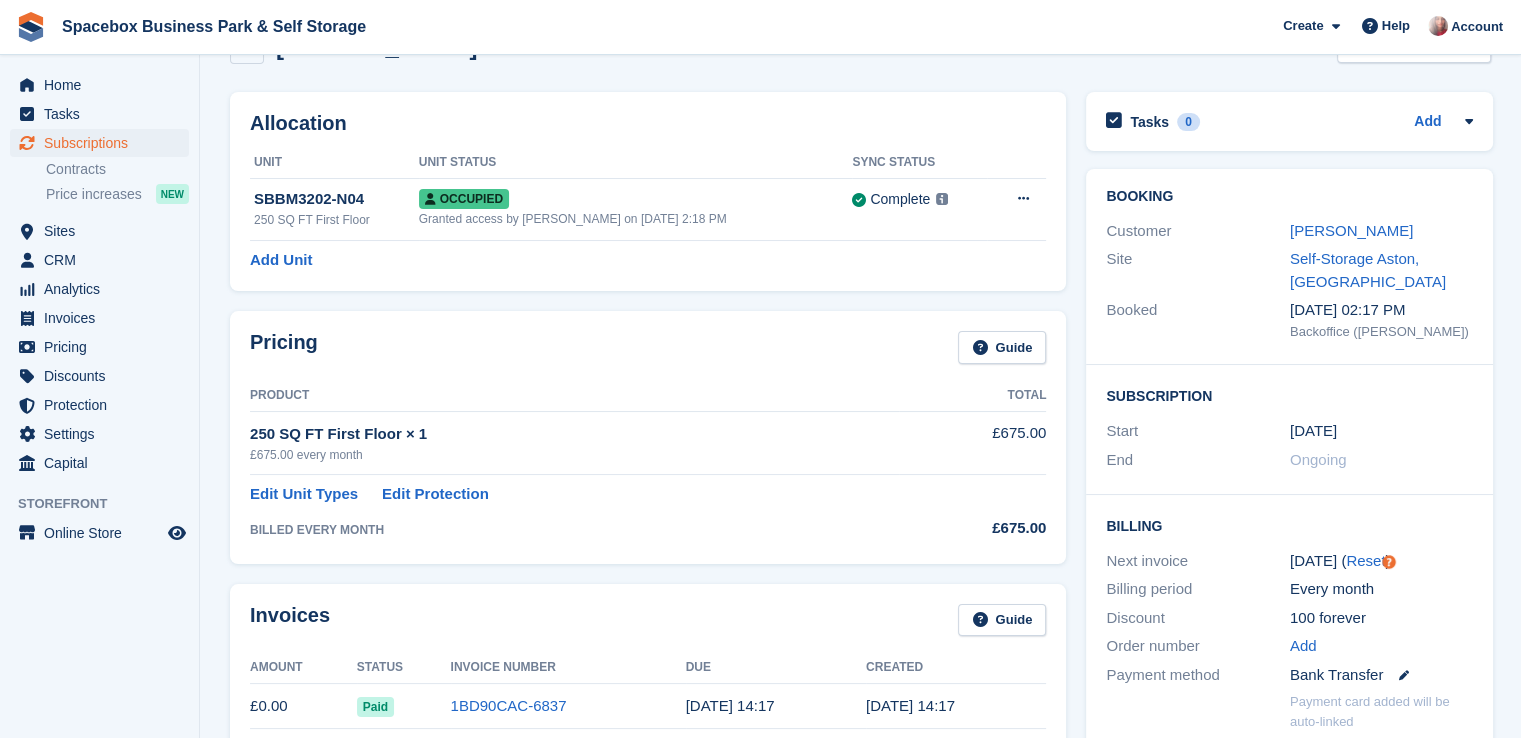scroll, scrollTop: 0, scrollLeft: 0, axis: both 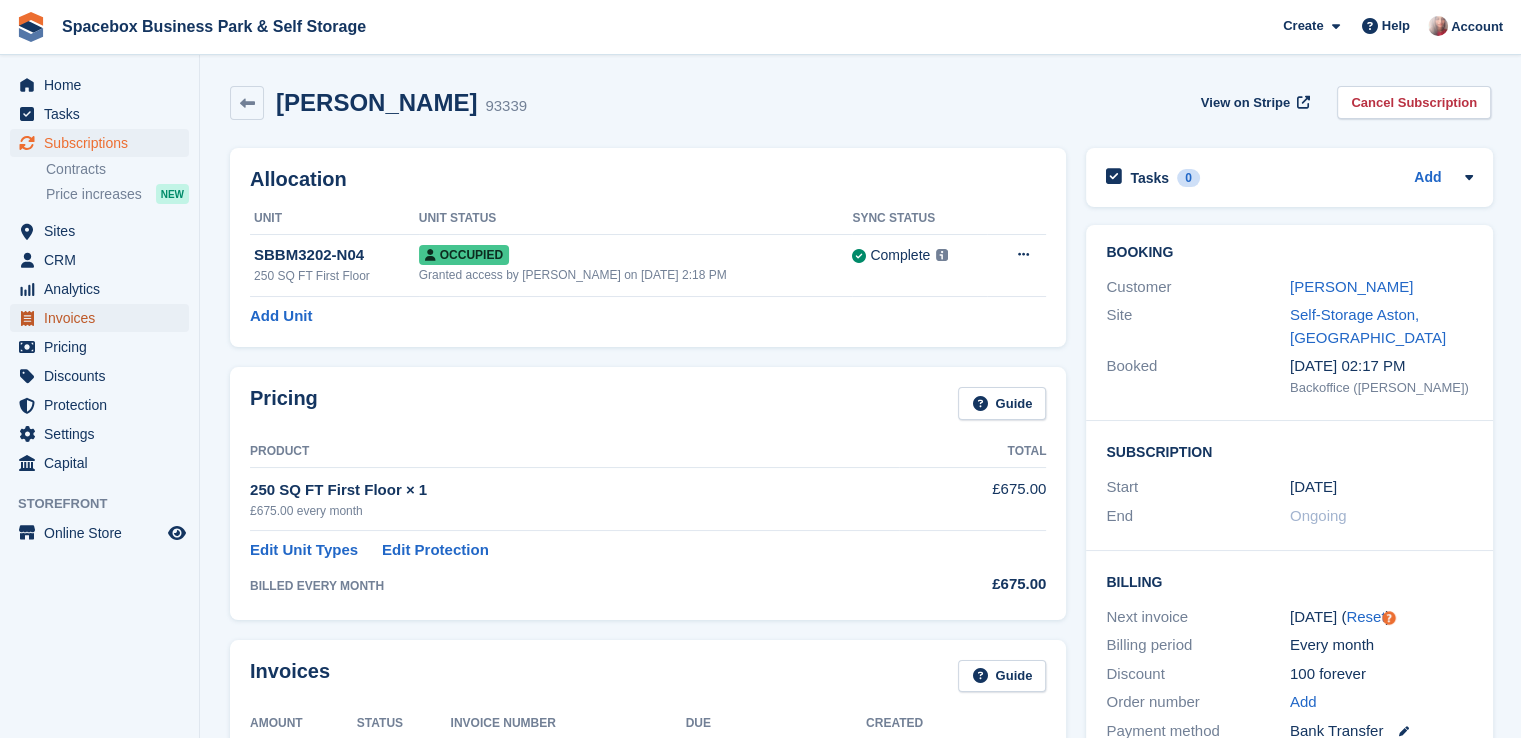 click on "Invoices" at bounding box center (104, 318) 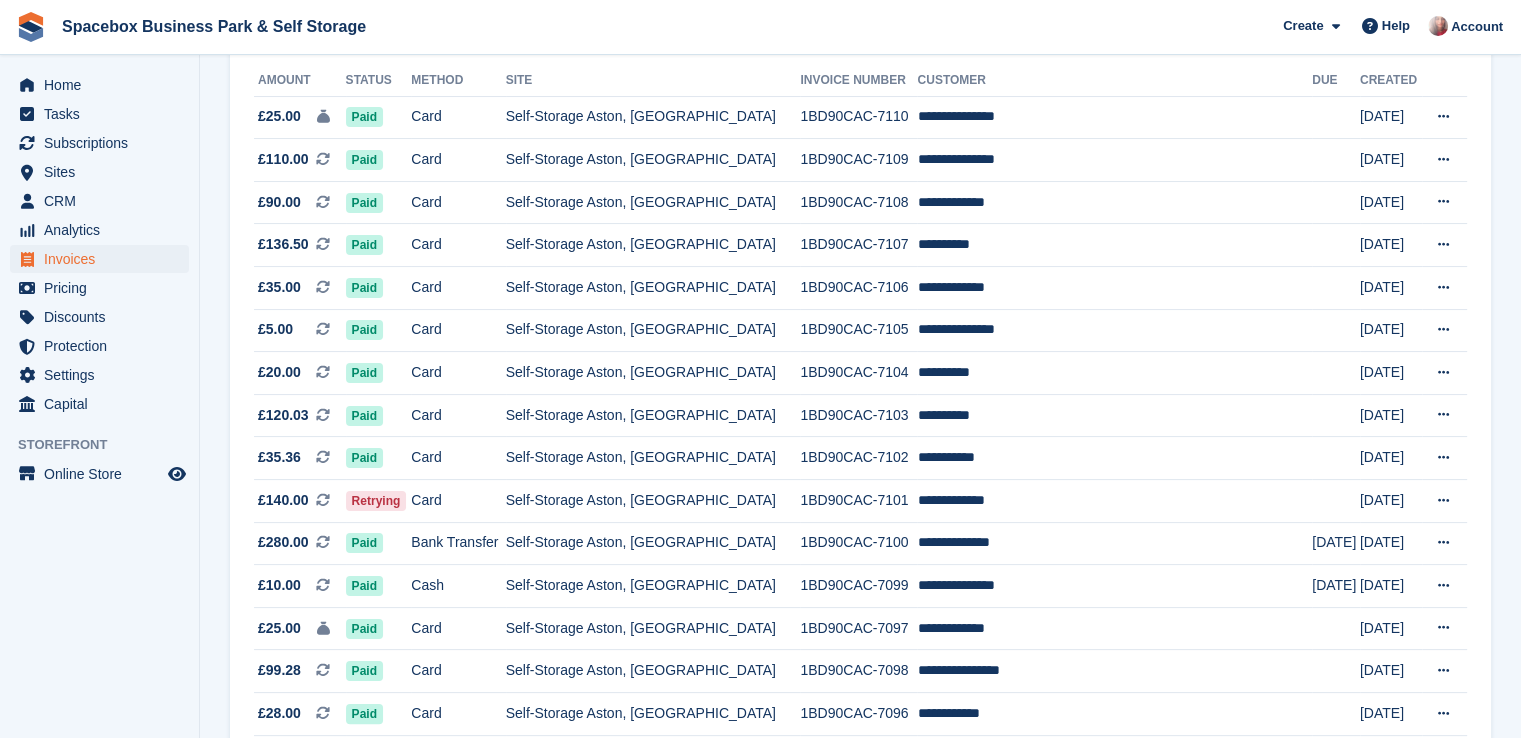 scroll, scrollTop: 280, scrollLeft: 0, axis: vertical 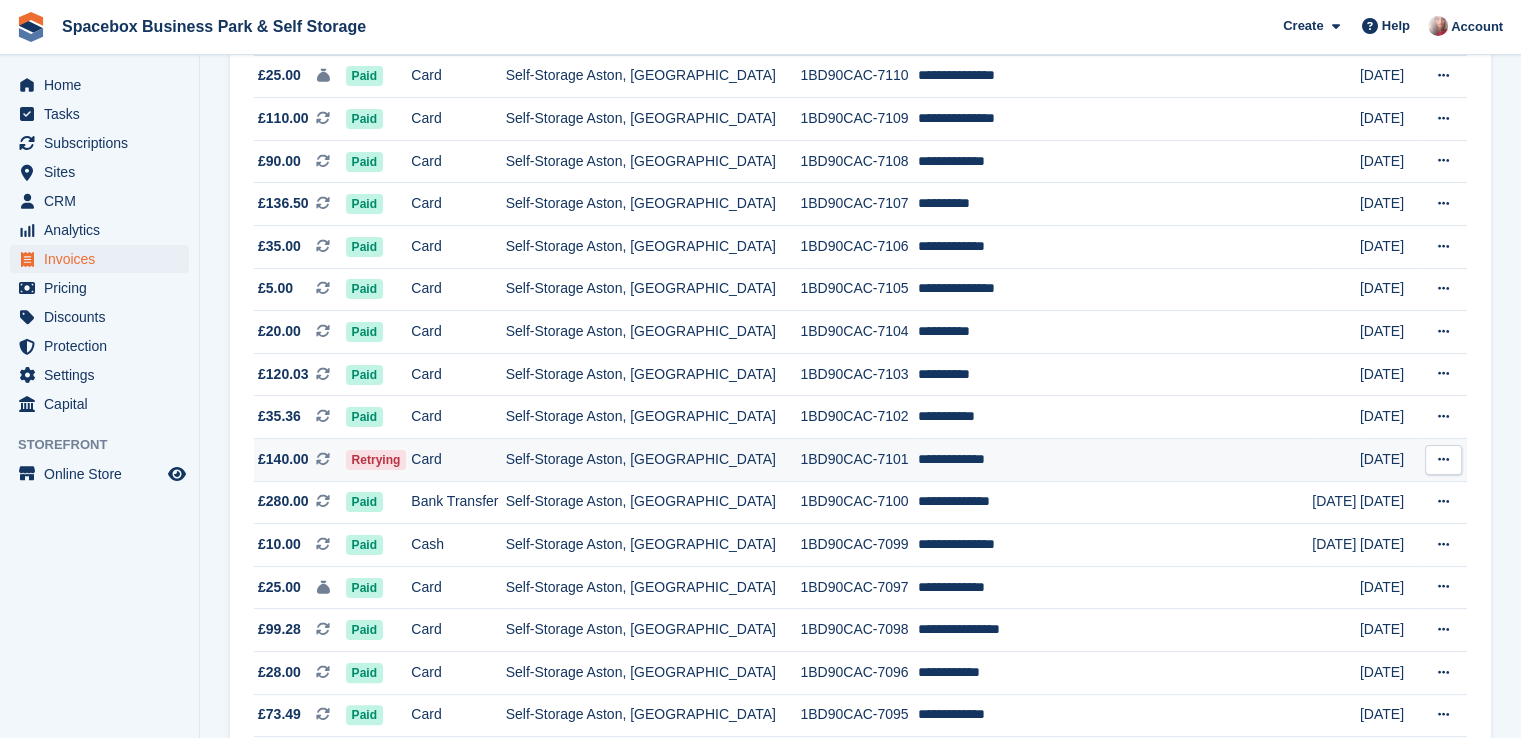 click on "Self-Storage Aston, [GEOGRAPHIC_DATA]" at bounding box center [653, 460] 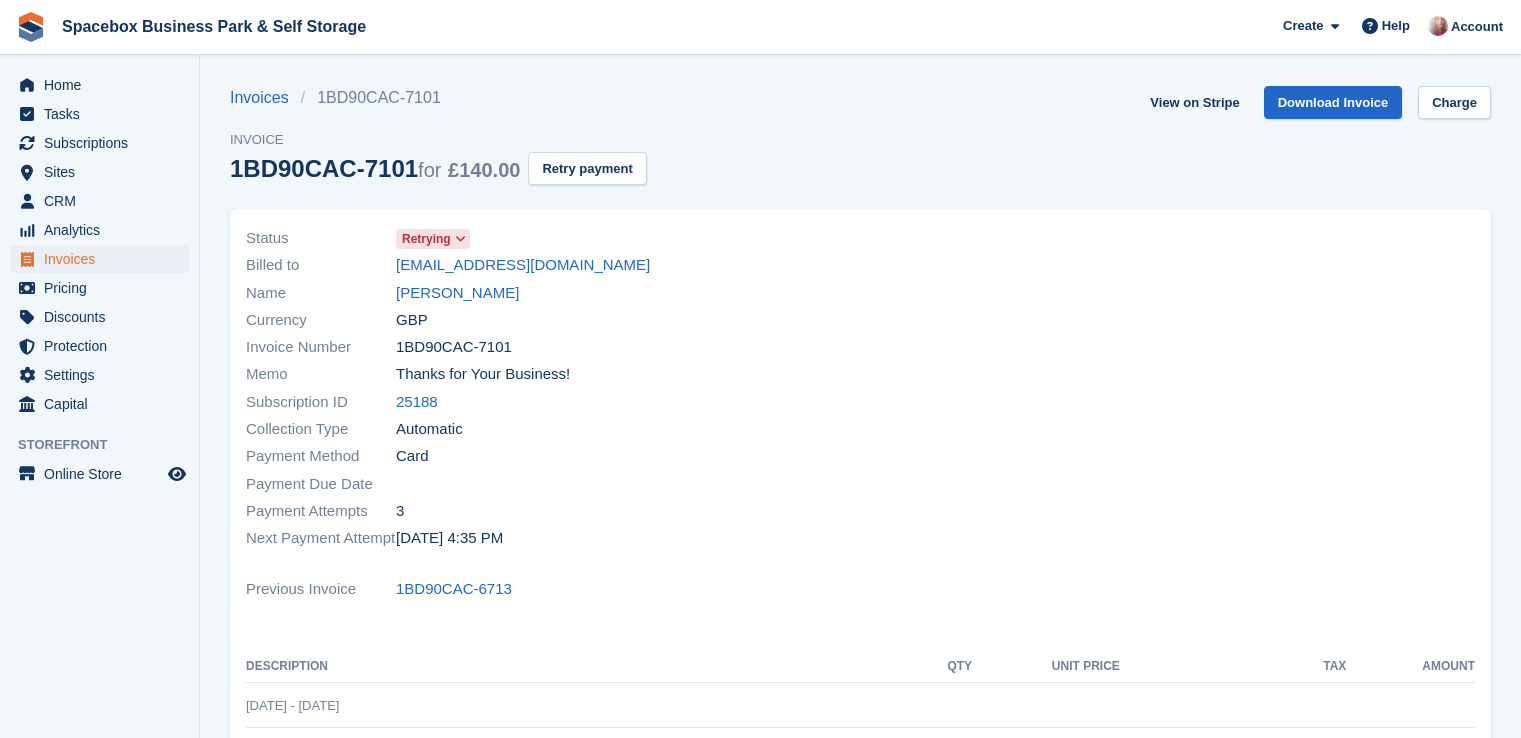 scroll, scrollTop: 0, scrollLeft: 0, axis: both 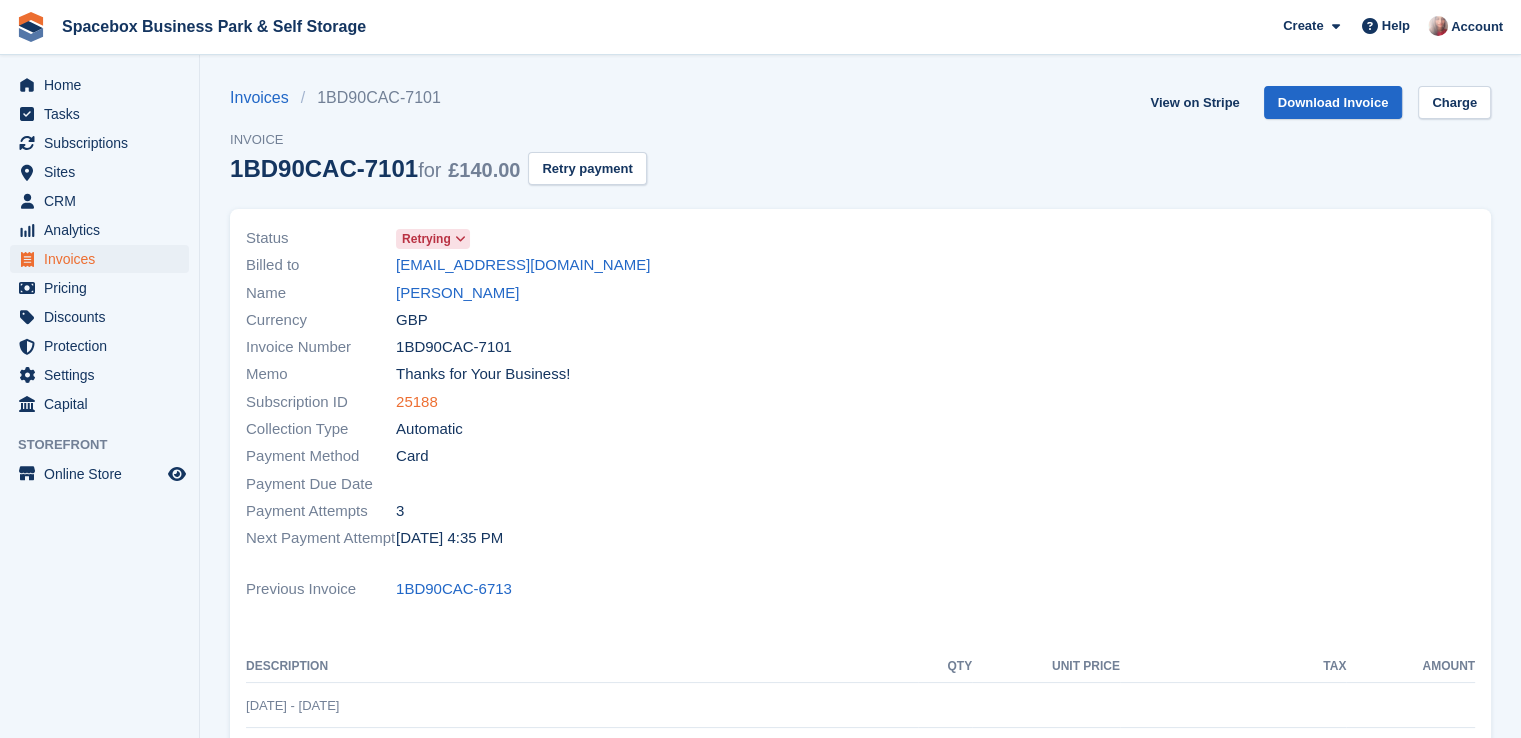 click on "25188" at bounding box center [417, 402] 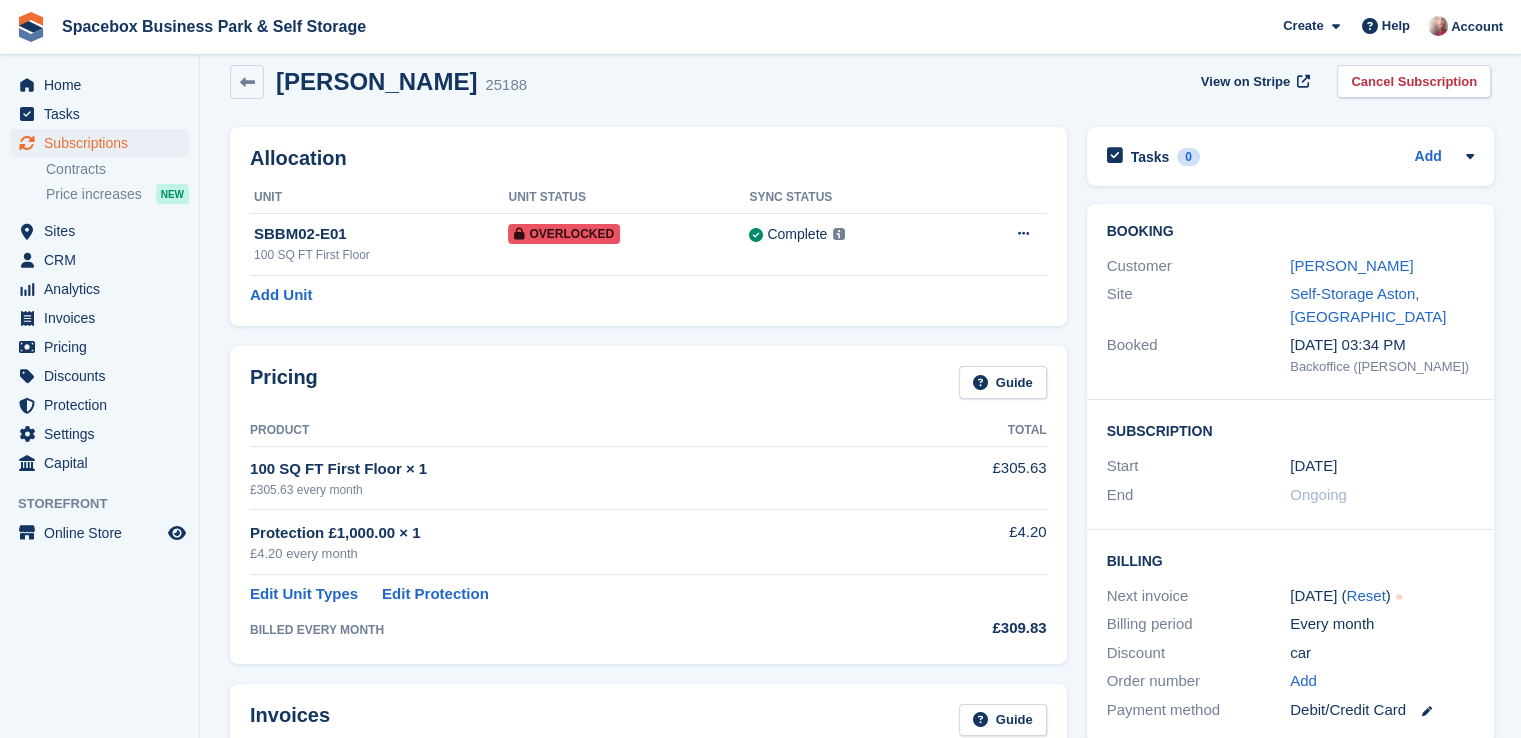 scroll, scrollTop: 0, scrollLeft: 0, axis: both 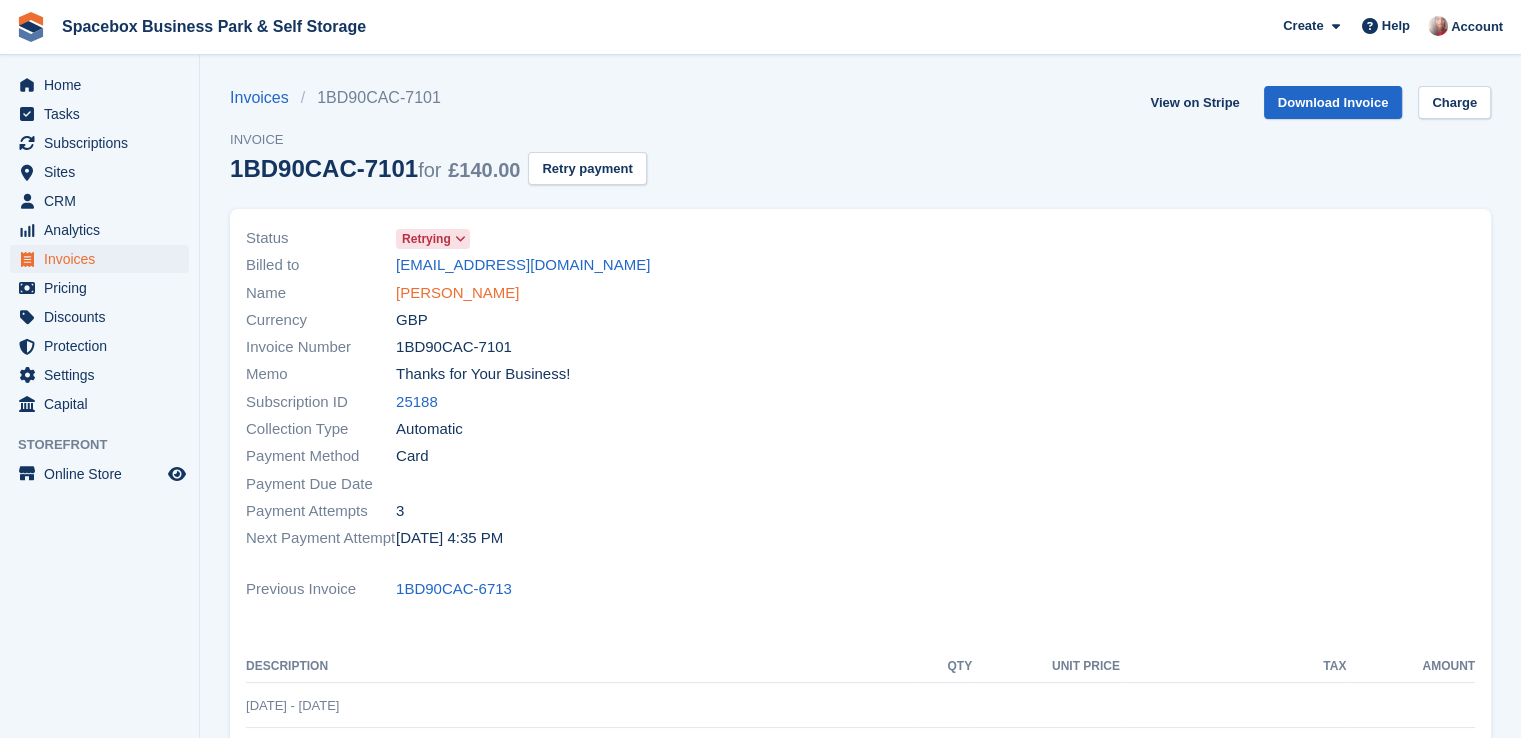 click on "[PERSON_NAME]" at bounding box center [457, 293] 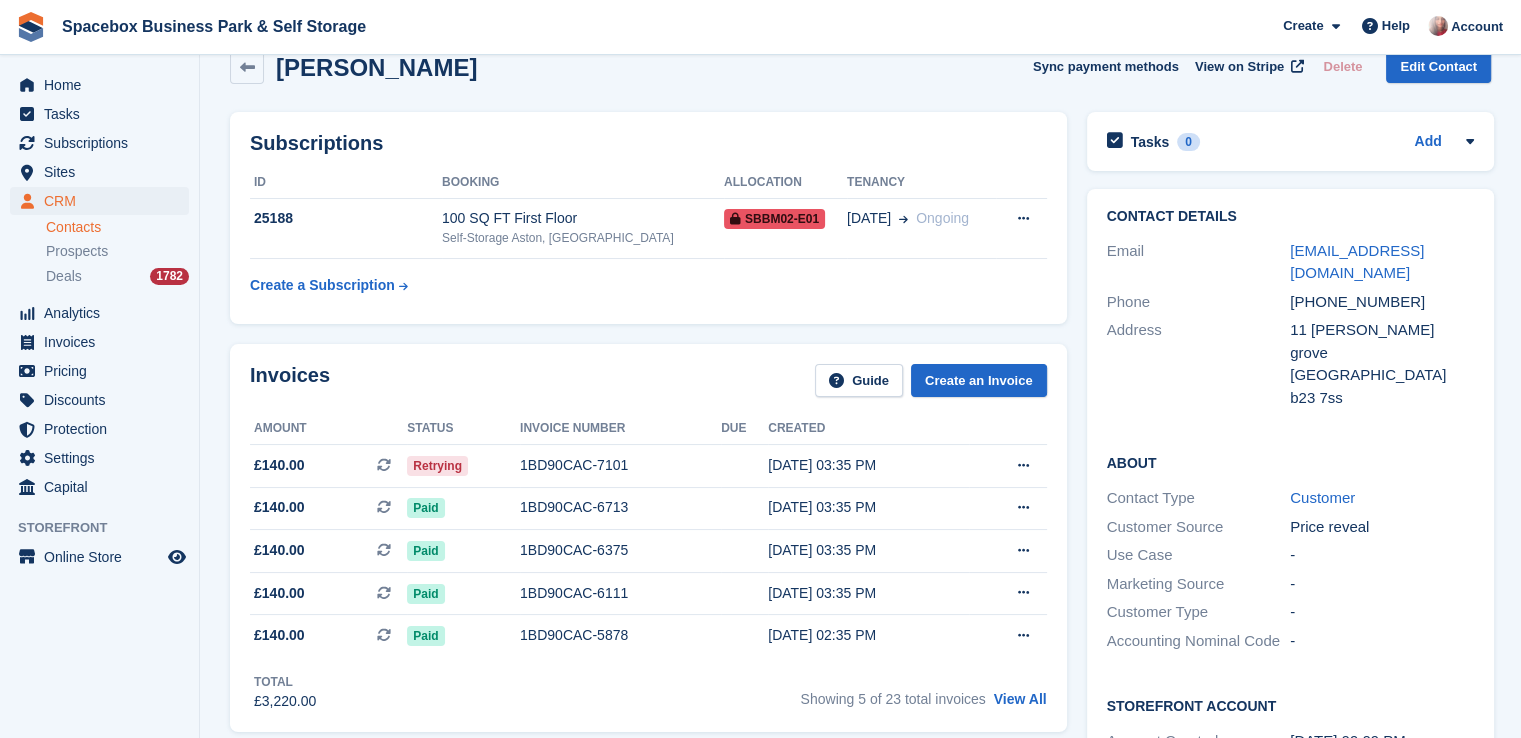 scroll, scrollTop: 0, scrollLeft: 0, axis: both 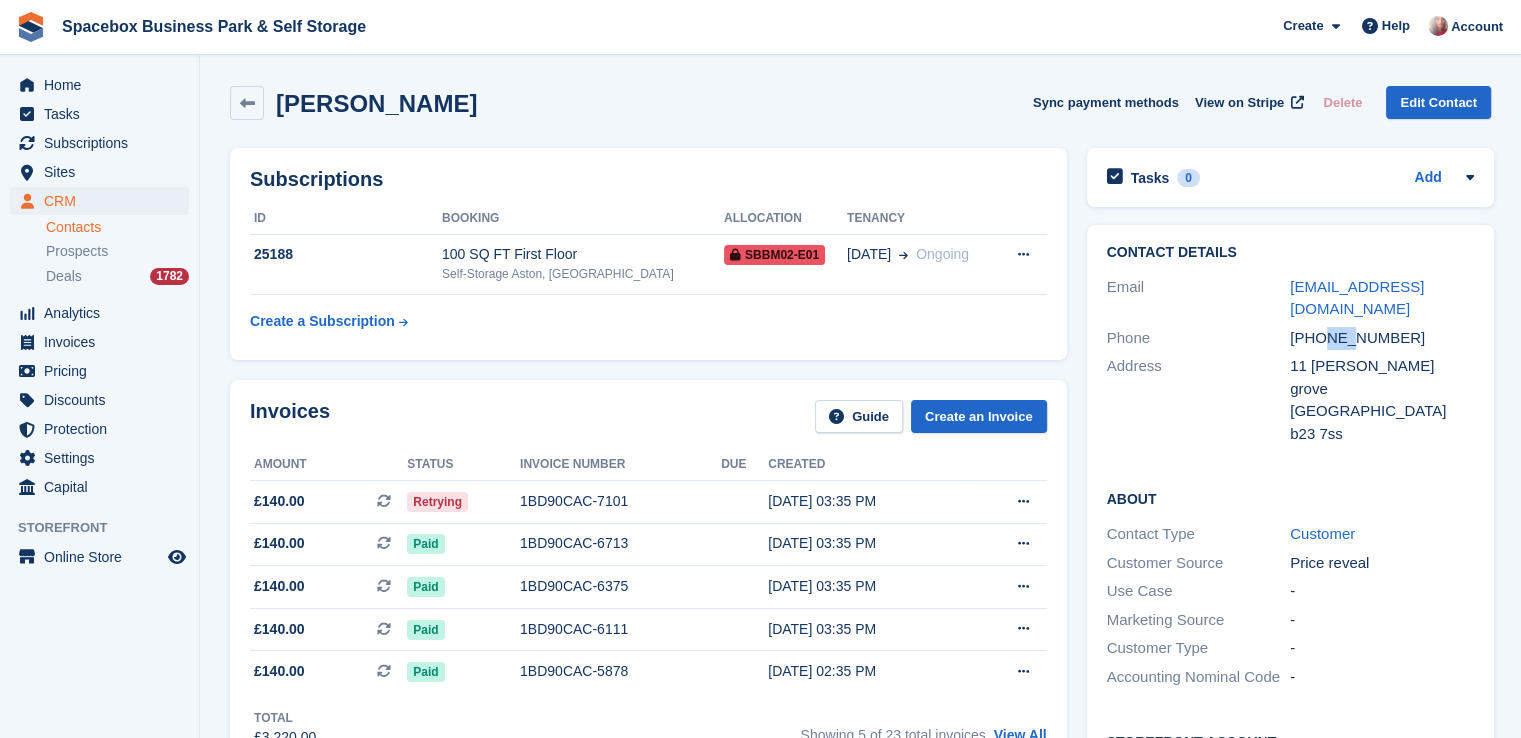 drag, startPoint x: 1318, startPoint y: 314, endPoint x: 1345, endPoint y: 310, distance: 27.294687 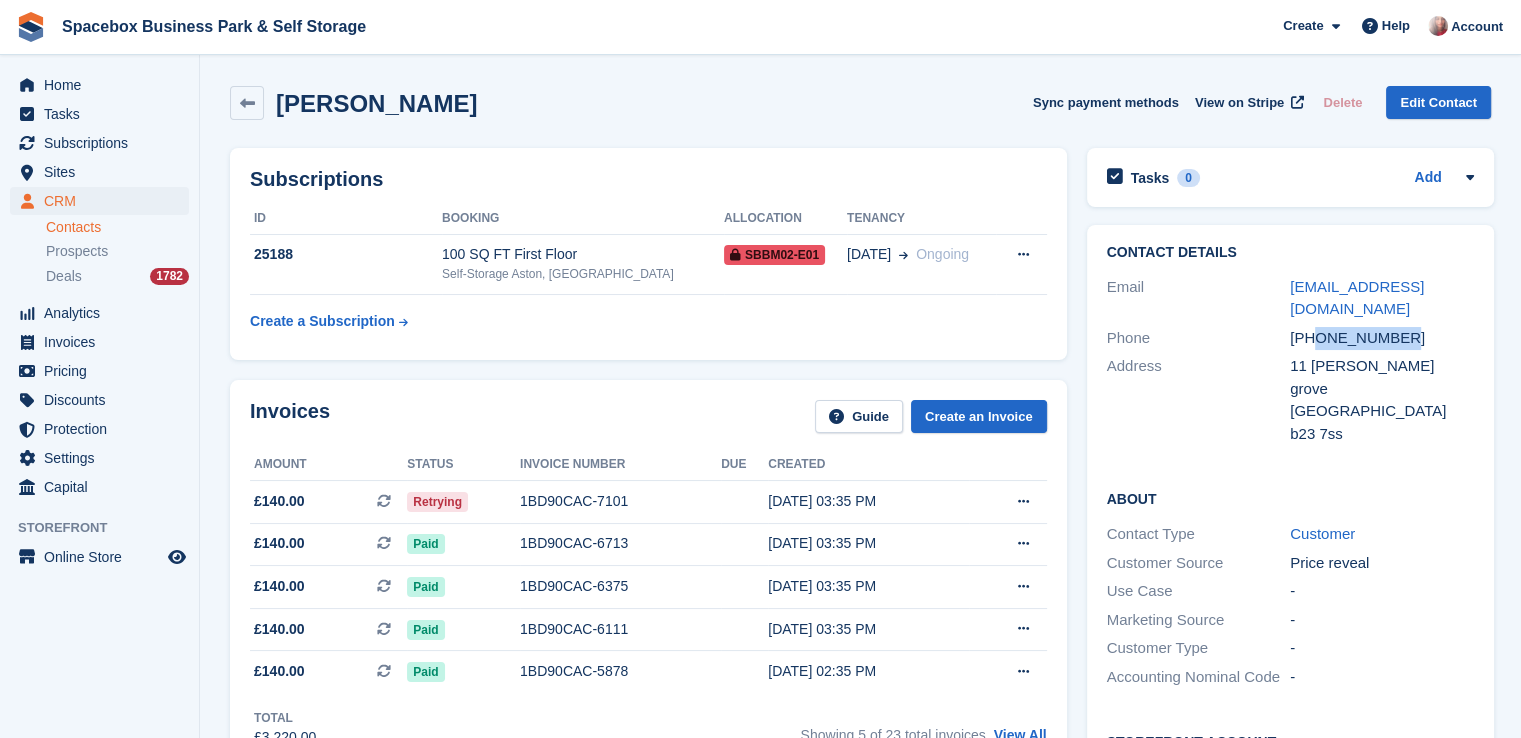 drag, startPoint x: 1315, startPoint y: 314, endPoint x: 1446, endPoint y: 309, distance: 131.09538 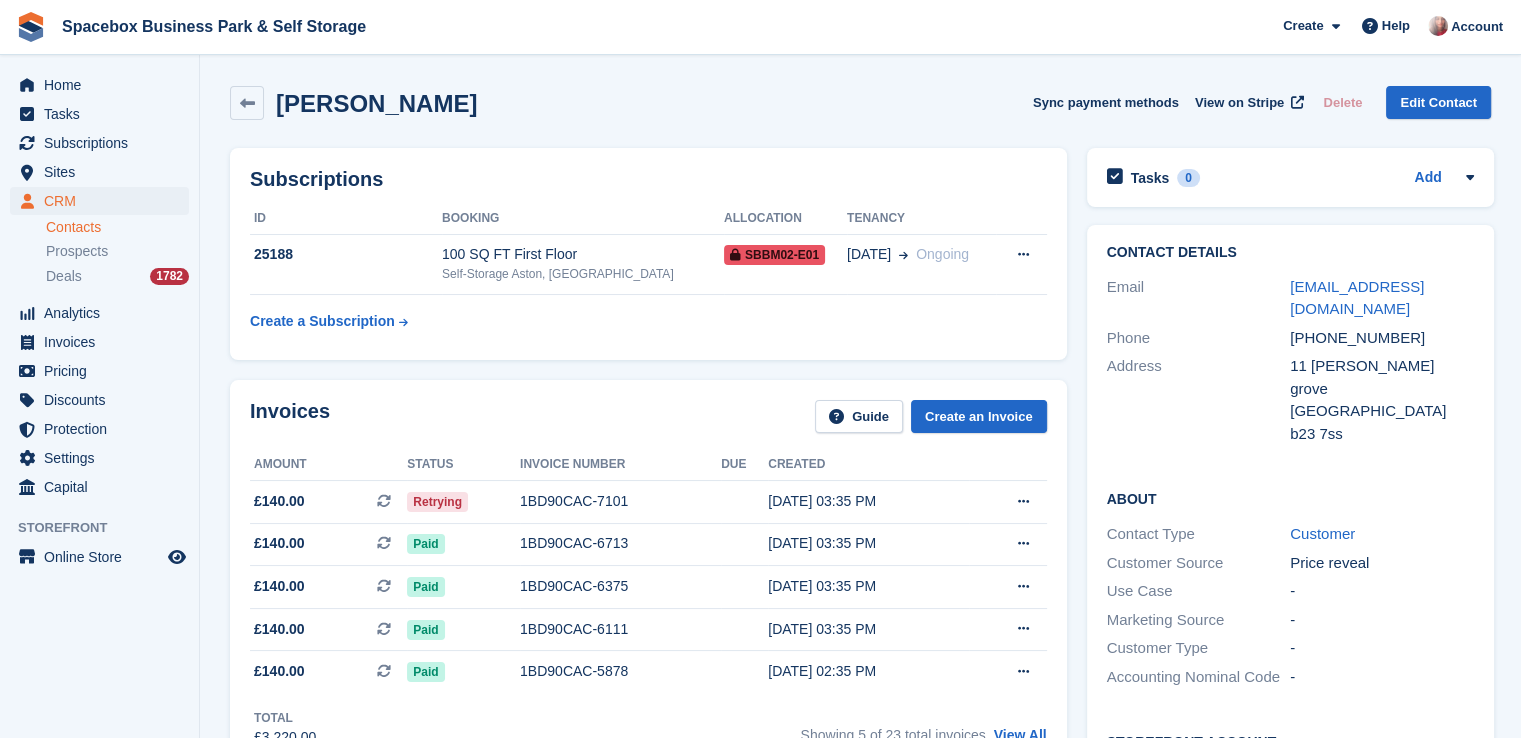click on "Subscriptions
ID
Booking
Allocation
Tenancy
25188
100 SQ FT First Floor
Self-Storage Aston, Birmingham
SBBM02-E01
20 Sep
Ongoing" at bounding box center [648, 254] 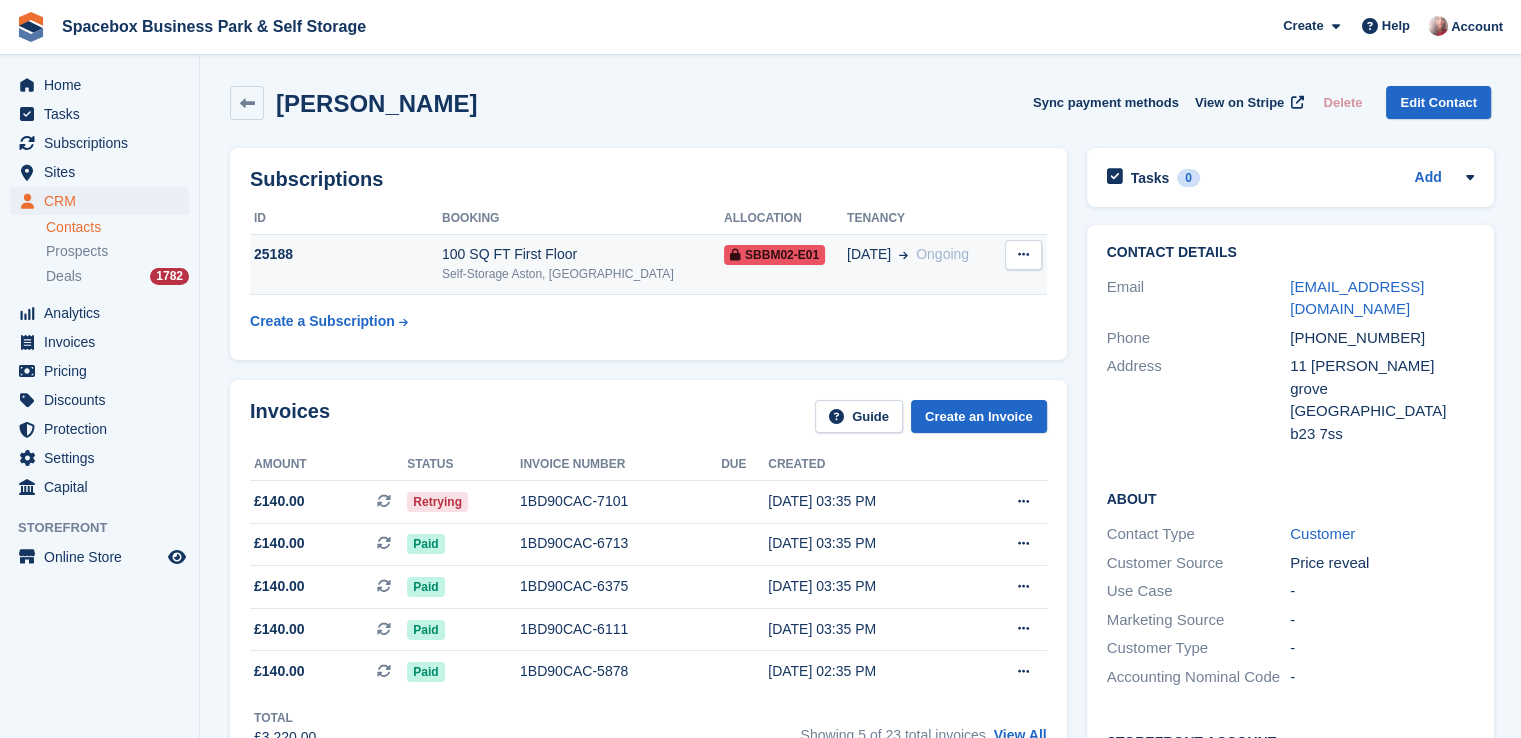 click on "100 SQ FT First Floor" at bounding box center [583, 254] 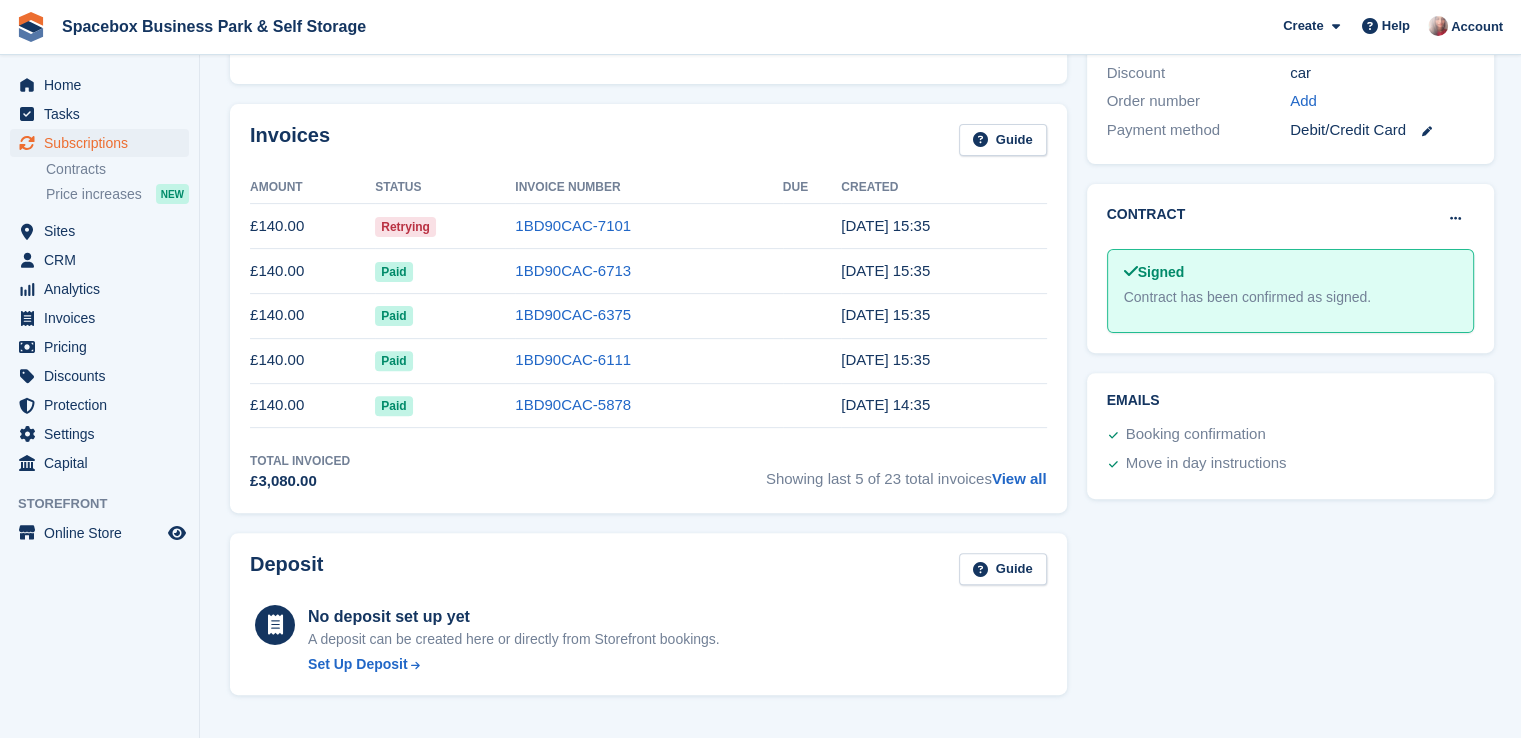 scroll, scrollTop: 1195, scrollLeft: 0, axis: vertical 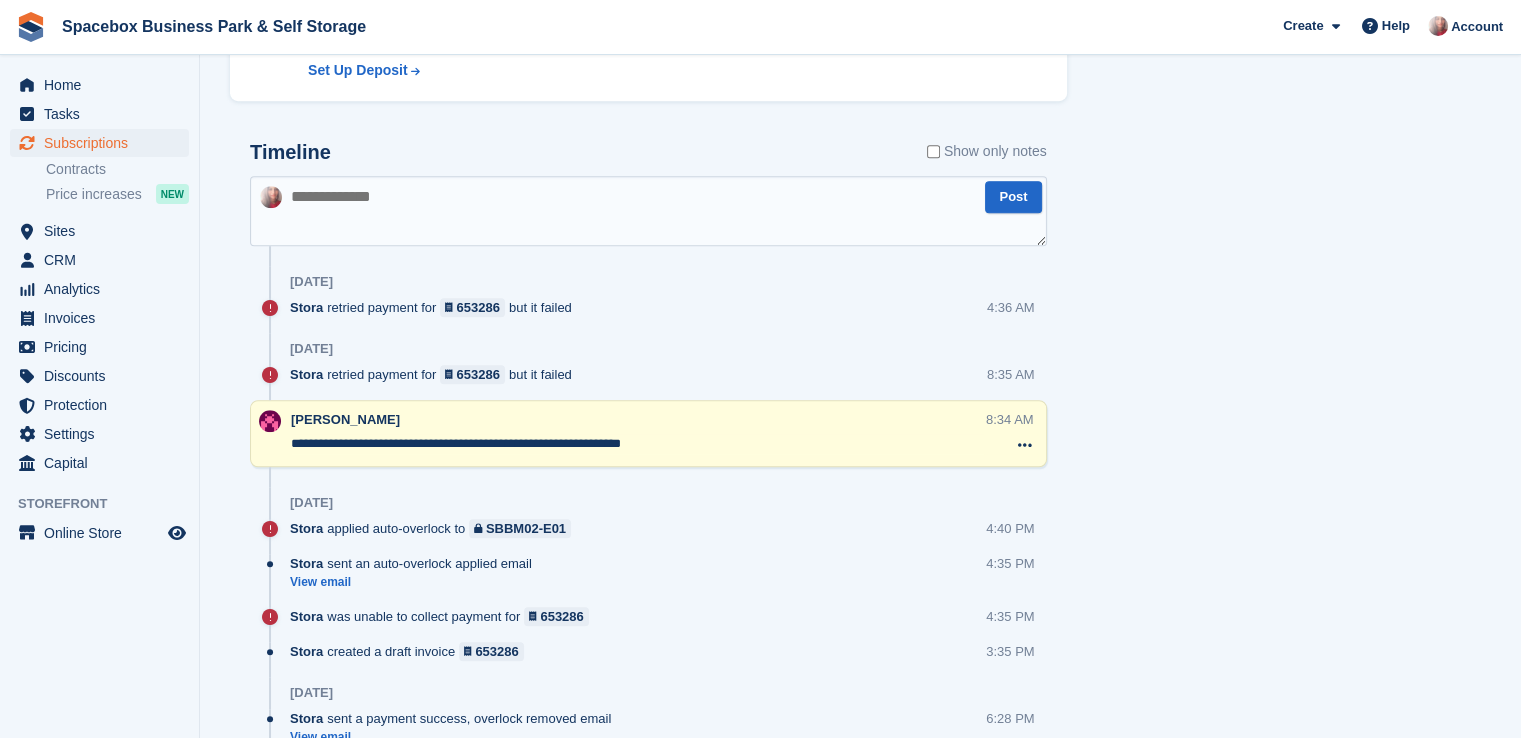 click at bounding box center [648, 211] 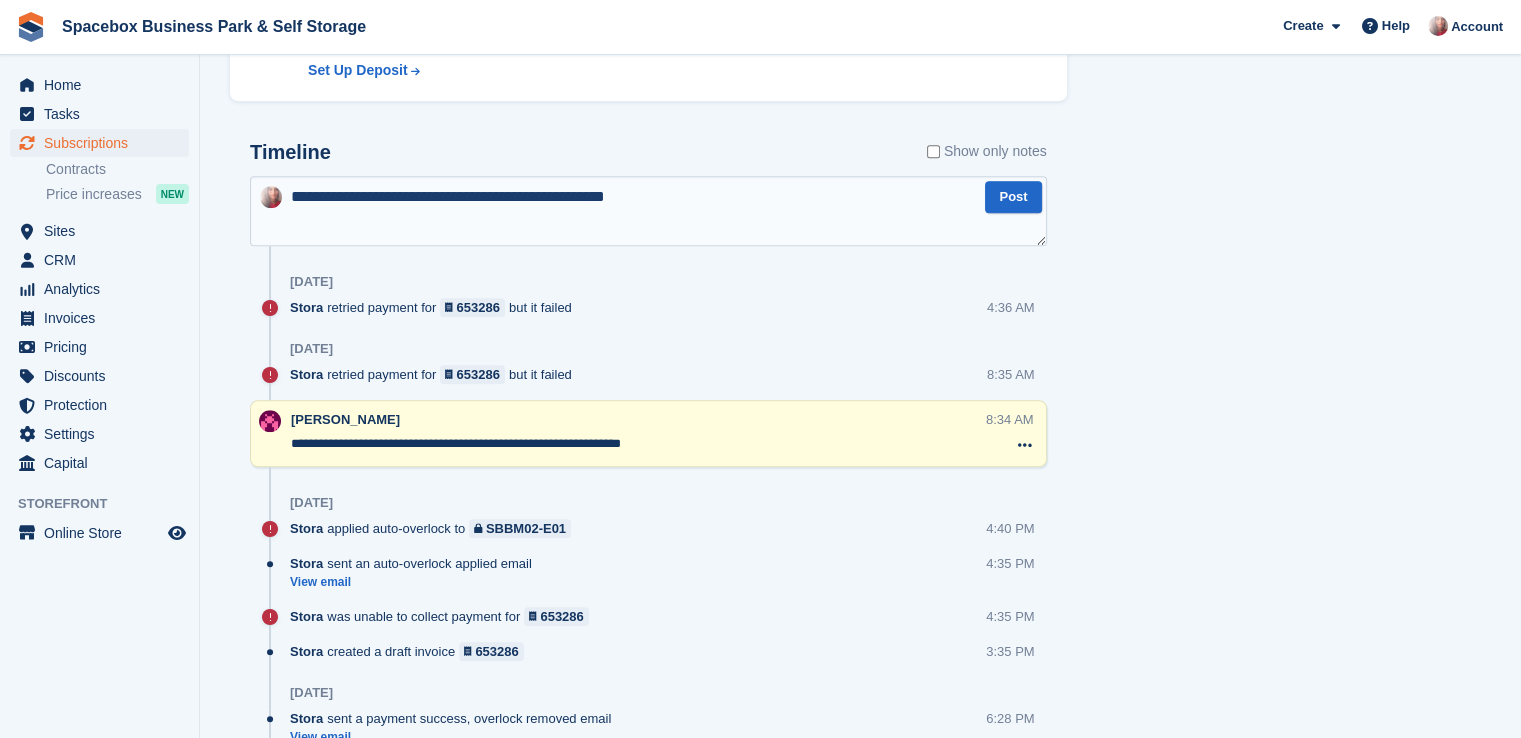 type on "**********" 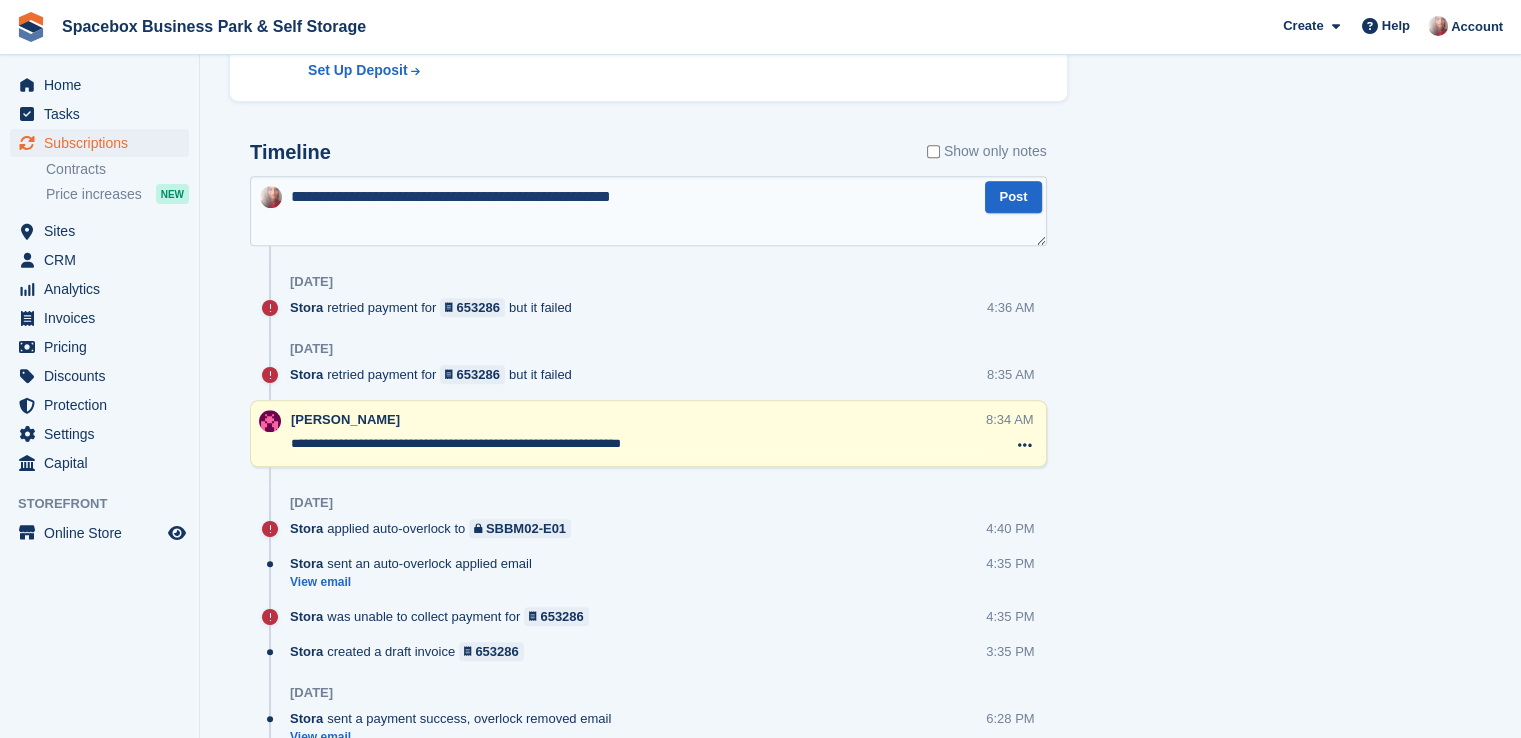 type 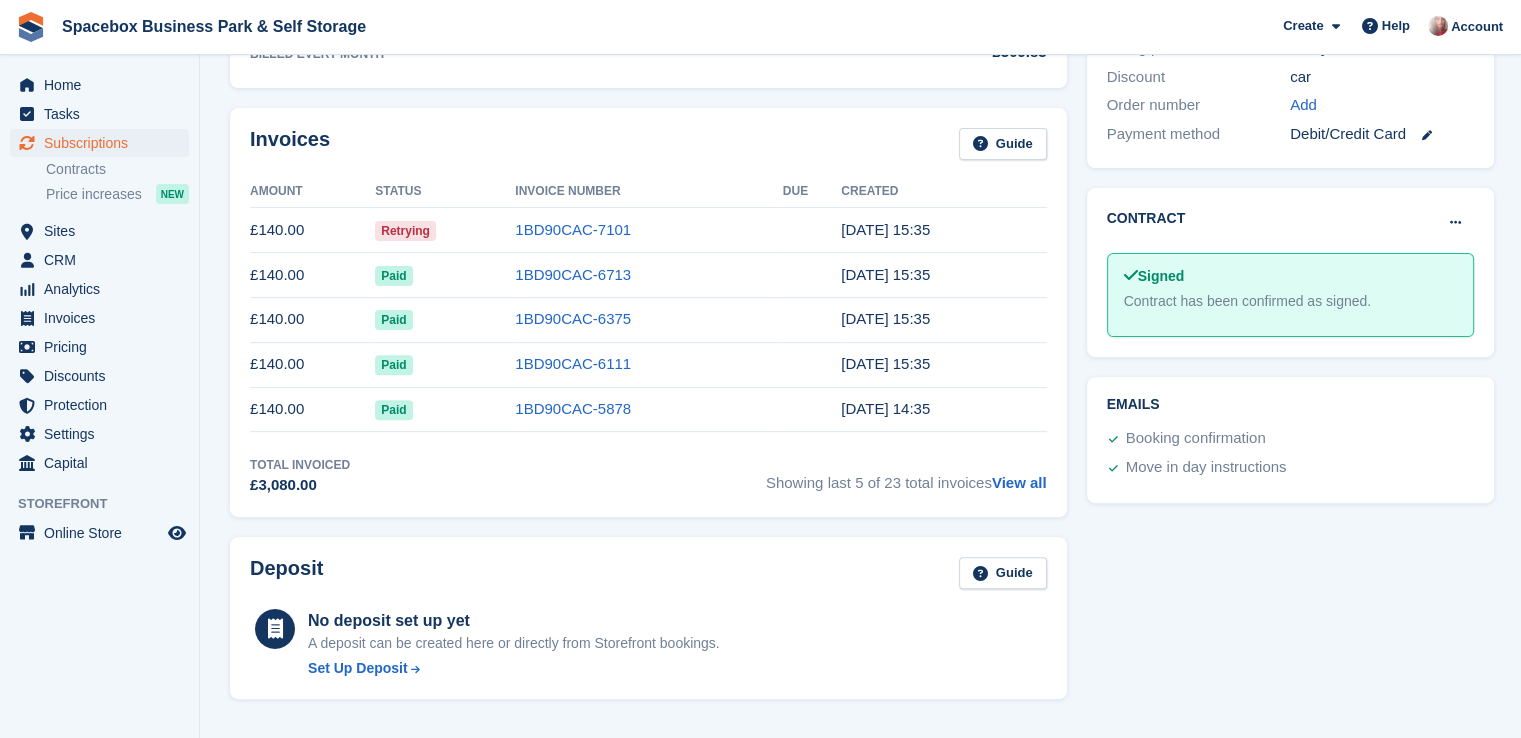 scroll, scrollTop: 0, scrollLeft: 0, axis: both 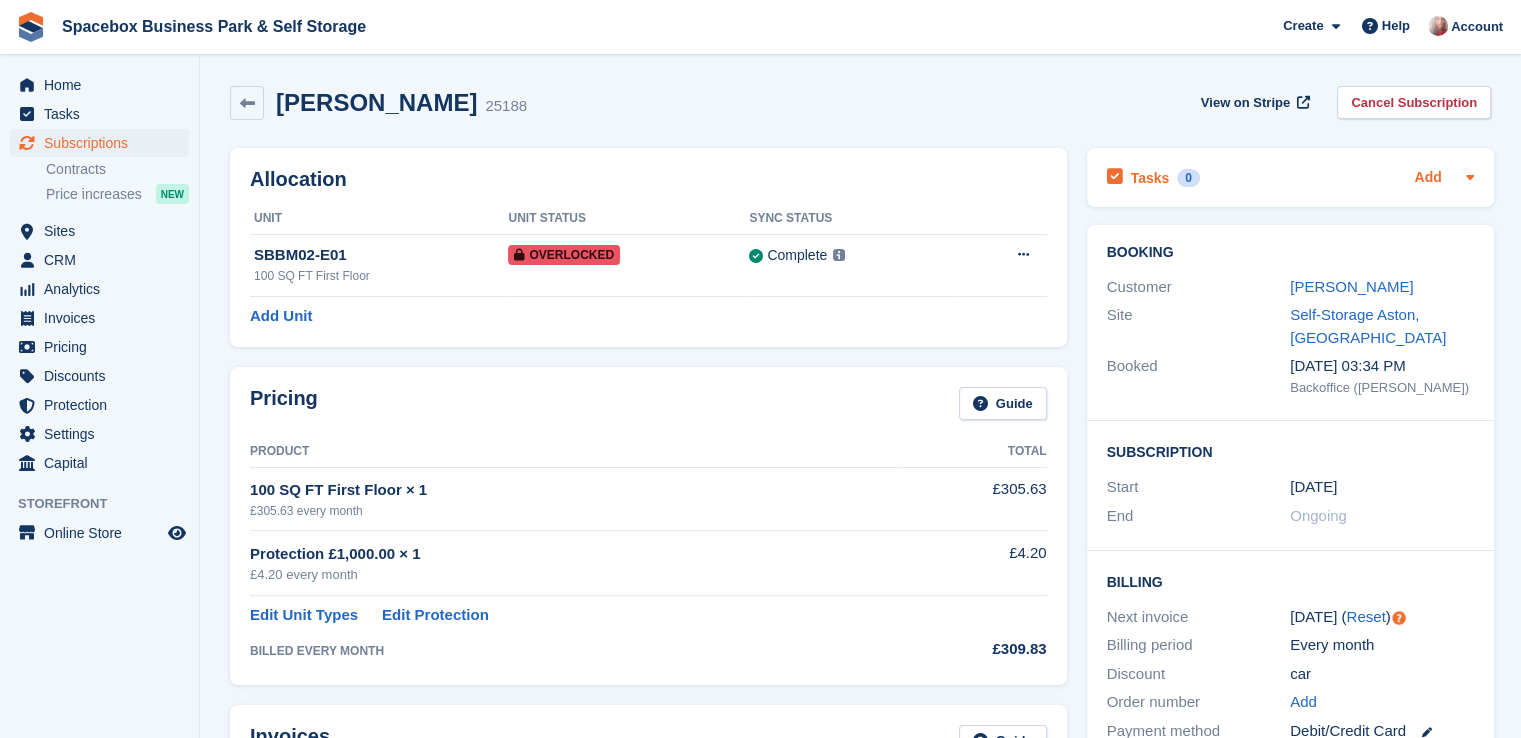 click on "Add" at bounding box center [1427, 178] 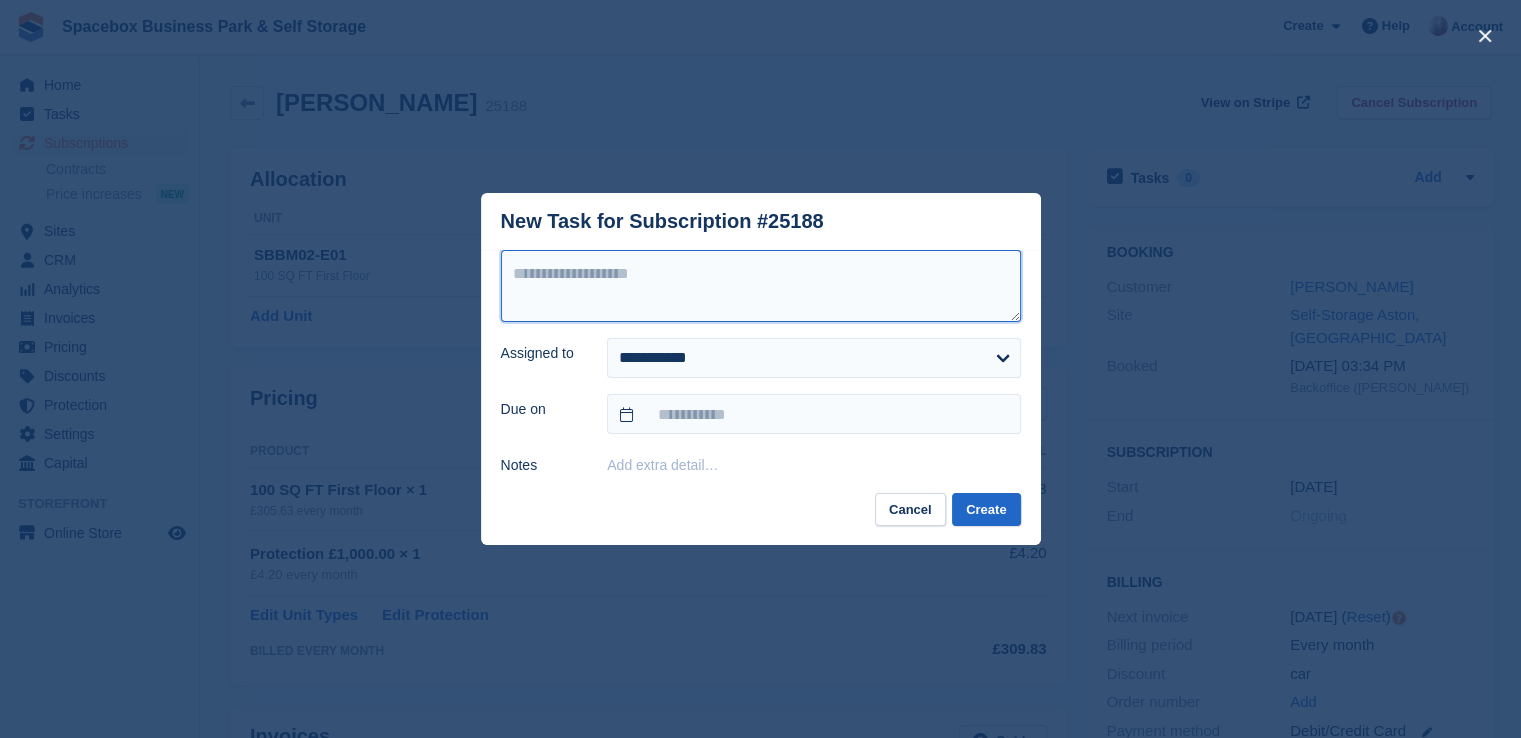 click at bounding box center (761, 286) 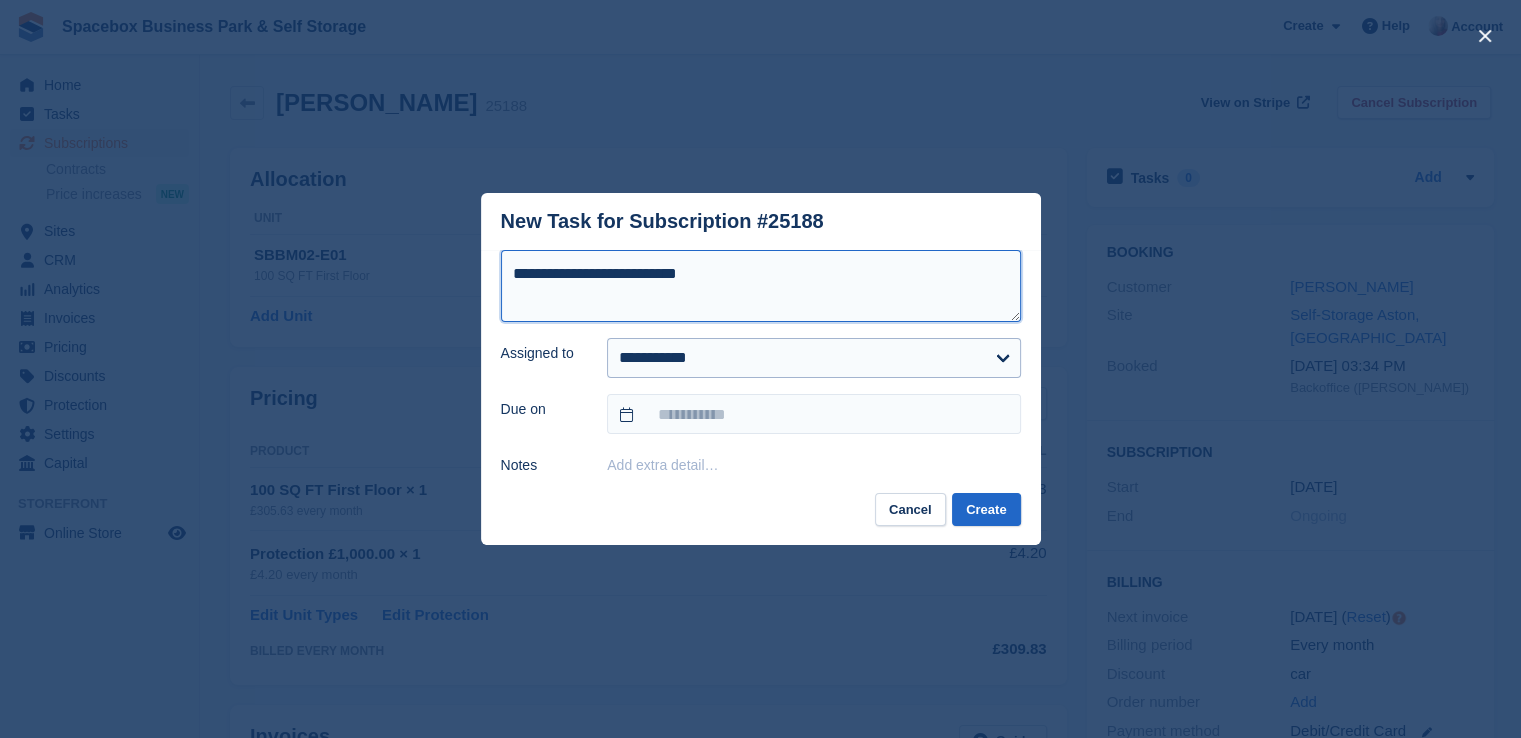 type on "**********" 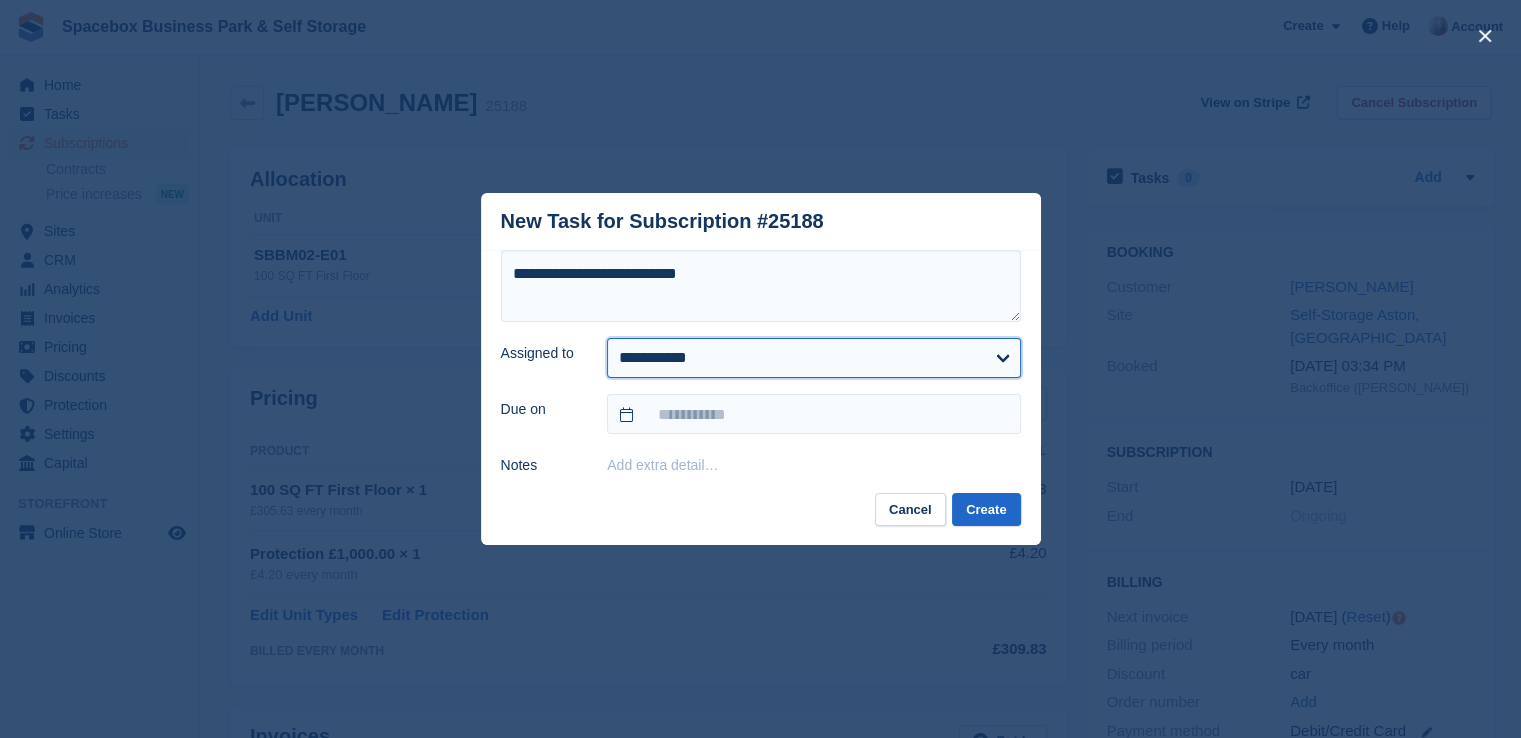 click on "**********" at bounding box center (813, 358) 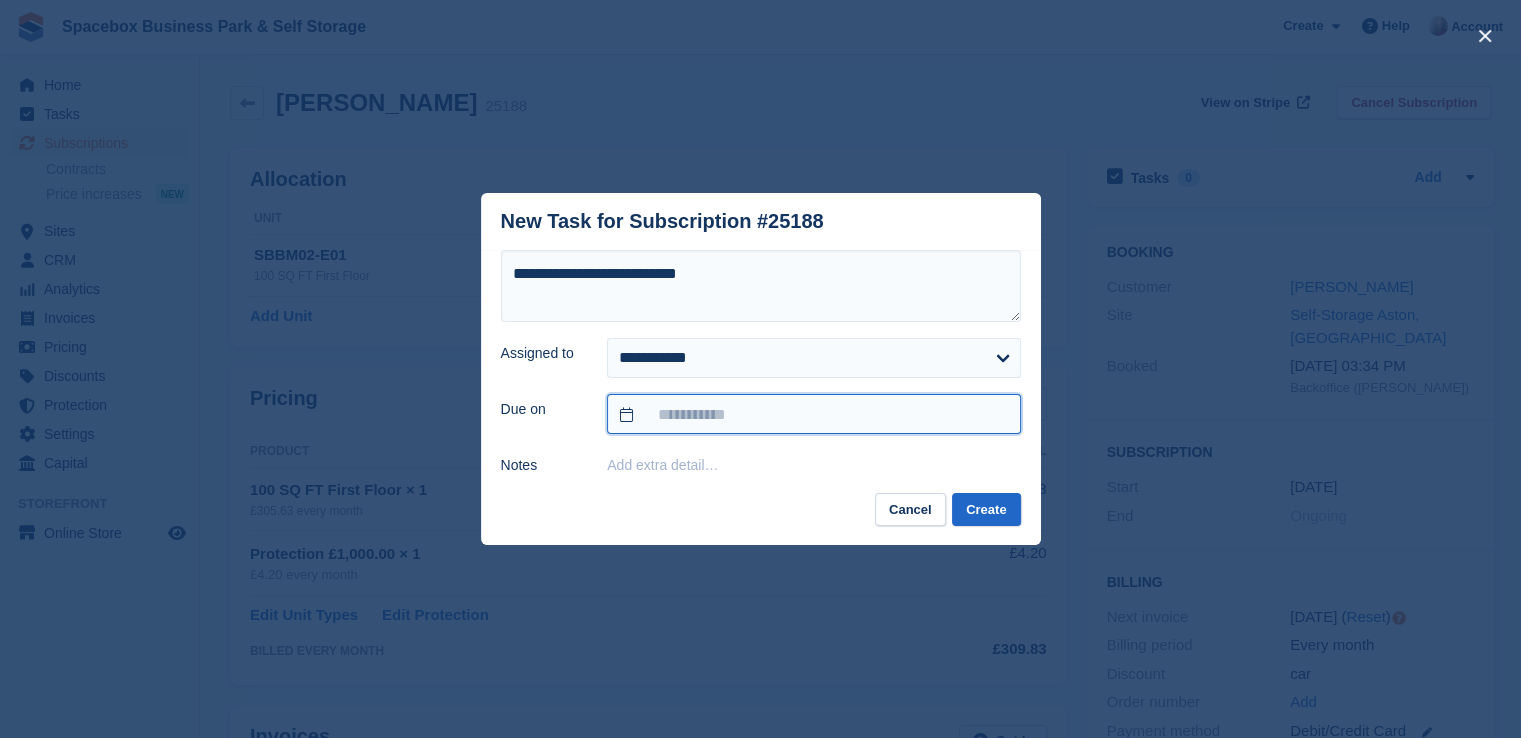 click at bounding box center (813, 414) 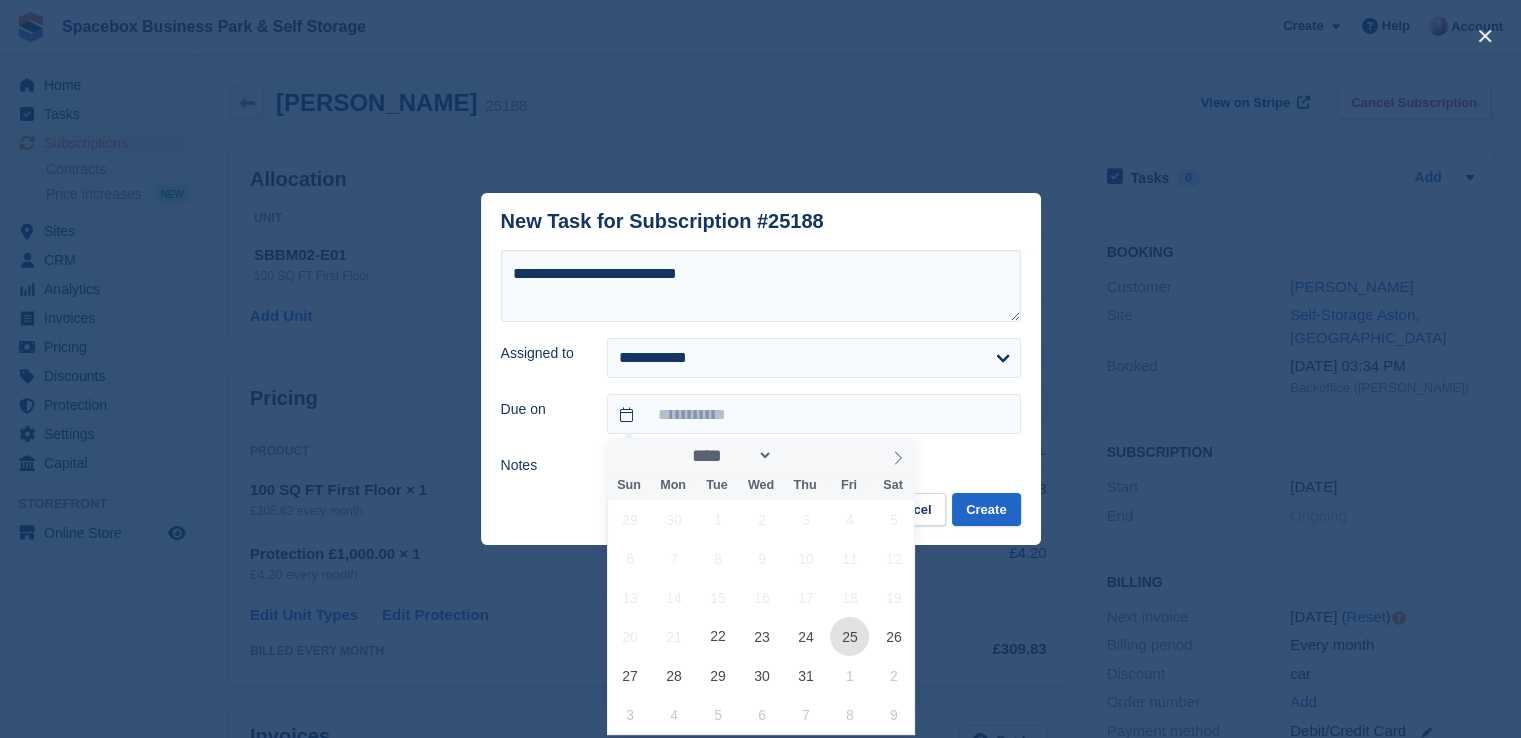 click on "25" at bounding box center (849, 636) 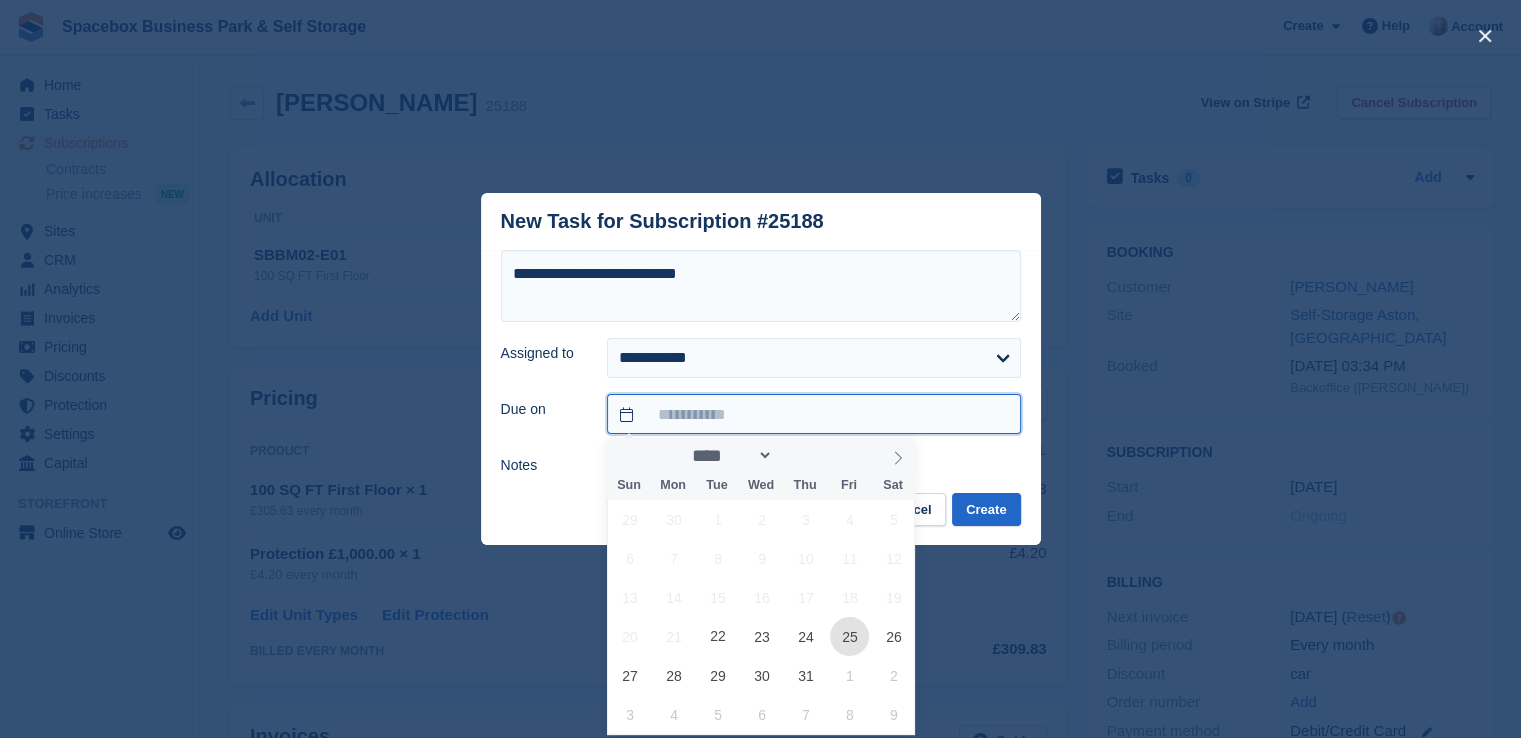 type on "**********" 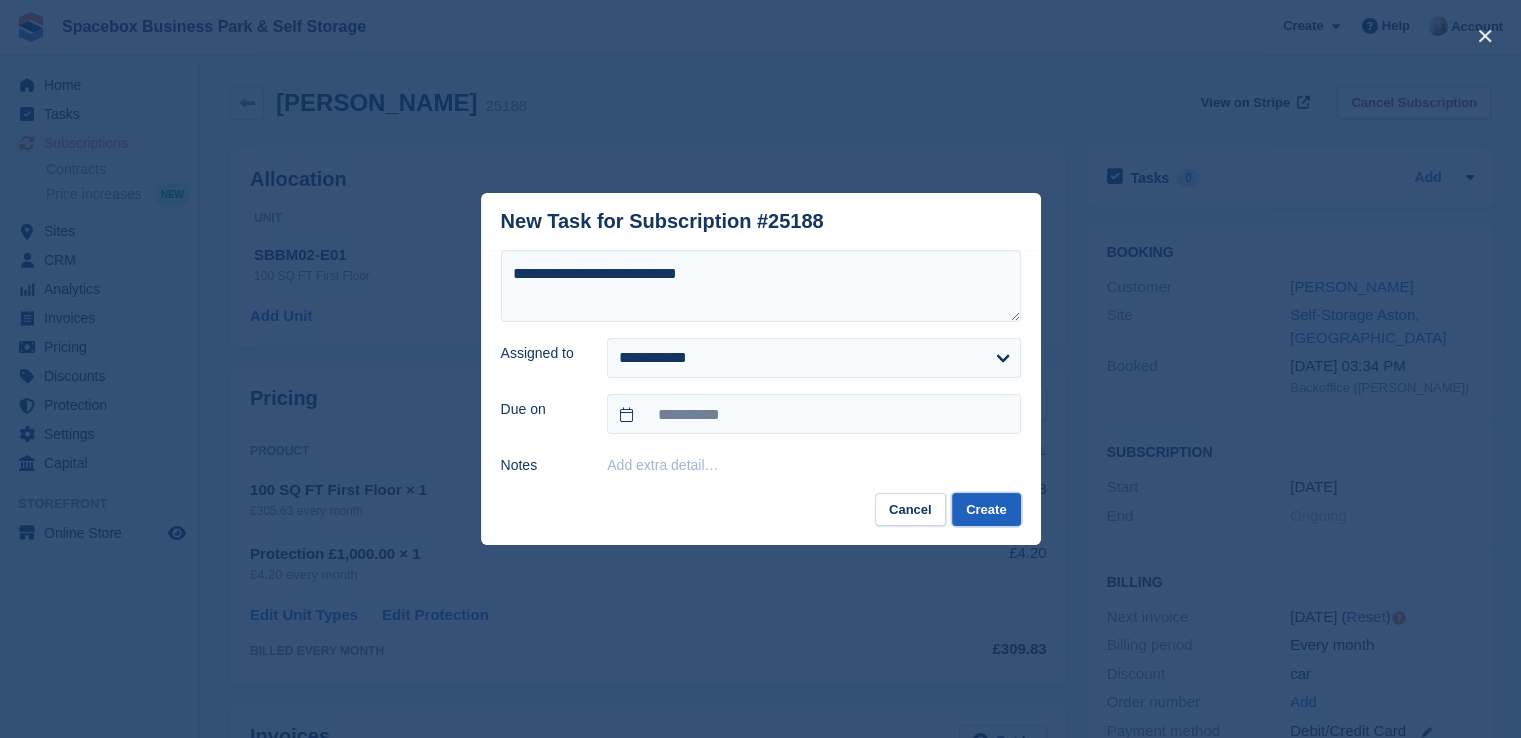 click on "Create" at bounding box center (986, 509) 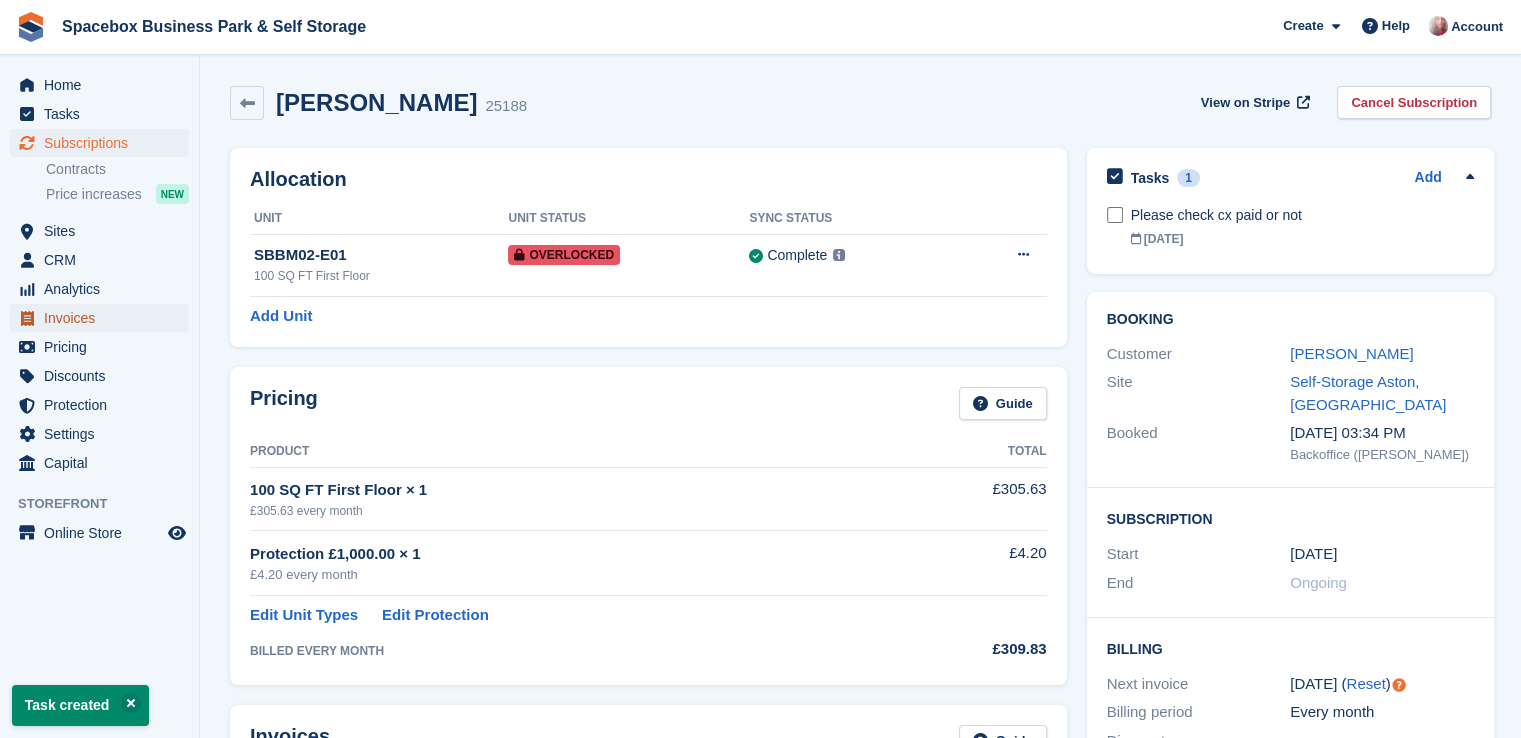 click on "Invoices" at bounding box center [104, 318] 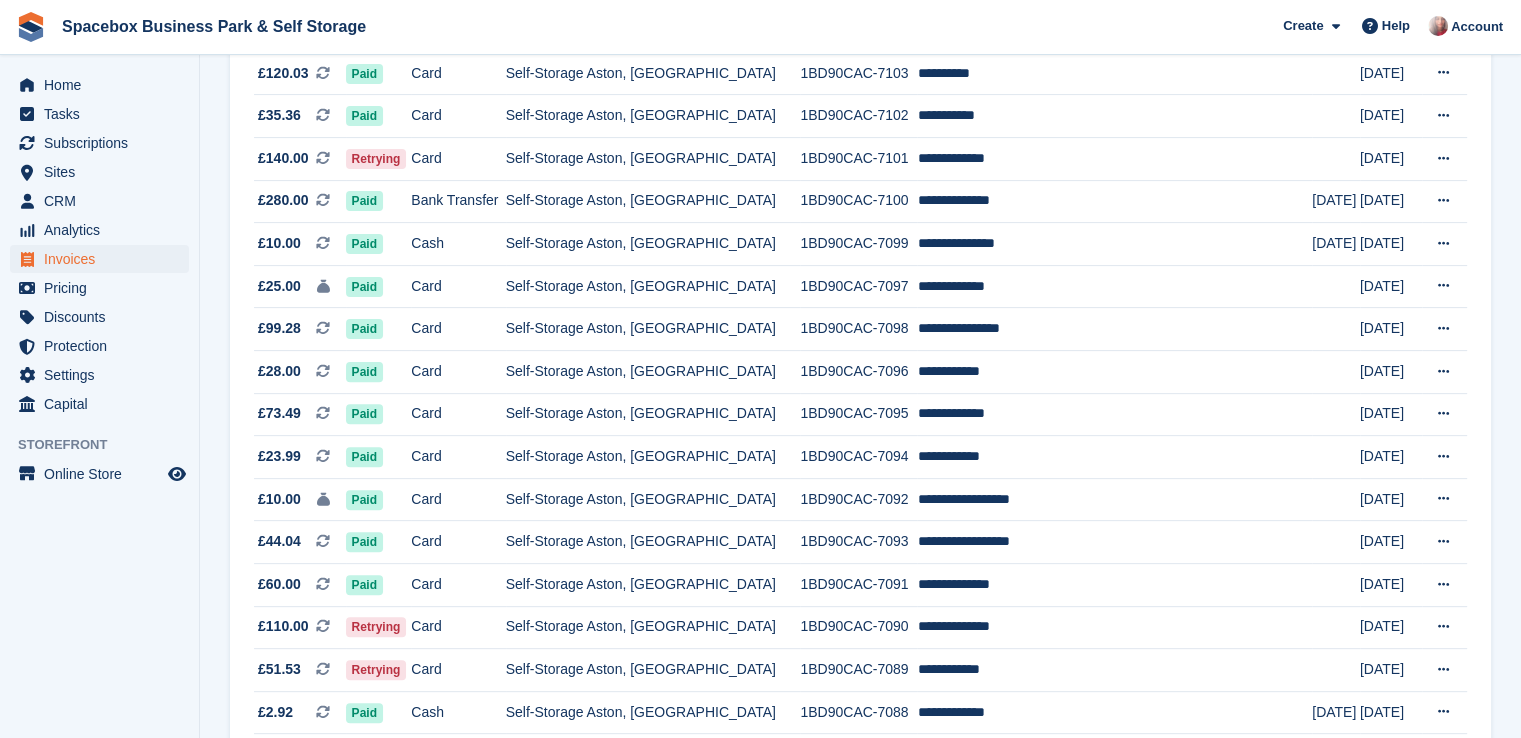 scroll, scrollTop: 640, scrollLeft: 0, axis: vertical 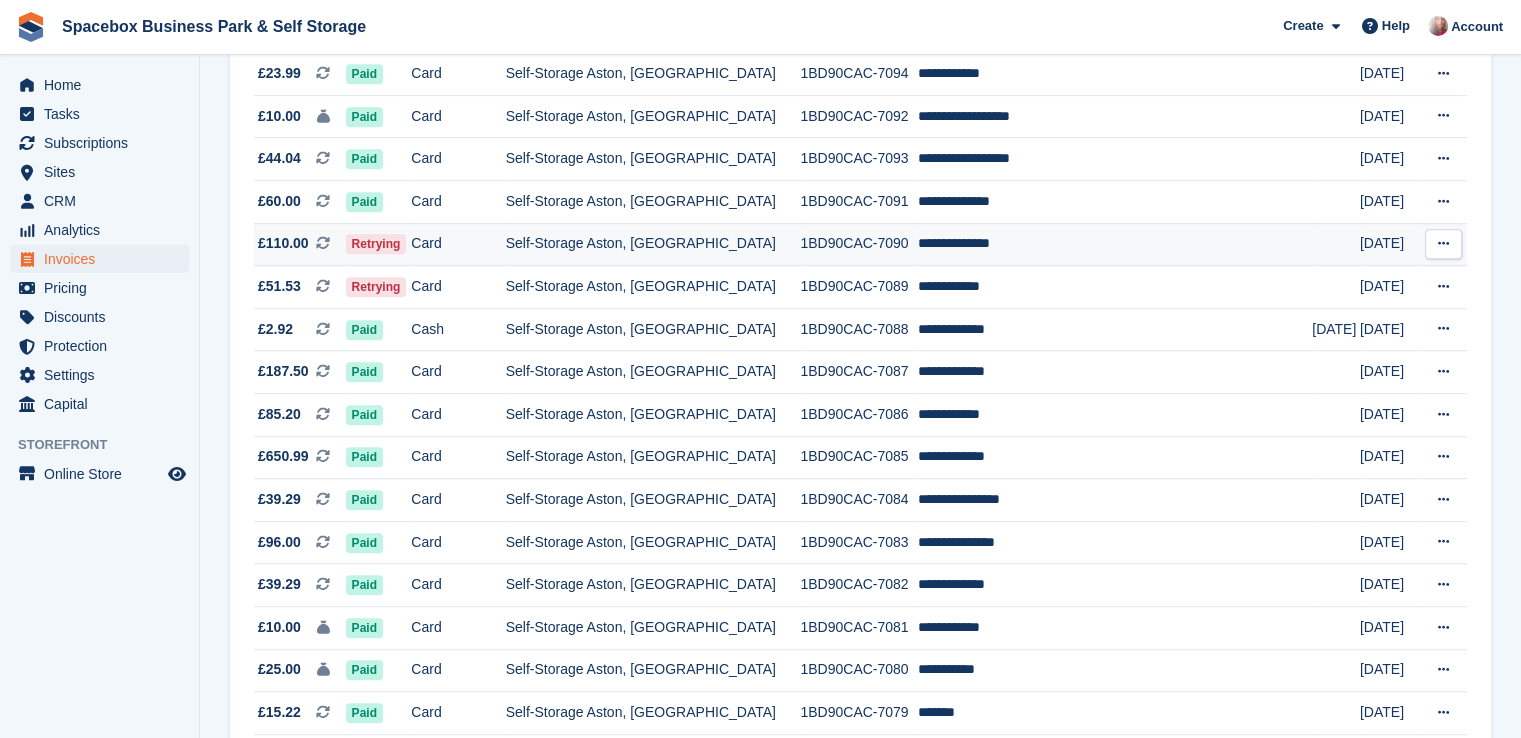 click on "Self-Storage Aston, [GEOGRAPHIC_DATA]" at bounding box center (653, 244) 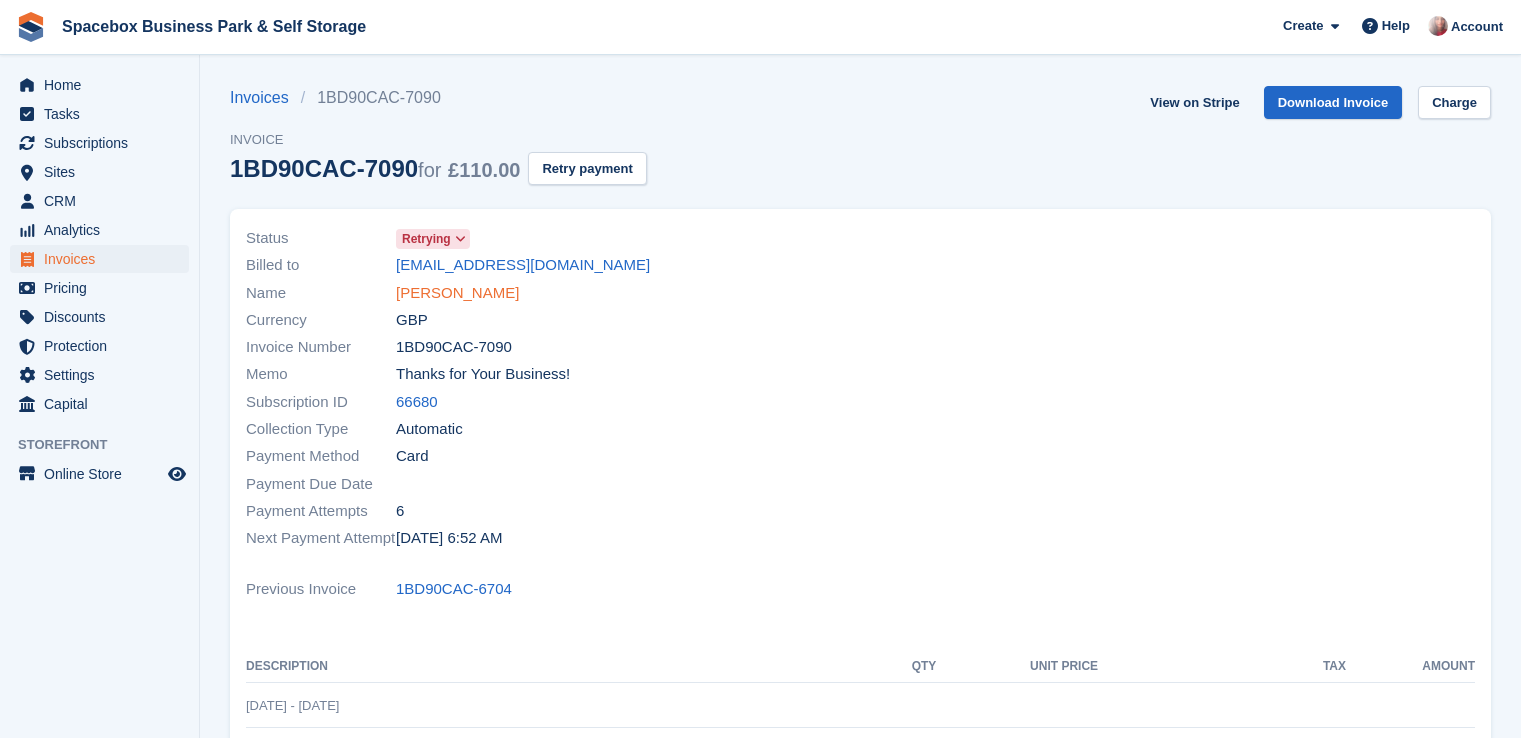 scroll, scrollTop: 0, scrollLeft: 0, axis: both 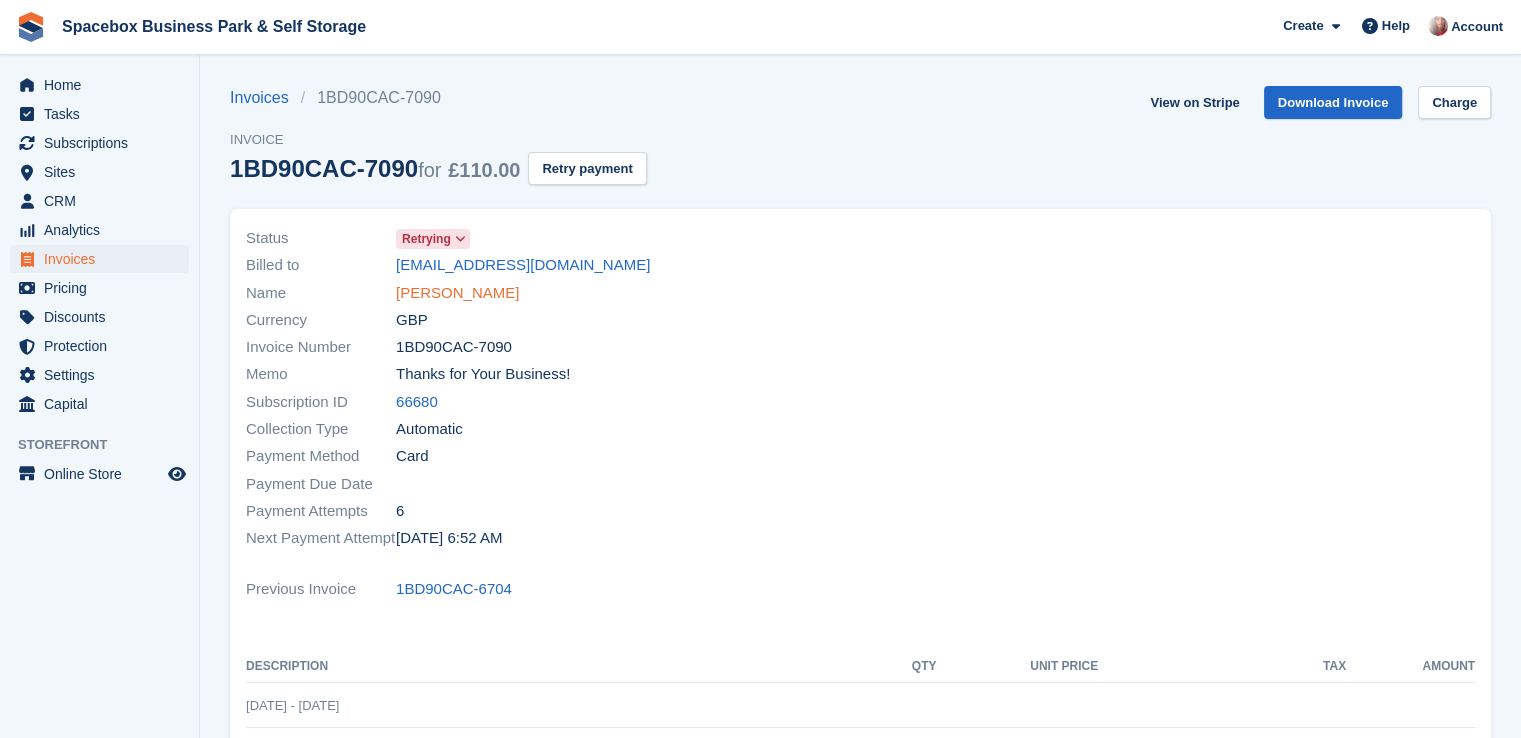 click on "[PERSON_NAME]" at bounding box center (457, 293) 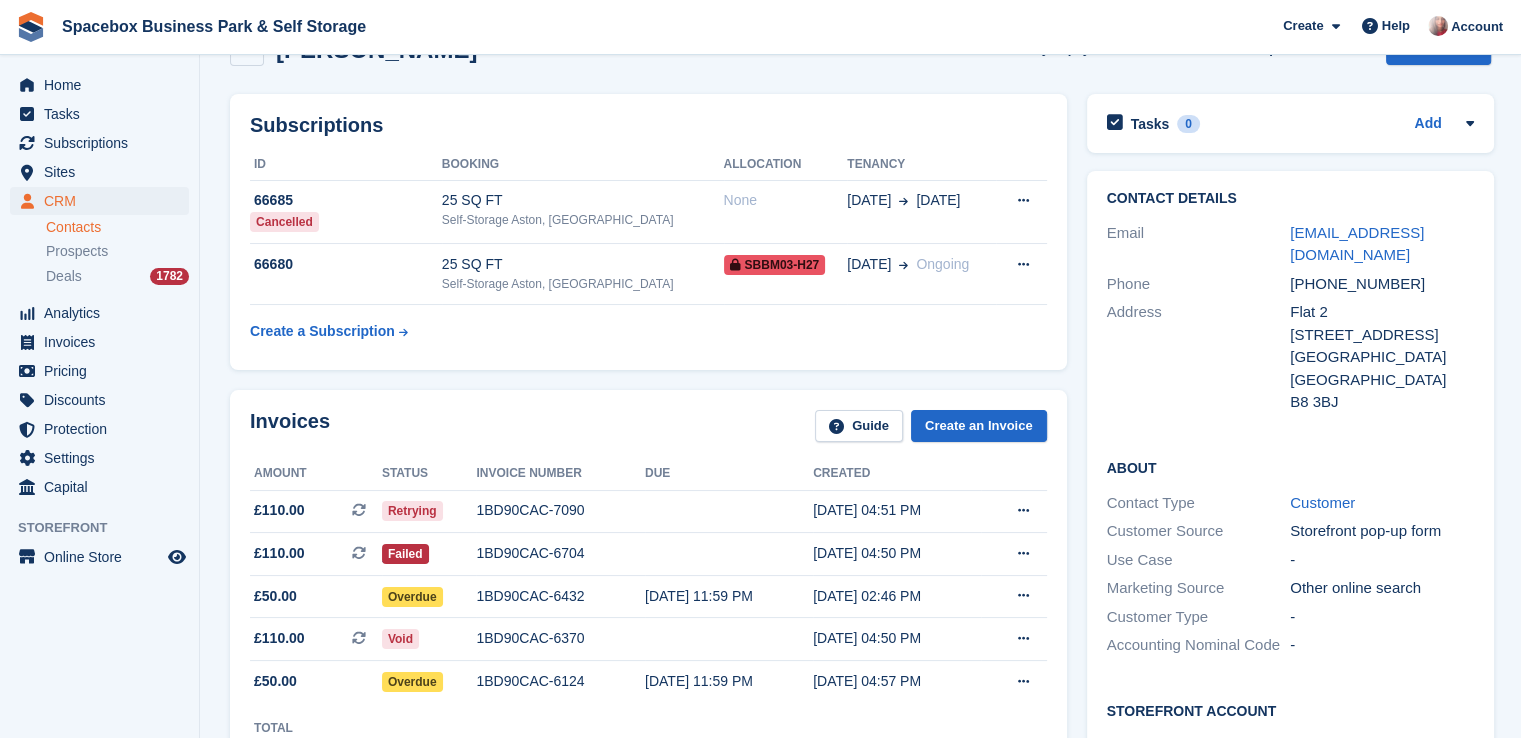 scroll, scrollTop: 0, scrollLeft: 0, axis: both 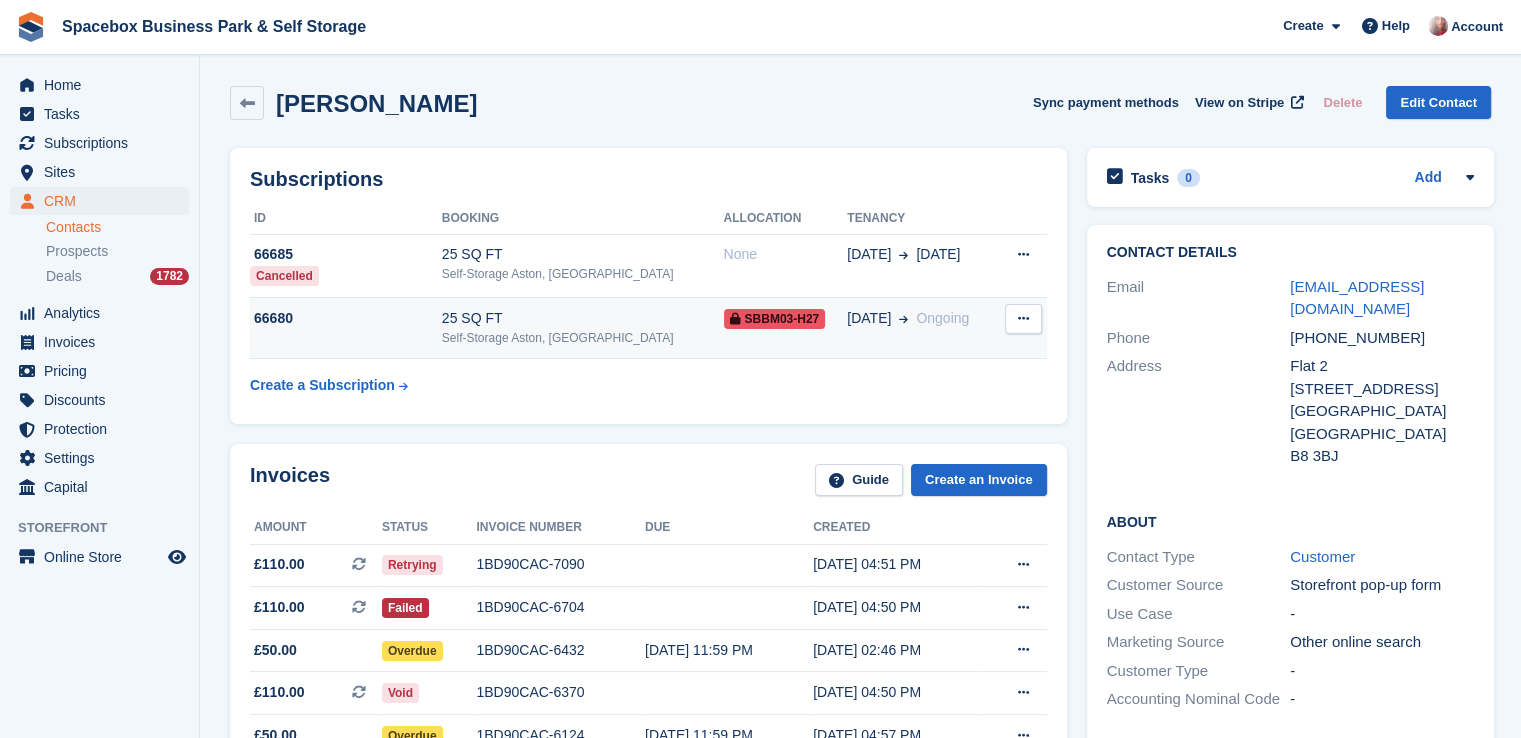click on "Self-Storage Aston, [GEOGRAPHIC_DATA]" at bounding box center (583, 338) 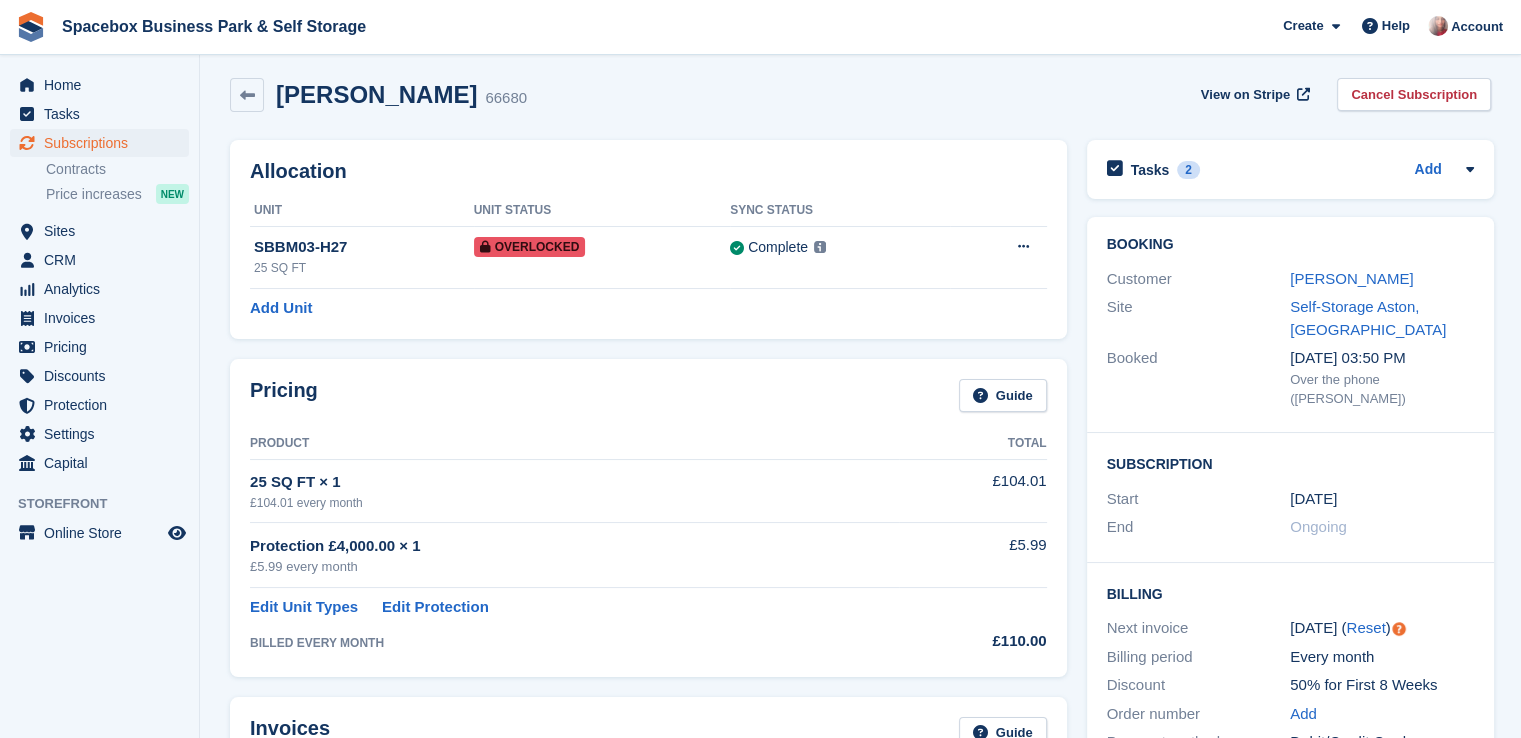 scroll, scrollTop: 0, scrollLeft: 0, axis: both 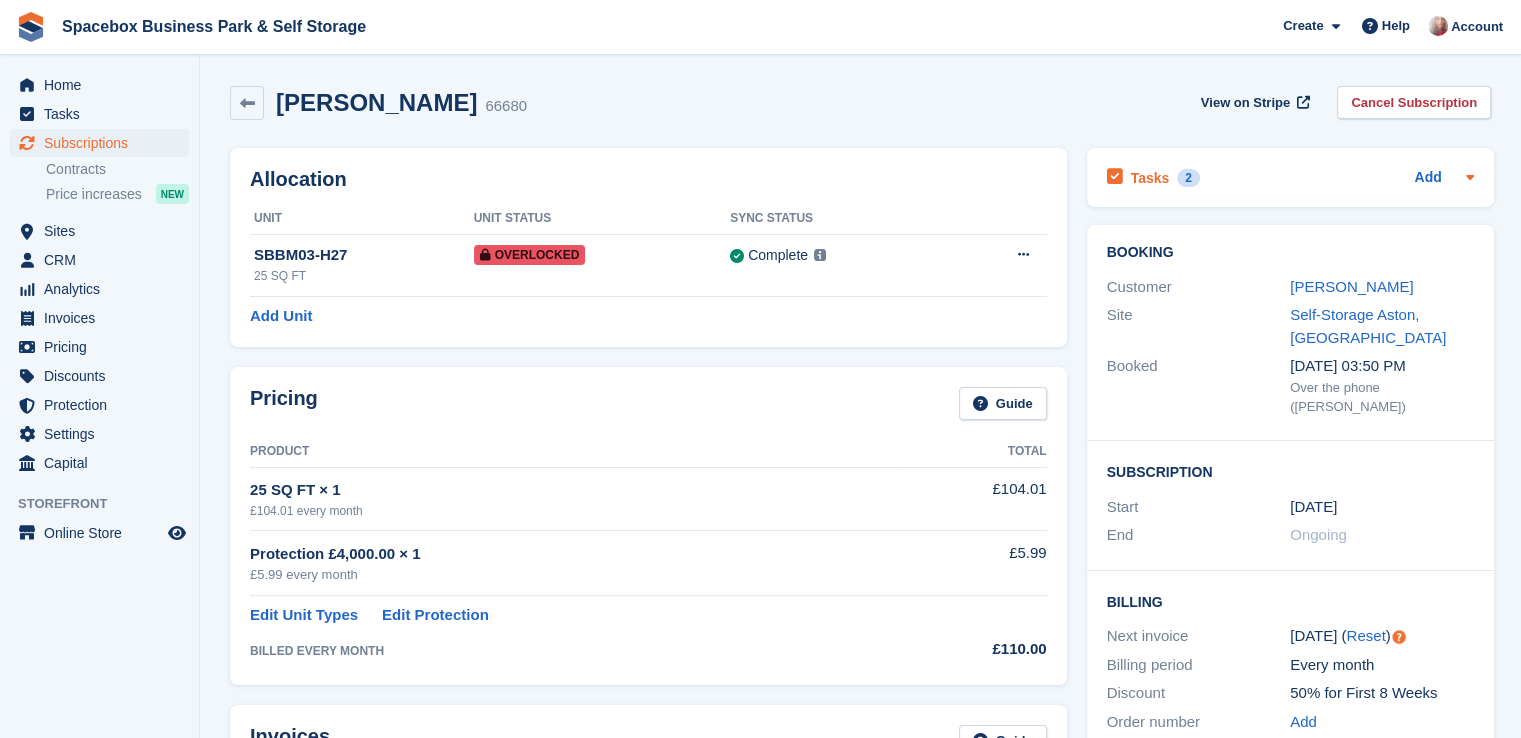 click on "Tasks
2
Add" at bounding box center [1290, 177] 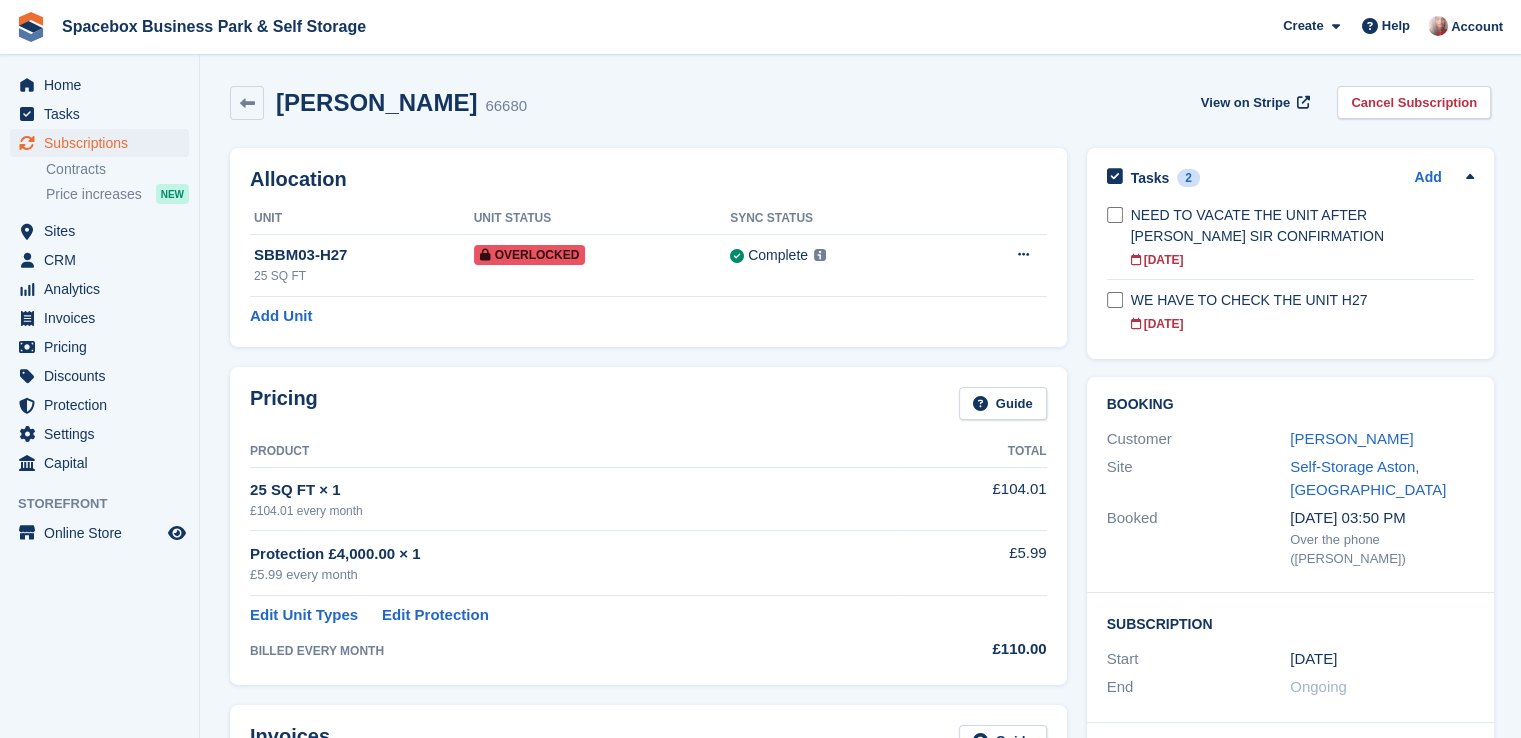 click on "Allocation" at bounding box center [648, 179] 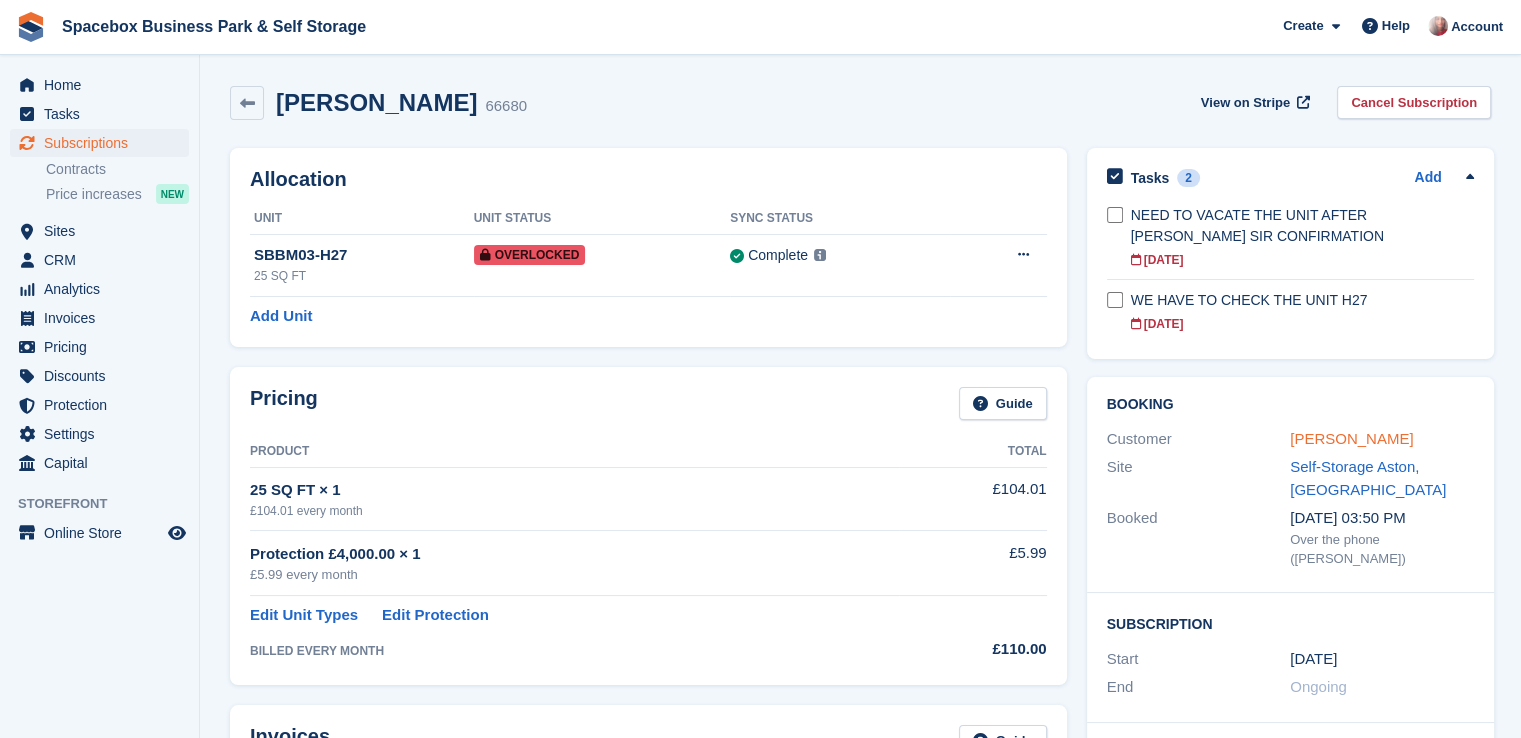 click on "[PERSON_NAME]" at bounding box center (1351, 438) 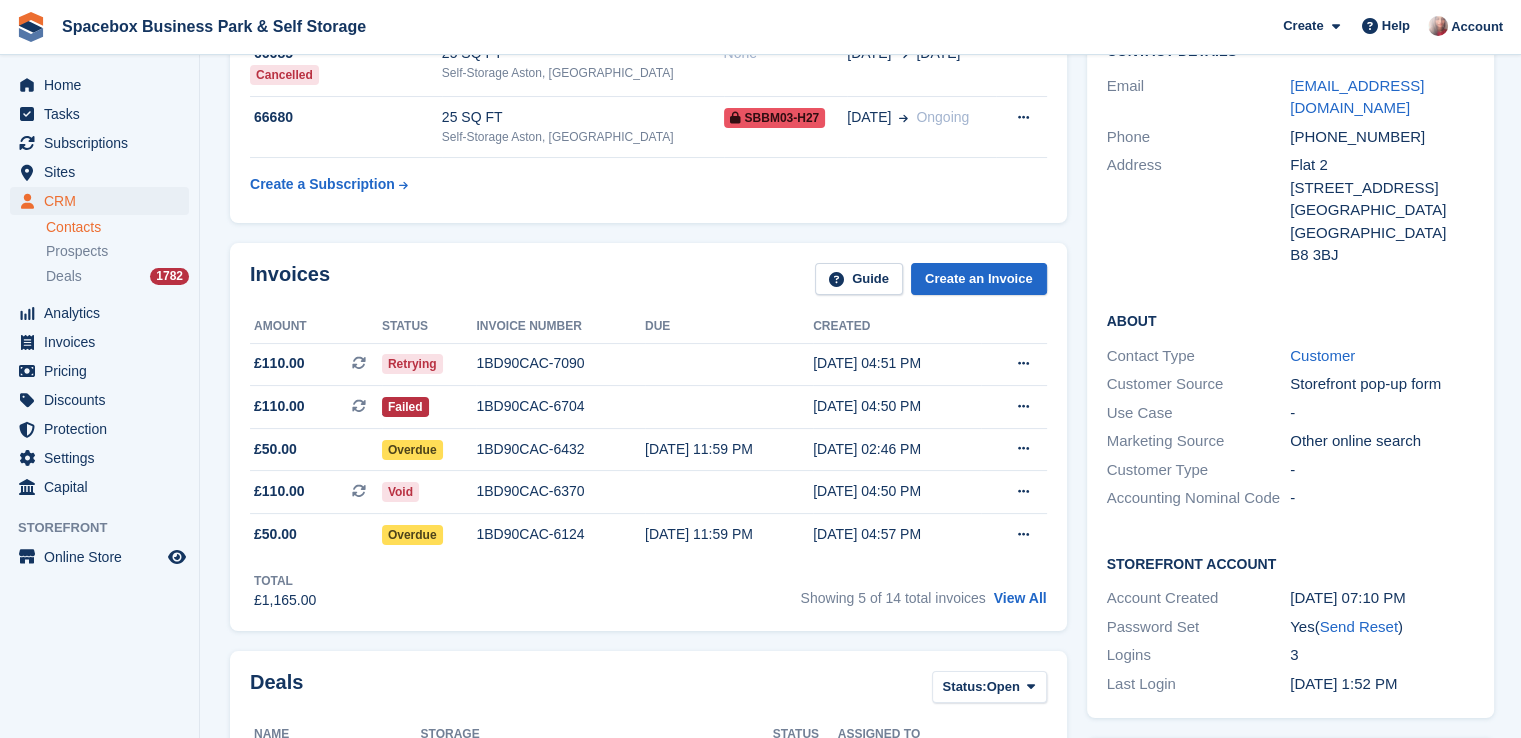 scroll, scrollTop: 200, scrollLeft: 0, axis: vertical 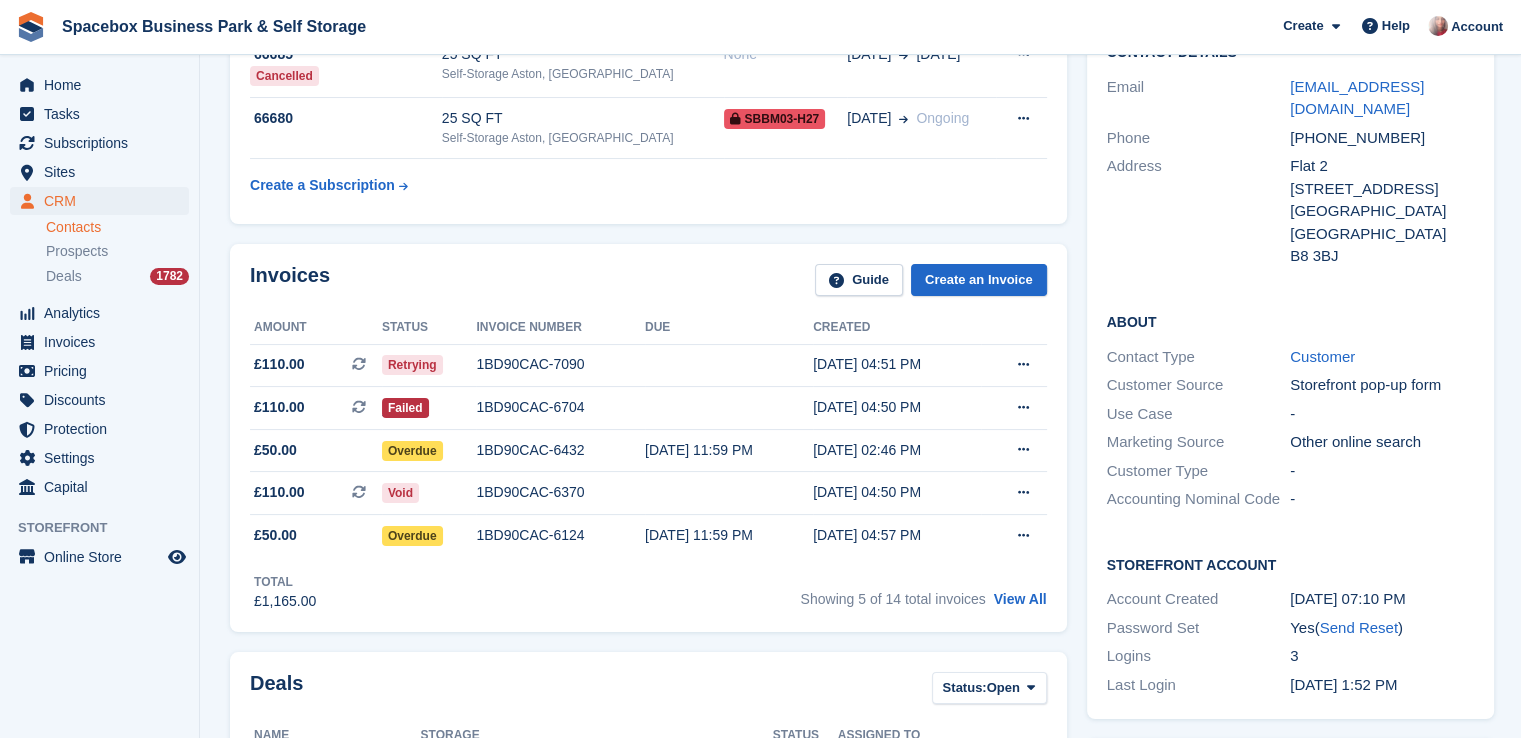 drag, startPoint x: 1314, startPoint y: 133, endPoint x: 1416, endPoint y: 121, distance: 102.70345 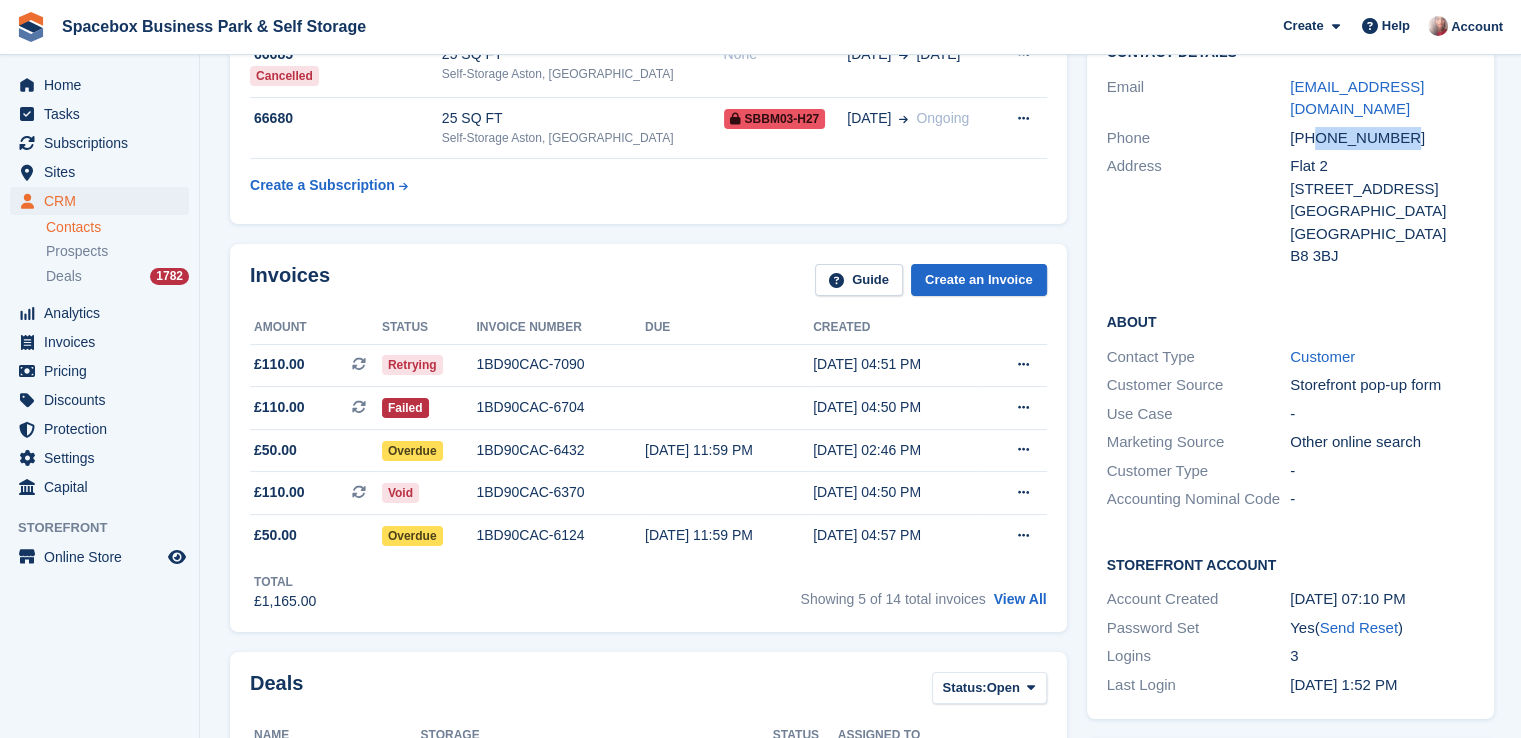drag, startPoint x: 1313, startPoint y: 135, endPoint x: 1406, endPoint y: 138, distance: 93.04838 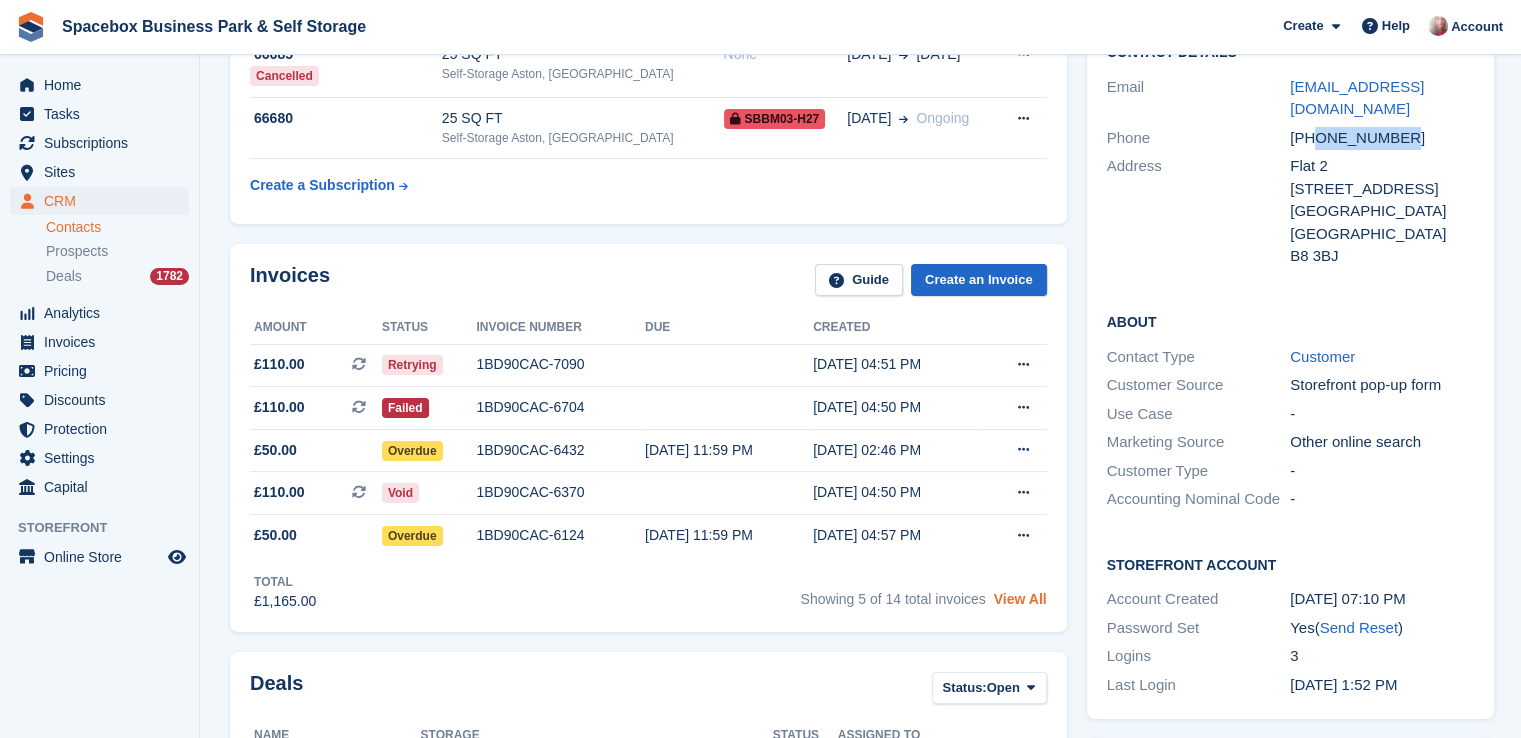 click on "View All" at bounding box center [1020, 599] 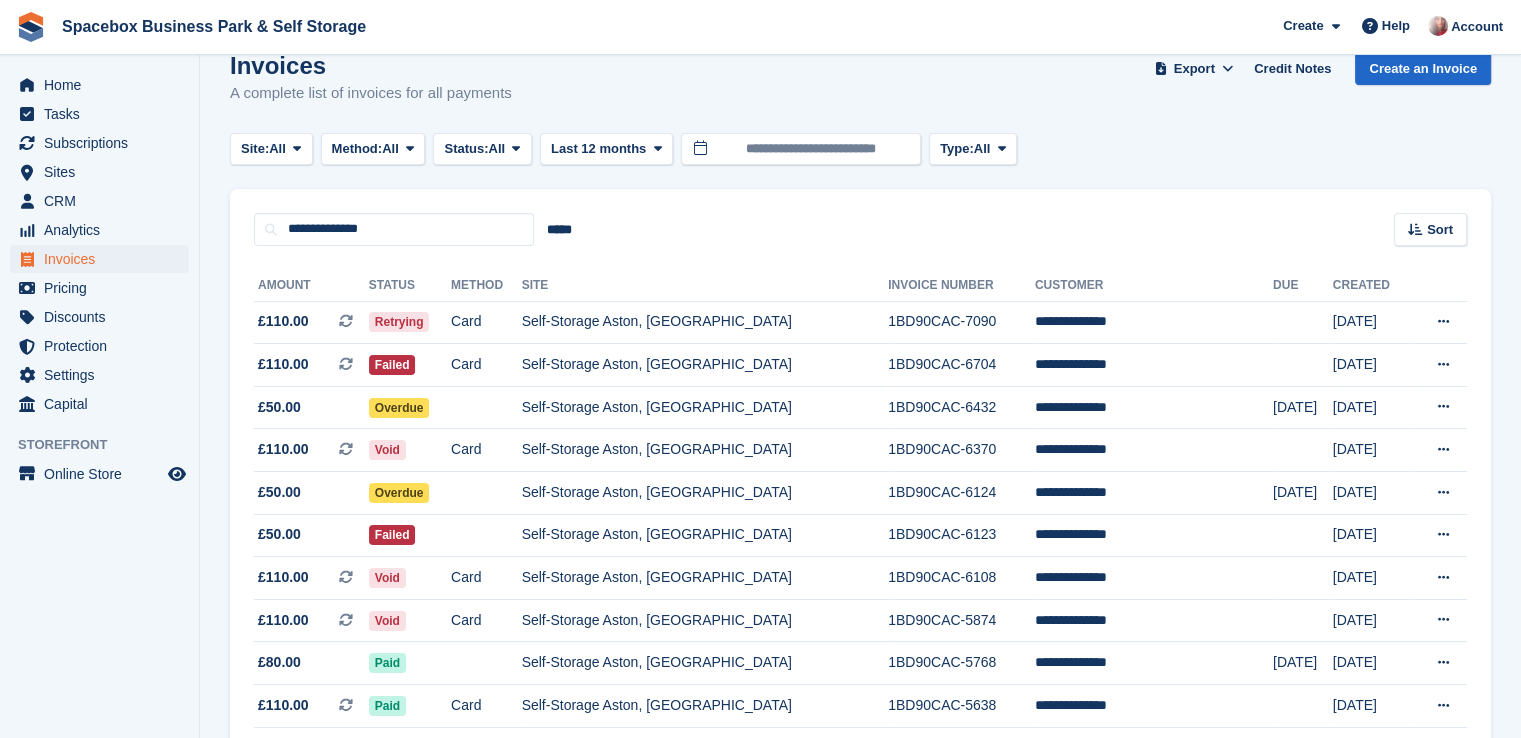 scroll, scrollTop: 40, scrollLeft: 0, axis: vertical 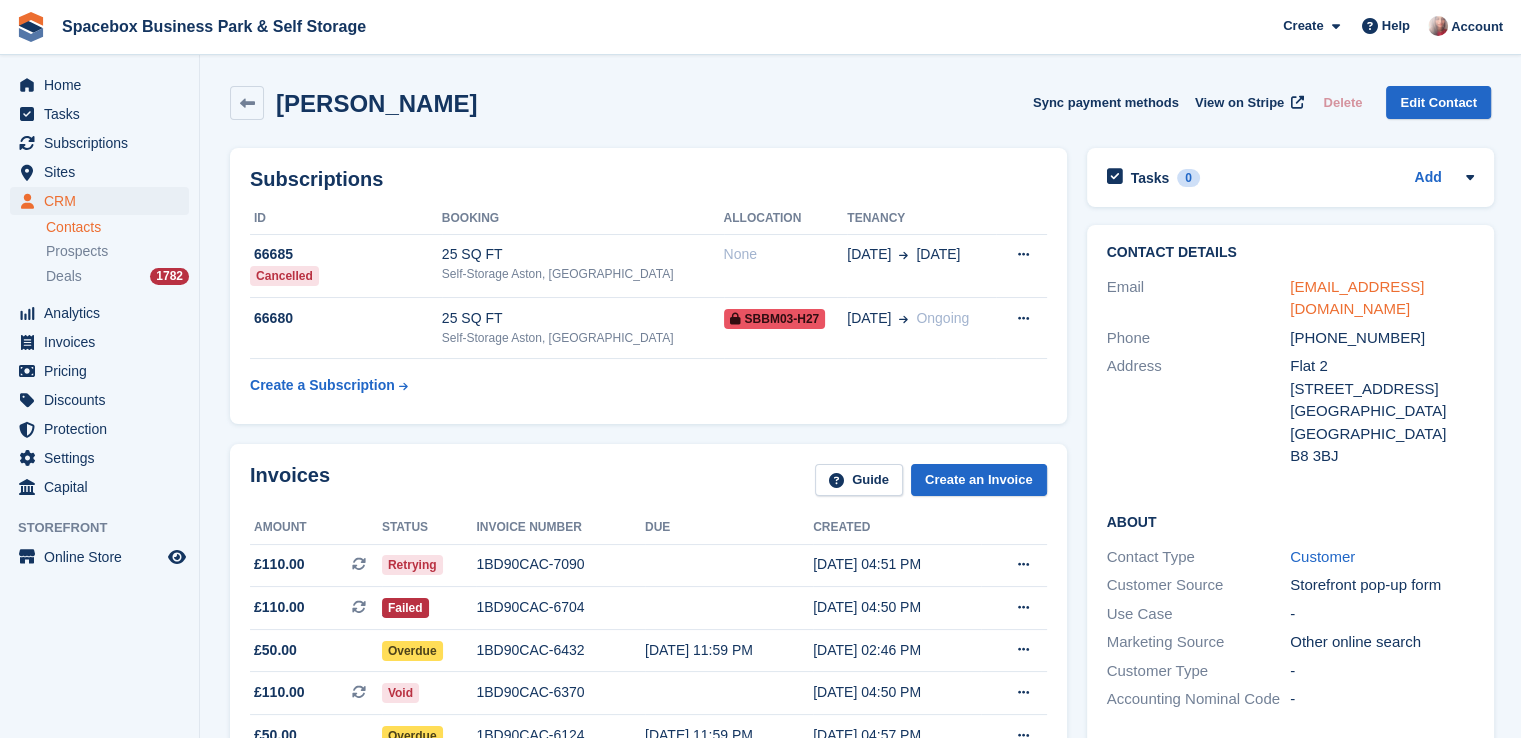 drag, startPoint x: 1368, startPoint y: 318, endPoint x: 1293, endPoint y: 294, distance: 78.74643 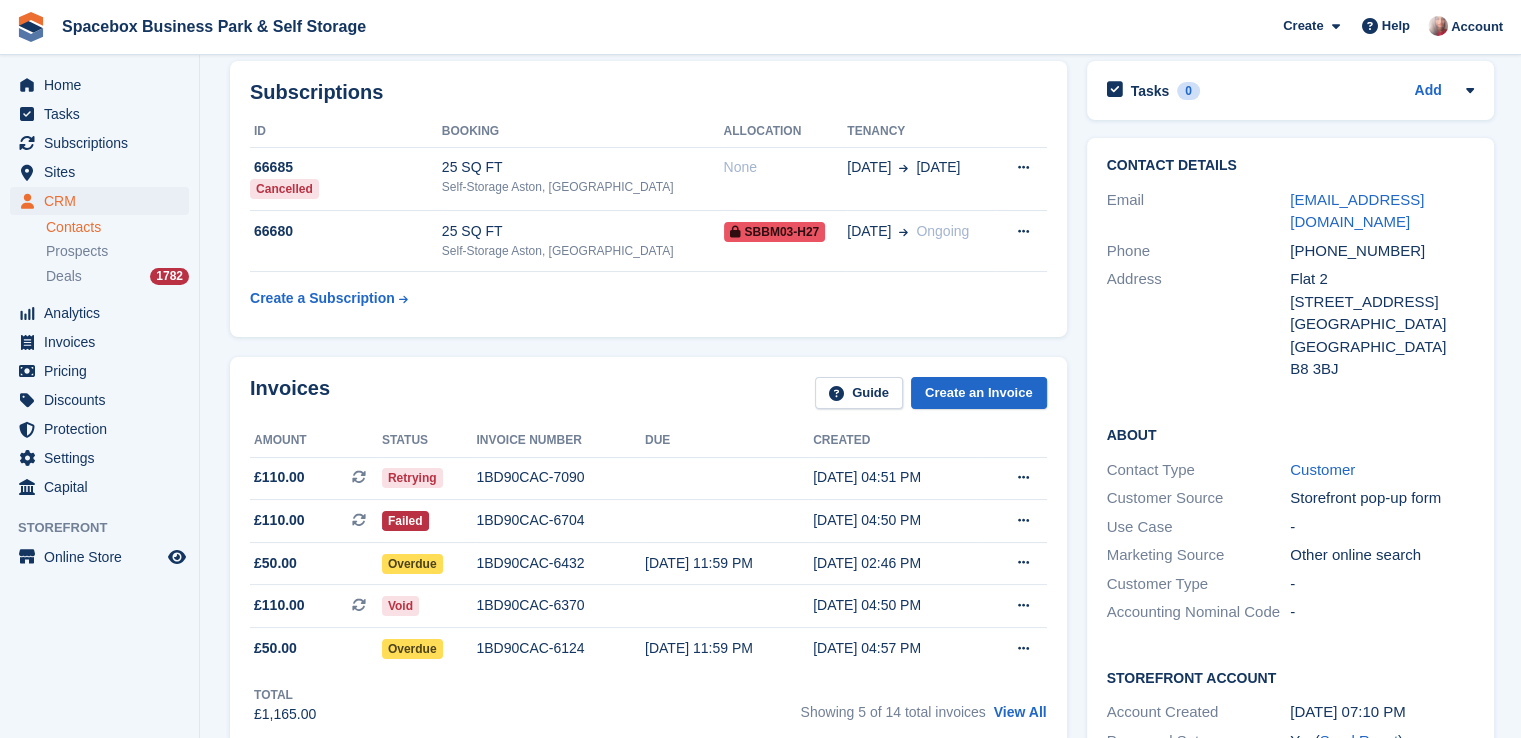 scroll, scrollTop: 0, scrollLeft: 0, axis: both 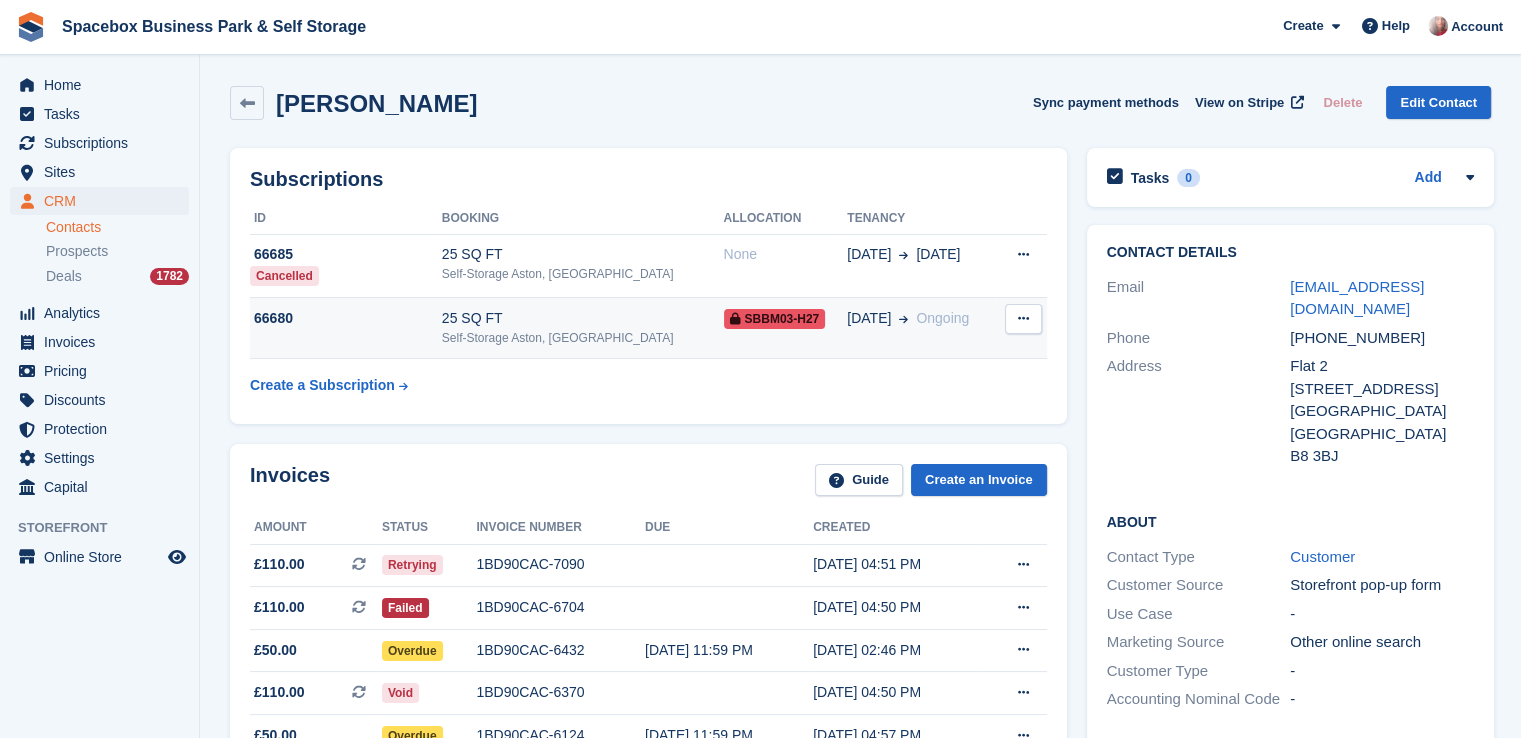 click on "25 SQ FT" at bounding box center [583, 318] 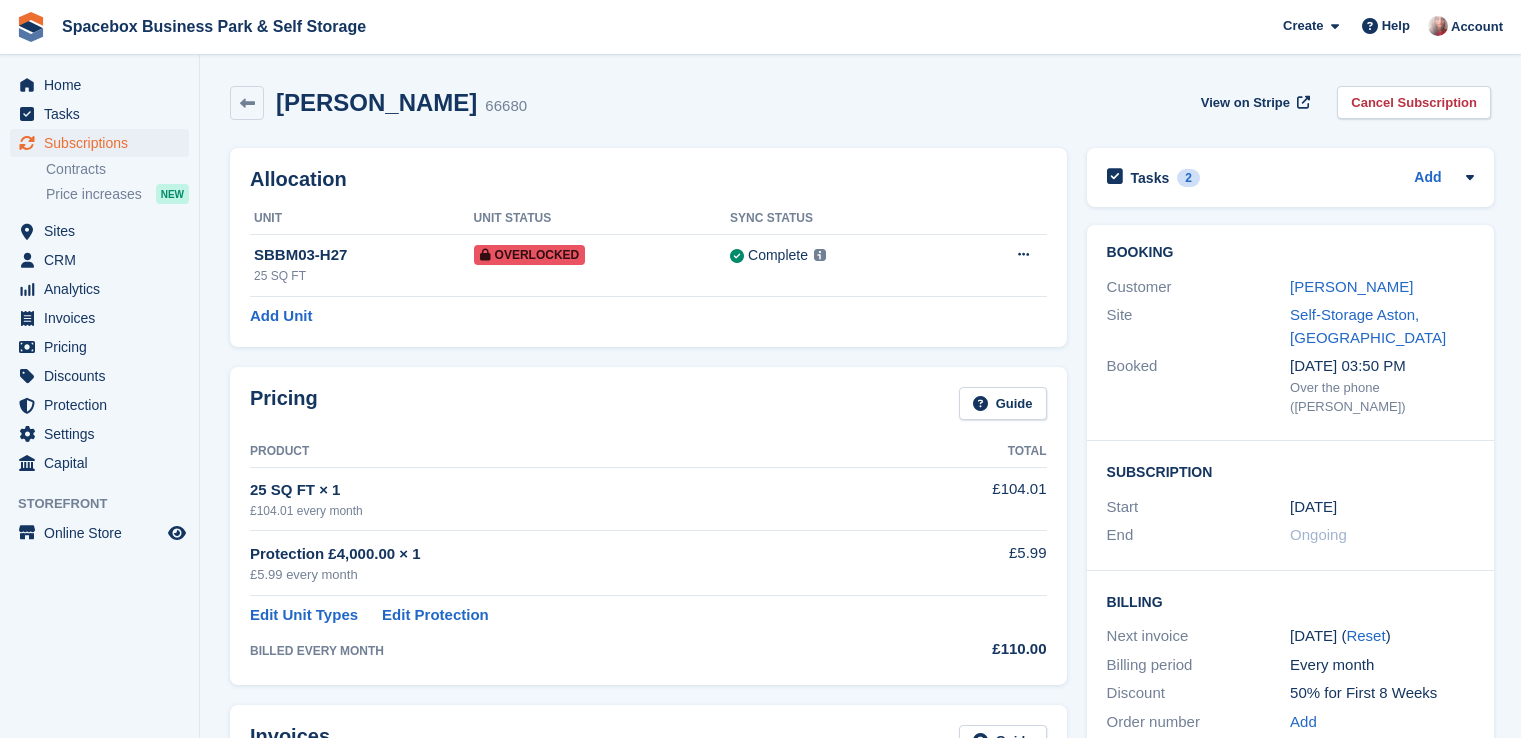 scroll, scrollTop: 1191, scrollLeft: 0, axis: vertical 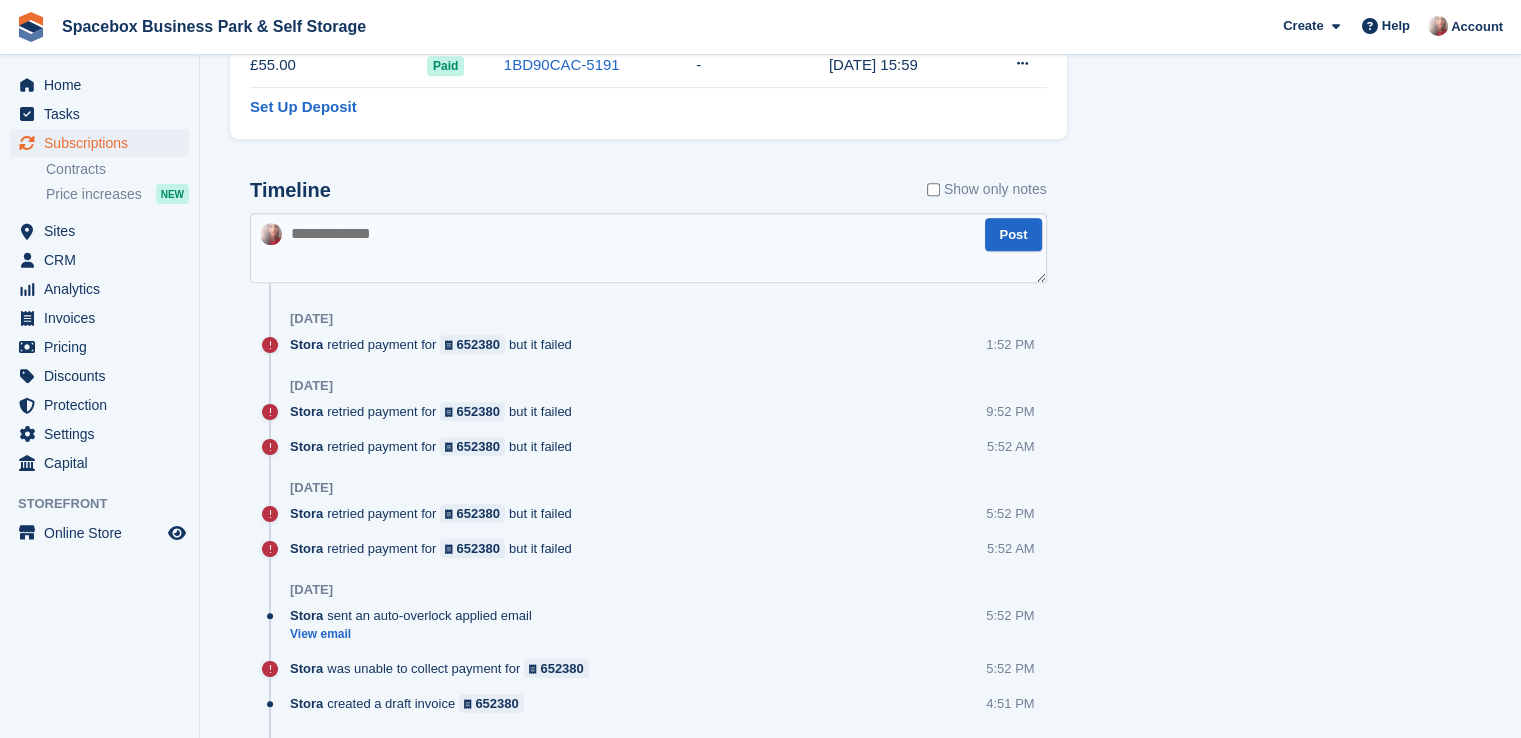 click at bounding box center (648, 248) 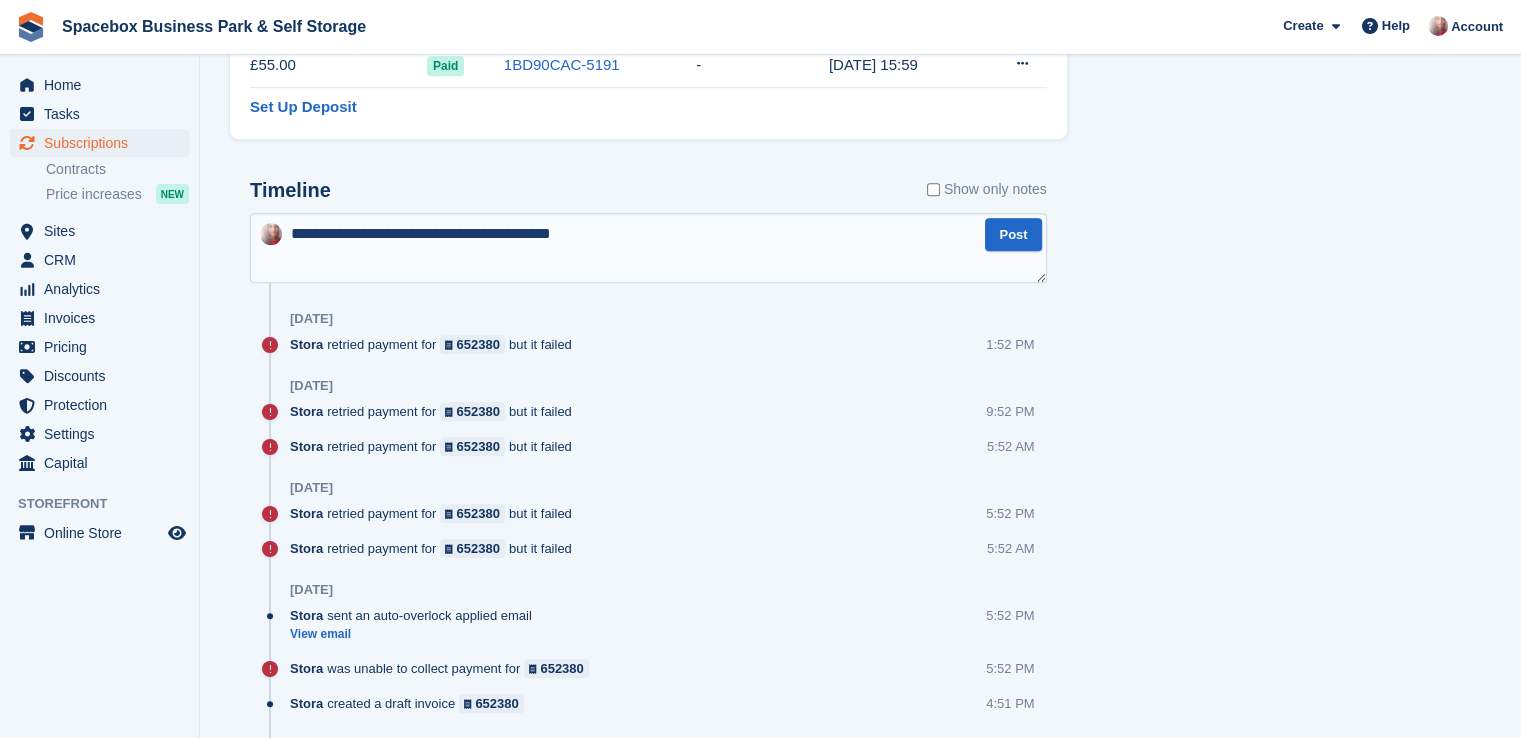type on "**********" 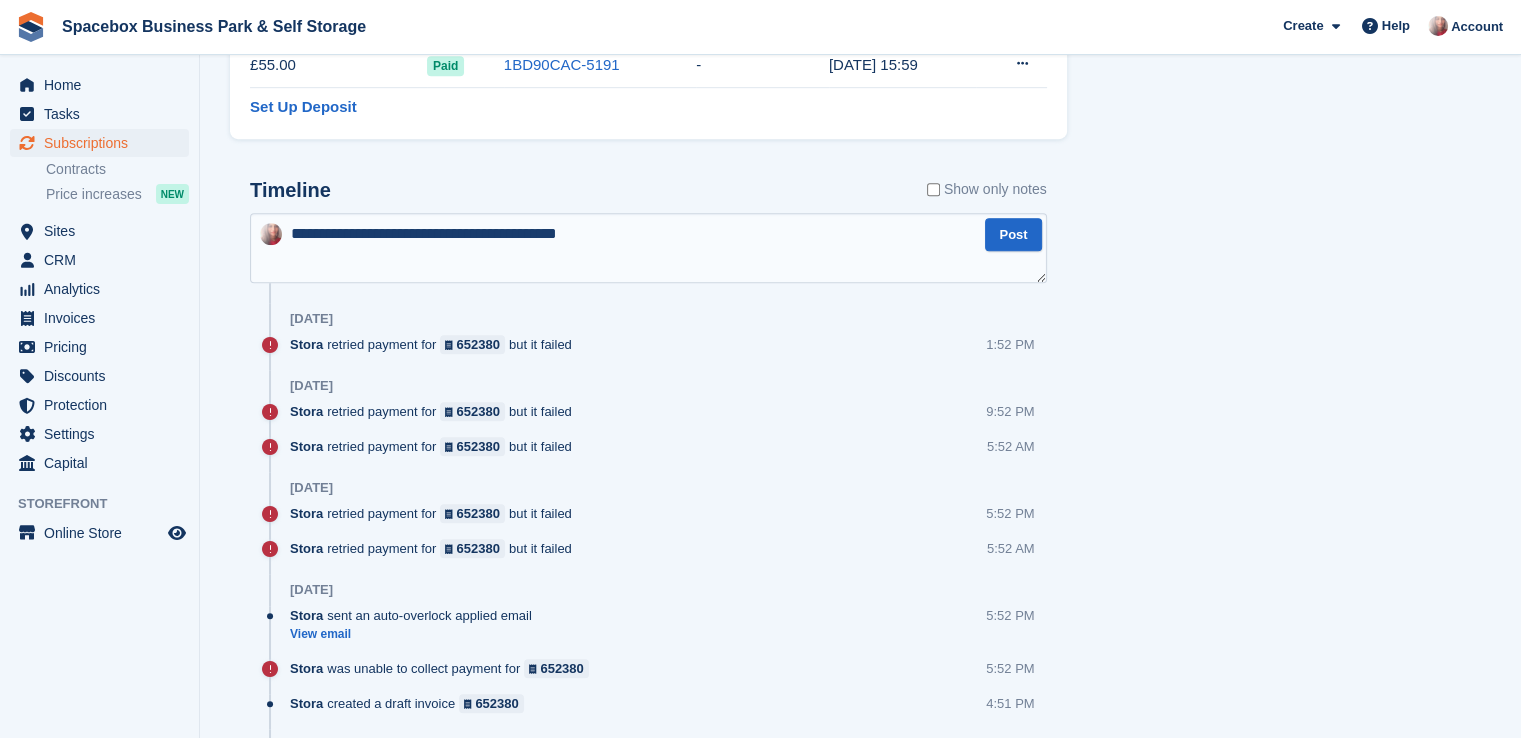 type 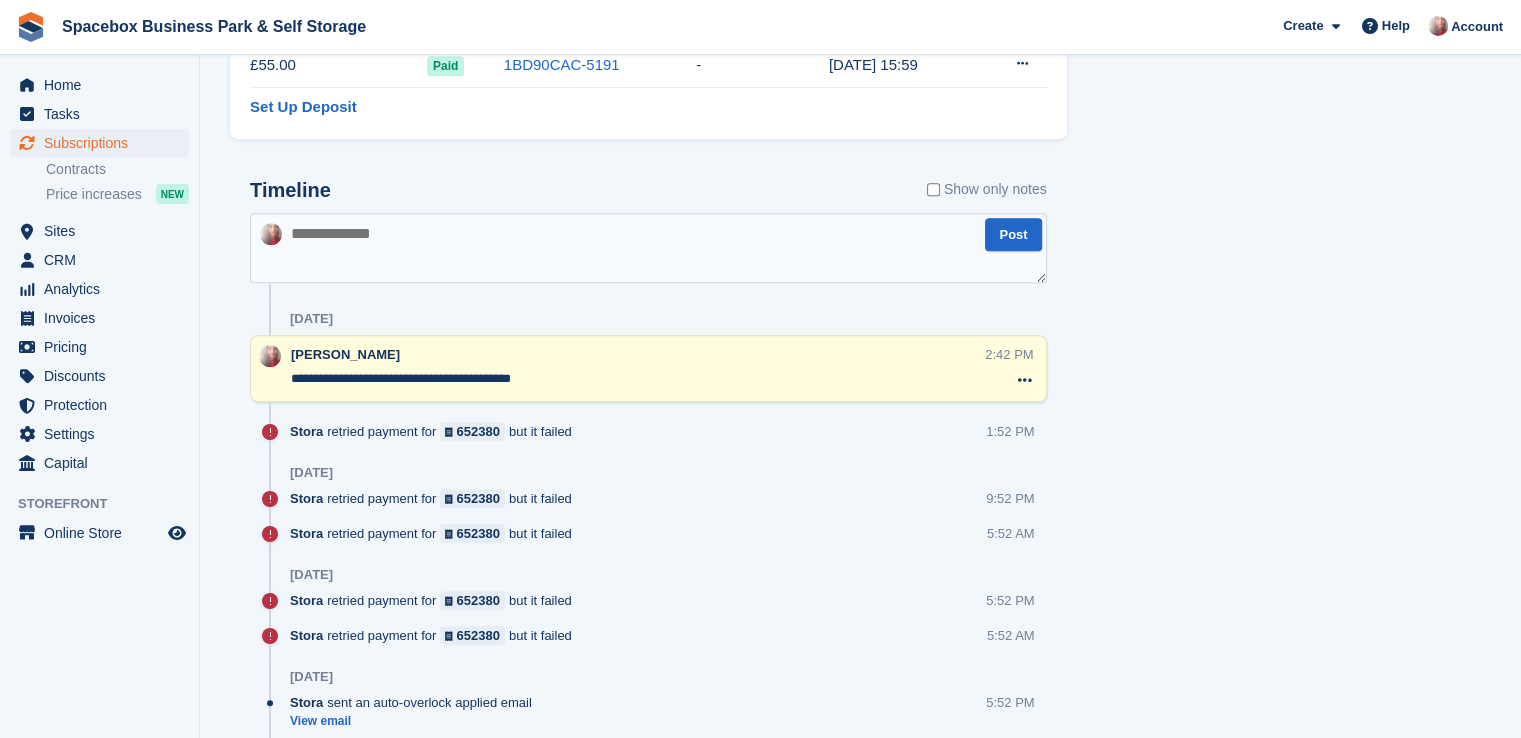 click at bounding box center [648, 248] 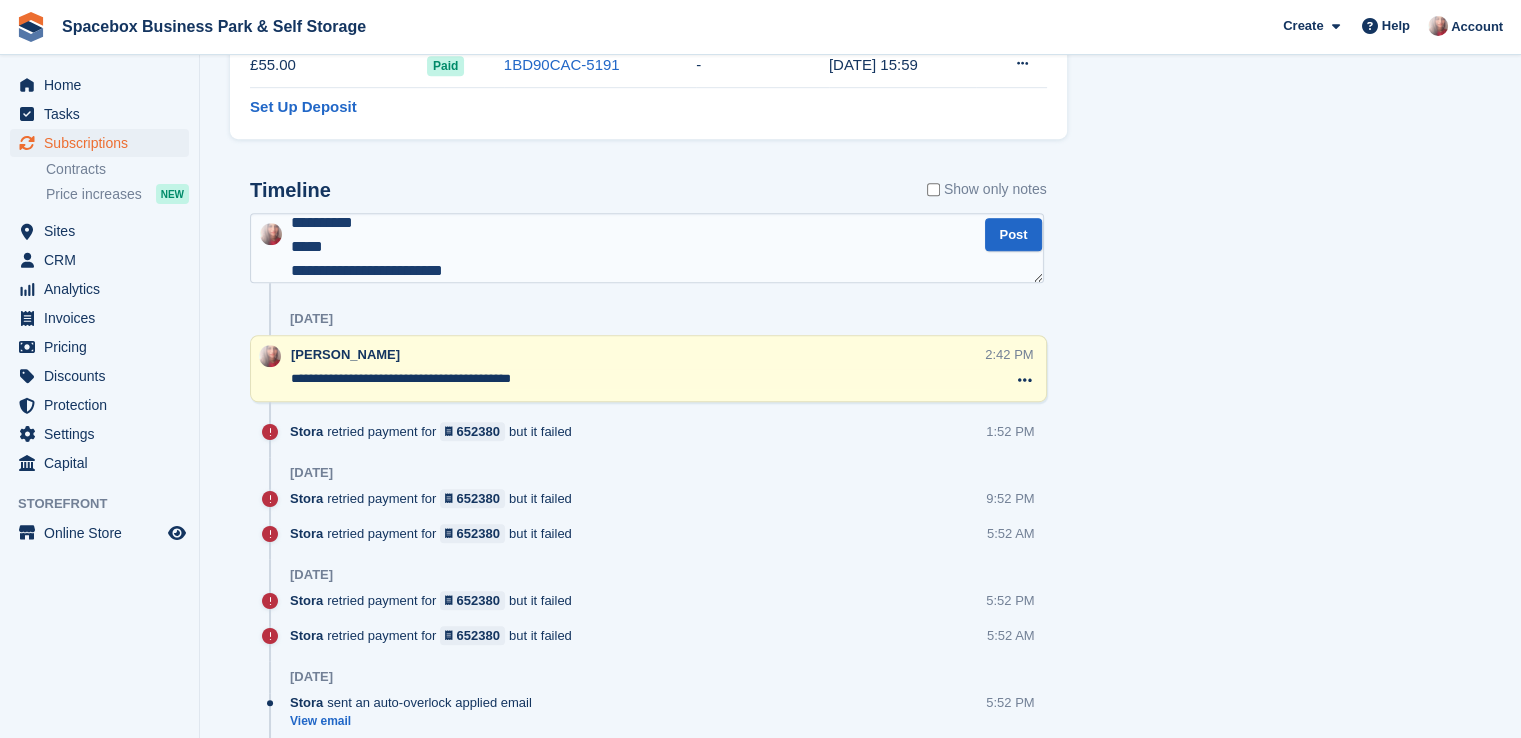 scroll, scrollTop: 0, scrollLeft: 0, axis: both 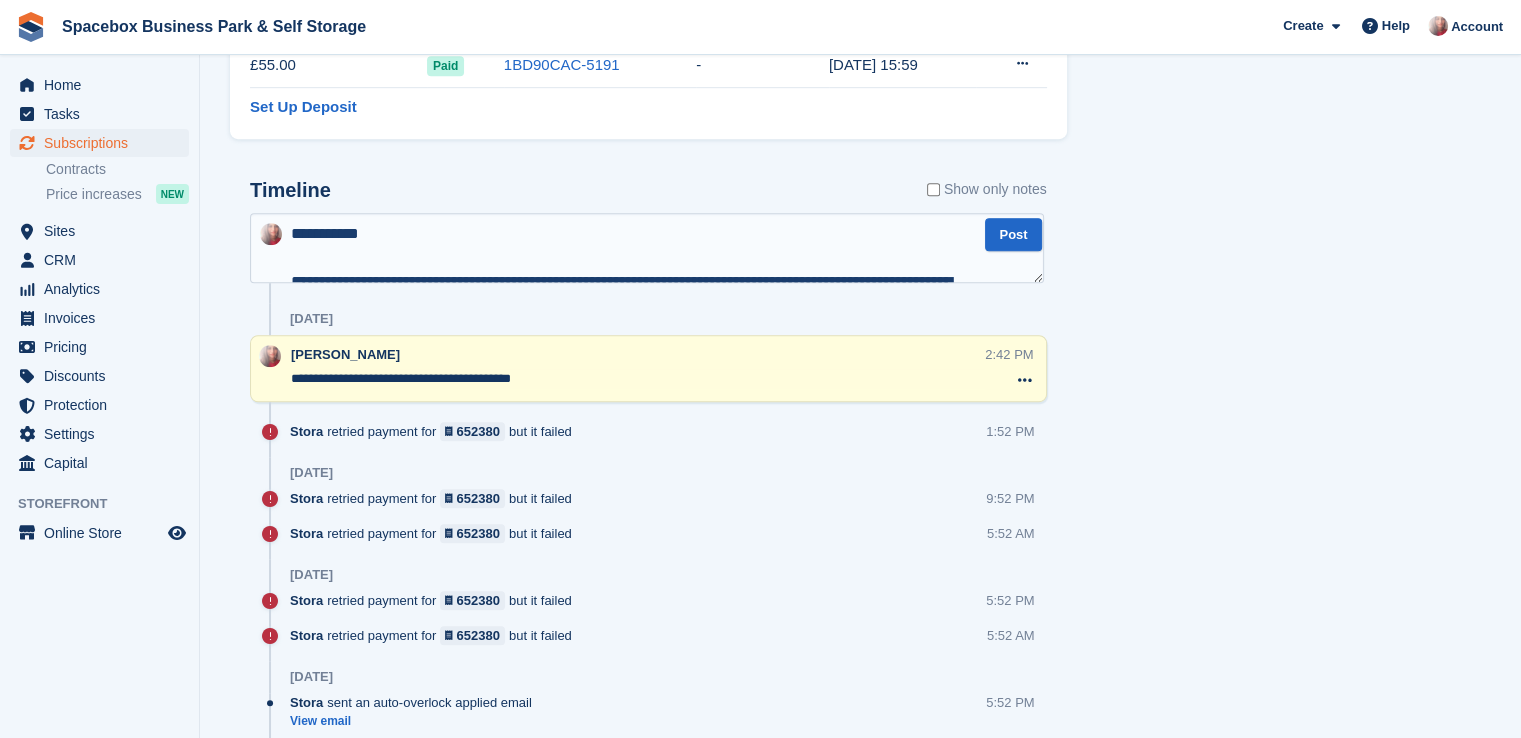 type 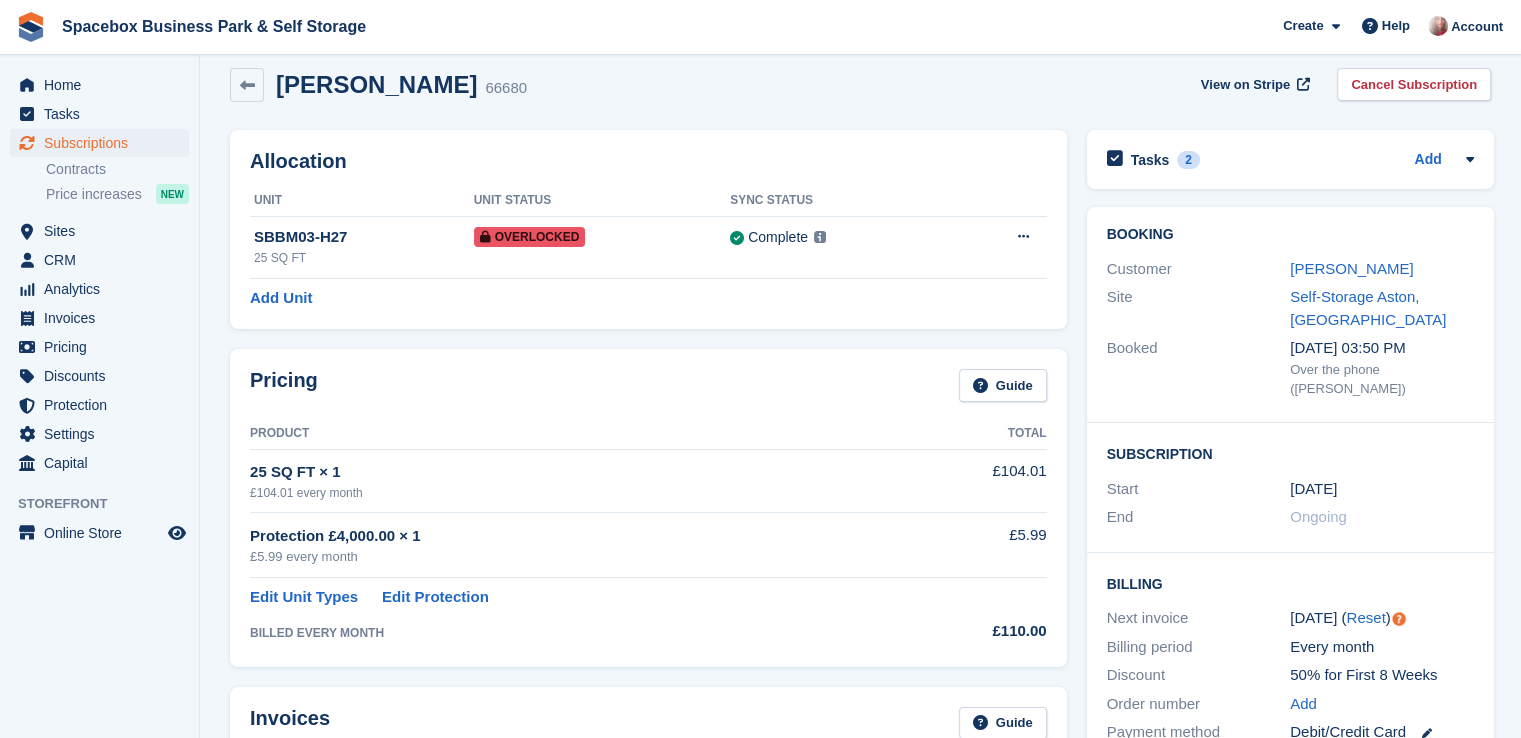 scroll, scrollTop: 0, scrollLeft: 0, axis: both 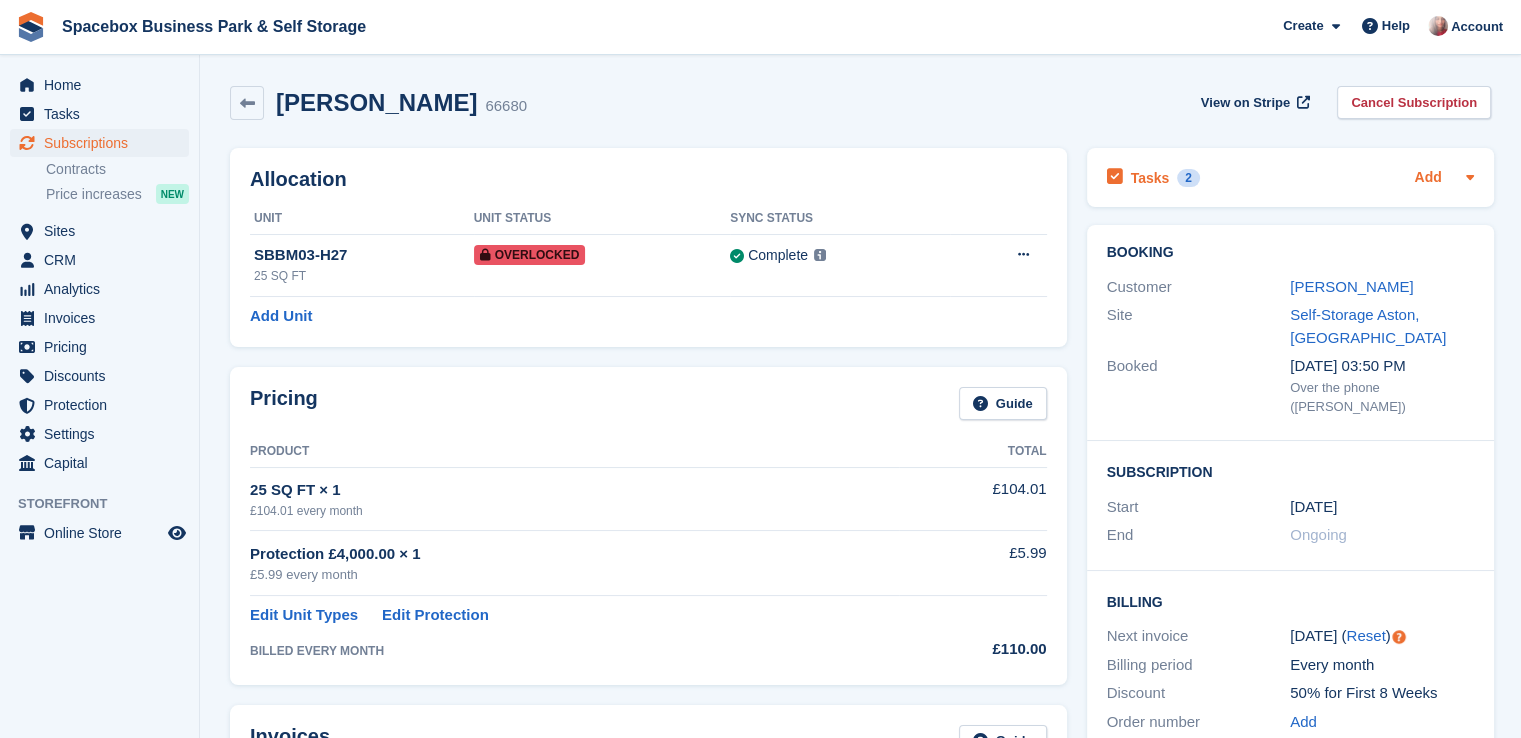 click on "Add" at bounding box center [1427, 178] 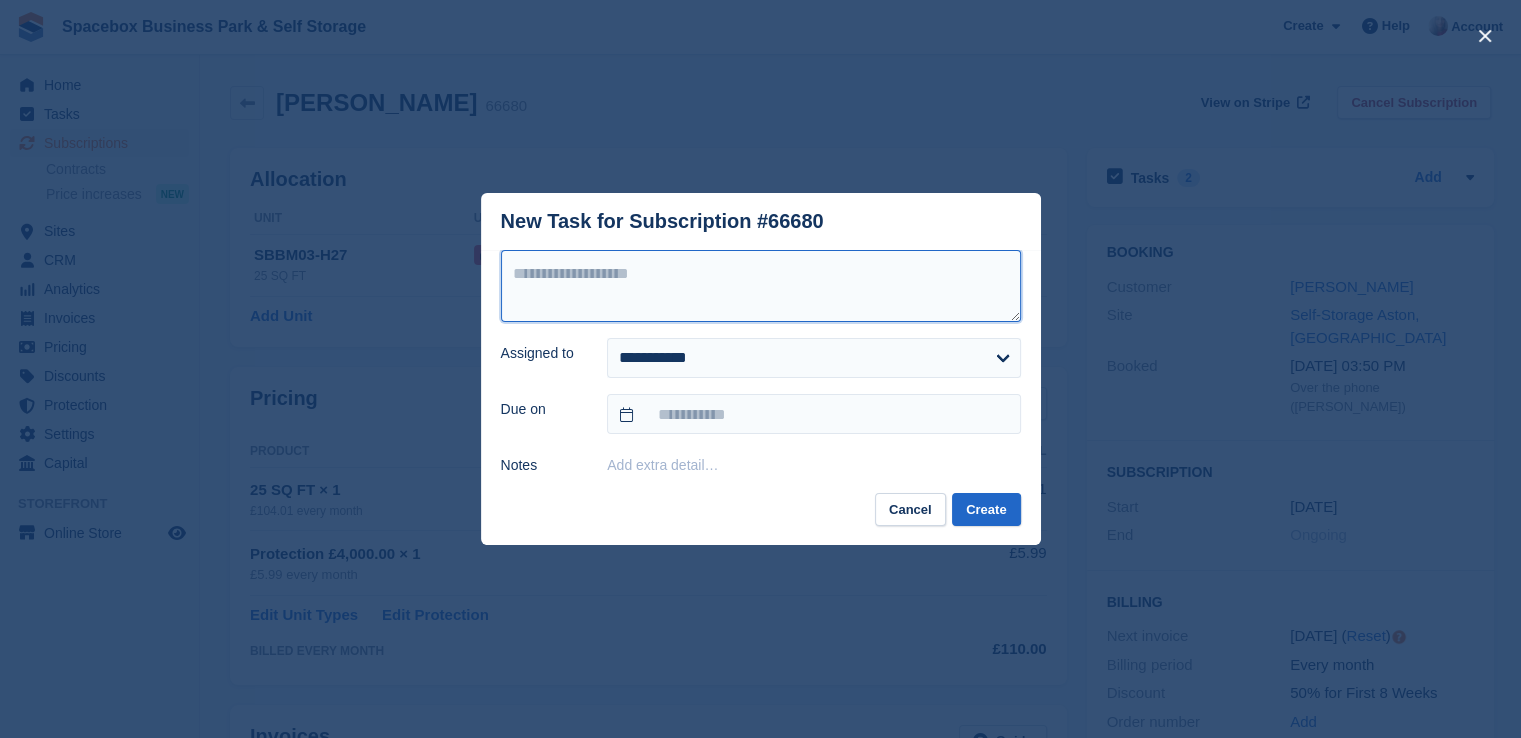 click at bounding box center (761, 286) 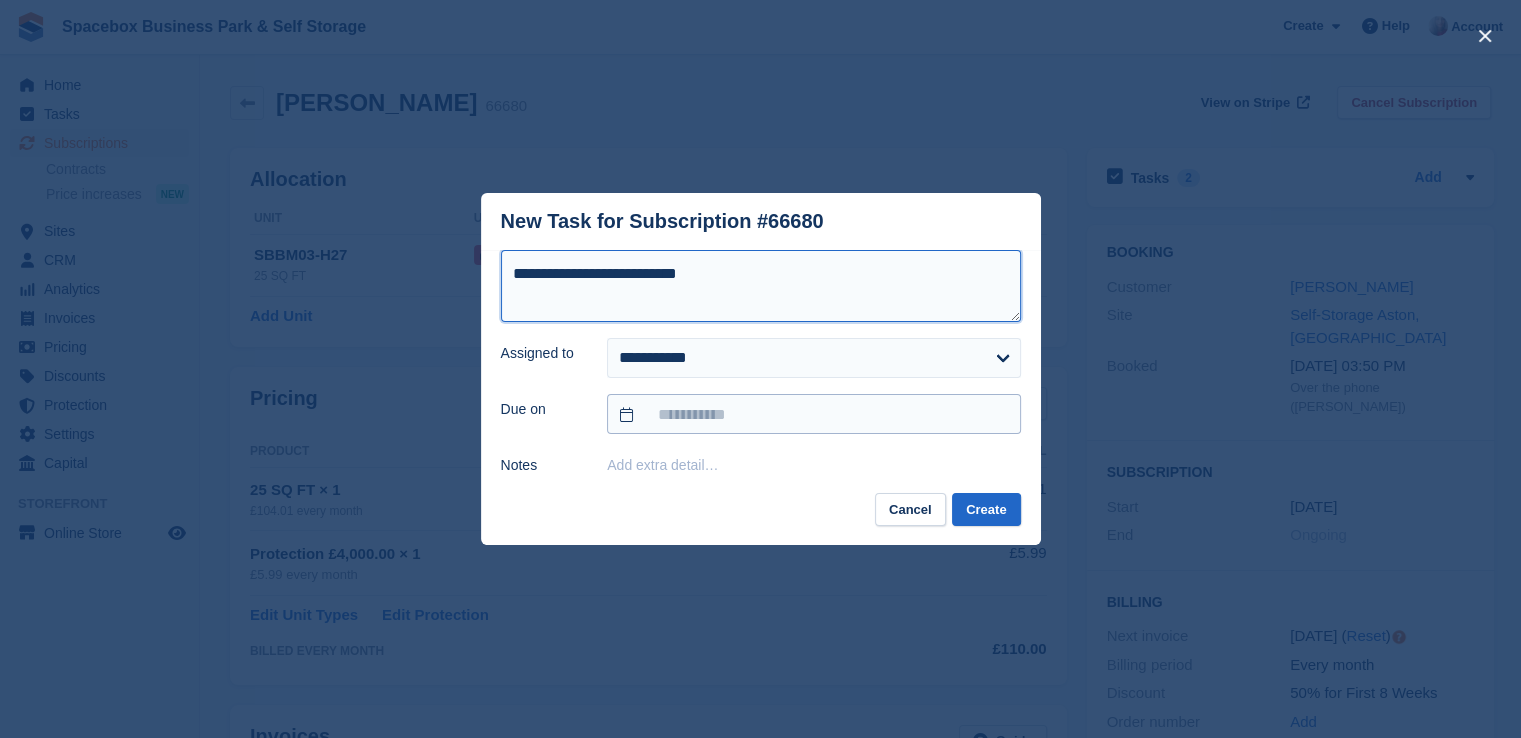 type on "**********" 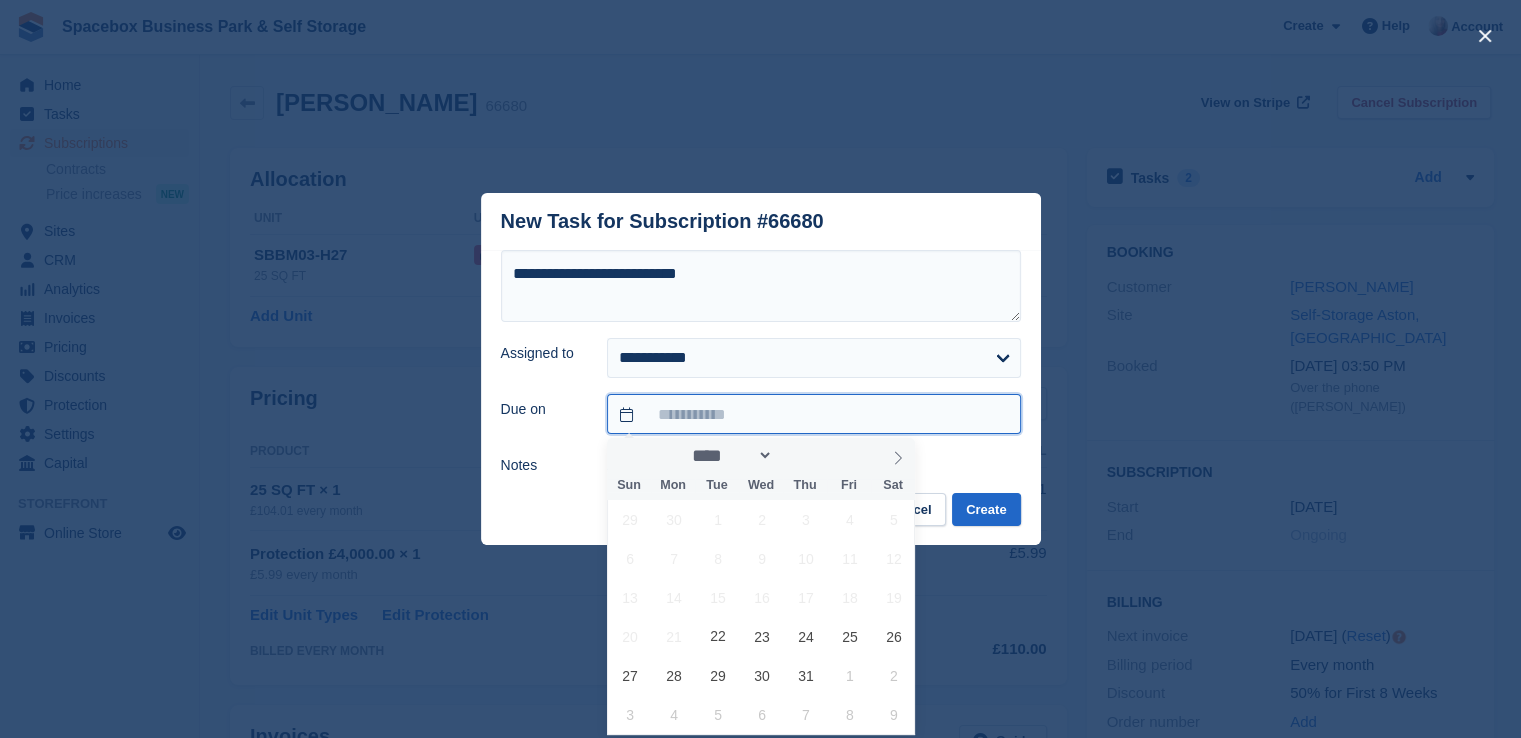 click at bounding box center [813, 414] 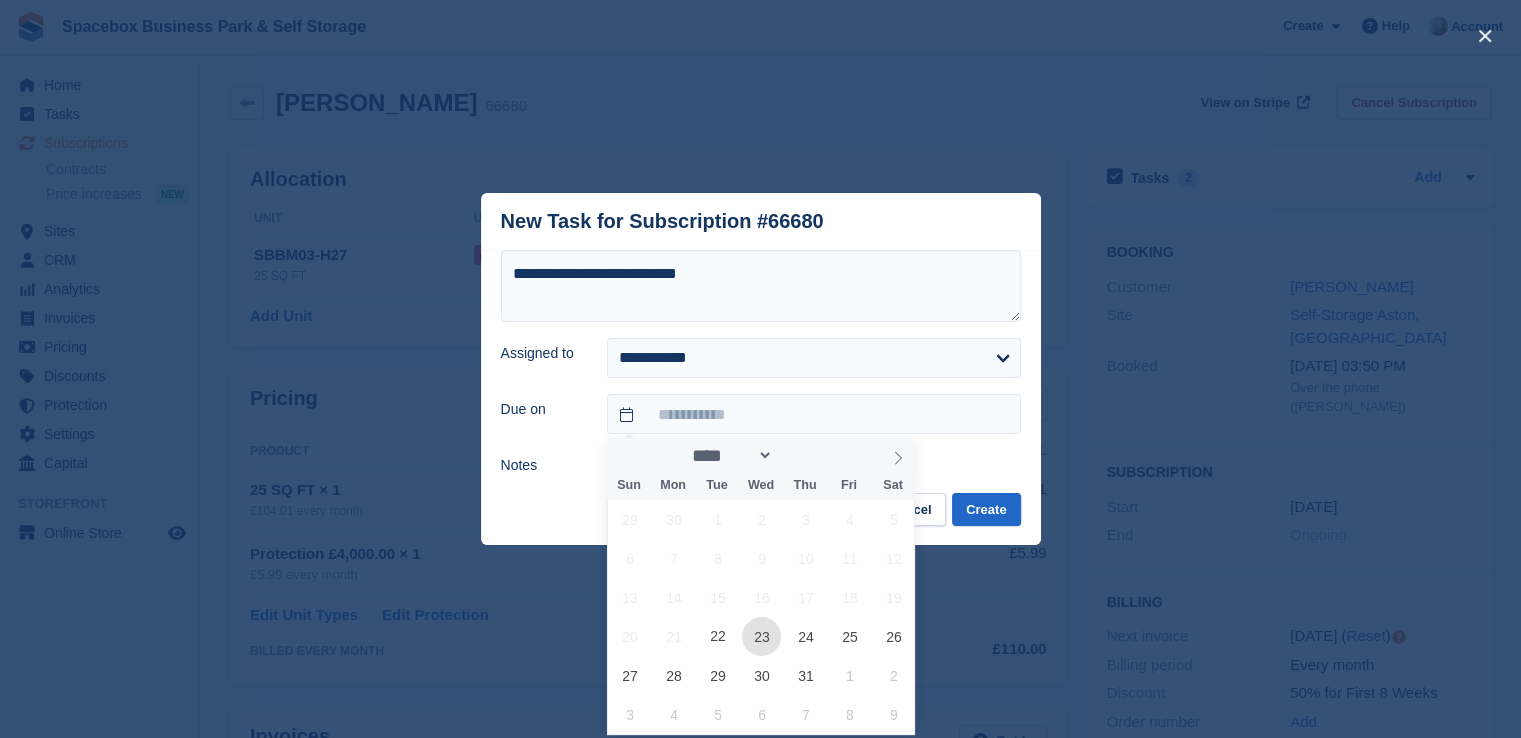 click on "23" at bounding box center [761, 636] 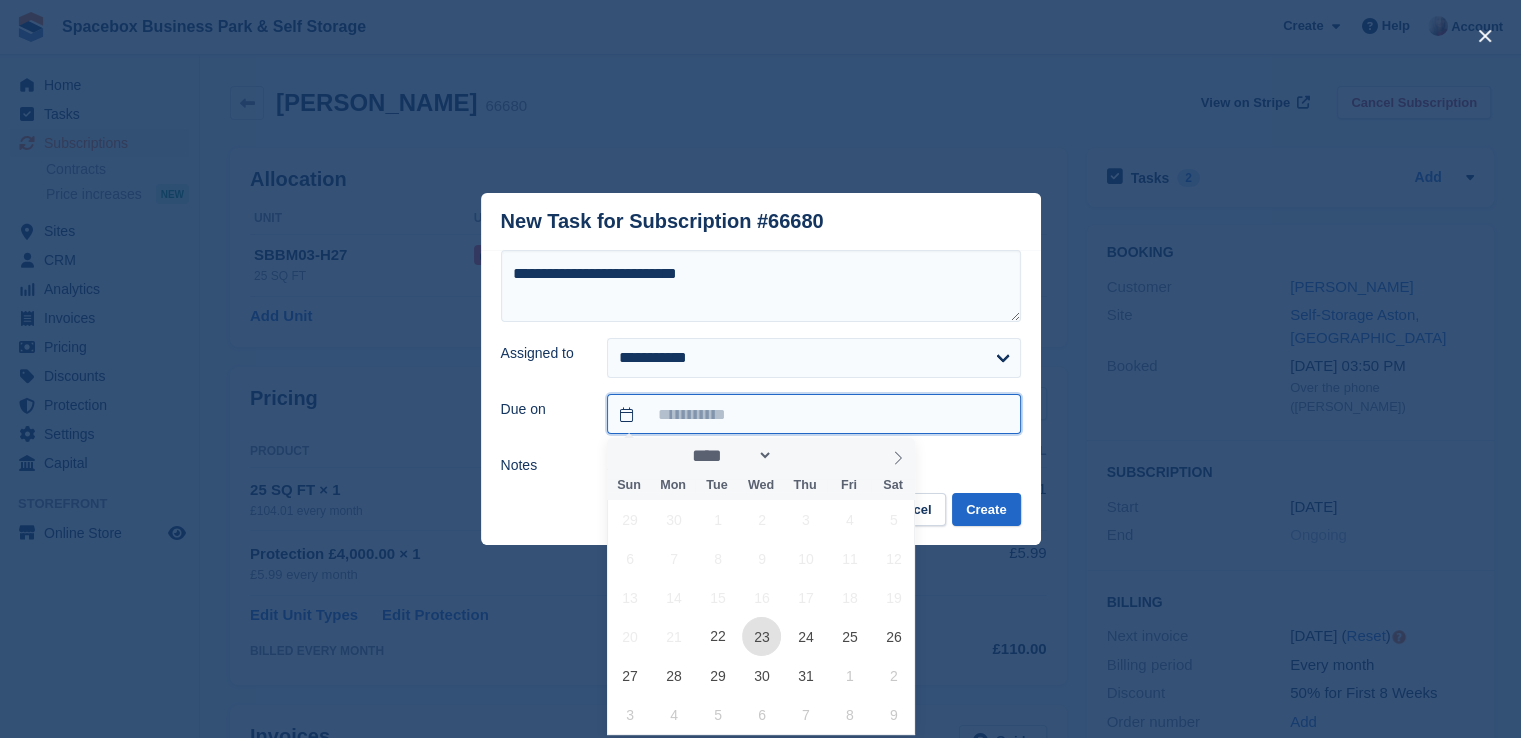 type on "**********" 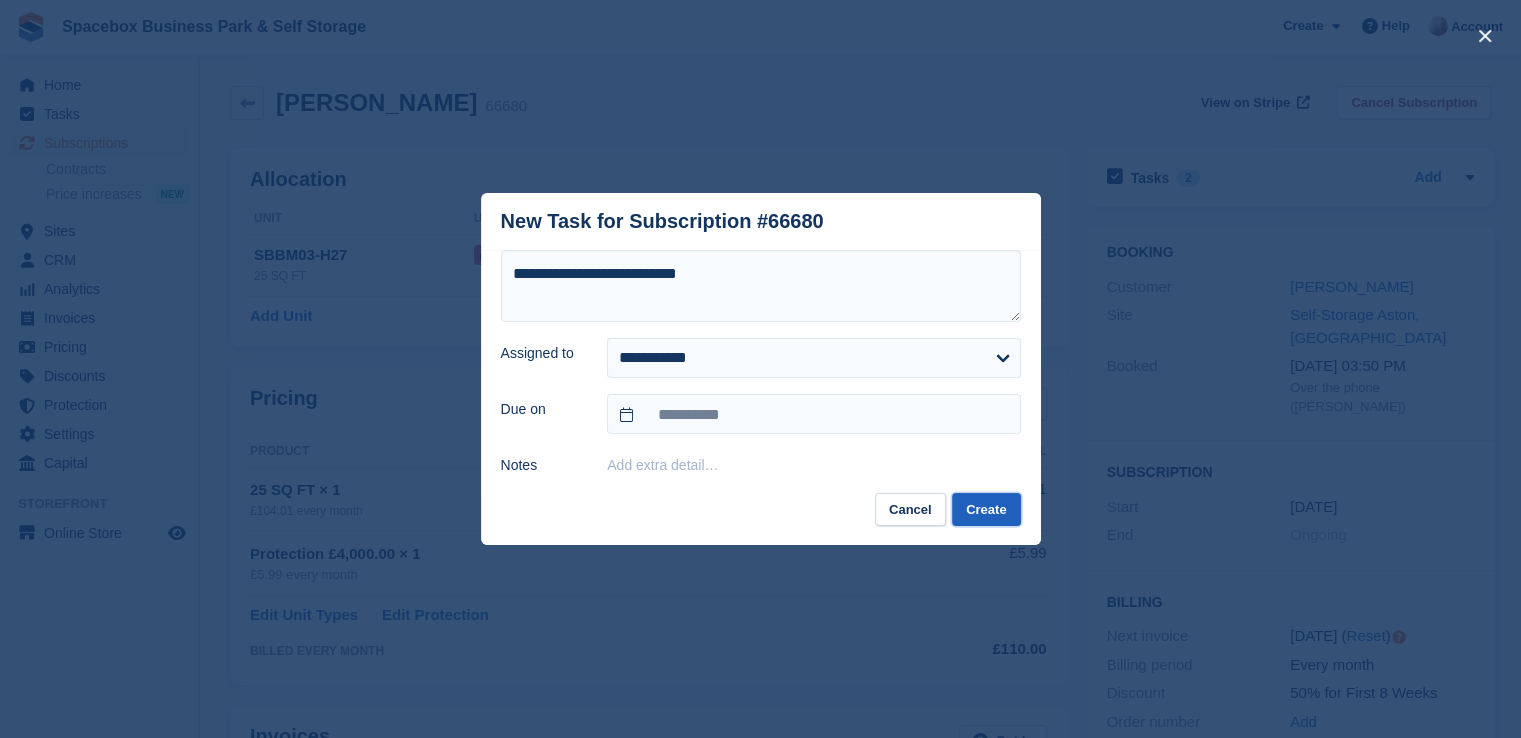 click on "Create" at bounding box center [986, 509] 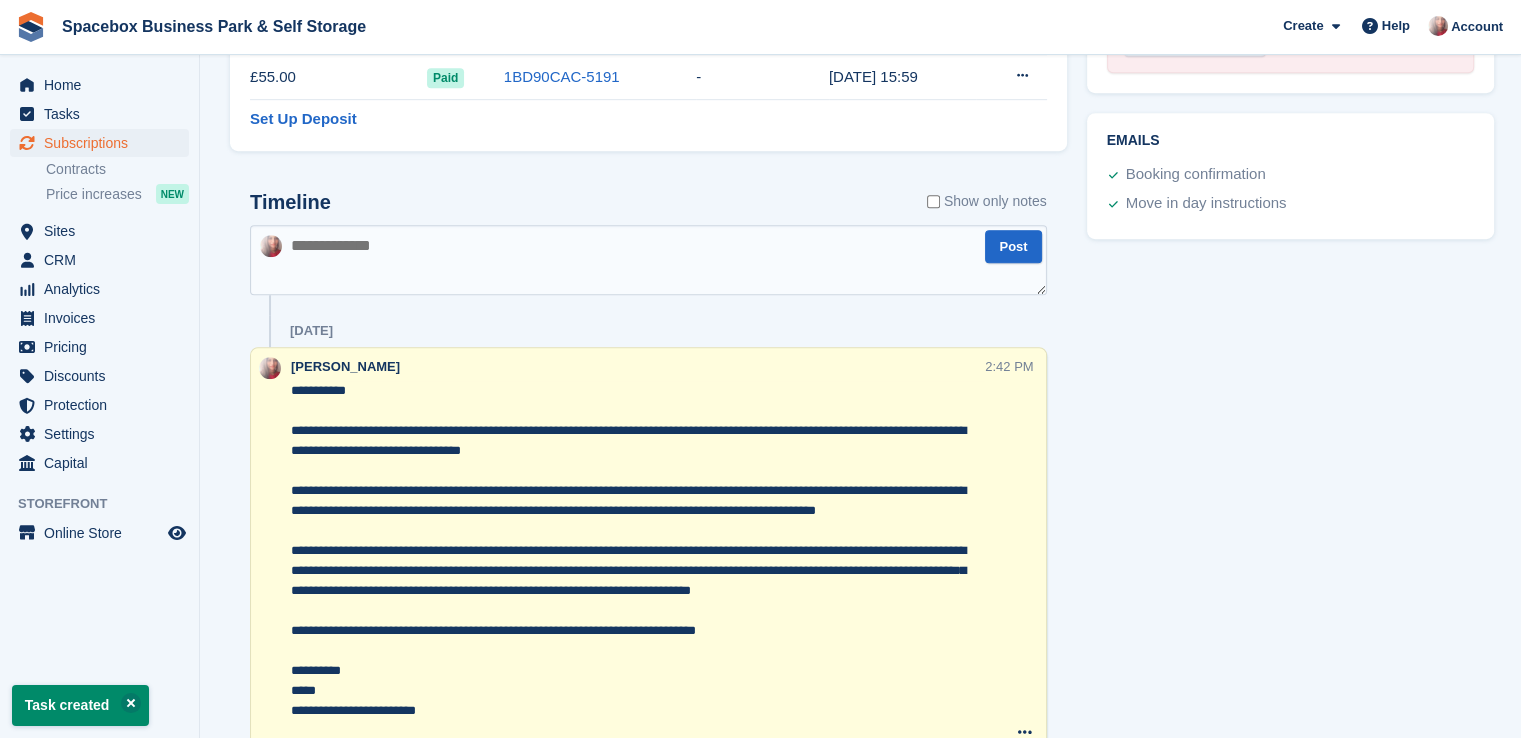 scroll, scrollTop: 1195, scrollLeft: 0, axis: vertical 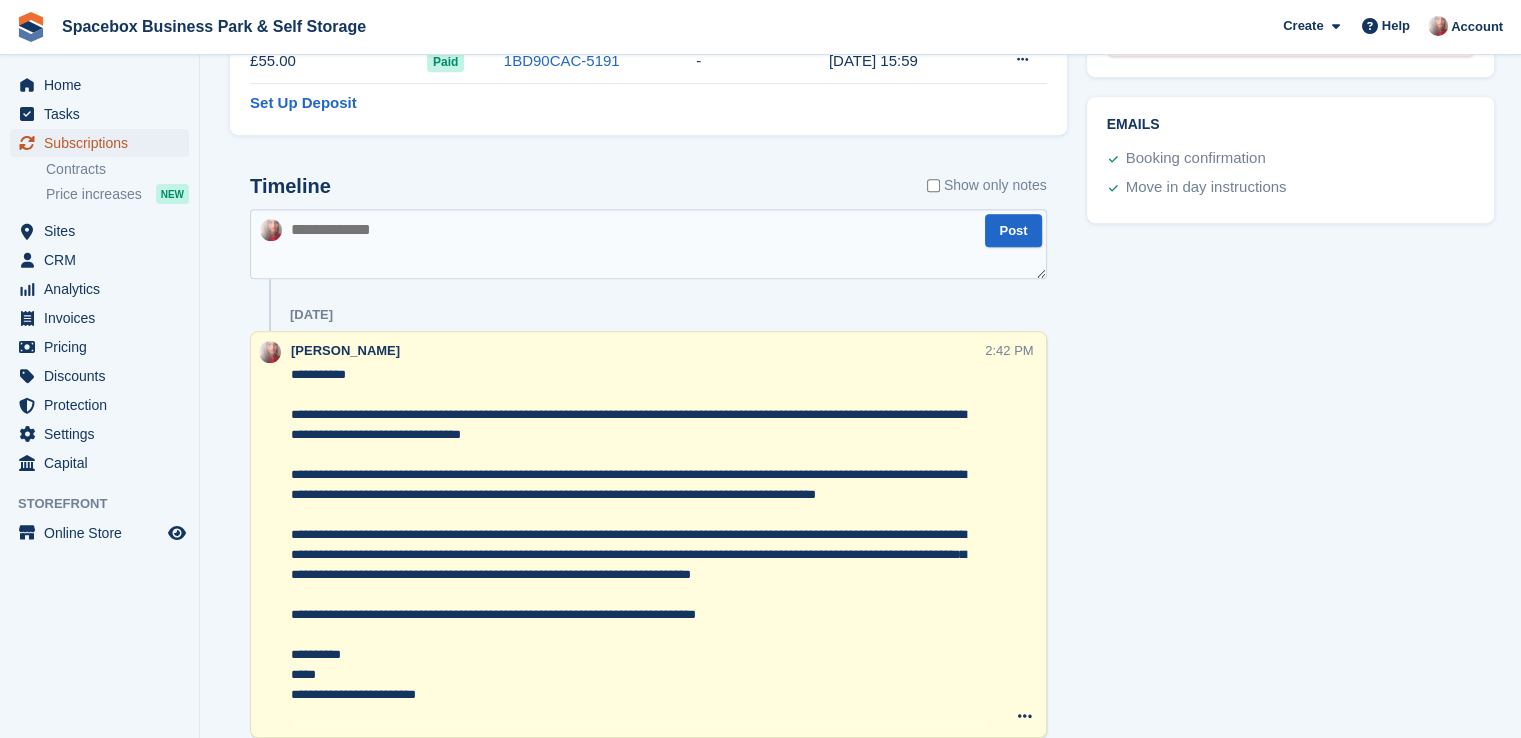 click on "Subscriptions" at bounding box center (104, 143) 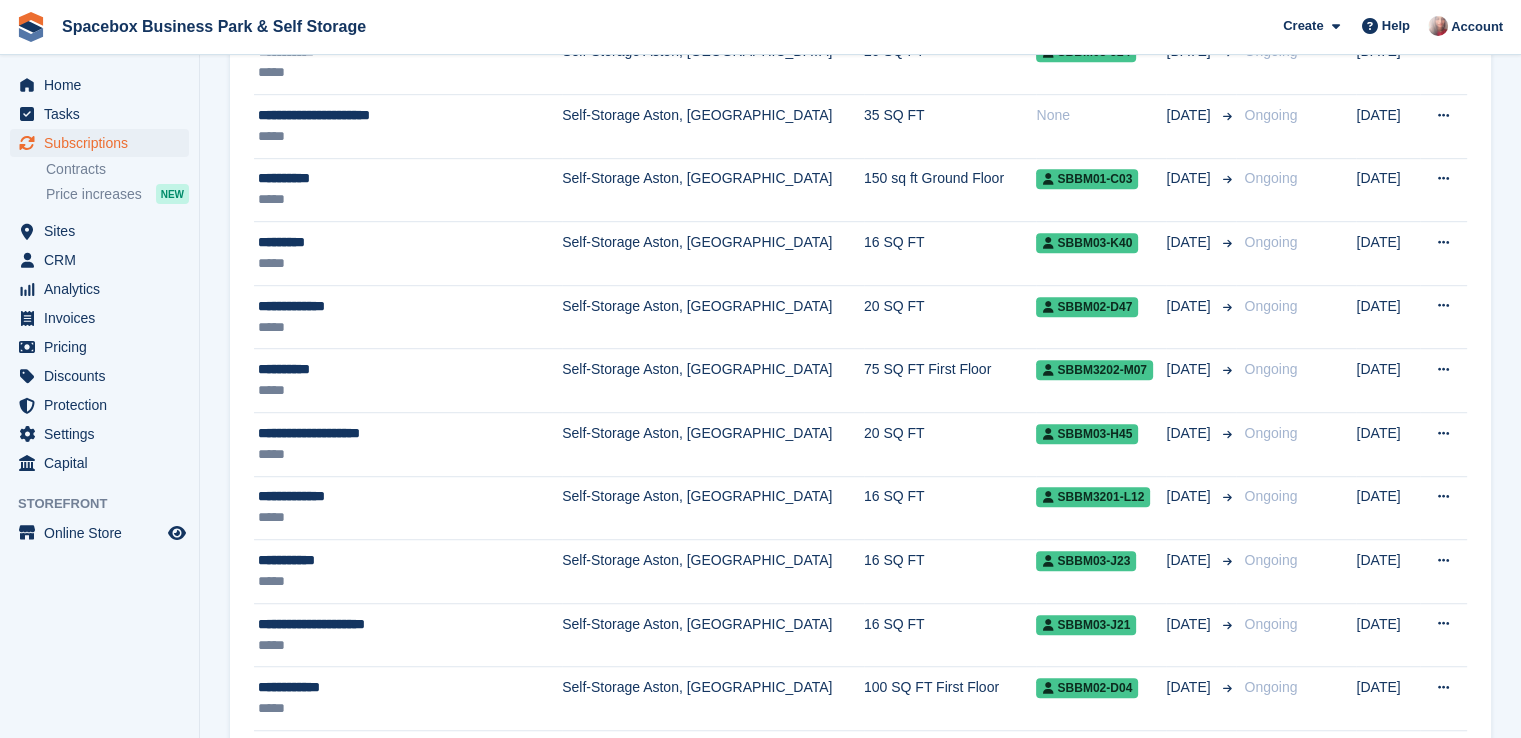 scroll, scrollTop: 0, scrollLeft: 0, axis: both 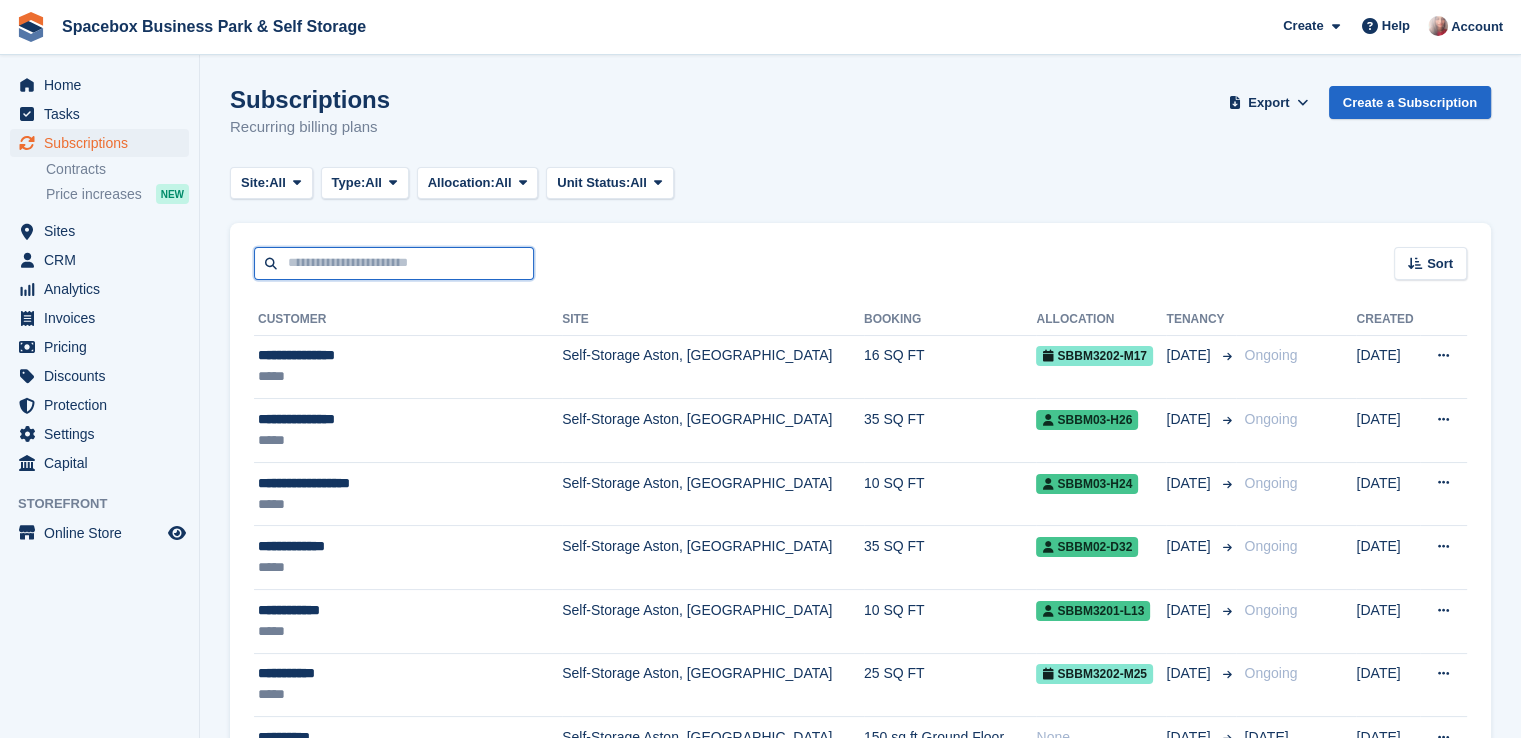 click at bounding box center (394, 263) 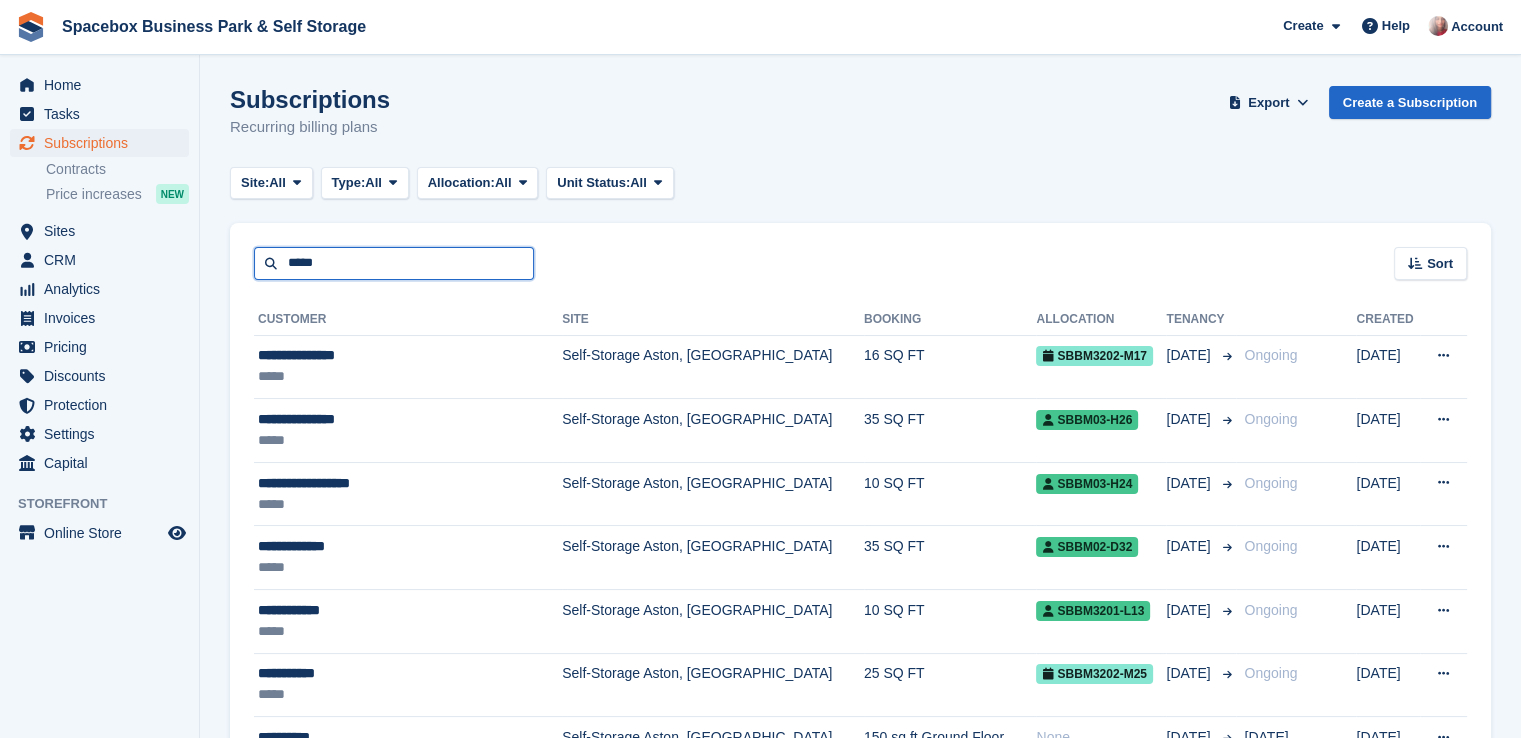 type on "*****" 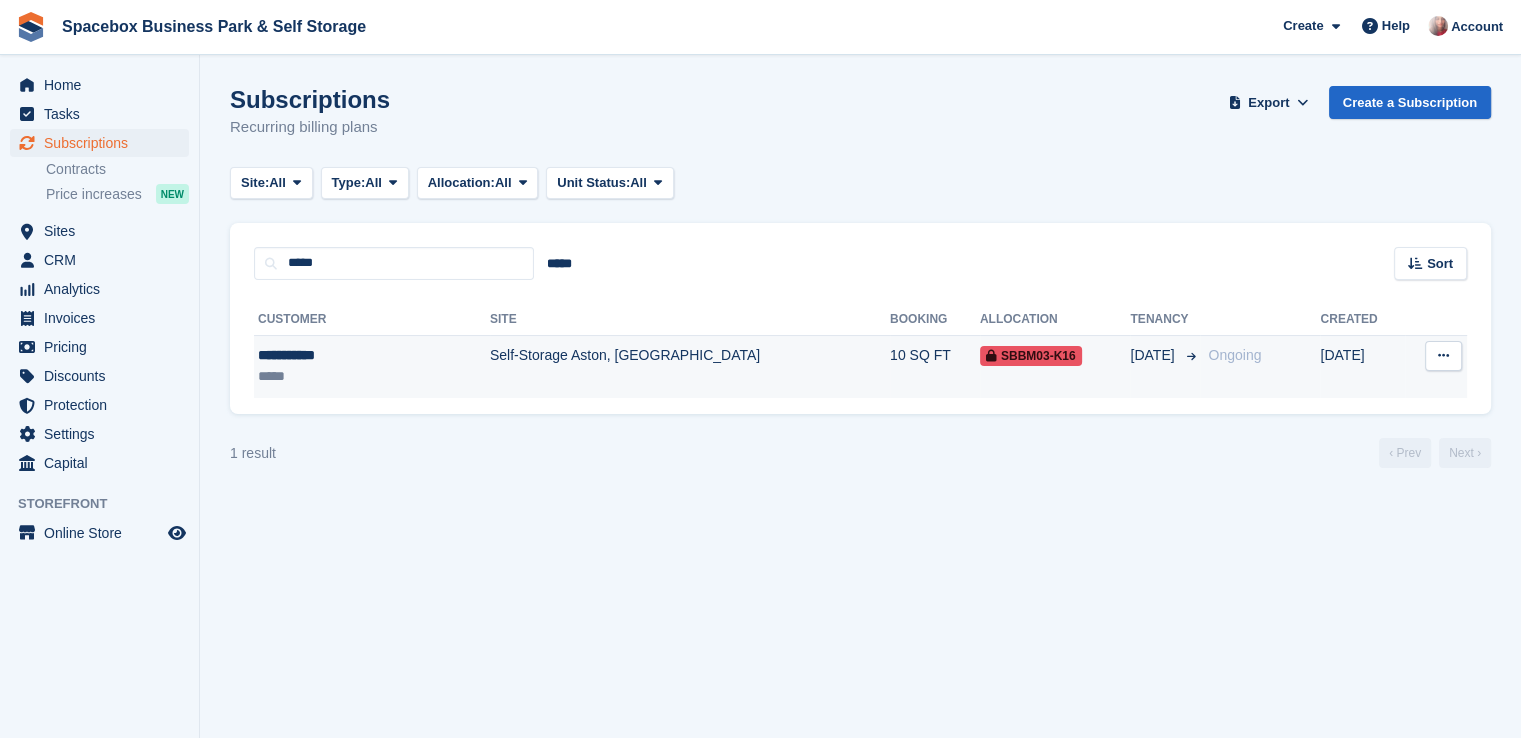 click on "**********" at bounding box center [335, 355] 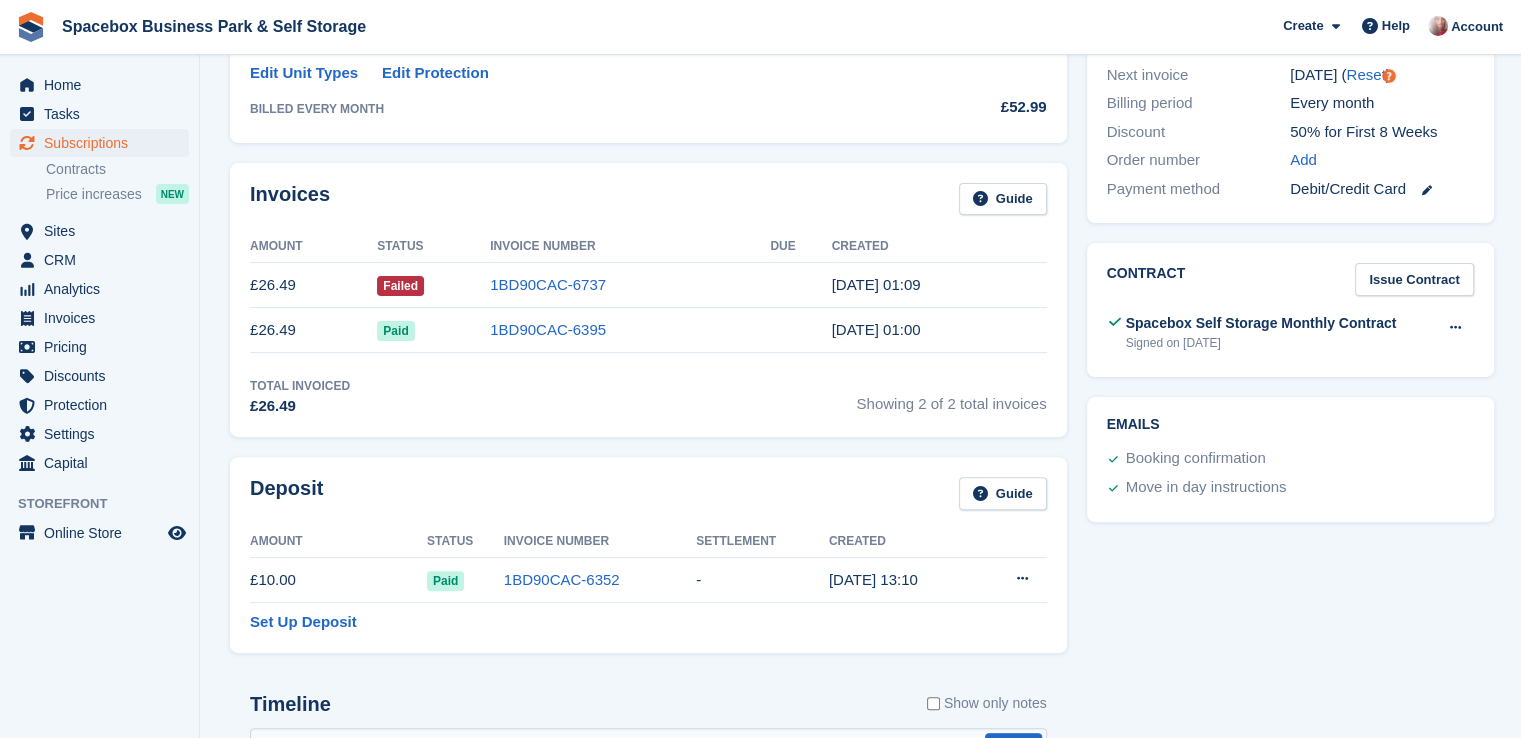 scroll, scrollTop: 597, scrollLeft: 0, axis: vertical 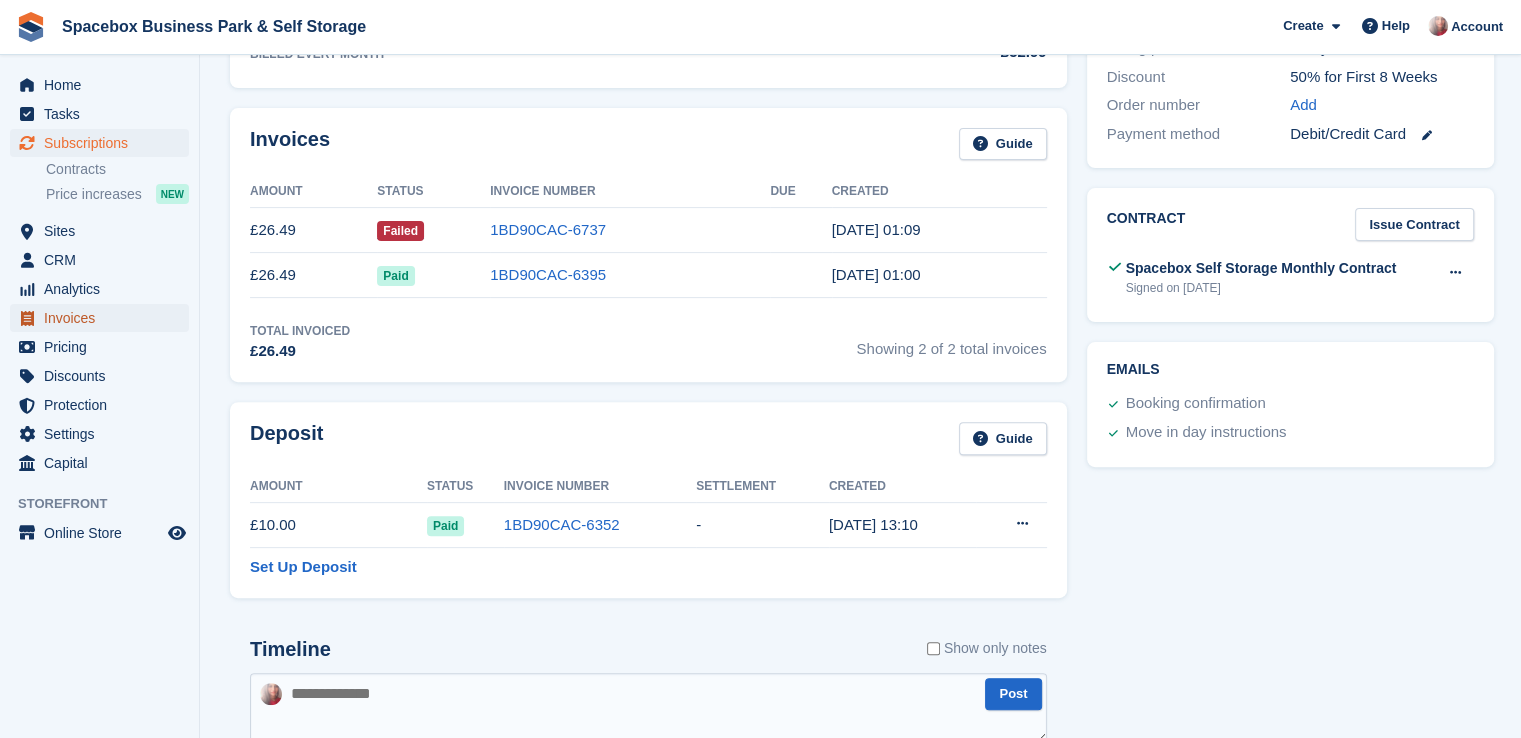 click on "Invoices" at bounding box center [104, 318] 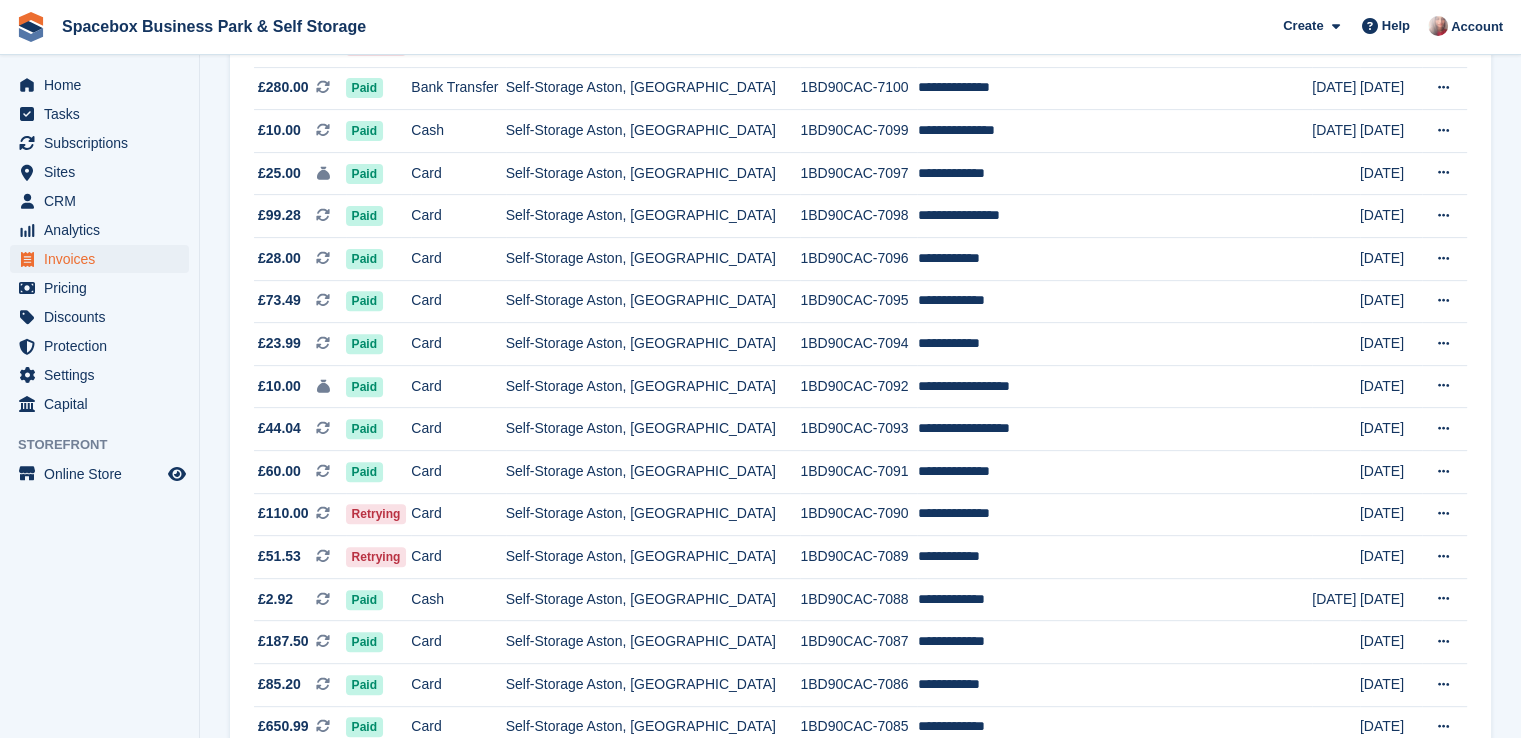 scroll, scrollTop: 757, scrollLeft: 0, axis: vertical 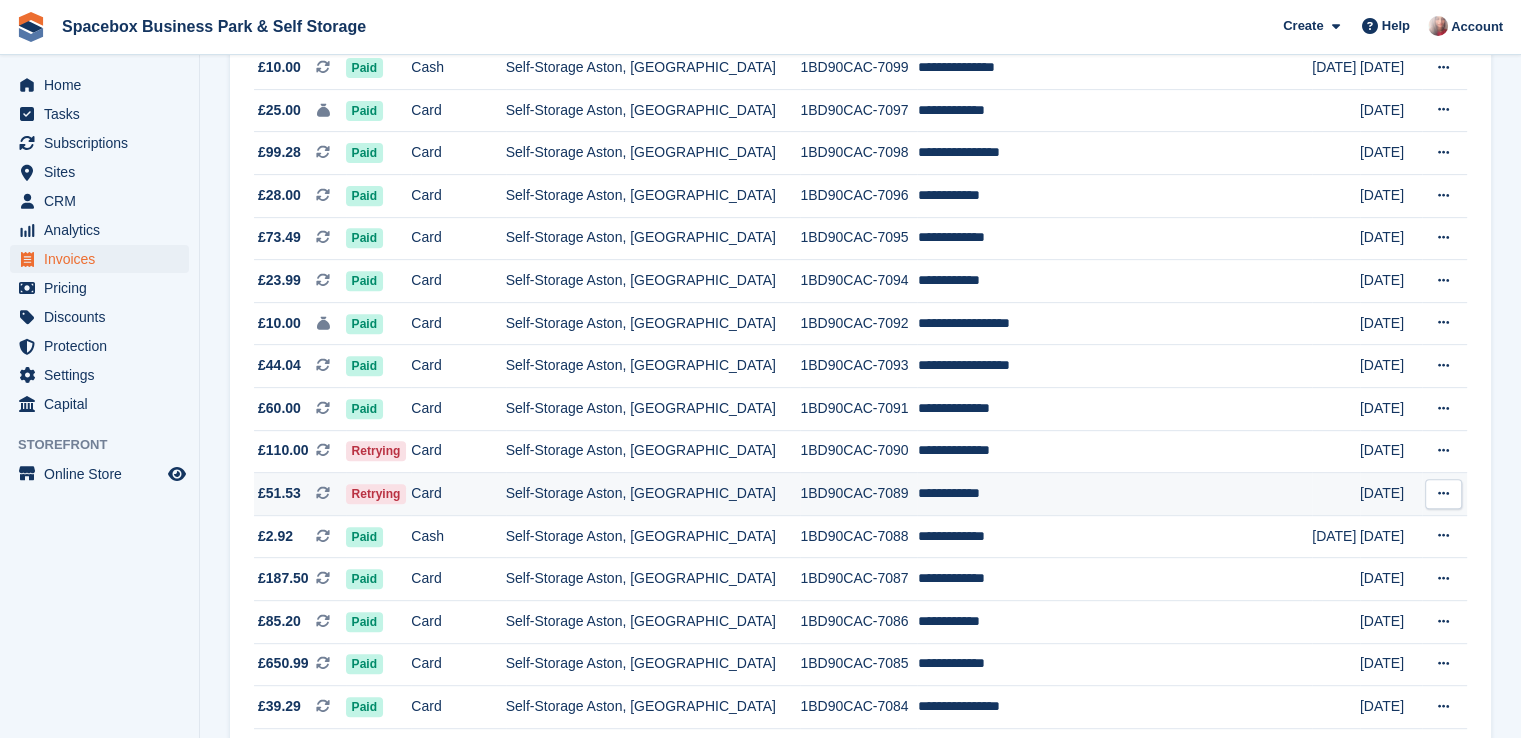 click on "Self-Storage Aston, [GEOGRAPHIC_DATA]" at bounding box center [653, 494] 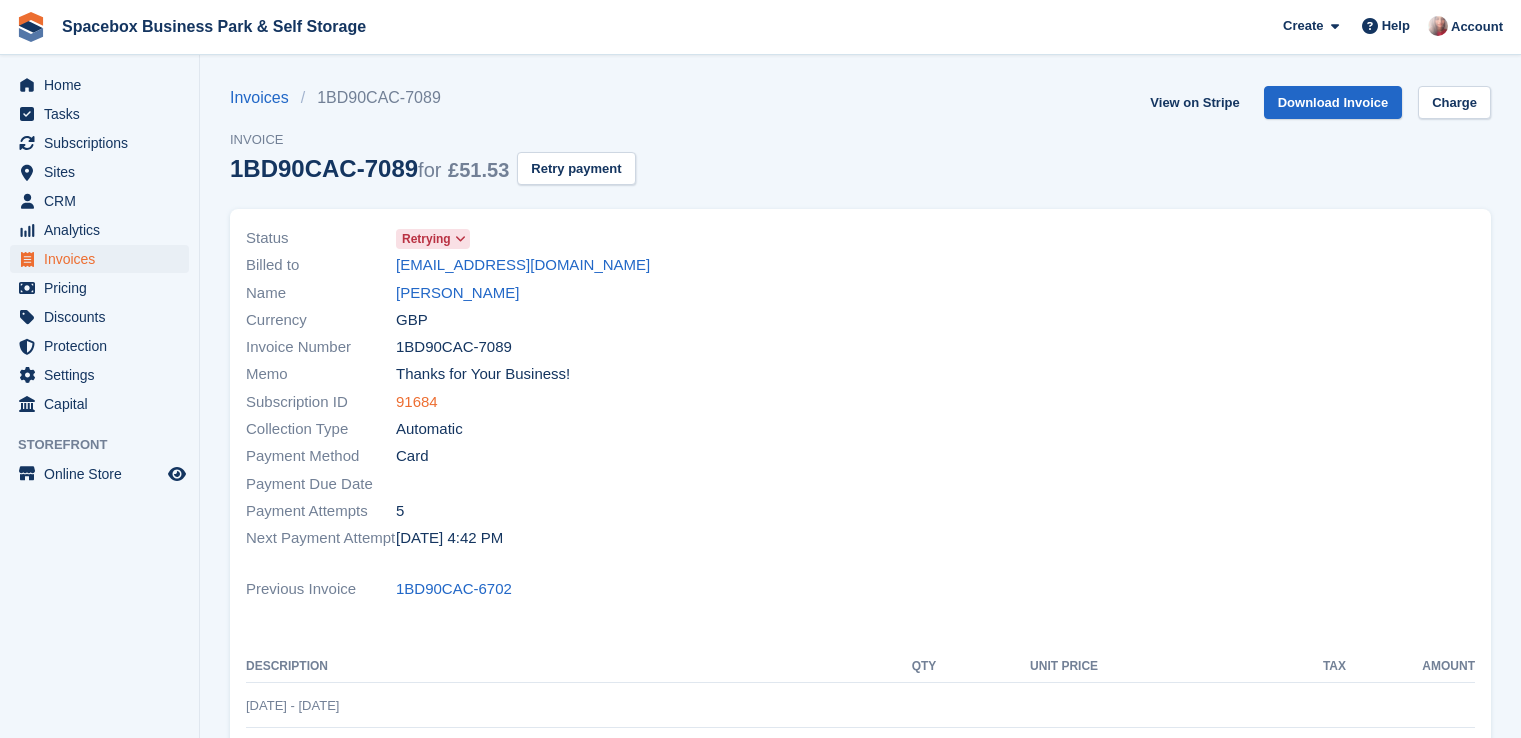 scroll, scrollTop: 0, scrollLeft: 0, axis: both 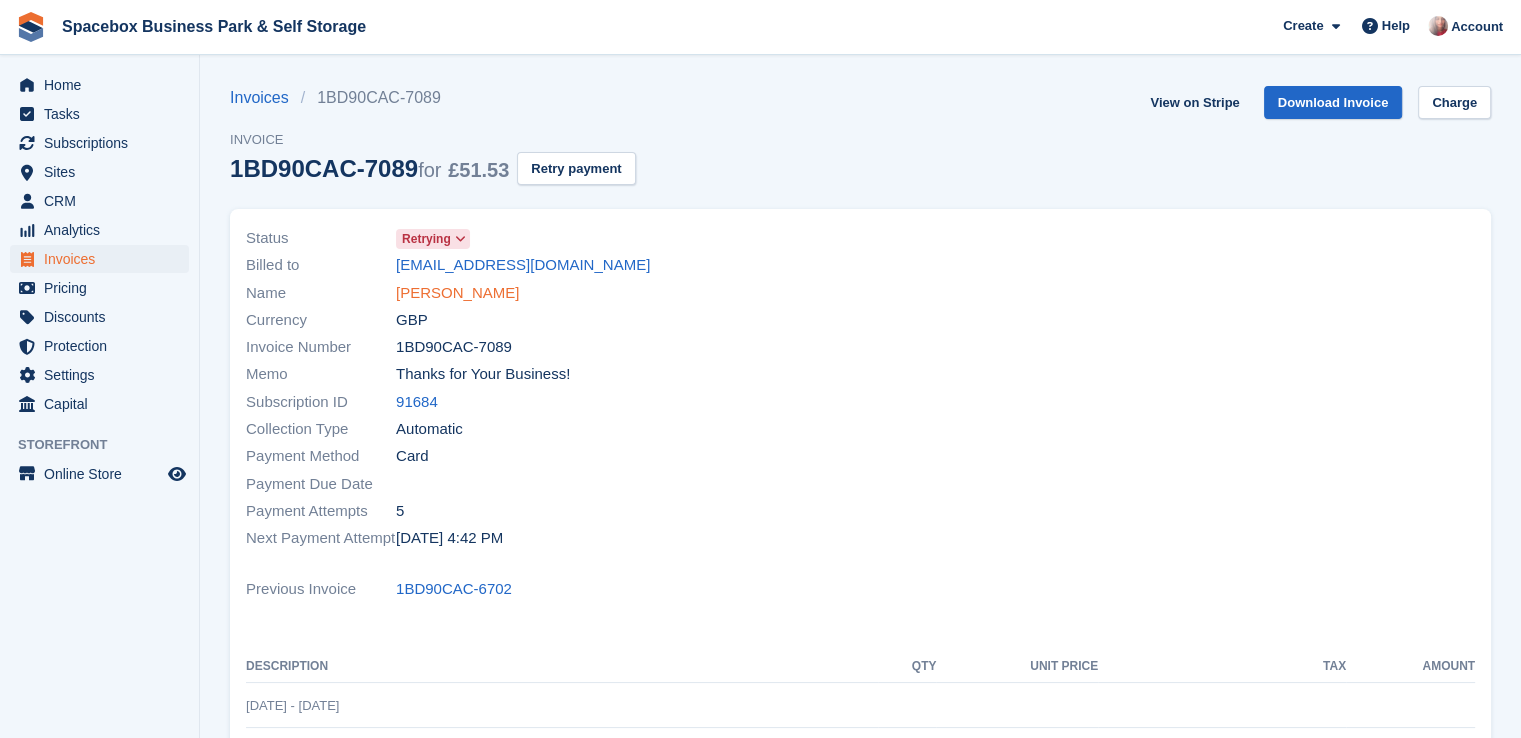 click on "[PERSON_NAME]" at bounding box center (457, 293) 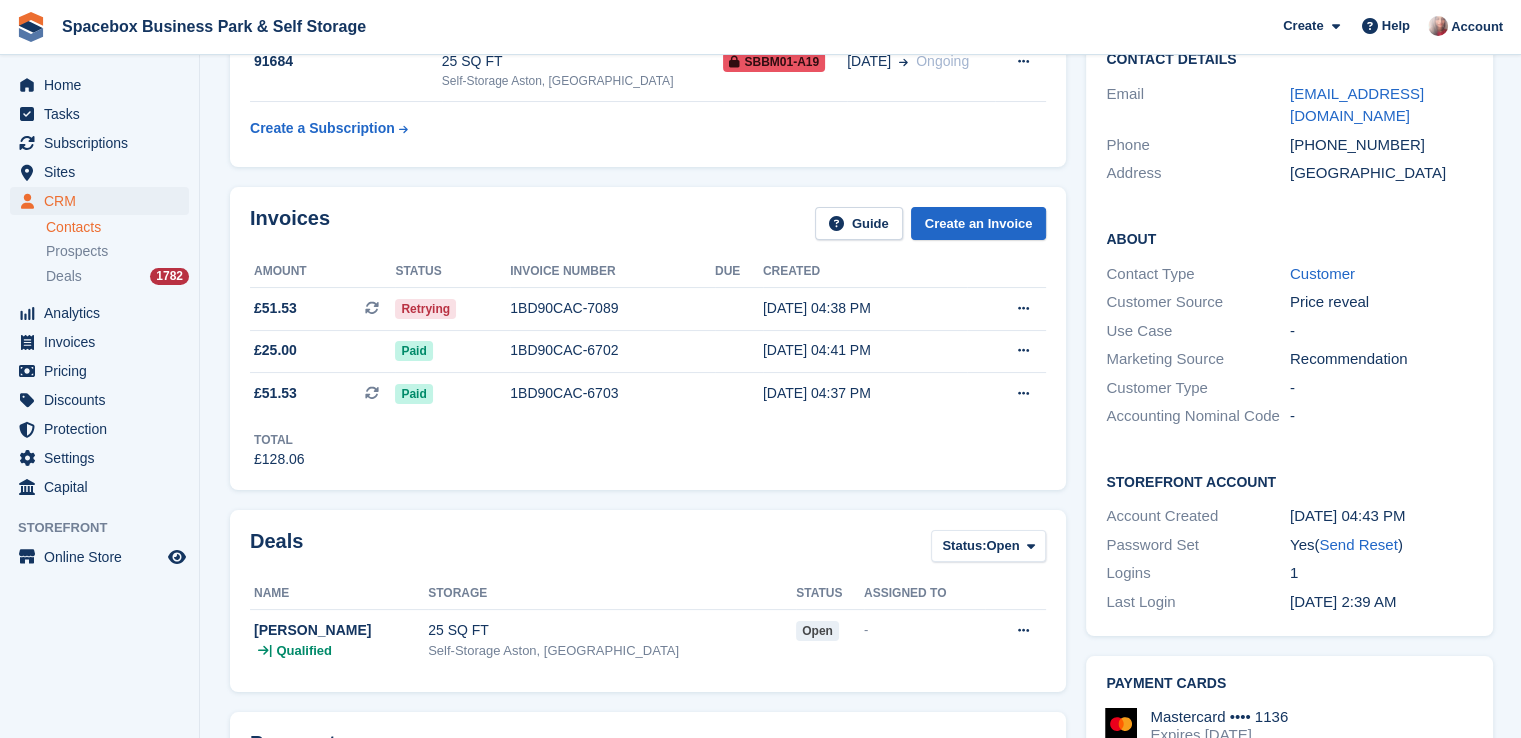scroll, scrollTop: 0, scrollLeft: 0, axis: both 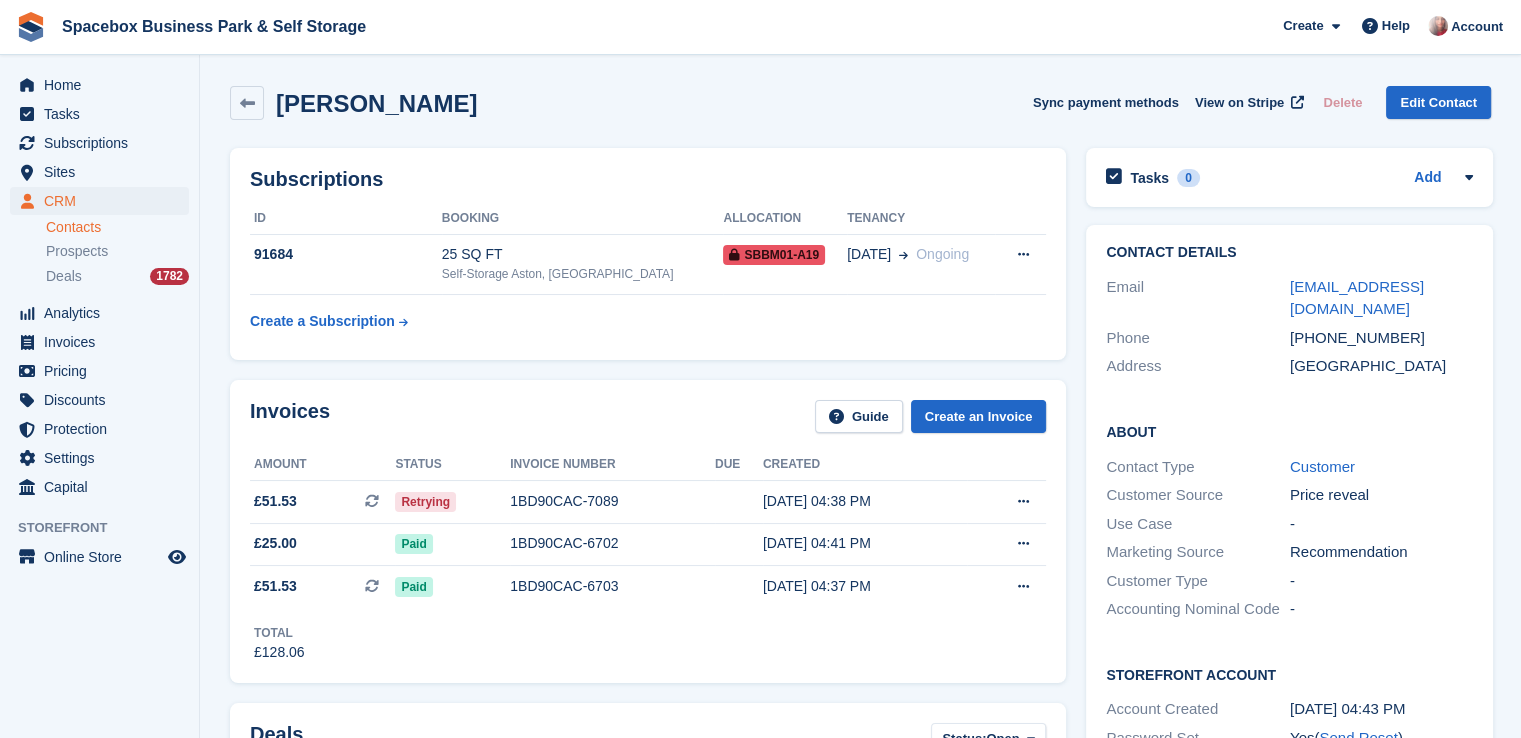 click on "91684" at bounding box center (346, 264) 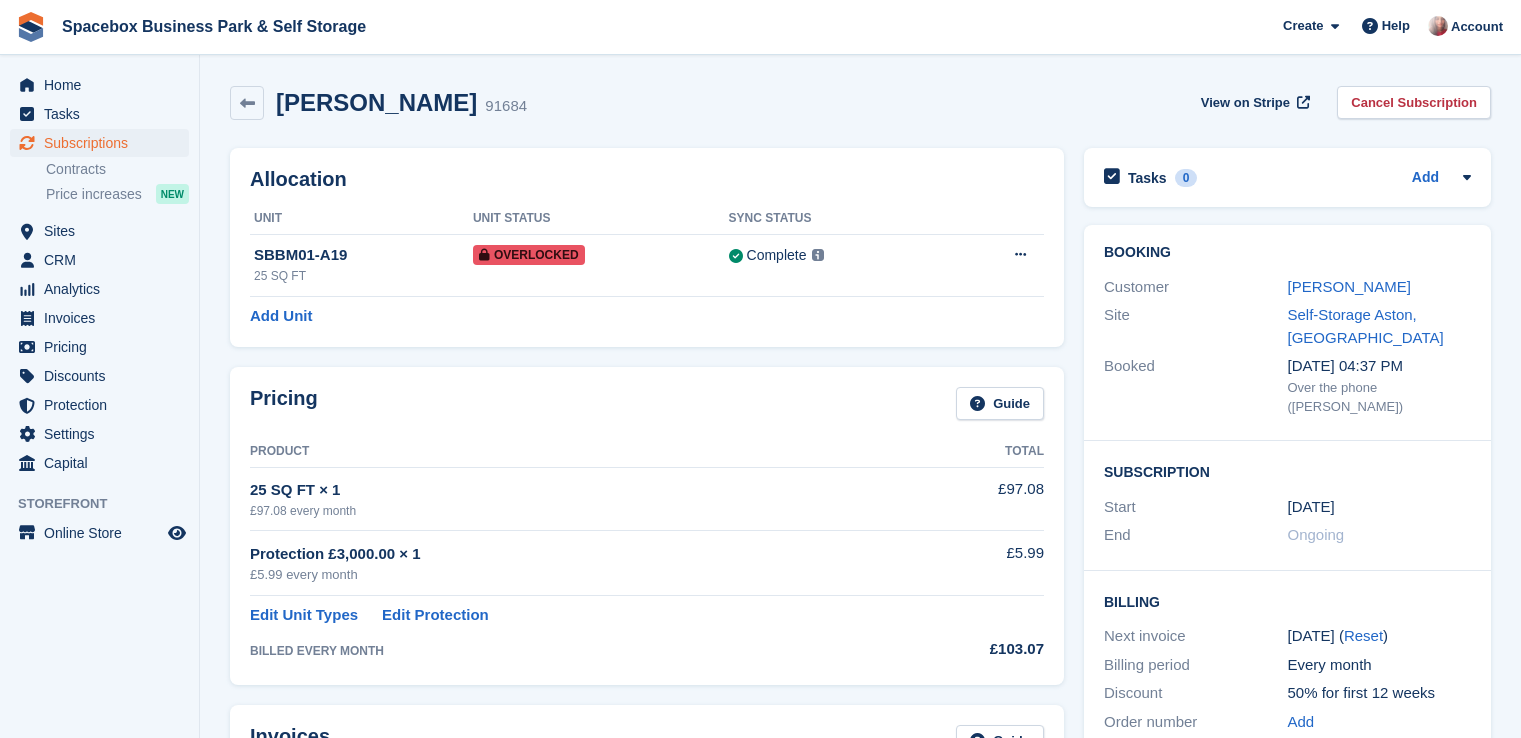 scroll, scrollTop: 0, scrollLeft: 0, axis: both 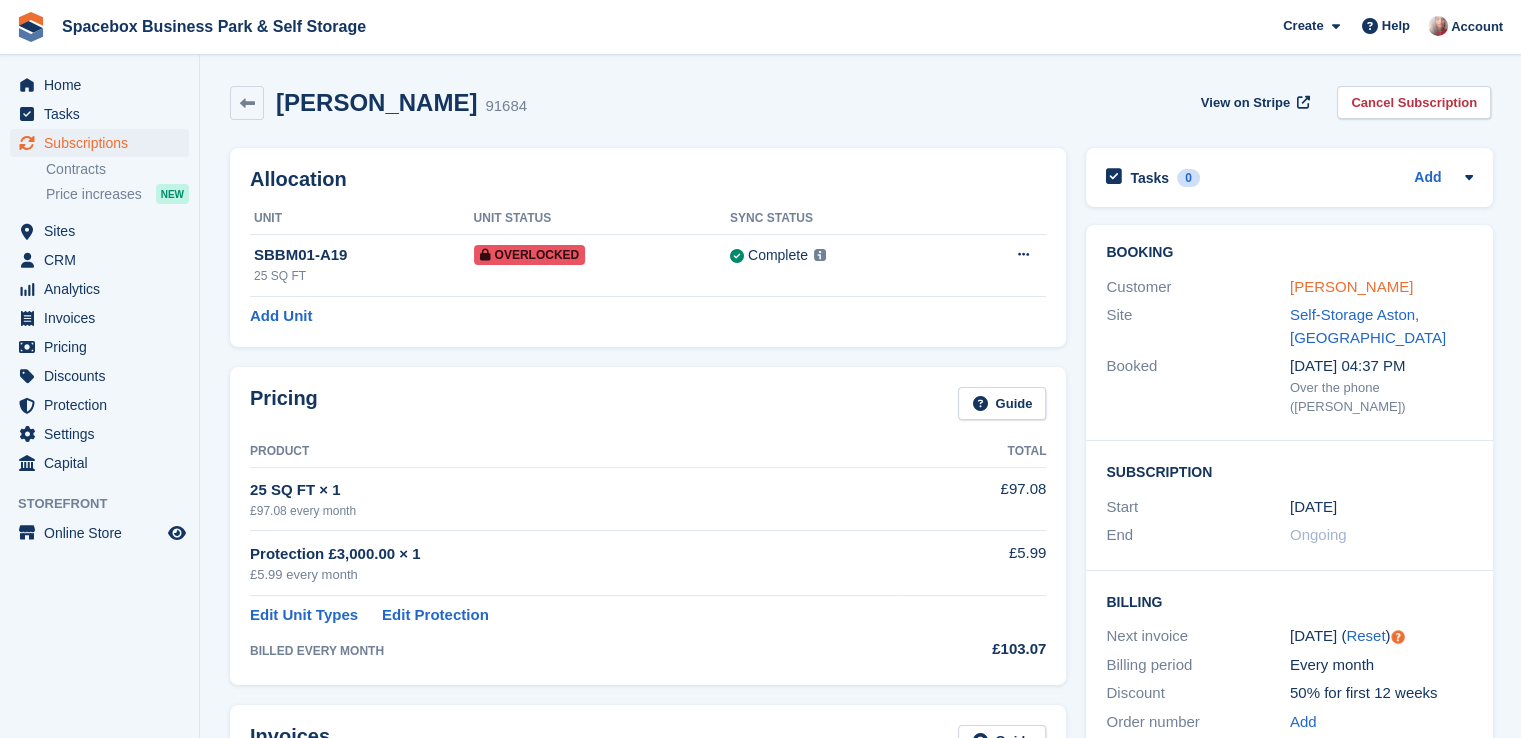 click on "[PERSON_NAME]" at bounding box center [1351, 286] 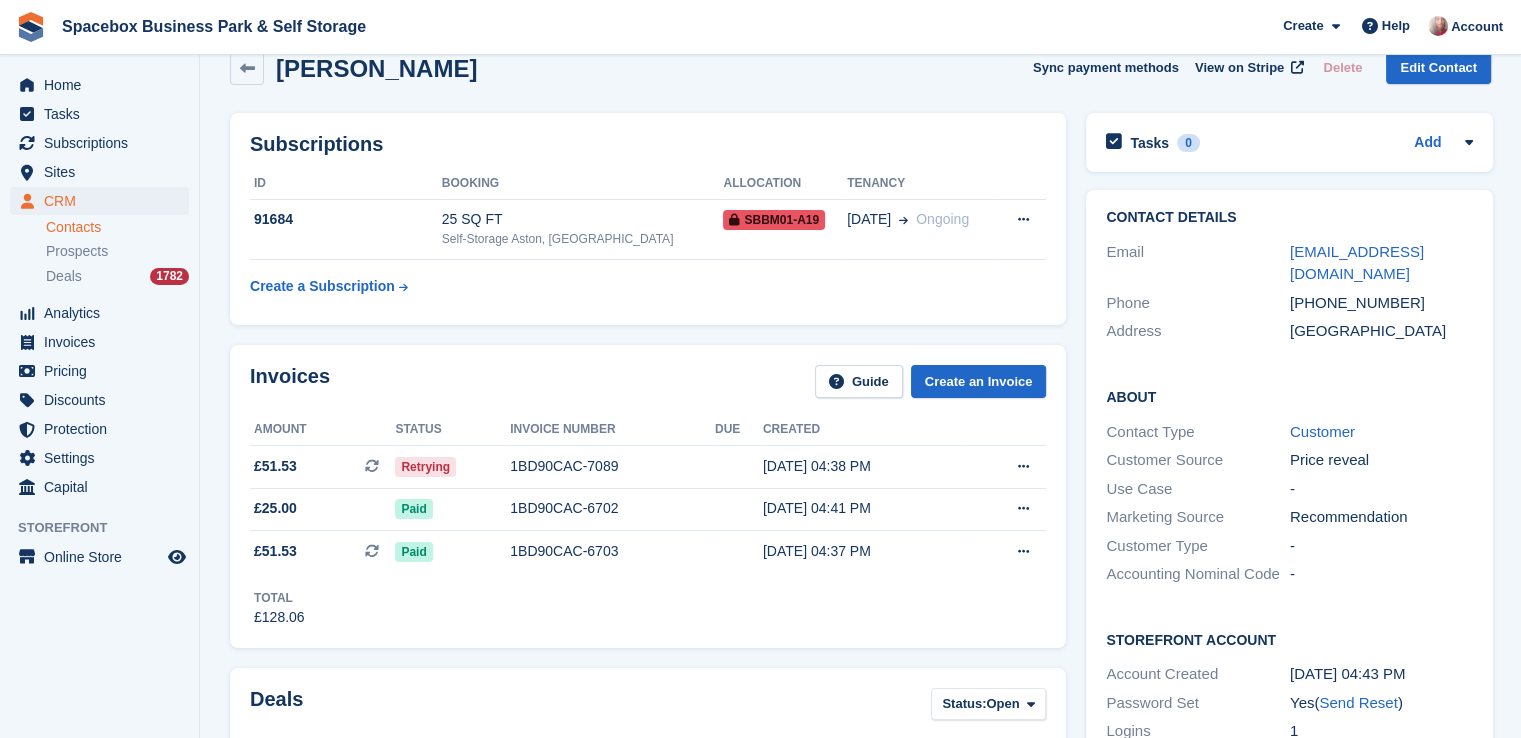 scroll, scrollTop: 0, scrollLeft: 0, axis: both 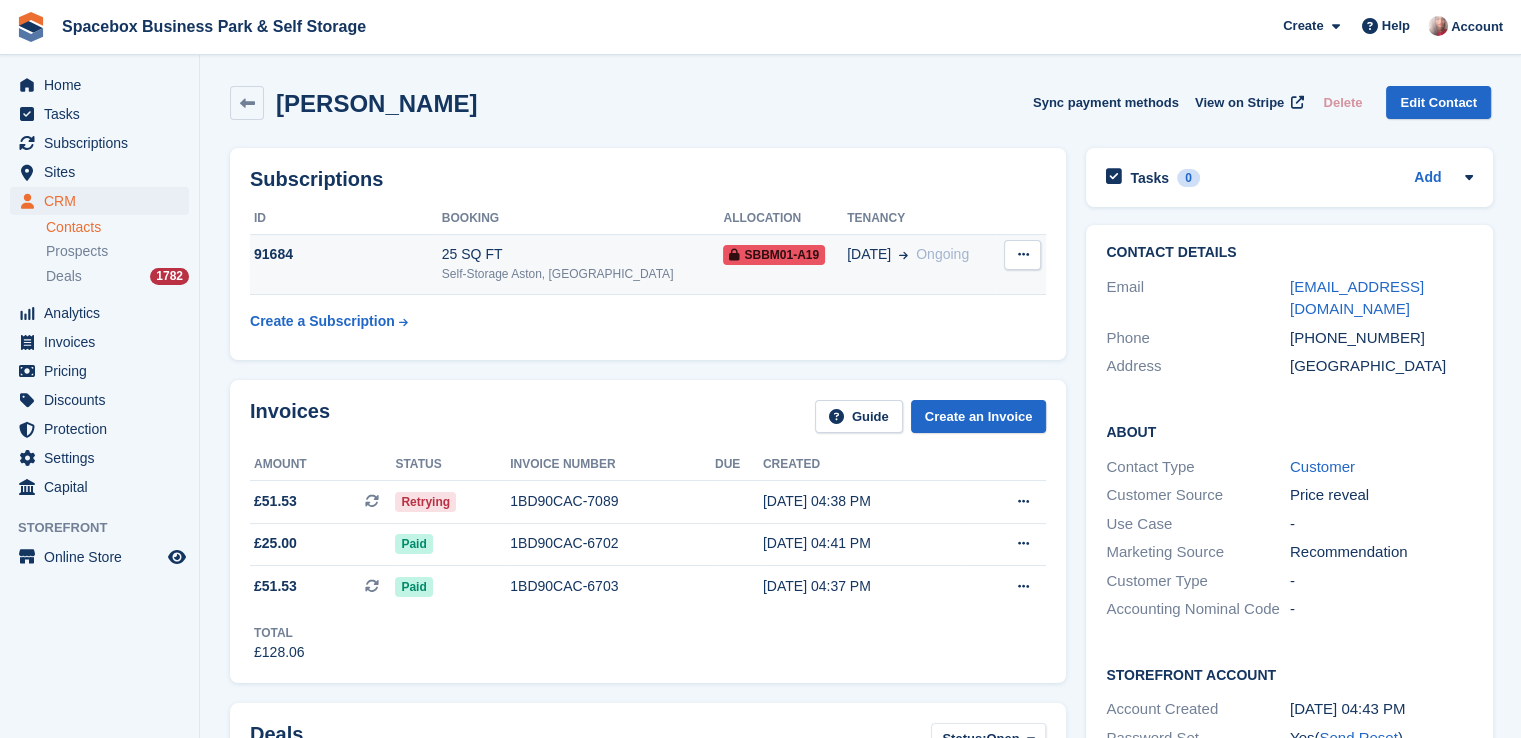 click on "19 Jun
Ongoing" at bounding box center (921, 264) 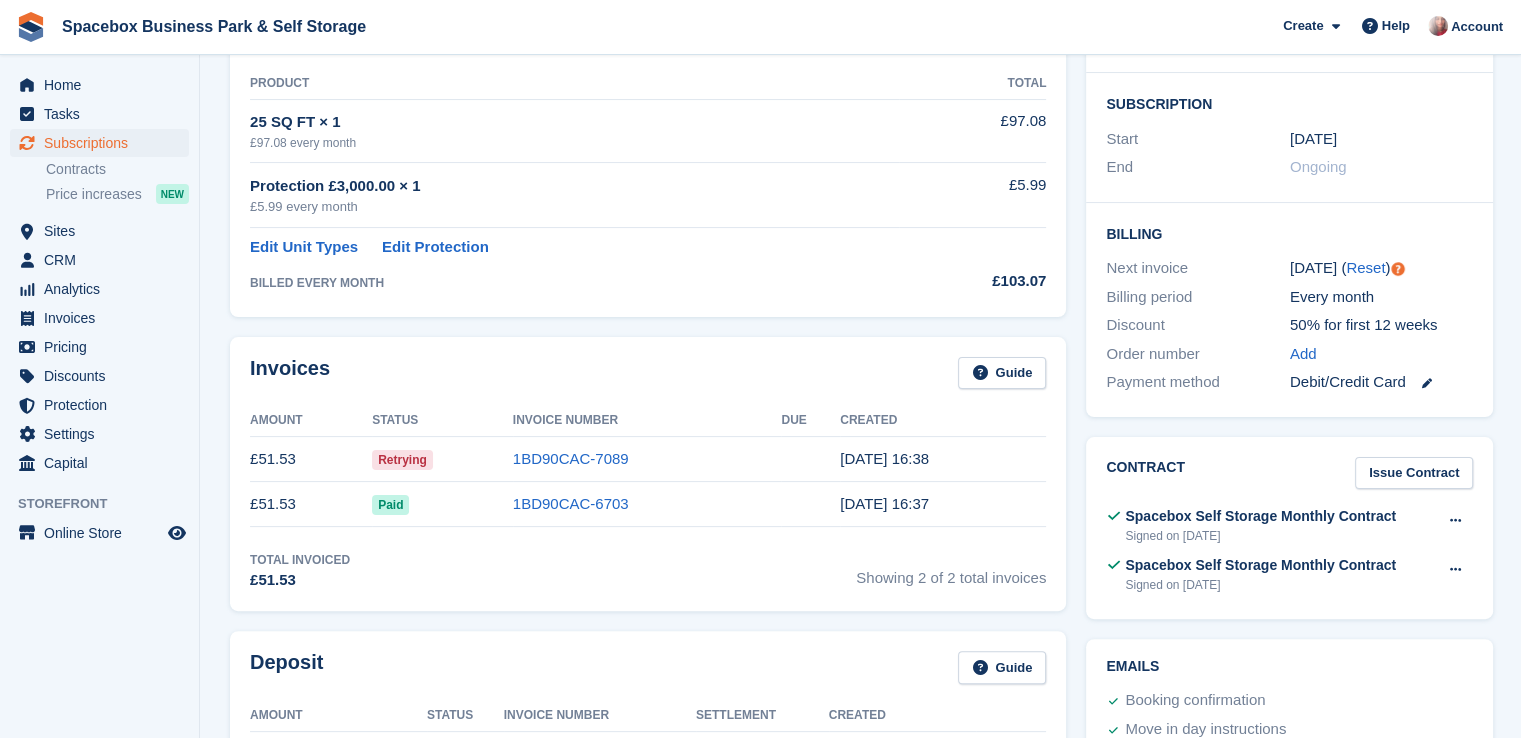 scroll, scrollTop: 0, scrollLeft: 0, axis: both 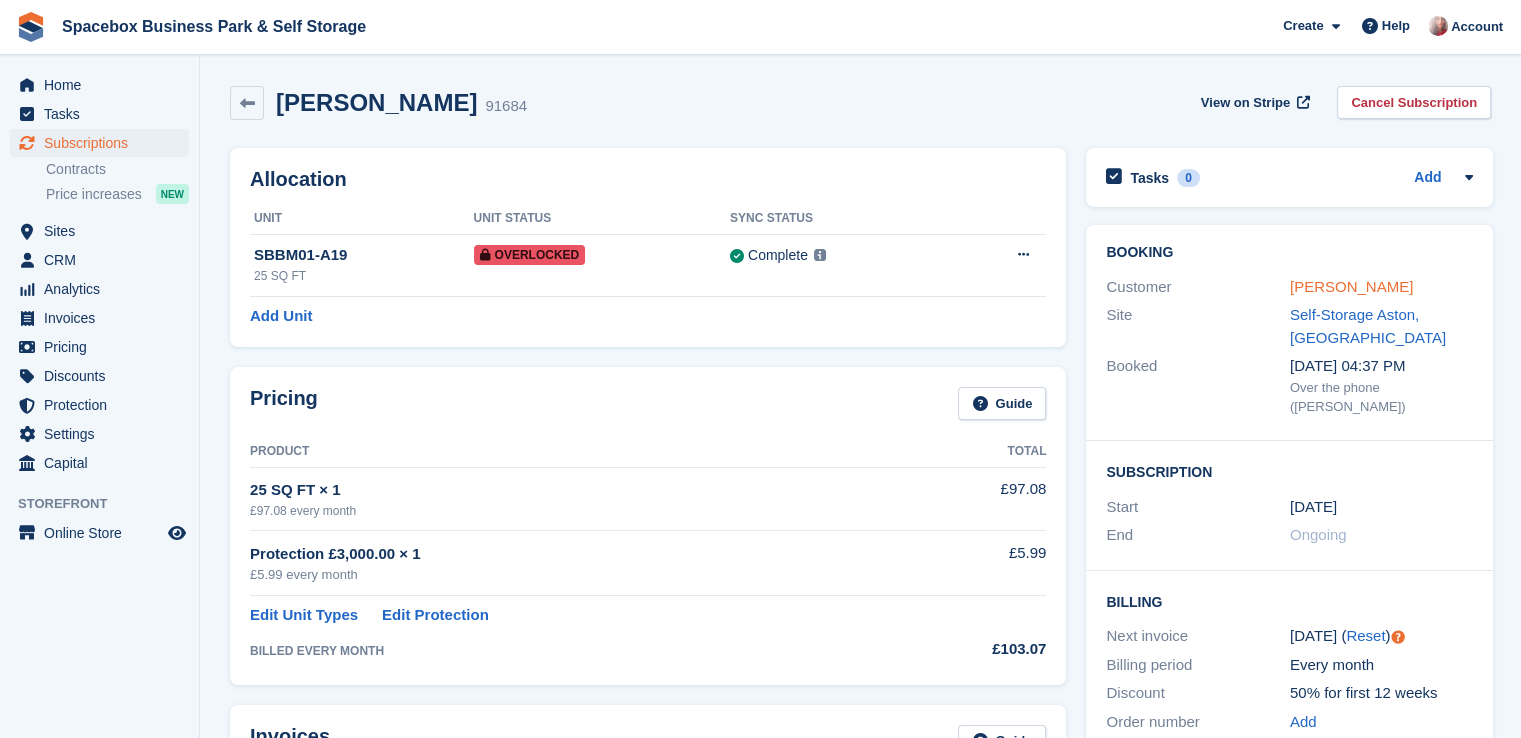 click on "[PERSON_NAME]" at bounding box center [1351, 286] 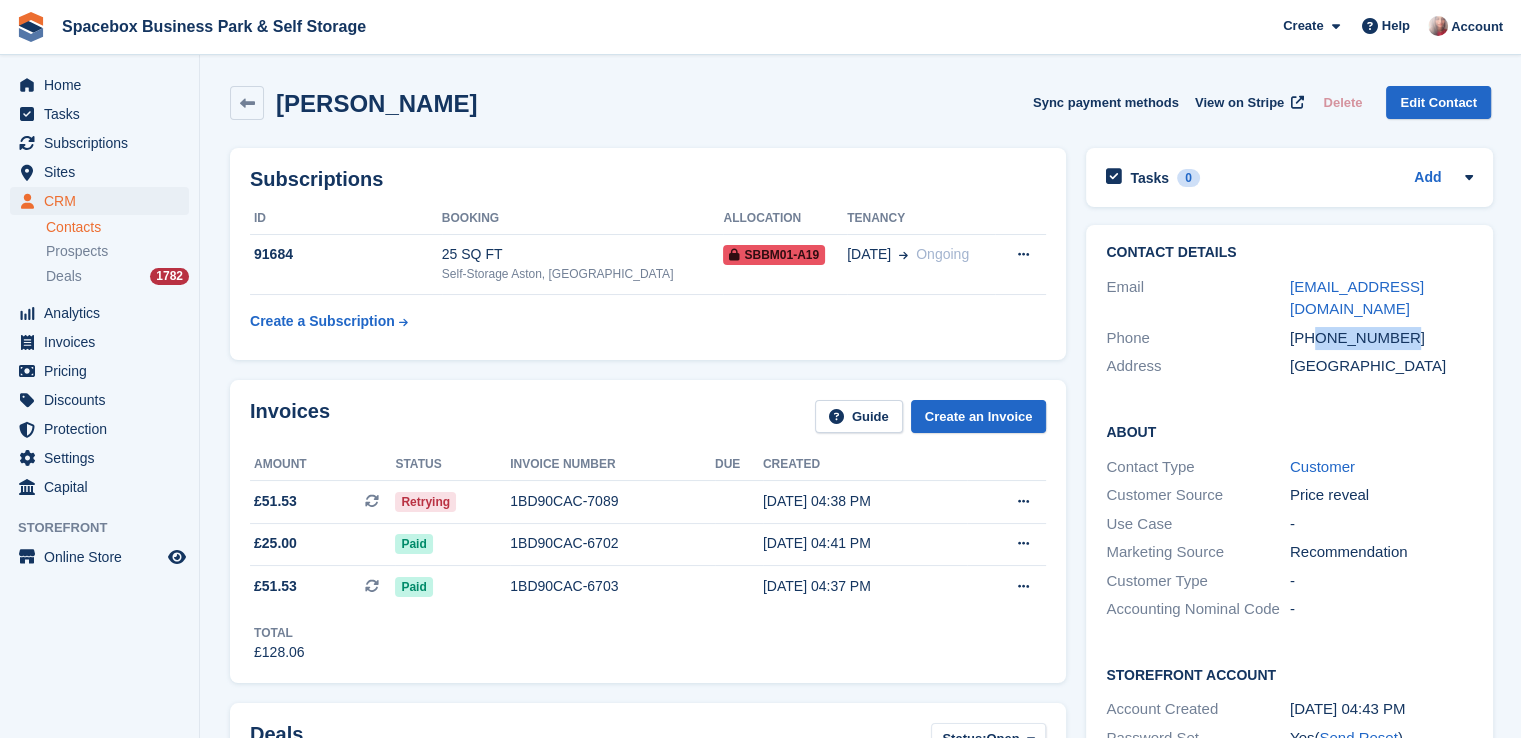 drag, startPoint x: 1314, startPoint y: 316, endPoint x: 1428, endPoint y: 317, distance: 114.00439 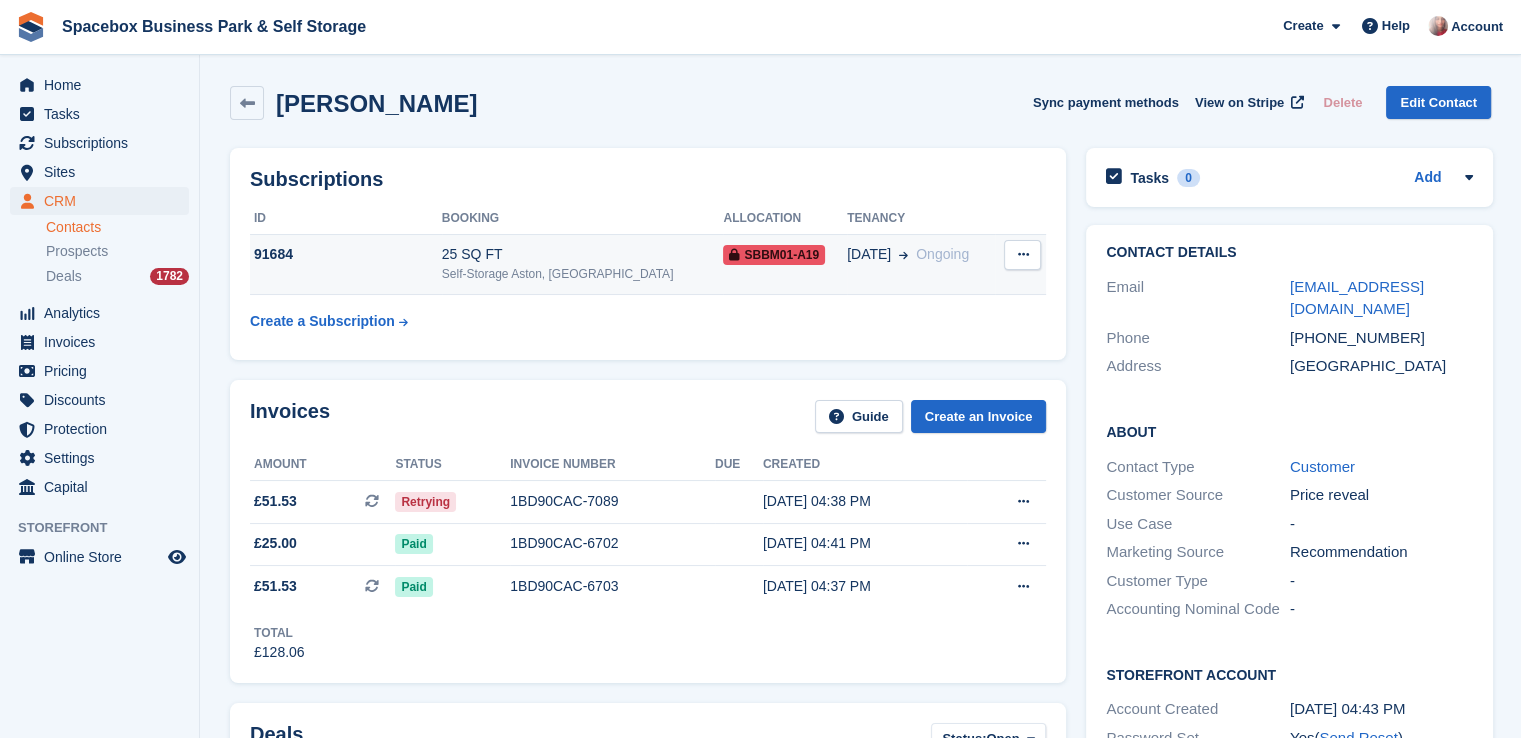 click on "Self-Storage Aston, [GEOGRAPHIC_DATA]" at bounding box center (583, 274) 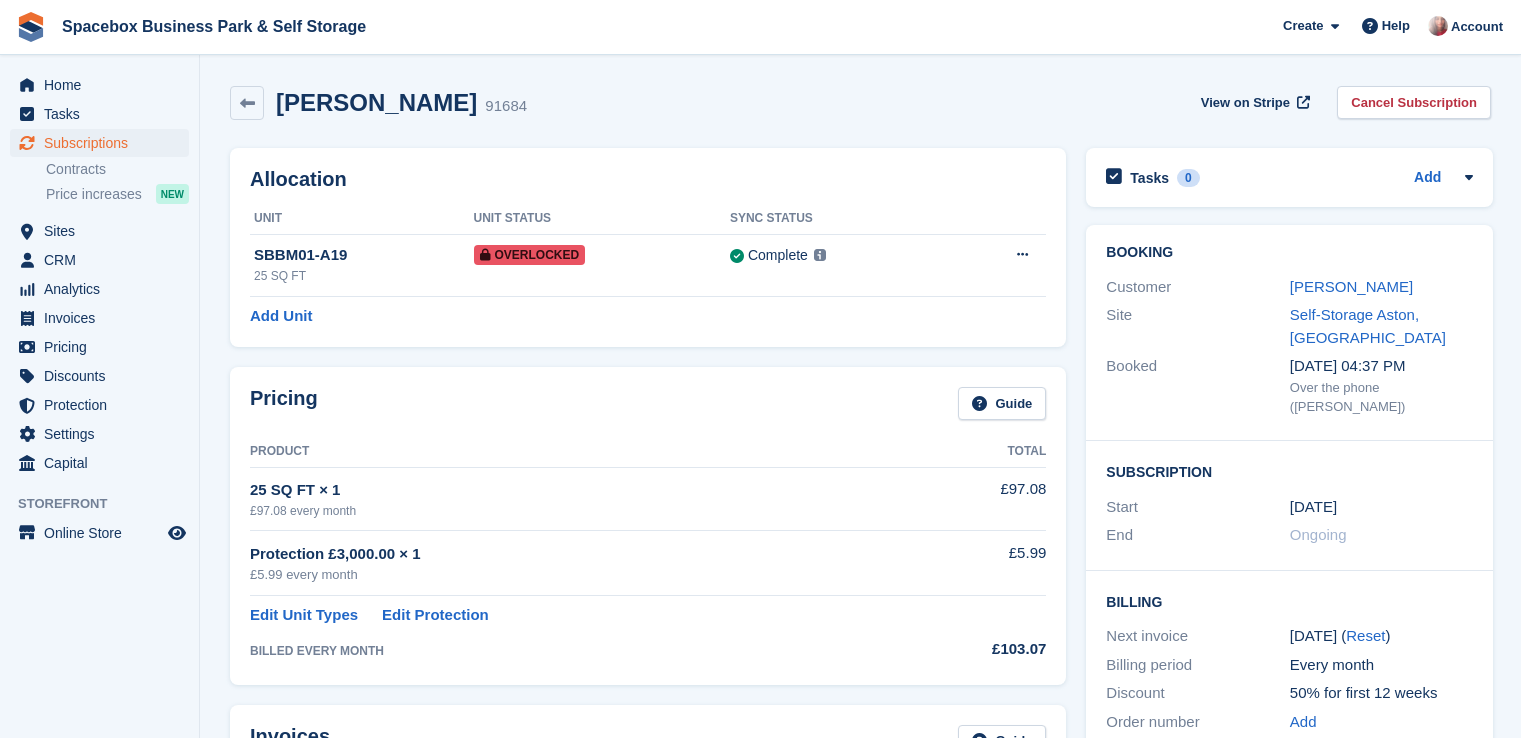 scroll, scrollTop: 1216, scrollLeft: 0, axis: vertical 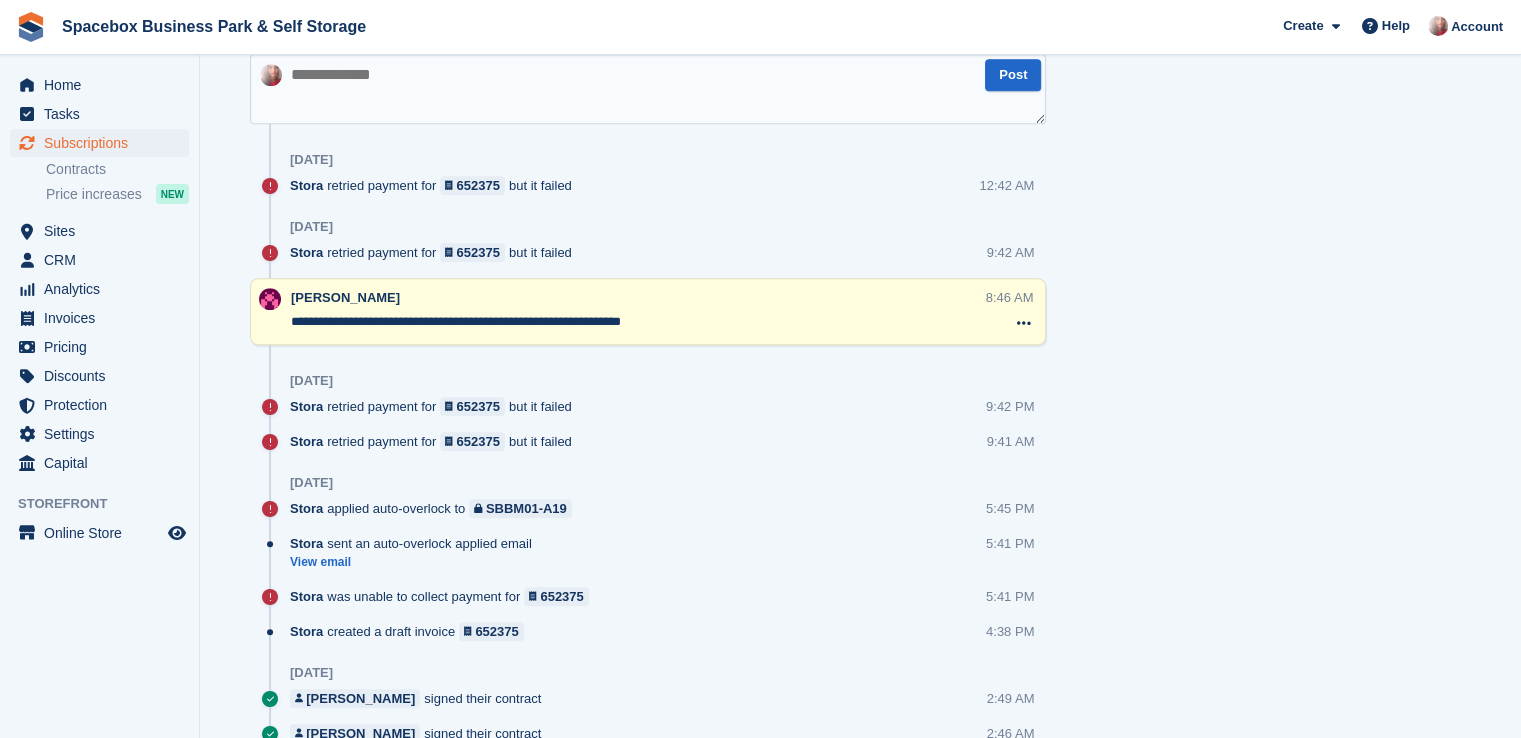 click at bounding box center [648, 89] 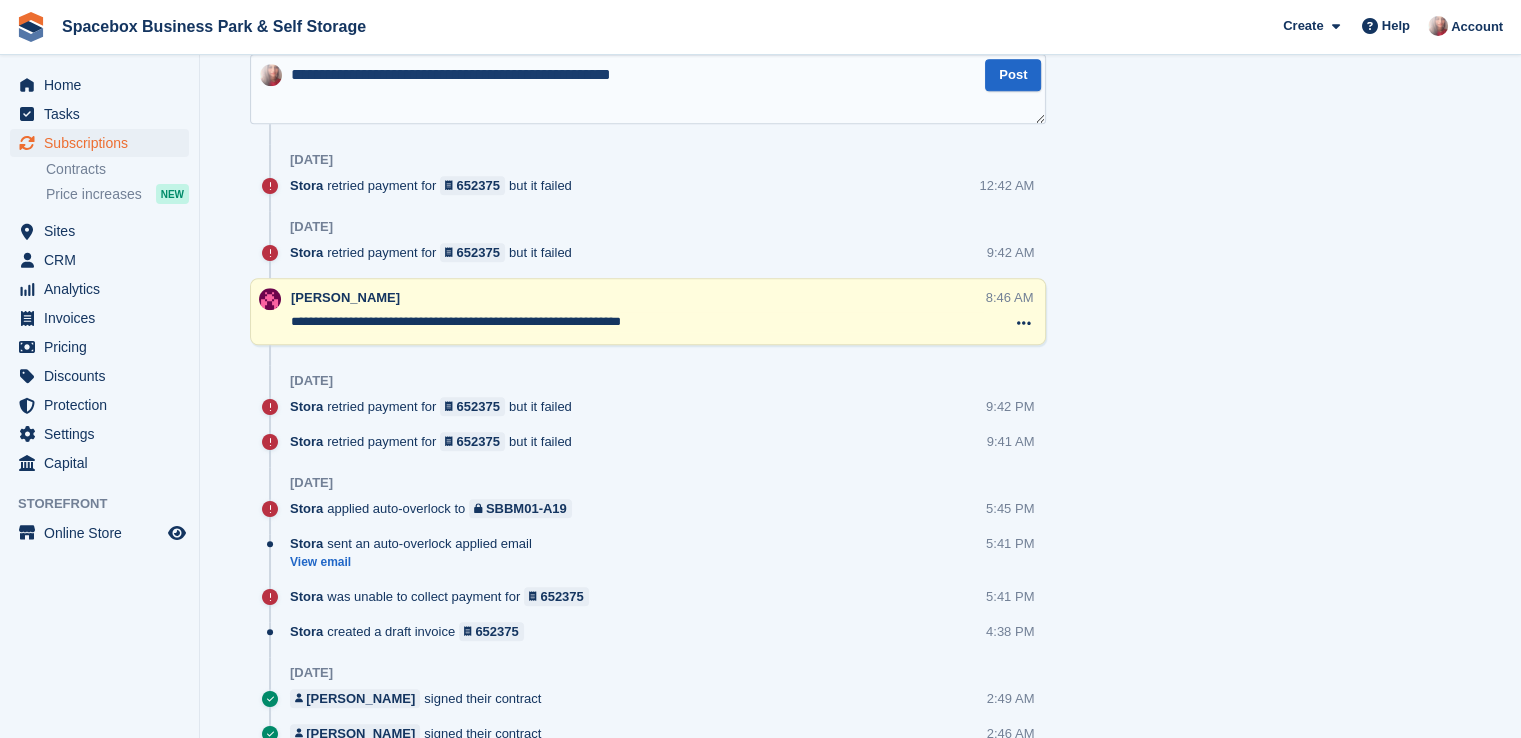 type on "**********" 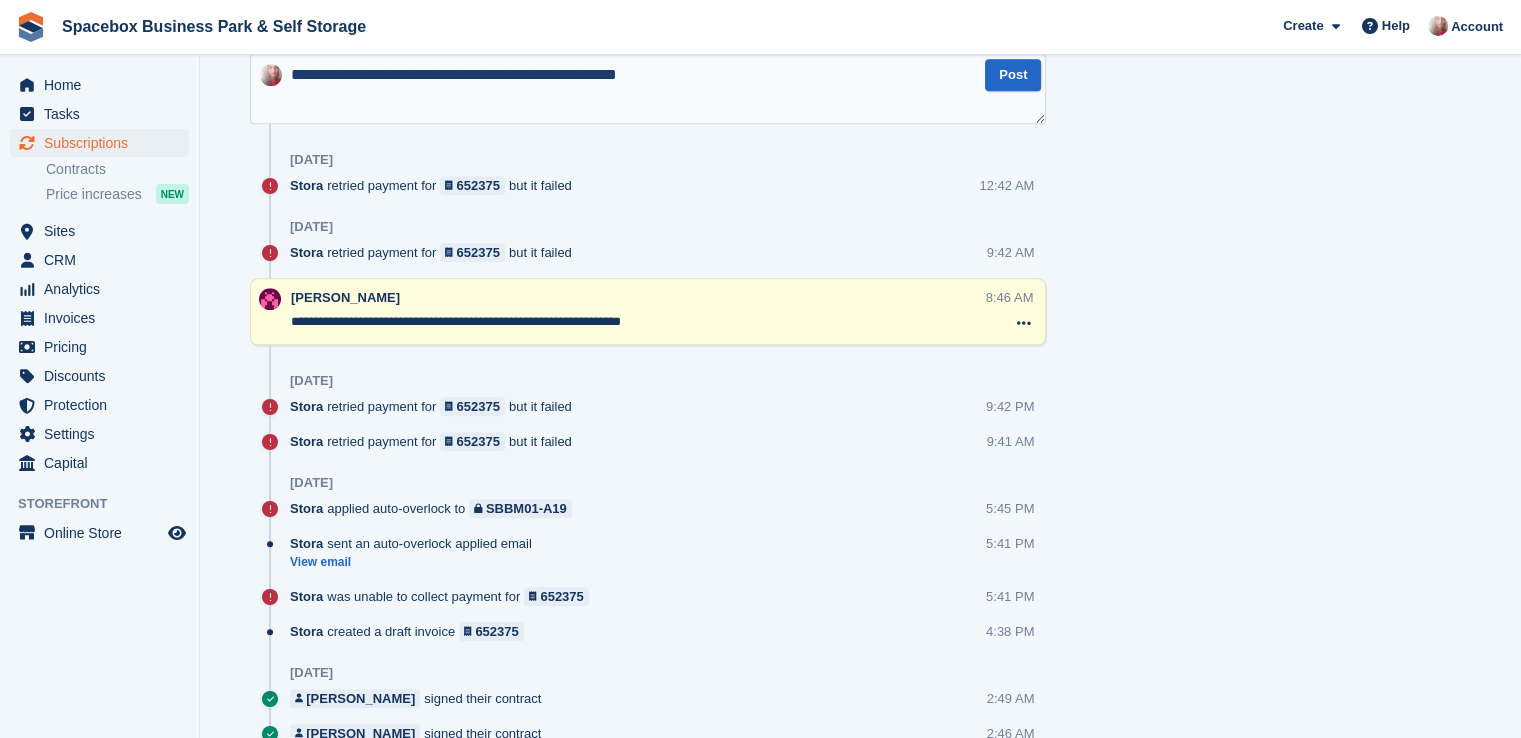 type 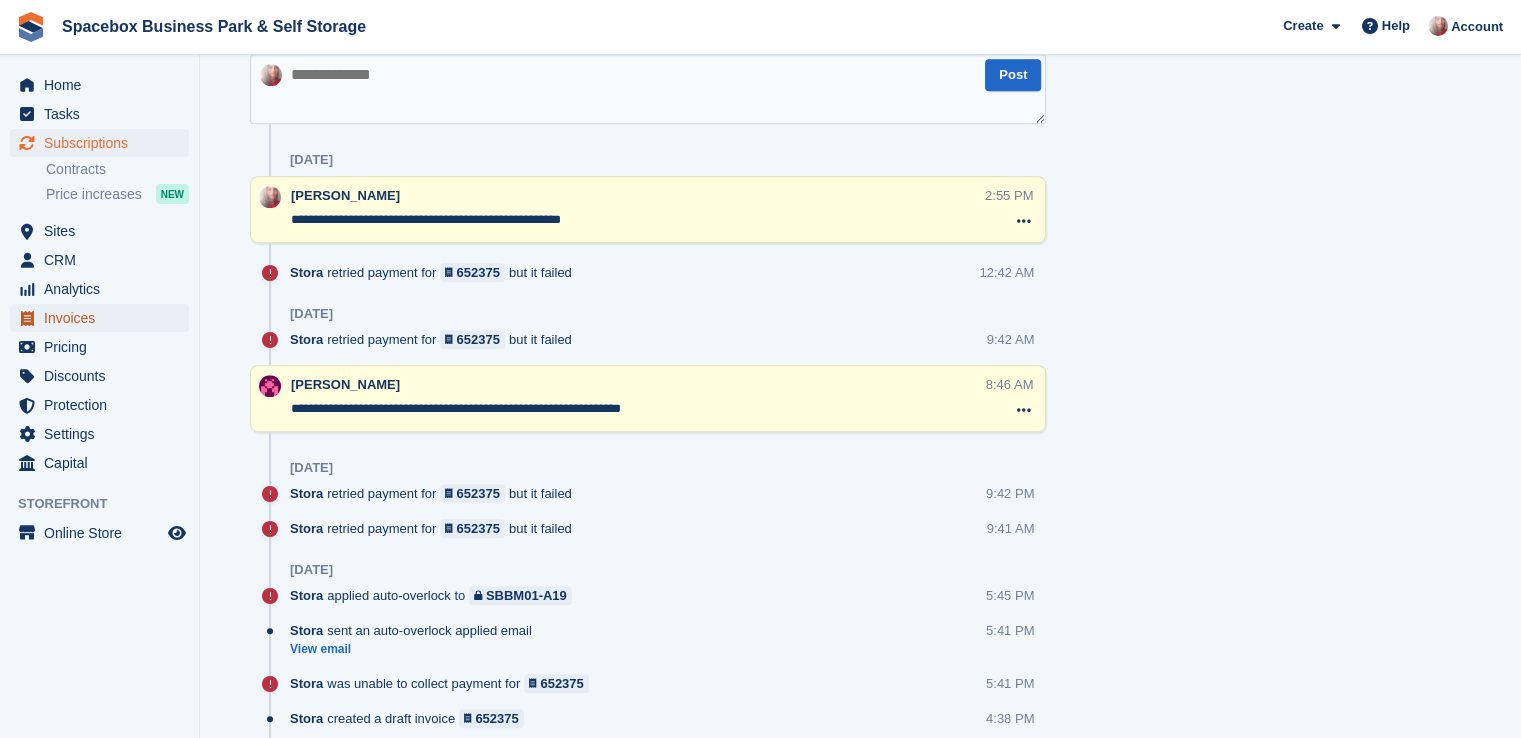 click on "Invoices" at bounding box center [104, 318] 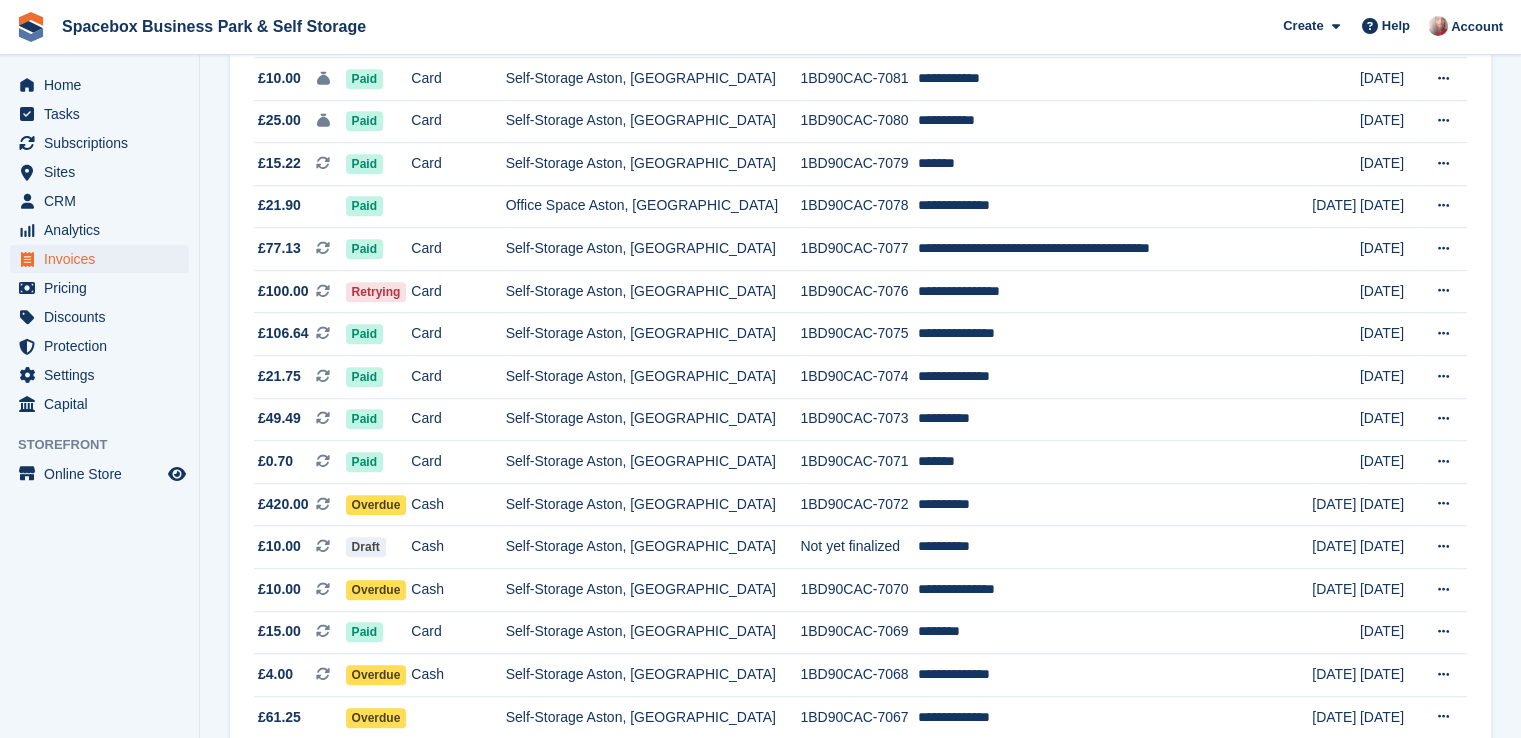 scroll, scrollTop: 1515, scrollLeft: 0, axis: vertical 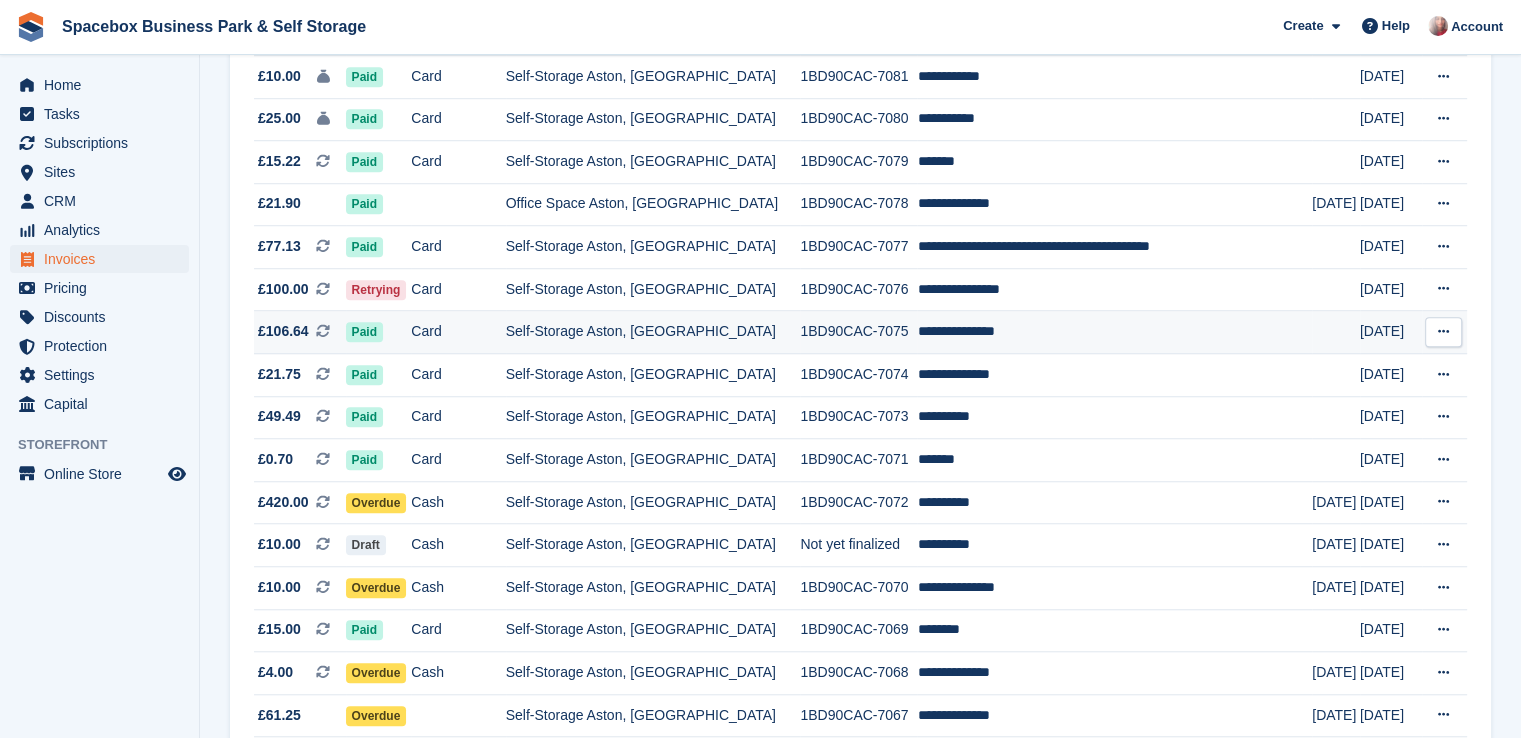 click on "Self-Storage Aston, [GEOGRAPHIC_DATA]" at bounding box center [653, 332] 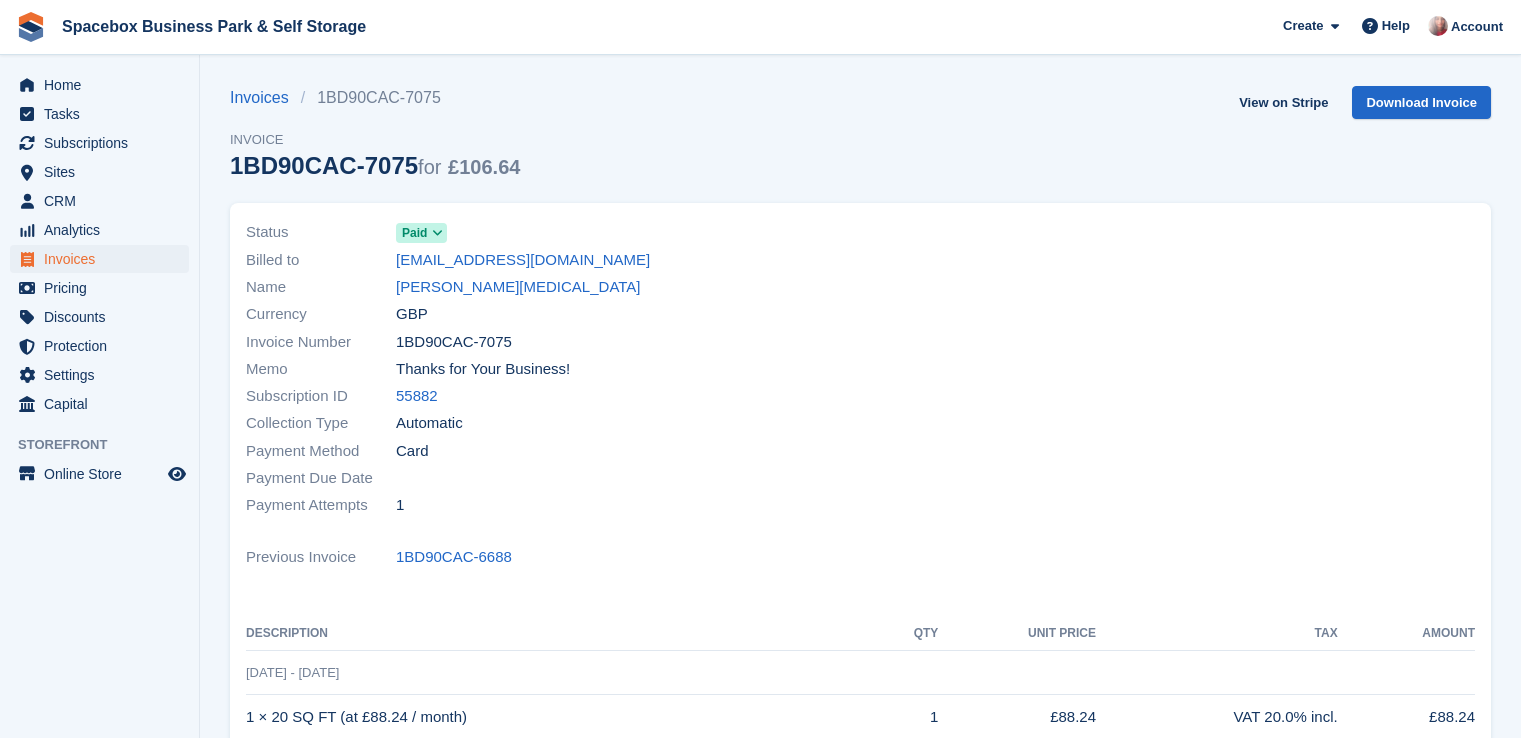scroll, scrollTop: 0, scrollLeft: 0, axis: both 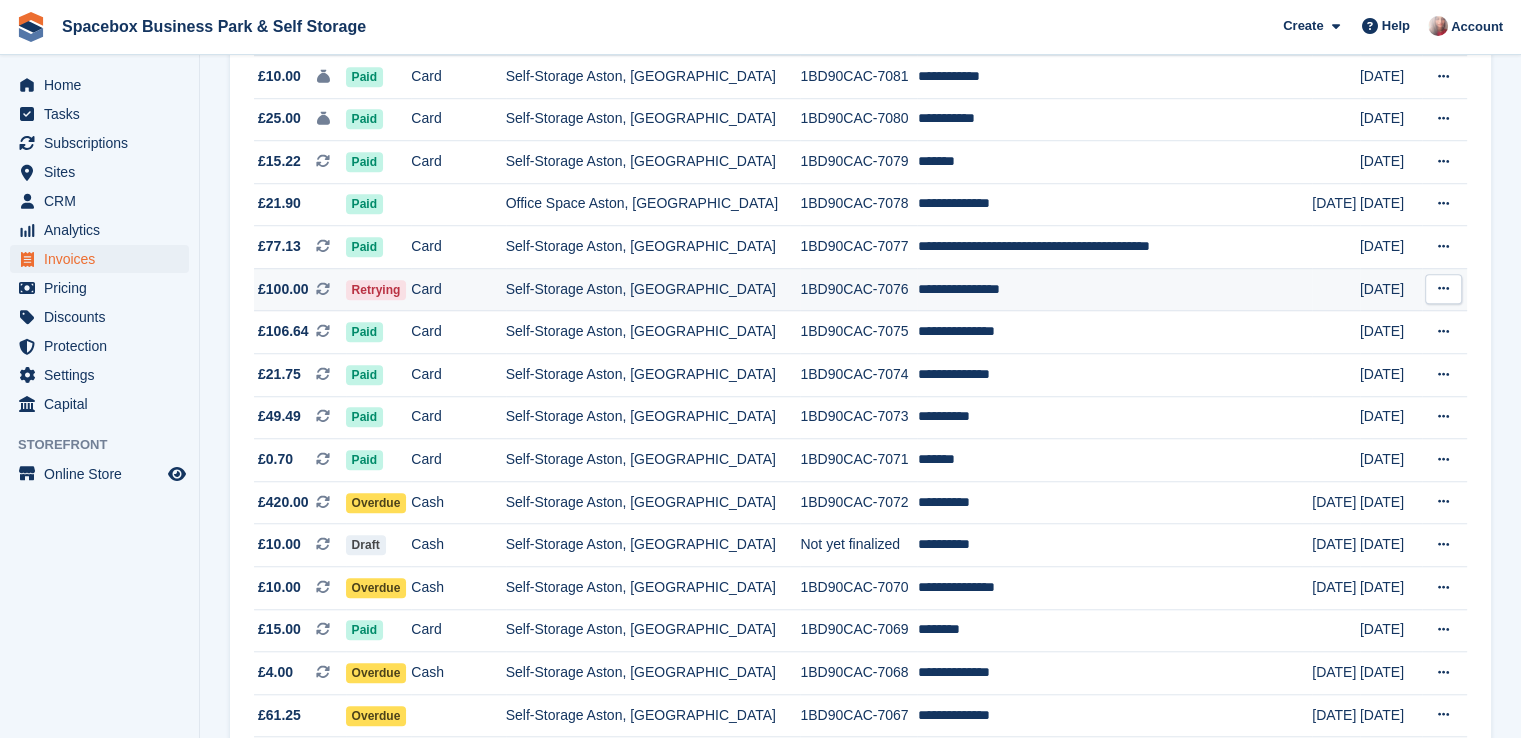 click on "Card" at bounding box center [458, 289] 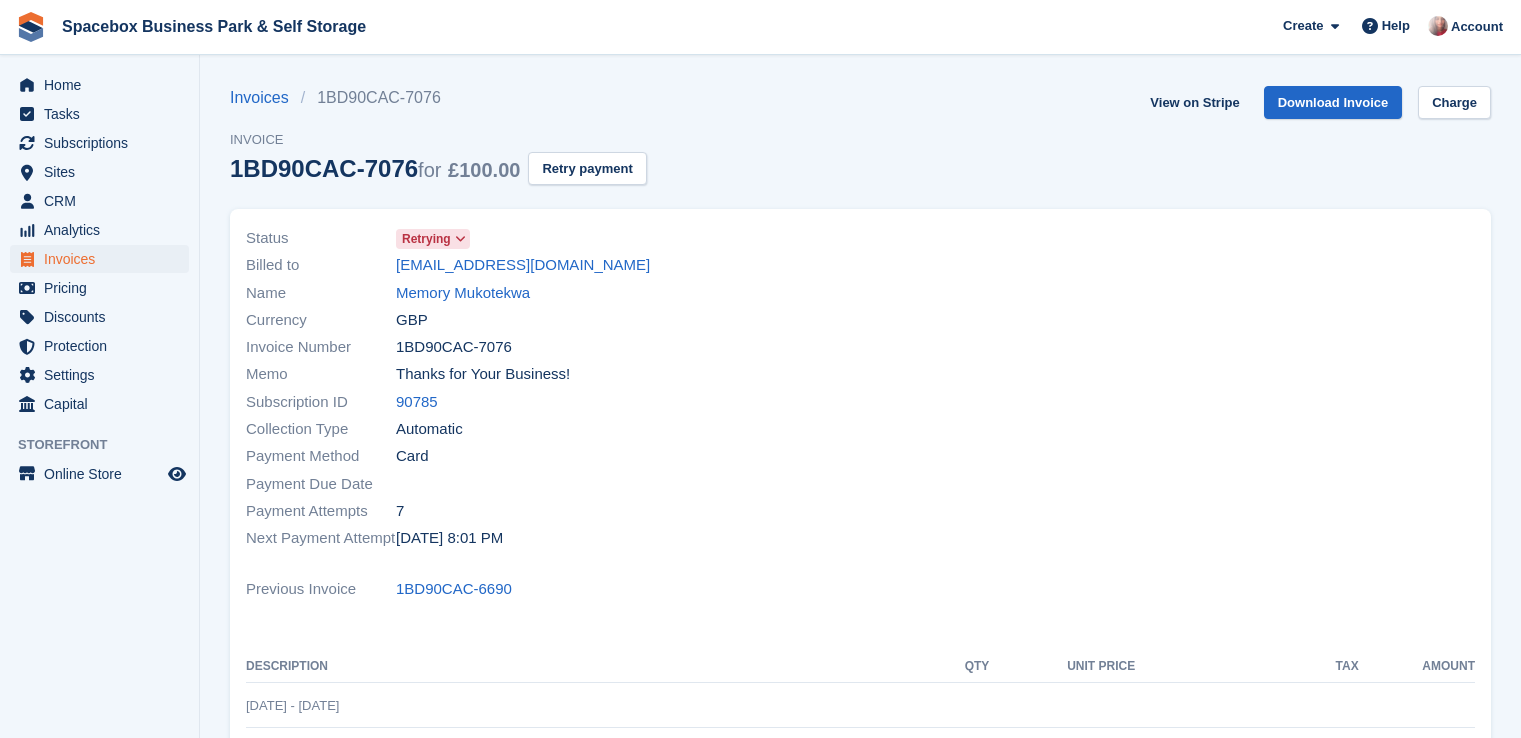 scroll, scrollTop: 0, scrollLeft: 0, axis: both 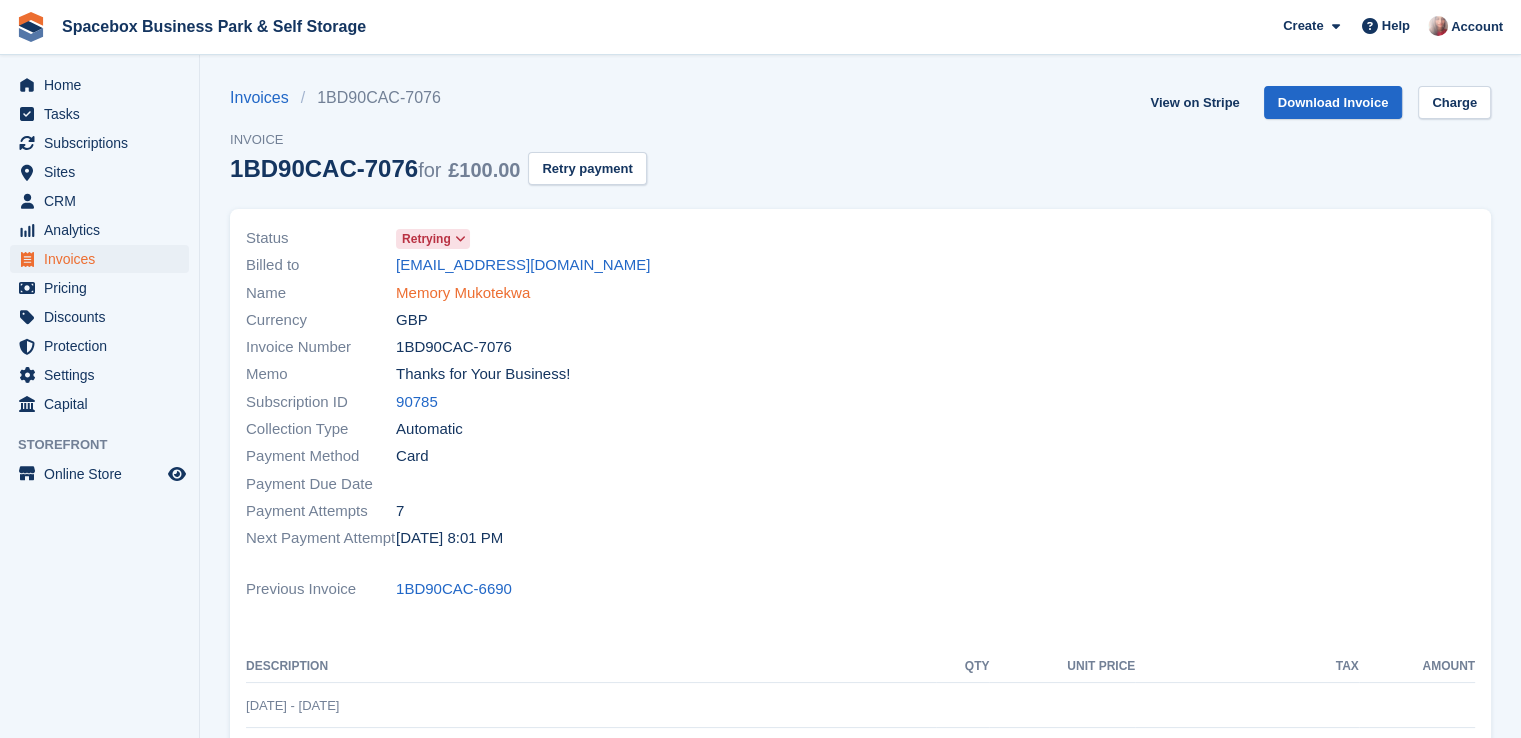 click on "Memory Mukotekwa" at bounding box center [463, 293] 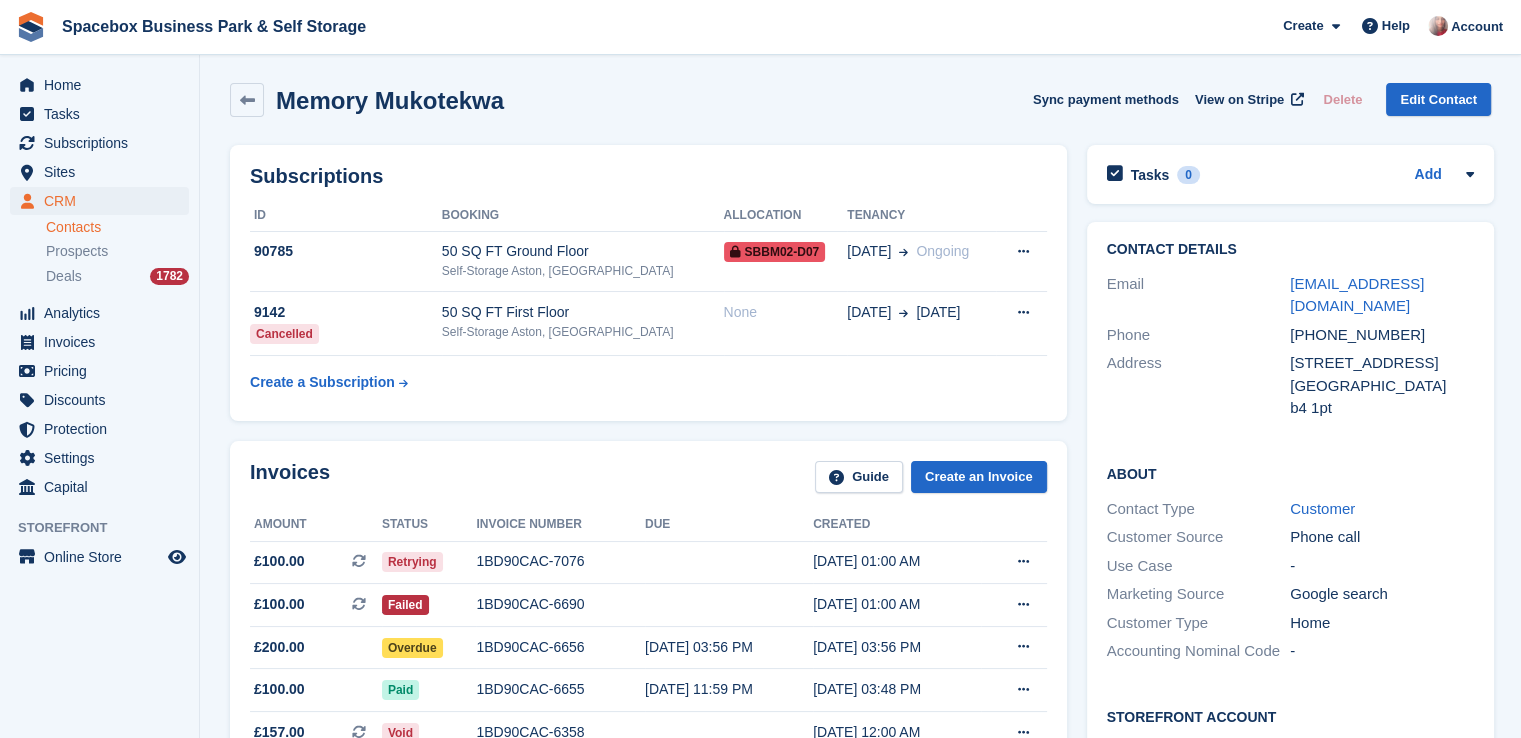 scroll, scrollTop: 0, scrollLeft: 0, axis: both 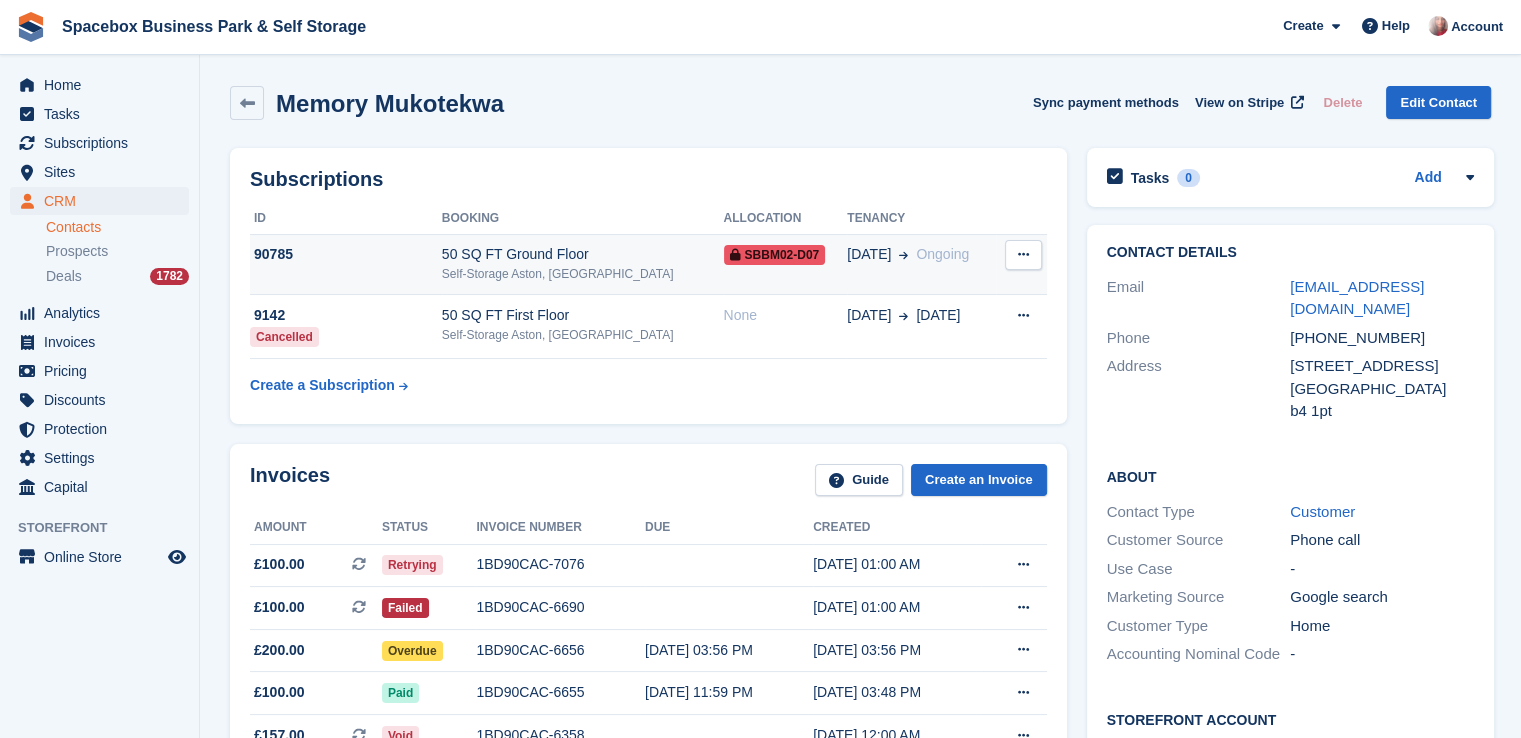 click on "Self-Storage Aston, [GEOGRAPHIC_DATA]" at bounding box center (583, 274) 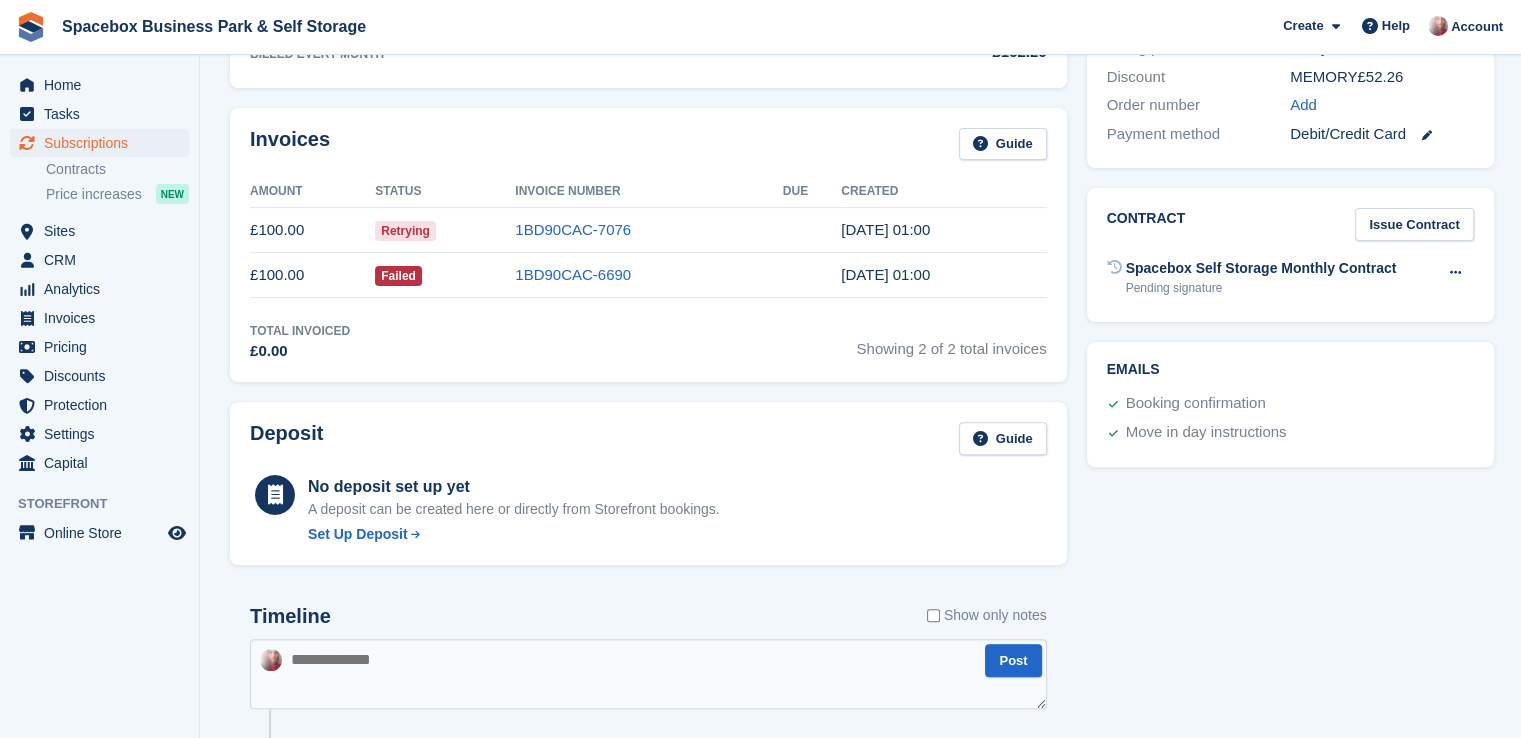 scroll, scrollTop: 0, scrollLeft: 0, axis: both 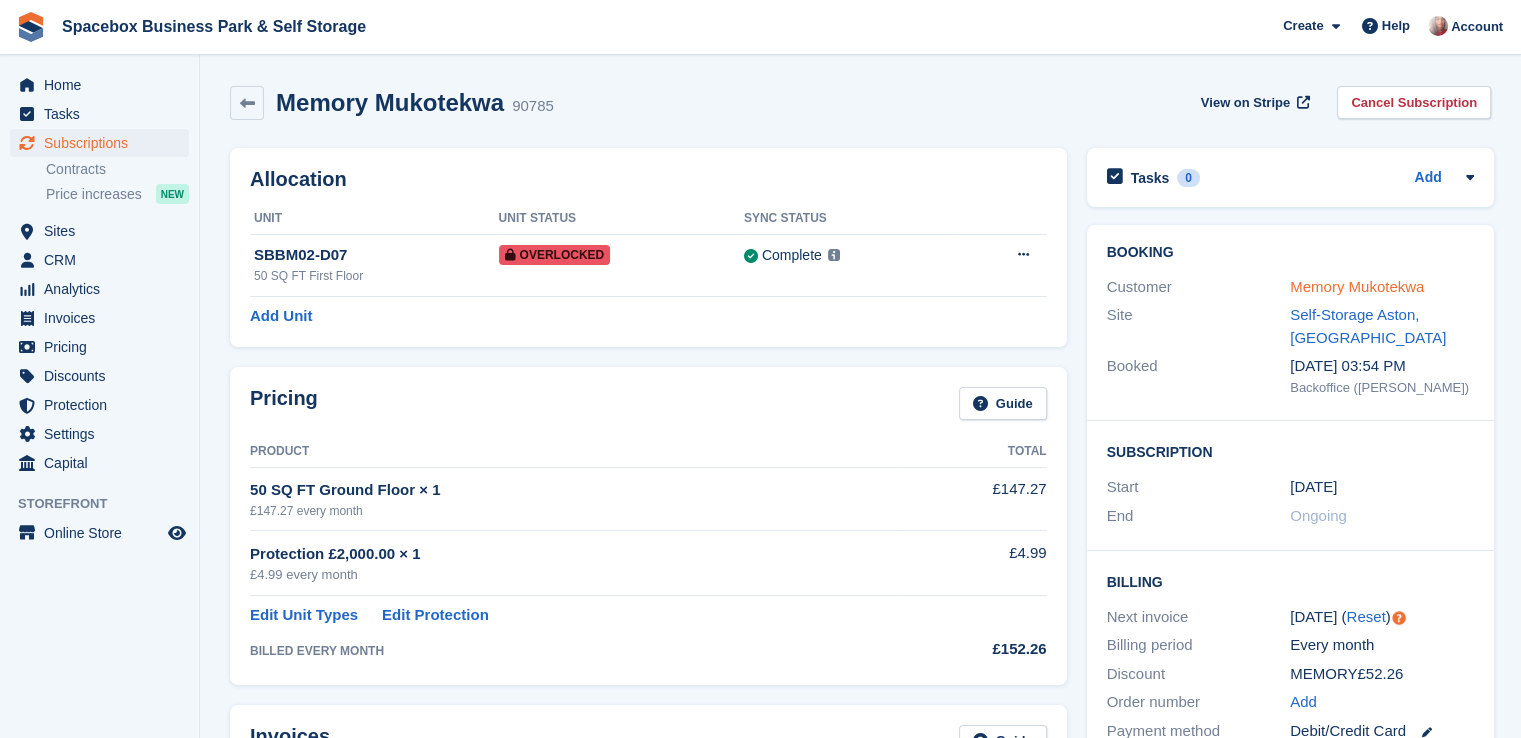 click on "Memory Mukotekwa" at bounding box center [1357, 286] 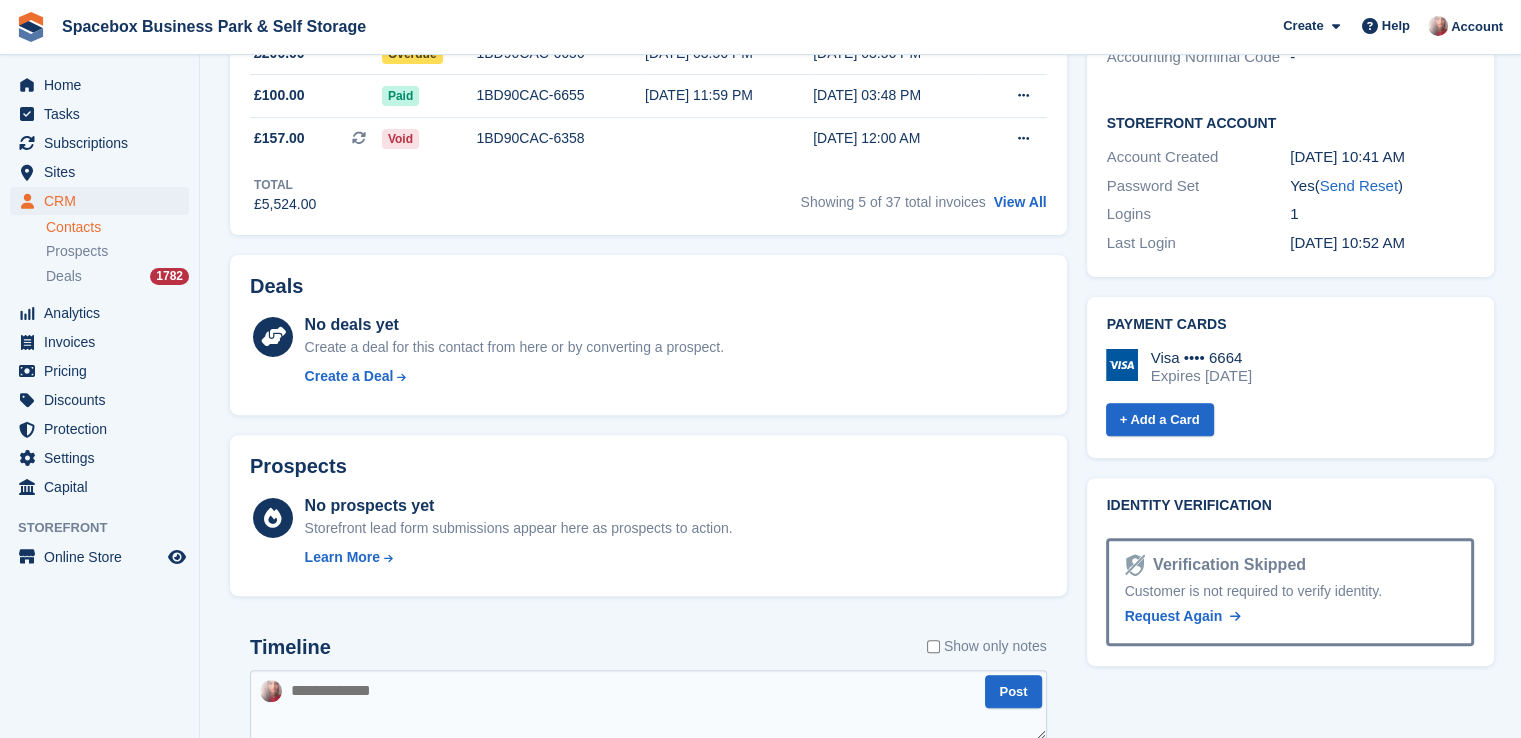 scroll, scrollTop: 0, scrollLeft: 0, axis: both 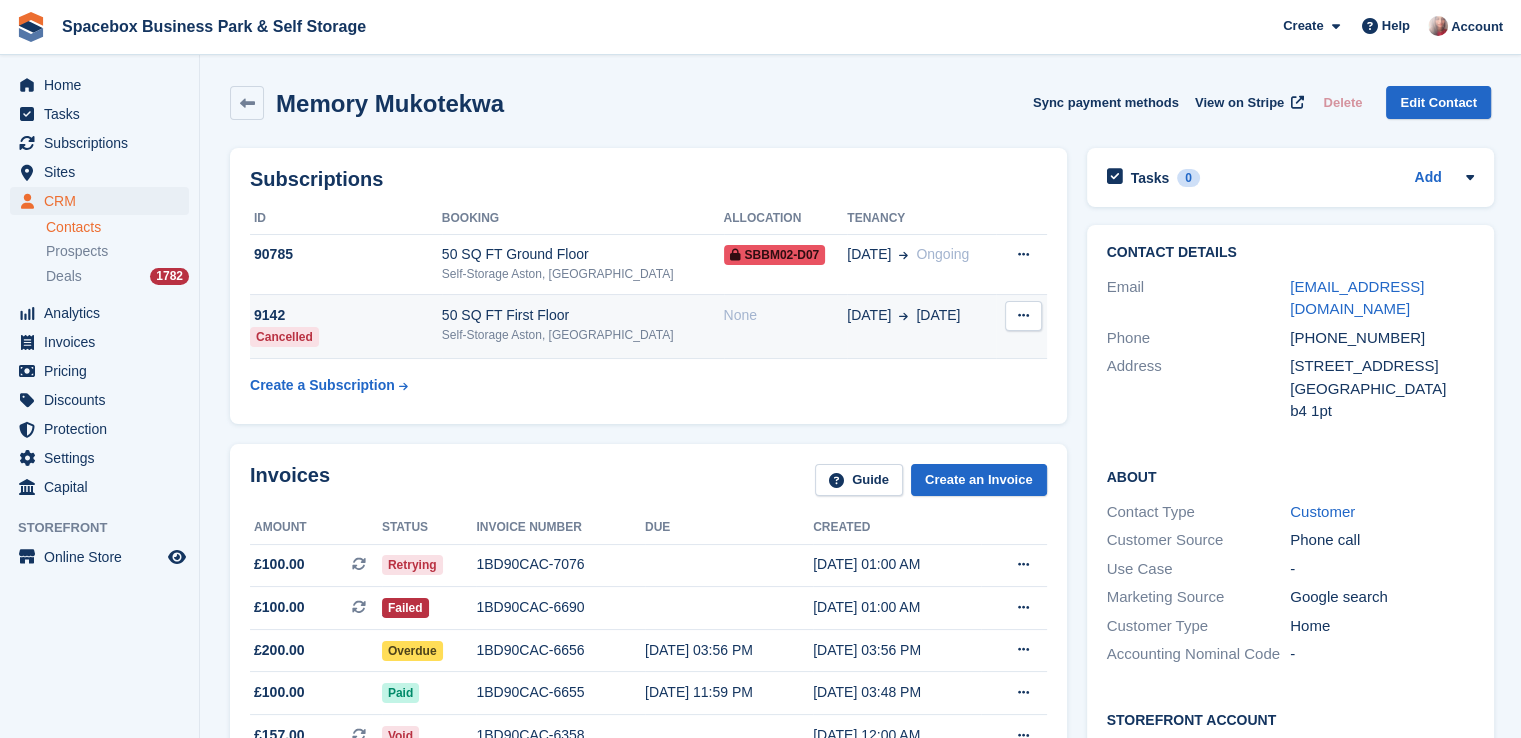 click on "None" at bounding box center (786, 315) 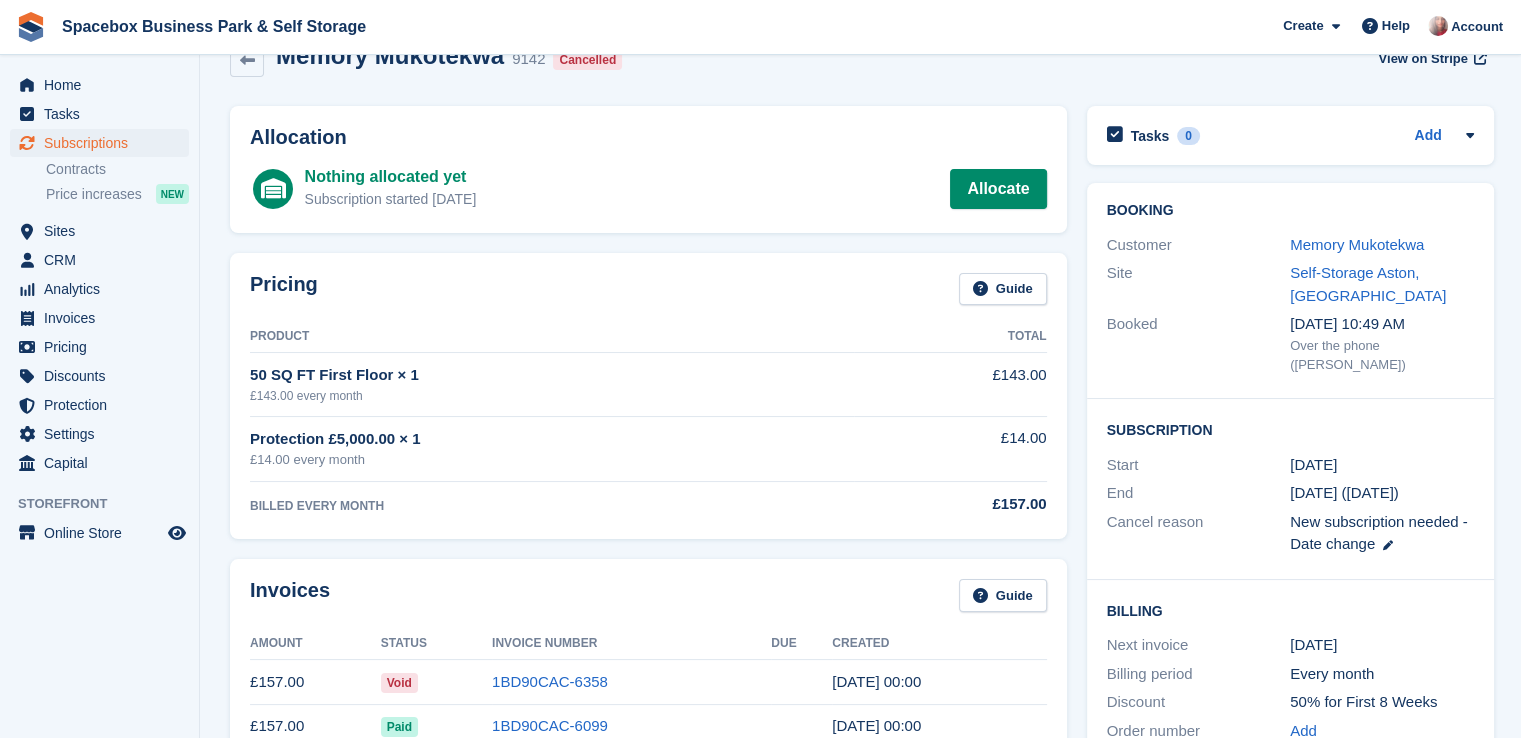 scroll, scrollTop: 0, scrollLeft: 0, axis: both 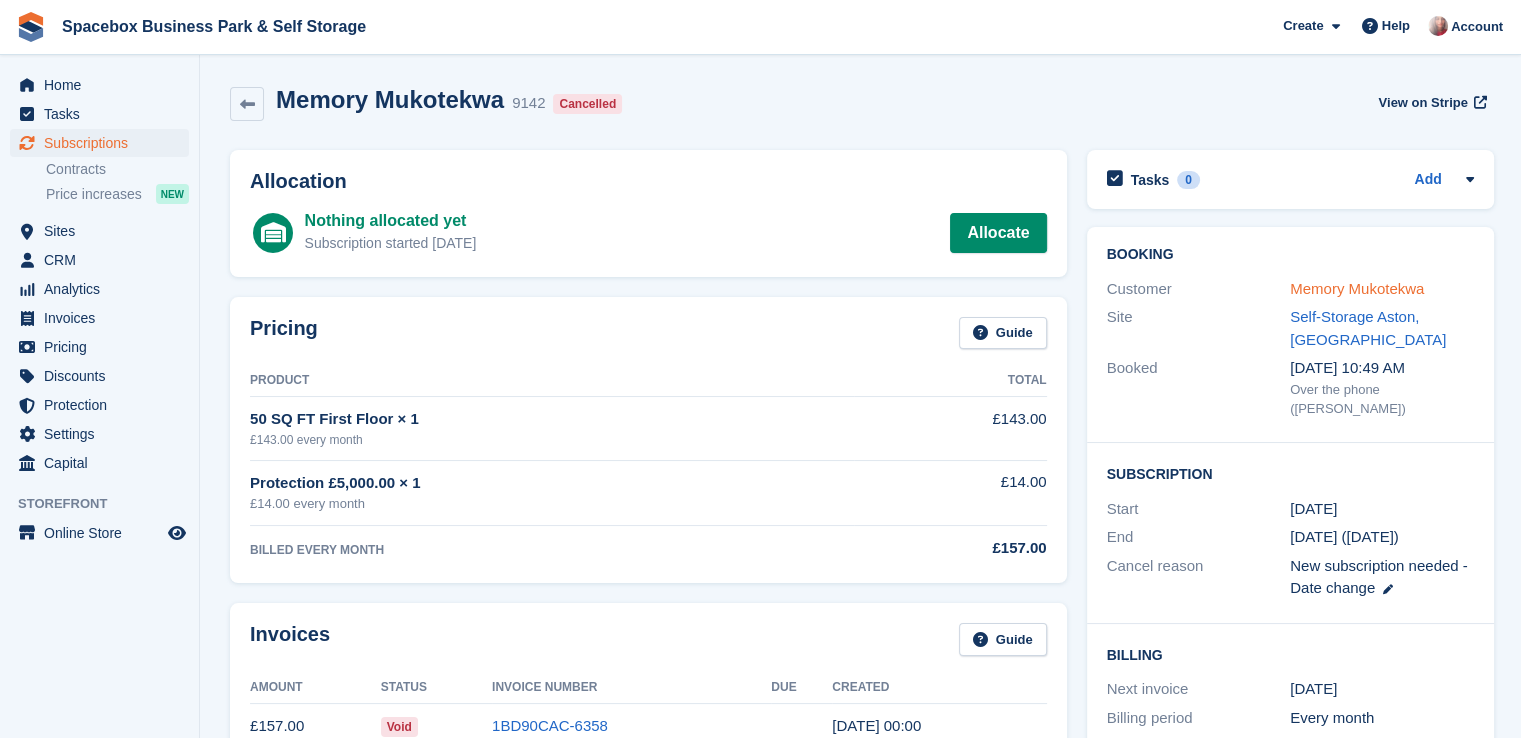 click on "Memory Mukotekwa" at bounding box center [1357, 288] 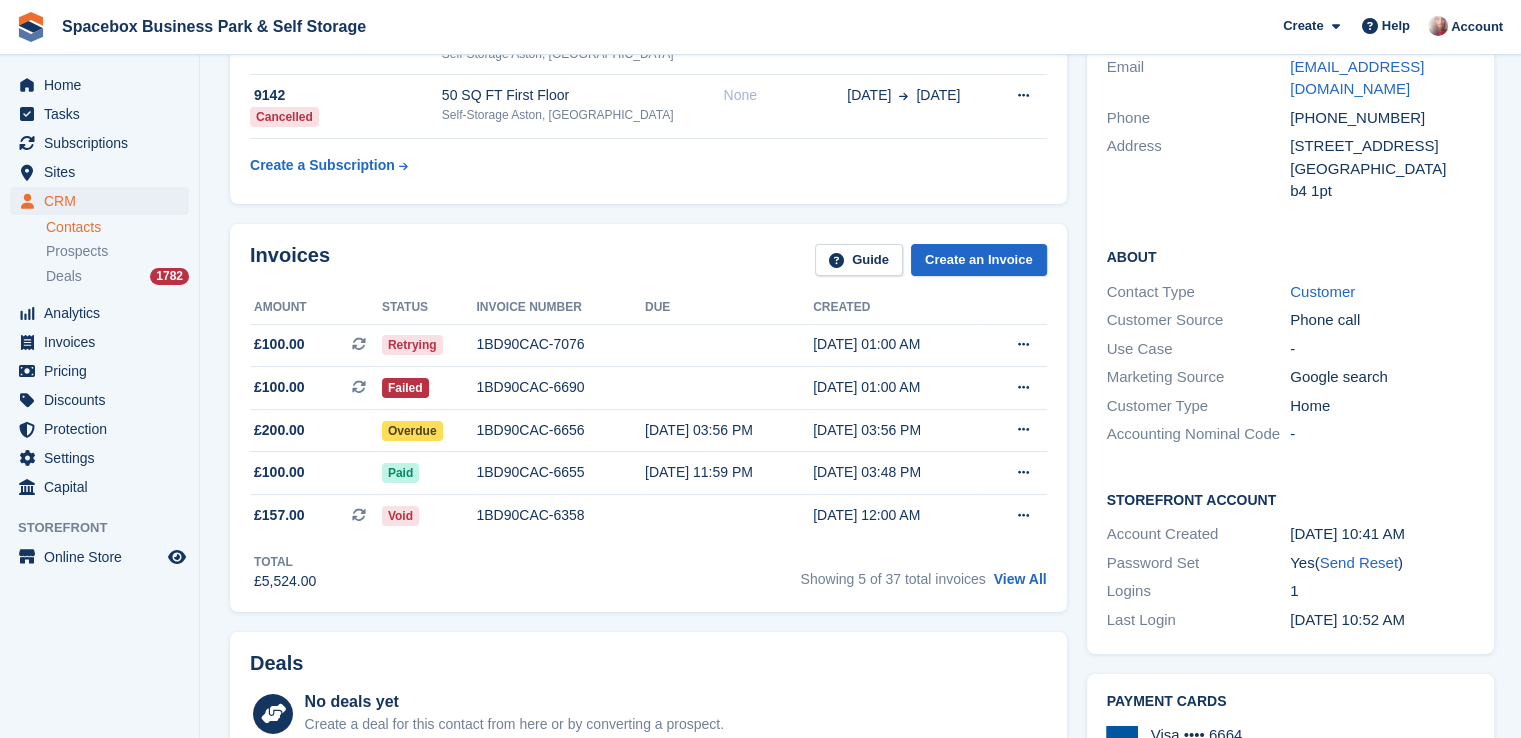 scroll, scrollTop: 240, scrollLeft: 0, axis: vertical 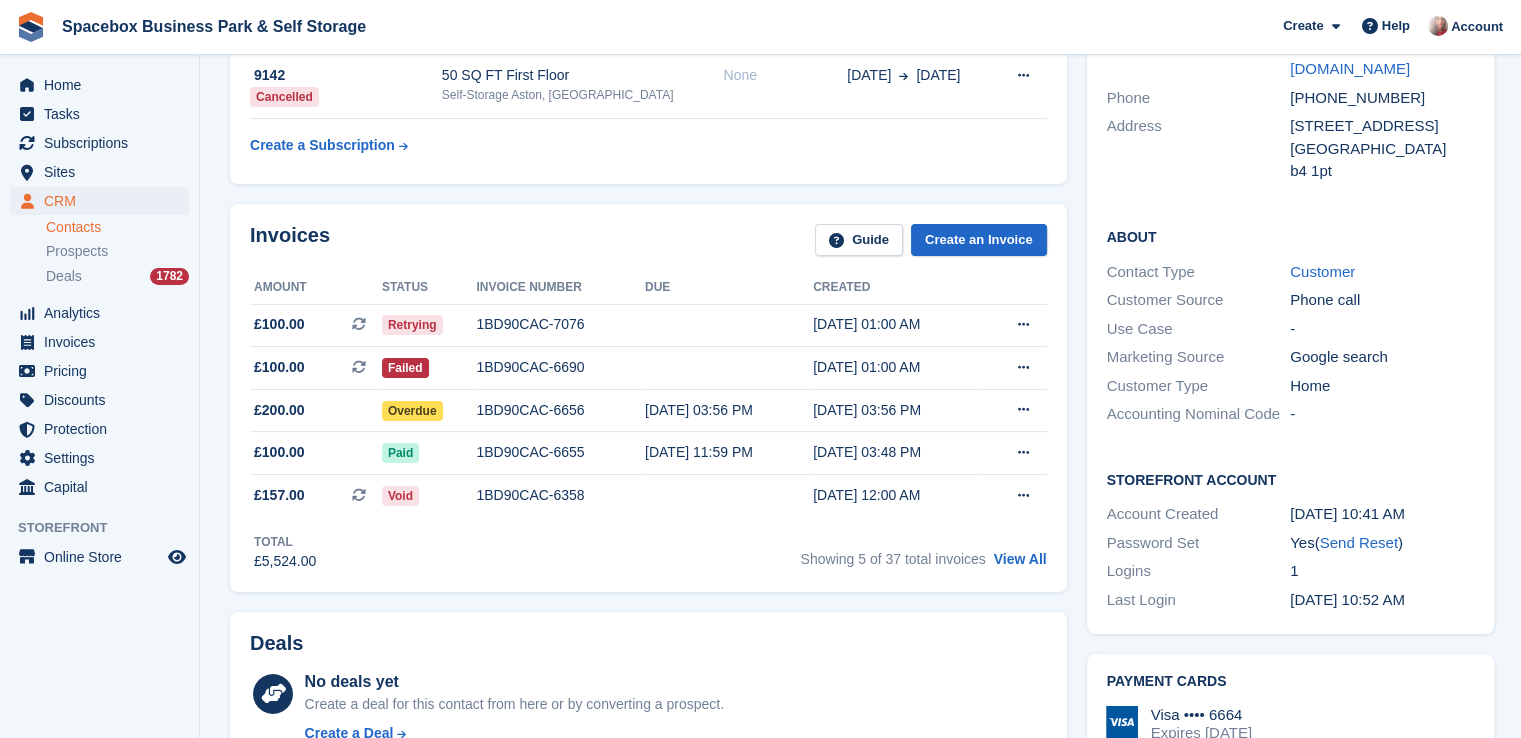 click on "[DATE] 03:56 PM" at bounding box center [897, 410] 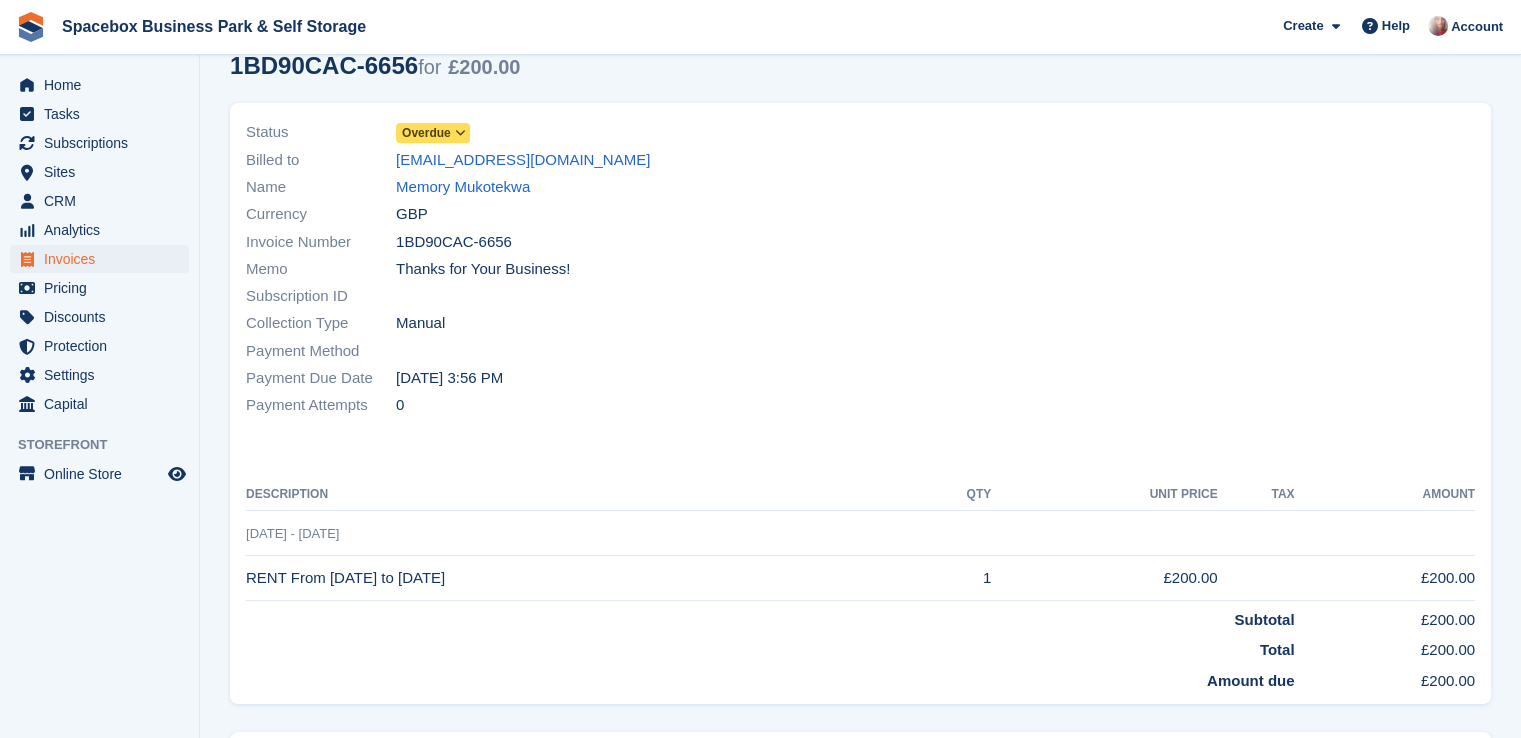 scroll, scrollTop: 200, scrollLeft: 0, axis: vertical 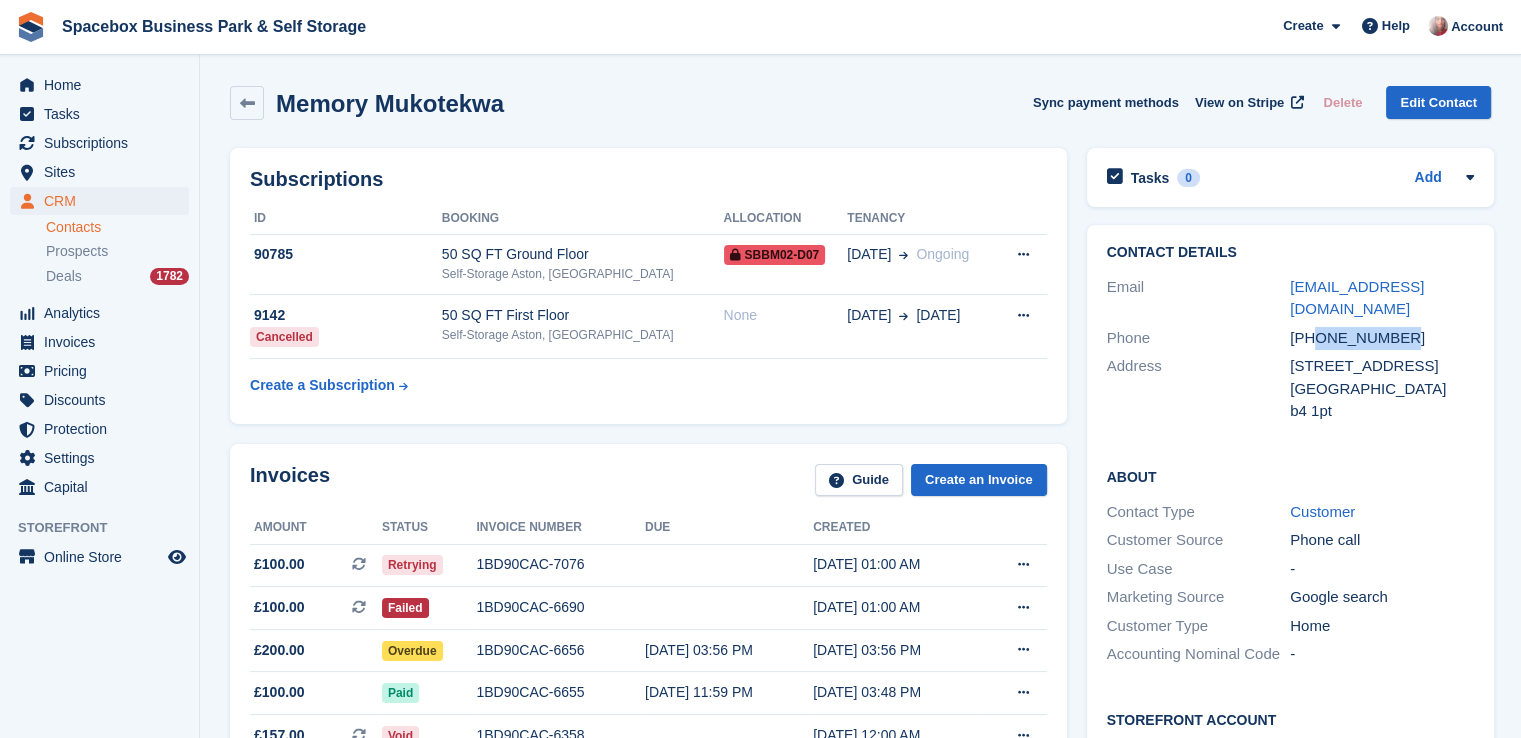 drag, startPoint x: 1313, startPoint y: 313, endPoint x: 1400, endPoint y: 315, distance: 87.02299 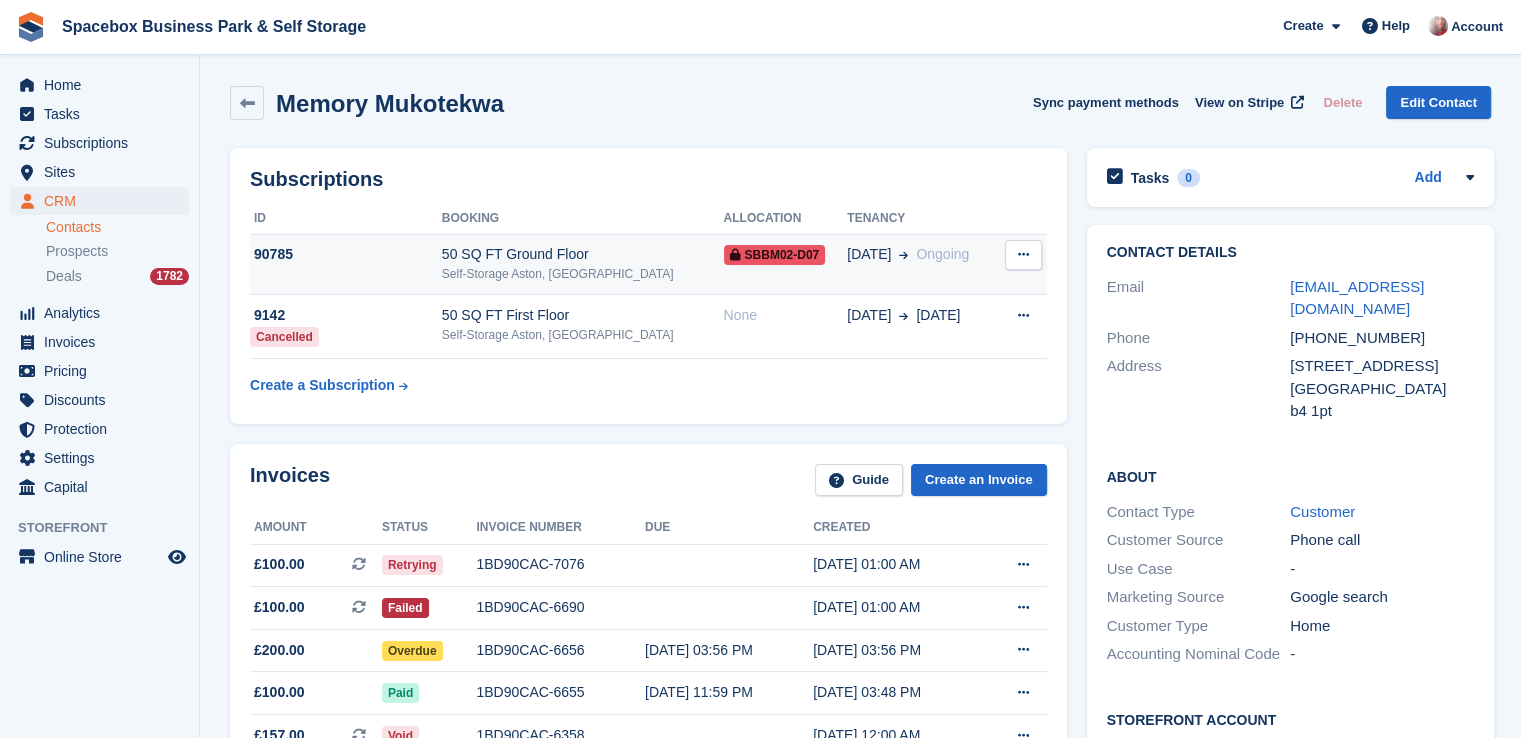 click on "50 SQ FT Ground Floor" at bounding box center (583, 254) 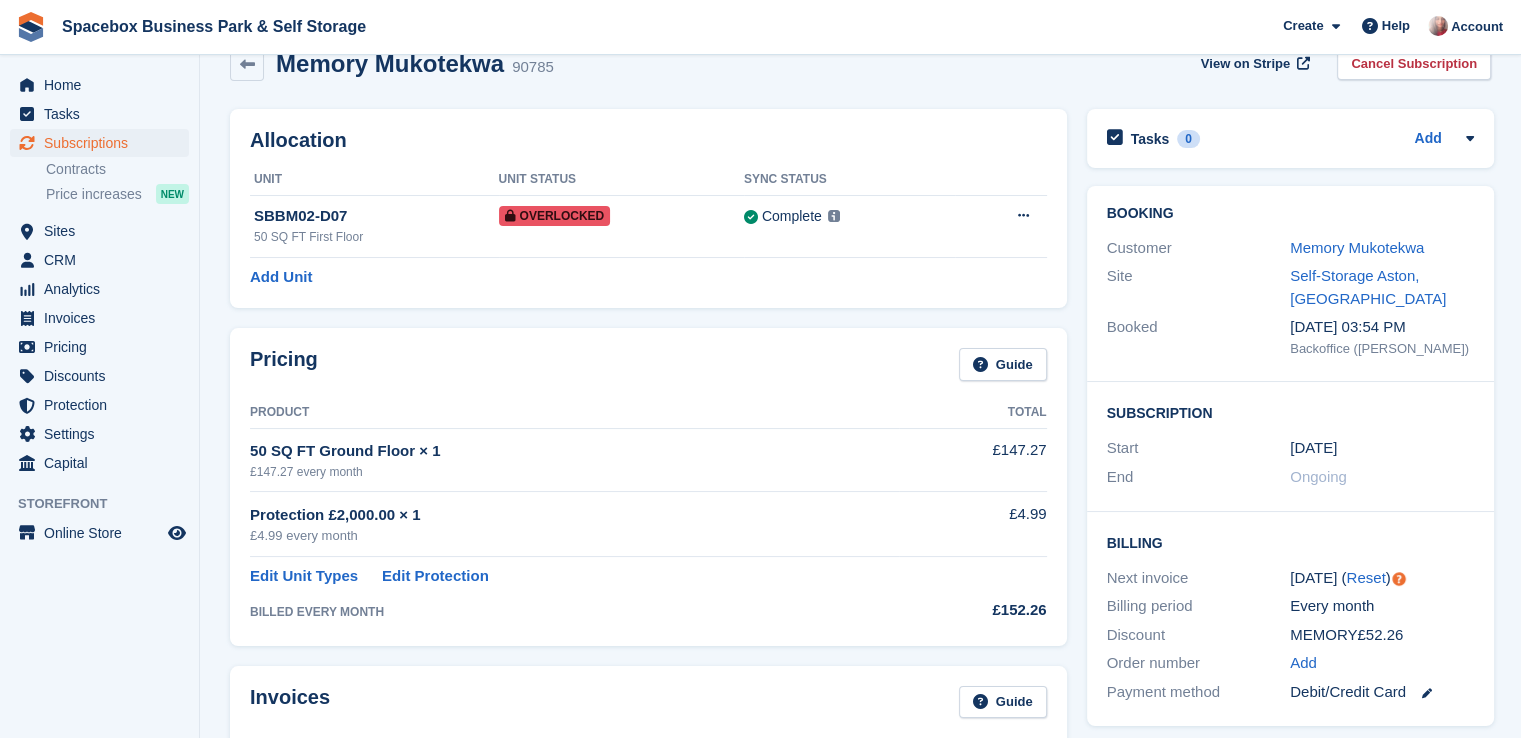 scroll, scrollTop: 0, scrollLeft: 0, axis: both 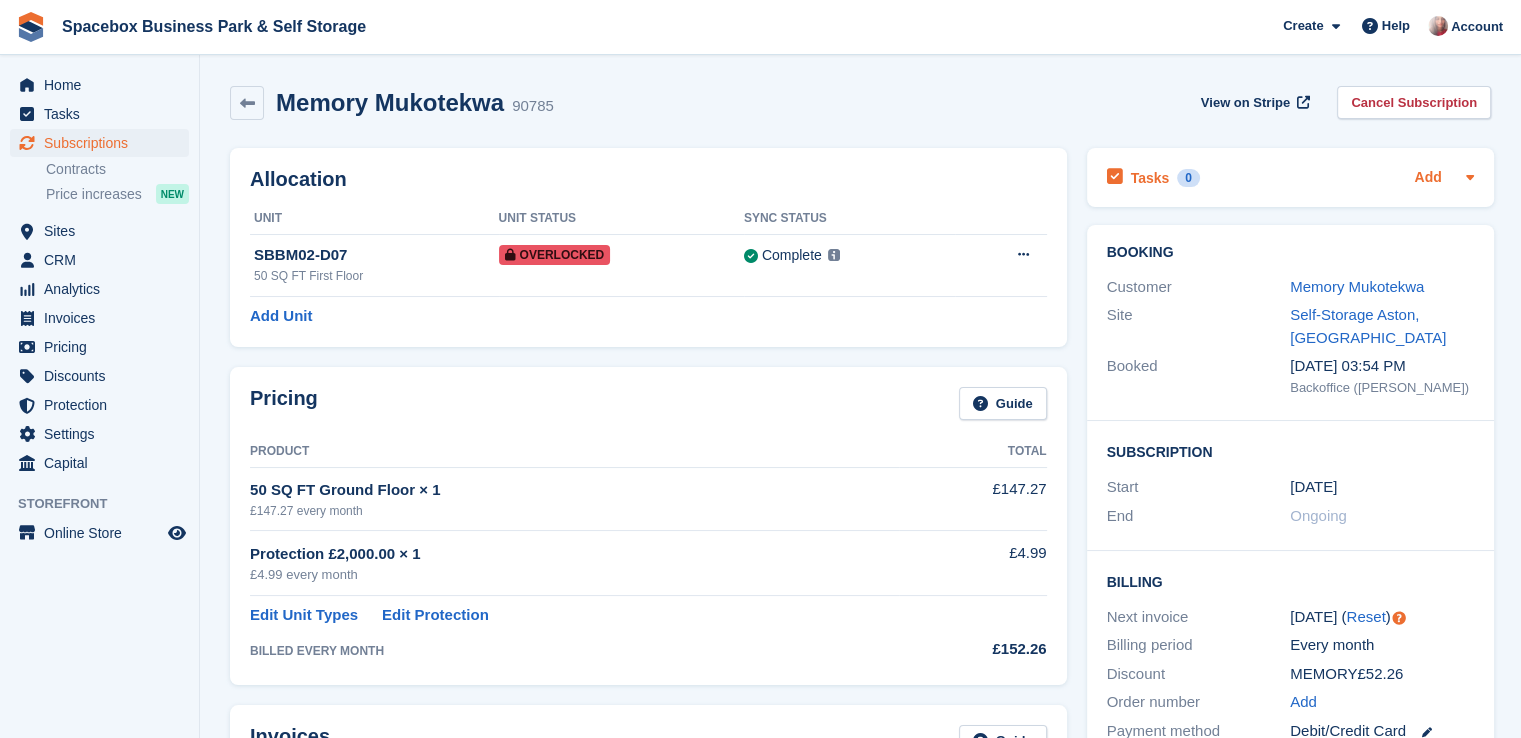 click on "Add" at bounding box center (1427, 178) 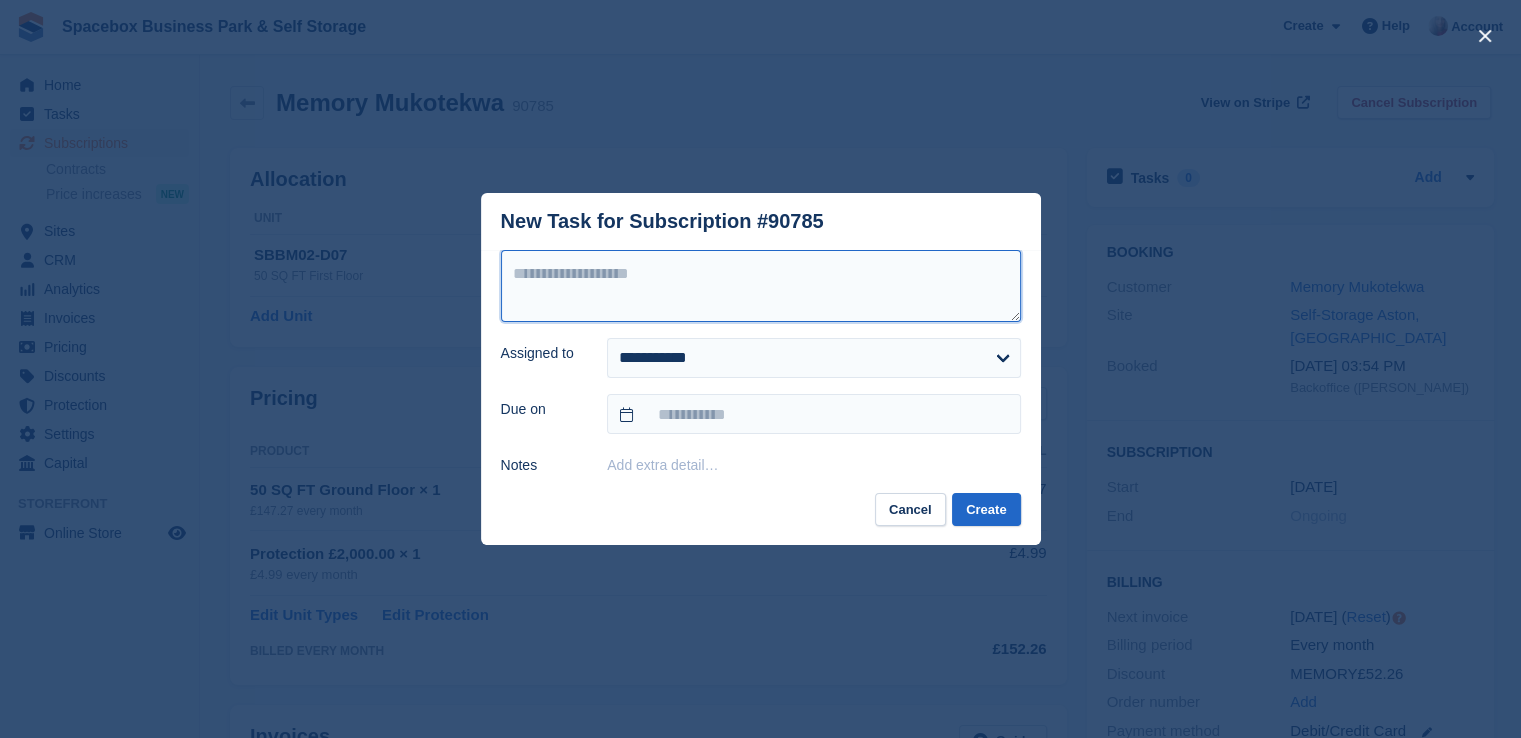 click at bounding box center (761, 286) 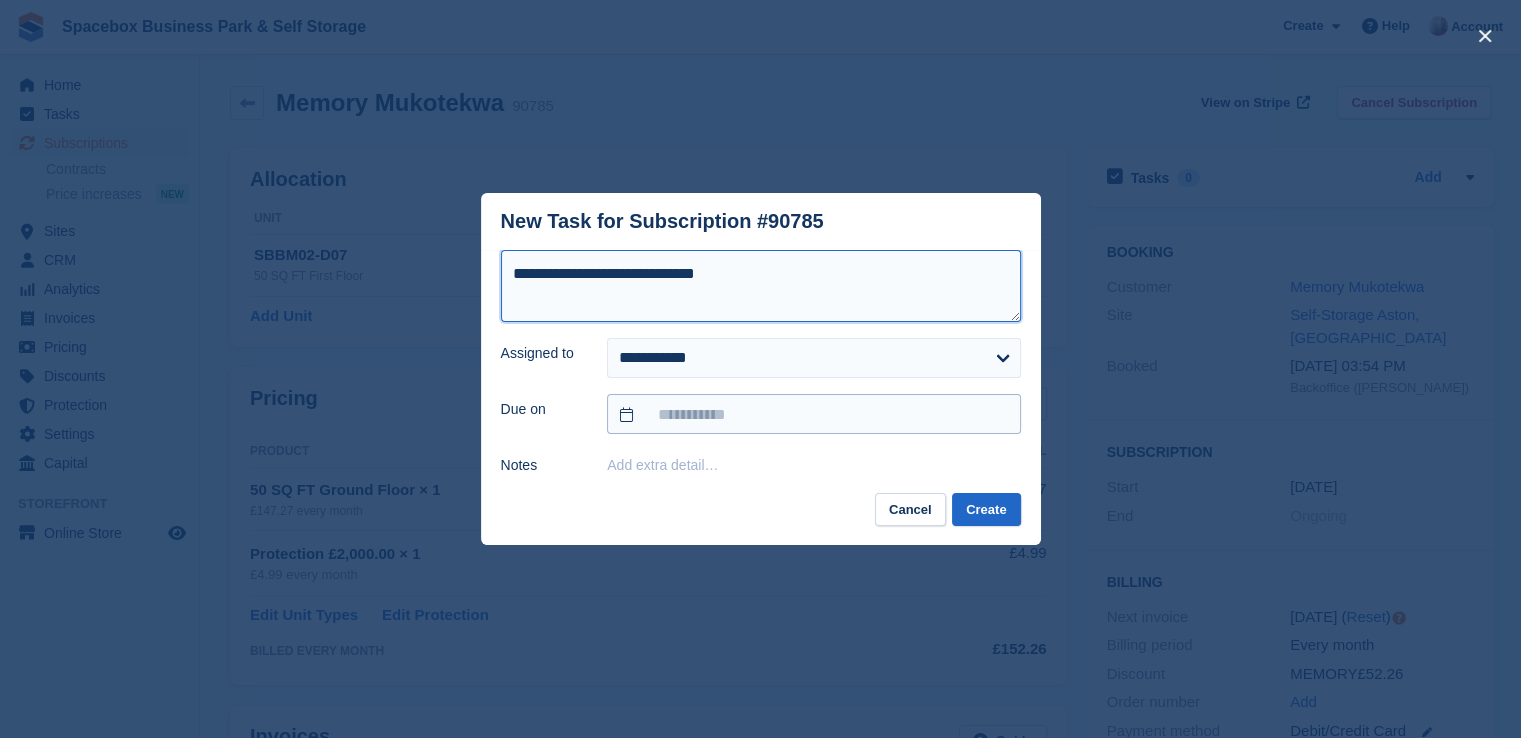 type on "**********" 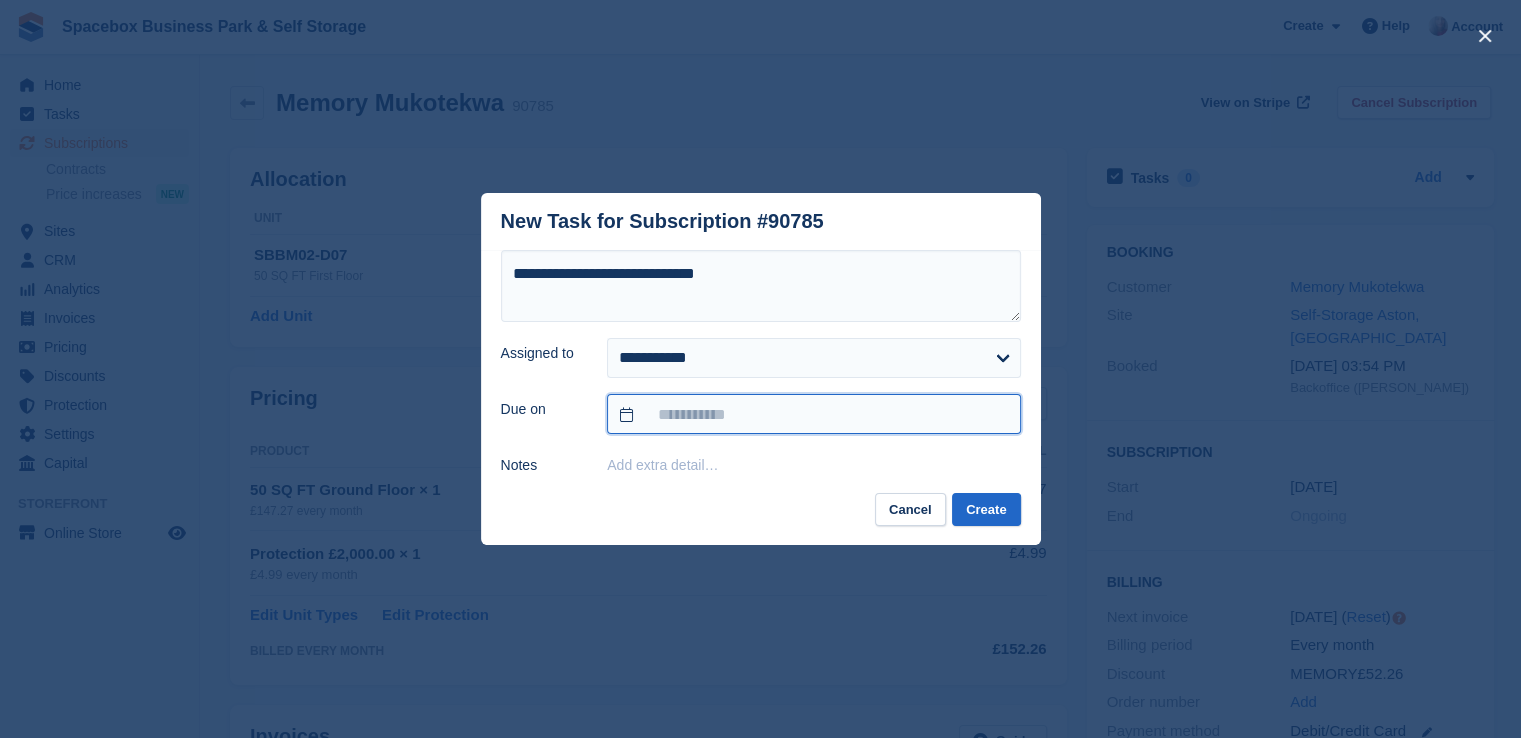 click at bounding box center (813, 414) 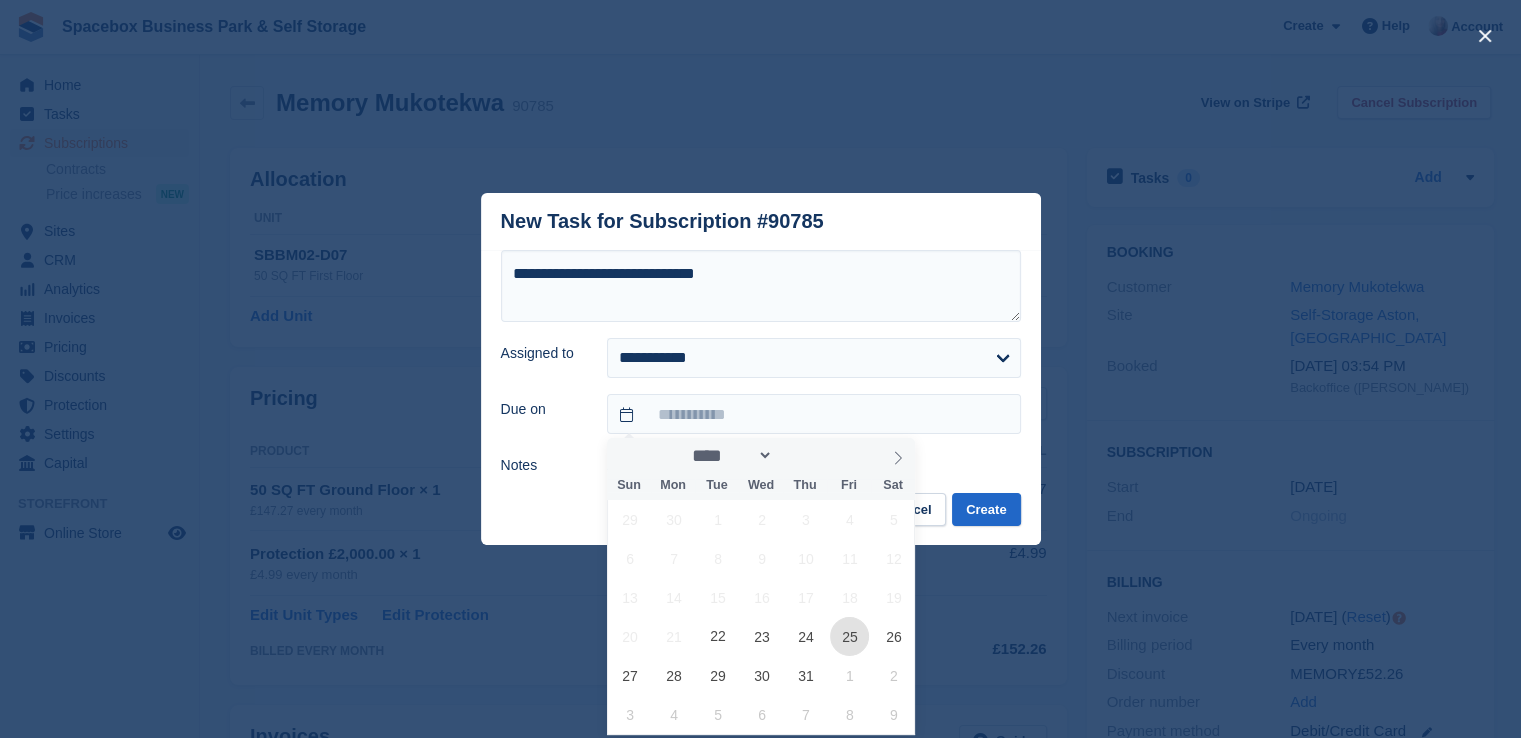 click on "25" at bounding box center [849, 636] 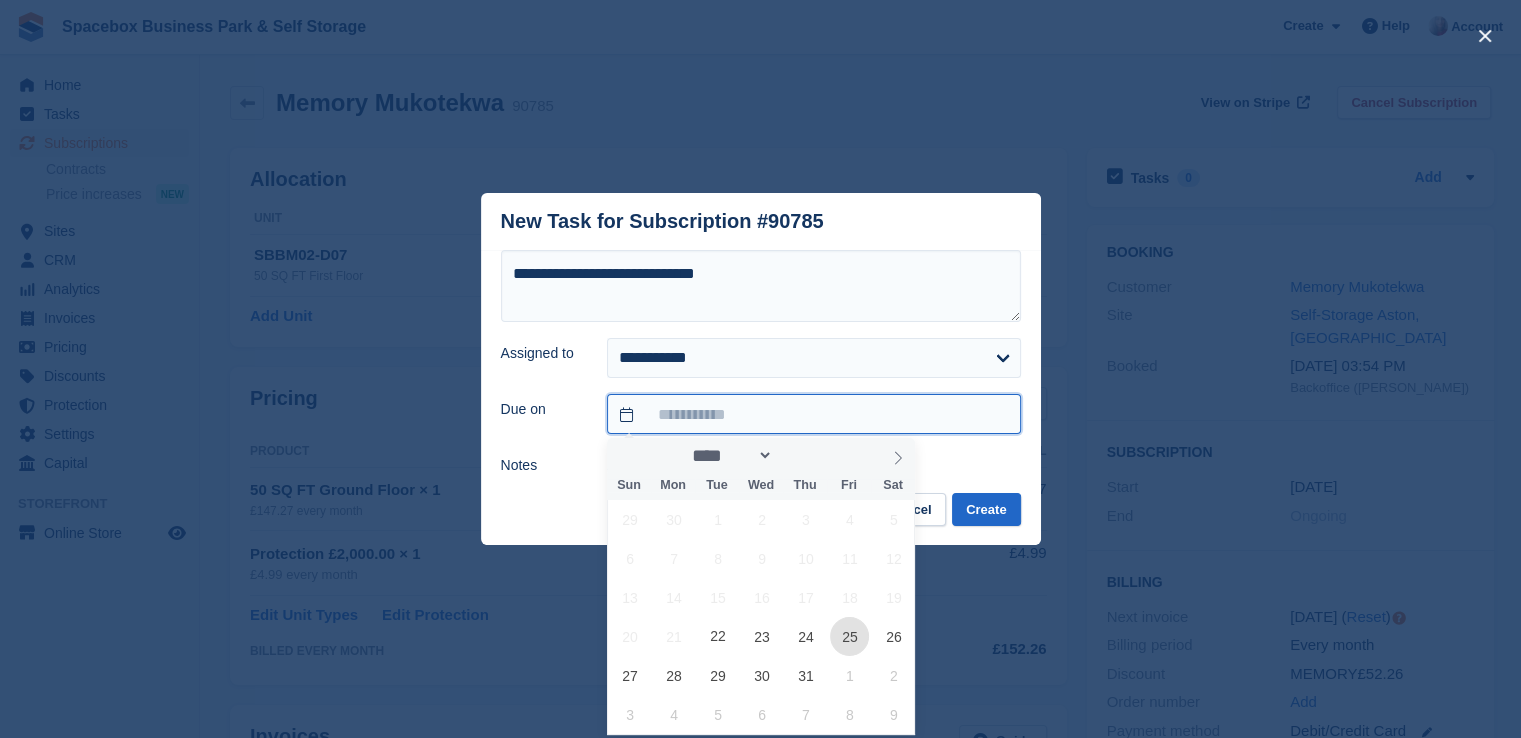 type on "**********" 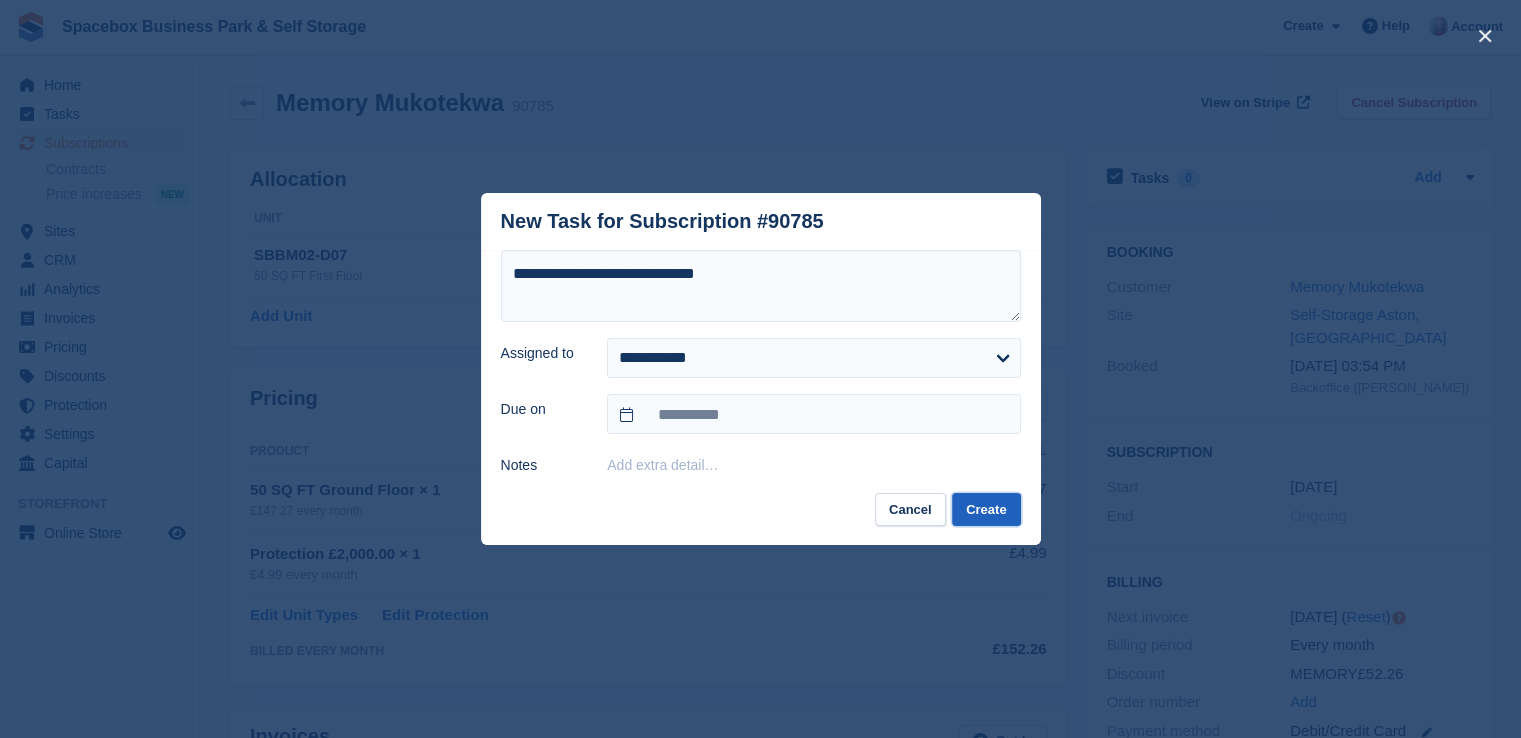 click on "Create" at bounding box center [986, 509] 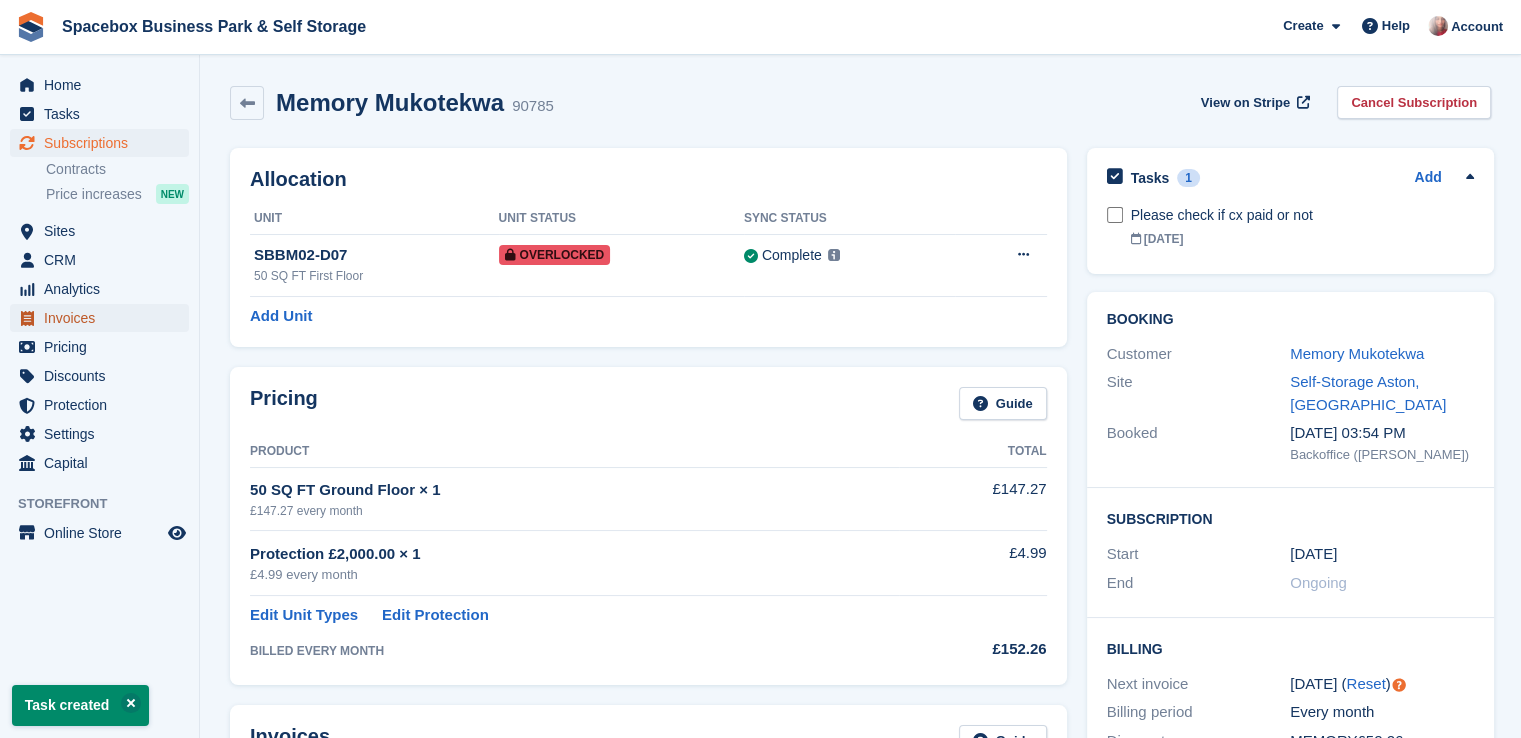 click on "Invoices" at bounding box center [104, 318] 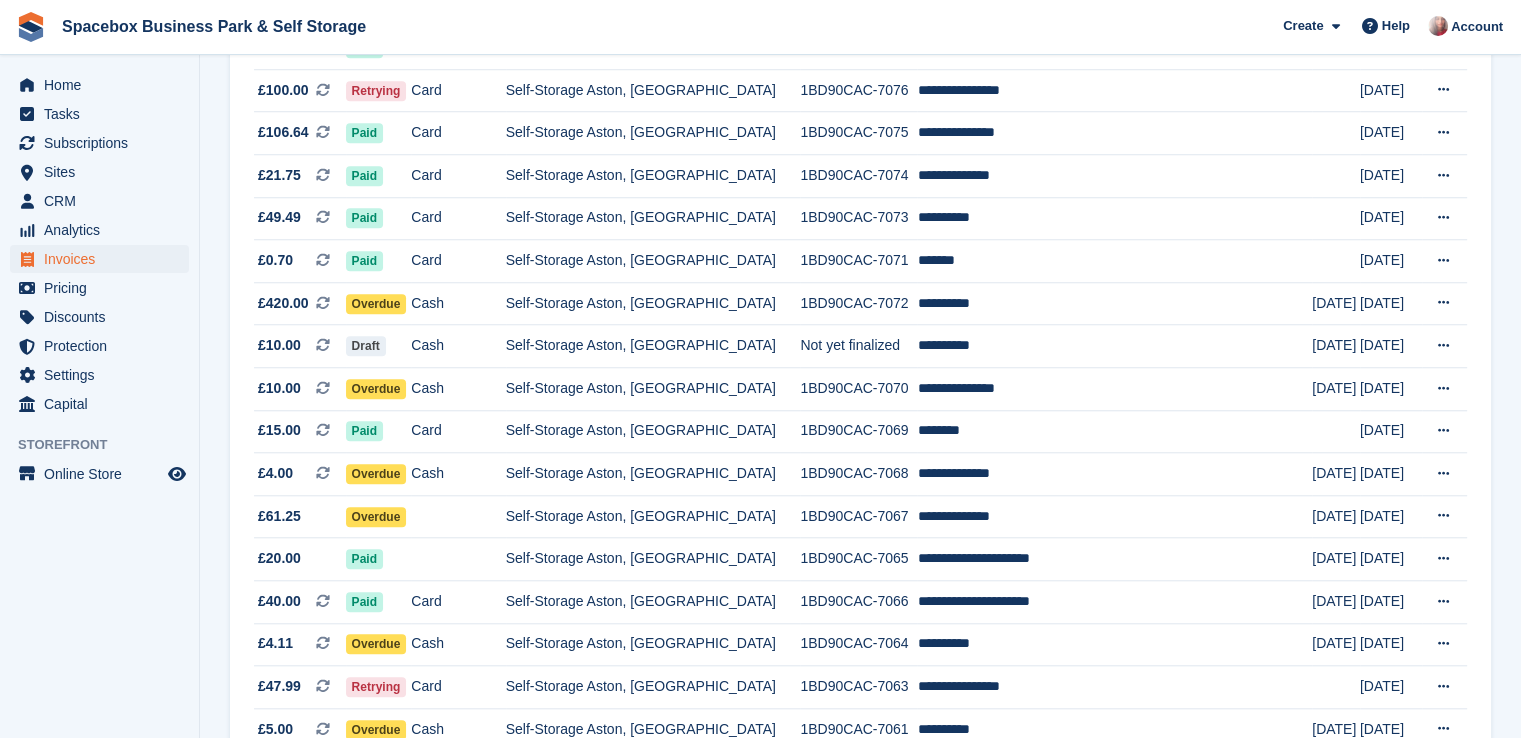 scroll, scrollTop: 1715, scrollLeft: 0, axis: vertical 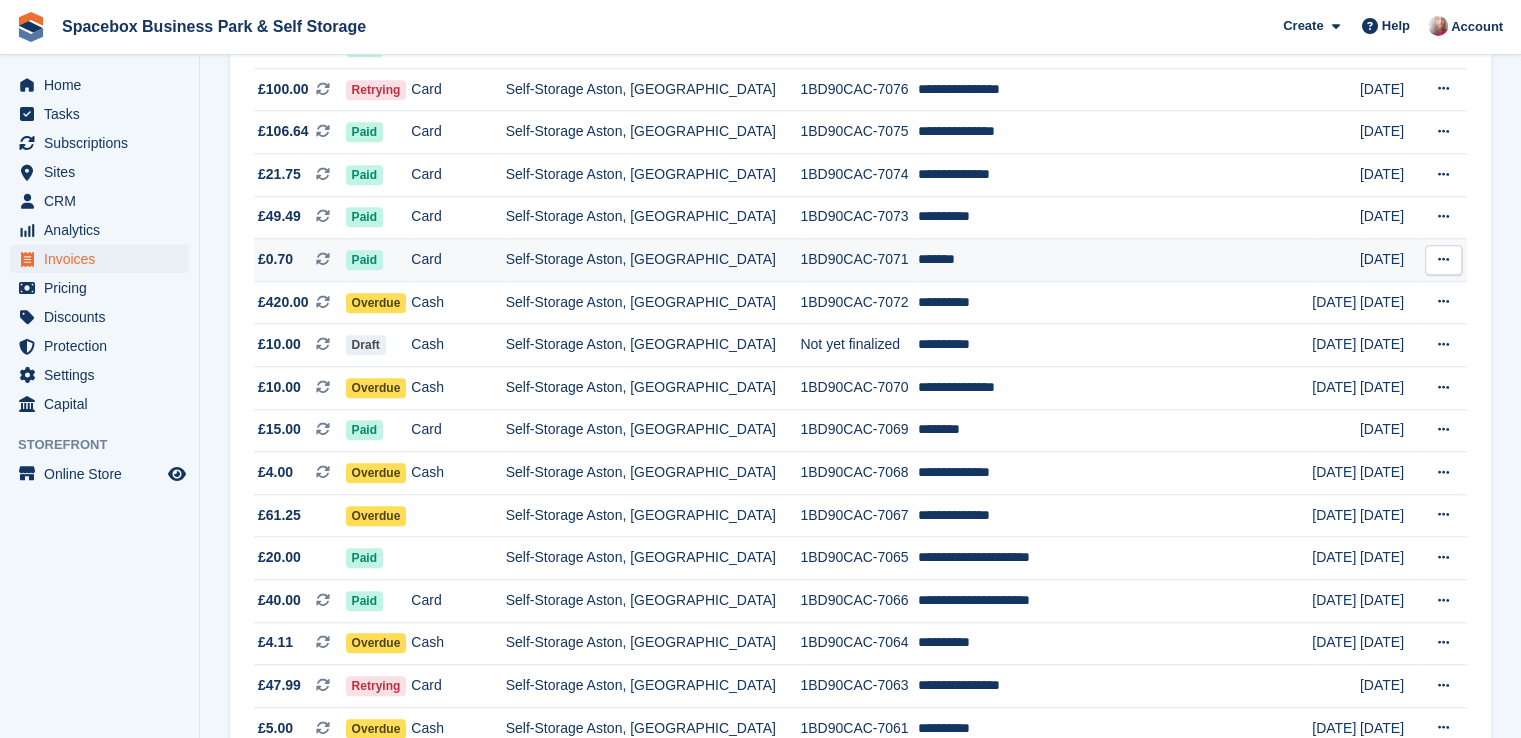 click on "Self-Storage Aston, [GEOGRAPHIC_DATA]" at bounding box center [653, 260] 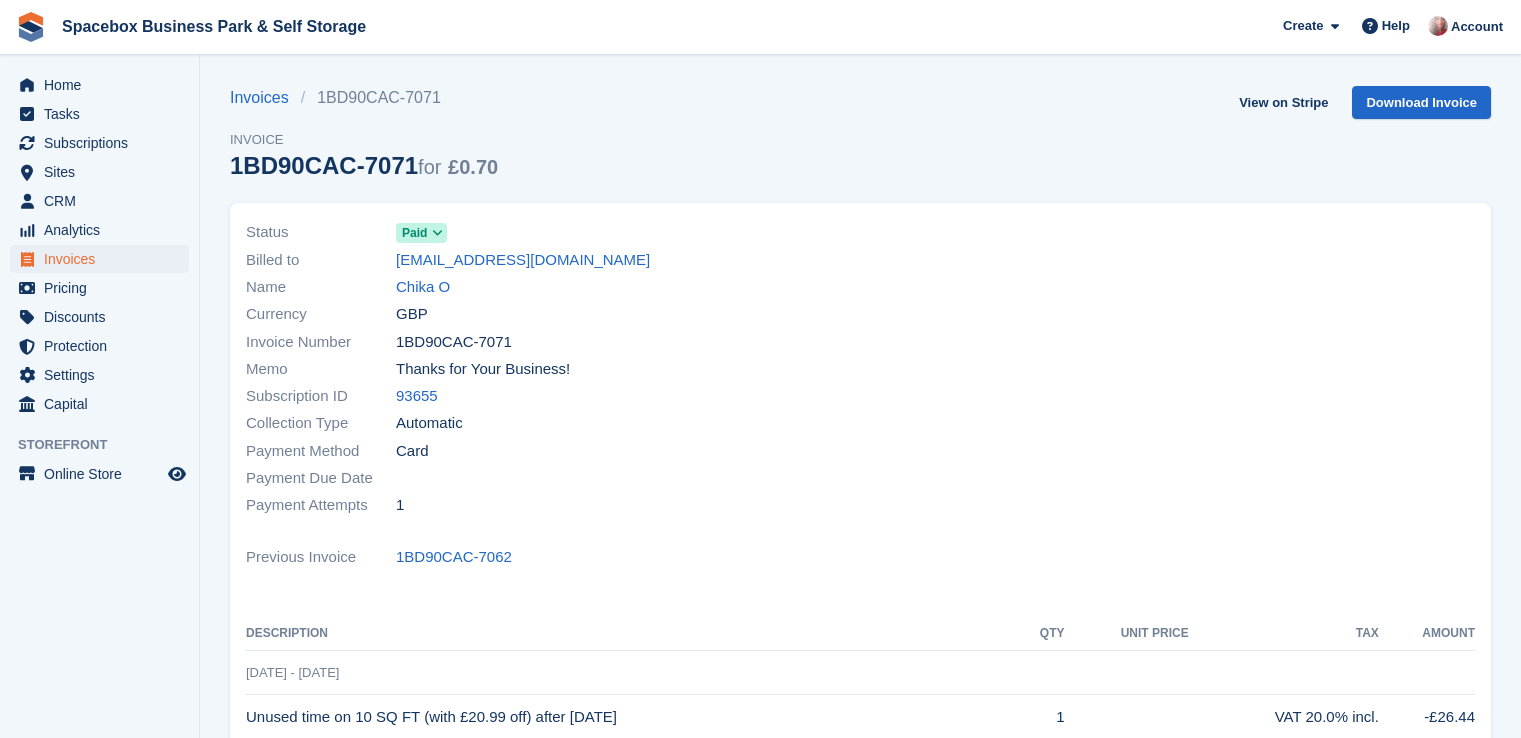 scroll, scrollTop: 0, scrollLeft: 0, axis: both 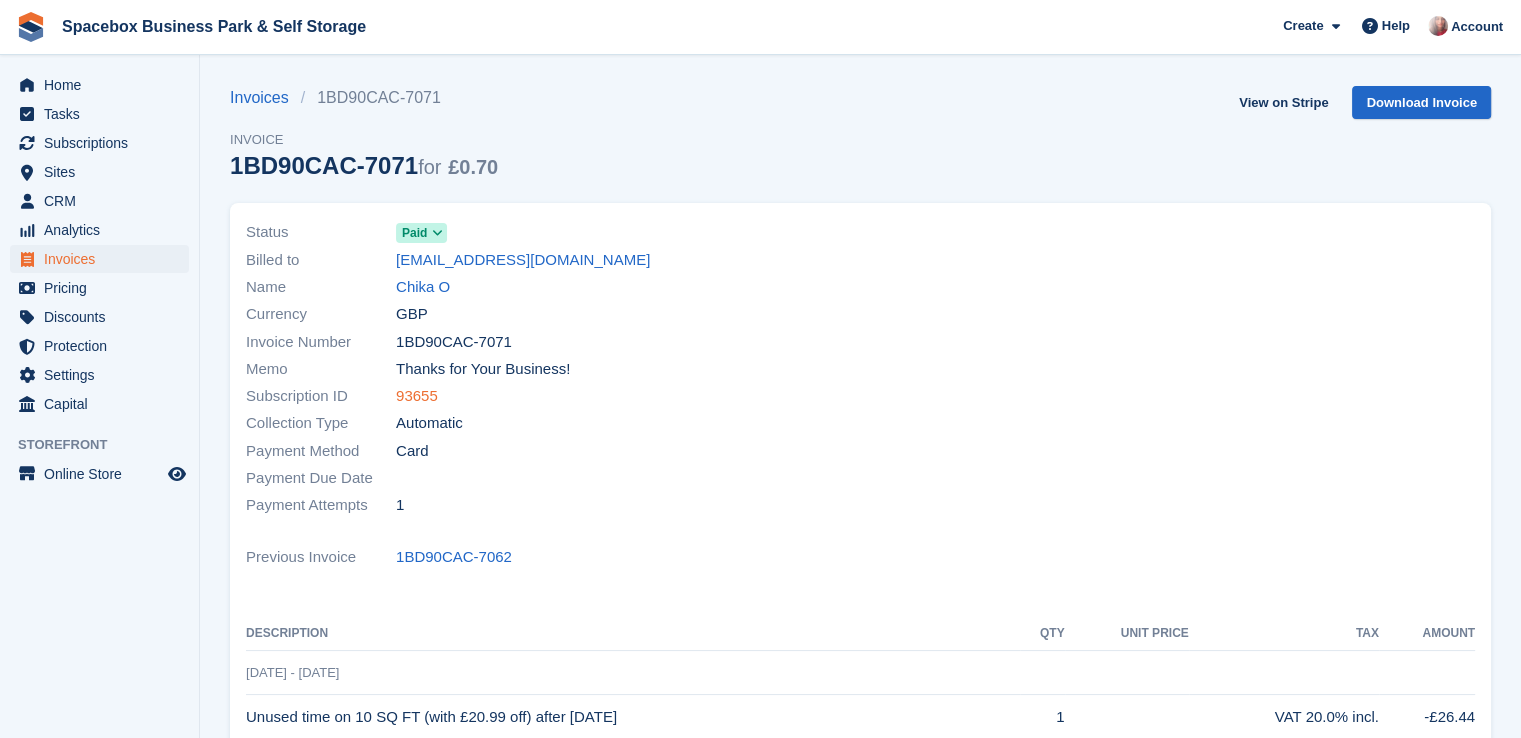 click on "93655" at bounding box center [417, 396] 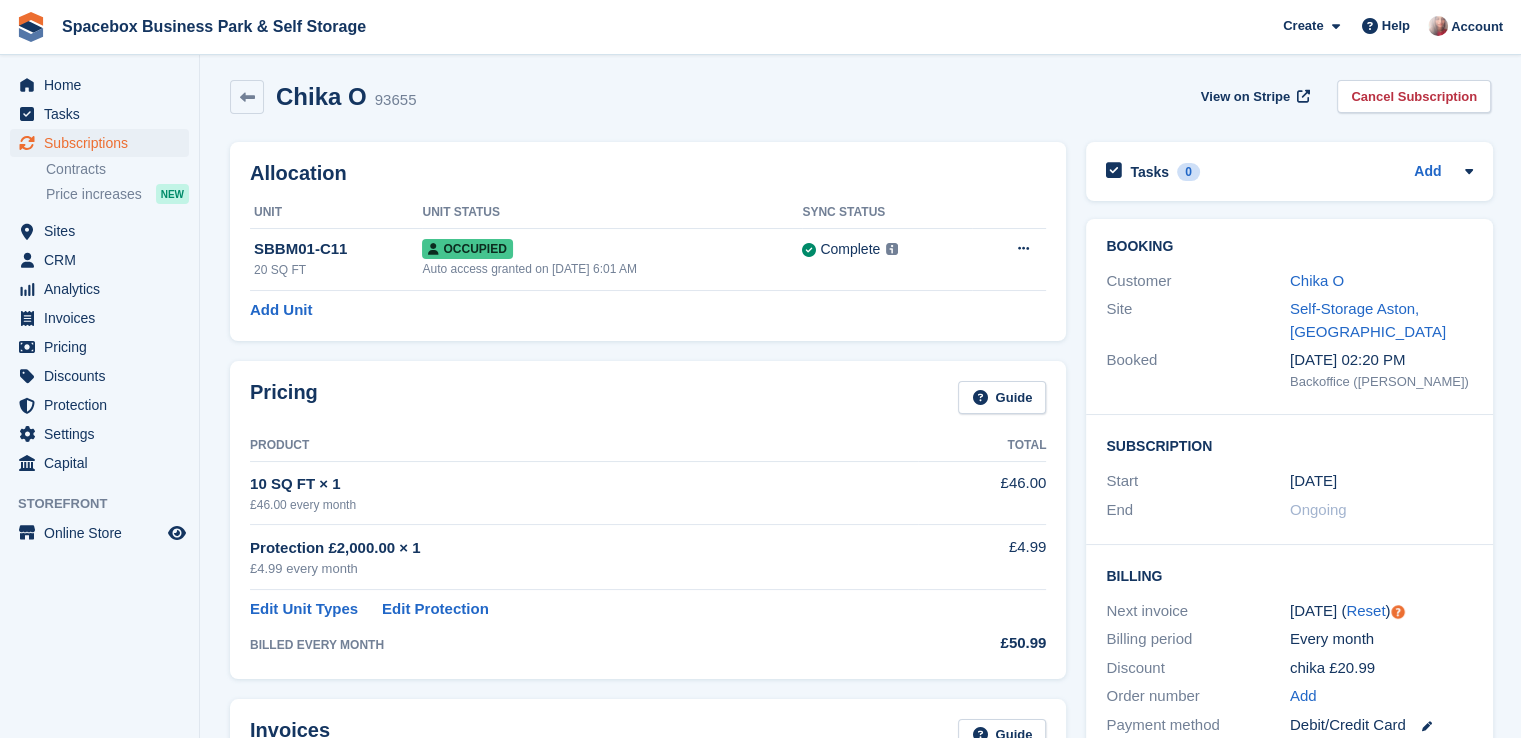 scroll, scrollTop: 0, scrollLeft: 0, axis: both 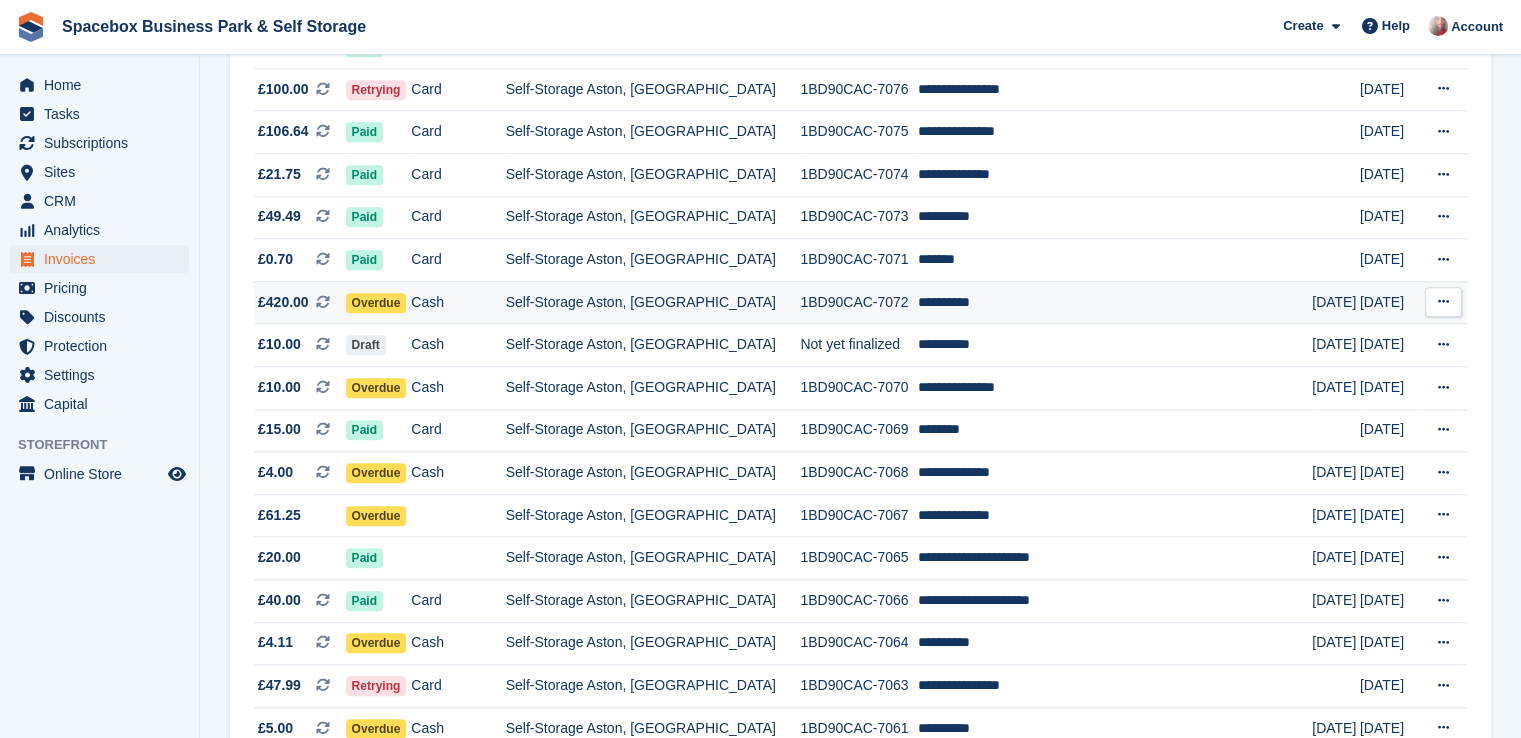 click on "Self-Storage Aston, [GEOGRAPHIC_DATA]" at bounding box center [653, 302] 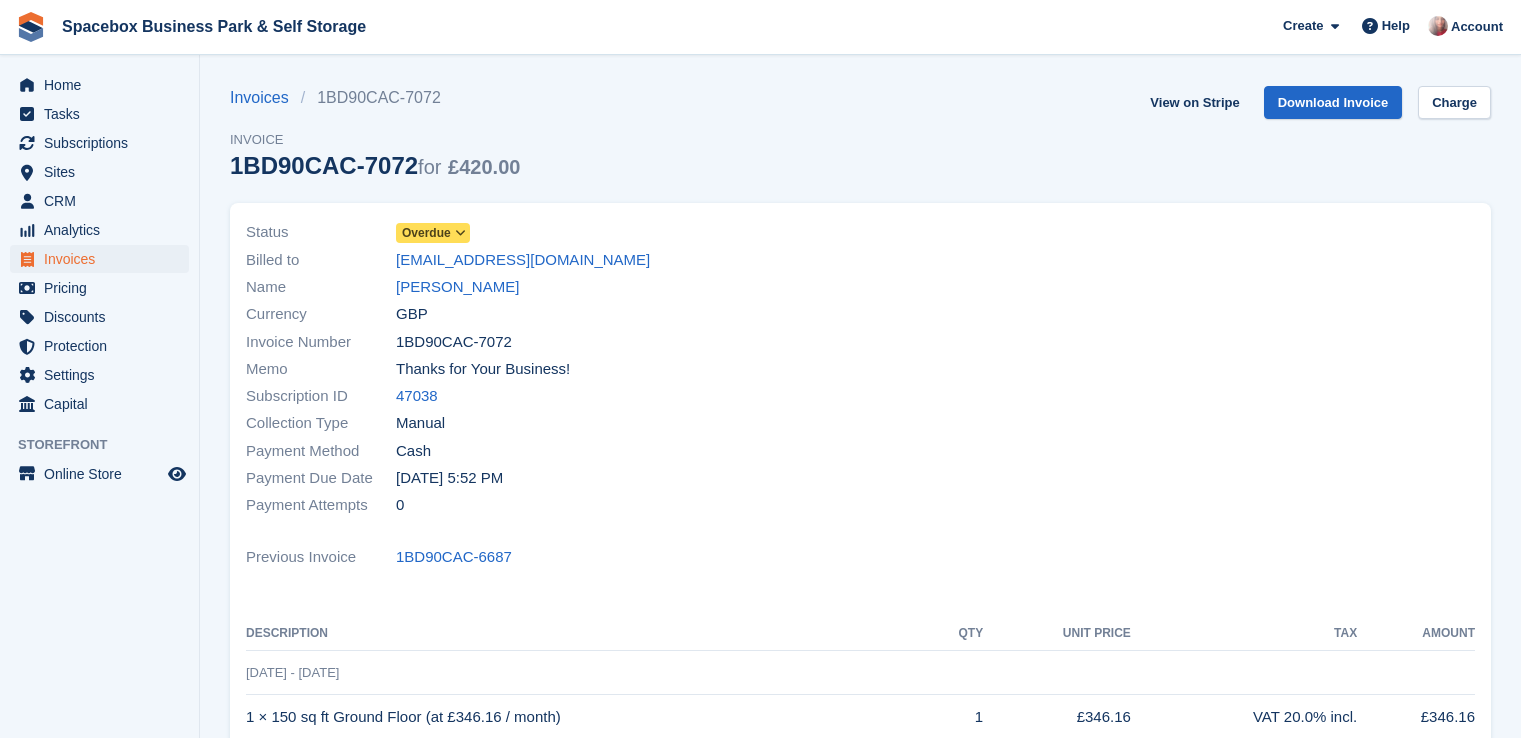 scroll, scrollTop: 0, scrollLeft: 0, axis: both 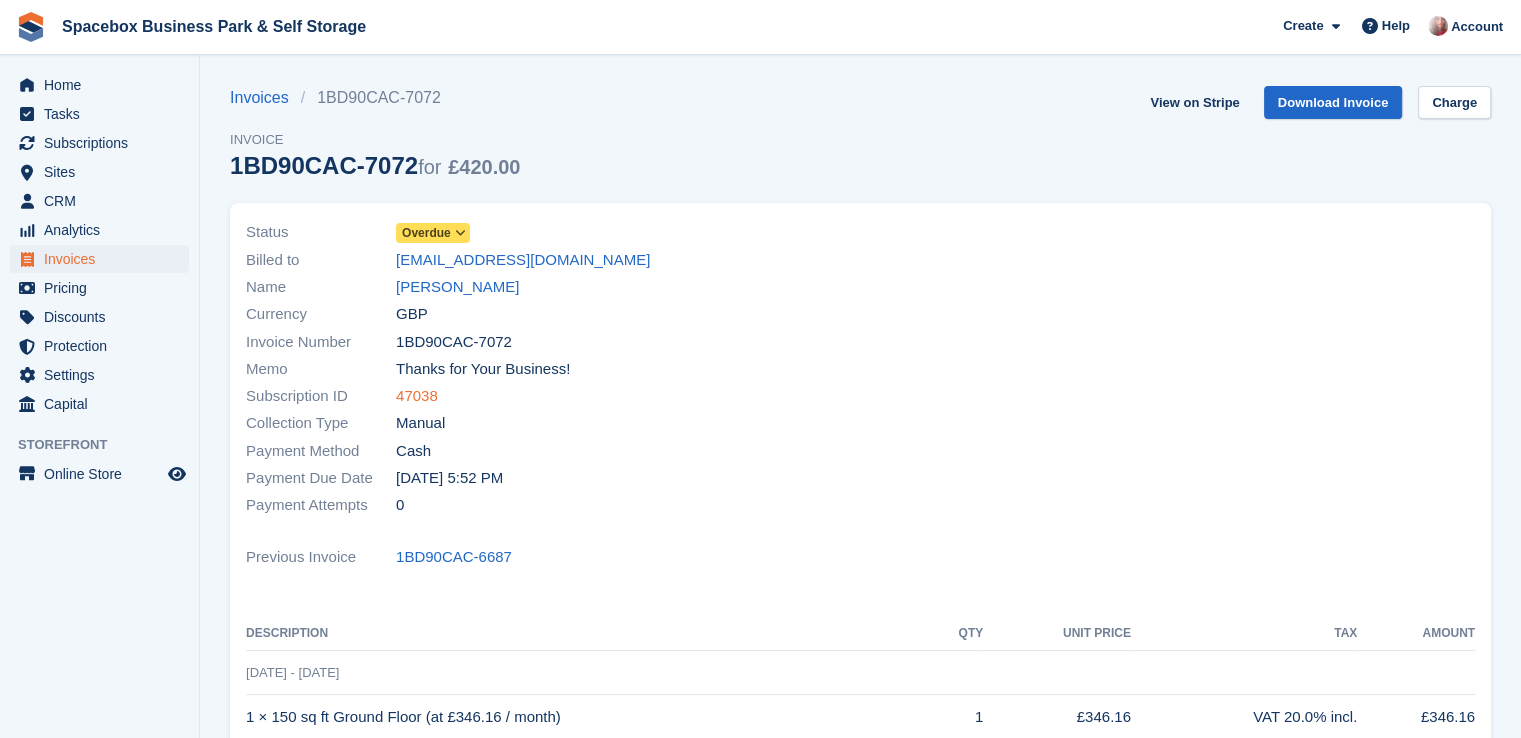 click on "47038" at bounding box center (417, 396) 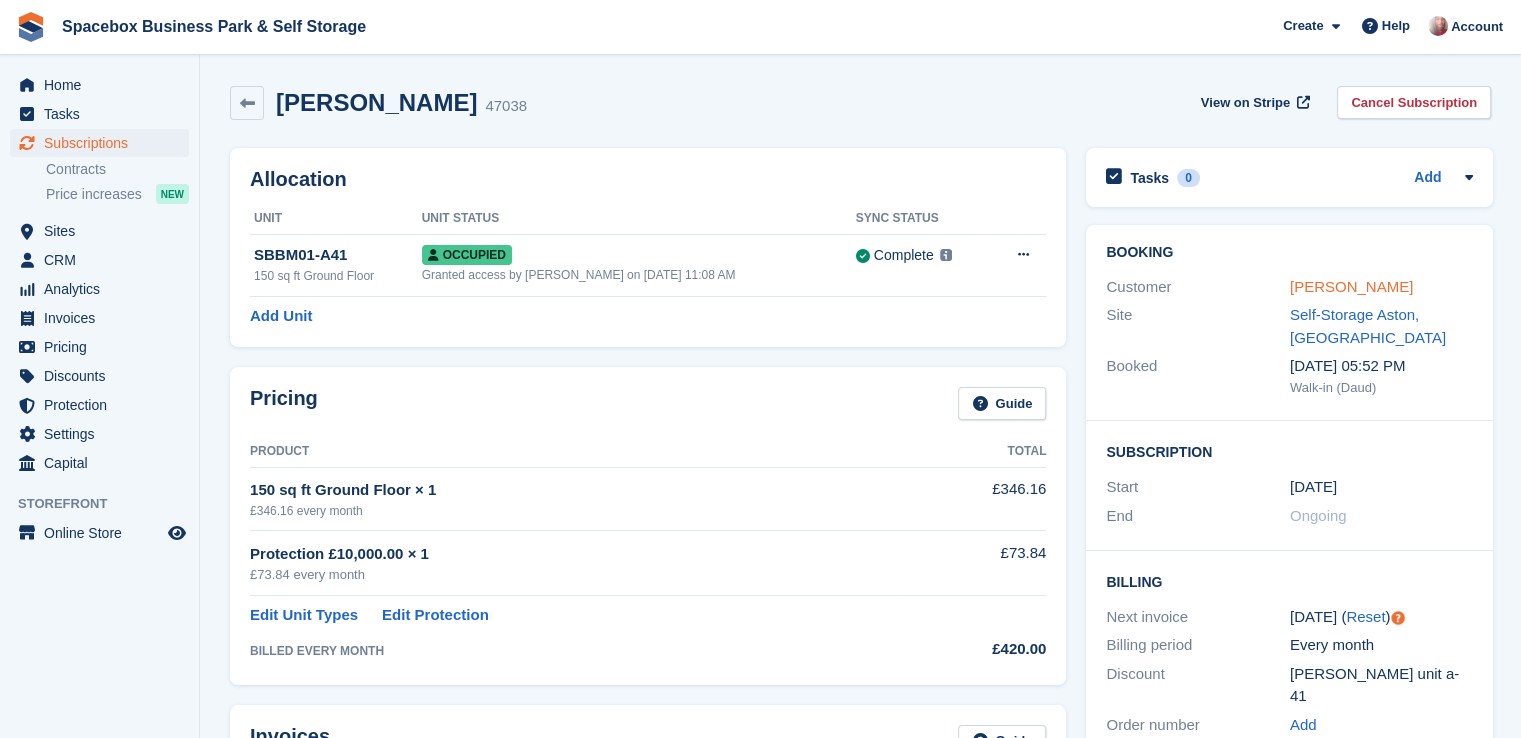 click on "munir moez" at bounding box center (1351, 286) 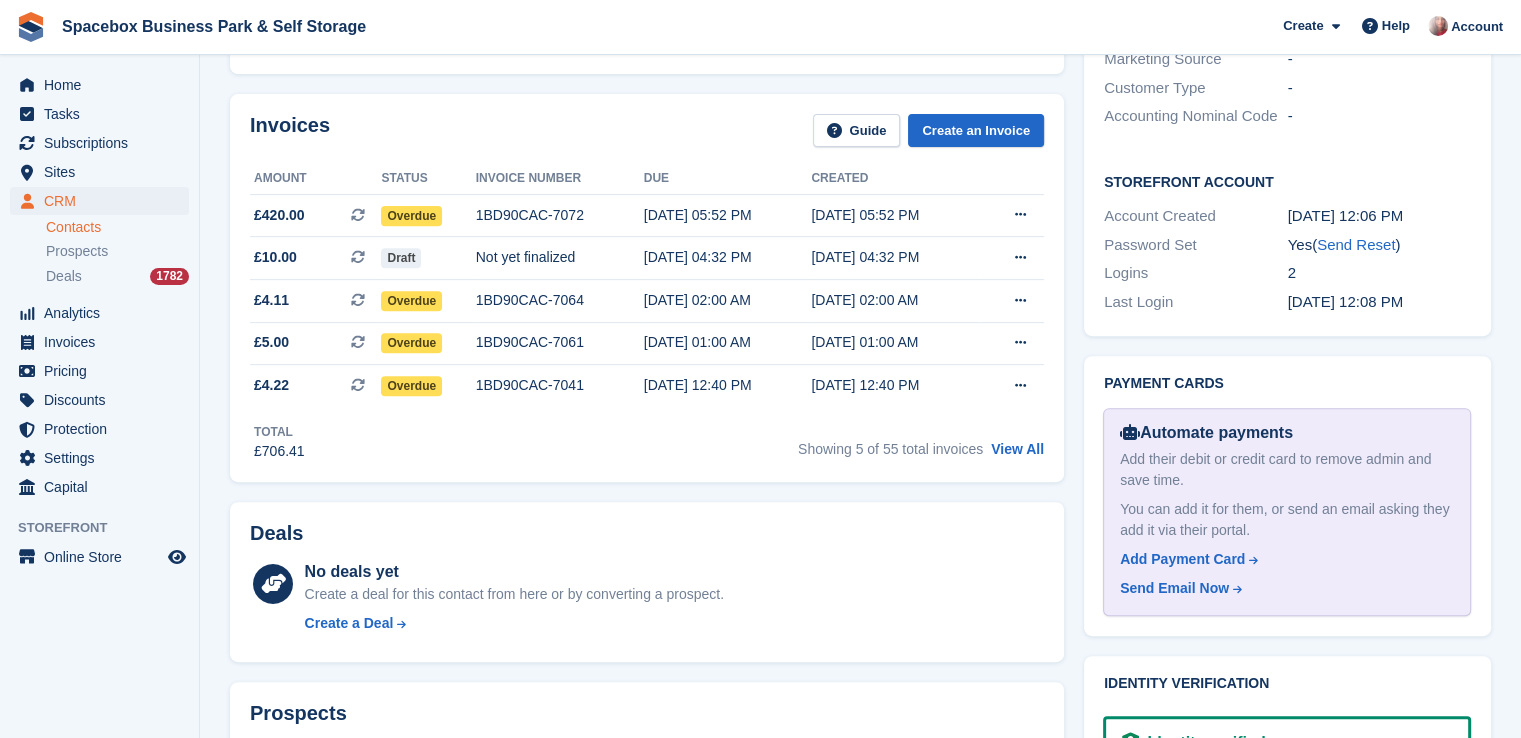 scroll, scrollTop: 155, scrollLeft: 0, axis: vertical 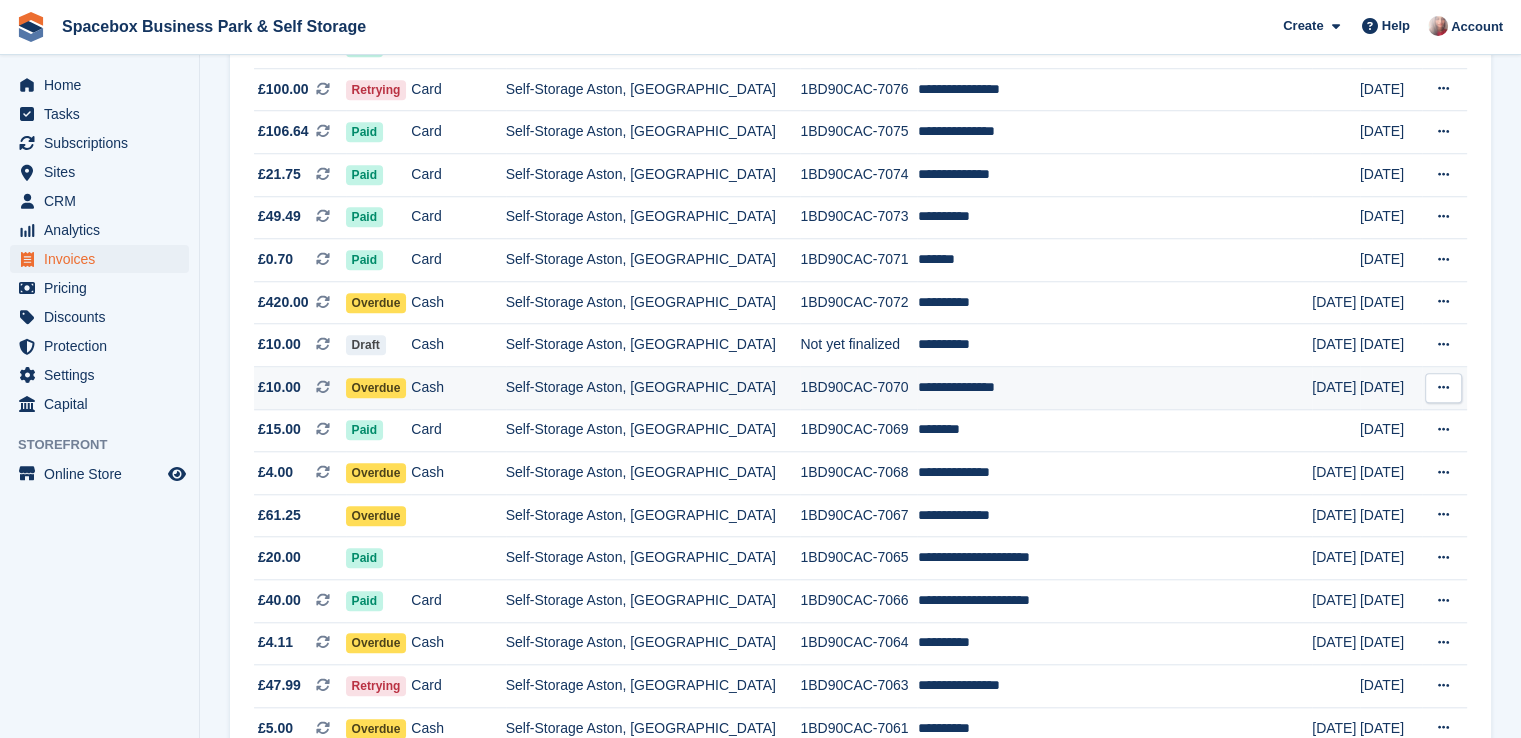 click on "Self-Storage Aston, [GEOGRAPHIC_DATA]" at bounding box center (653, 388) 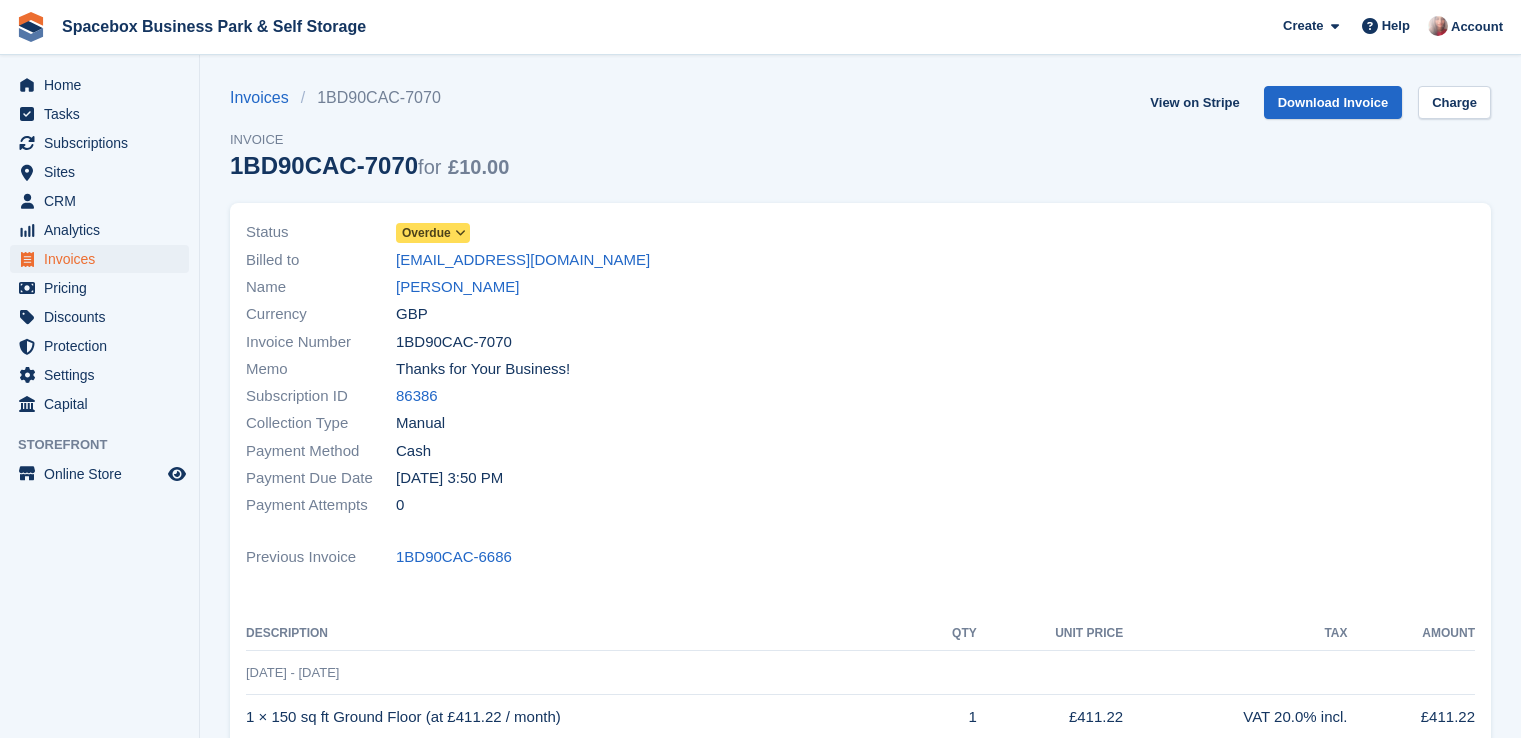 scroll, scrollTop: 0, scrollLeft: 0, axis: both 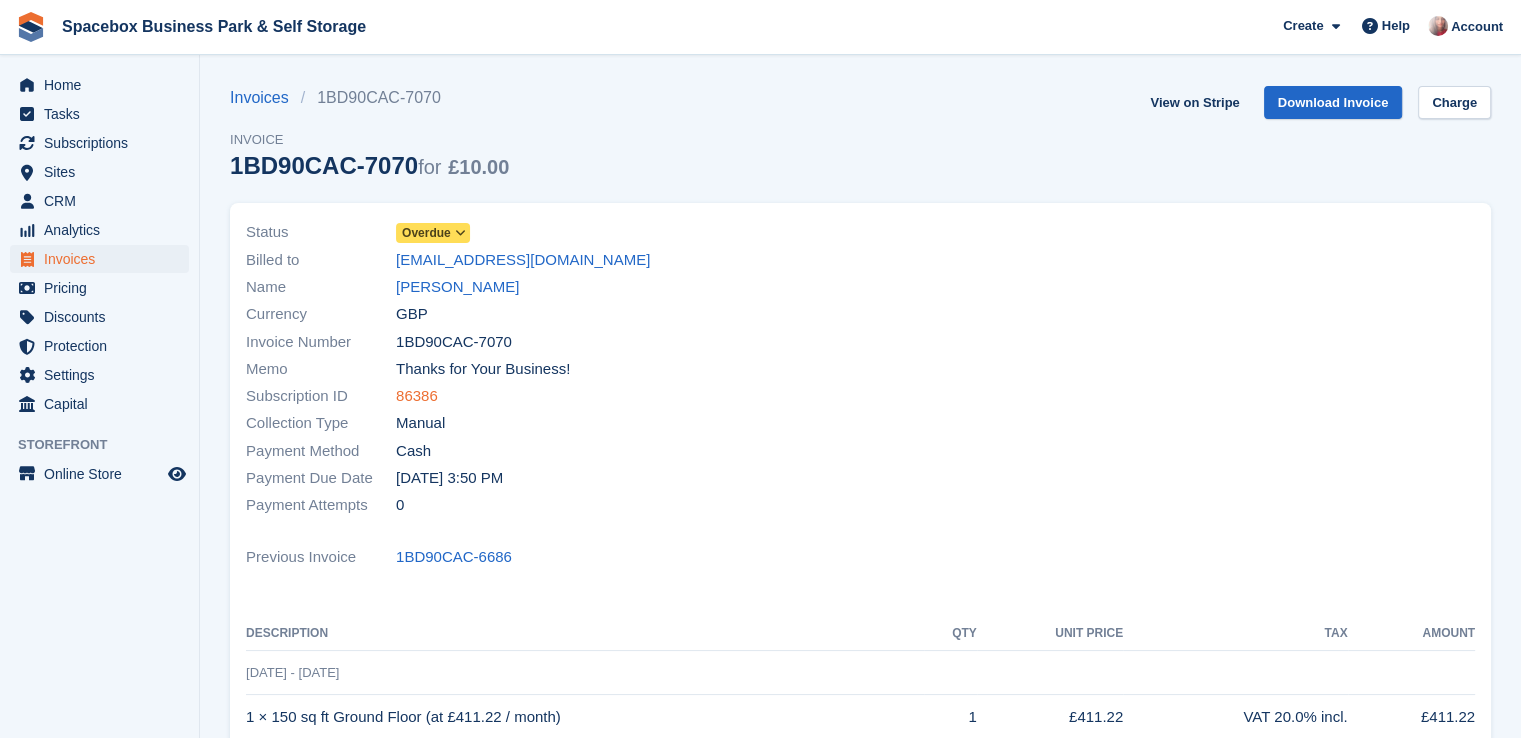 click on "86386" at bounding box center [417, 396] 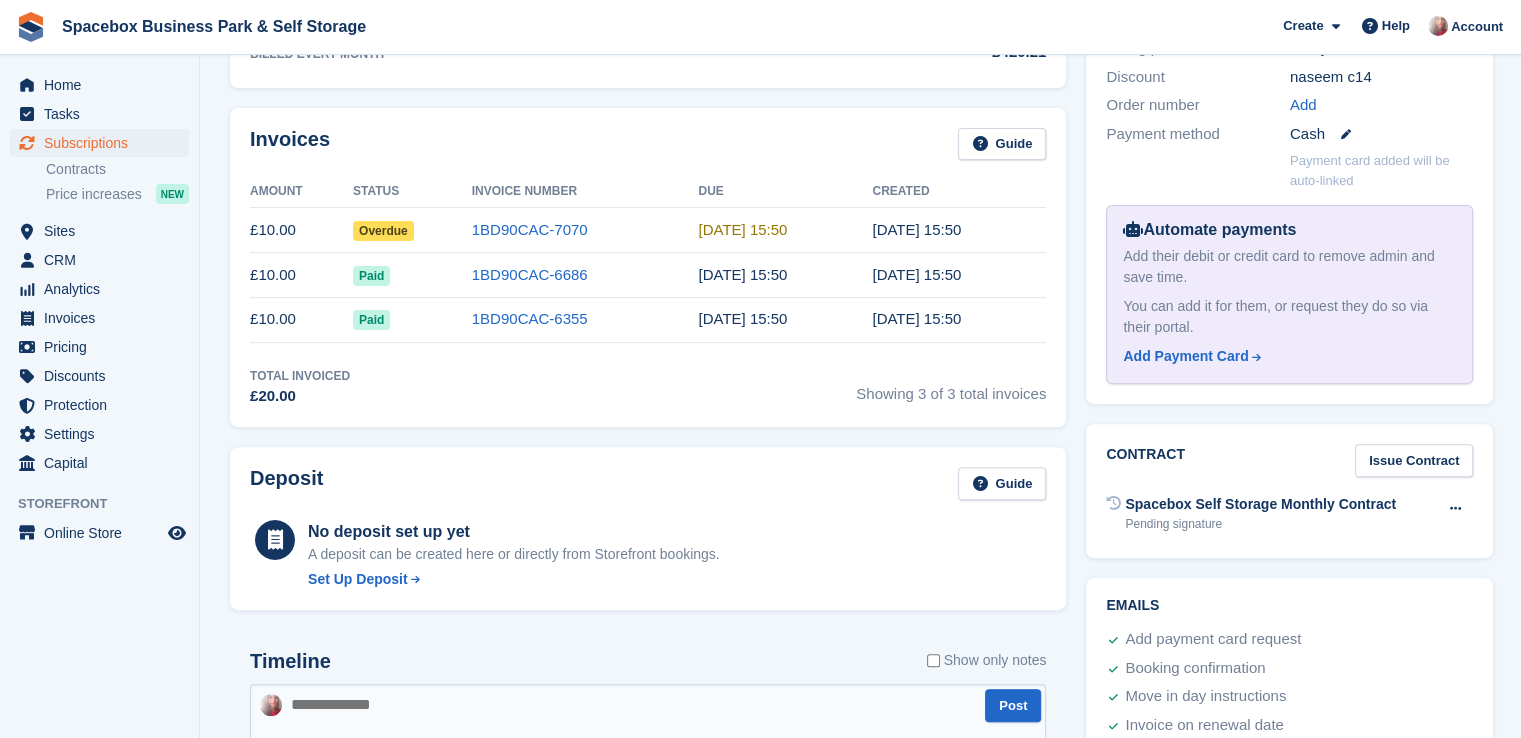 scroll, scrollTop: 0, scrollLeft: 0, axis: both 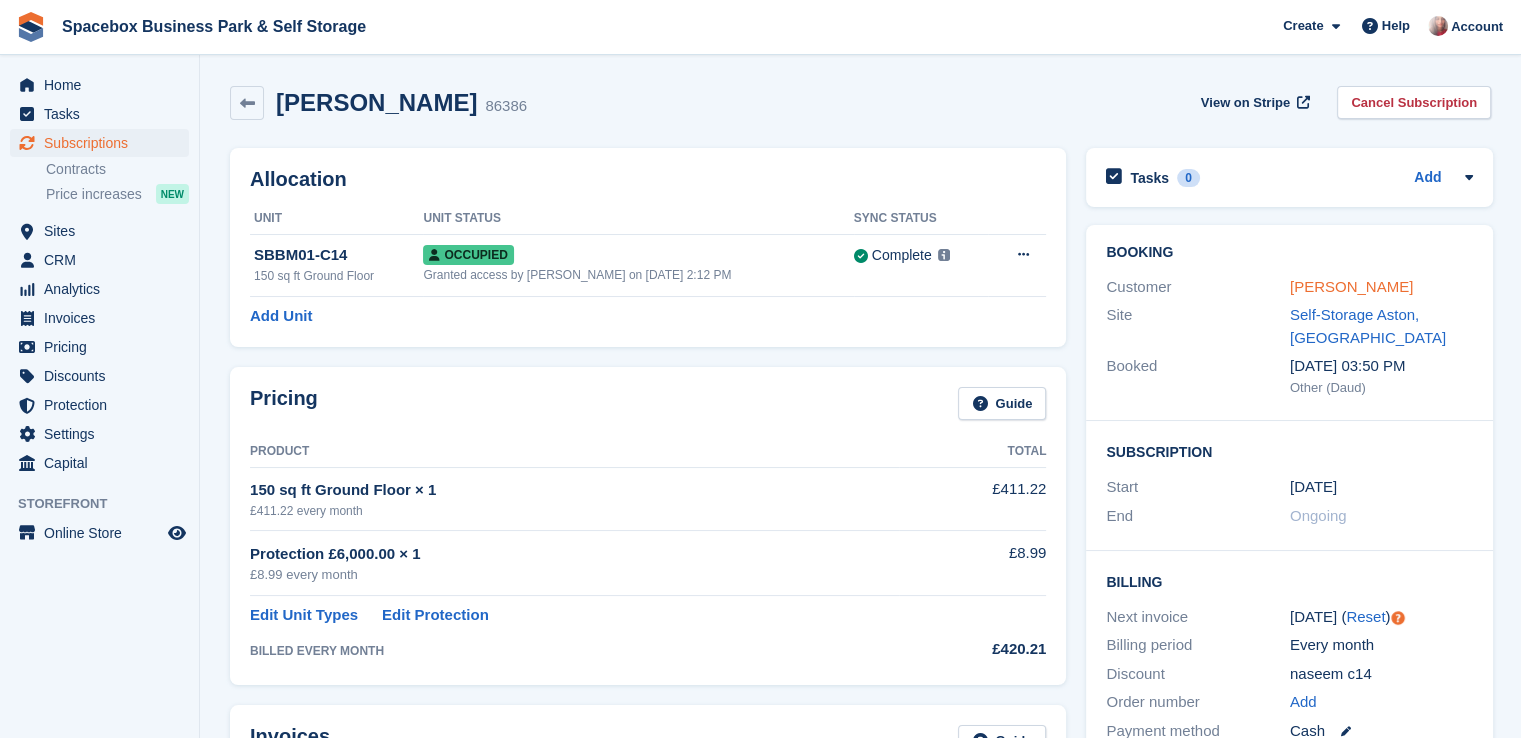 click on "Mohammed Naseem" at bounding box center (1351, 286) 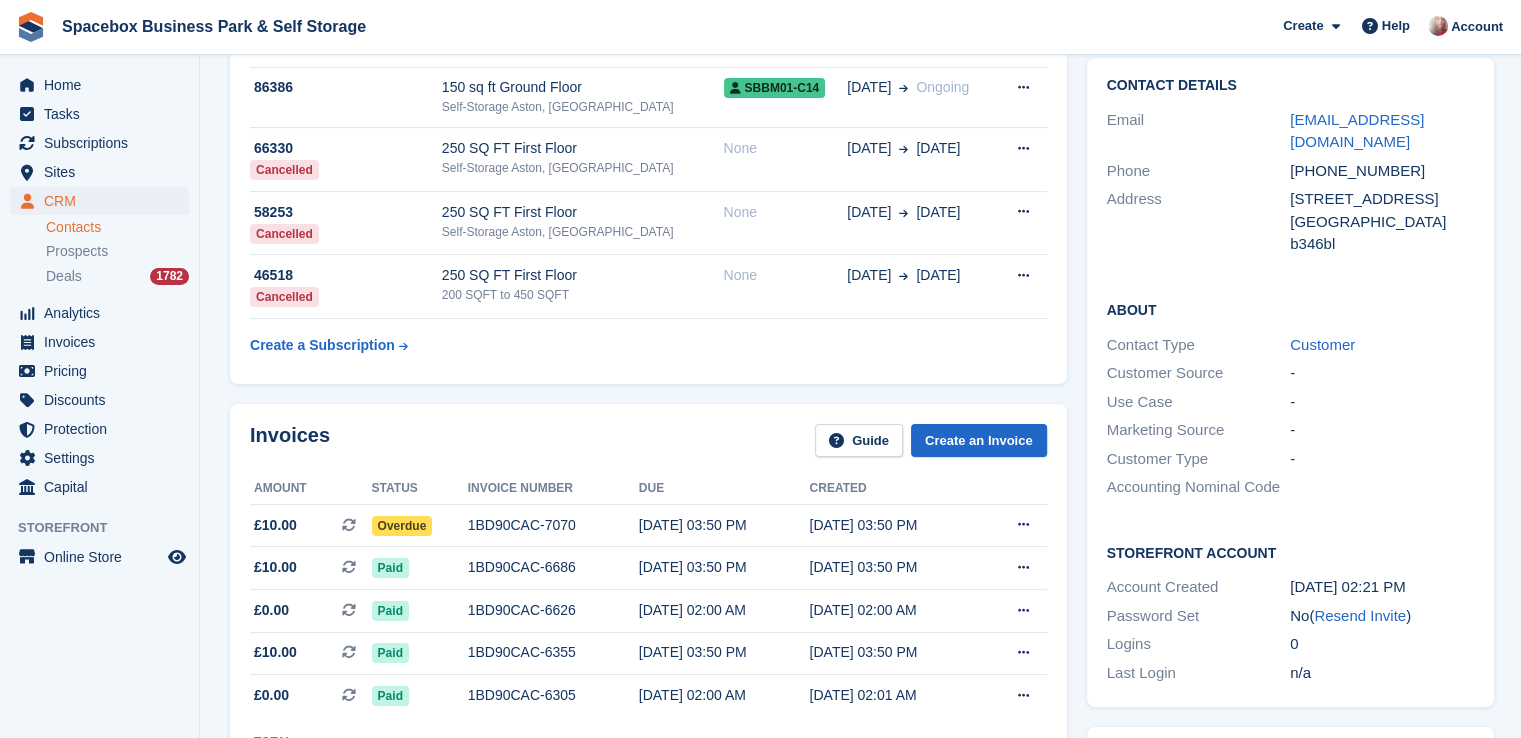 scroll, scrollTop: 0, scrollLeft: 0, axis: both 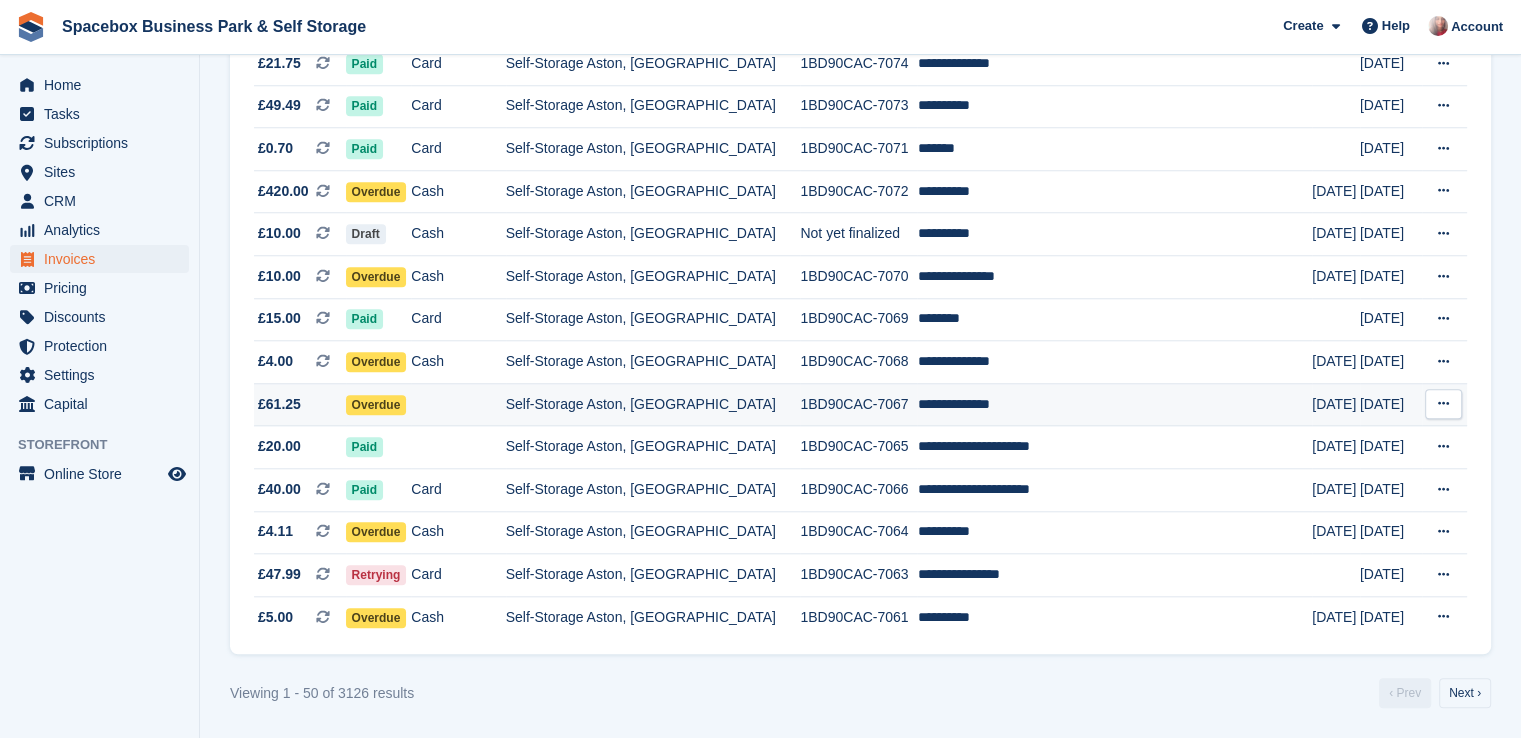 click on "Self-Storage Aston, [GEOGRAPHIC_DATA]" at bounding box center [653, 404] 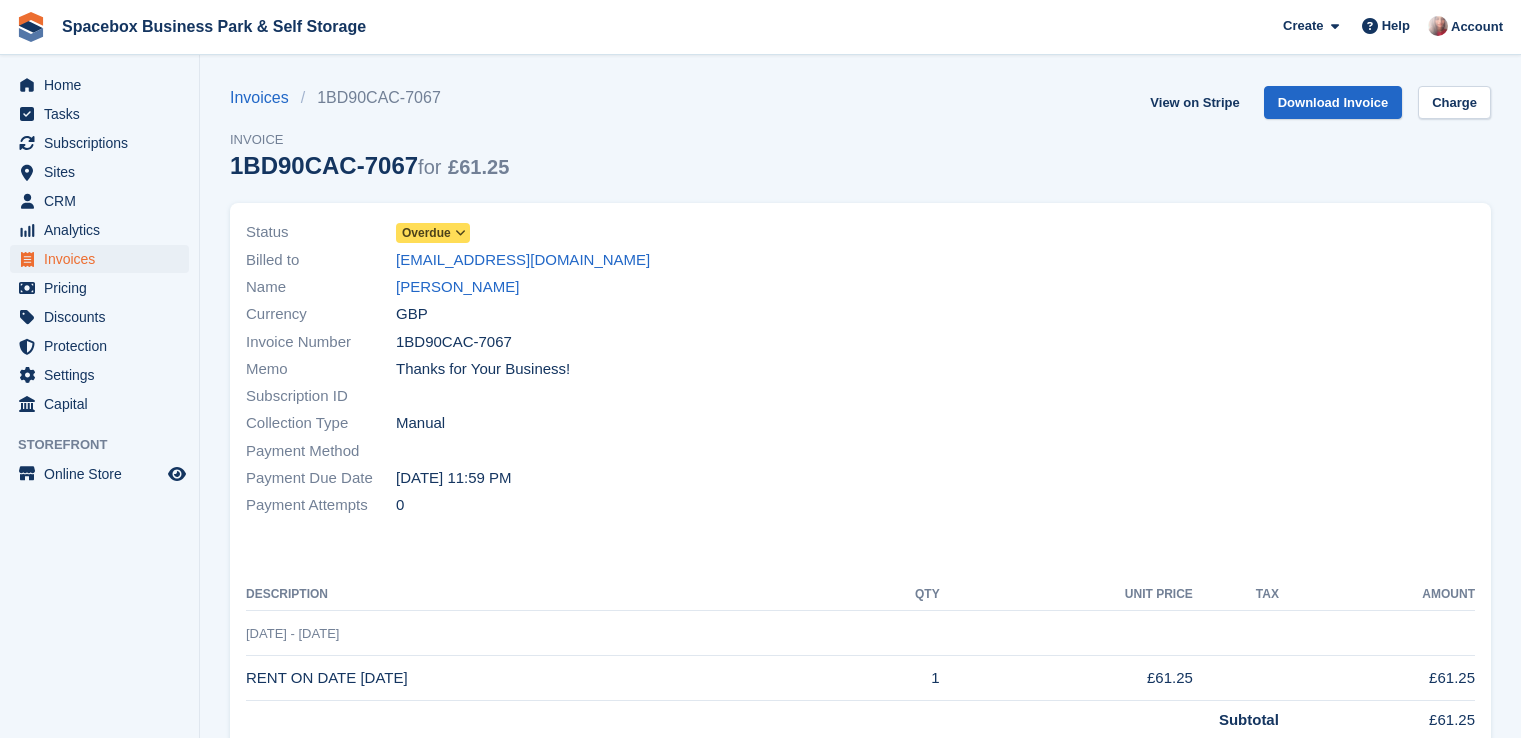 scroll, scrollTop: 0, scrollLeft: 0, axis: both 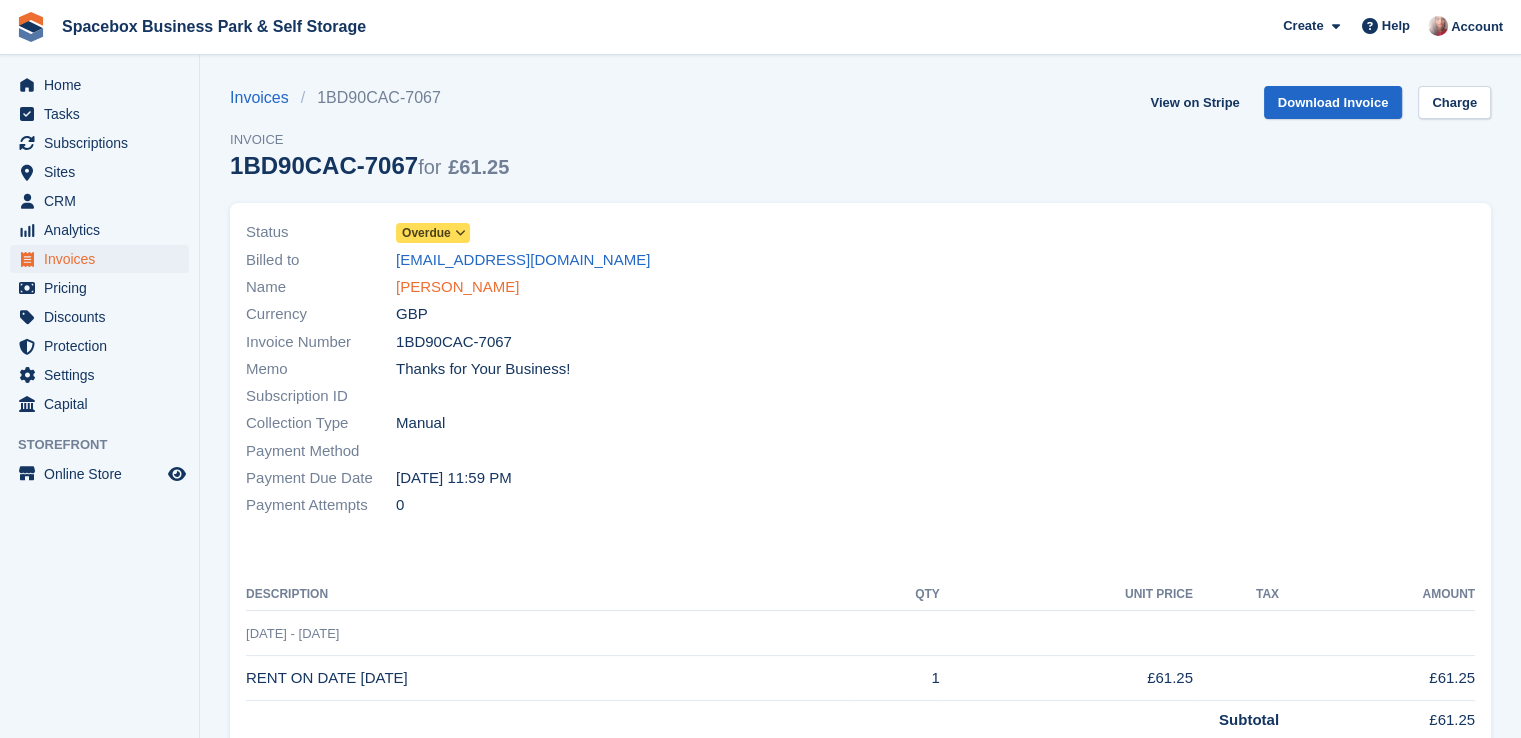 click on "Nakesha Nelson" at bounding box center (457, 287) 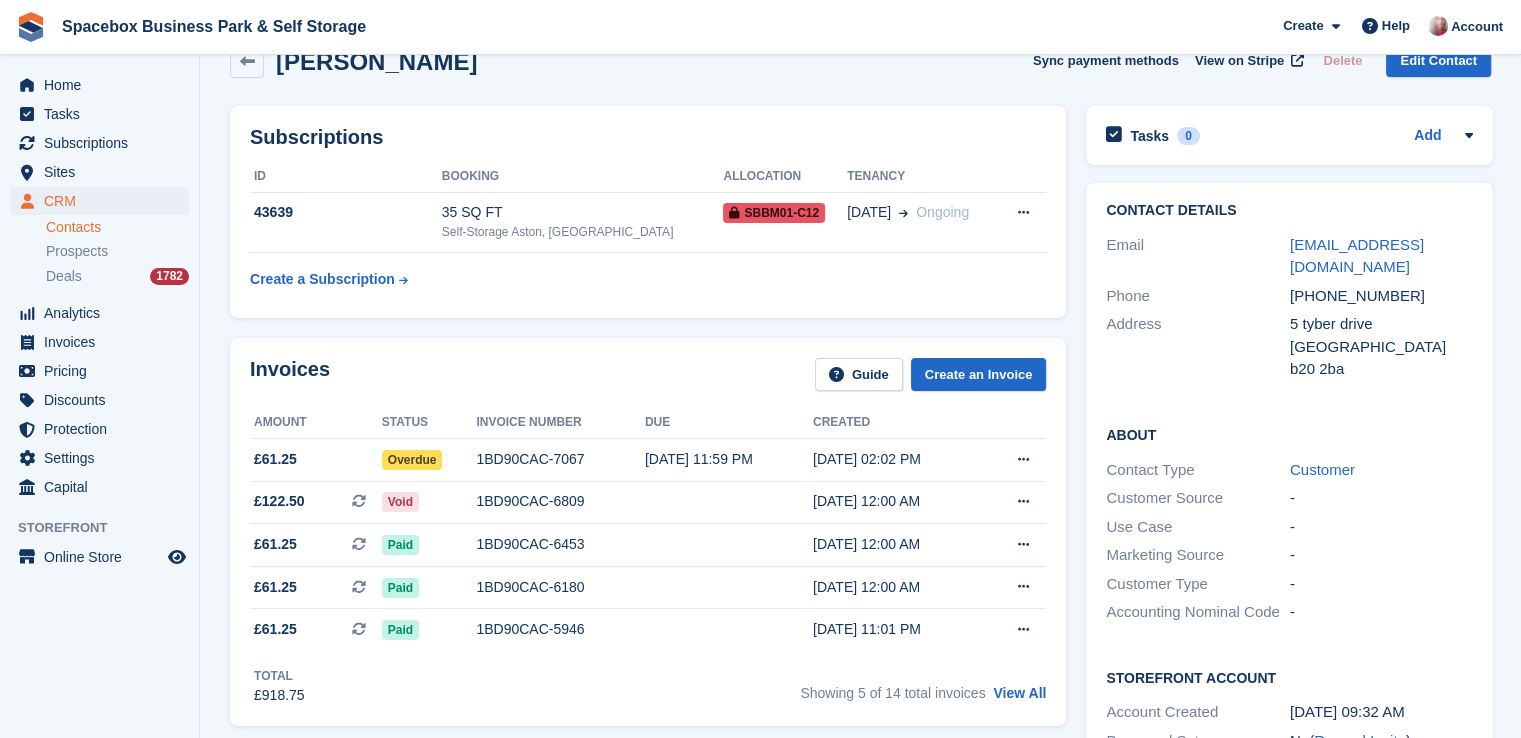scroll, scrollTop: 0, scrollLeft: 0, axis: both 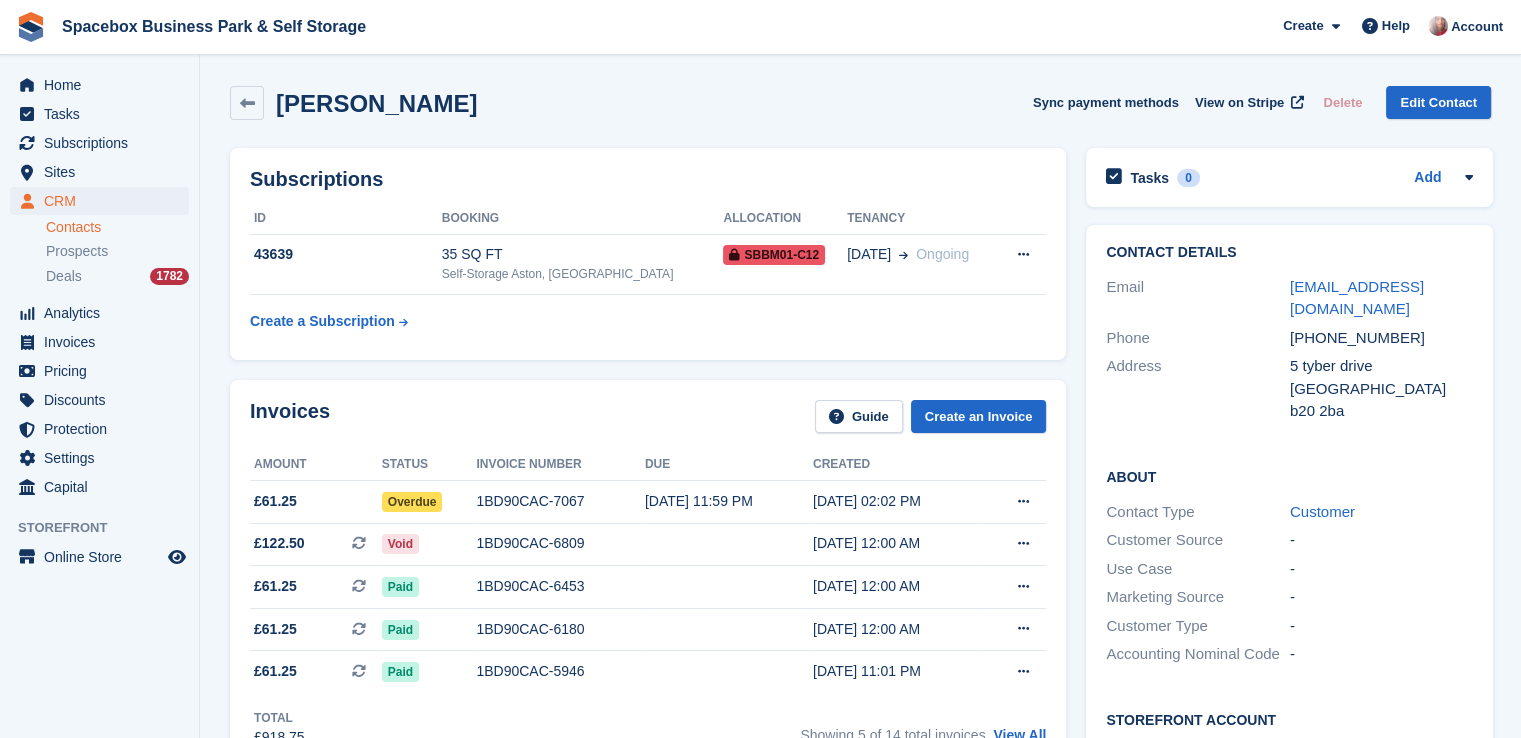 click on "43639" at bounding box center (346, 264) 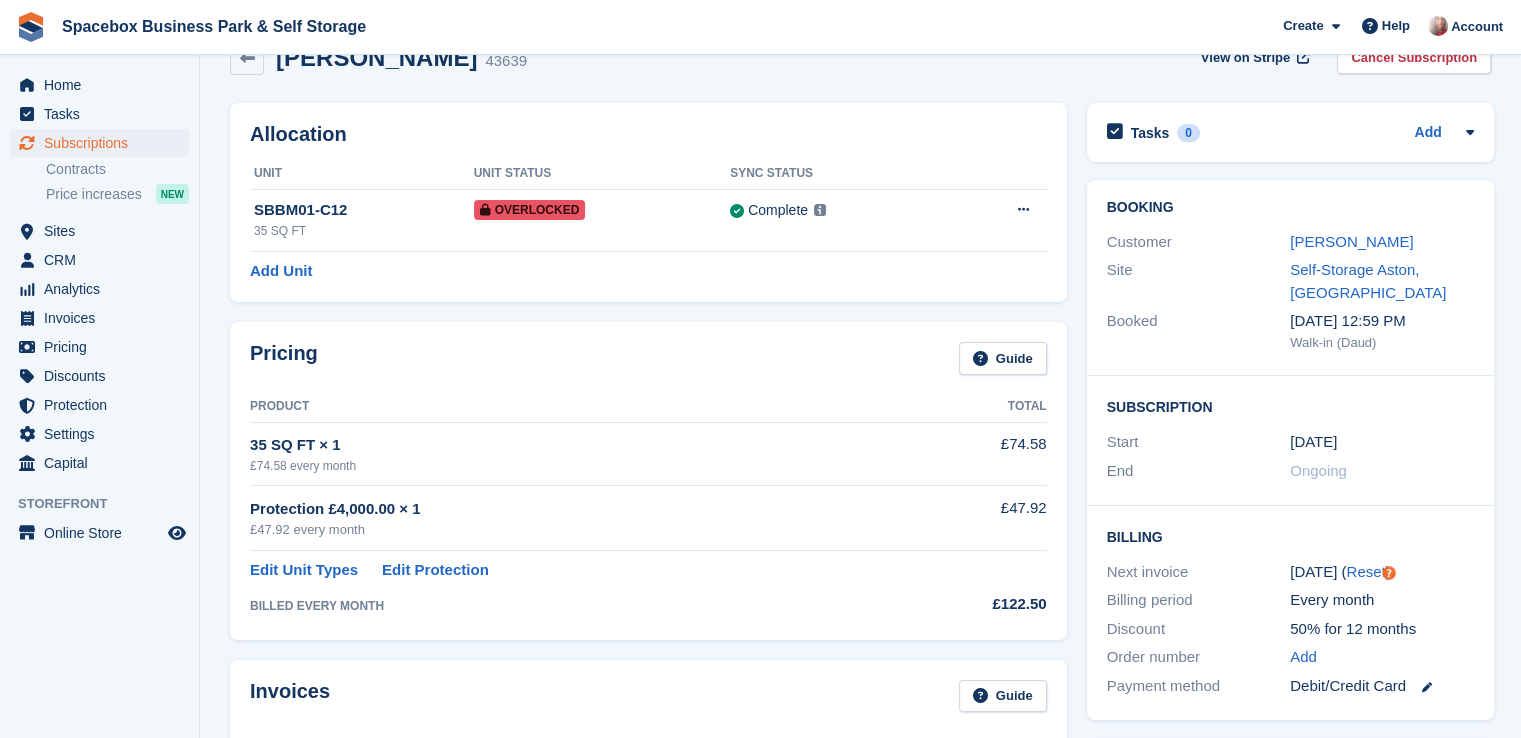 scroll, scrollTop: 0, scrollLeft: 0, axis: both 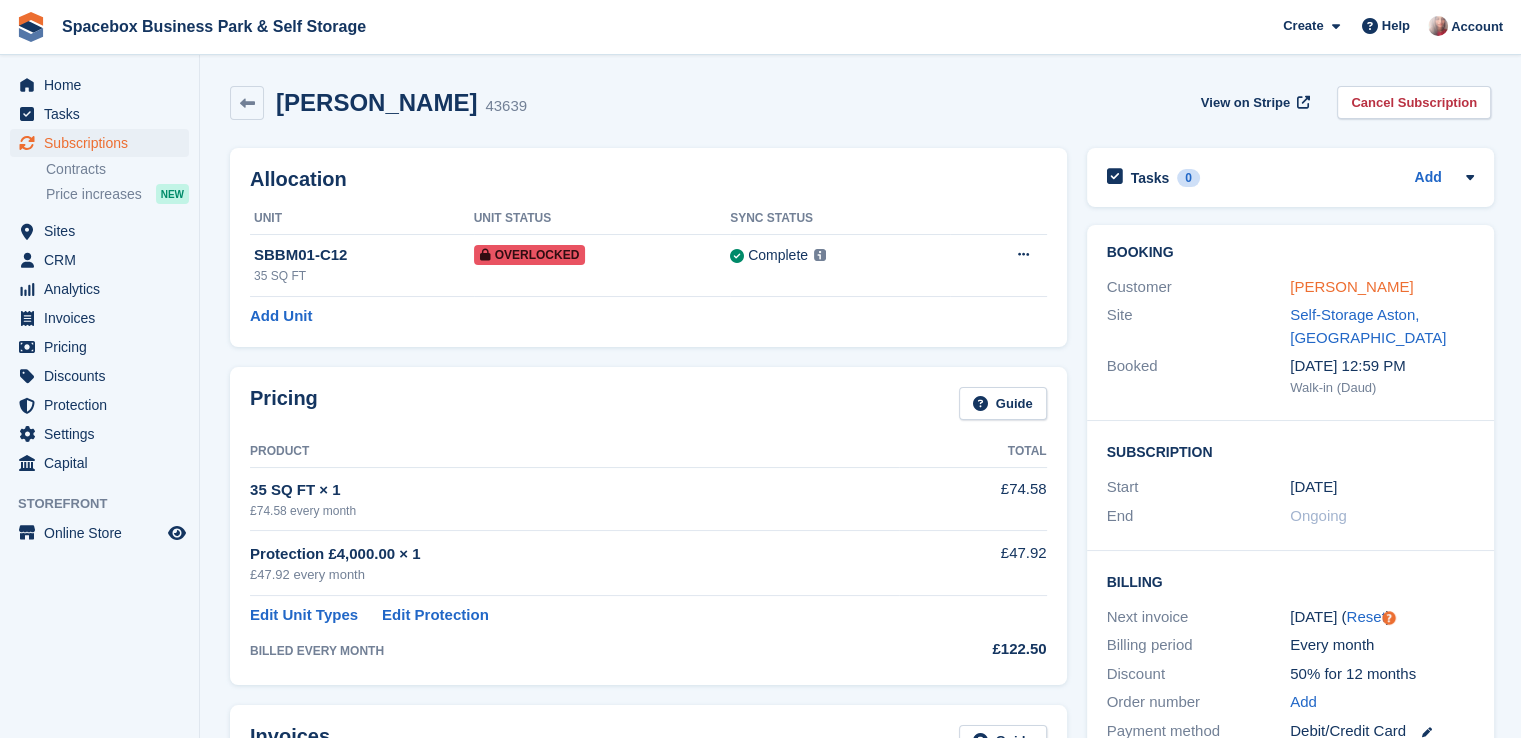 click on "Nakesha Nelson" at bounding box center (1351, 286) 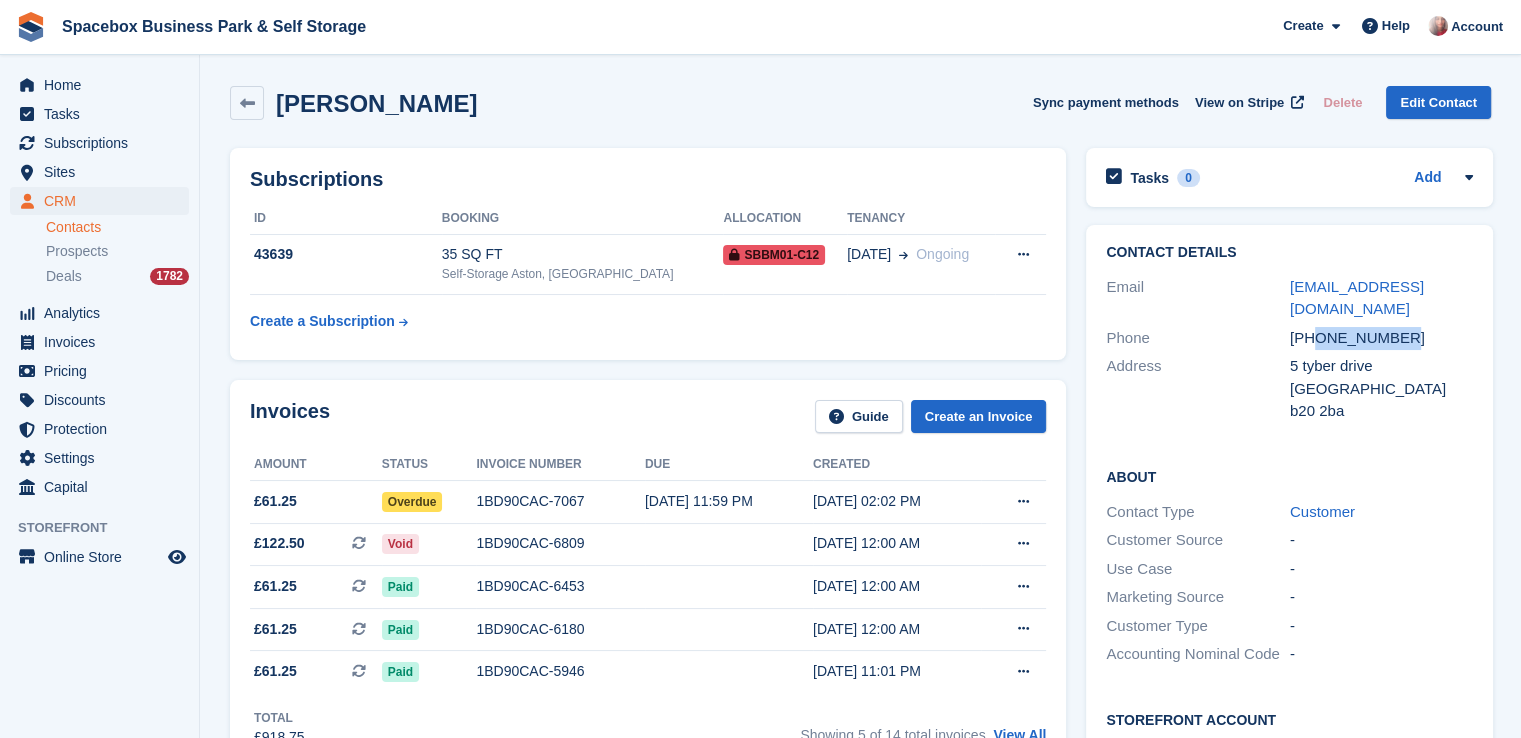 drag, startPoint x: 1314, startPoint y: 341, endPoint x: 1400, endPoint y: 329, distance: 86.833176 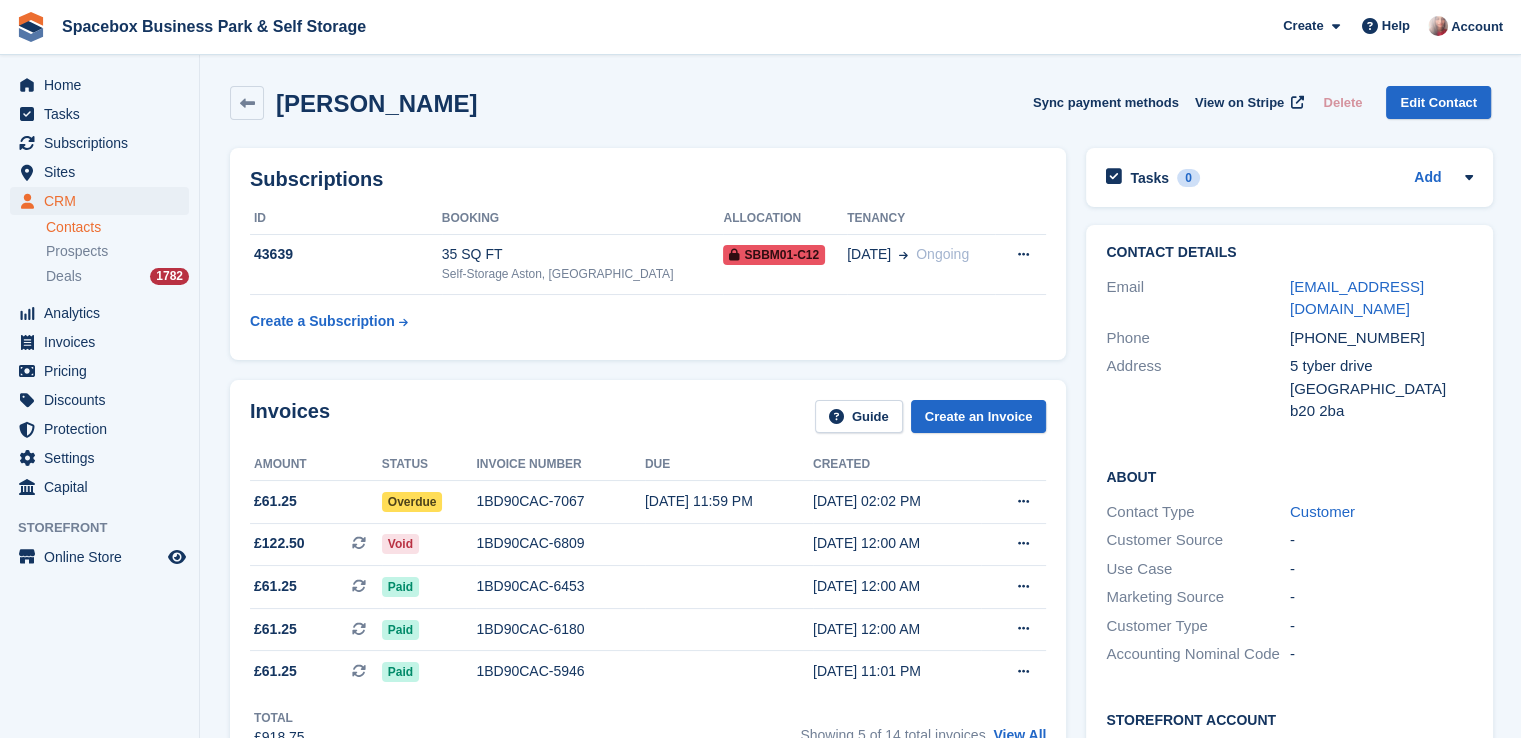 click on "Nakesha Nelson
Sync payment methods
View on Stripe
Delete
Edit Contact" at bounding box center [860, 107] 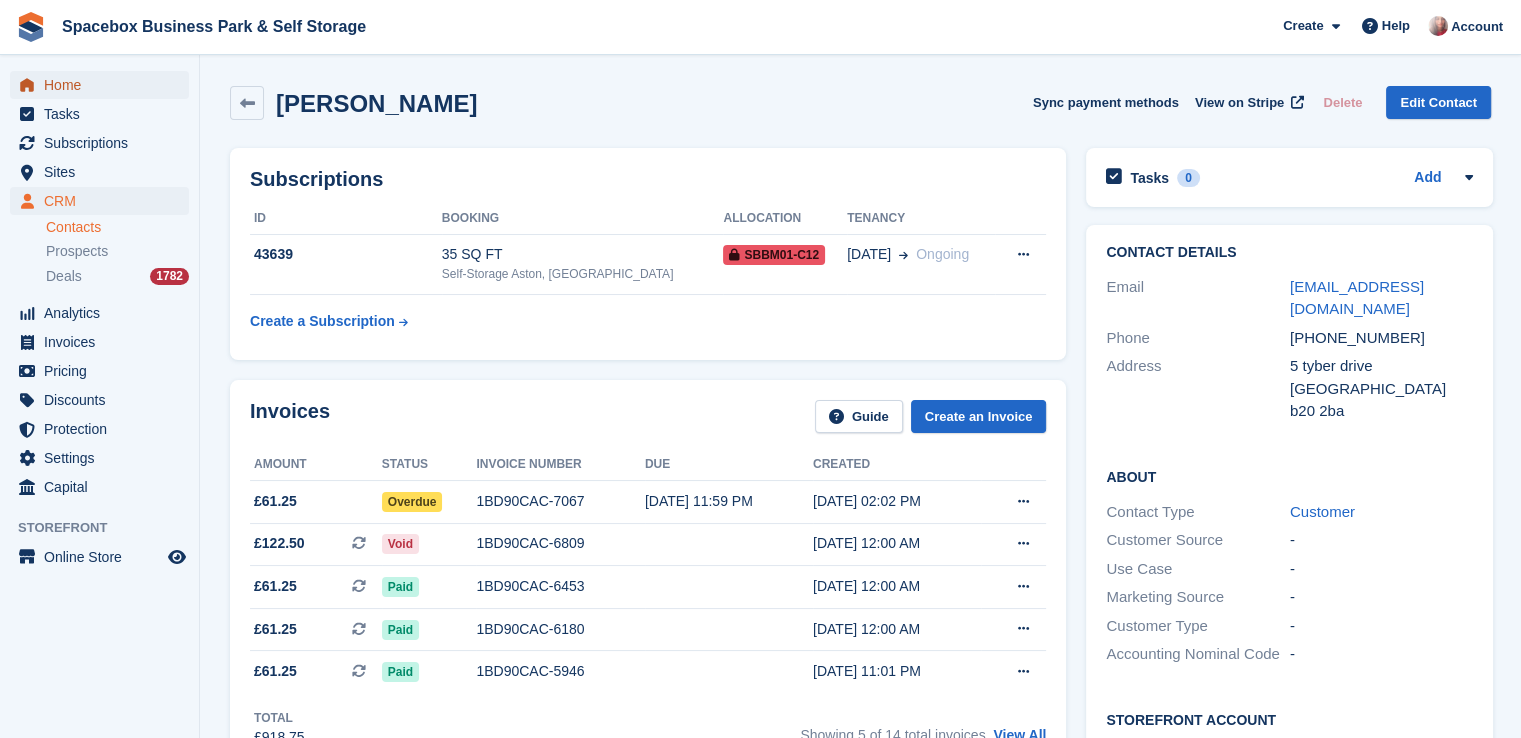 click on "Home" at bounding box center [104, 85] 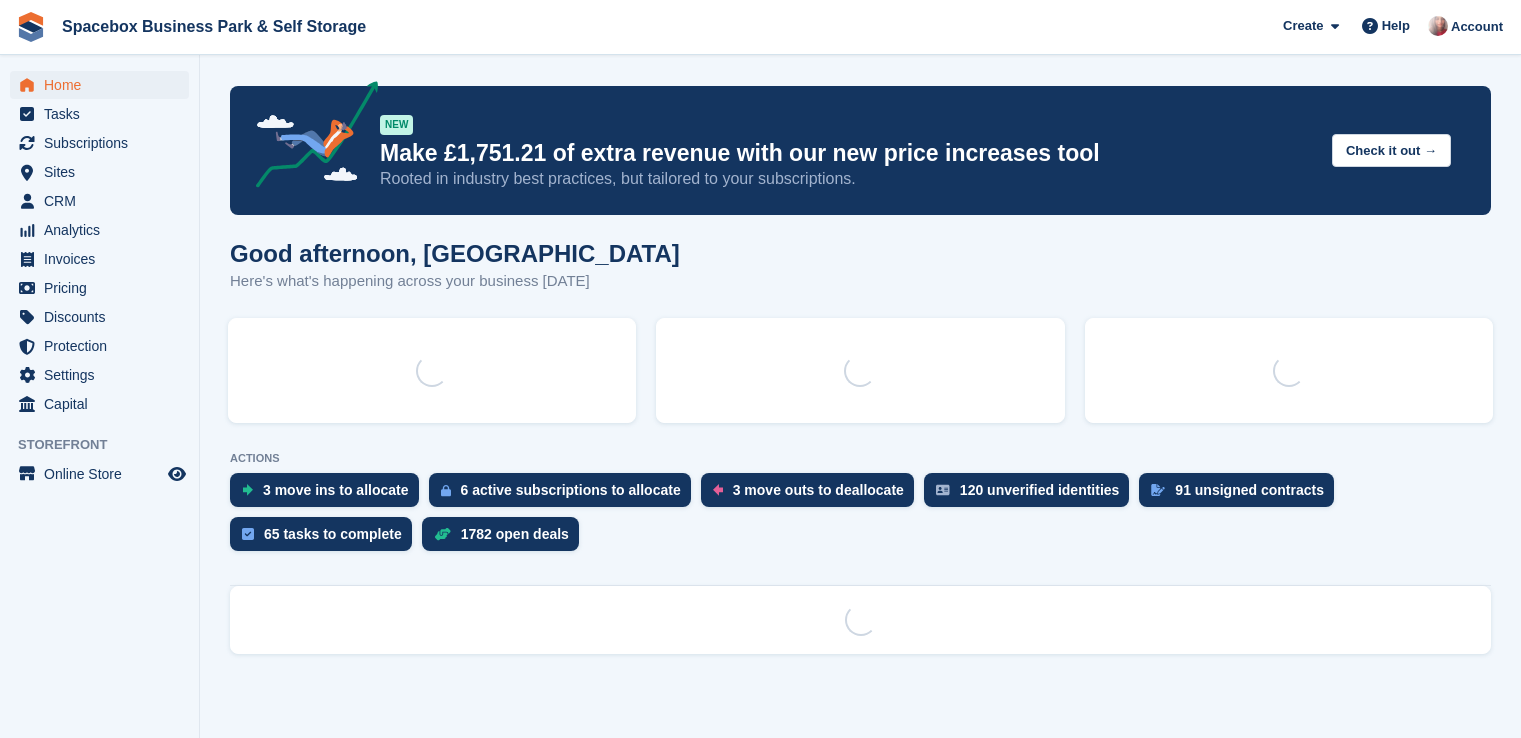 scroll, scrollTop: 0, scrollLeft: 0, axis: both 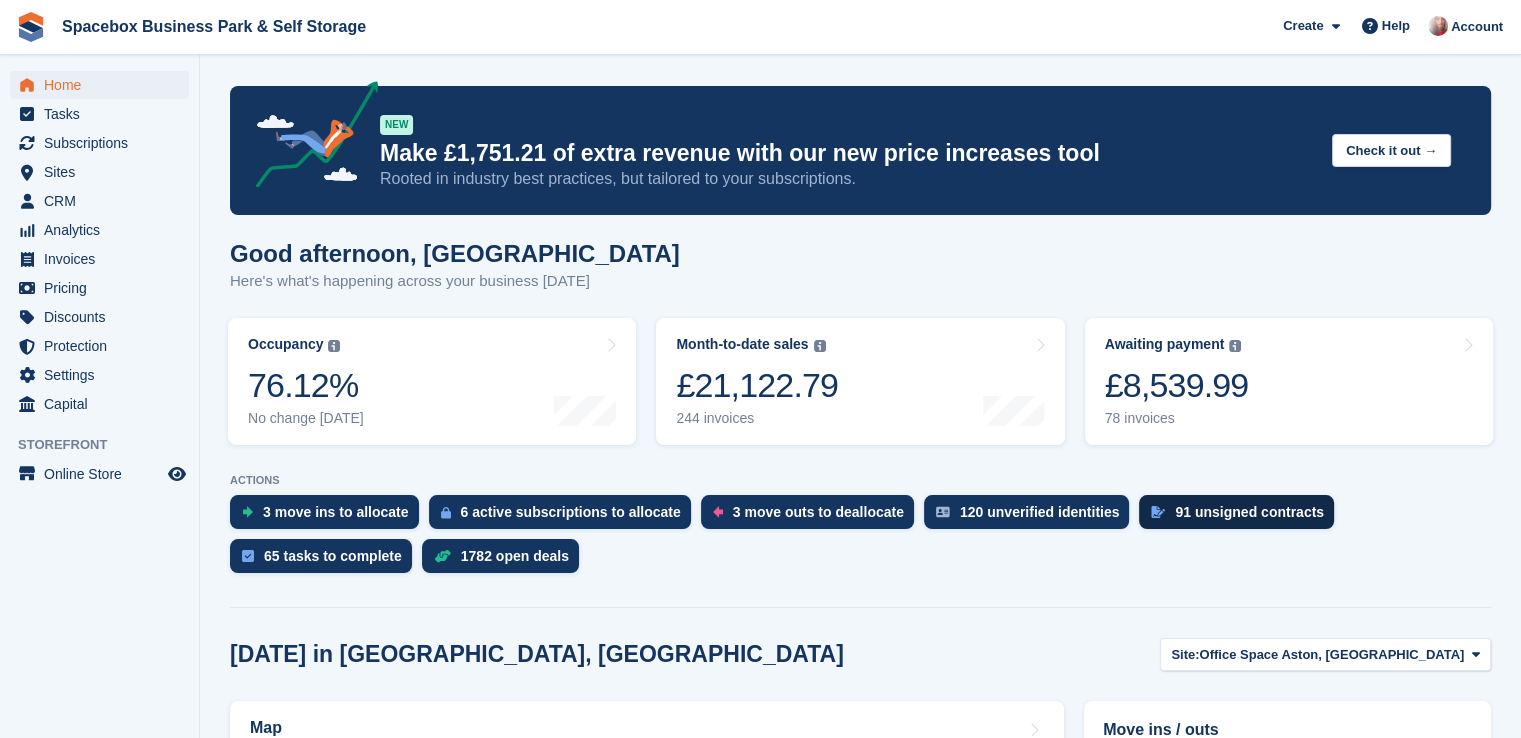 click on "91
unsigned contracts" at bounding box center [1249, 512] 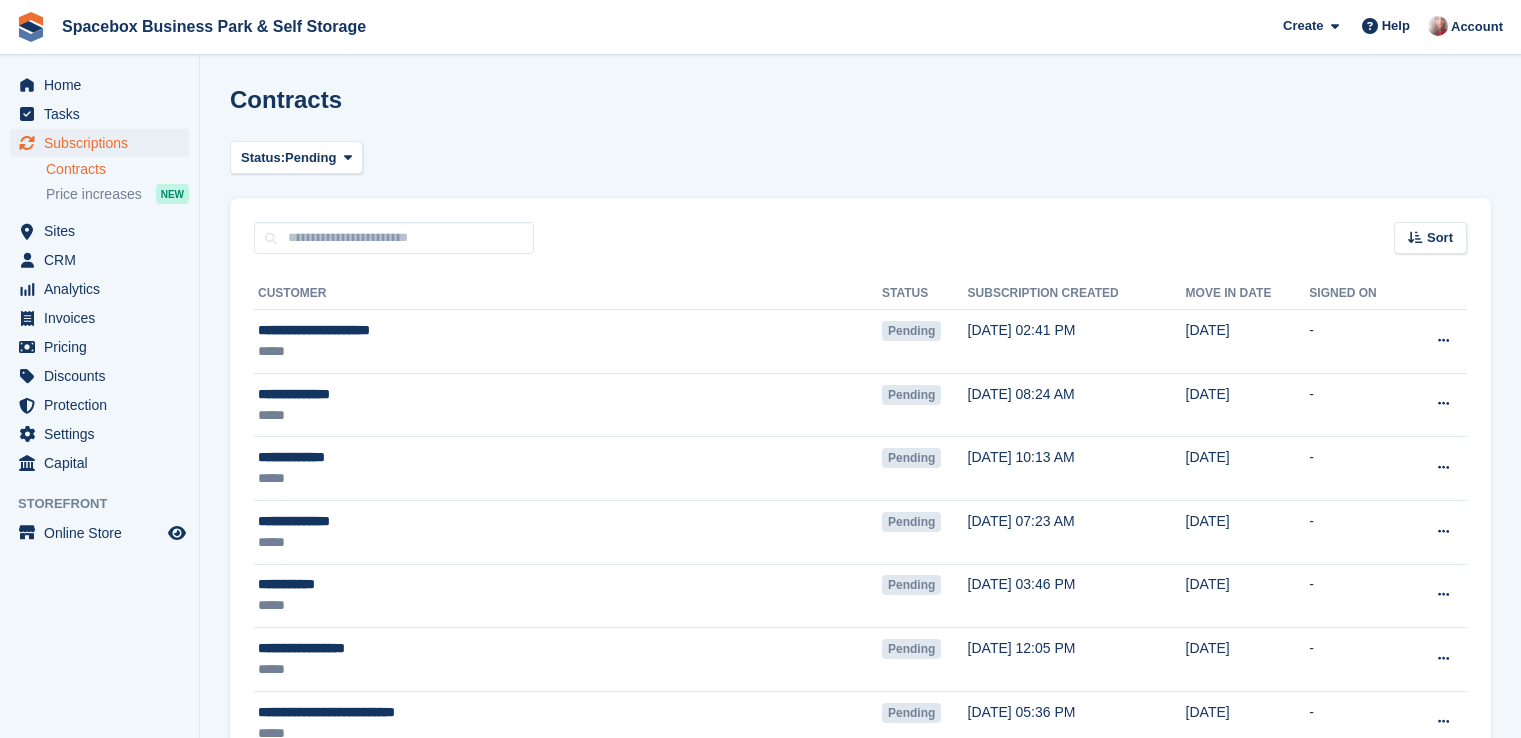 scroll, scrollTop: 0, scrollLeft: 0, axis: both 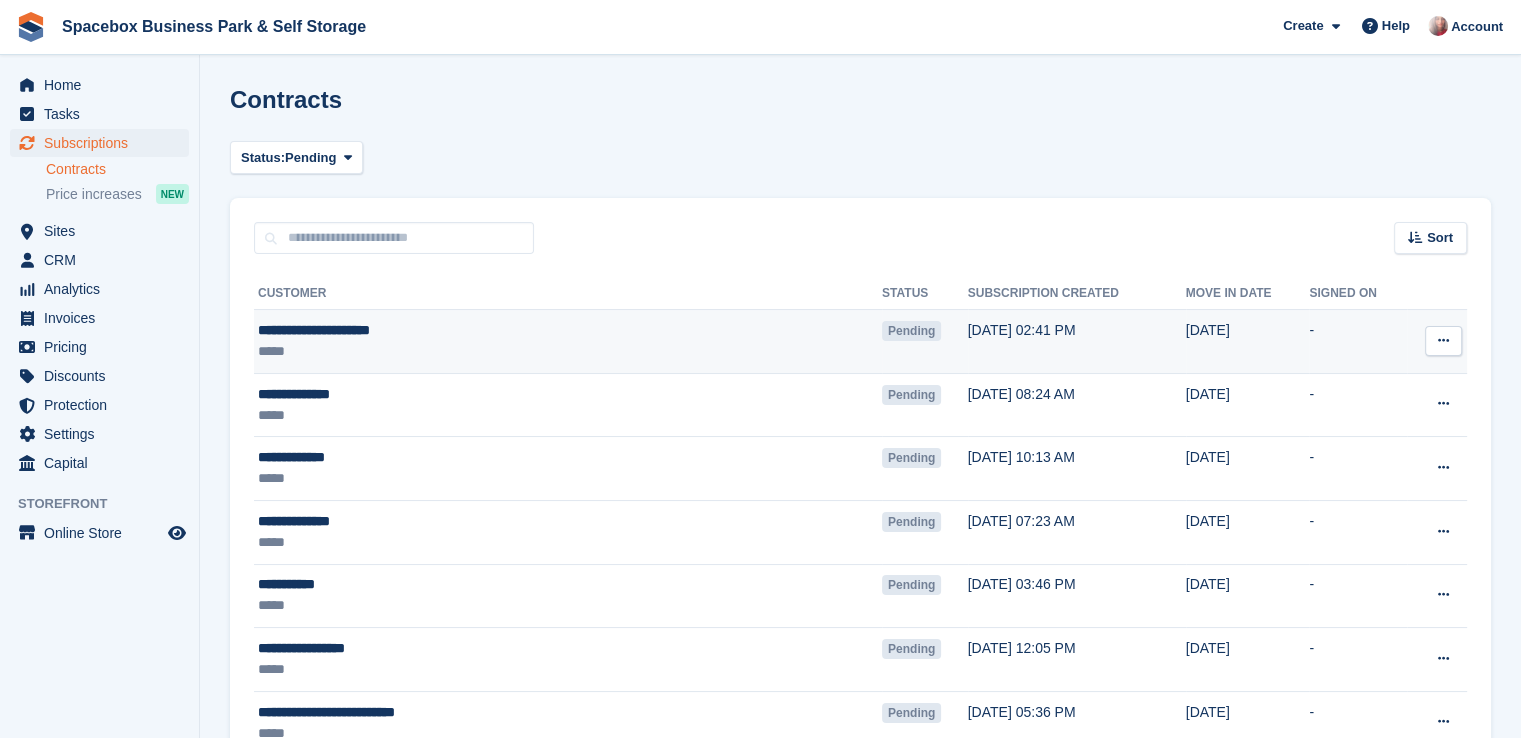 click on "**********" at bounding box center [473, 330] 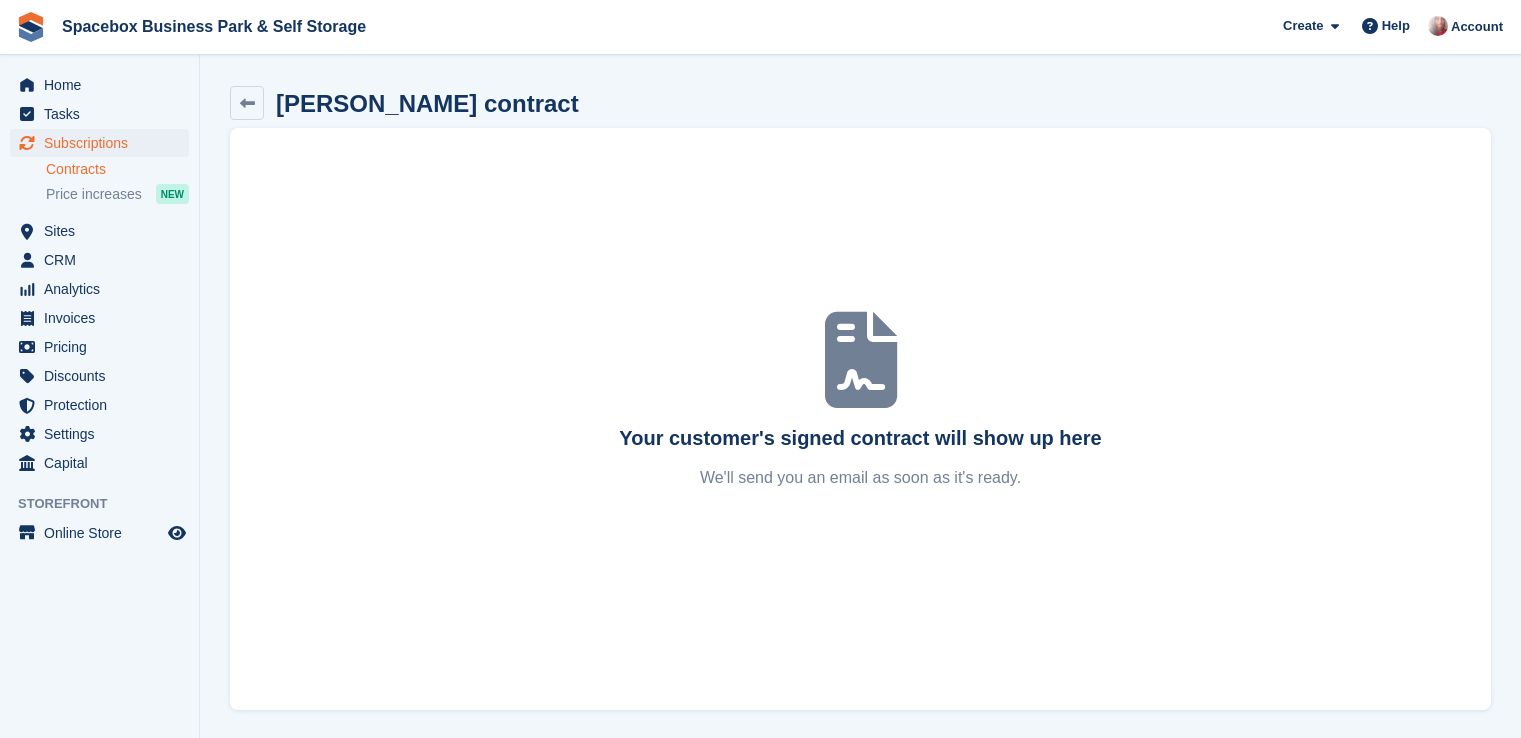 scroll, scrollTop: 0, scrollLeft: 0, axis: both 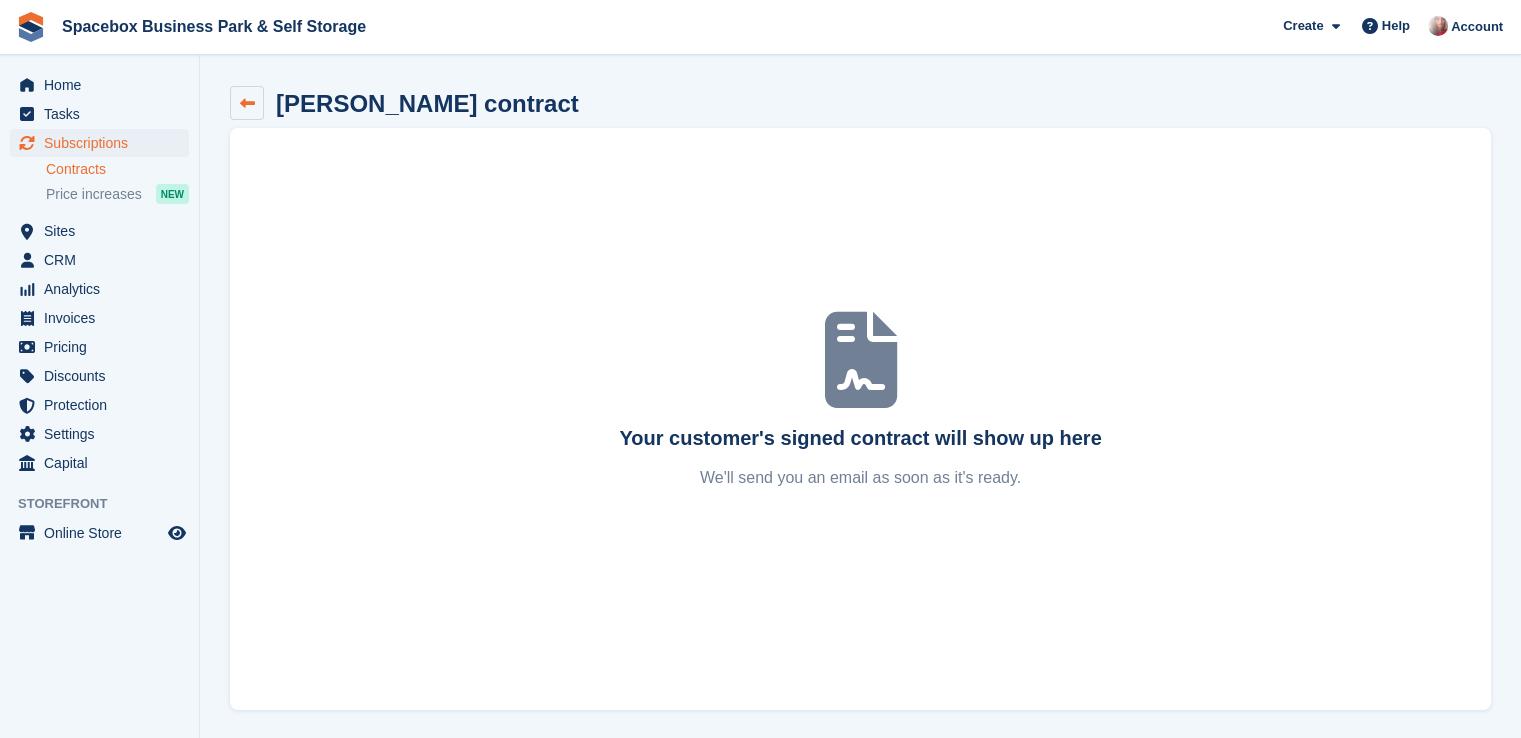 click at bounding box center (247, 103) 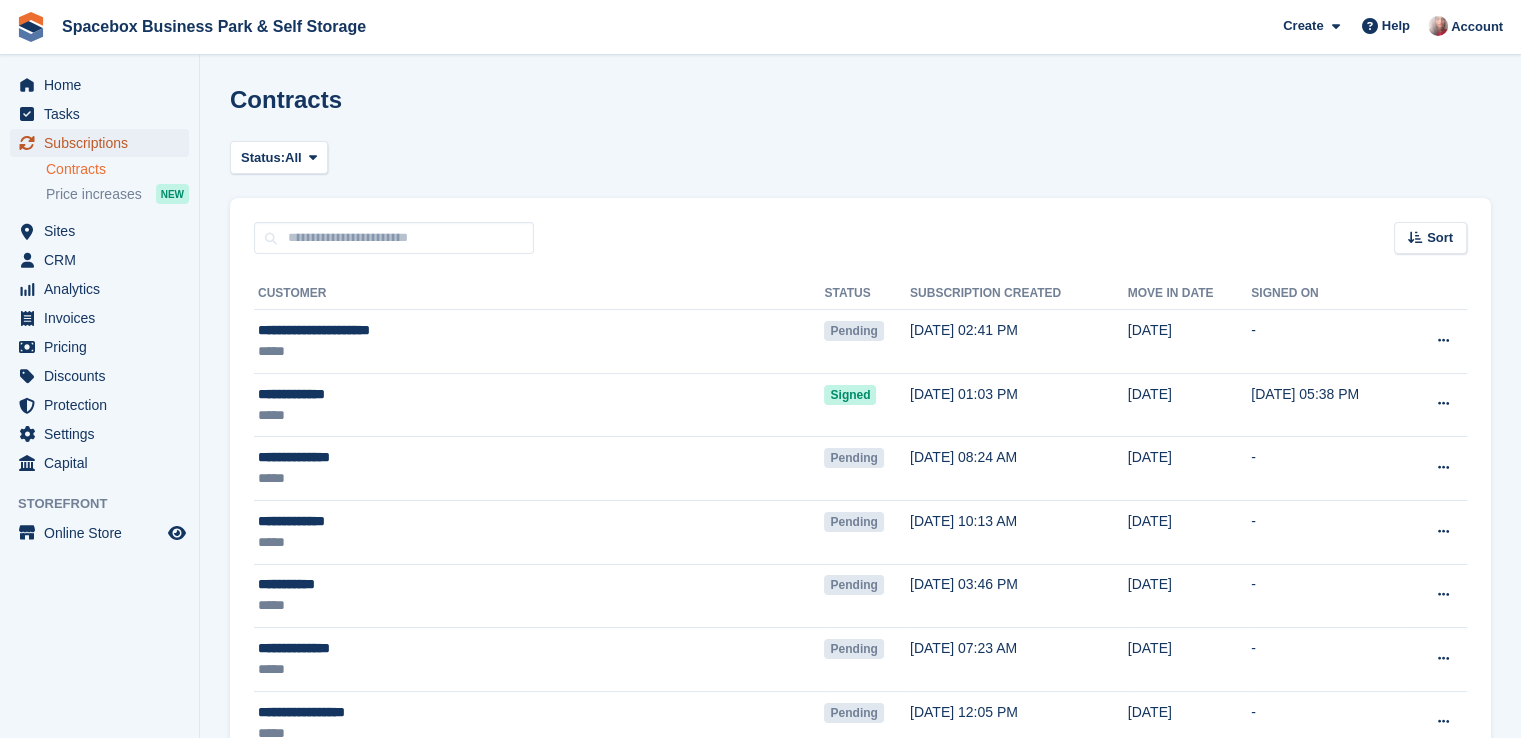 click on "Subscriptions" at bounding box center (104, 143) 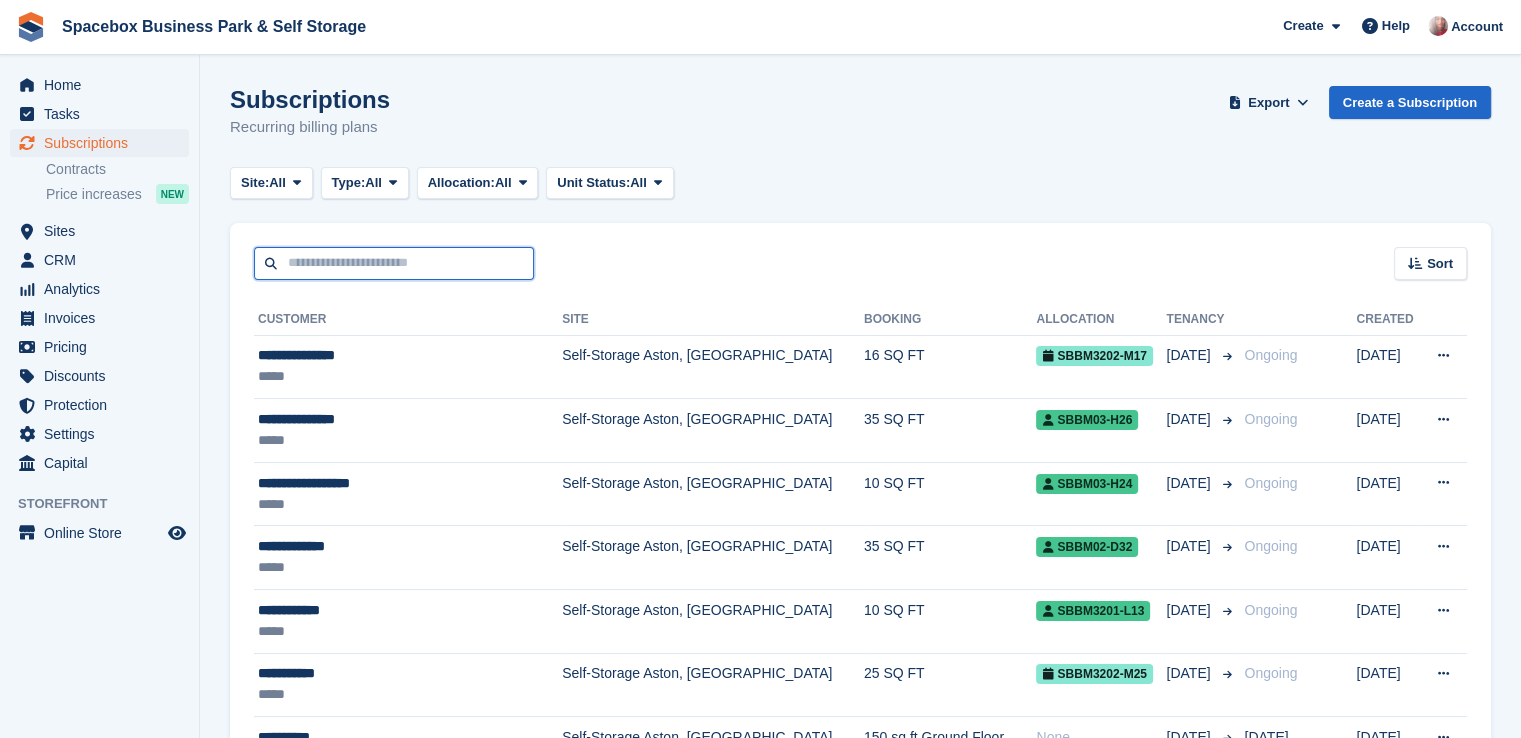 click at bounding box center (394, 263) 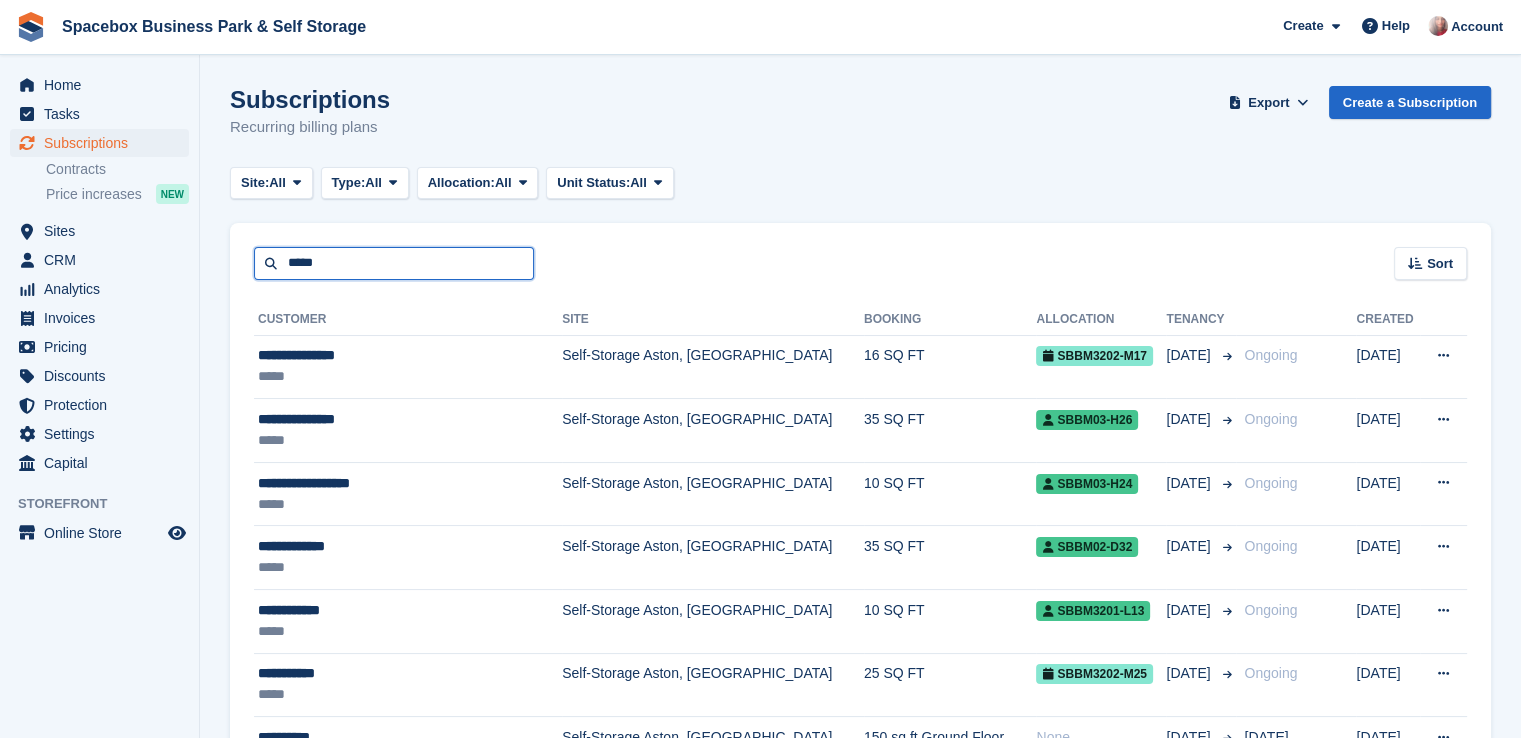 type on "*****" 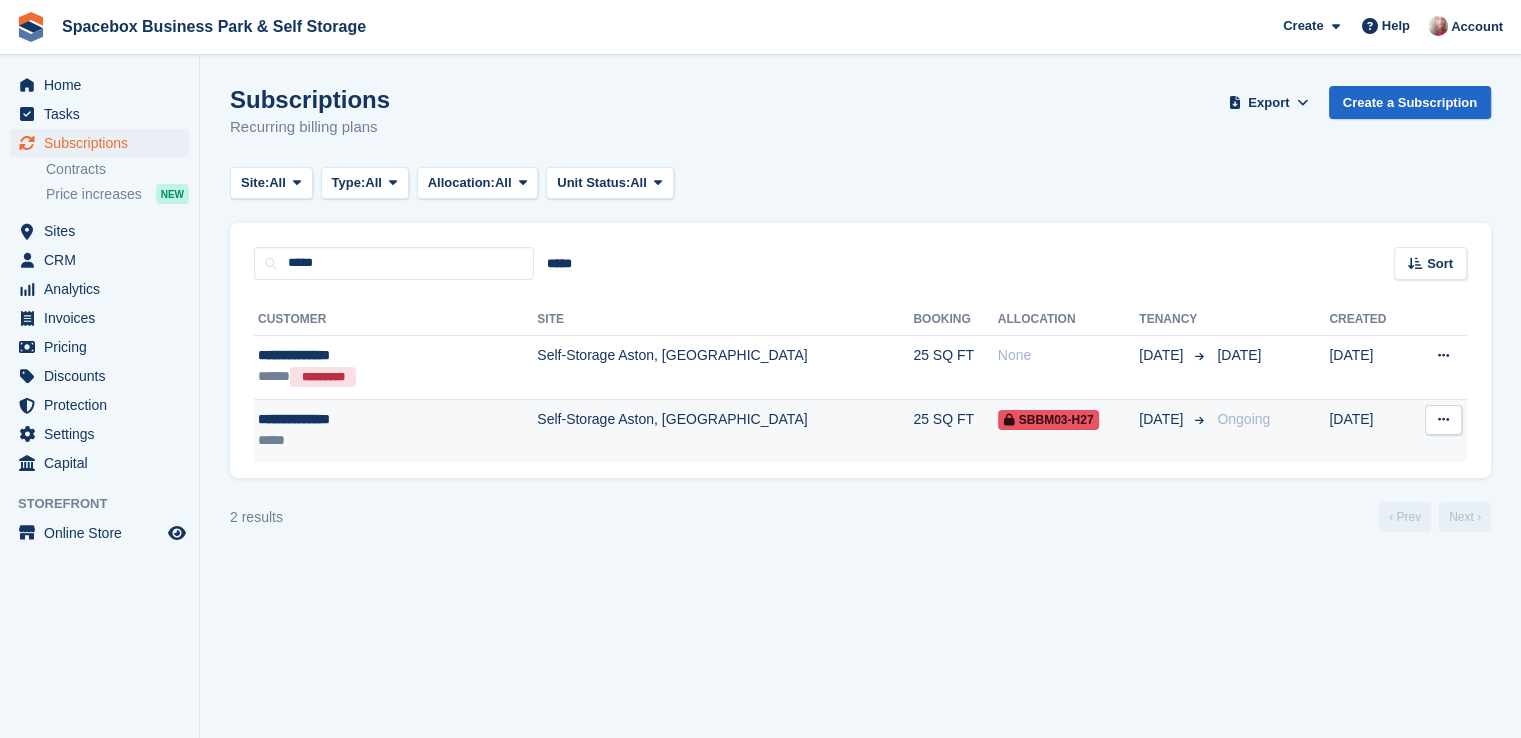 click on "**********" at bounding box center [358, 419] 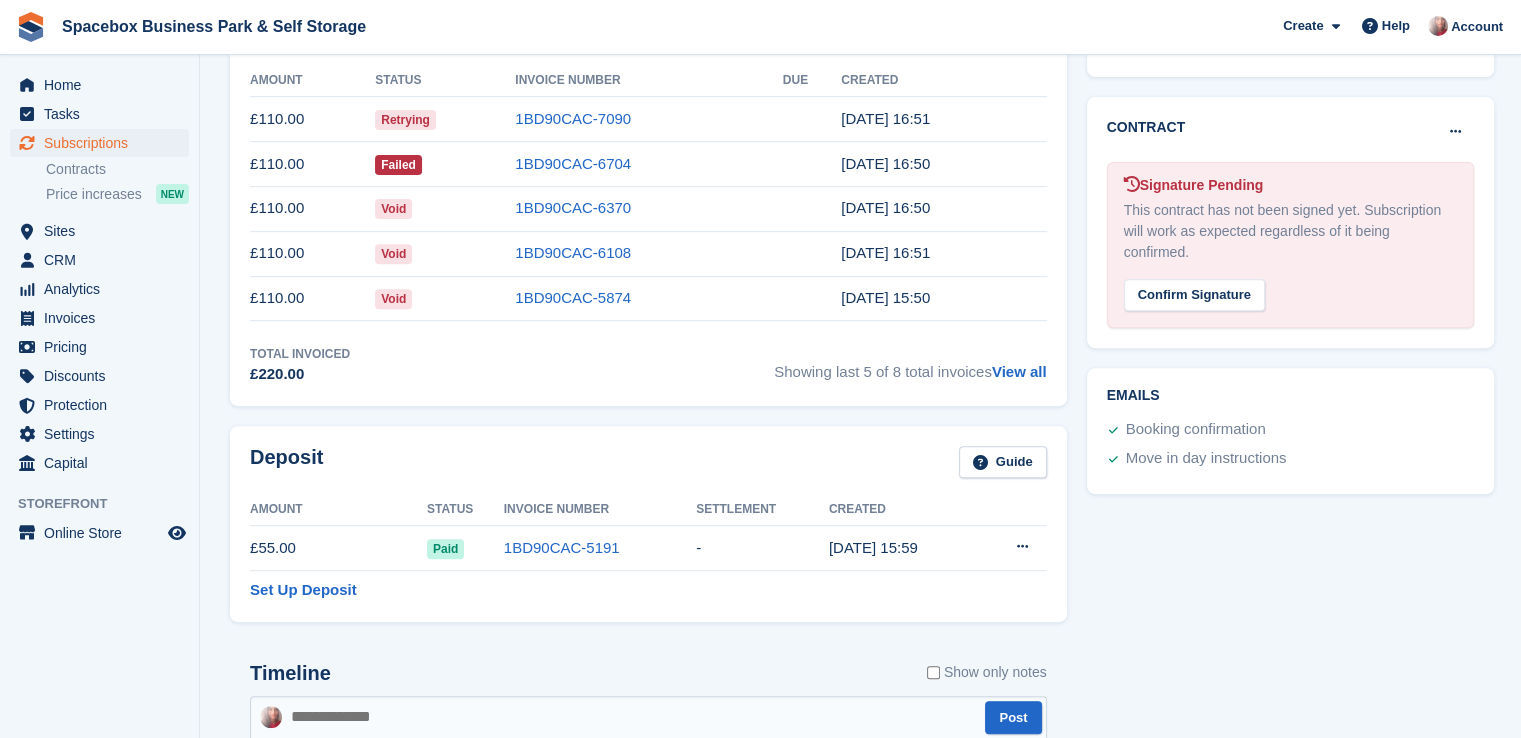 scroll, scrollTop: 110, scrollLeft: 0, axis: vertical 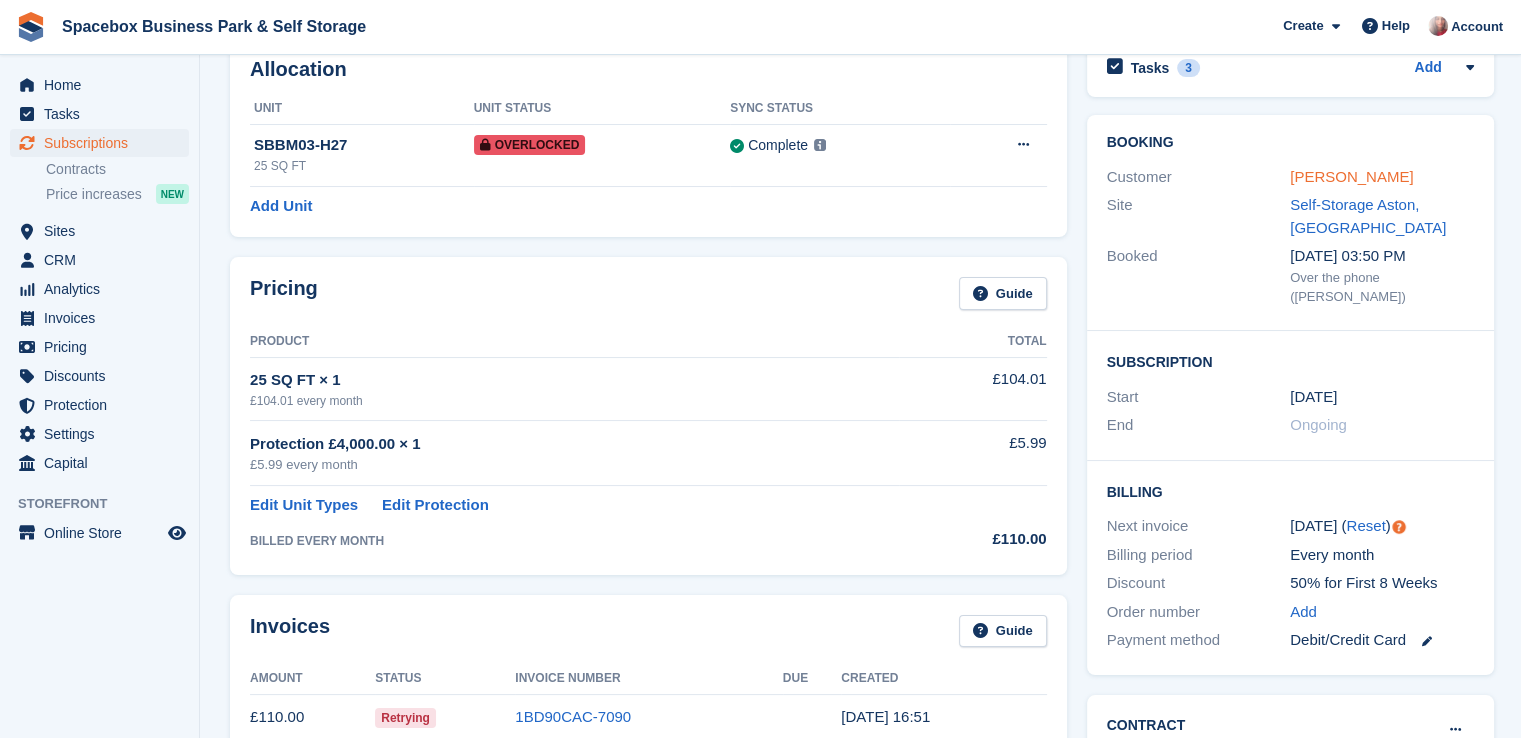 click on "[PERSON_NAME]" at bounding box center [1351, 176] 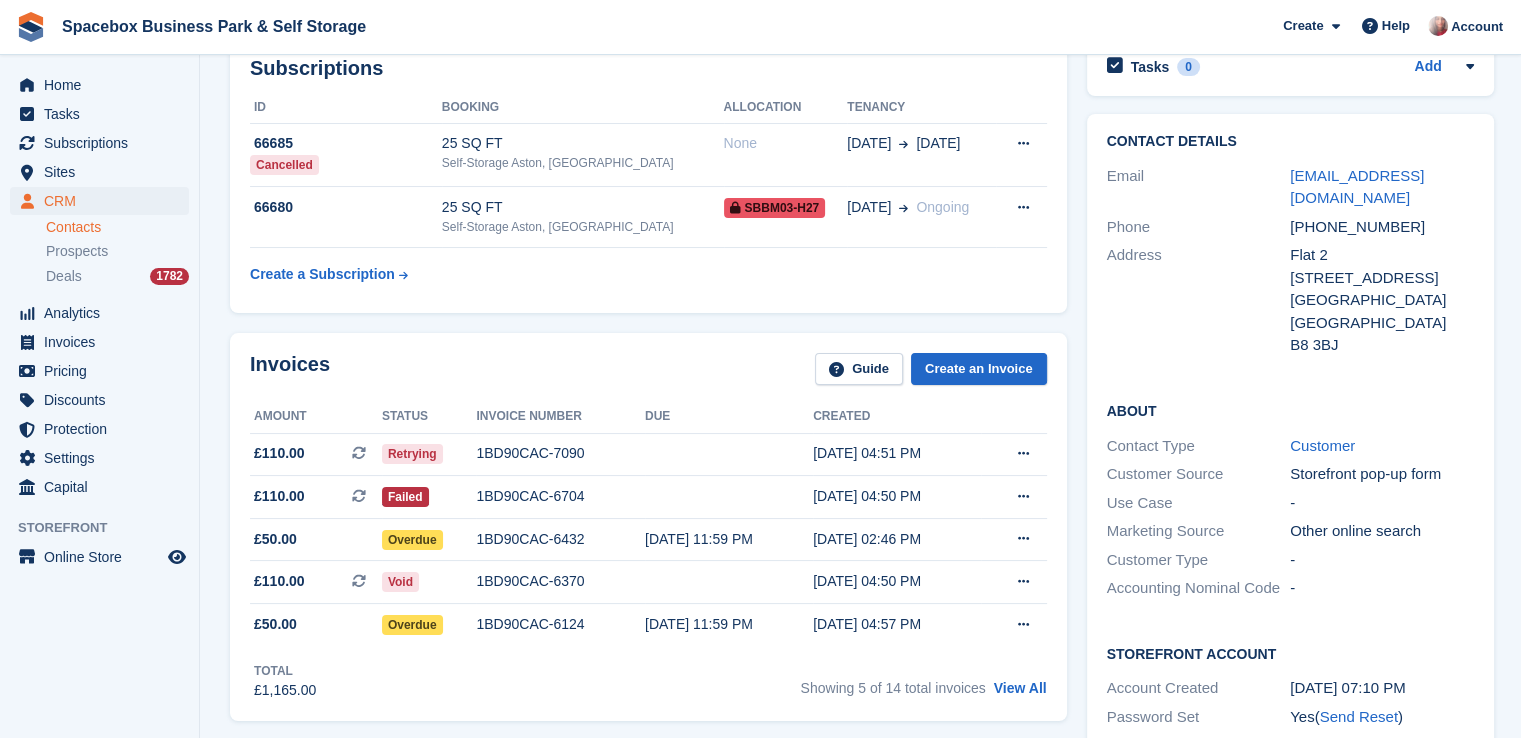 scroll, scrollTop: 0, scrollLeft: 0, axis: both 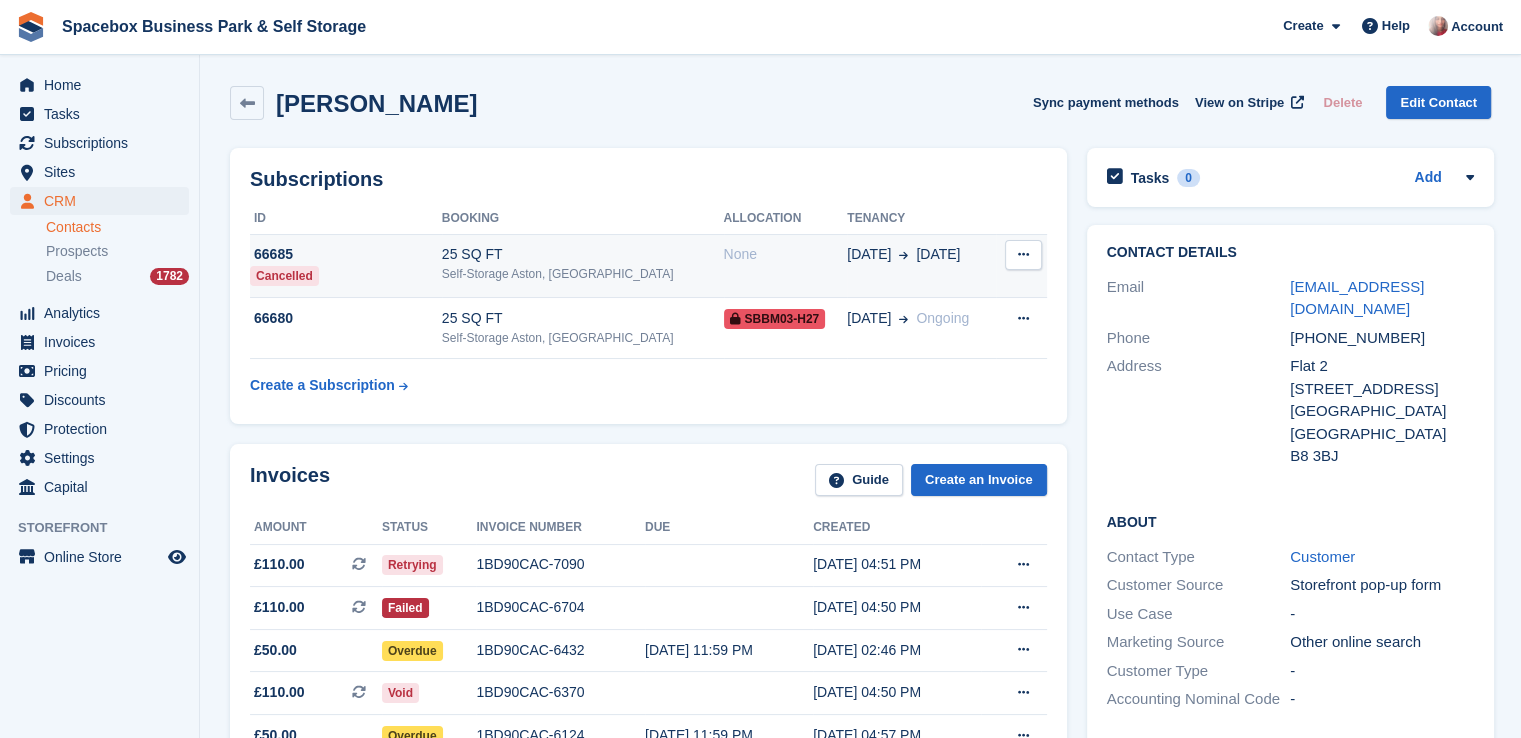 click on "None" at bounding box center [786, 254] 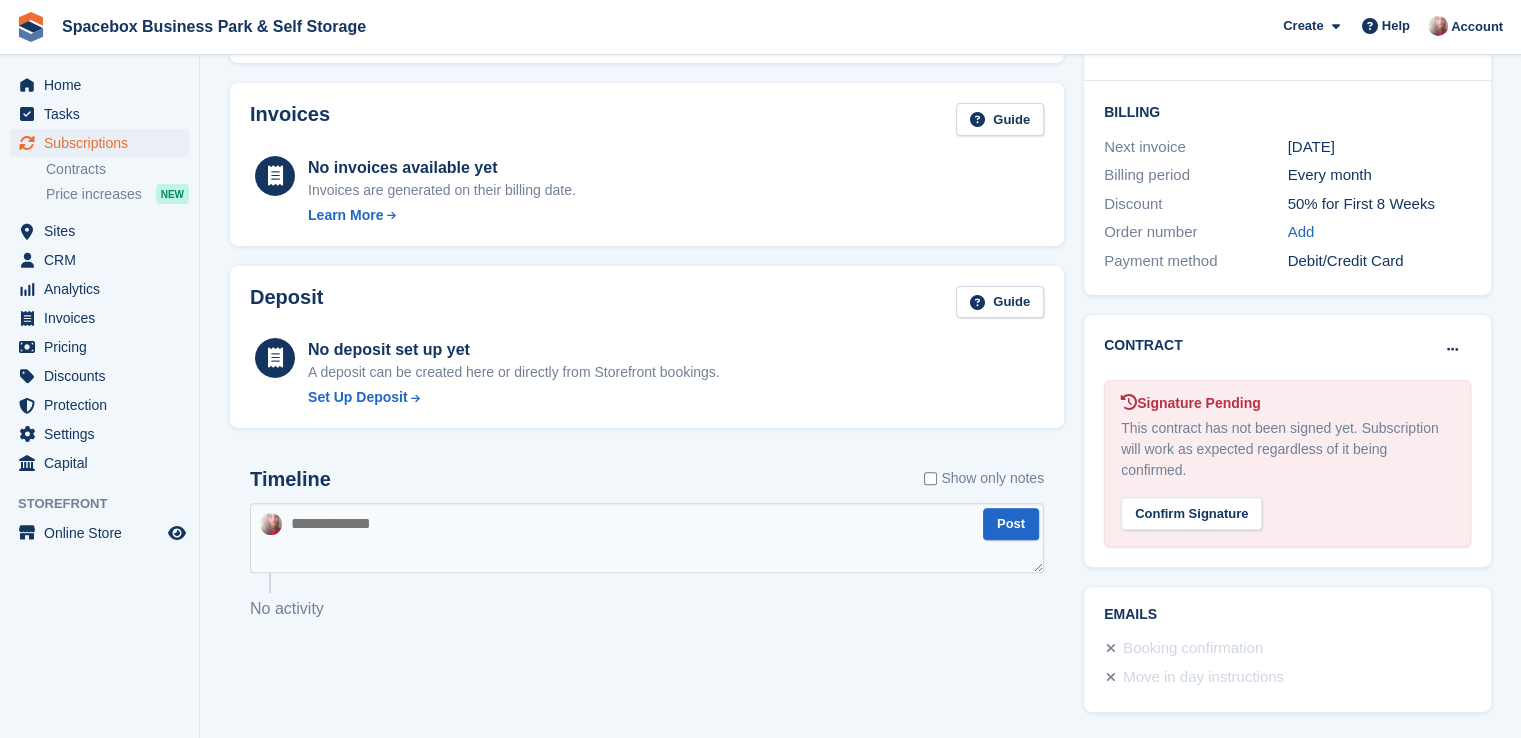 scroll, scrollTop: 0, scrollLeft: 0, axis: both 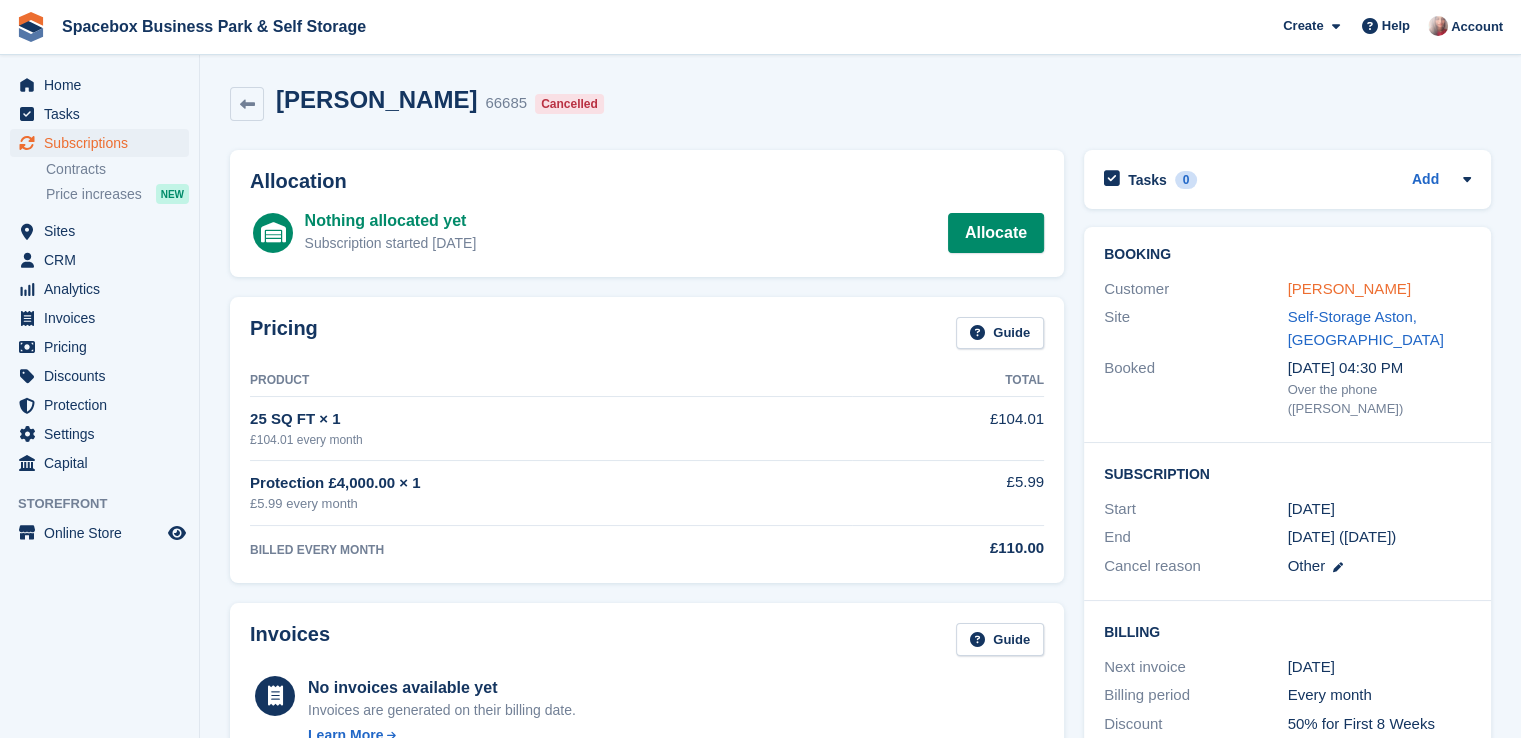 click on "[PERSON_NAME]" at bounding box center [1349, 288] 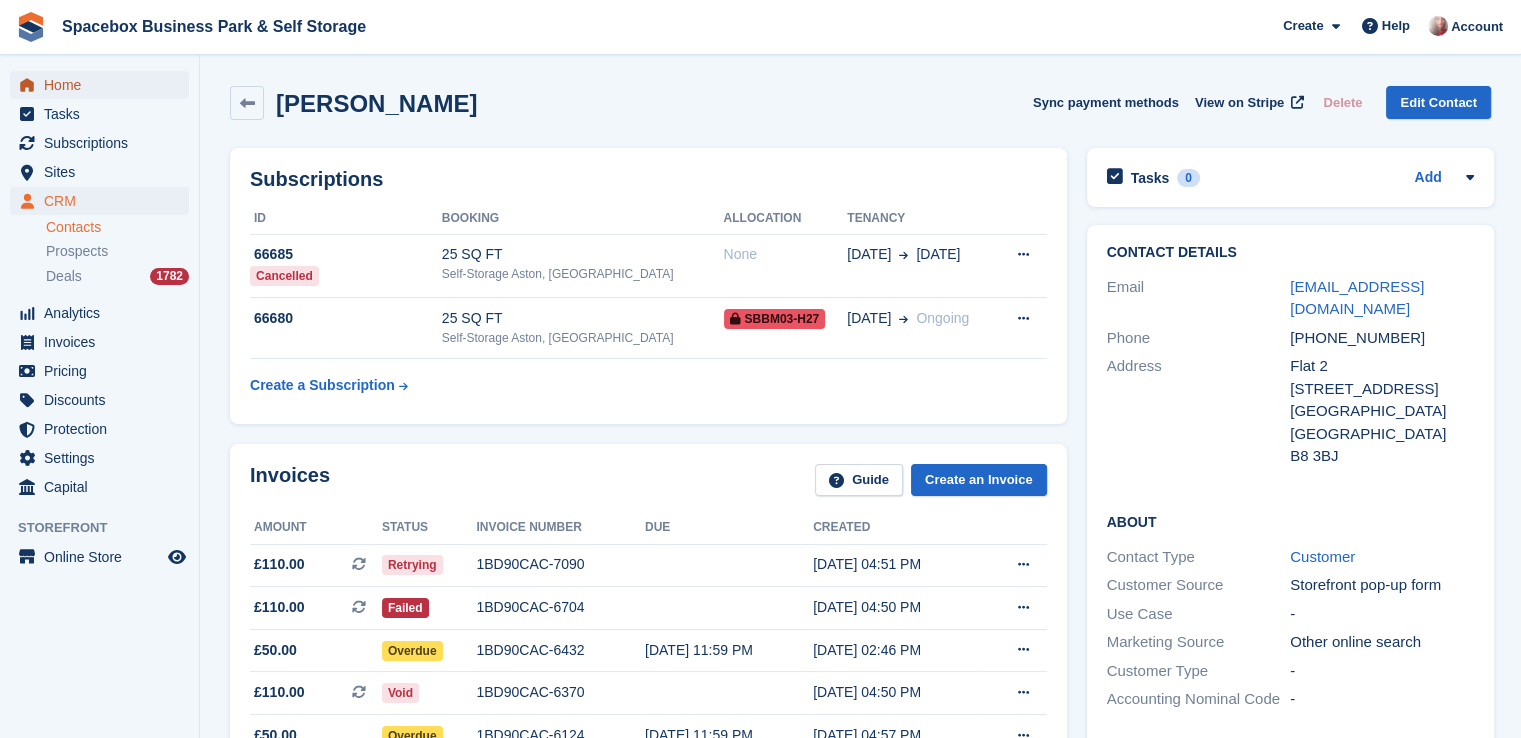 click on "Home" at bounding box center (104, 85) 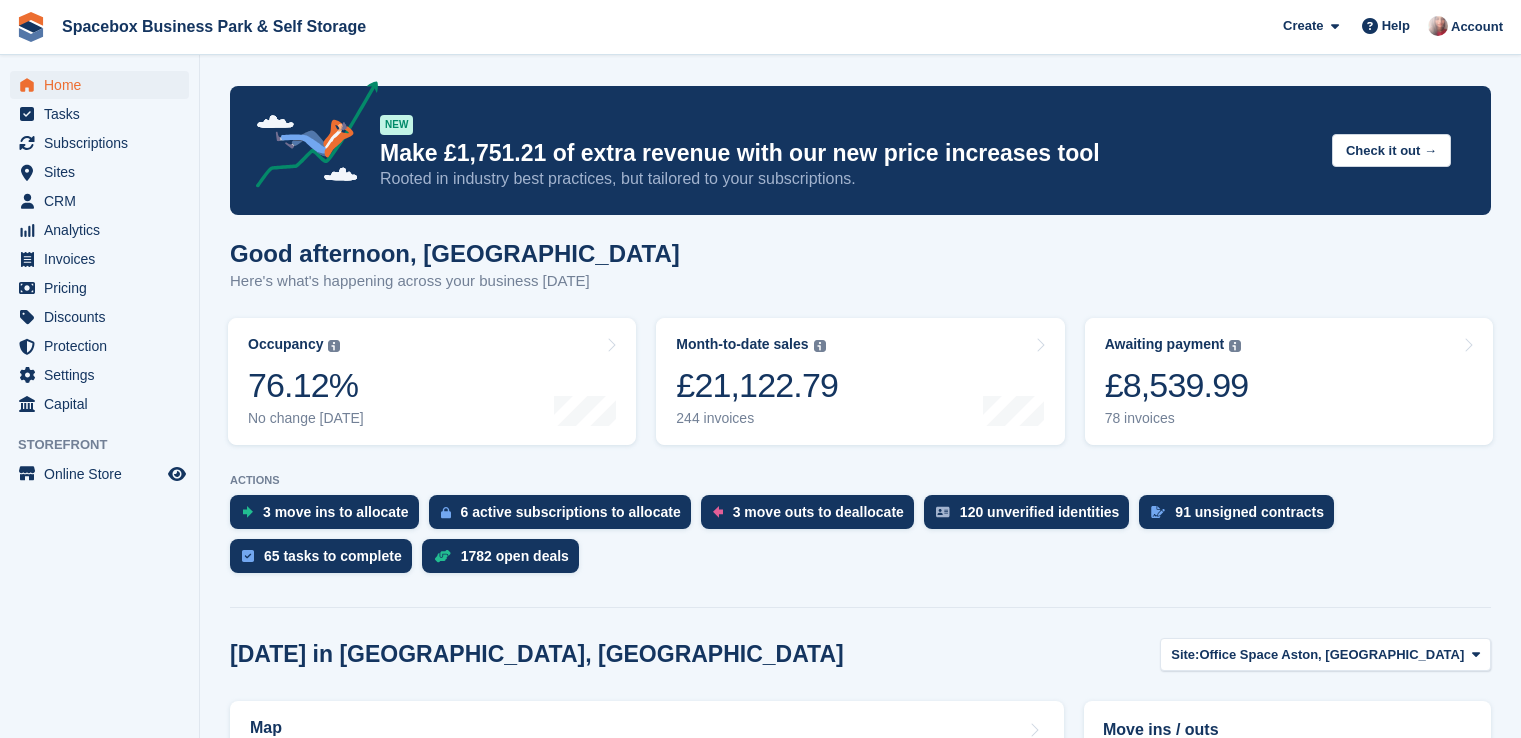 scroll, scrollTop: 0, scrollLeft: 0, axis: both 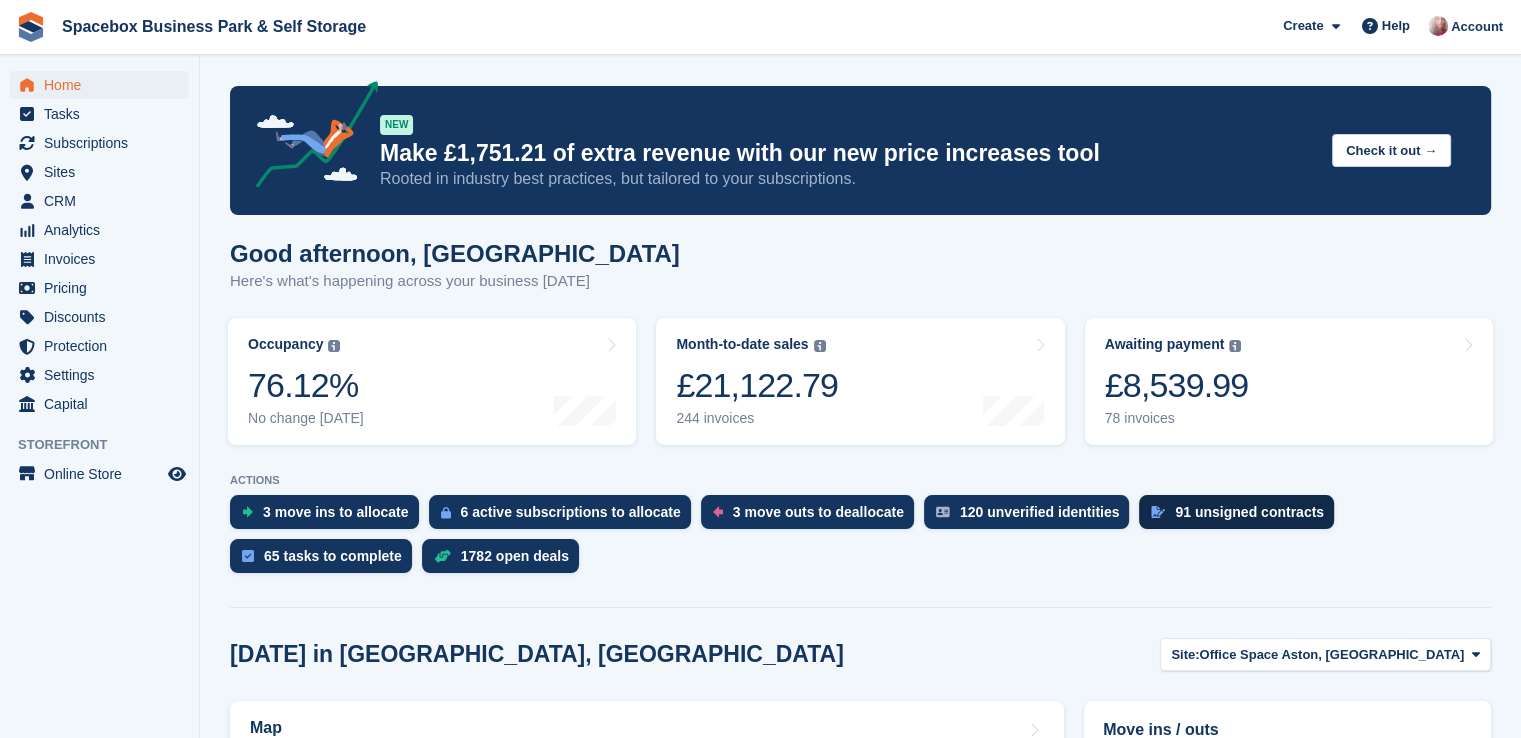 click on "91
unsigned contracts" at bounding box center [1249, 512] 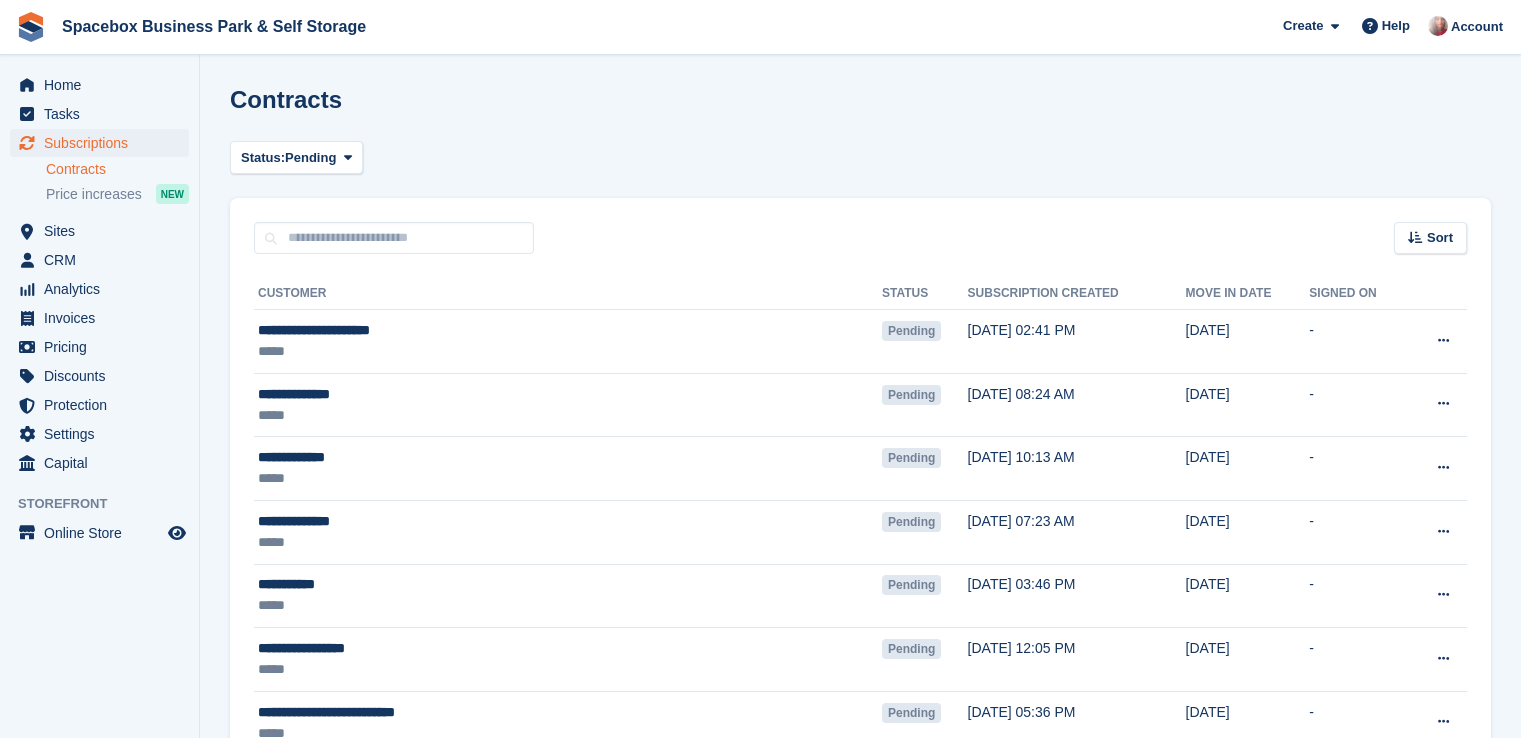 scroll, scrollTop: 0, scrollLeft: 0, axis: both 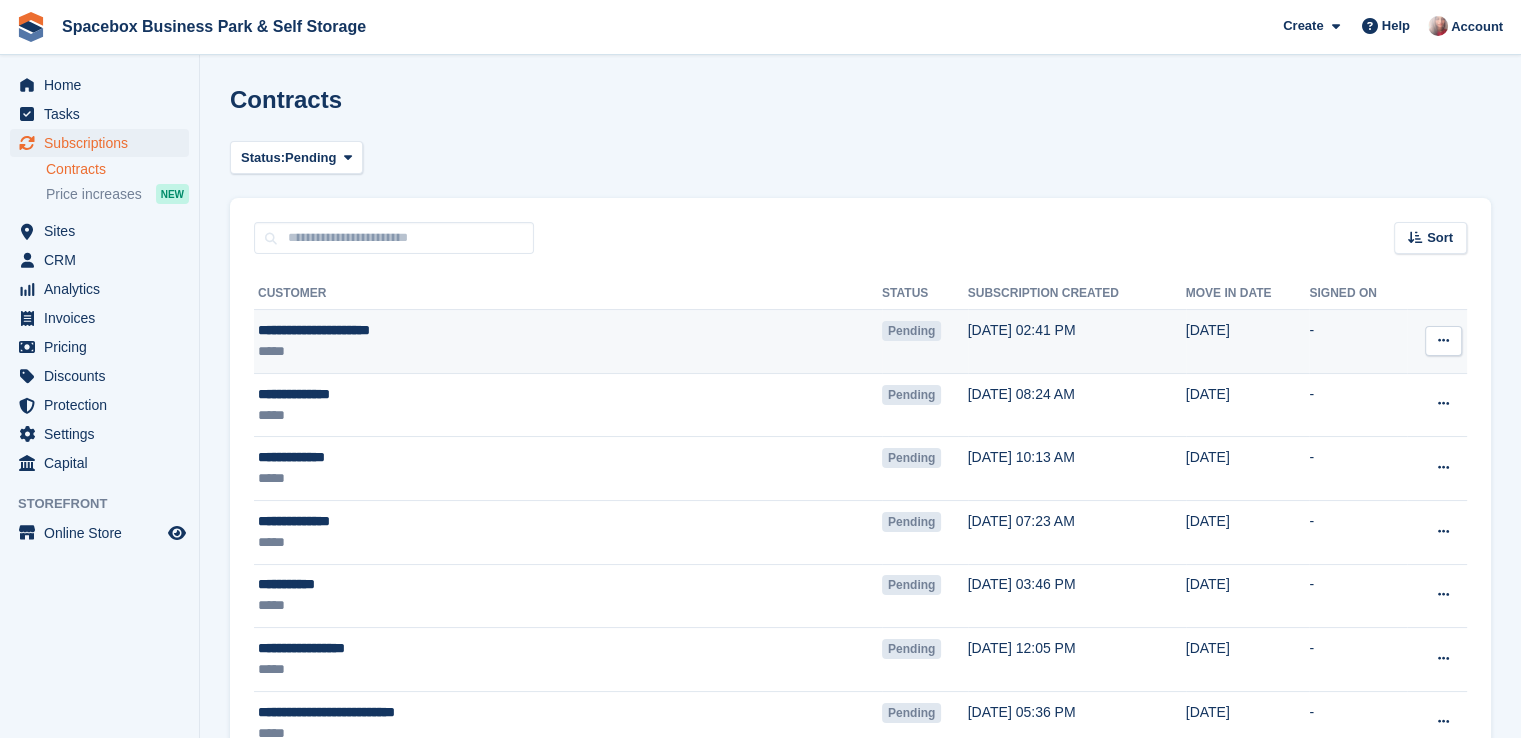 click at bounding box center (1443, 340) 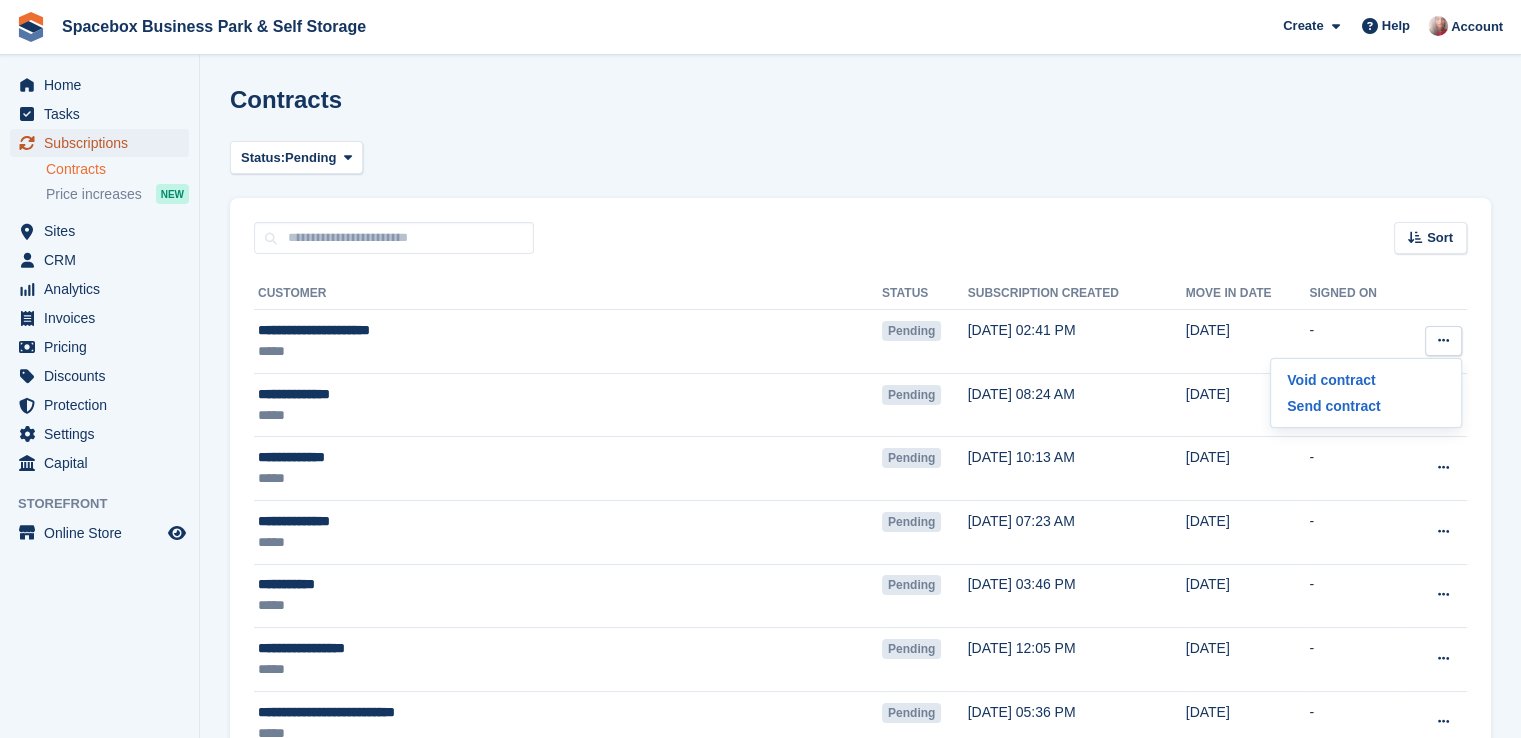 click on "Subscriptions" at bounding box center [104, 143] 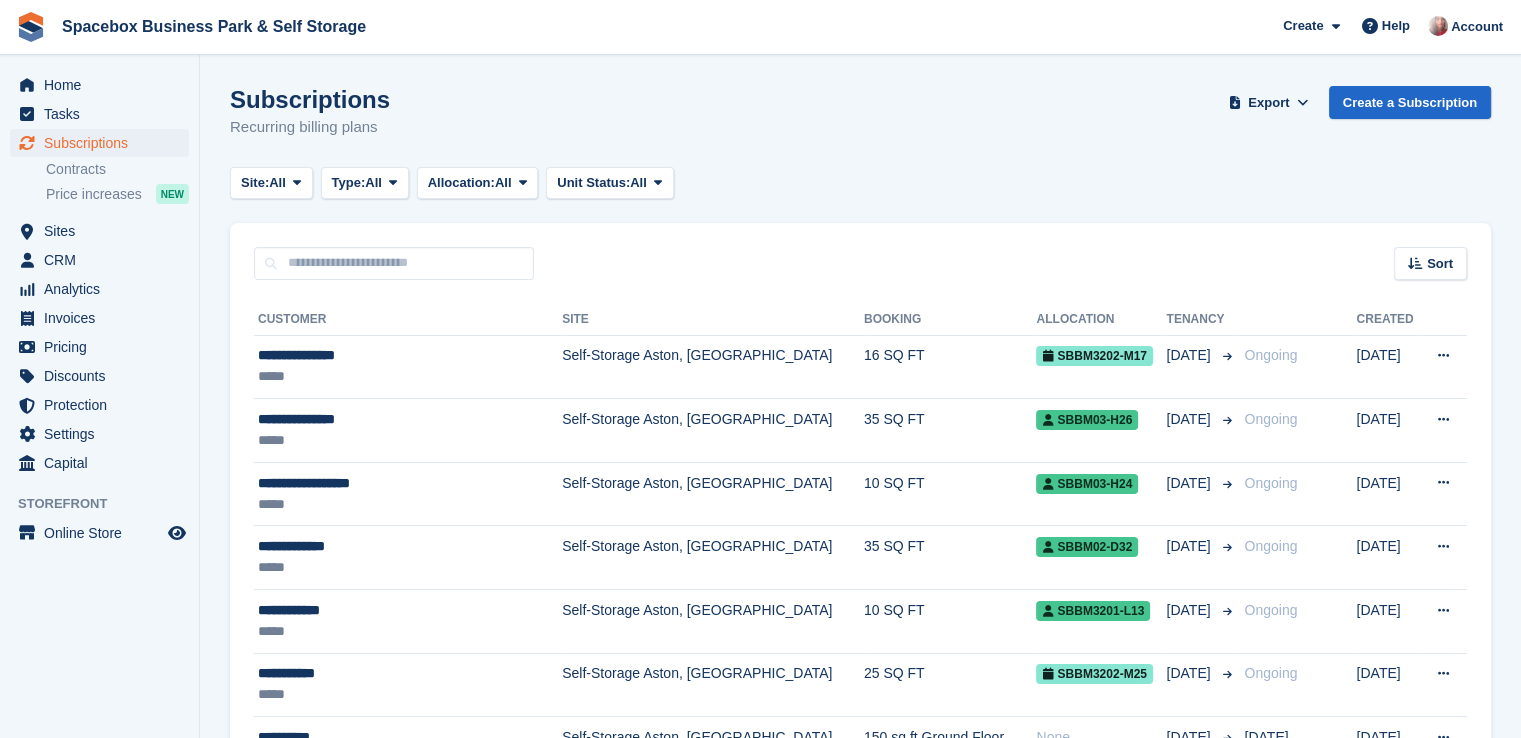 click on "Sort
Sort by
Customer name
Date created
Move in date
Move out date
Created (oldest first)
Created (newest first)" at bounding box center (860, 251) 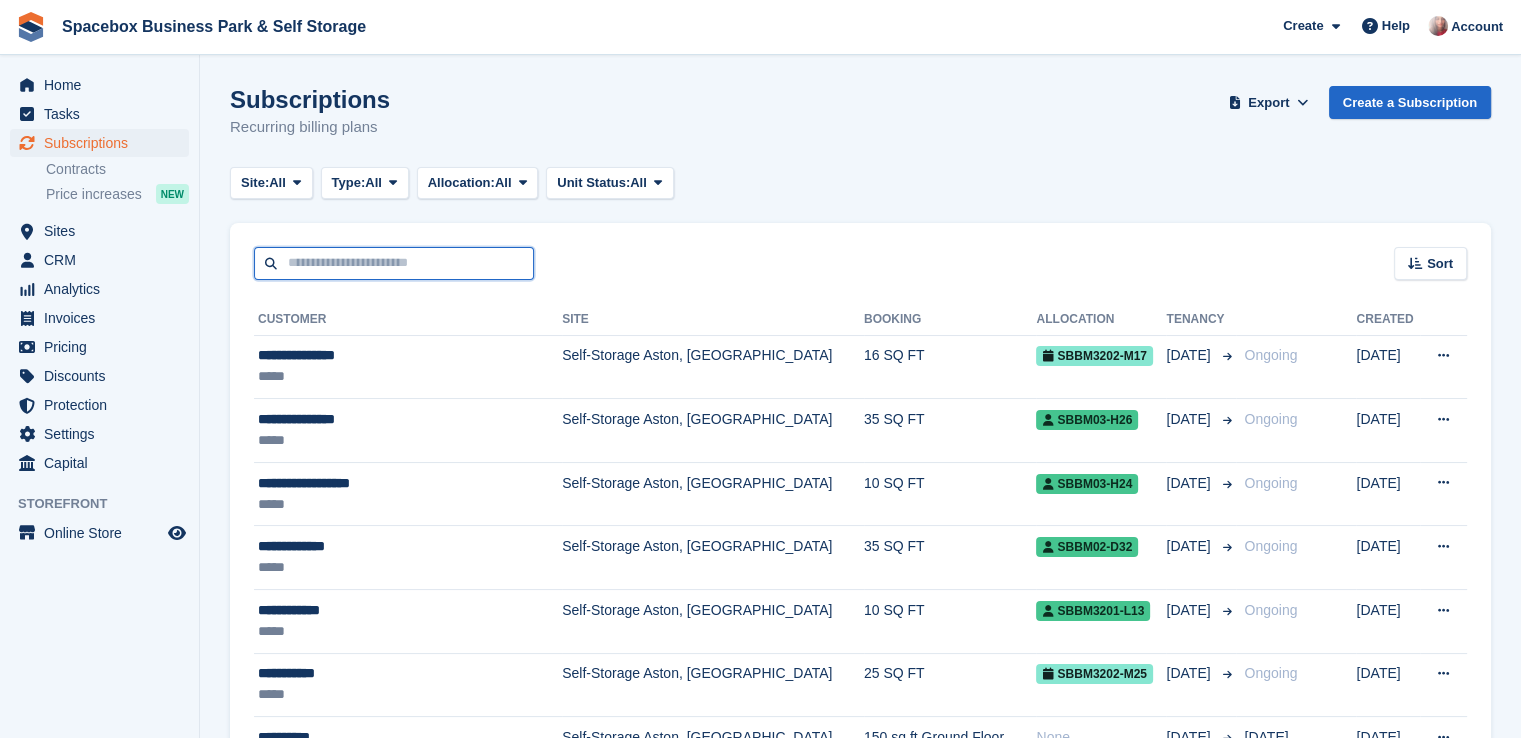 click at bounding box center (394, 263) 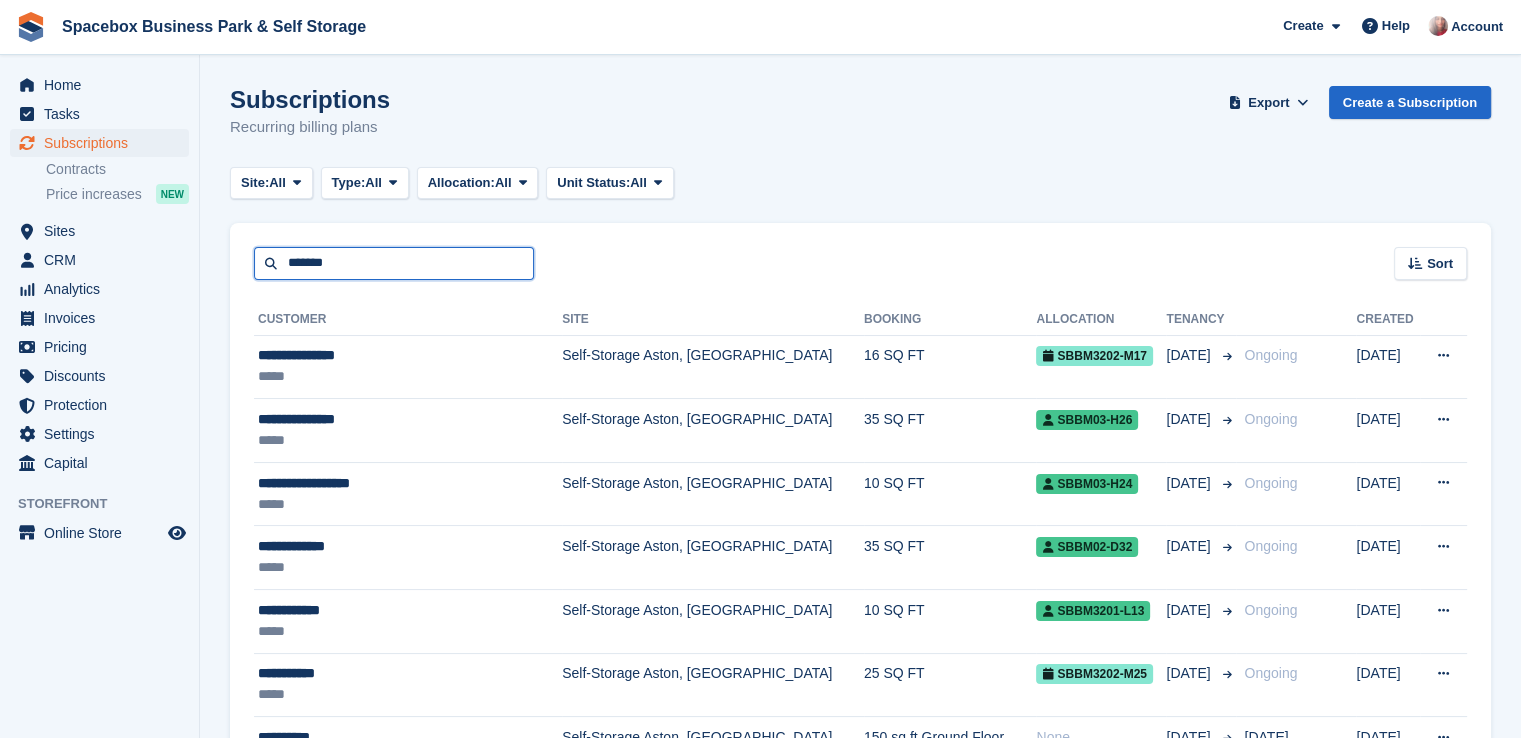 type on "*******" 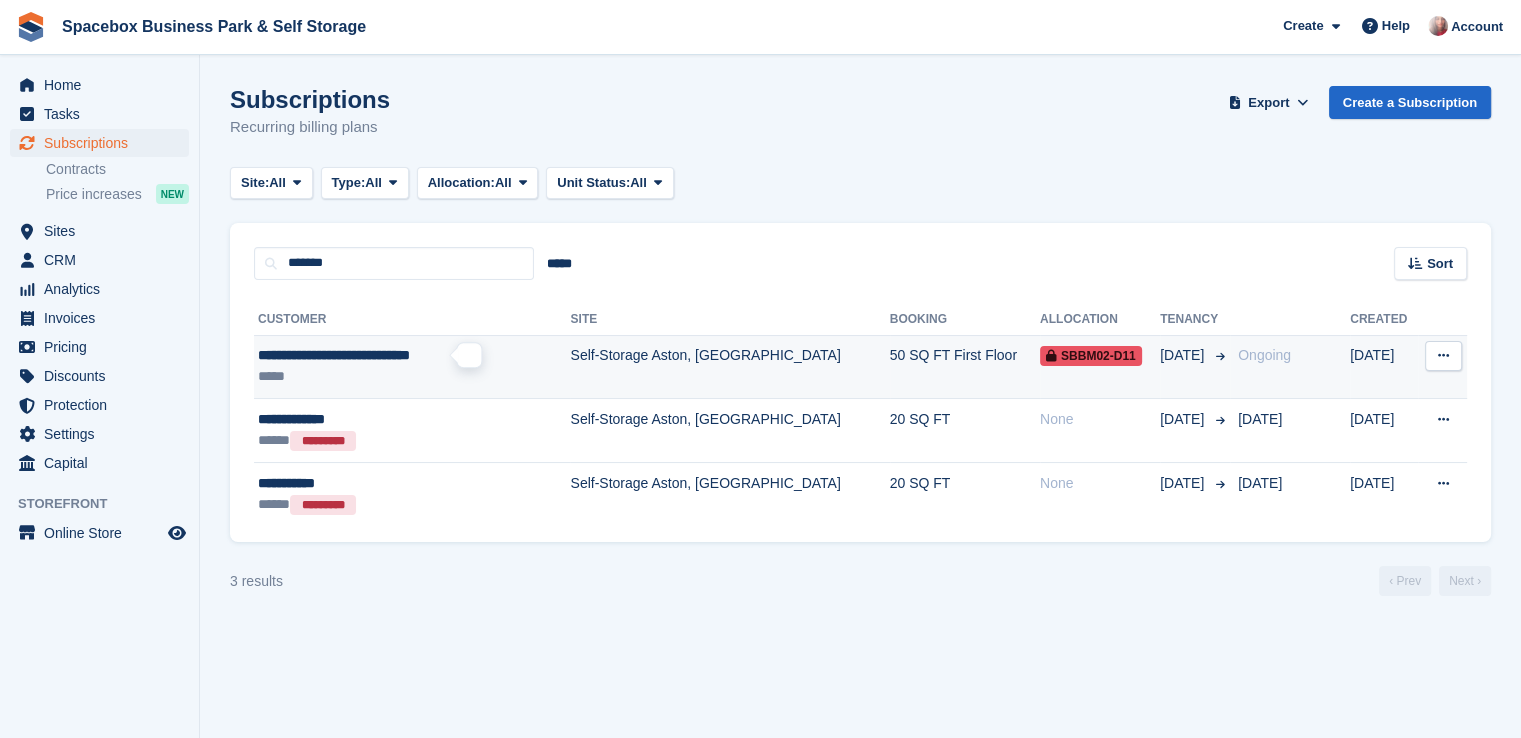 click on "**********" at bounding box center (334, 355) 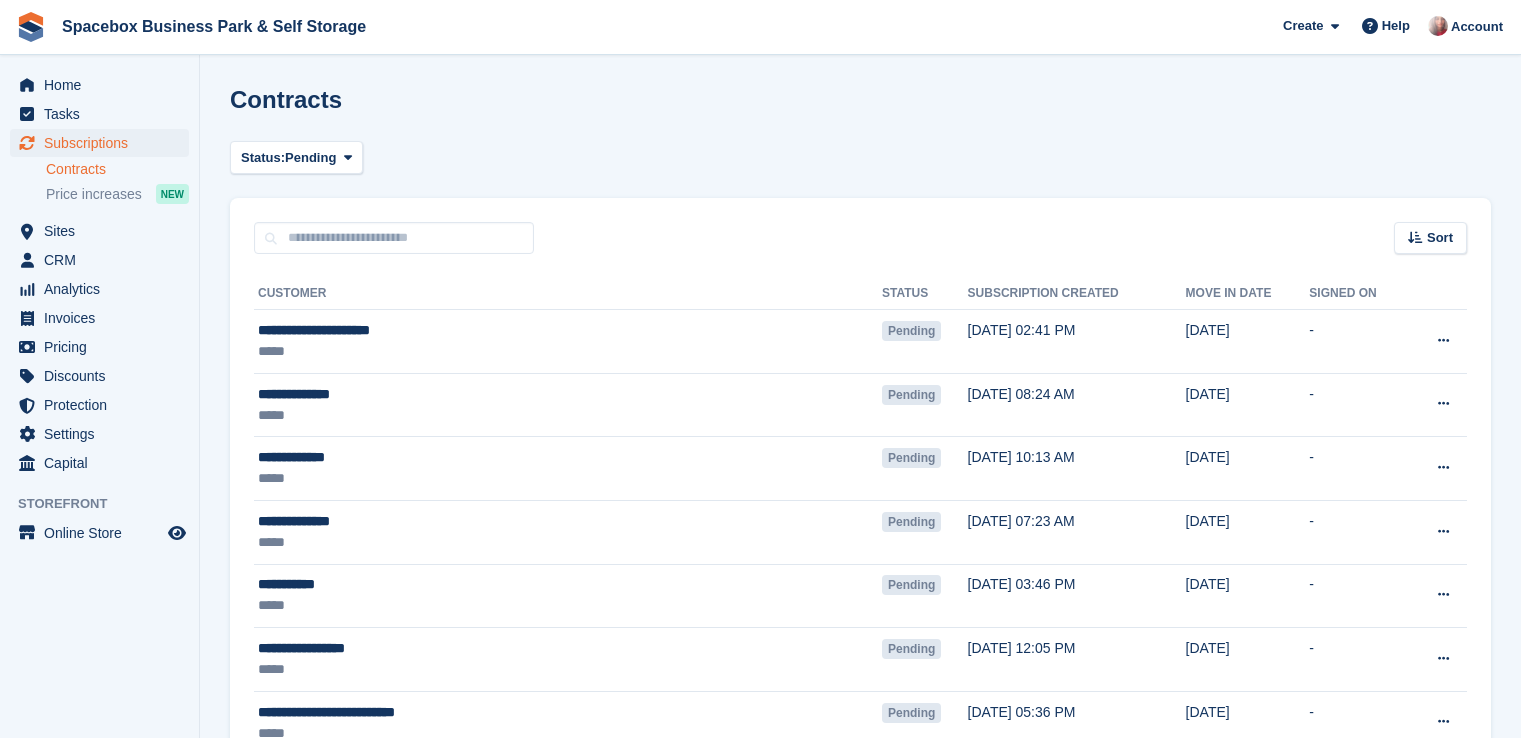 scroll, scrollTop: 0, scrollLeft: 0, axis: both 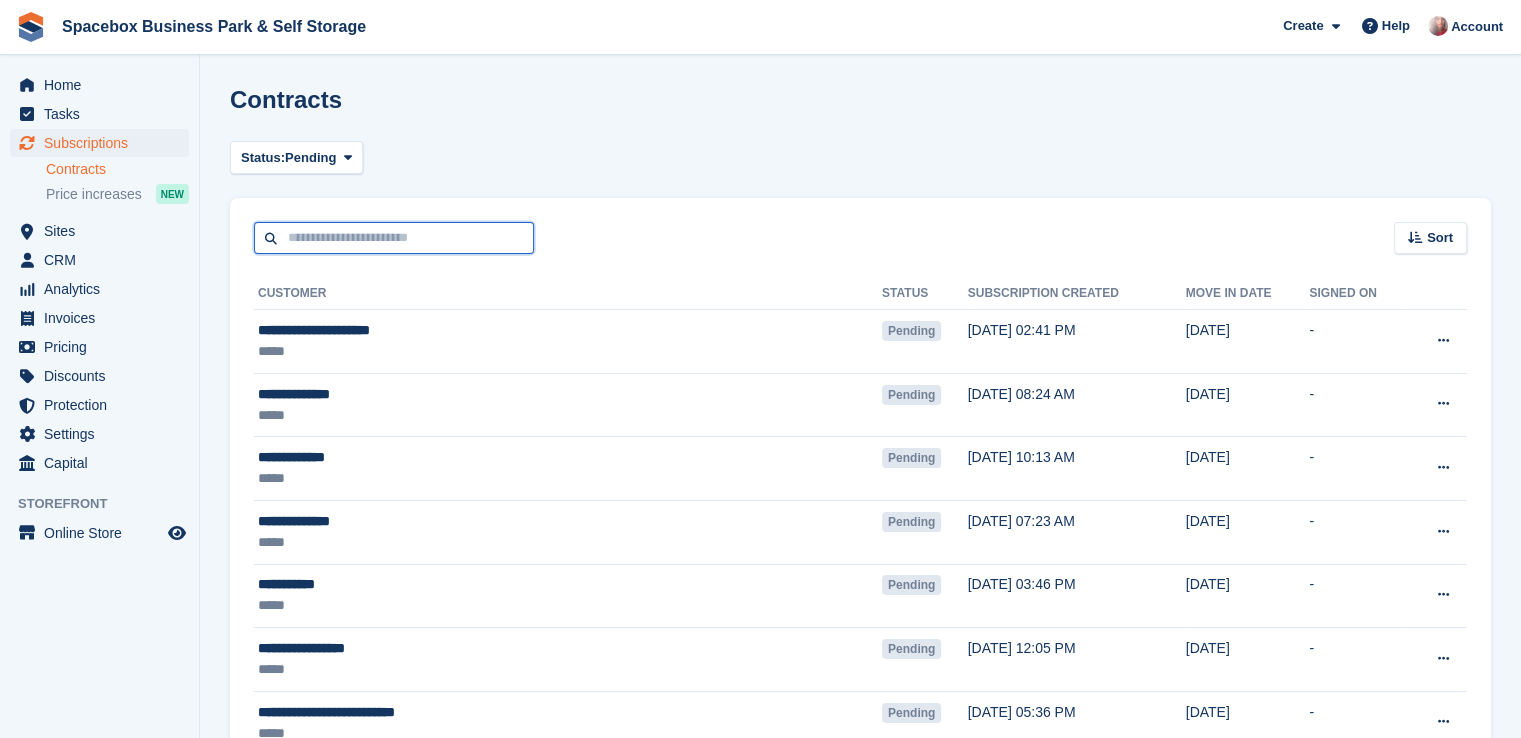 click at bounding box center (394, 238) 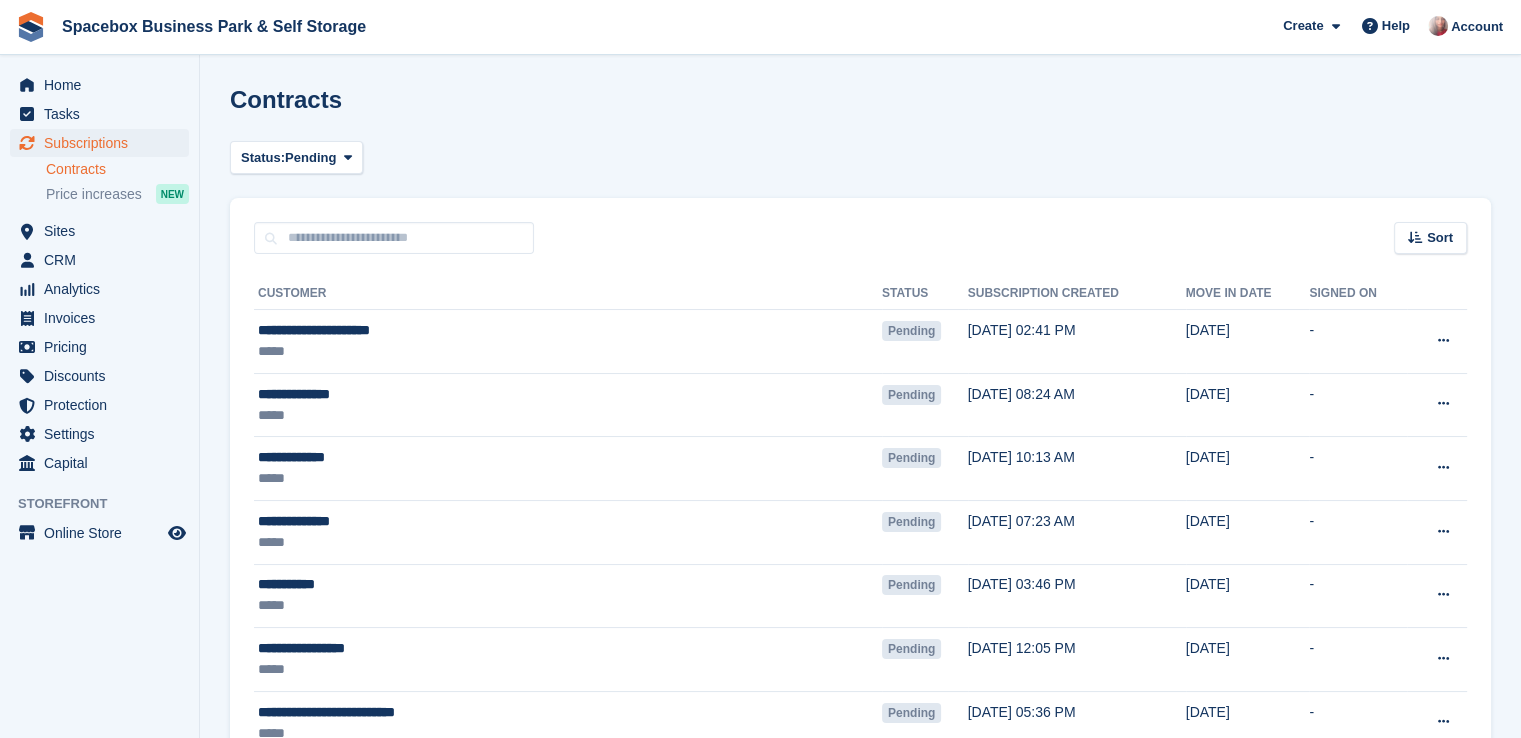 click on "Contracts" at bounding box center (117, 169) 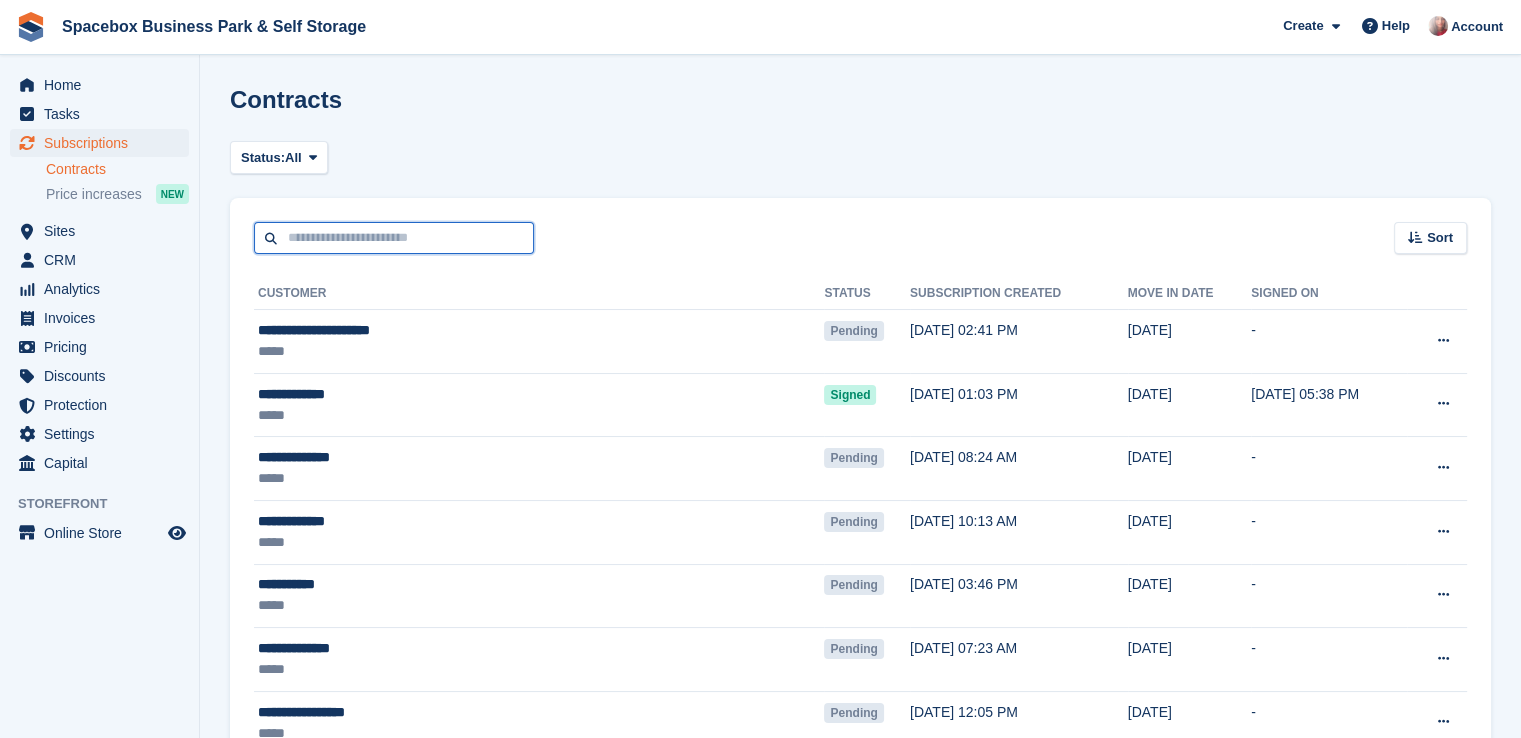 drag, startPoint x: 311, startPoint y: 223, endPoint x: 356, endPoint y: 233, distance: 46.09772 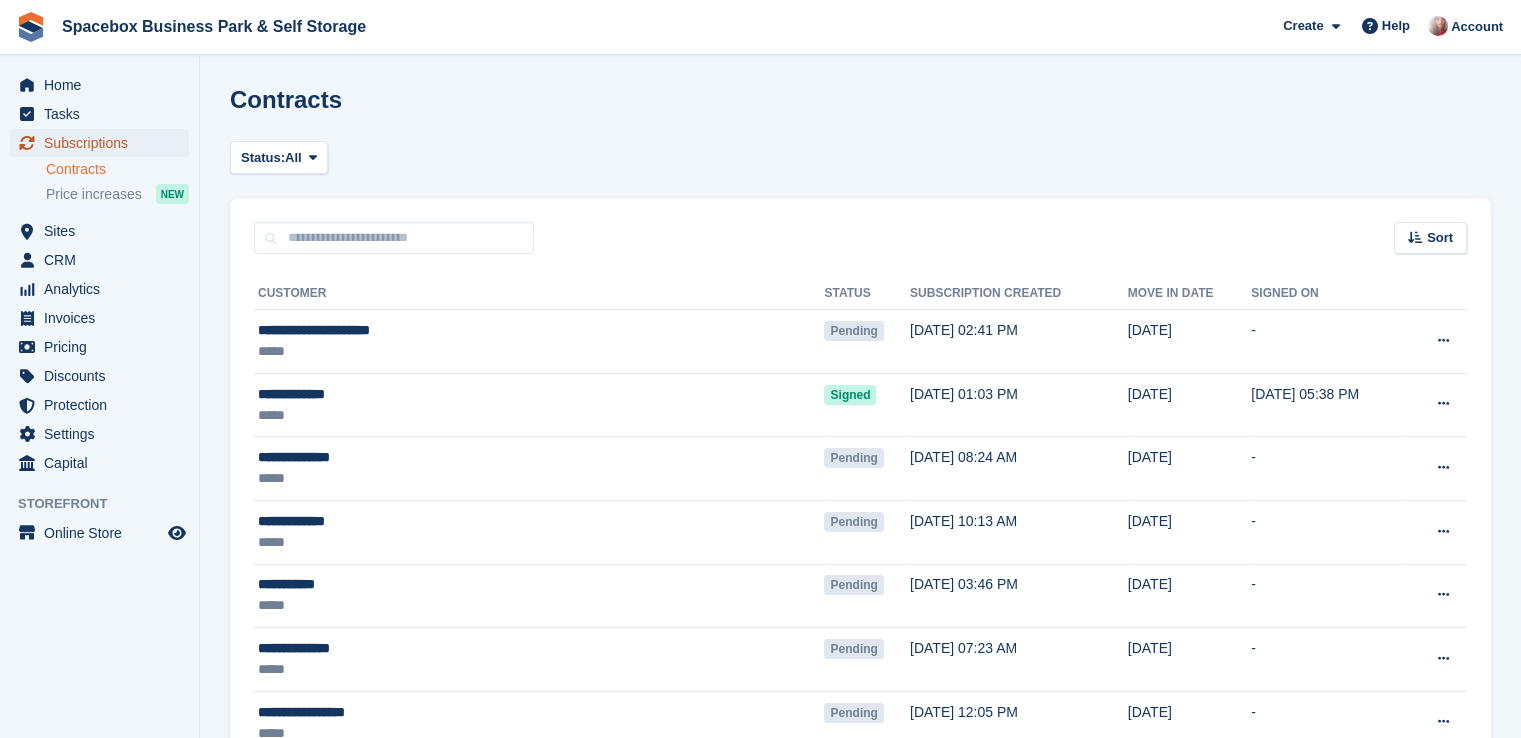 click on "Subscriptions" at bounding box center [104, 143] 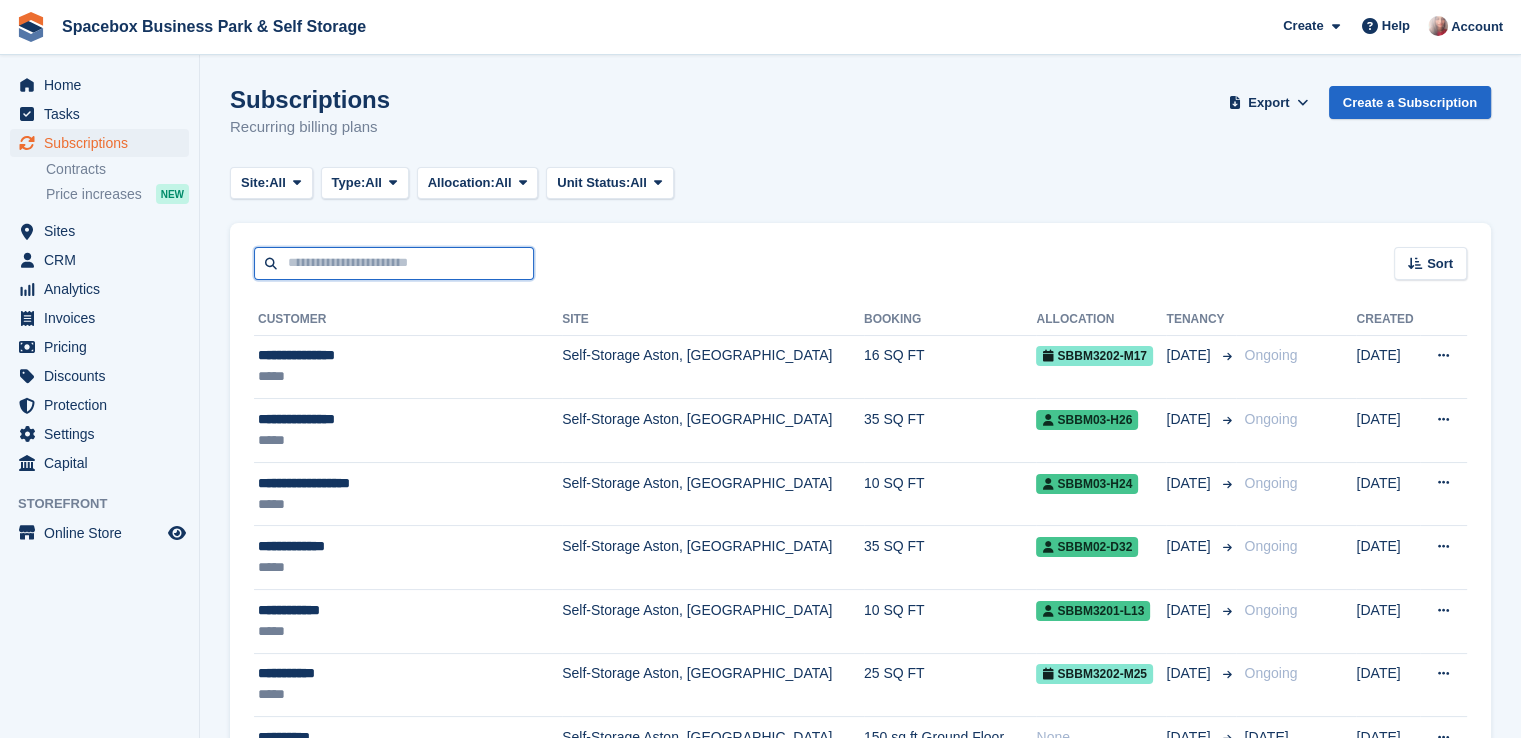click at bounding box center (394, 263) 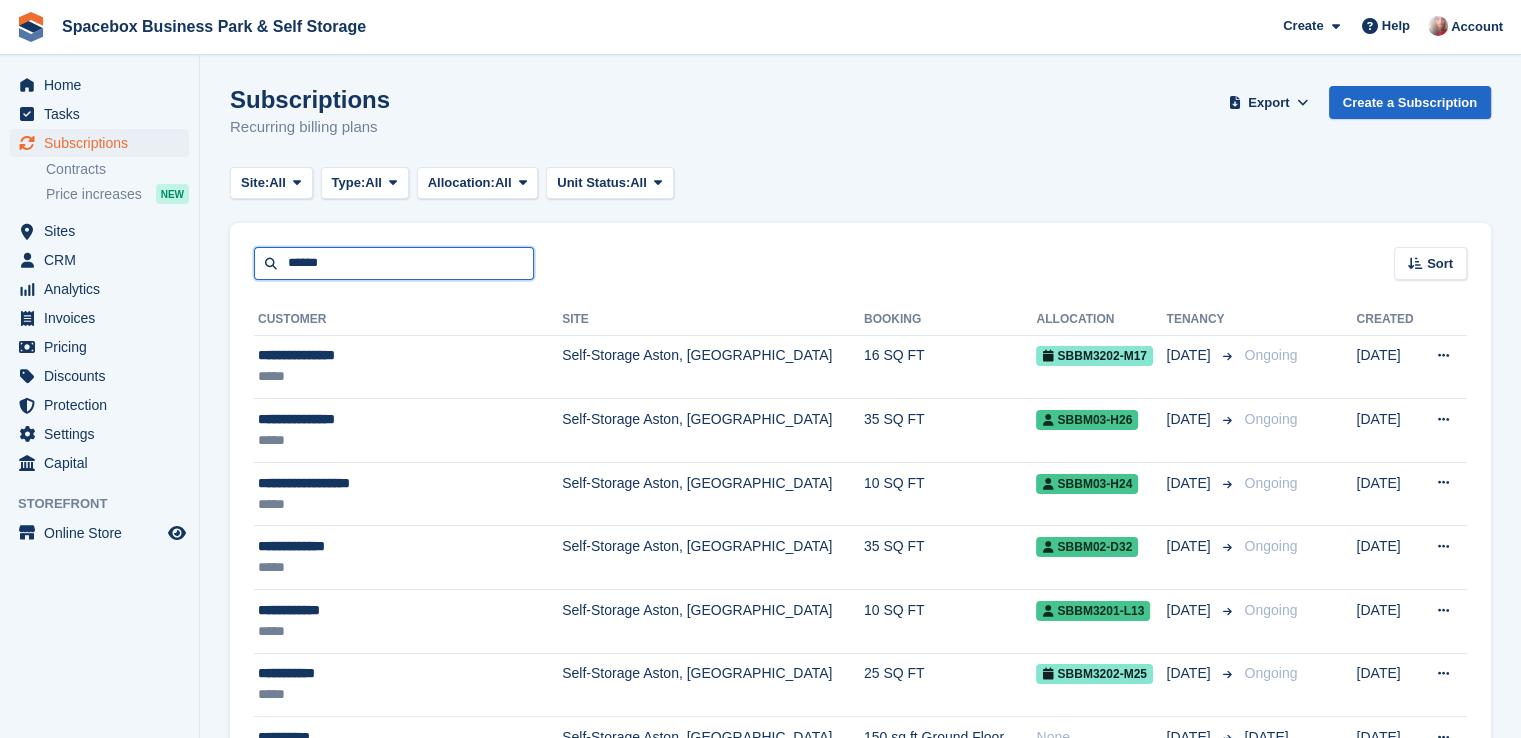 type on "******" 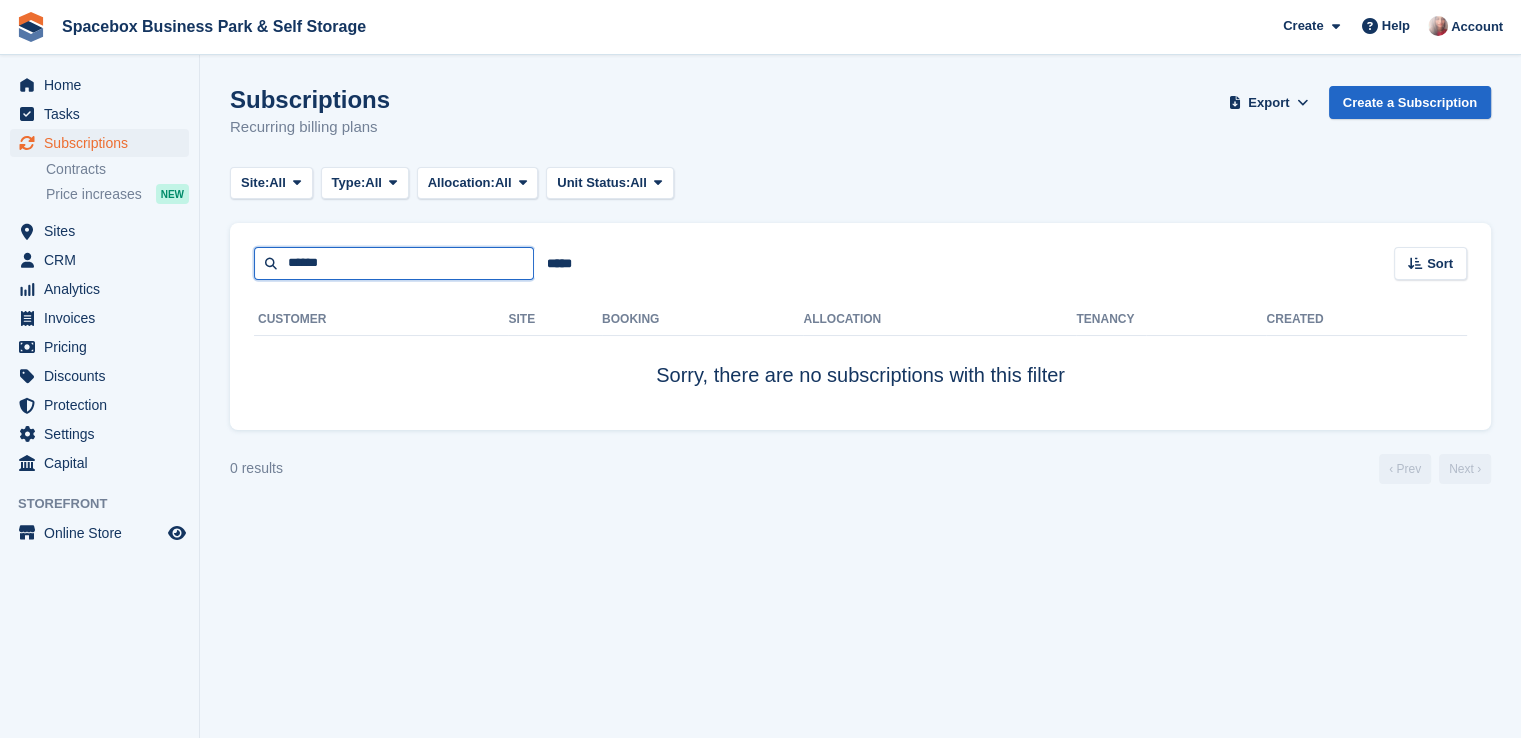 click on "******" at bounding box center (394, 263) 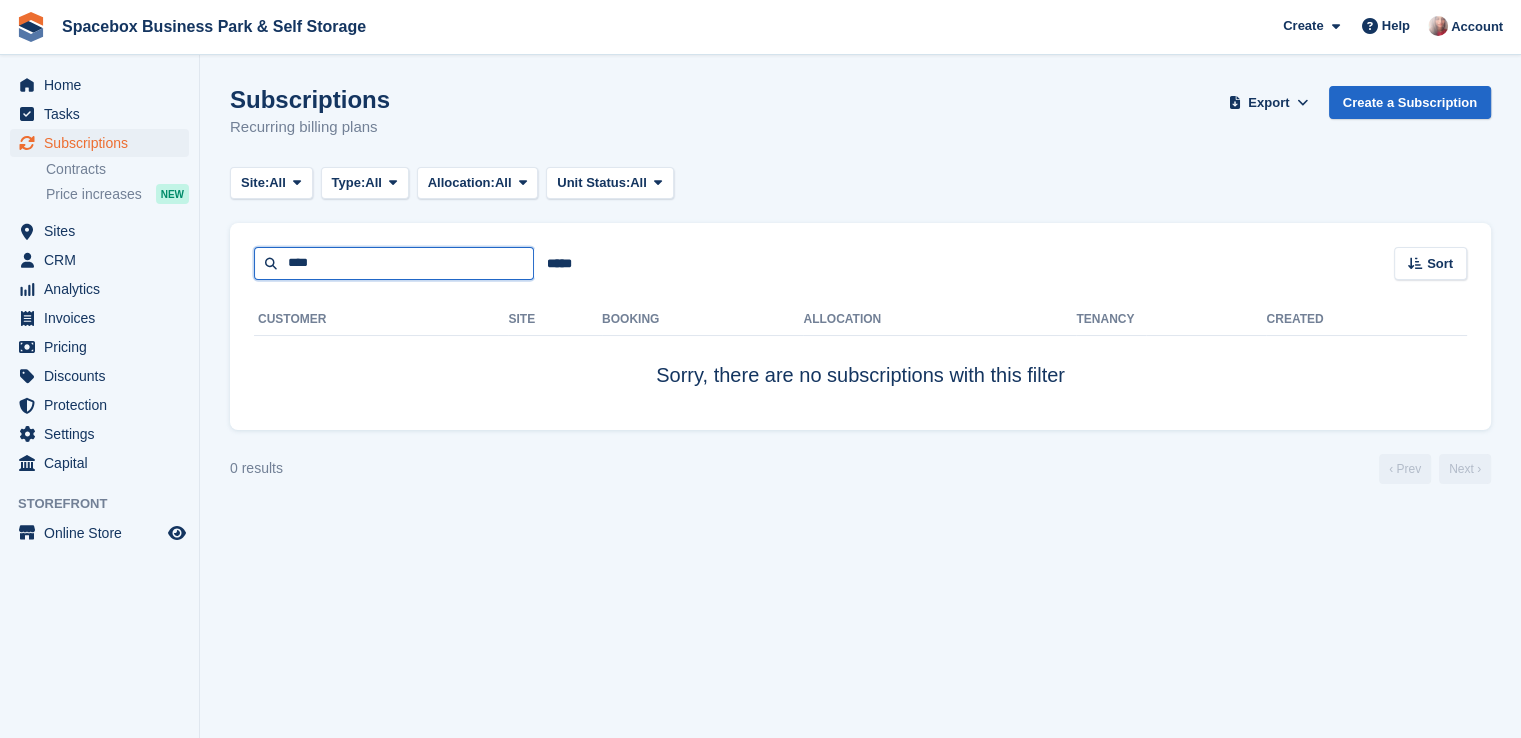 type on "****" 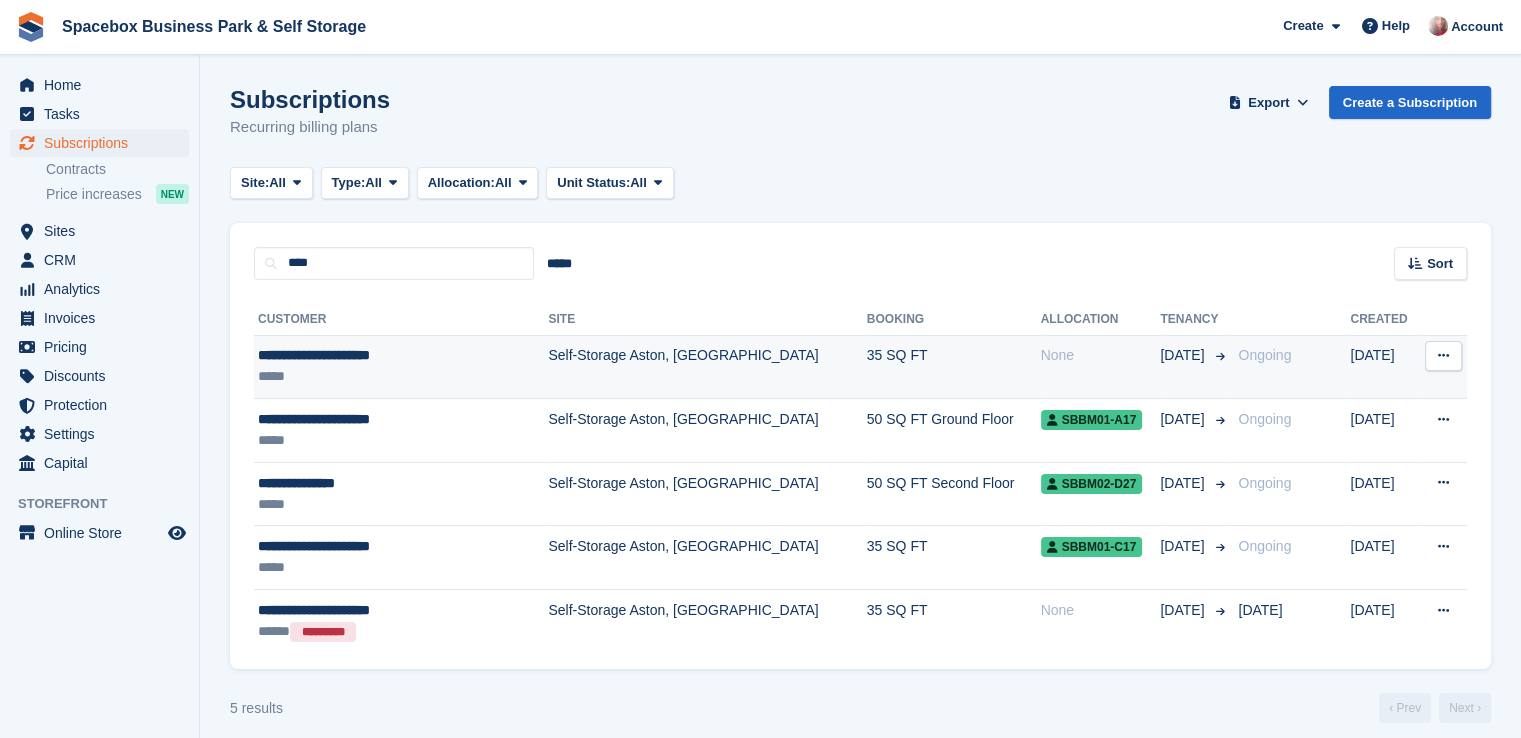 click on "**********" at bounding box center [401, 367] 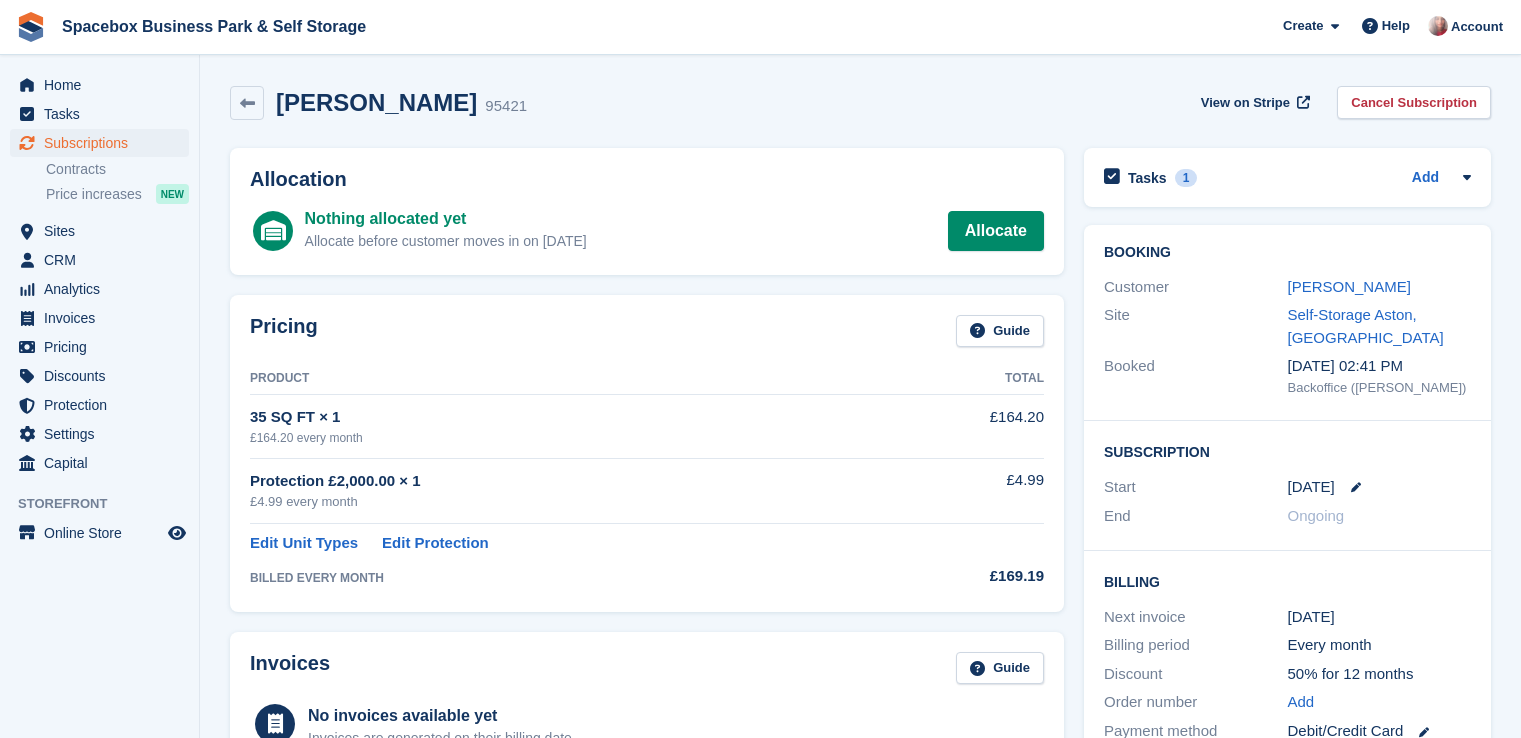 scroll, scrollTop: 0, scrollLeft: 0, axis: both 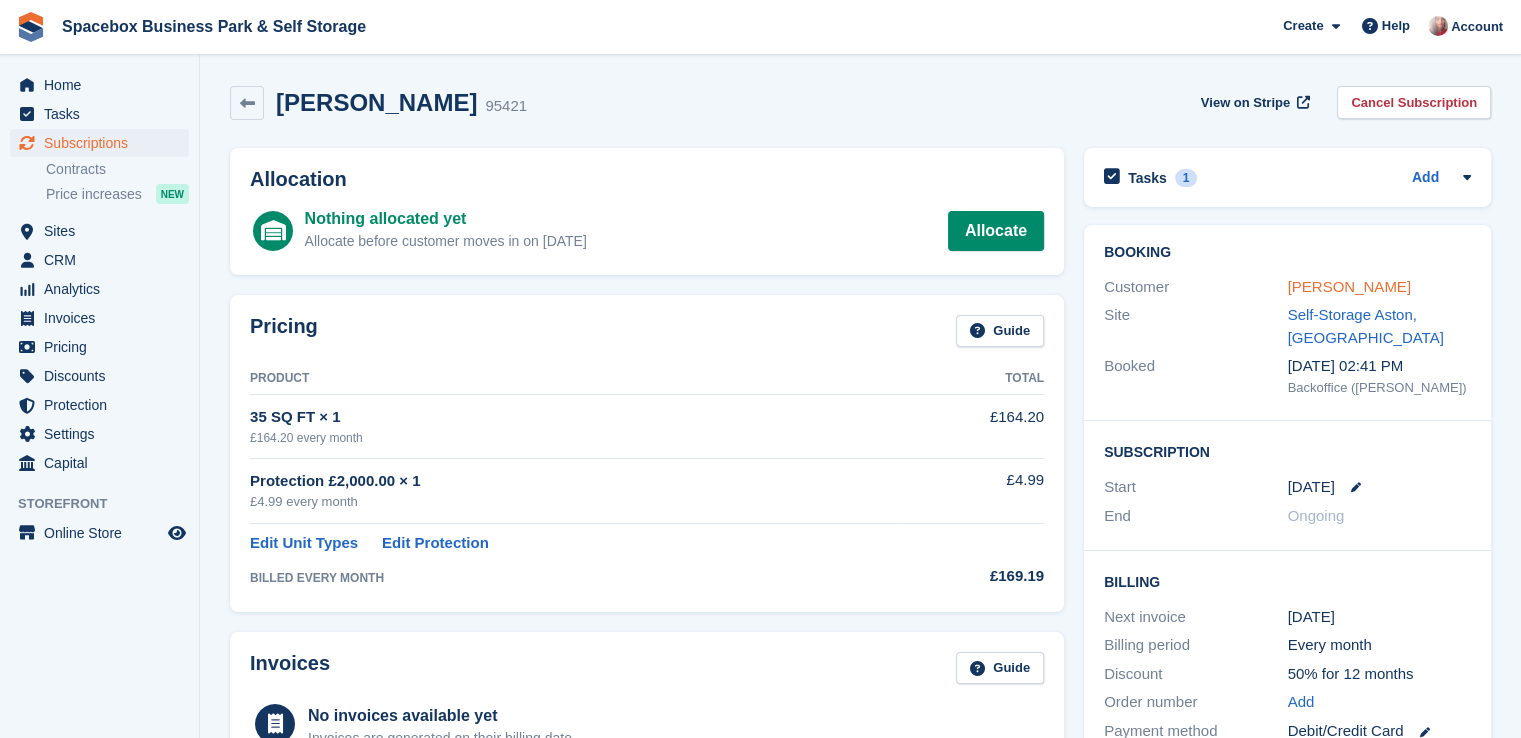 click on "[PERSON_NAME]" at bounding box center [1349, 286] 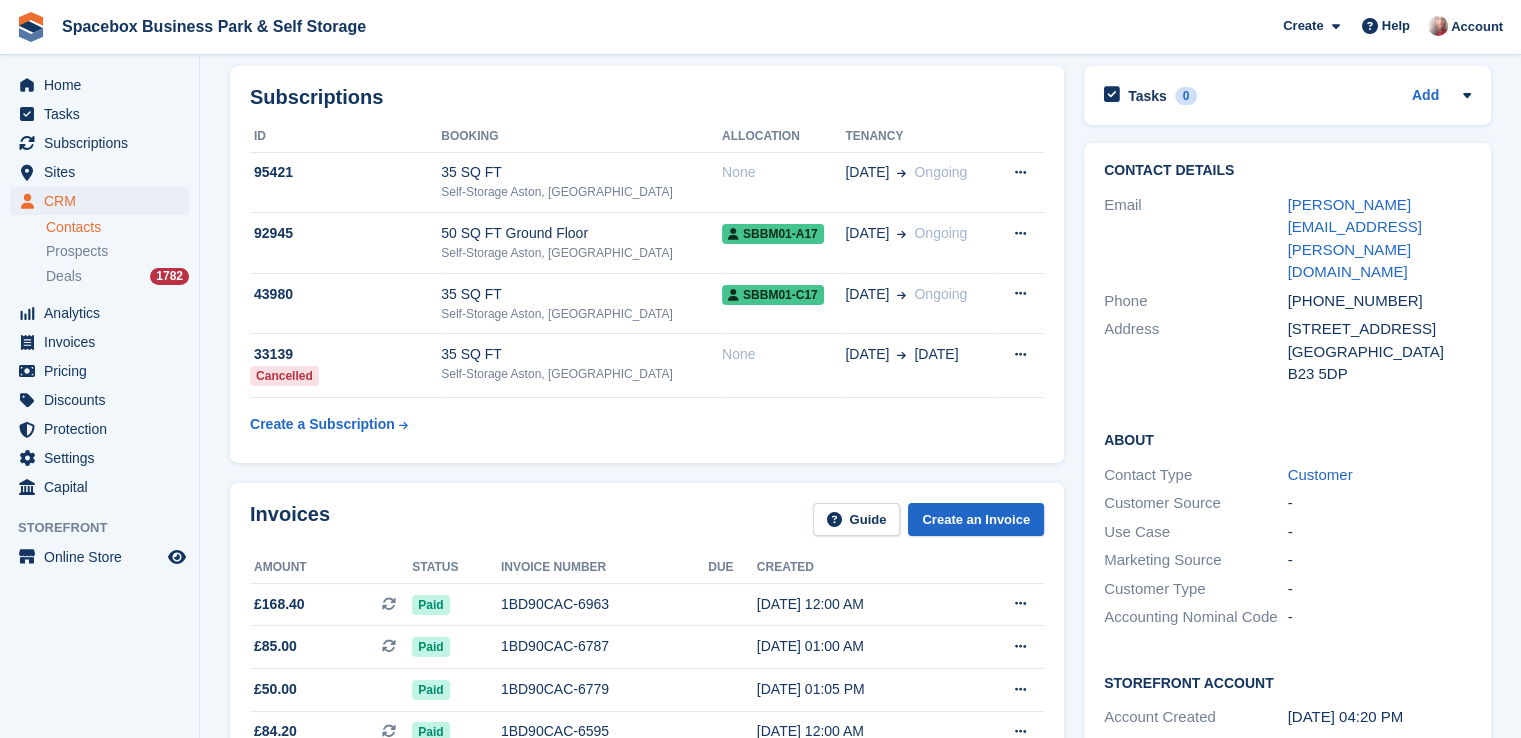 scroll, scrollTop: 0, scrollLeft: 0, axis: both 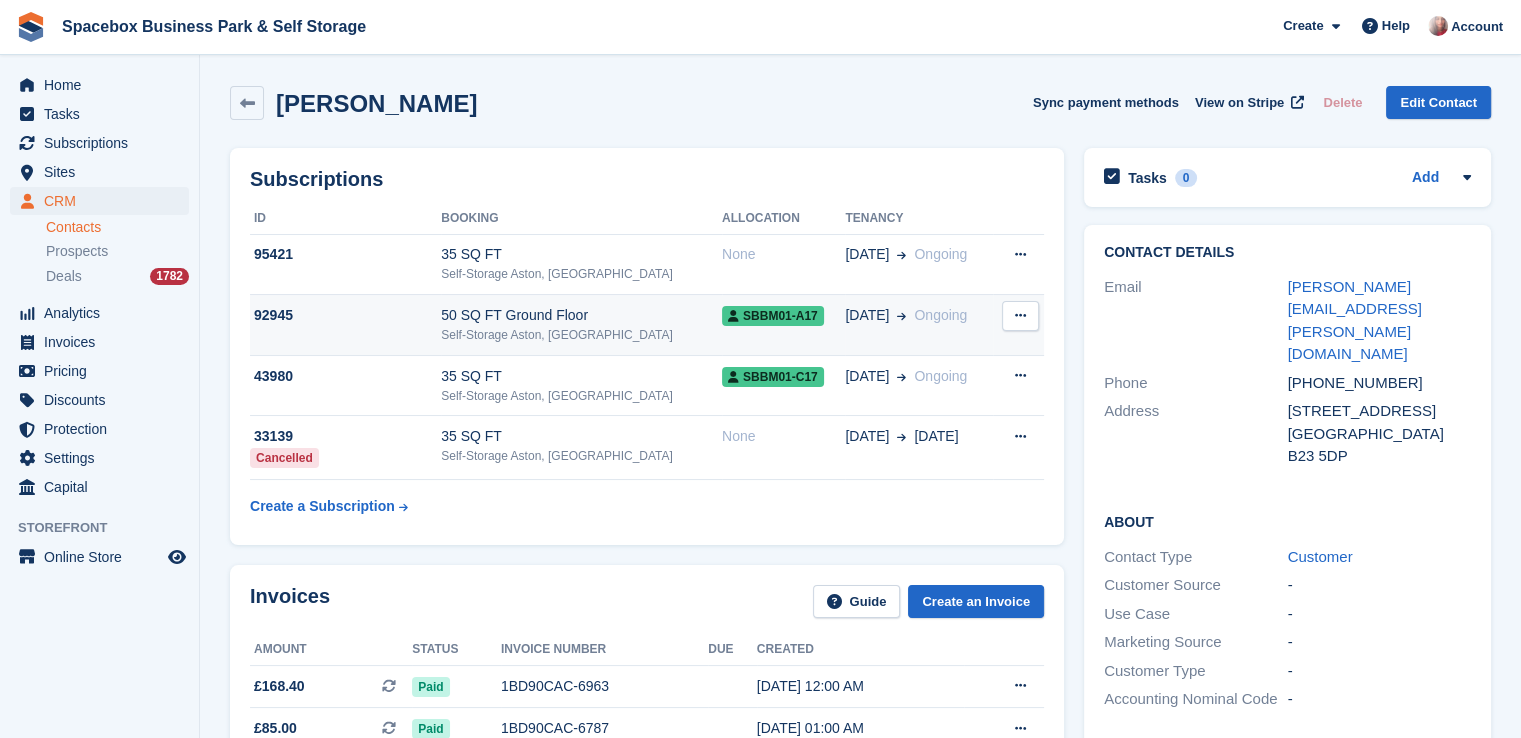 click on "SBBM01-A17" at bounding box center [773, 316] 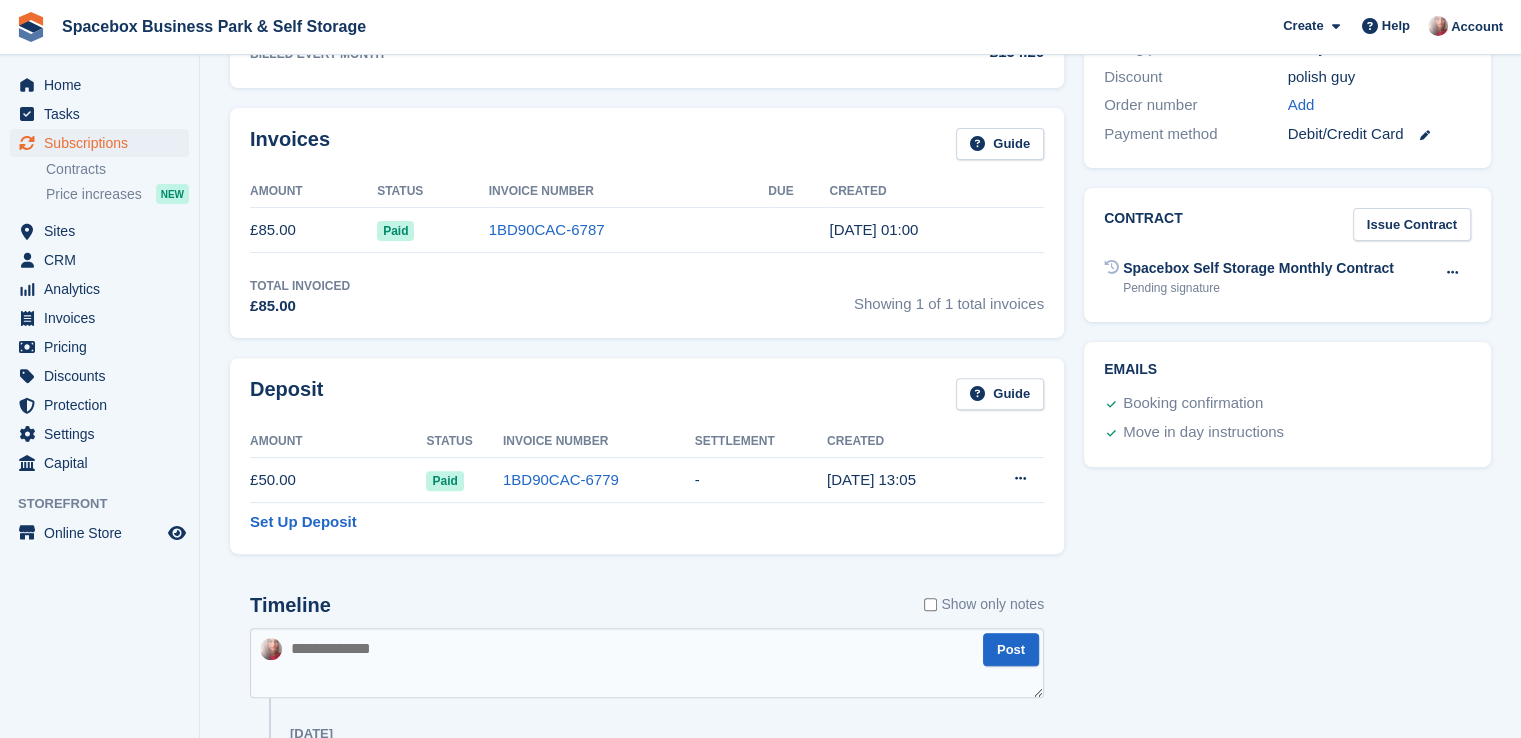 scroll, scrollTop: 0, scrollLeft: 0, axis: both 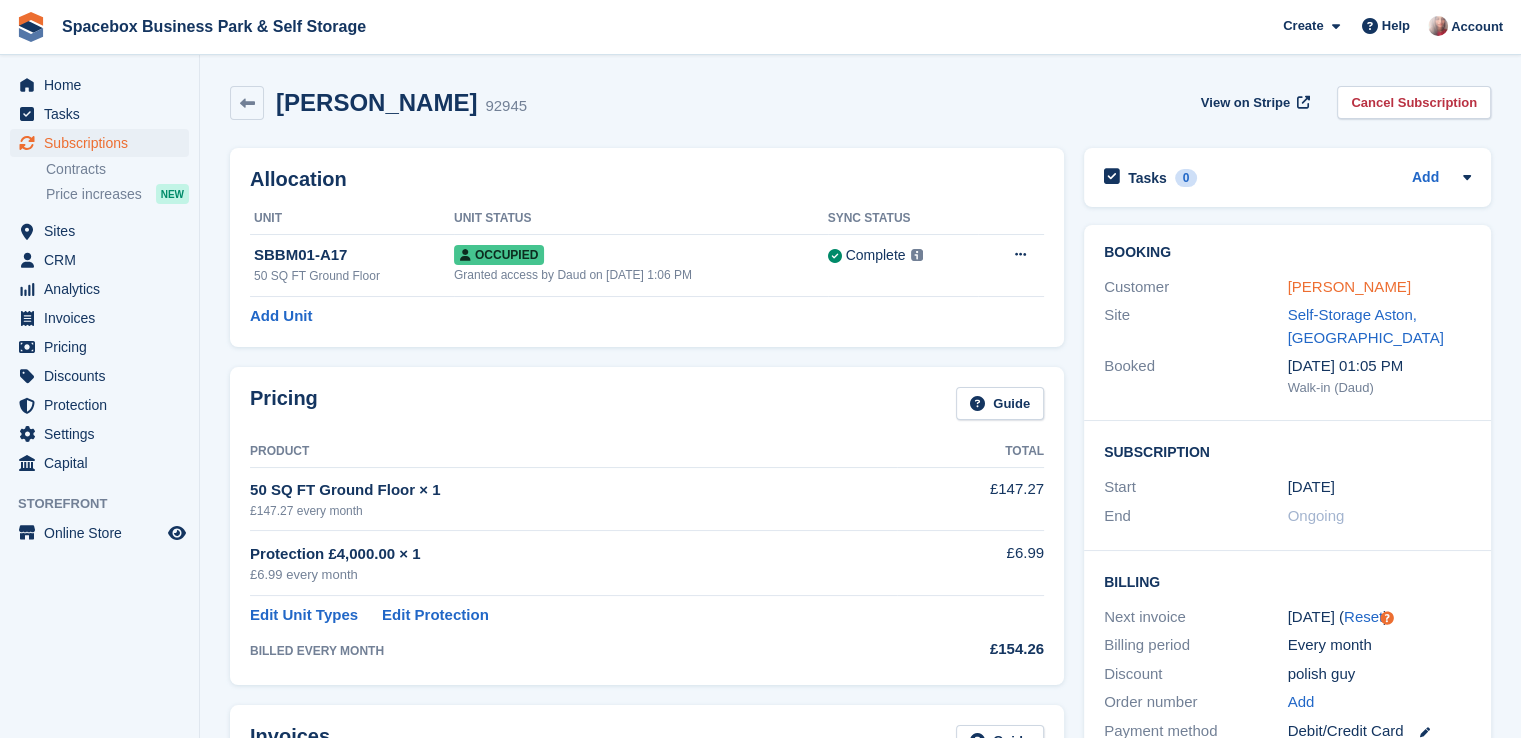 click on "[PERSON_NAME]" at bounding box center (1349, 286) 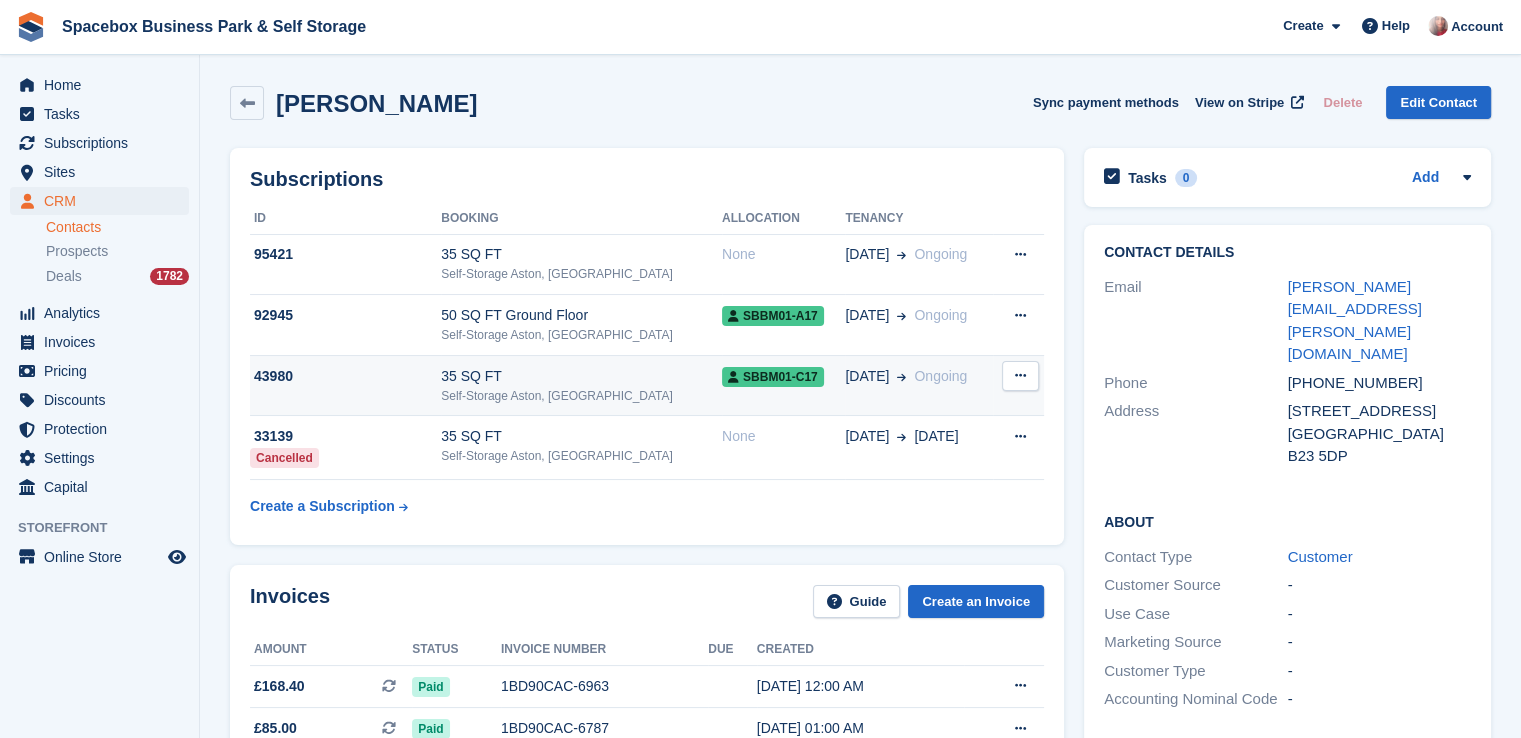 click on "35 SQ FT" at bounding box center [581, 376] 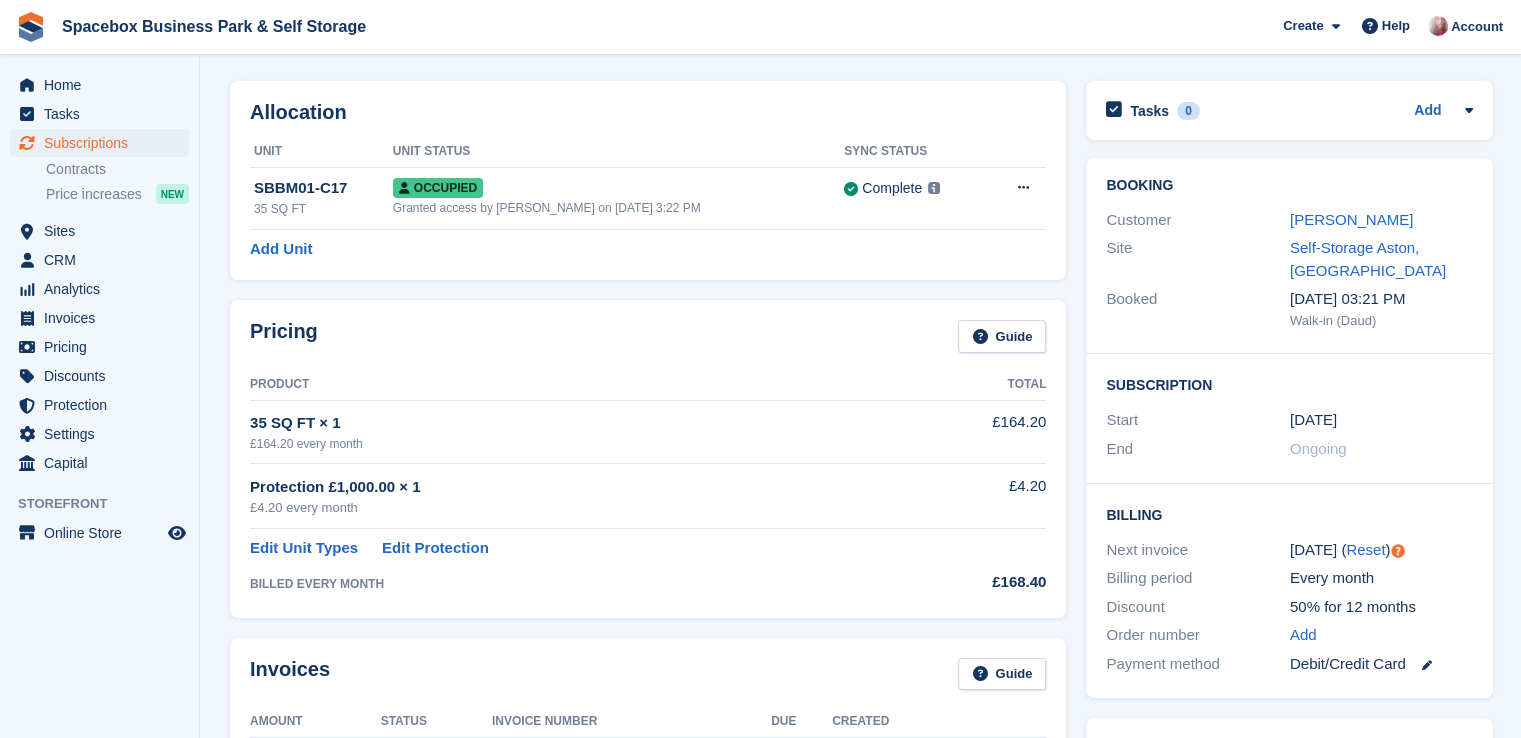 scroll, scrollTop: 0, scrollLeft: 0, axis: both 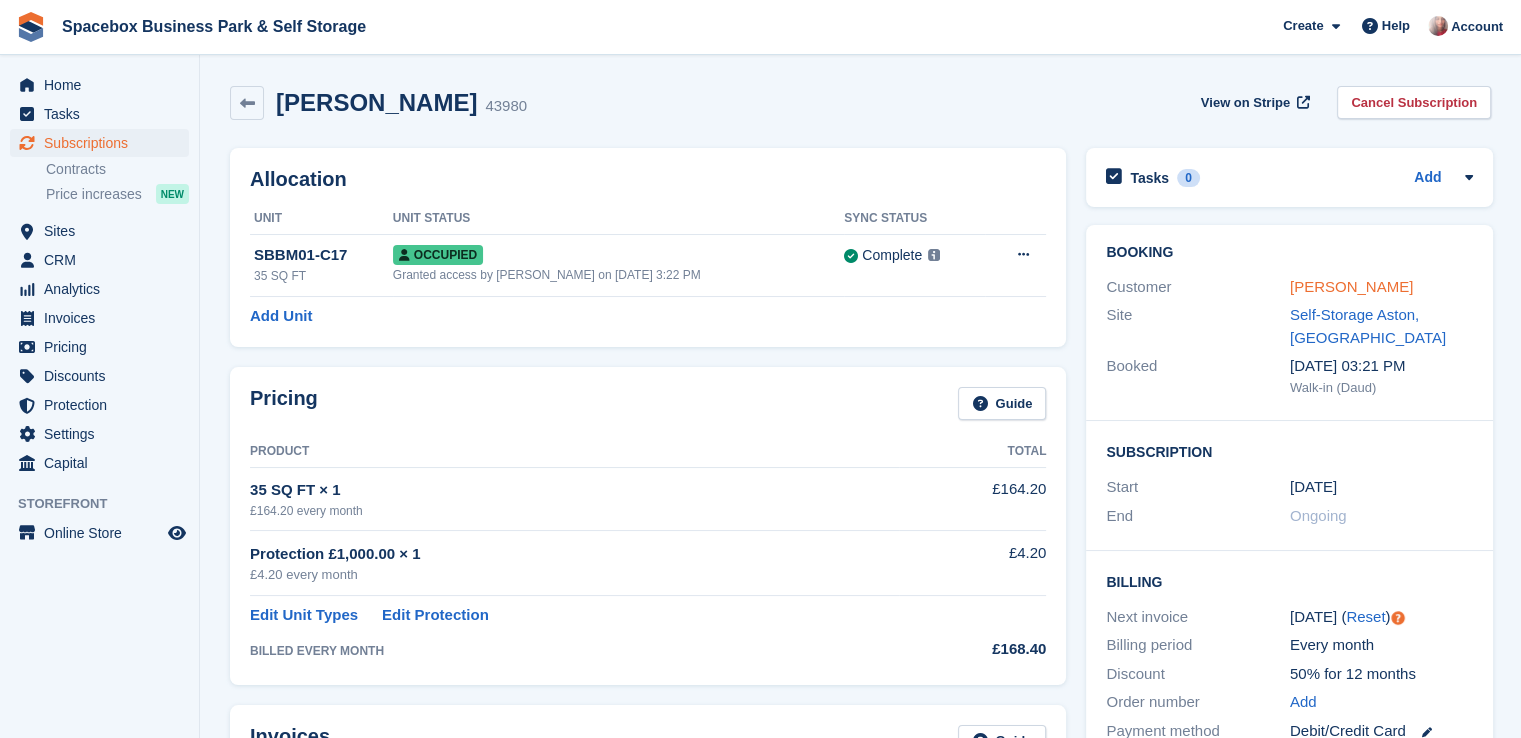 click on "[PERSON_NAME]" at bounding box center (1351, 286) 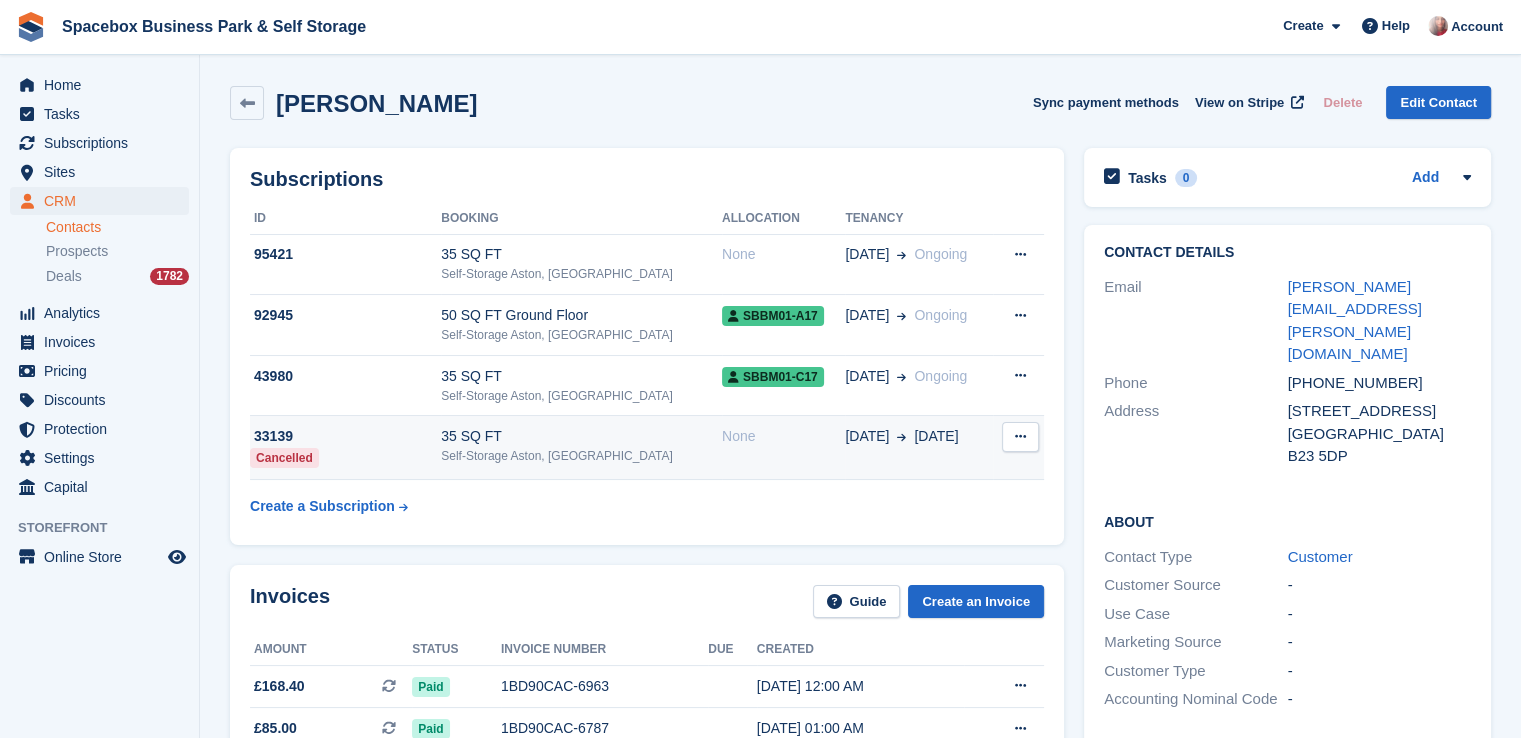 click on "35 SQ FT" at bounding box center (581, 436) 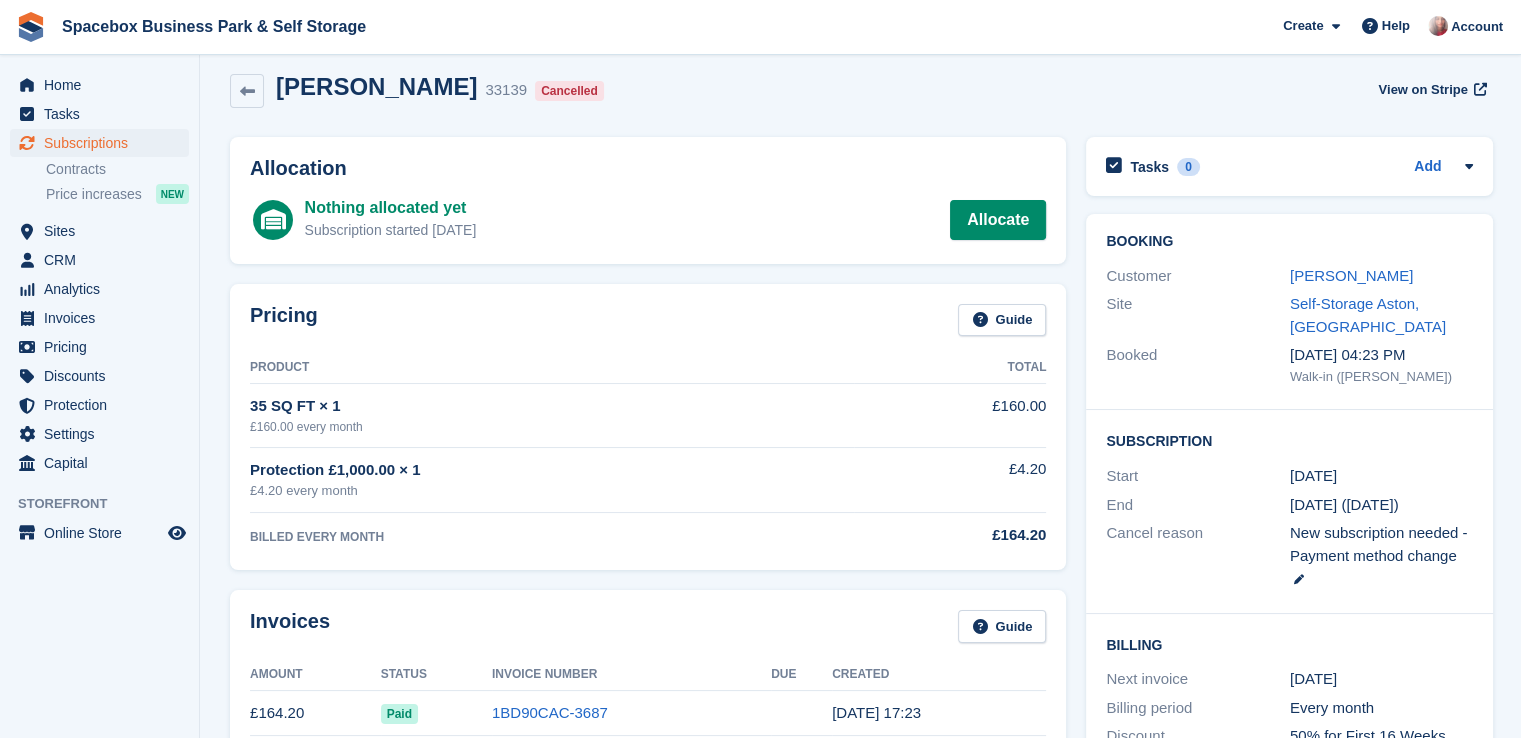 scroll, scrollTop: 0, scrollLeft: 0, axis: both 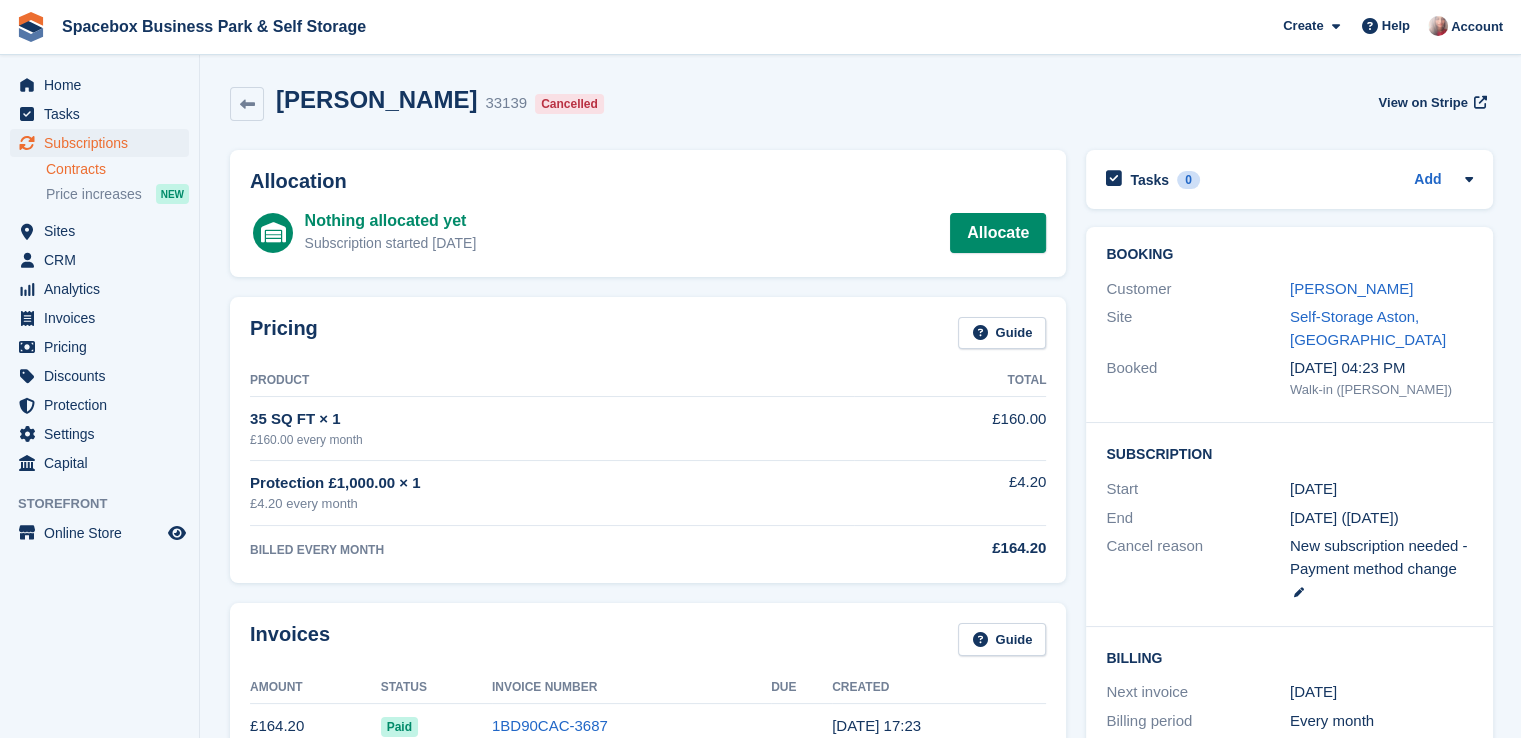 click on "Contracts" at bounding box center (117, 169) 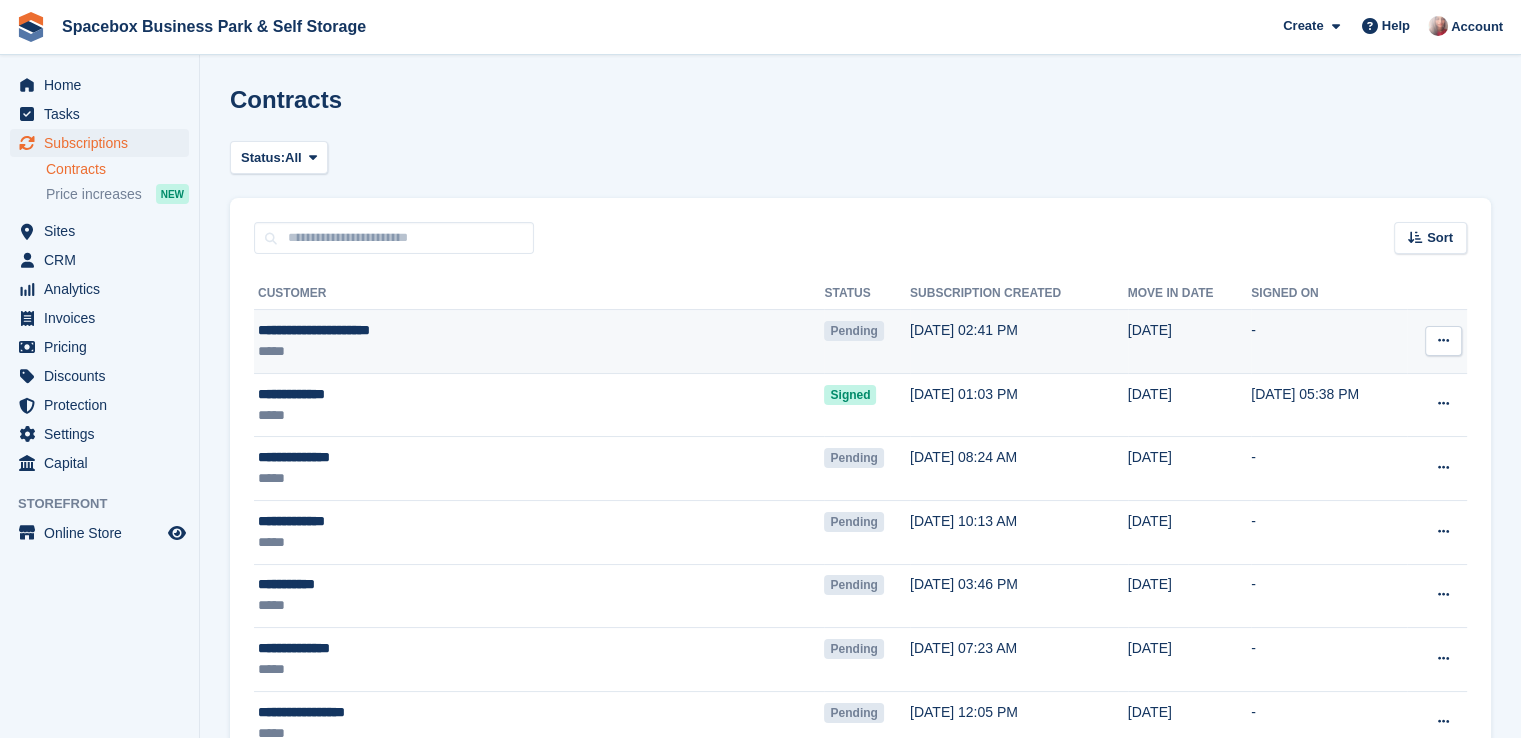 click at bounding box center (1443, 340) 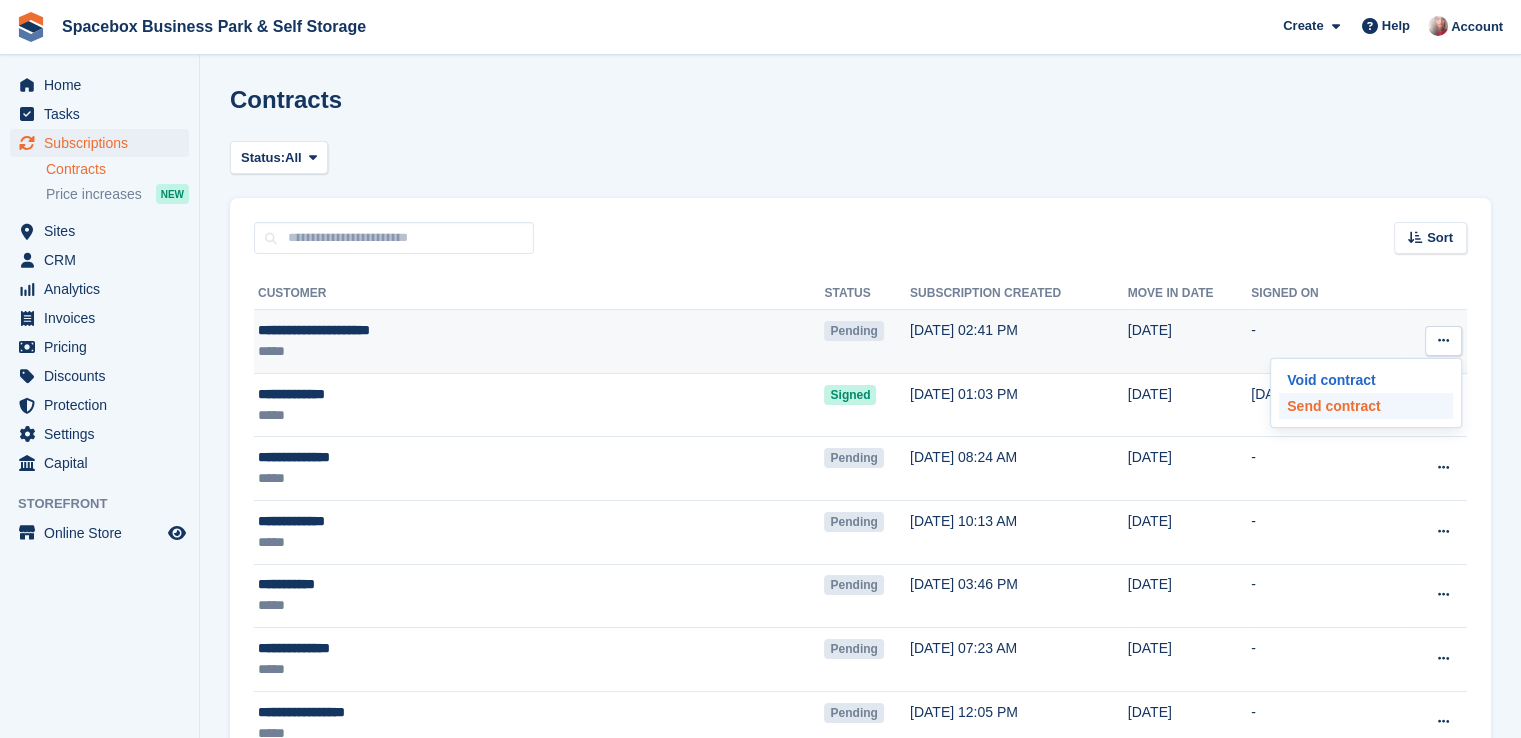 click on "Send contract" at bounding box center (1366, 406) 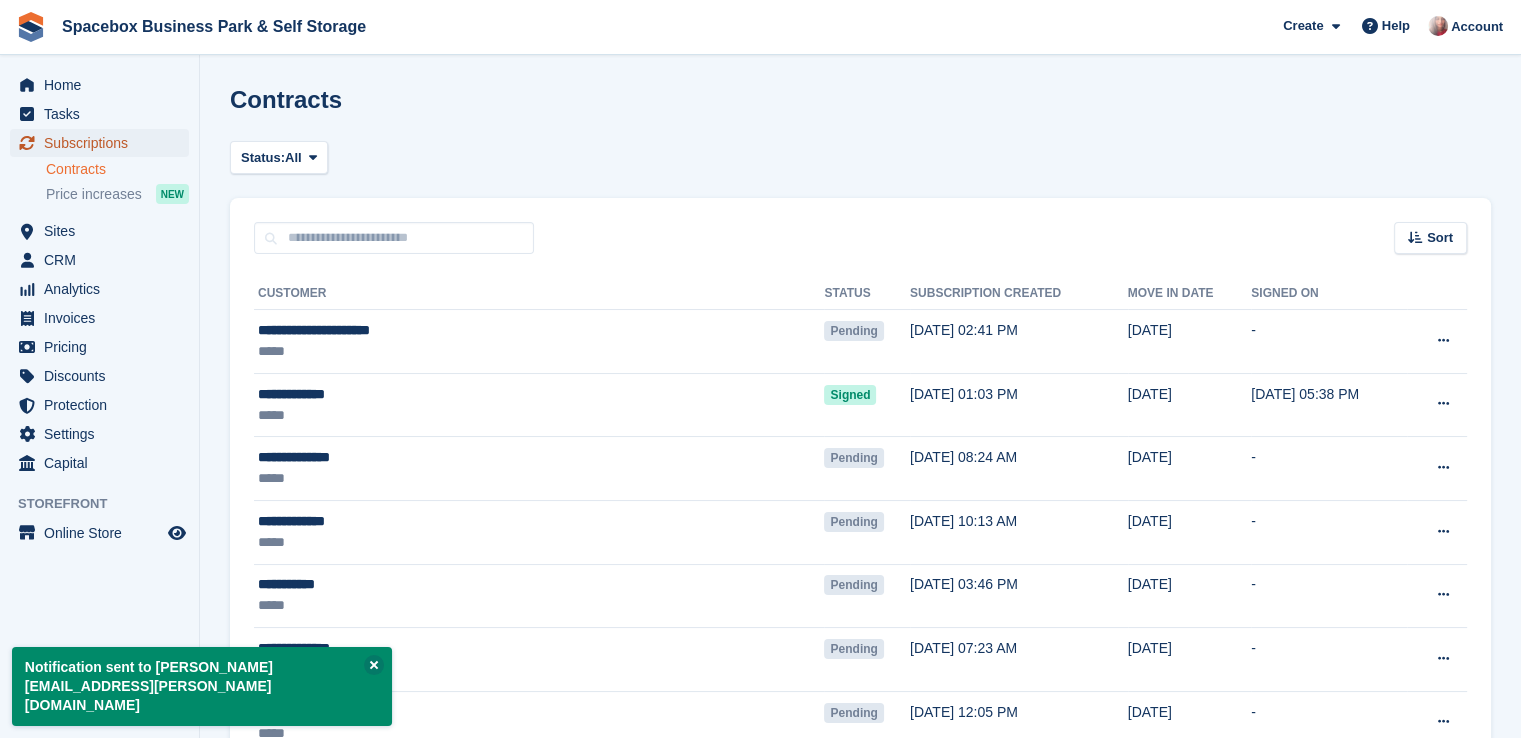 click on "Subscriptions" at bounding box center [104, 143] 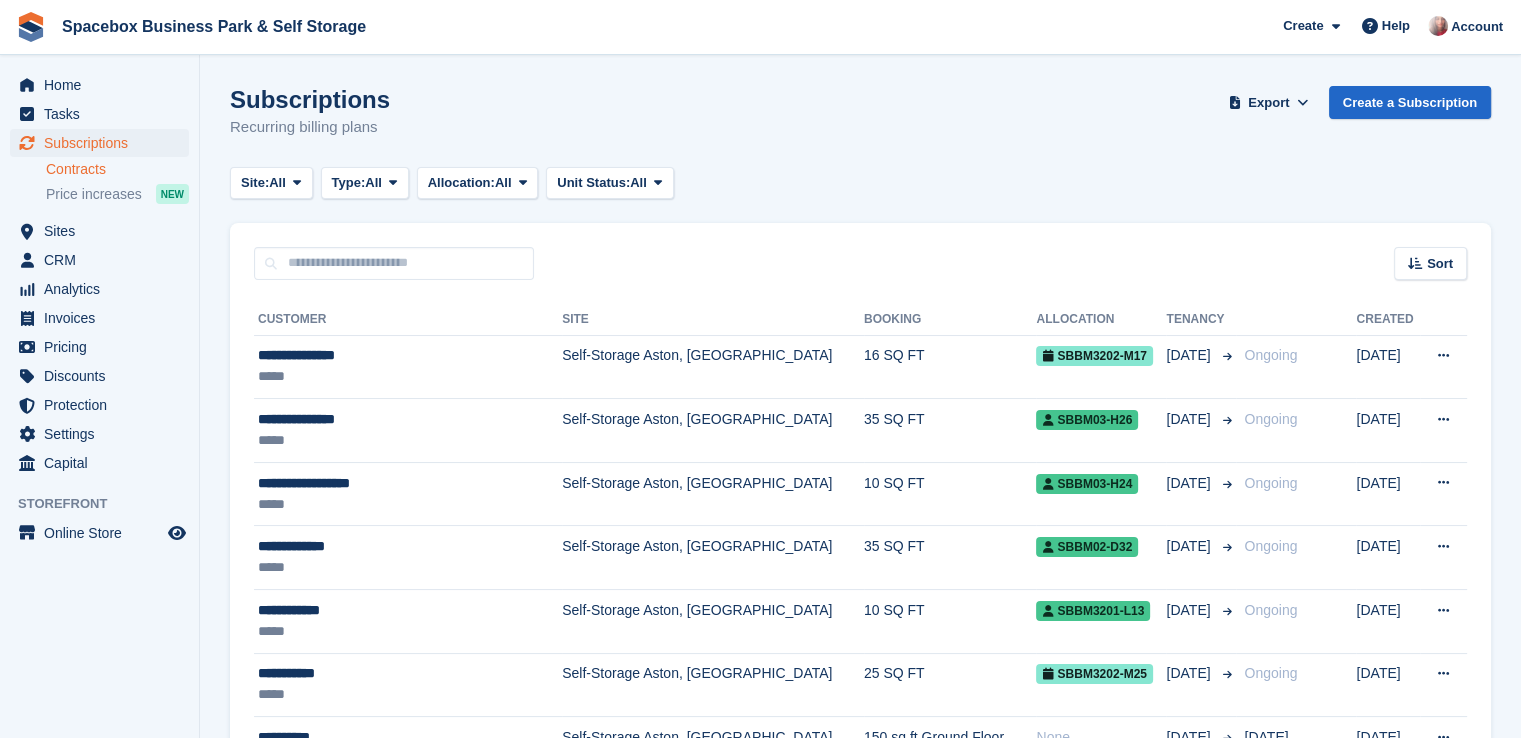 click on "Contracts" at bounding box center (117, 169) 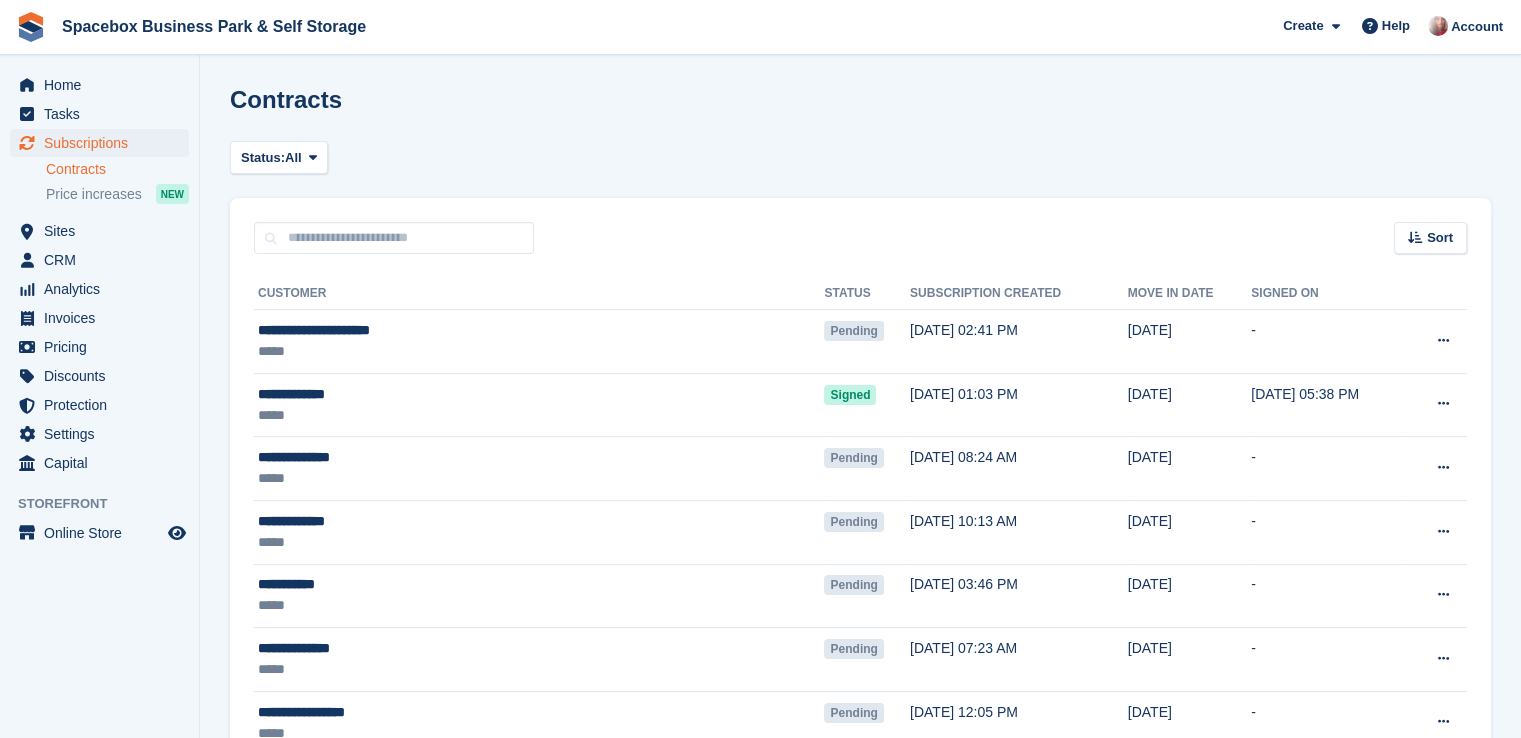 click on "Contracts
Status:
All
Pending
Signed
Voided
Declined
All
Sort
Sort by
Move in date
Move in (oldest first)
Move in (newest first)
Customer
Status
Subscription created
Move in date
Signed on
-" at bounding box center [860, 1796] 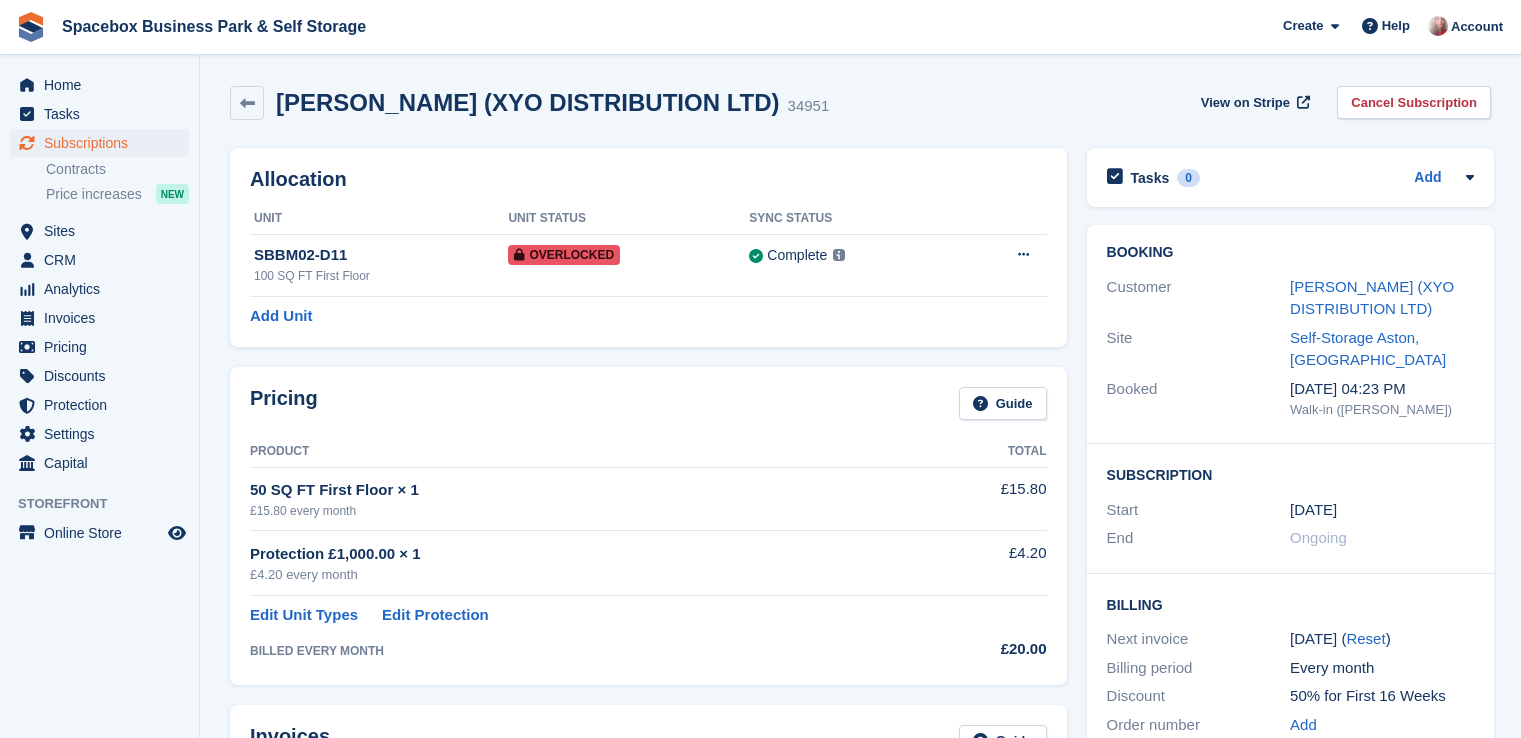 scroll, scrollTop: 0, scrollLeft: 0, axis: both 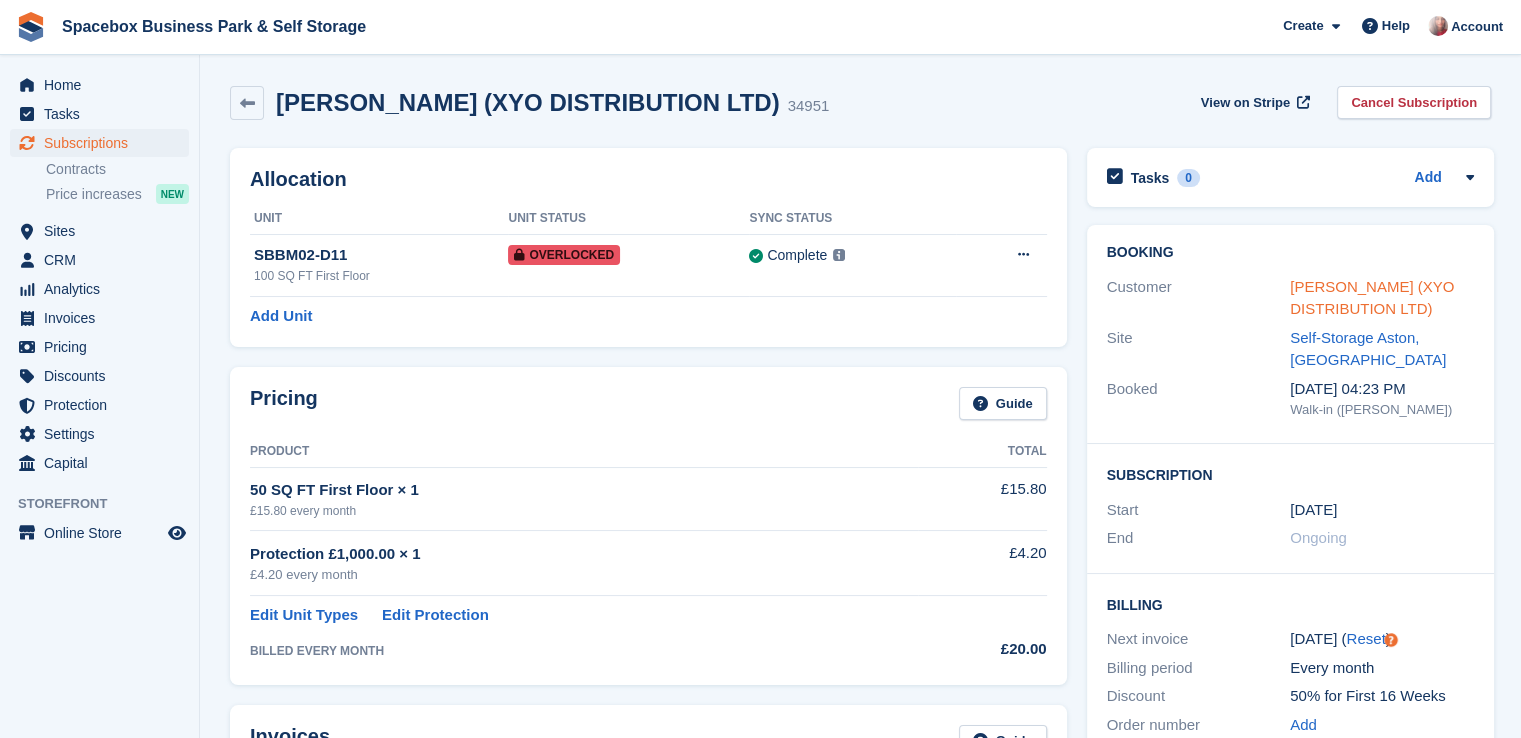 click on "[PERSON_NAME]     (XYO DISTRIBUTION LTD)" at bounding box center (1372, 298) 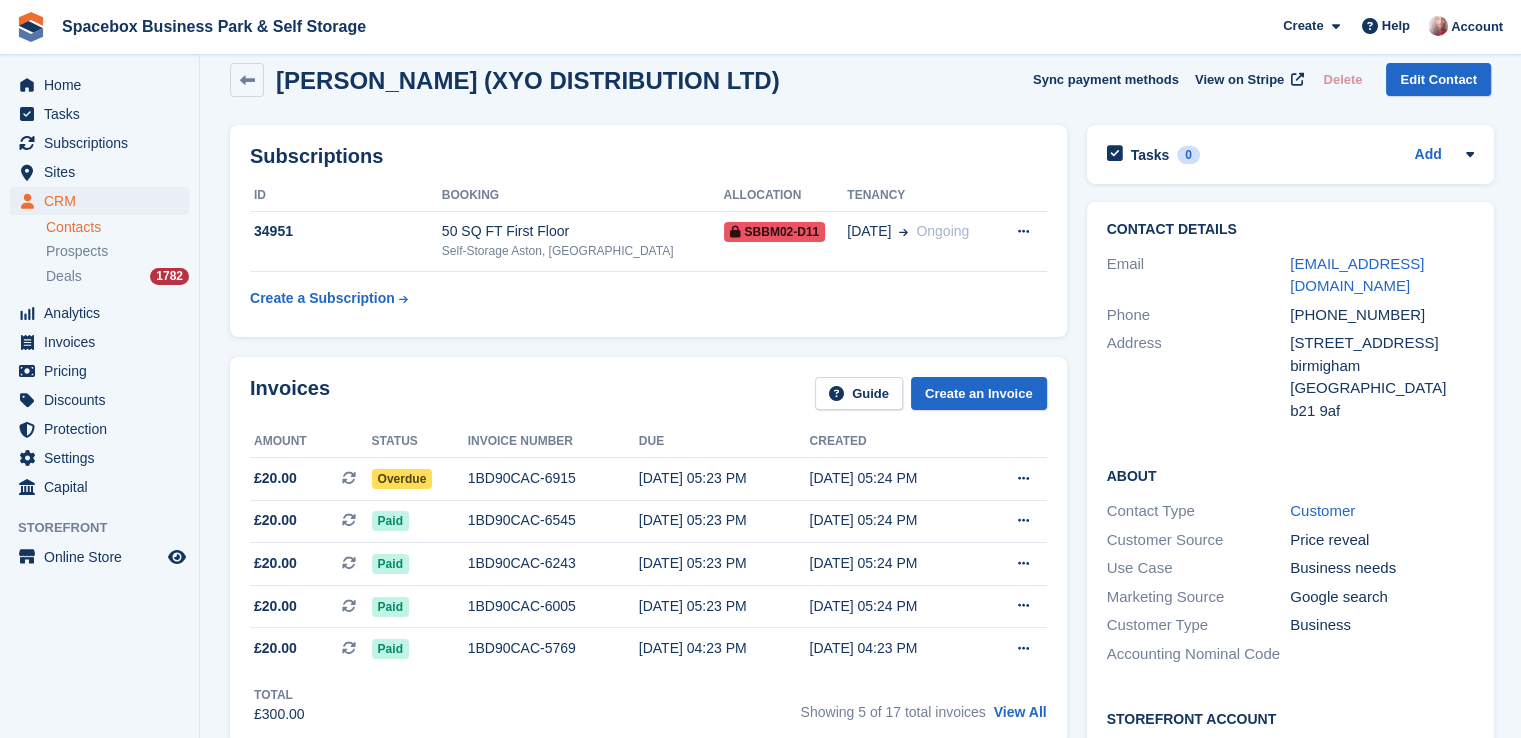 scroll, scrollTop: 0, scrollLeft: 0, axis: both 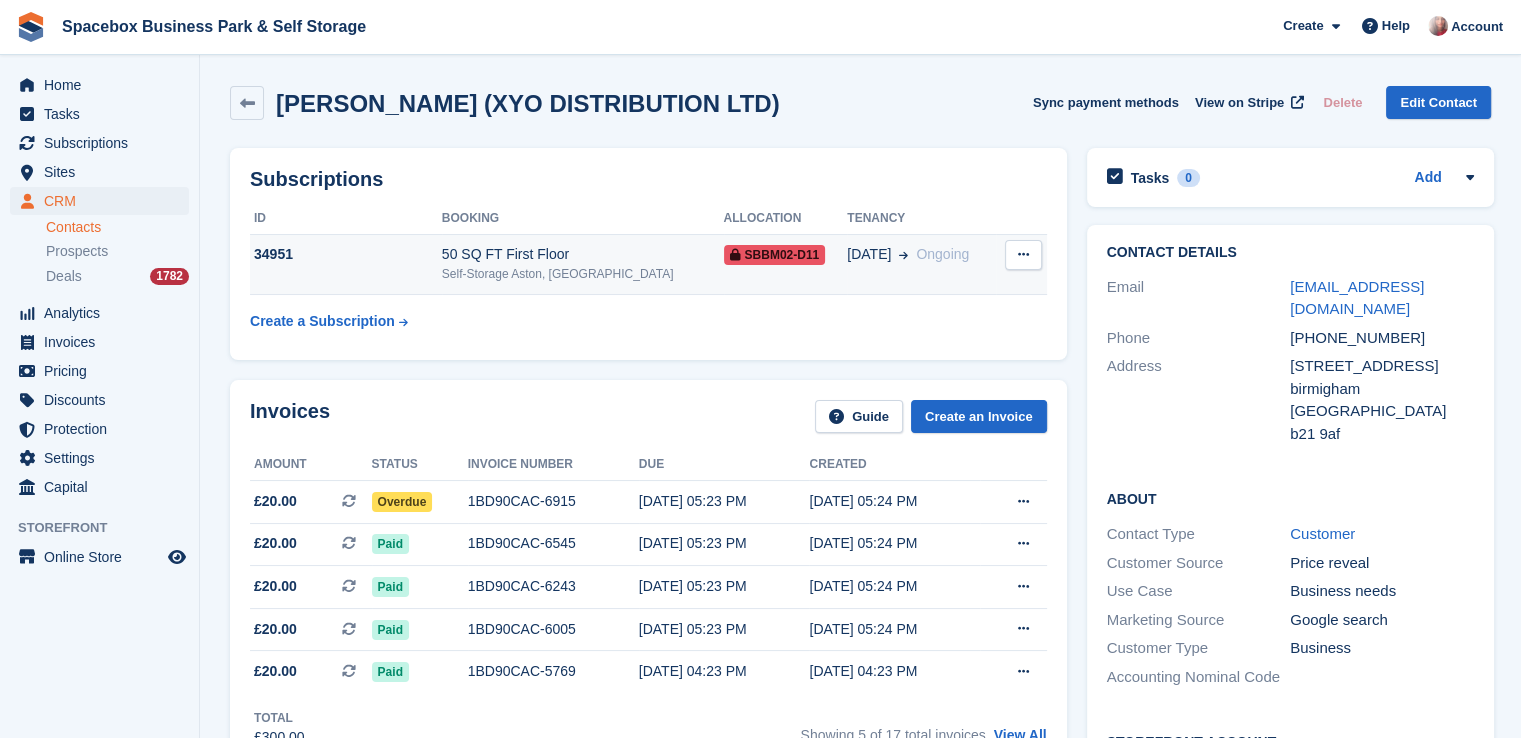 click on "Self-Storage Aston, [GEOGRAPHIC_DATA]" at bounding box center (583, 274) 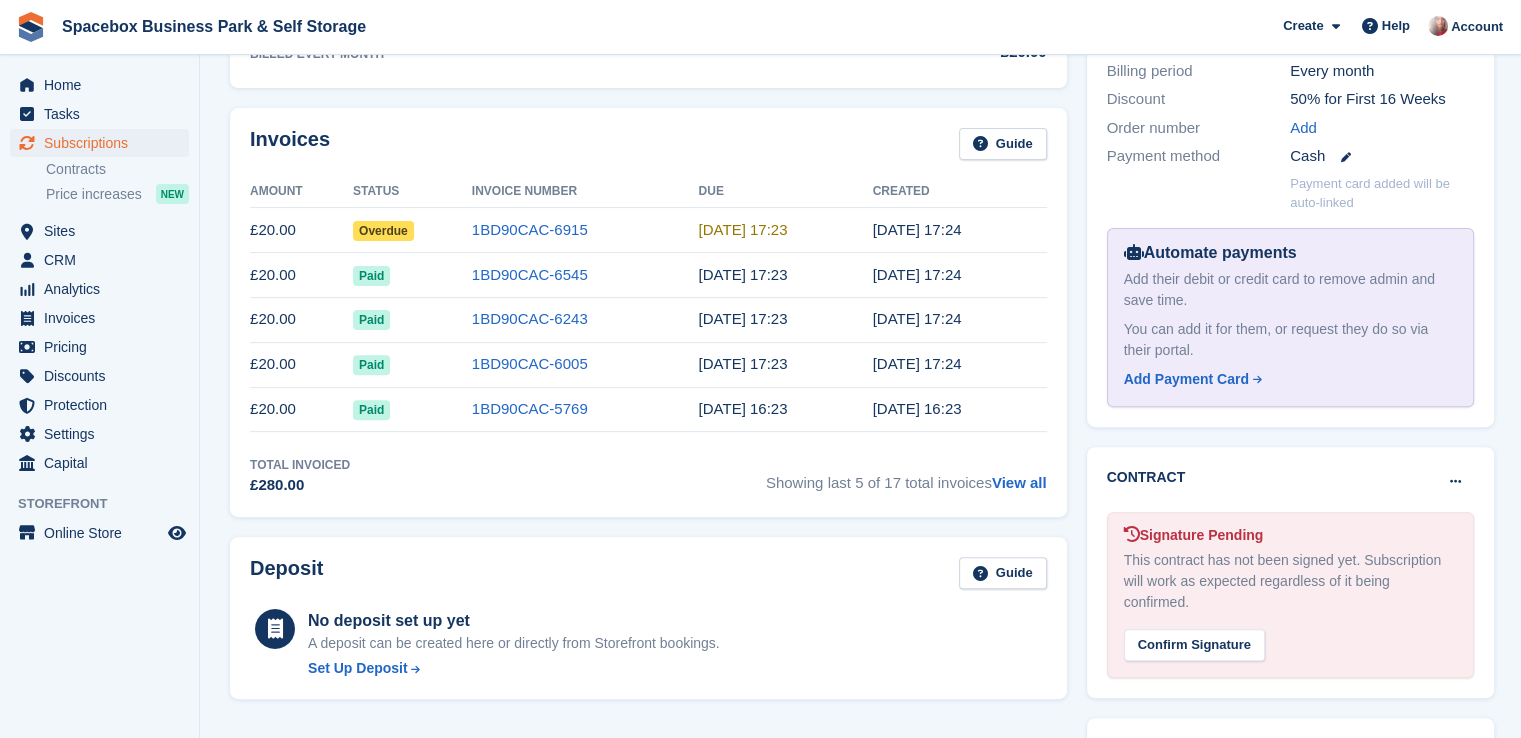 scroll, scrollTop: 0, scrollLeft: 0, axis: both 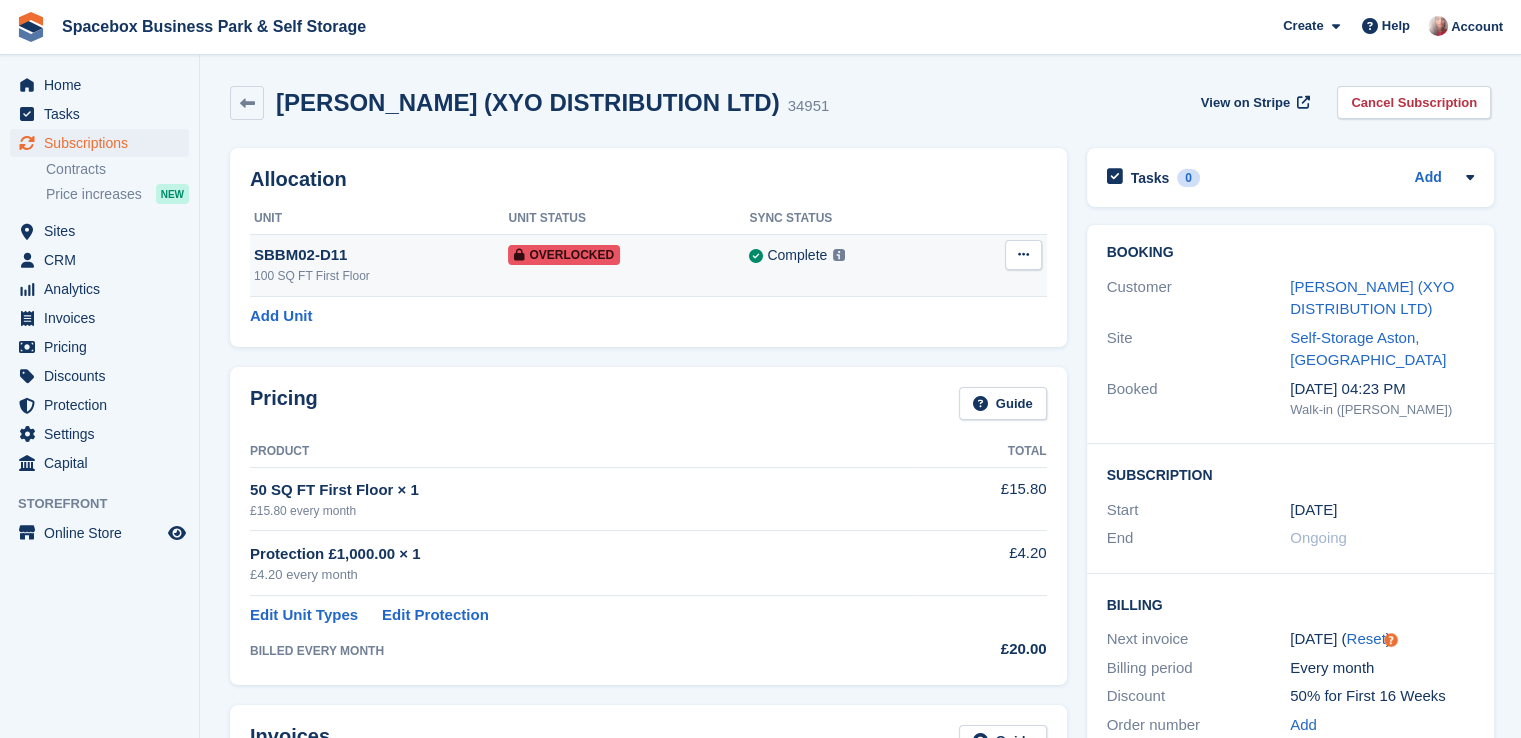 click at bounding box center (1023, 254) 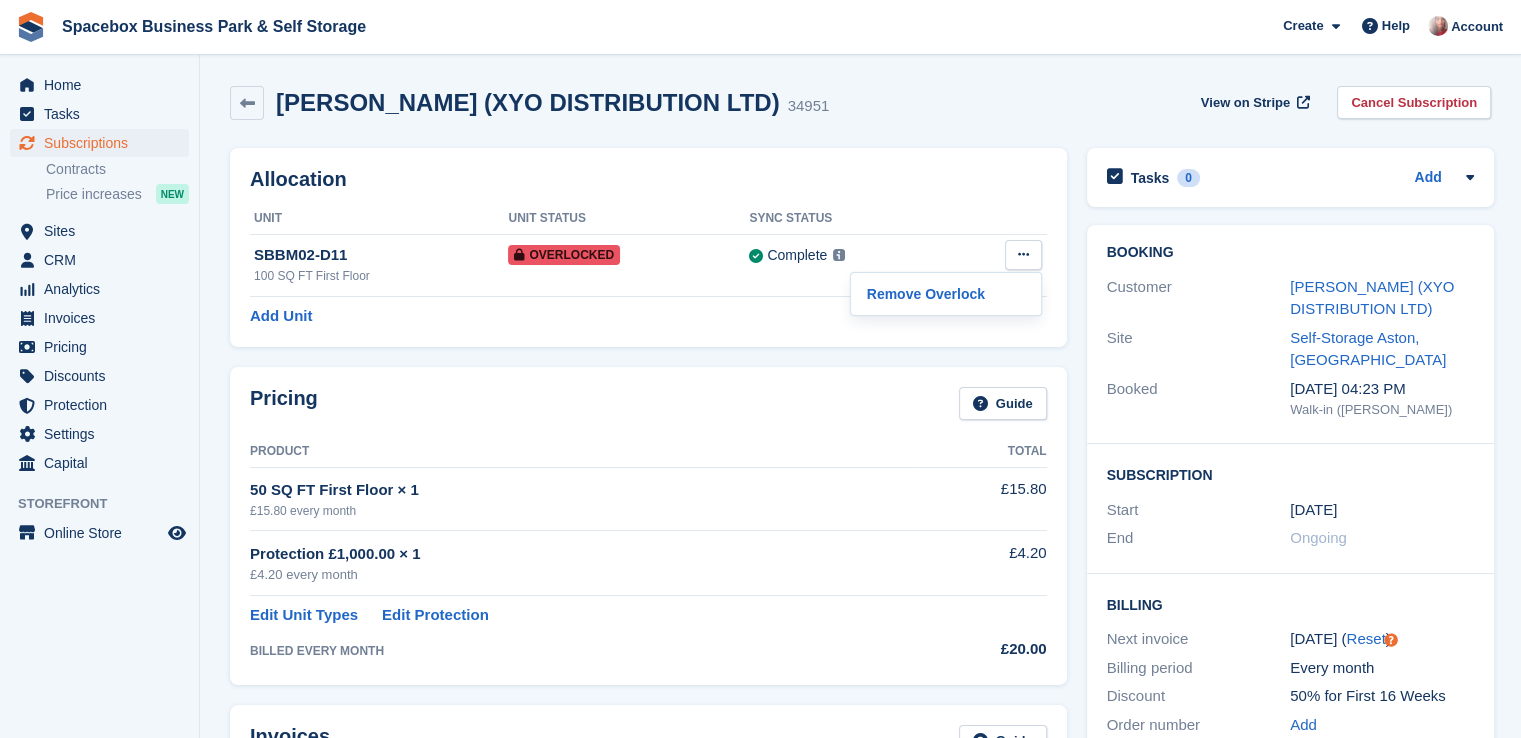 click on "Allocation
Unit
Unit Status
Sync Status
SBBM02-D11
100 SQ FT First Floor
Overlocked
Complete
Last synced at 21 Jul,   8:43 AM
Learn more →
Remove Overlock
Add Unit" at bounding box center (648, 247) 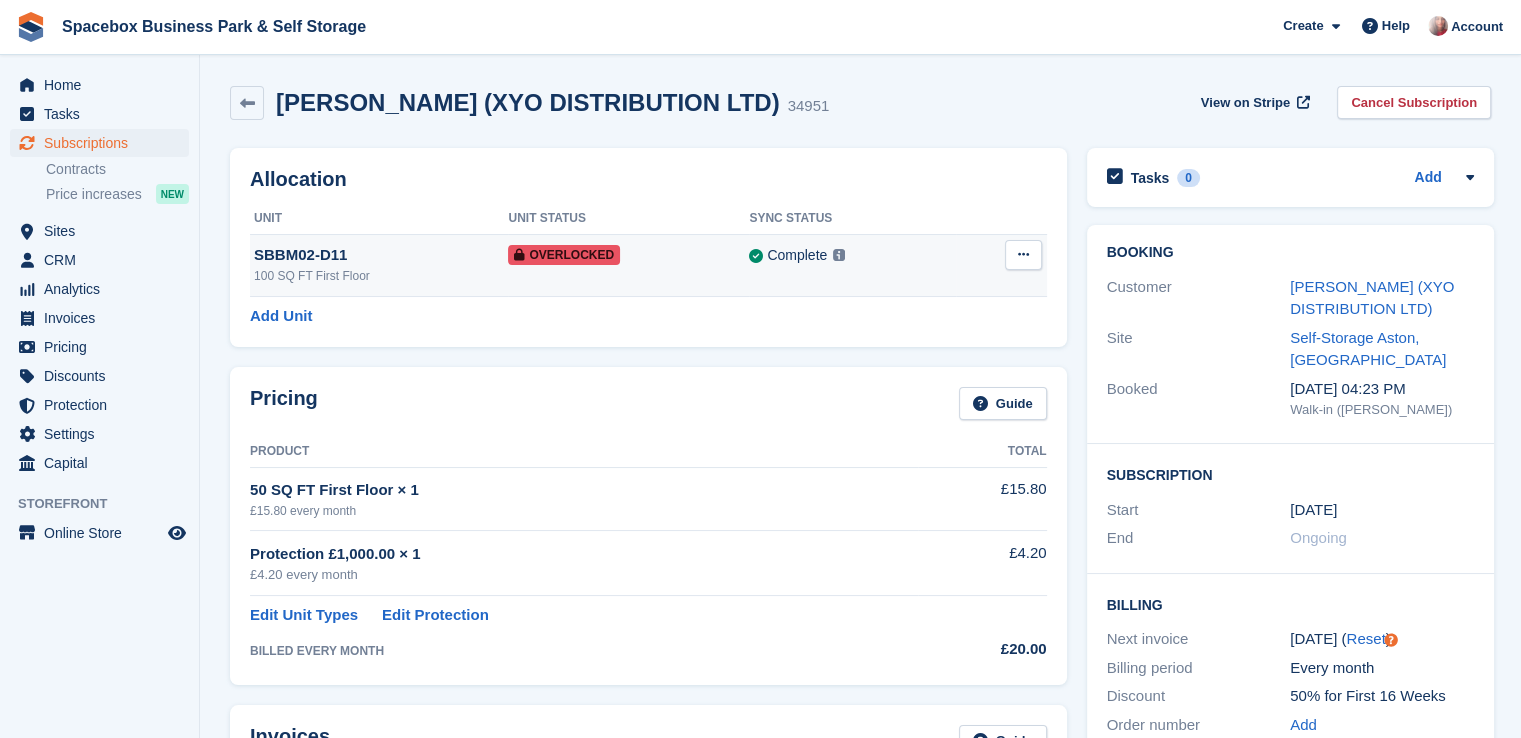 click at bounding box center [1023, 254] 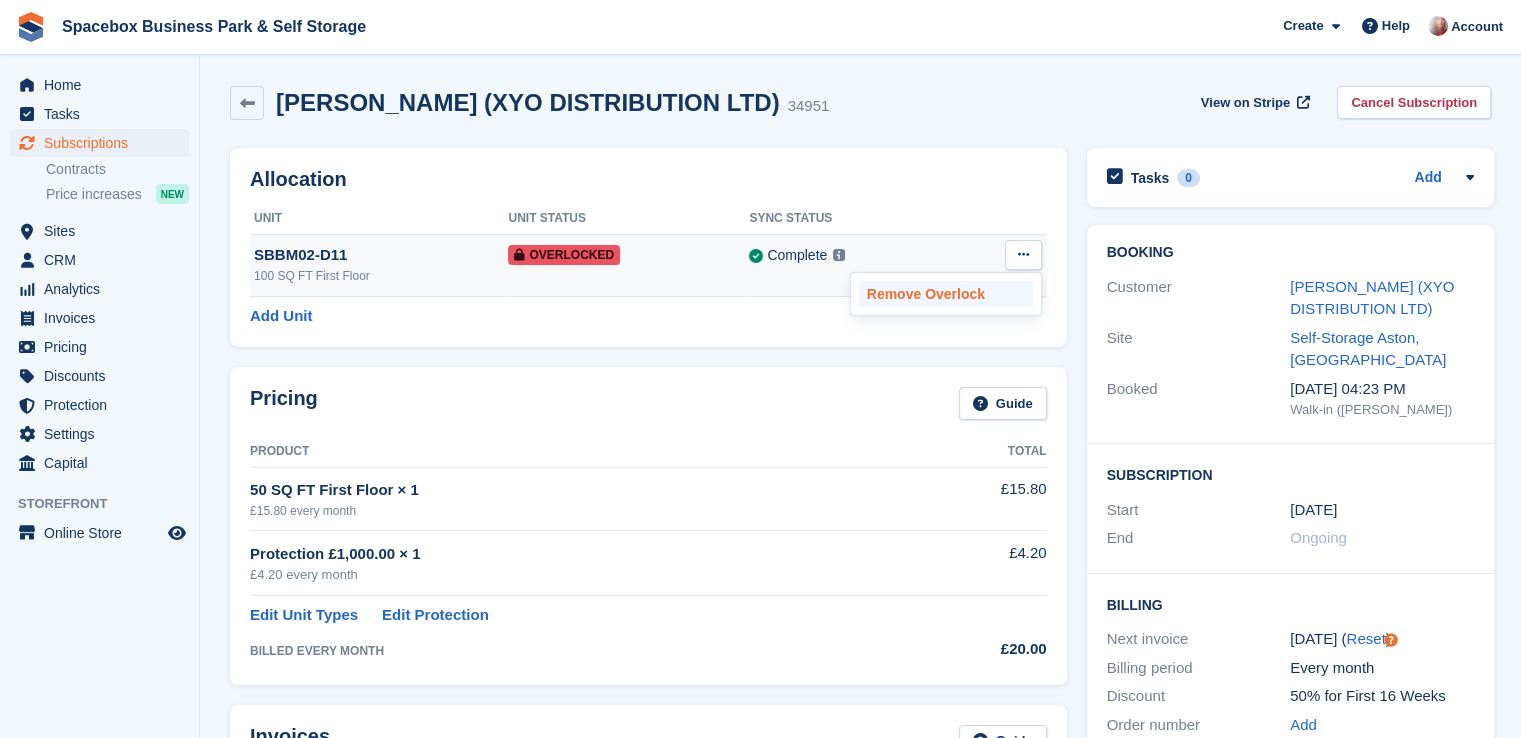 click on "Remove Overlock" at bounding box center (946, 294) 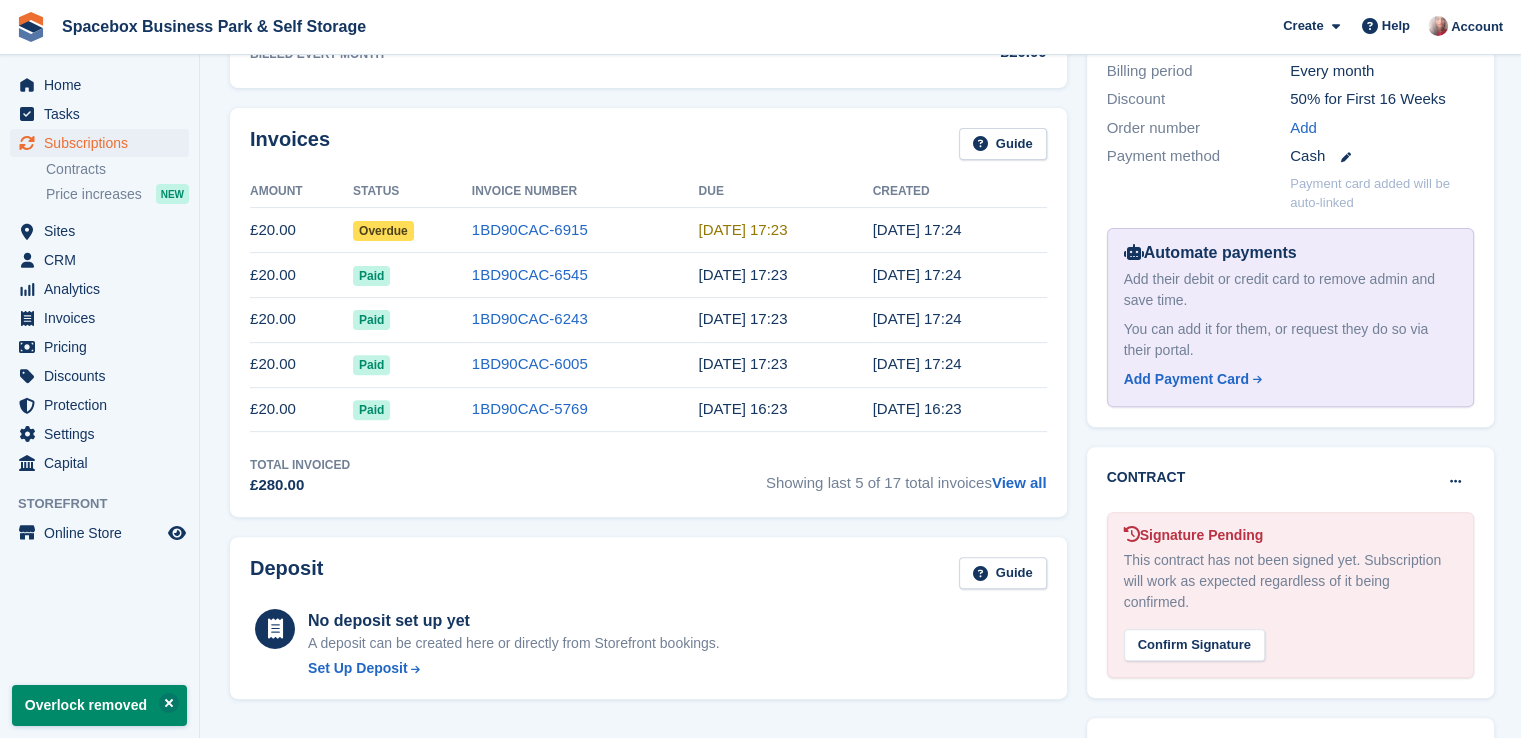 scroll, scrollTop: 1195, scrollLeft: 0, axis: vertical 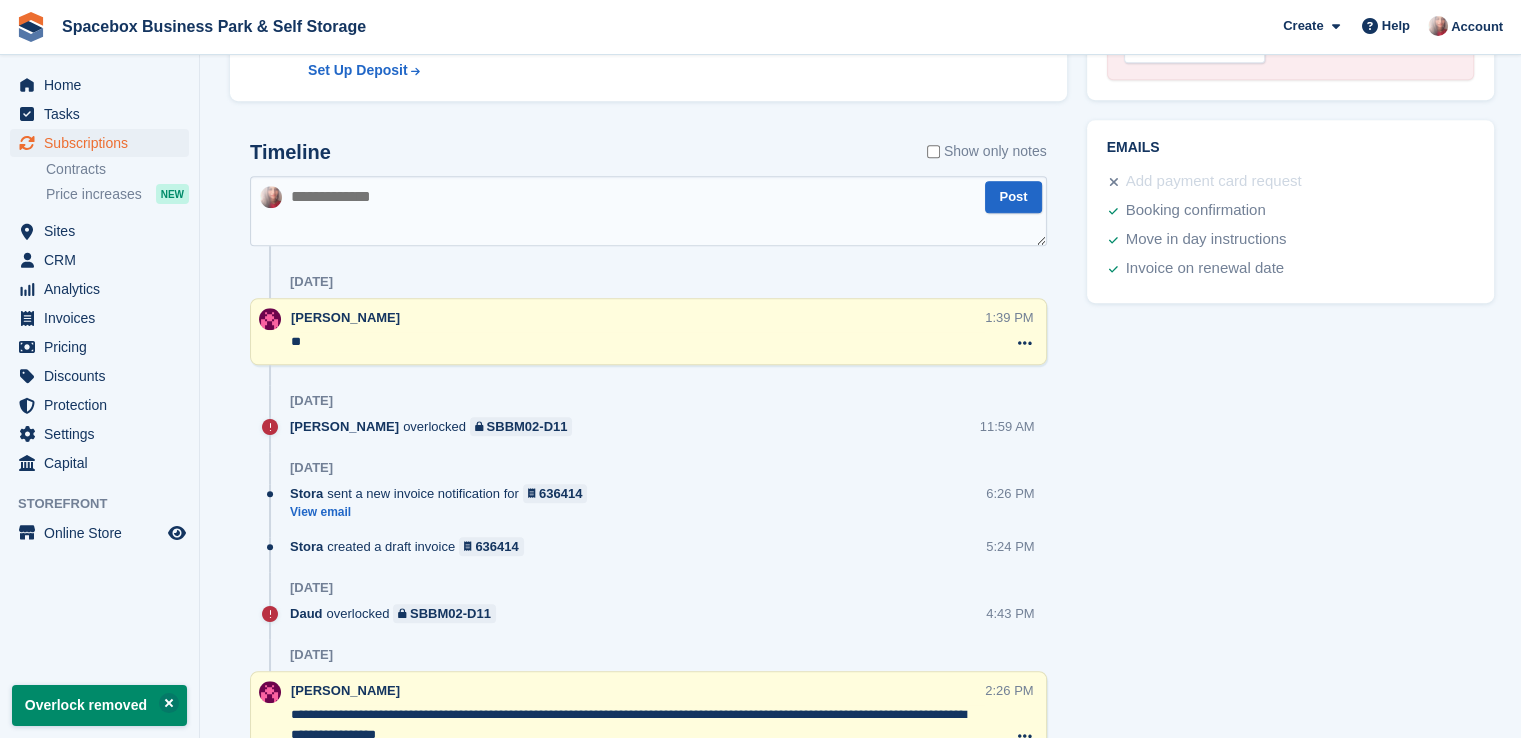 click at bounding box center [648, 211] 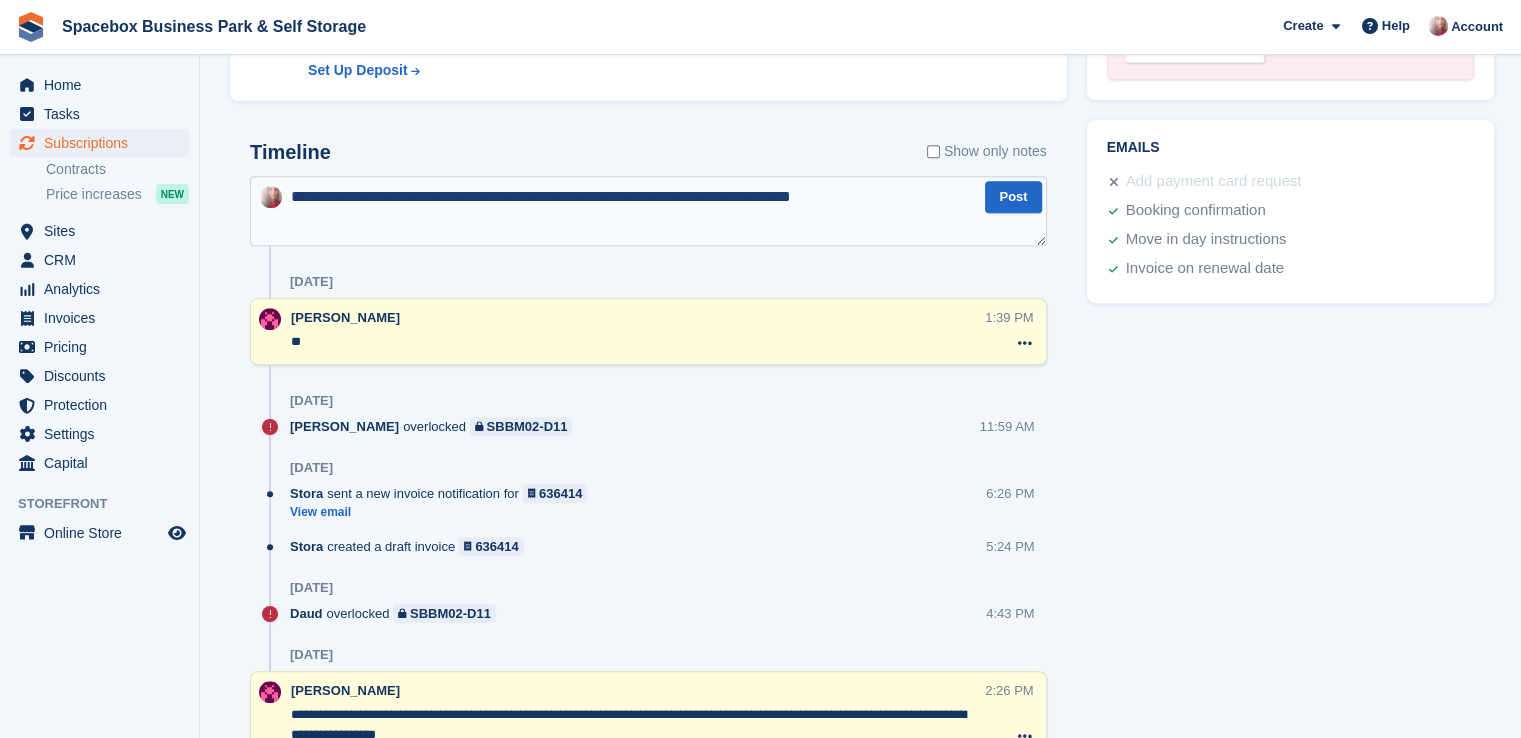 type on "**********" 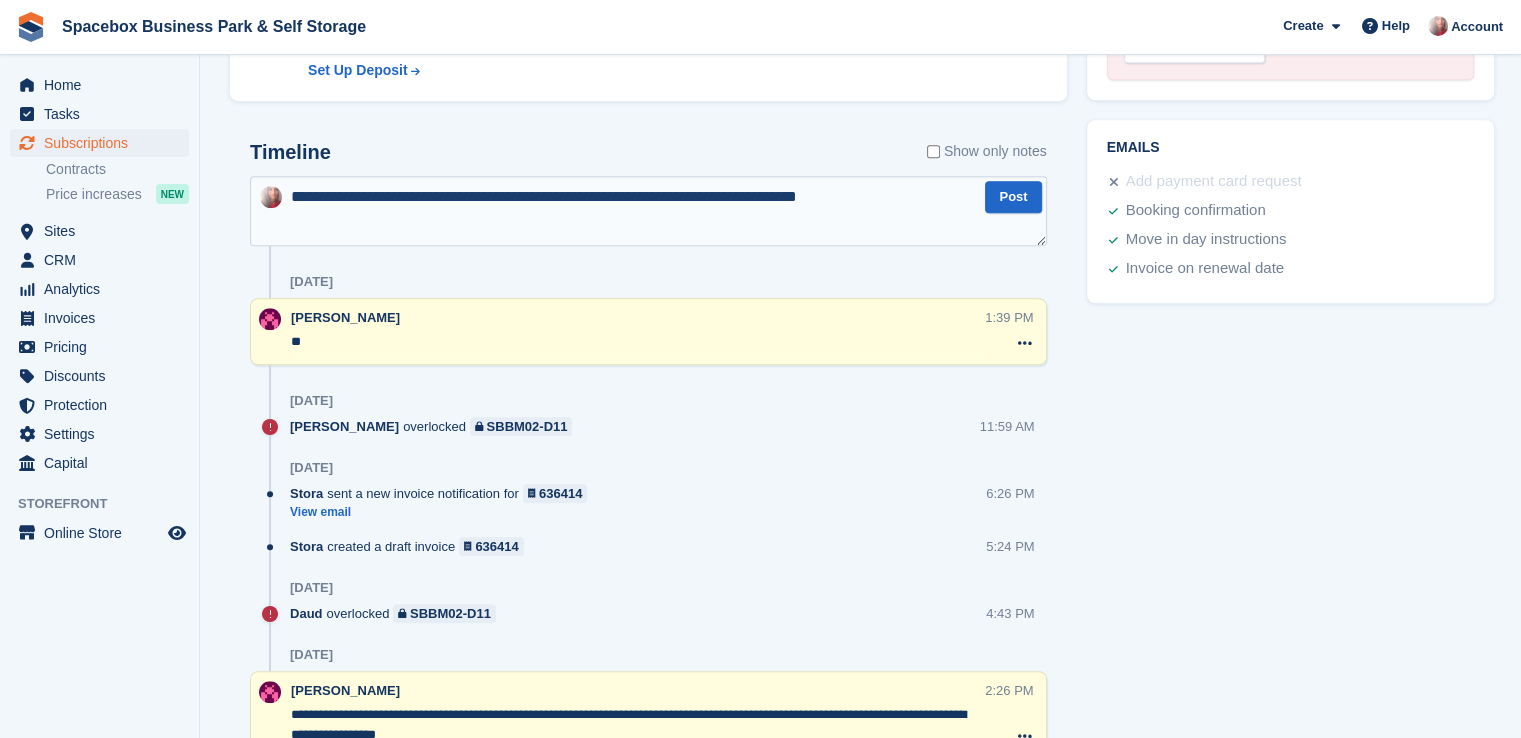 type 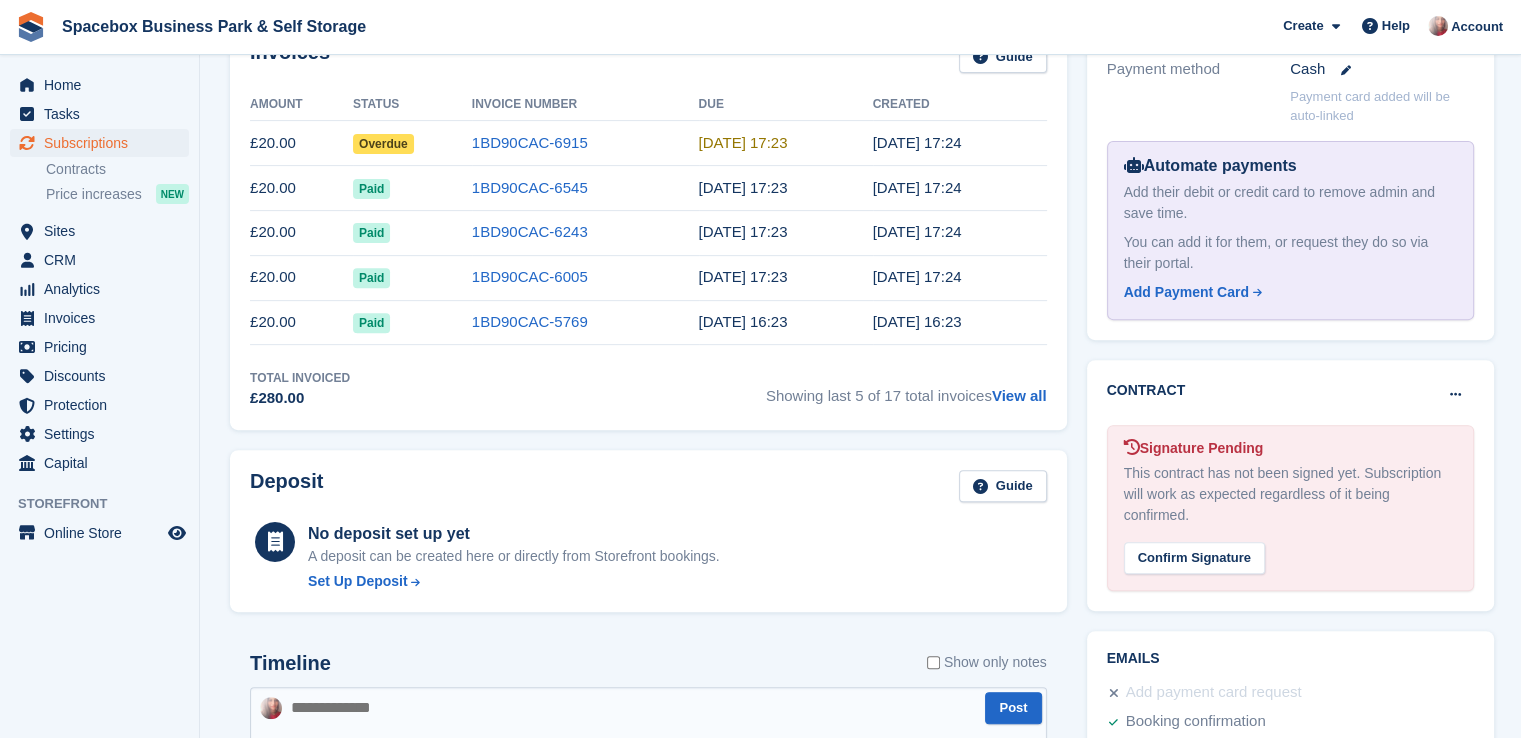 scroll, scrollTop: 597, scrollLeft: 0, axis: vertical 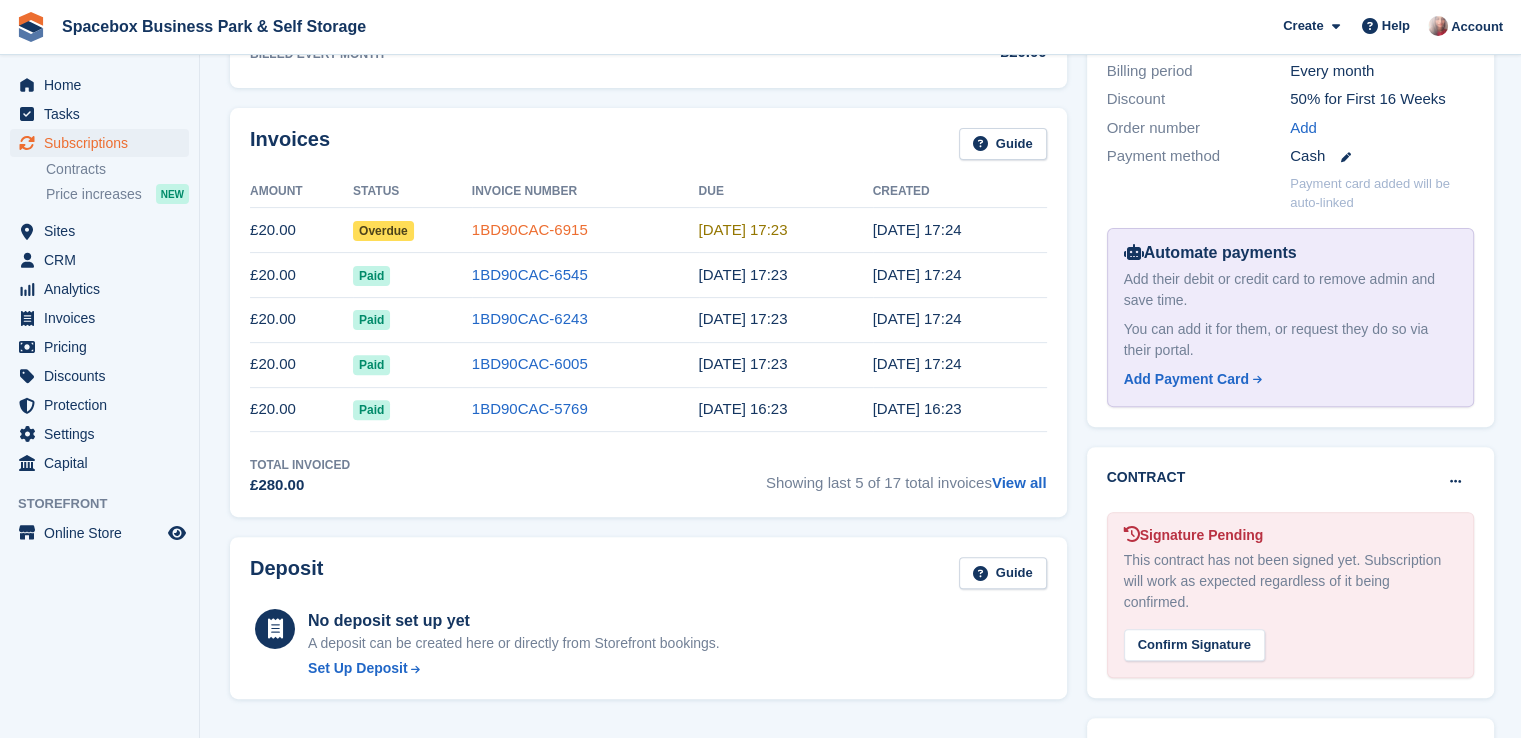 click on "1BD90CAC-6915" at bounding box center (530, 229) 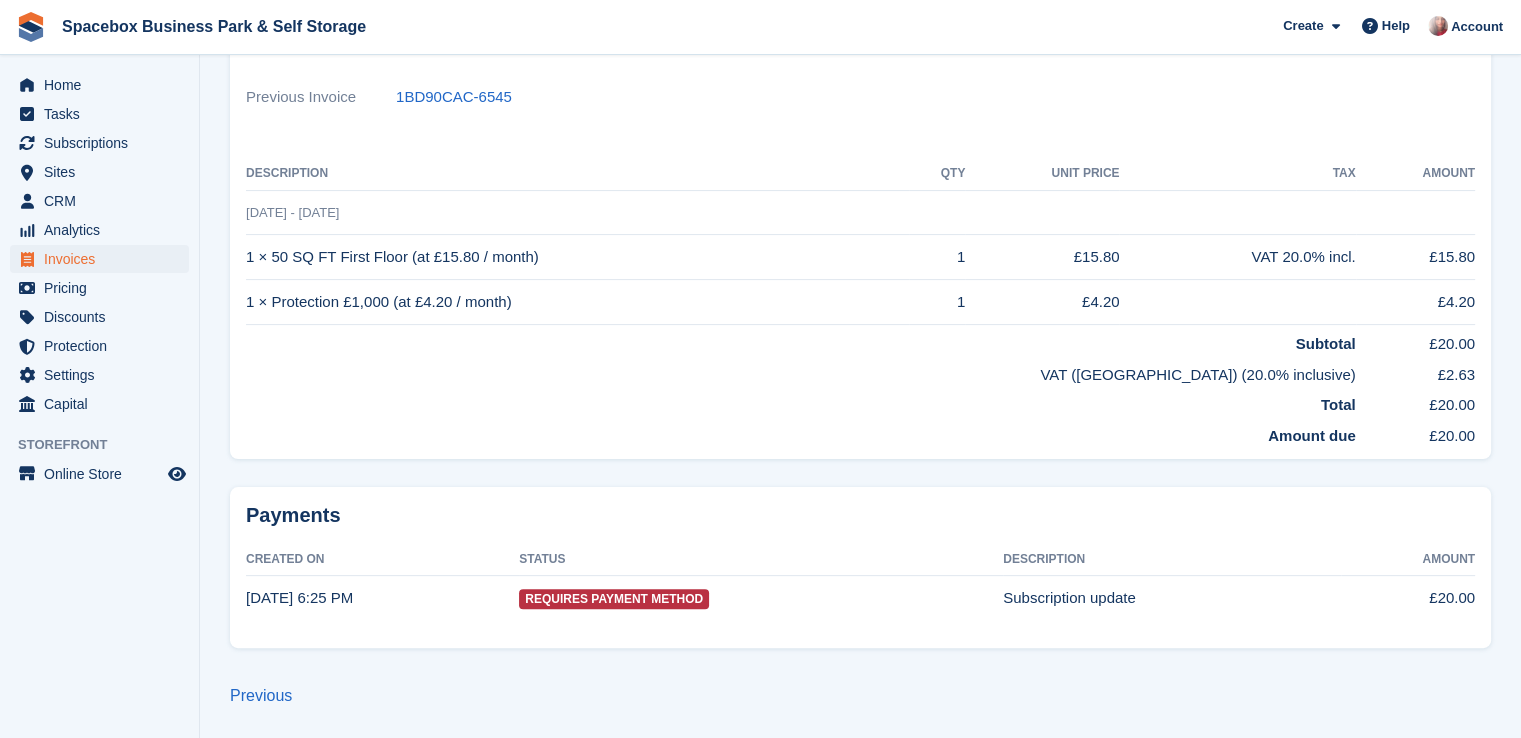 scroll, scrollTop: 0, scrollLeft: 0, axis: both 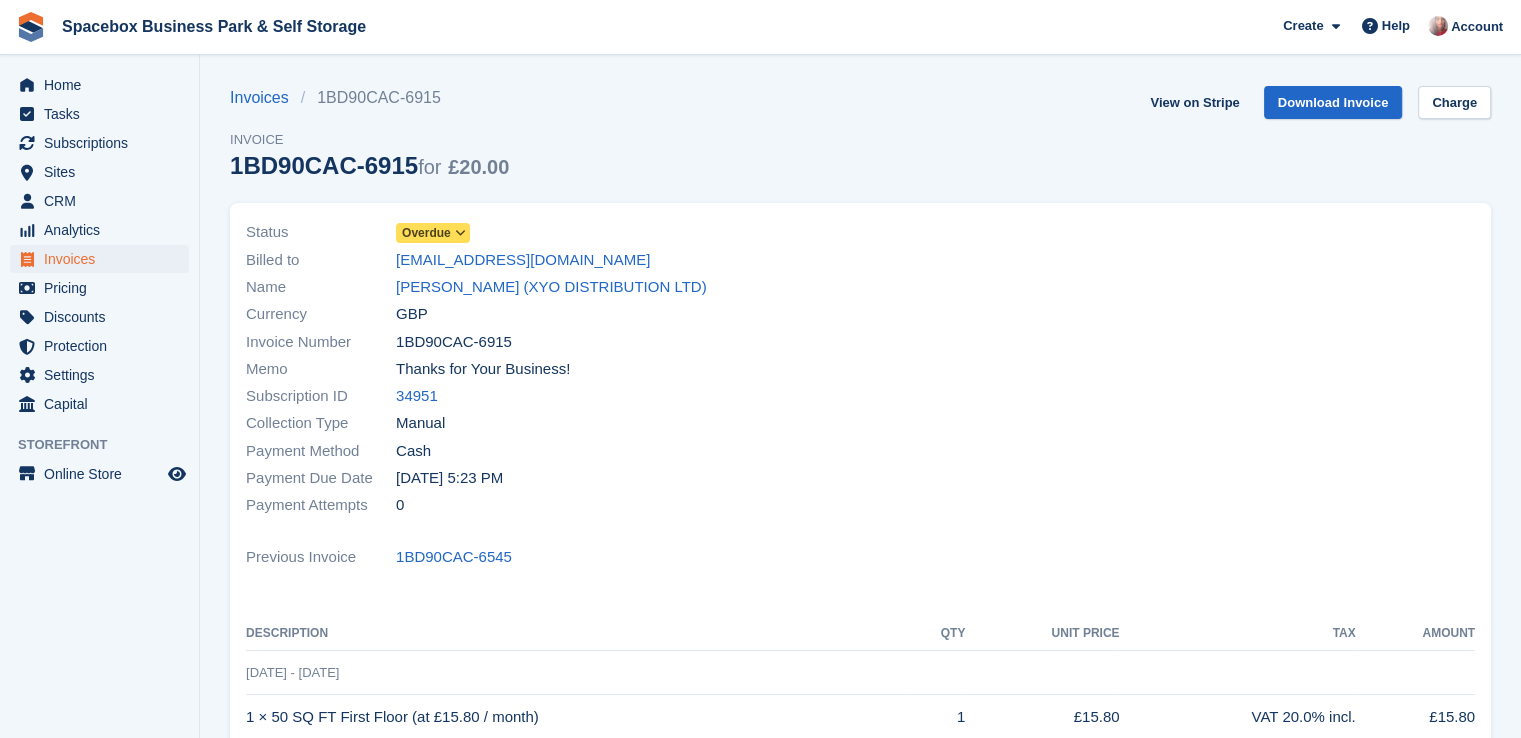click on "Overdue" at bounding box center [426, 233] 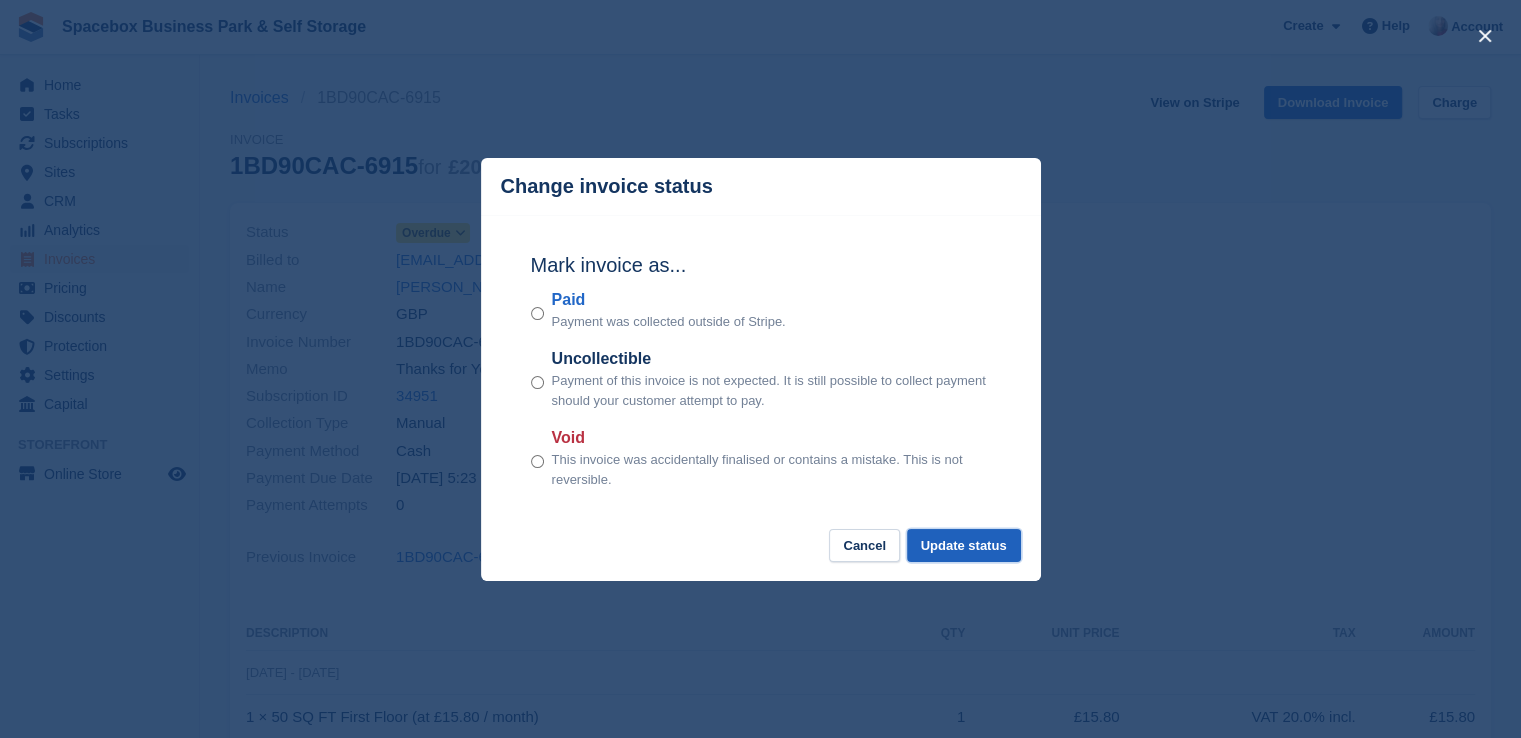 click on "Update status" at bounding box center (964, 545) 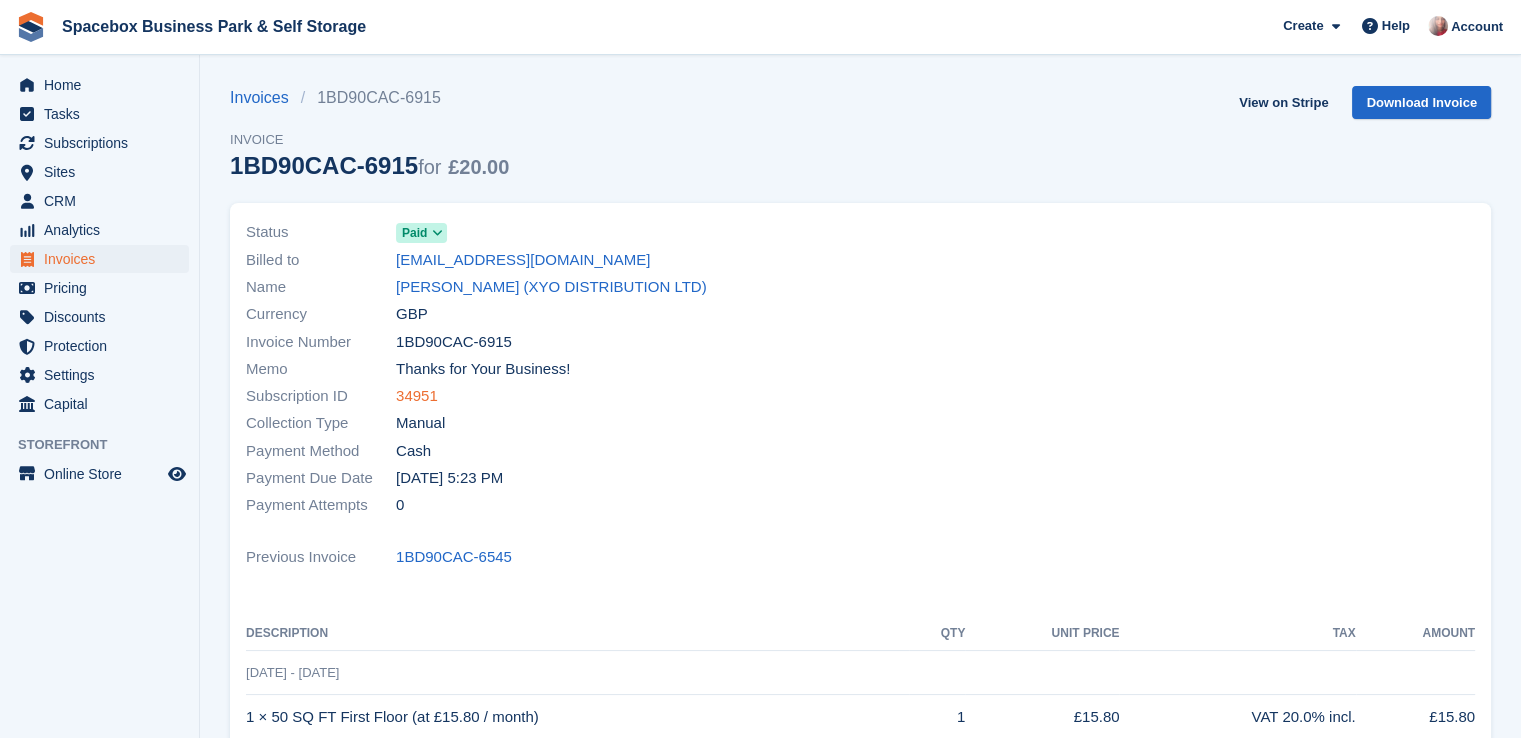 click on "34951" at bounding box center [417, 396] 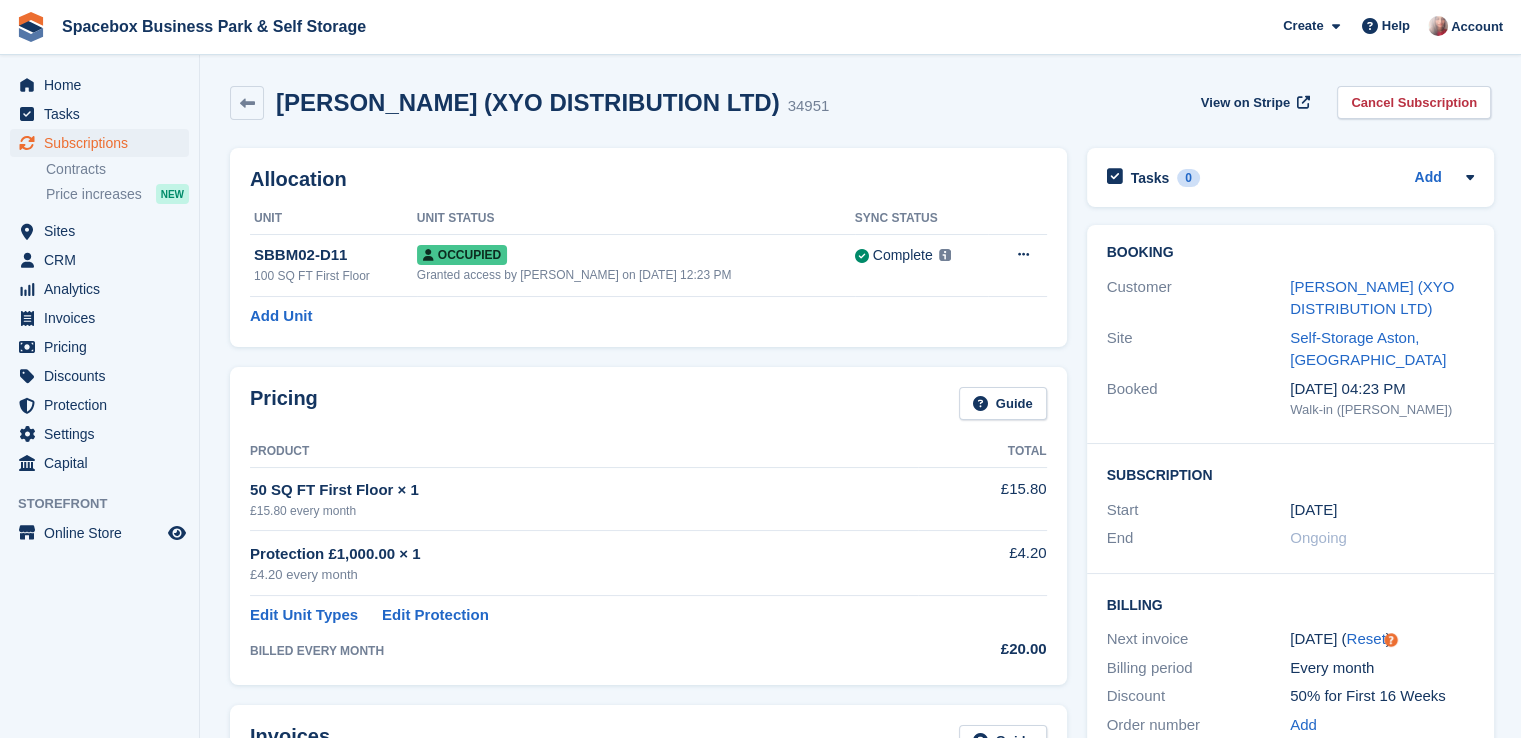 drag, startPoint x: 771, startPoint y: 102, endPoint x: 512, endPoint y: 93, distance: 259.1563 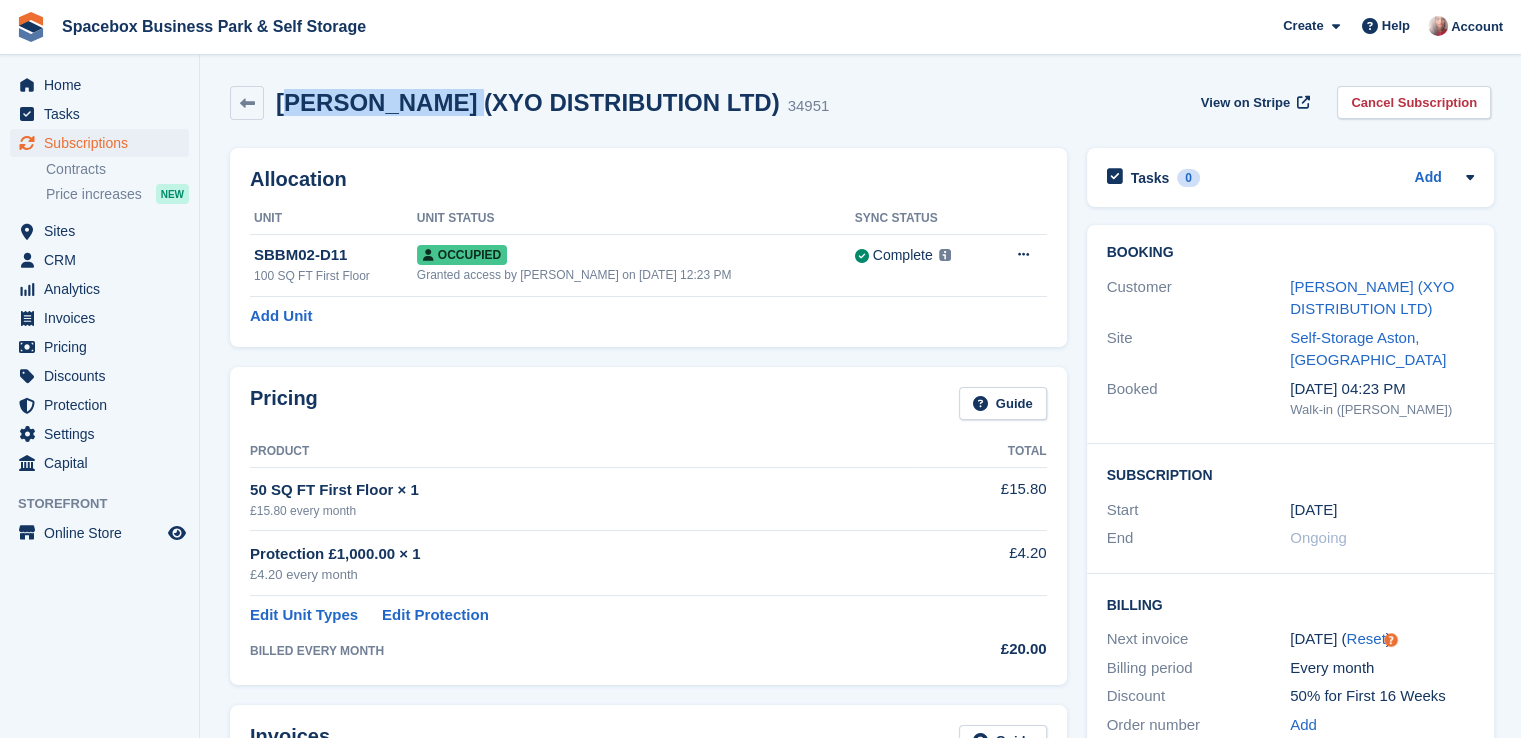 drag, startPoint x: 496, startPoint y: 105, endPoint x: 296, endPoint y: 100, distance: 200.06248 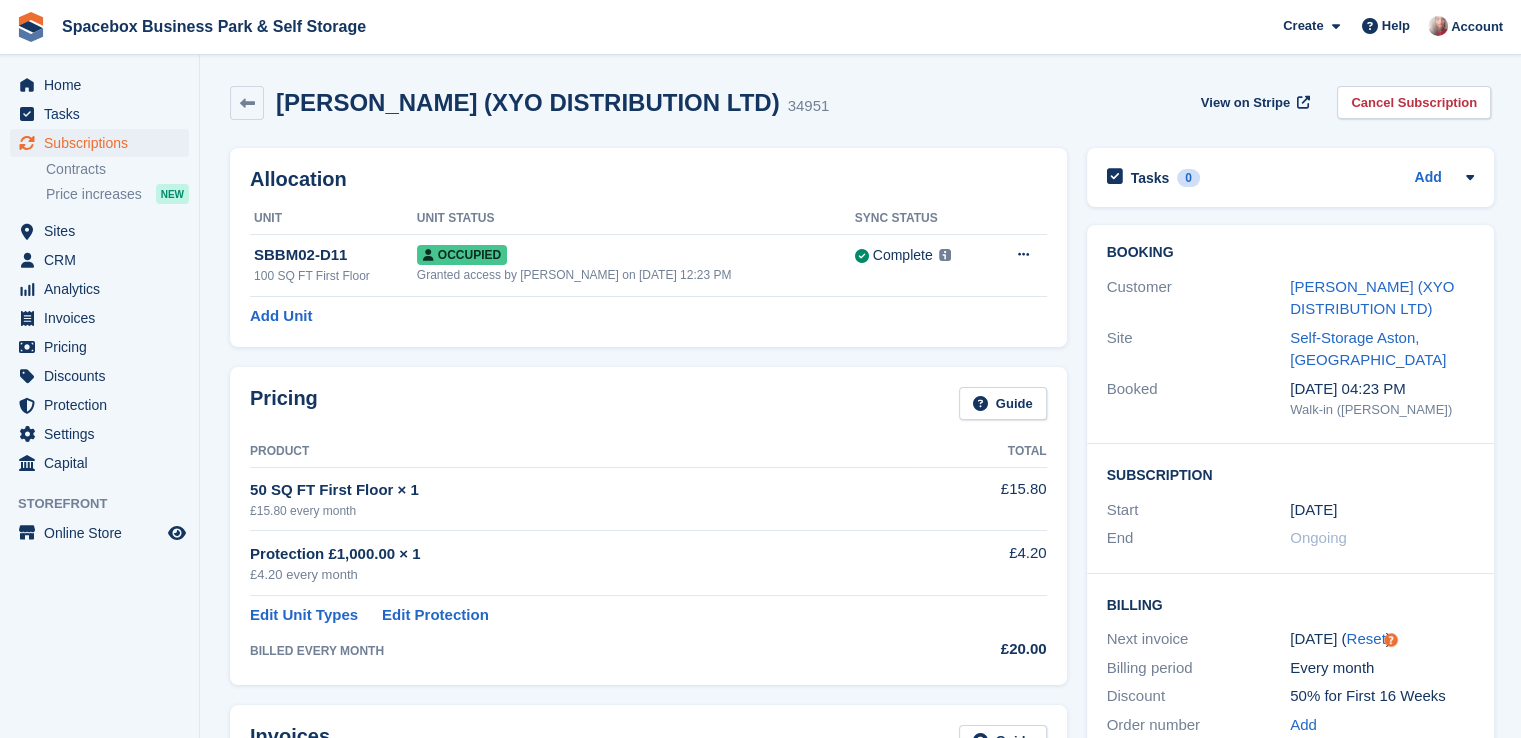 click on "Mohammed Bukhari     (XYO DISTRIBUTION LTD)
34951
View on Stripe
Cancel Subscription" at bounding box center [860, 103] 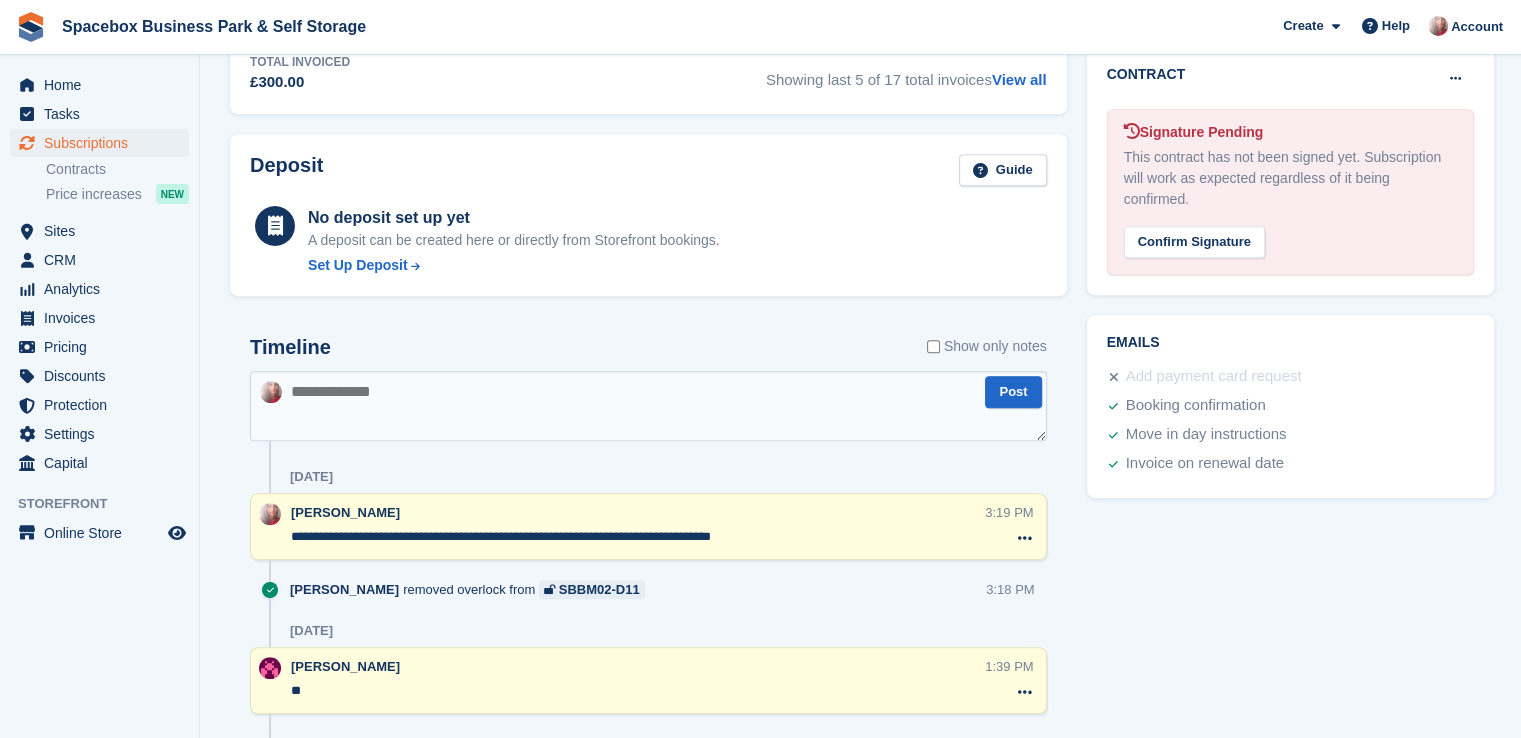 scroll, scrollTop: 0, scrollLeft: 0, axis: both 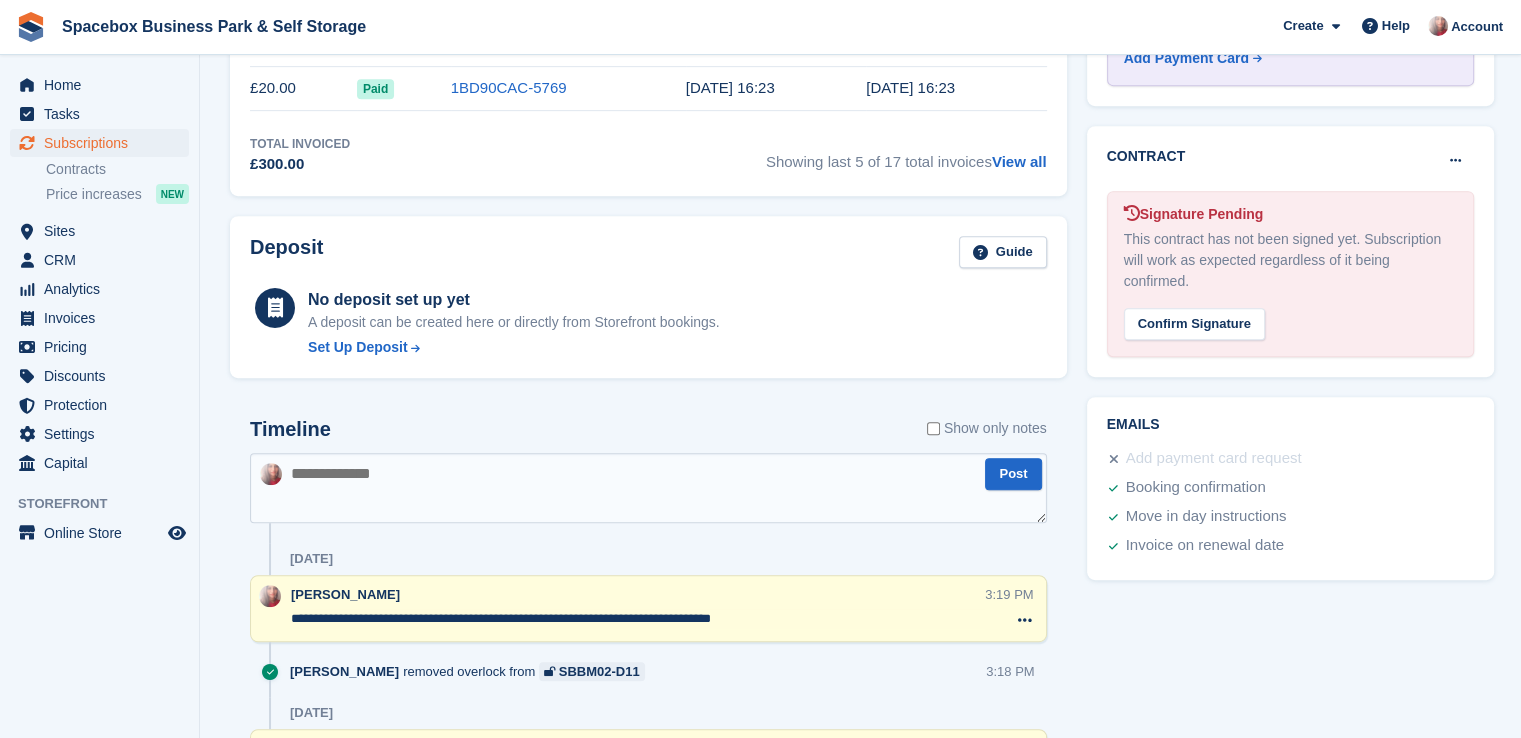 drag, startPoint x: 1520, startPoint y: 156, endPoint x: 1519, endPoint y: 171, distance: 15.033297 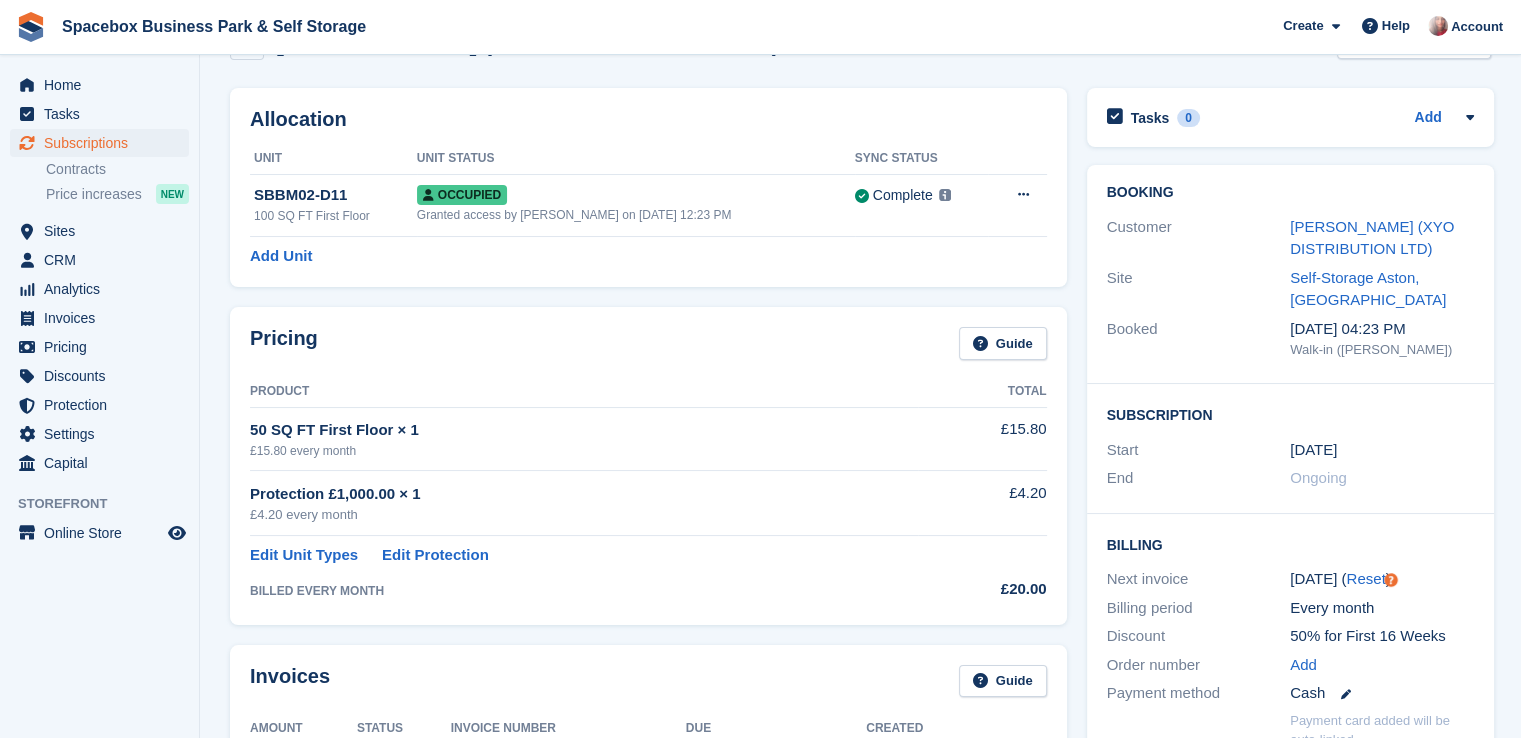 scroll, scrollTop: 0, scrollLeft: 0, axis: both 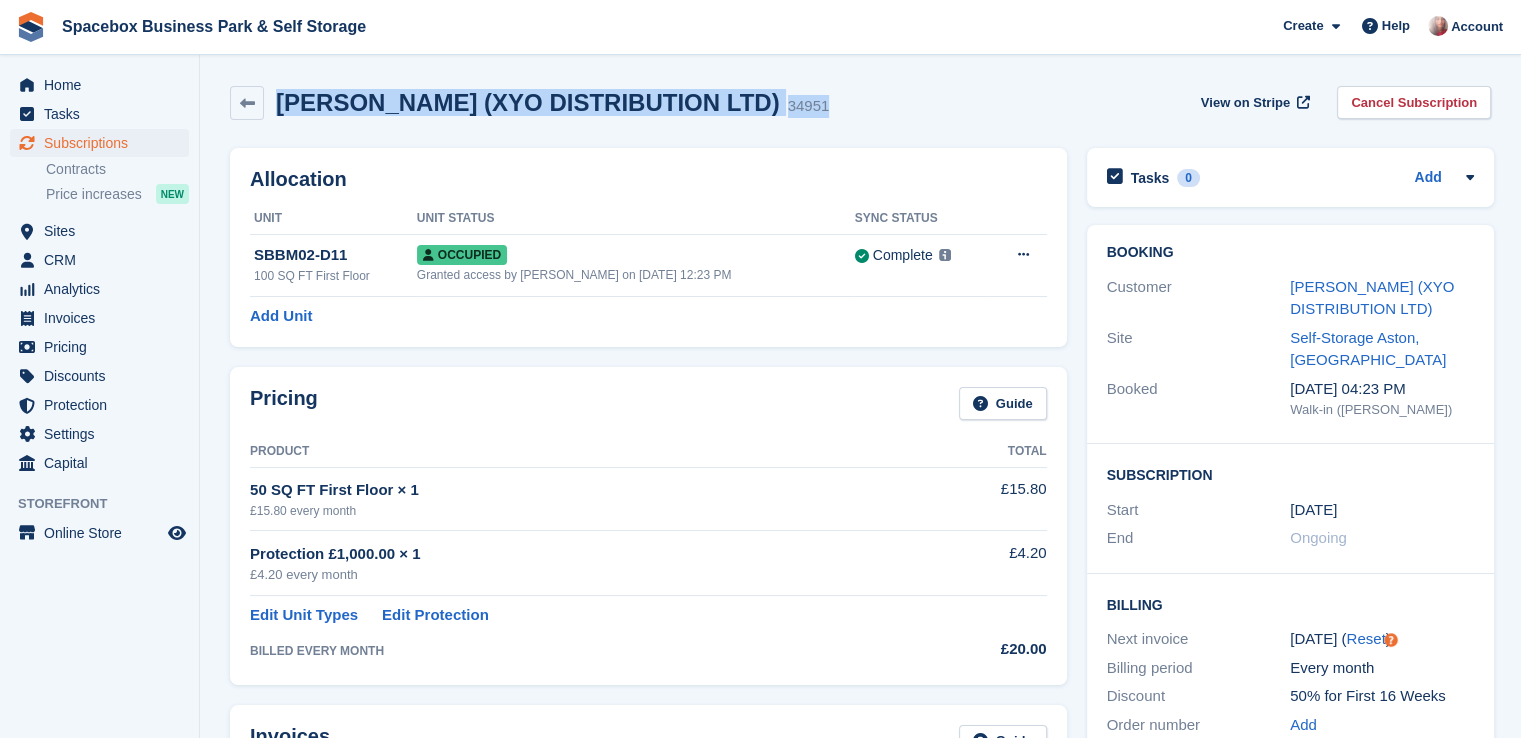 drag, startPoint x: 281, startPoint y: 101, endPoint x: 826, endPoint y: 112, distance: 545.111 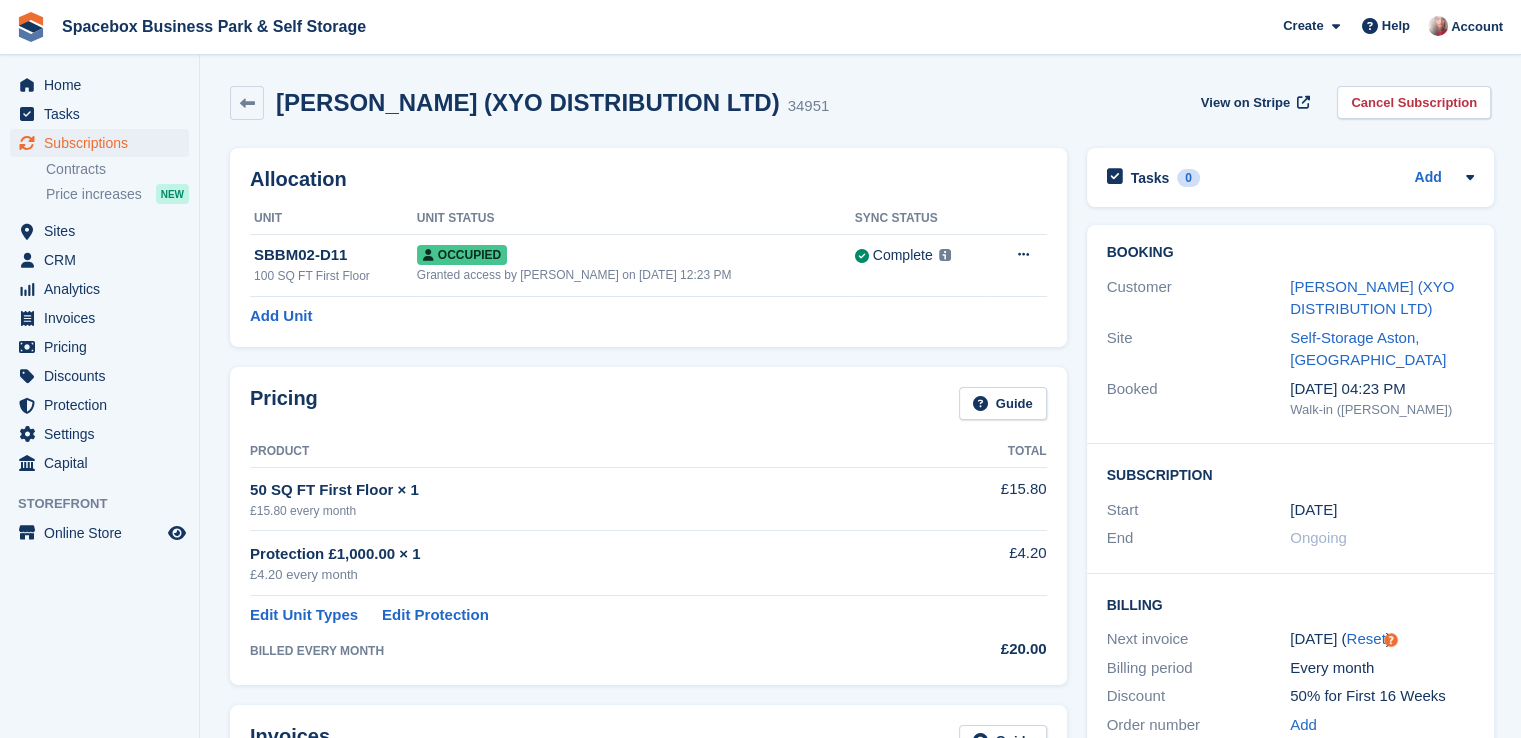 drag, startPoint x: 831, startPoint y: 105, endPoint x: 871, endPoint y: 135, distance: 50 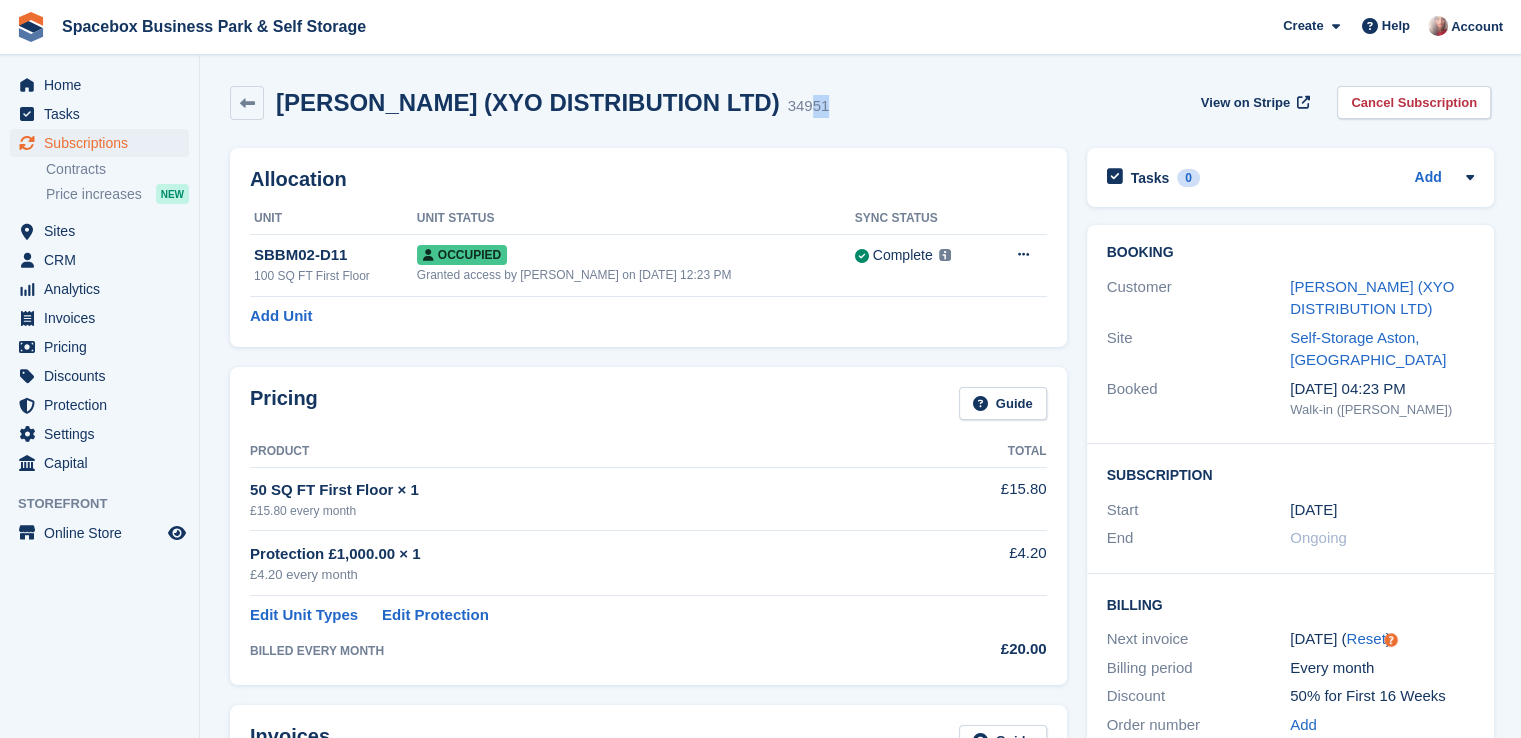 drag, startPoint x: 872, startPoint y: 122, endPoint x: 816, endPoint y: 82, distance: 68.8186 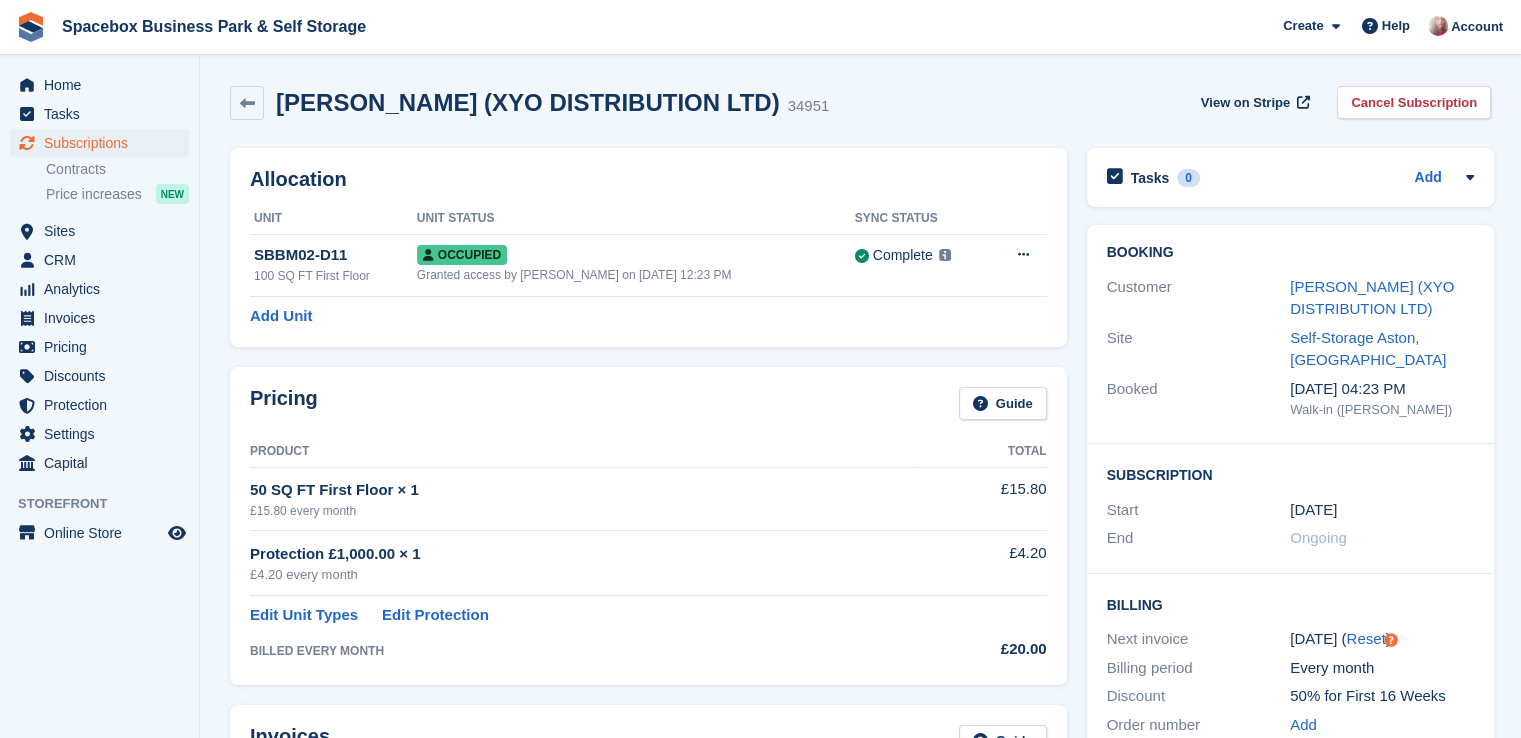click on "Mohammed Bukhari     (XYO DISTRIBUTION LTD)
34951
View on Stripe
Cancel Subscription" at bounding box center (860, 103) 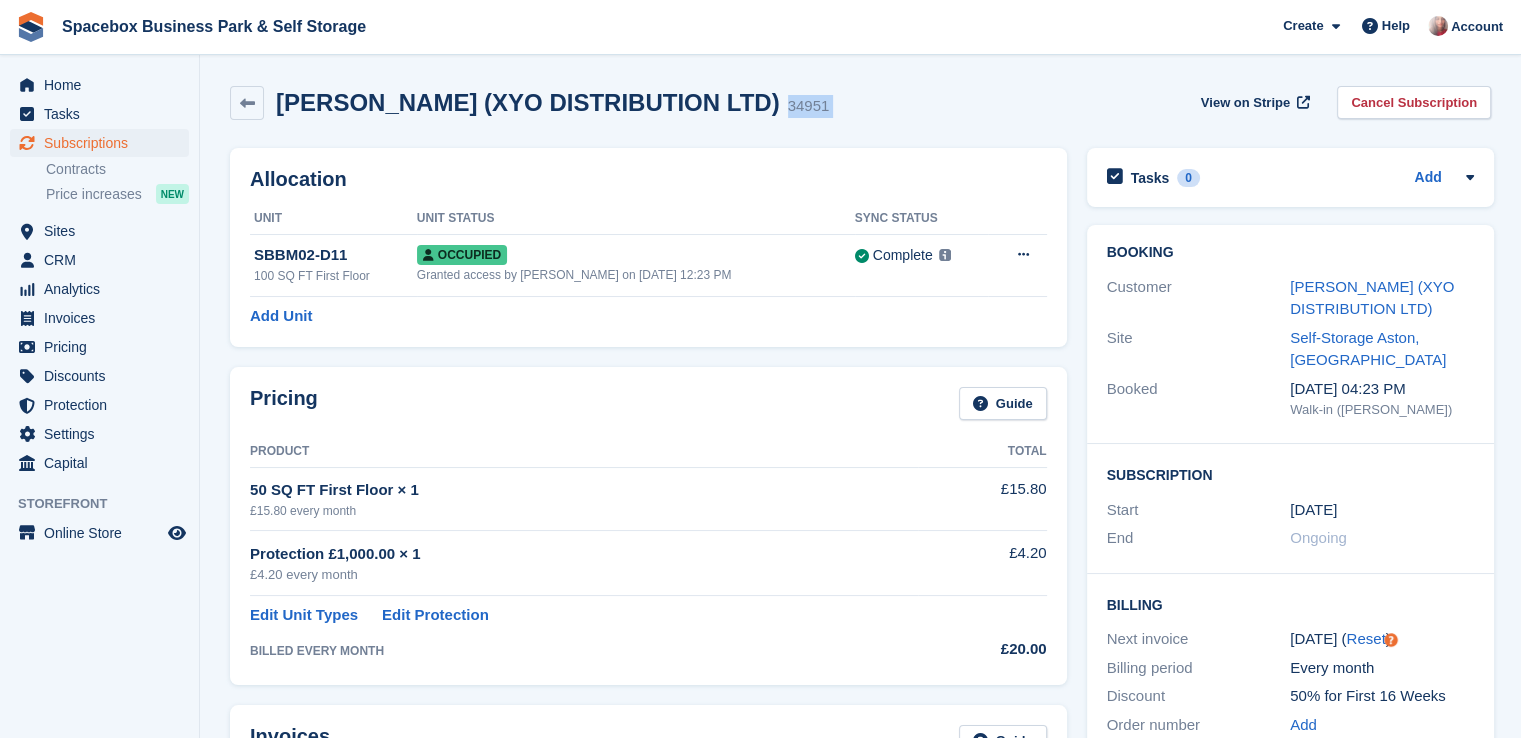 click on "Mohammed Bukhari     (XYO DISTRIBUTION LTD)
34951
View on Stripe
Cancel Subscription" at bounding box center [860, 103] 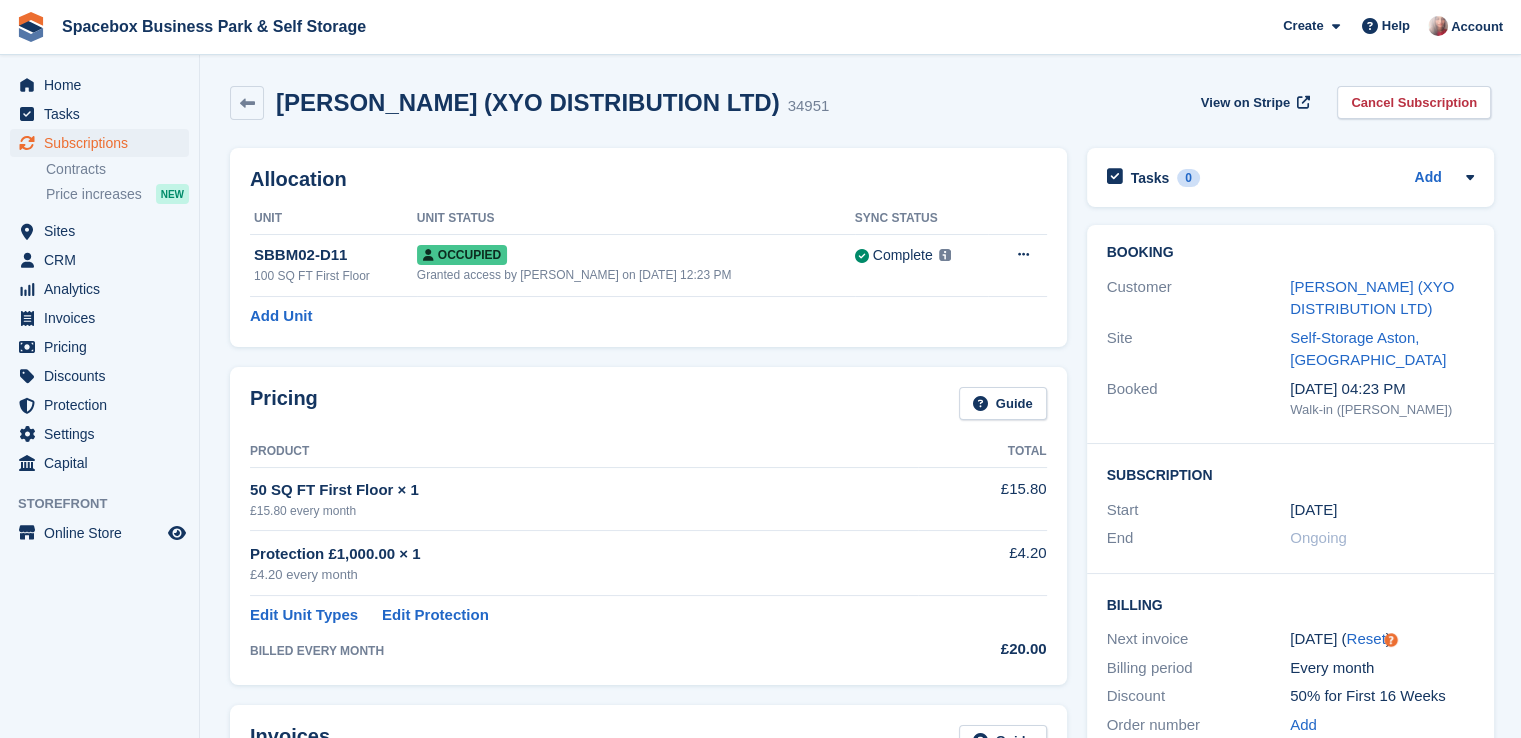click on "34951" at bounding box center [809, 106] 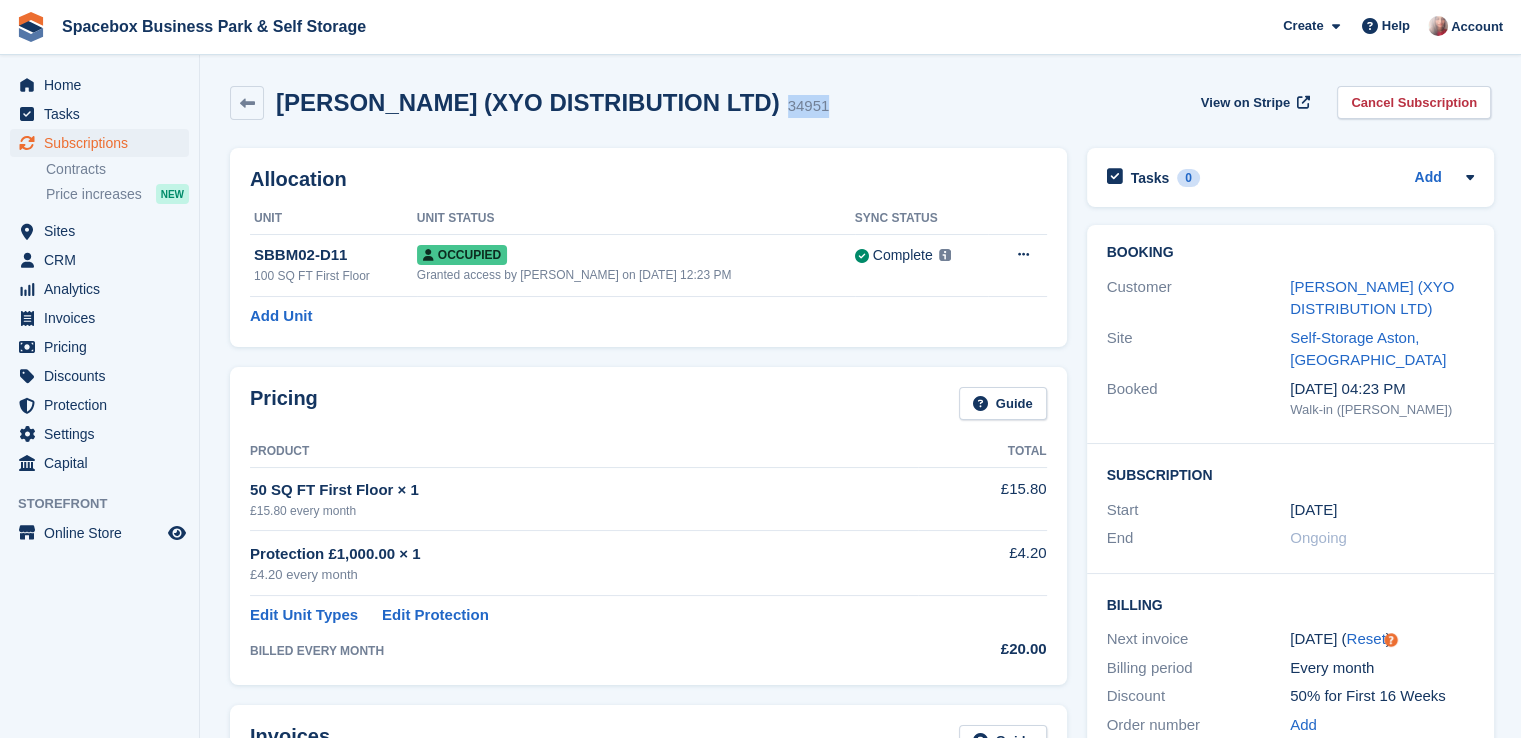 click on "Mohammed Bukhari     (XYO DISTRIBUTION LTD)
34951
View on Stripe
Cancel Subscription" at bounding box center [860, 103] 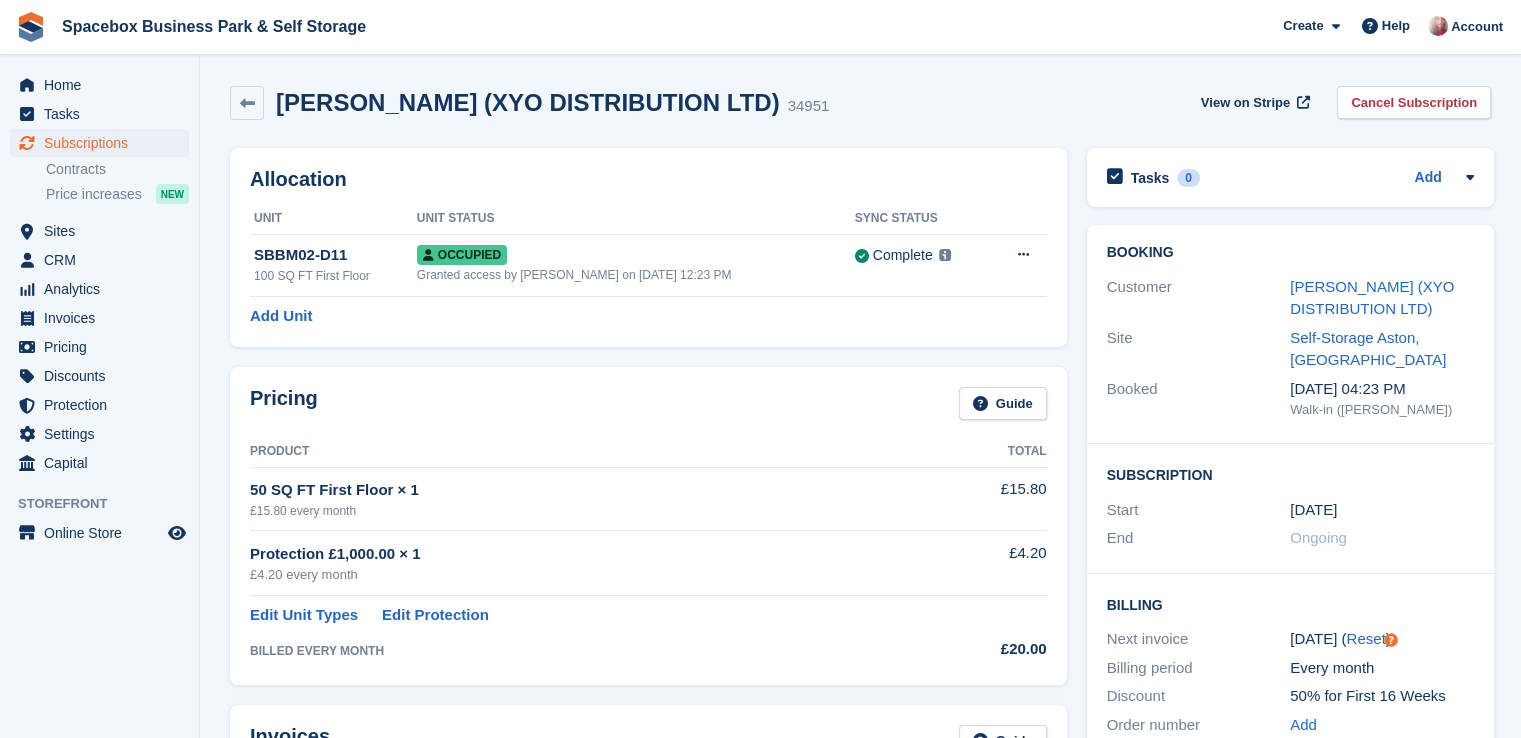 click on "Allocation
Unit
Unit Status
Sync Status
SBBM02-D11
100 SQ FT First Floor
Occupied
Granted access by Daud on 30th May, 2024, 12:23 PM
Complete
Last synced at 22 Jul,   3:19 PM
Learn more →
Overlock
Repossess
Deallocate
Add Unit" at bounding box center (648, 247) 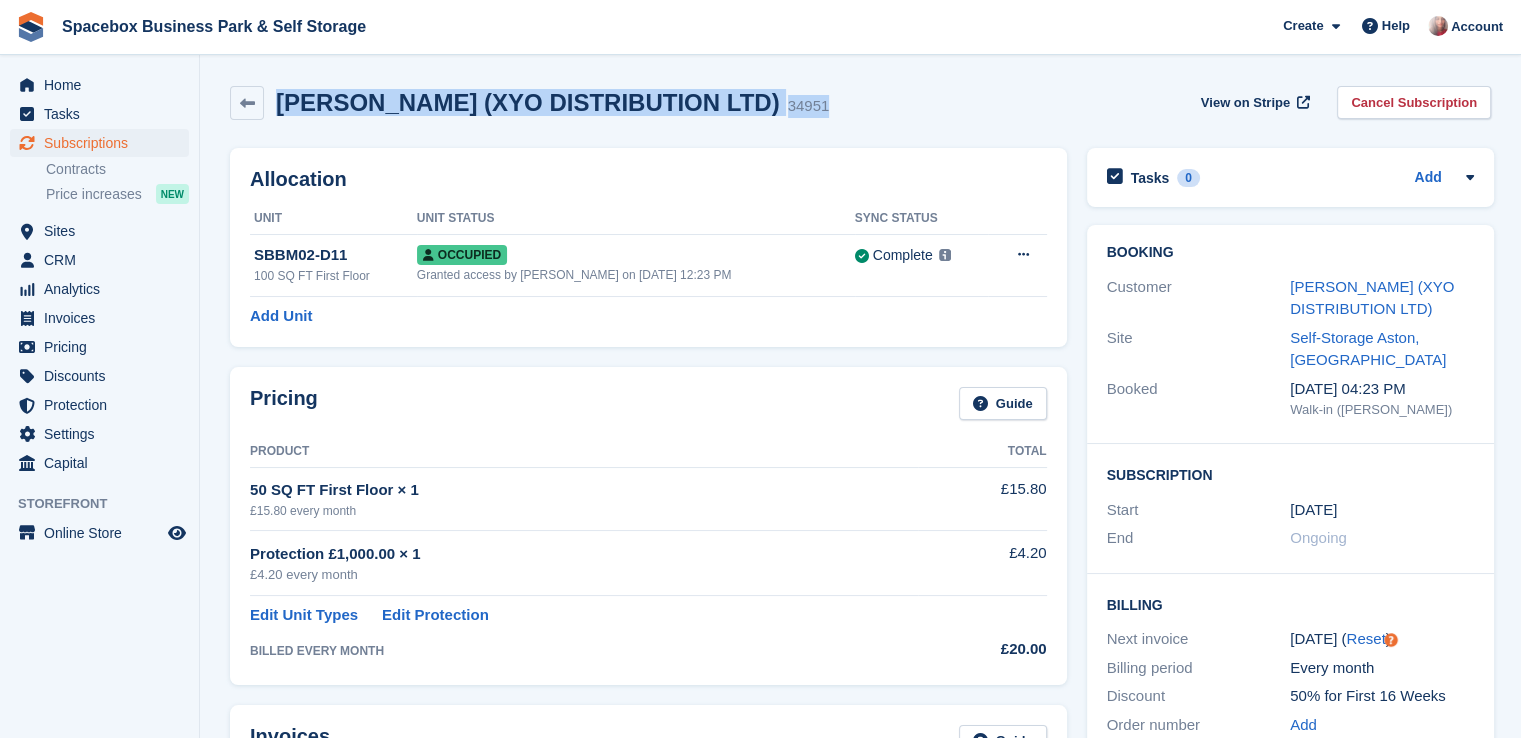 drag, startPoint x: 834, startPoint y: 103, endPoint x: 280, endPoint y: 119, distance: 554.231 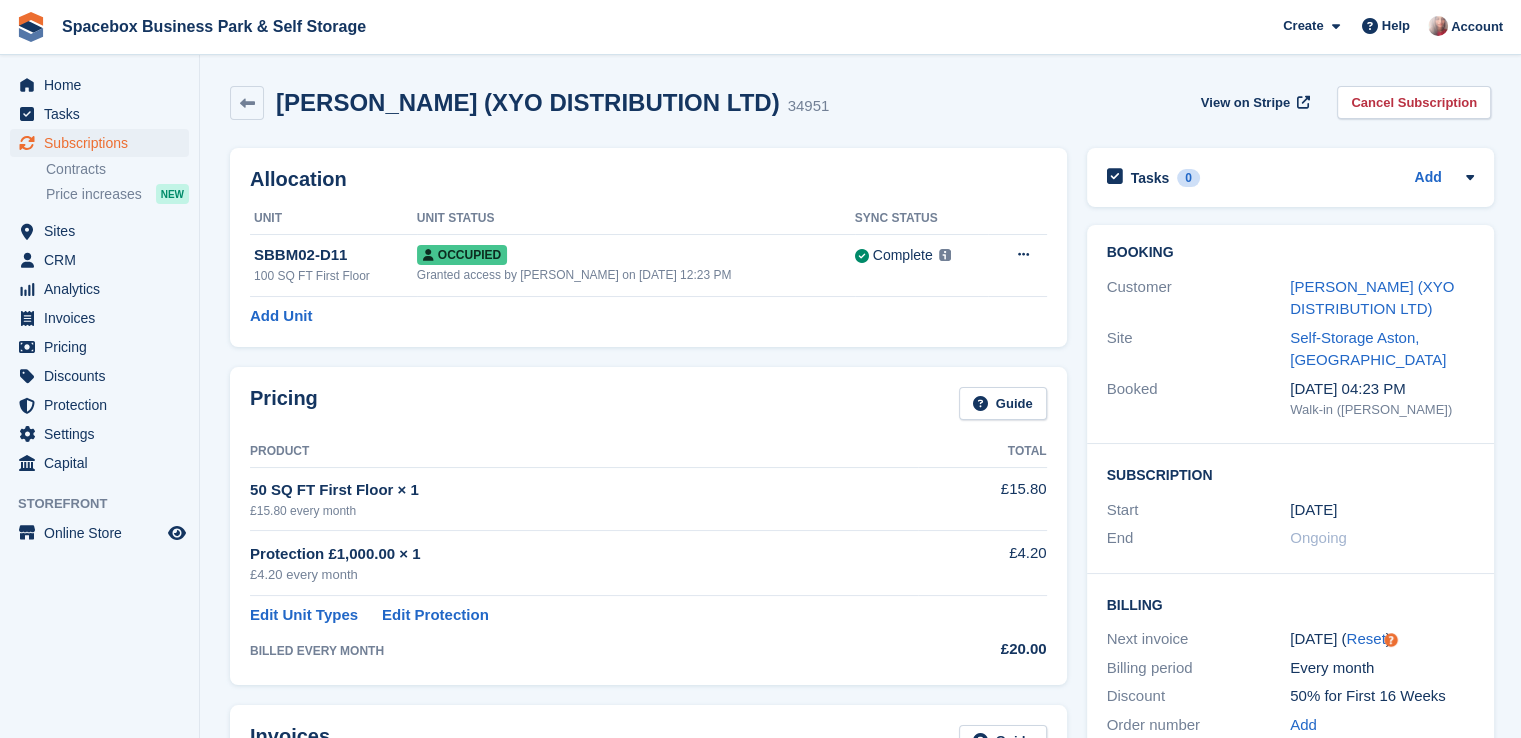 click on "Allocation" at bounding box center [648, 179] 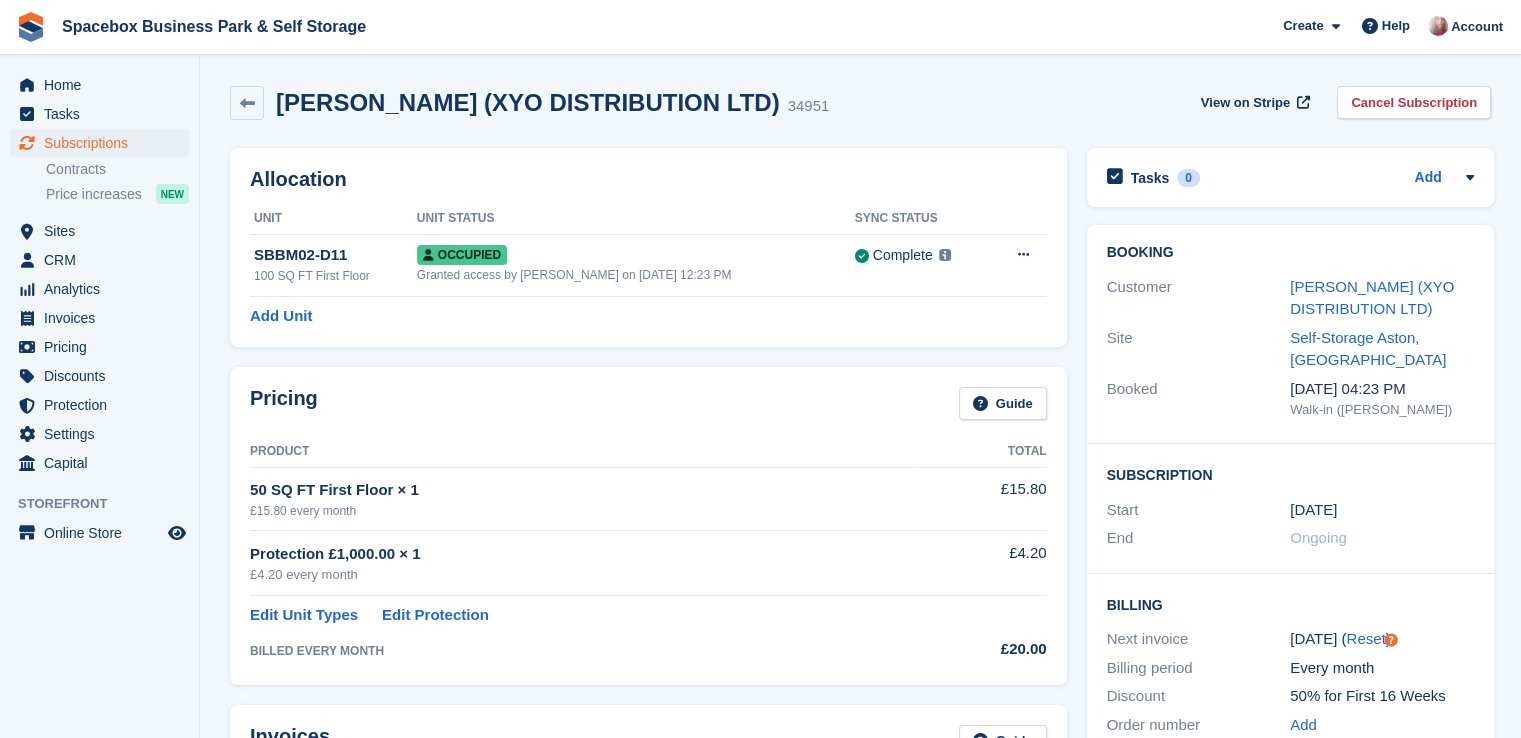 click on "Pricing" at bounding box center (284, 403) 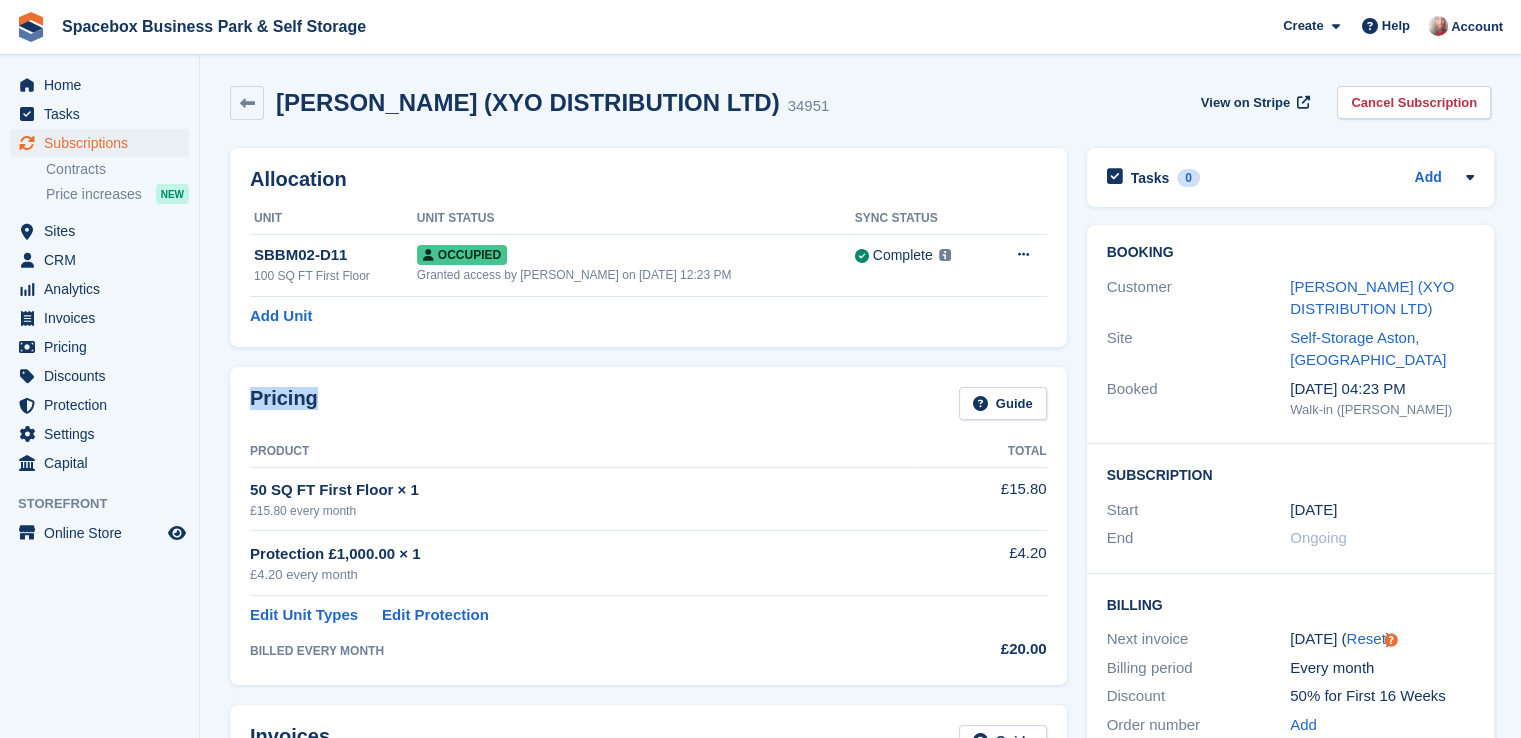 click on "Pricing" at bounding box center [284, 403] 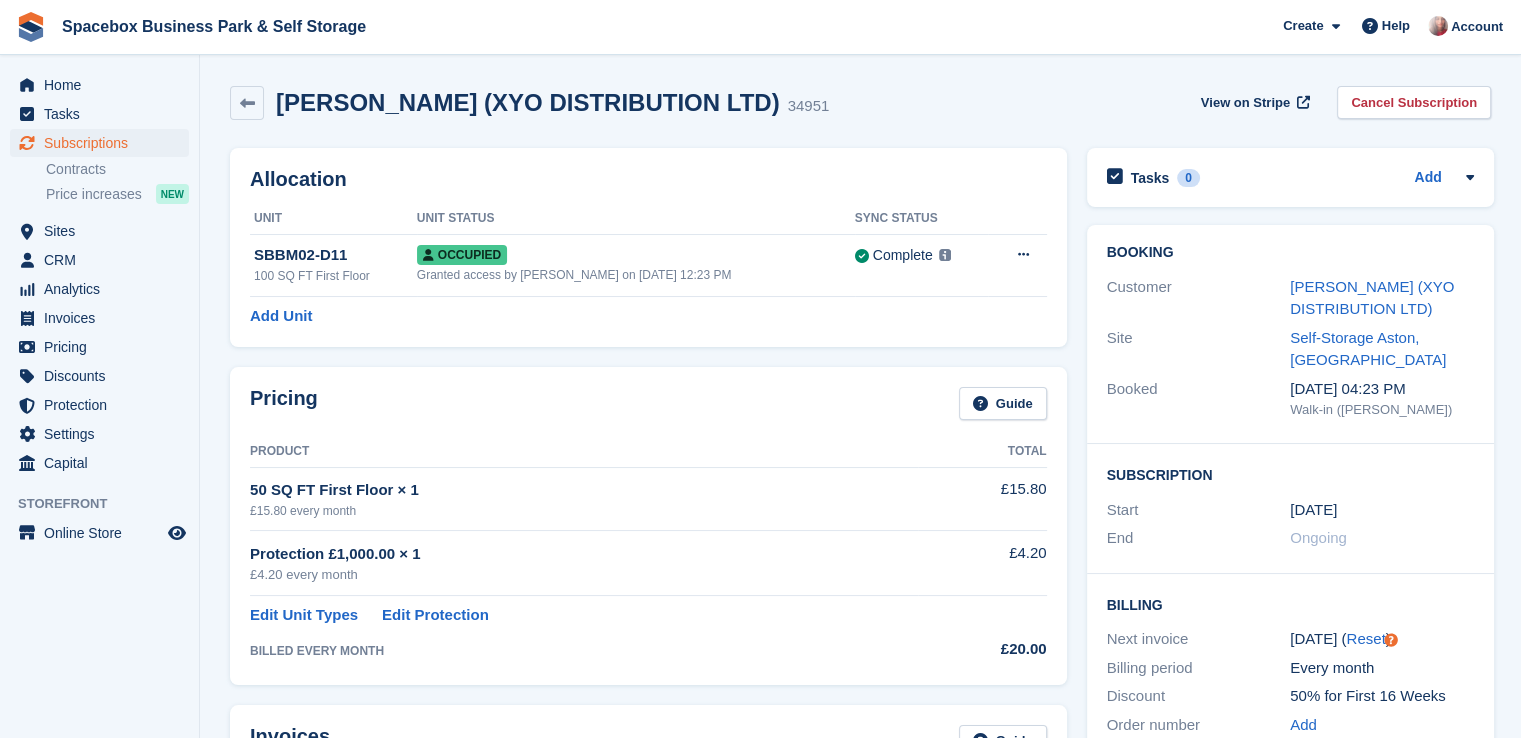click on "Allocation
Unit
Unit Status
Sync Status
SBBM02-D11
100 SQ FT First Floor
Occupied
Granted access by Daud on 30th May, 2024, 12:23 PM
Complete
Last synced at 22 Jul,   3:19 PM
Learn more →
Overlock
Repossess
Deallocate
Add Unit" at bounding box center [648, 247] 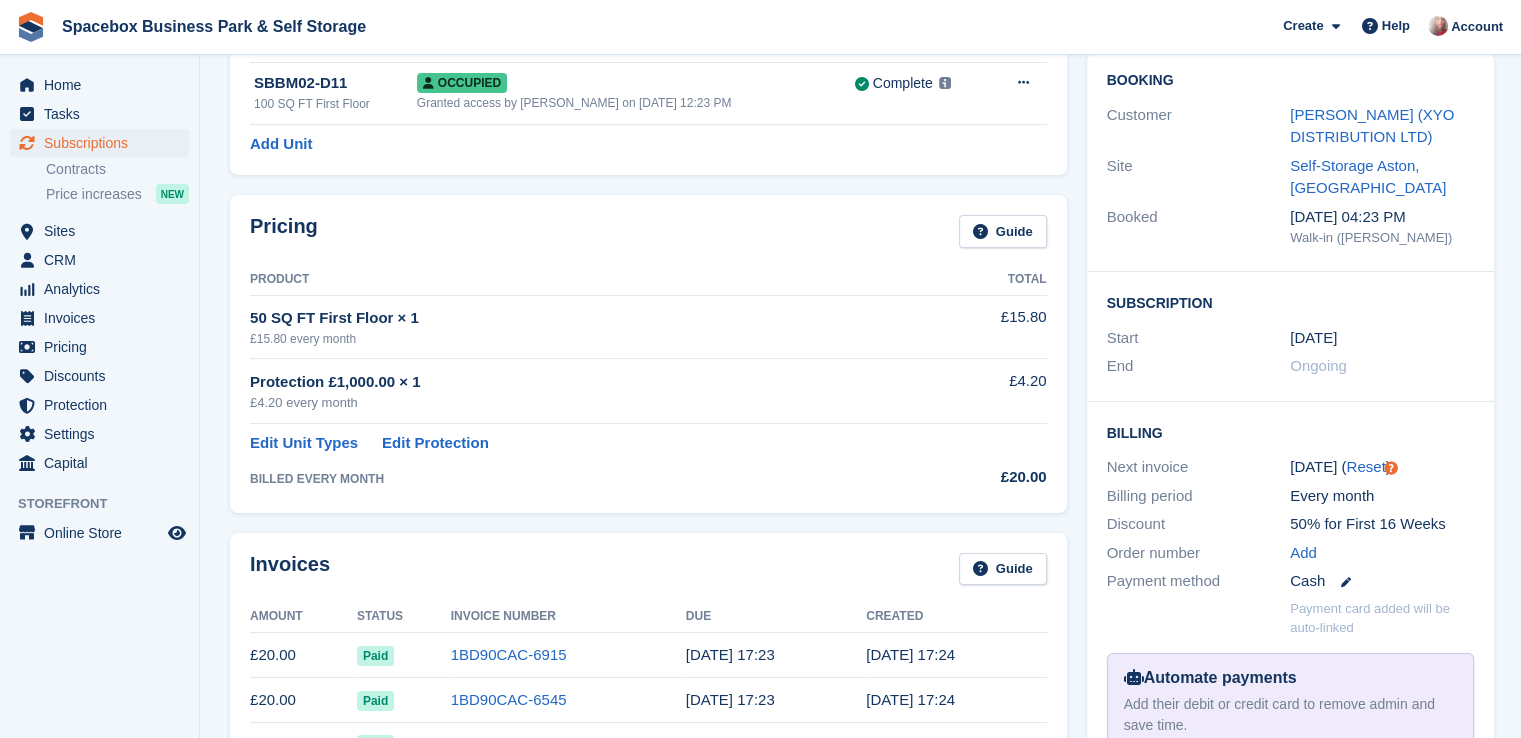scroll, scrollTop: 0, scrollLeft: 0, axis: both 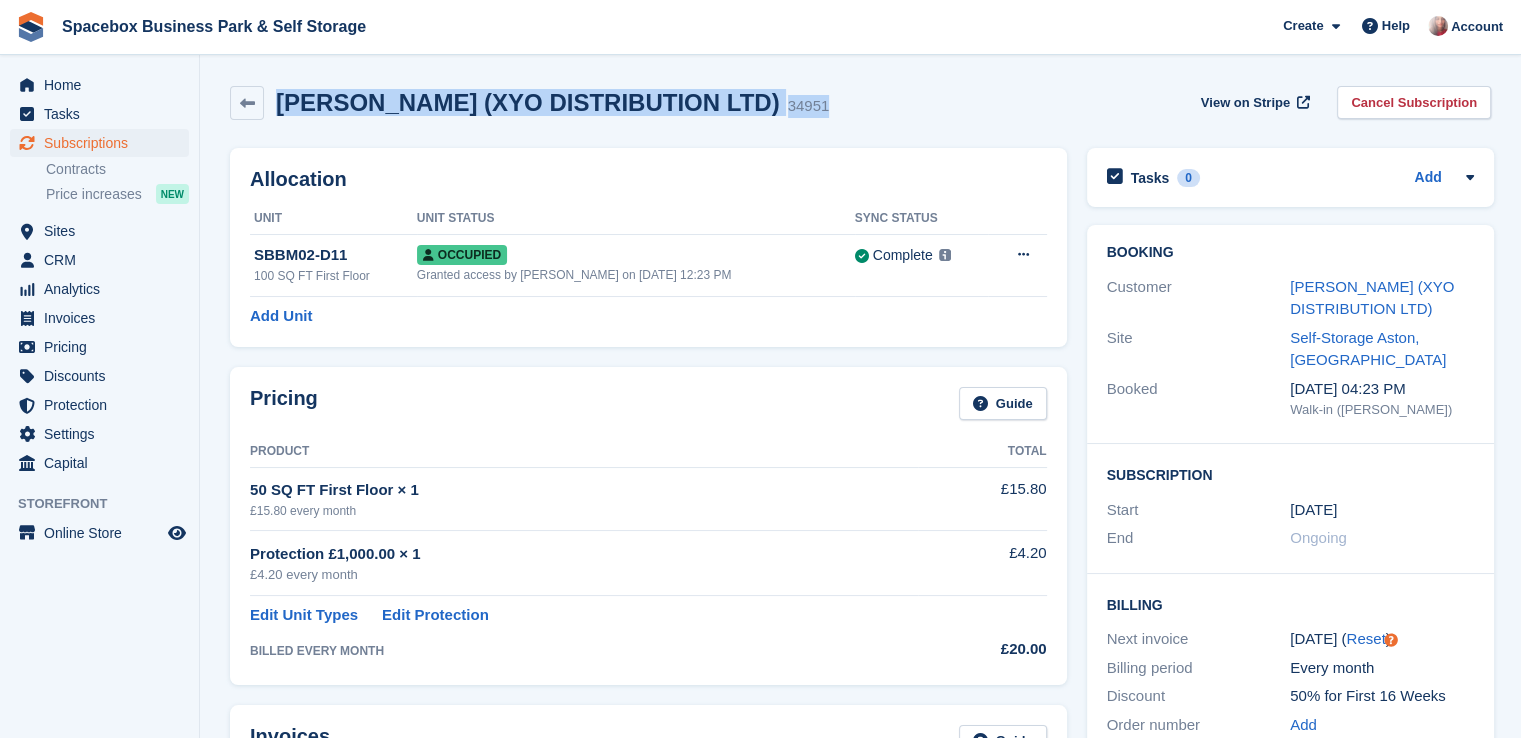 drag, startPoint x: 278, startPoint y: 108, endPoint x: 840, endPoint y: 109, distance: 562.0009 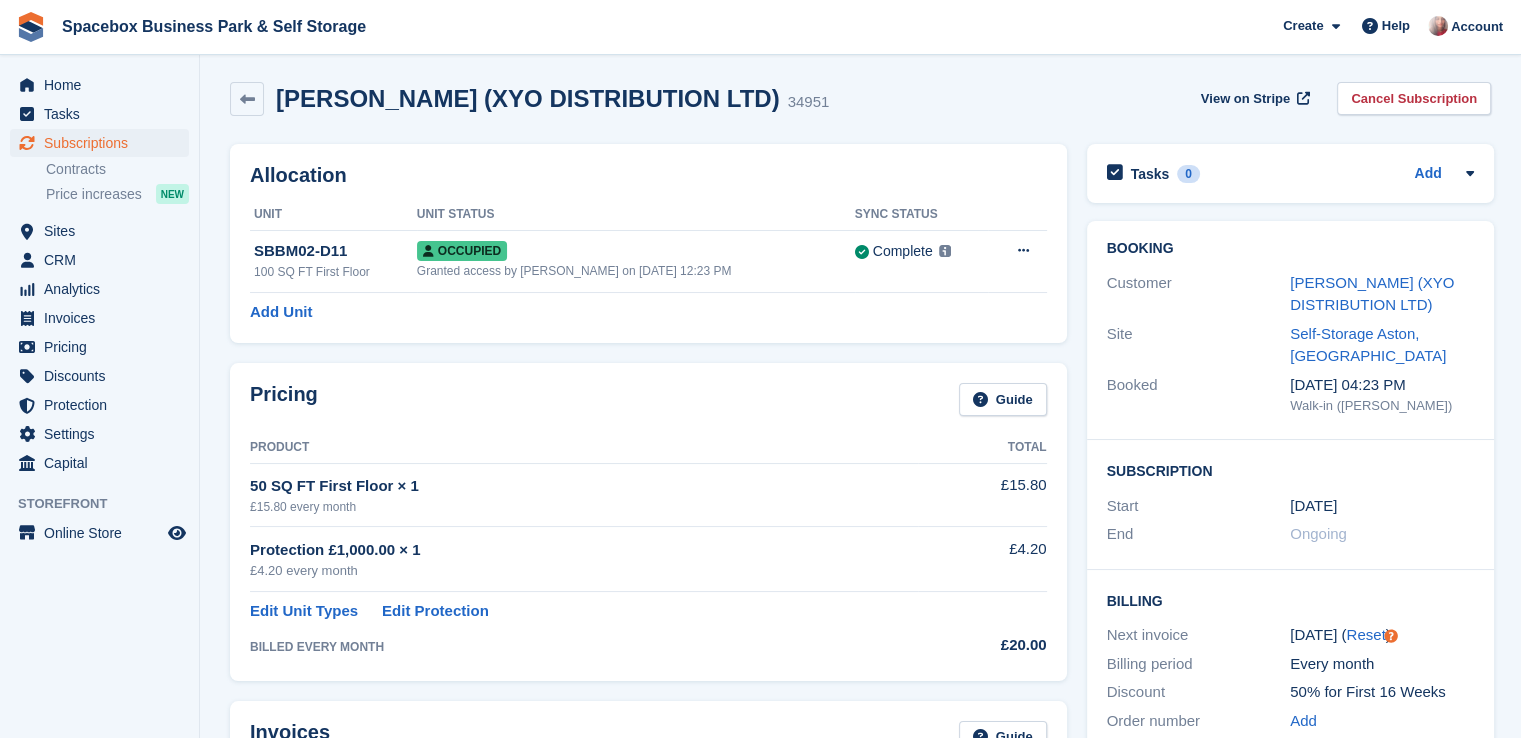 scroll, scrollTop: 0, scrollLeft: 0, axis: both 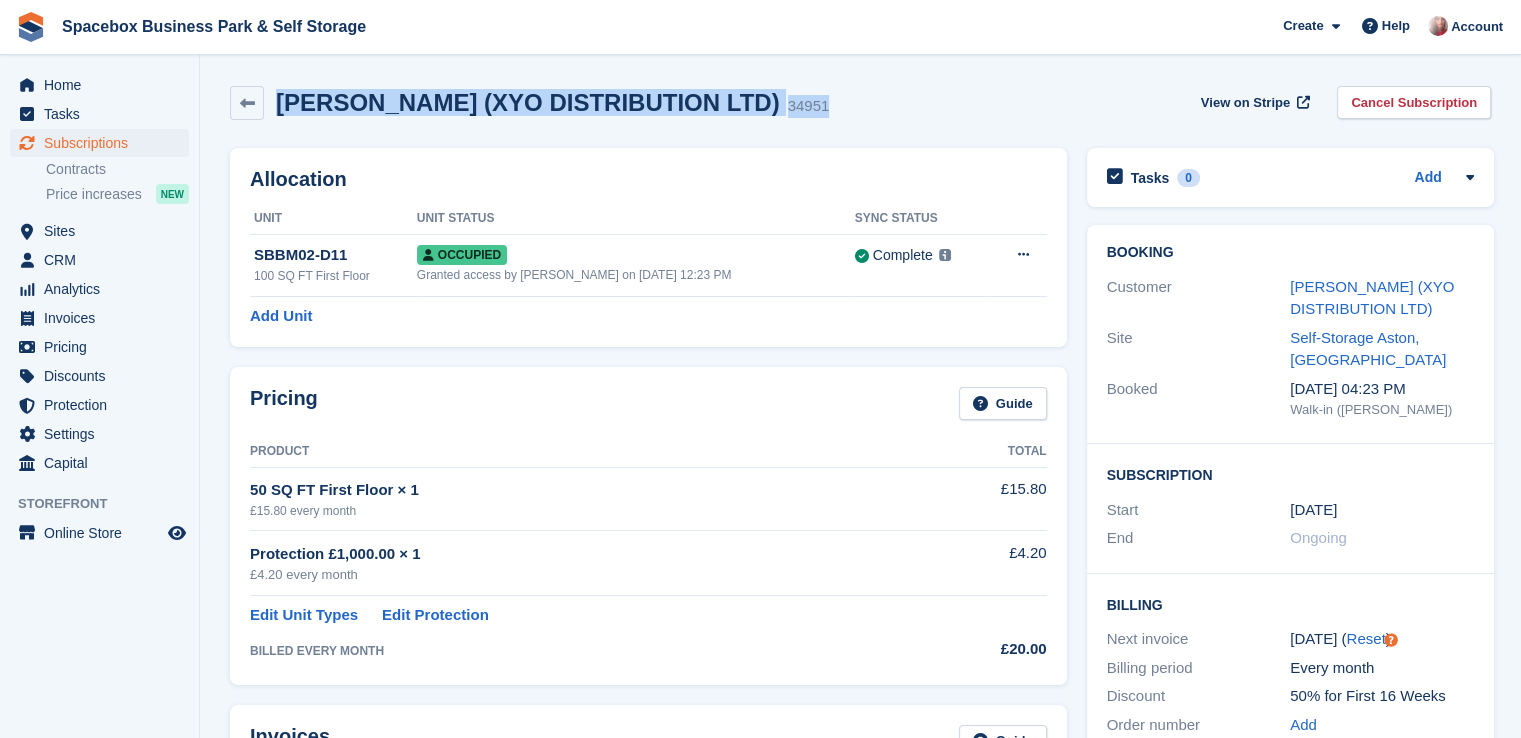 drag, startPoint x: 285, startPoint y: 104, endPoint x: 967, endPoint y: 114, distance: 682.0733 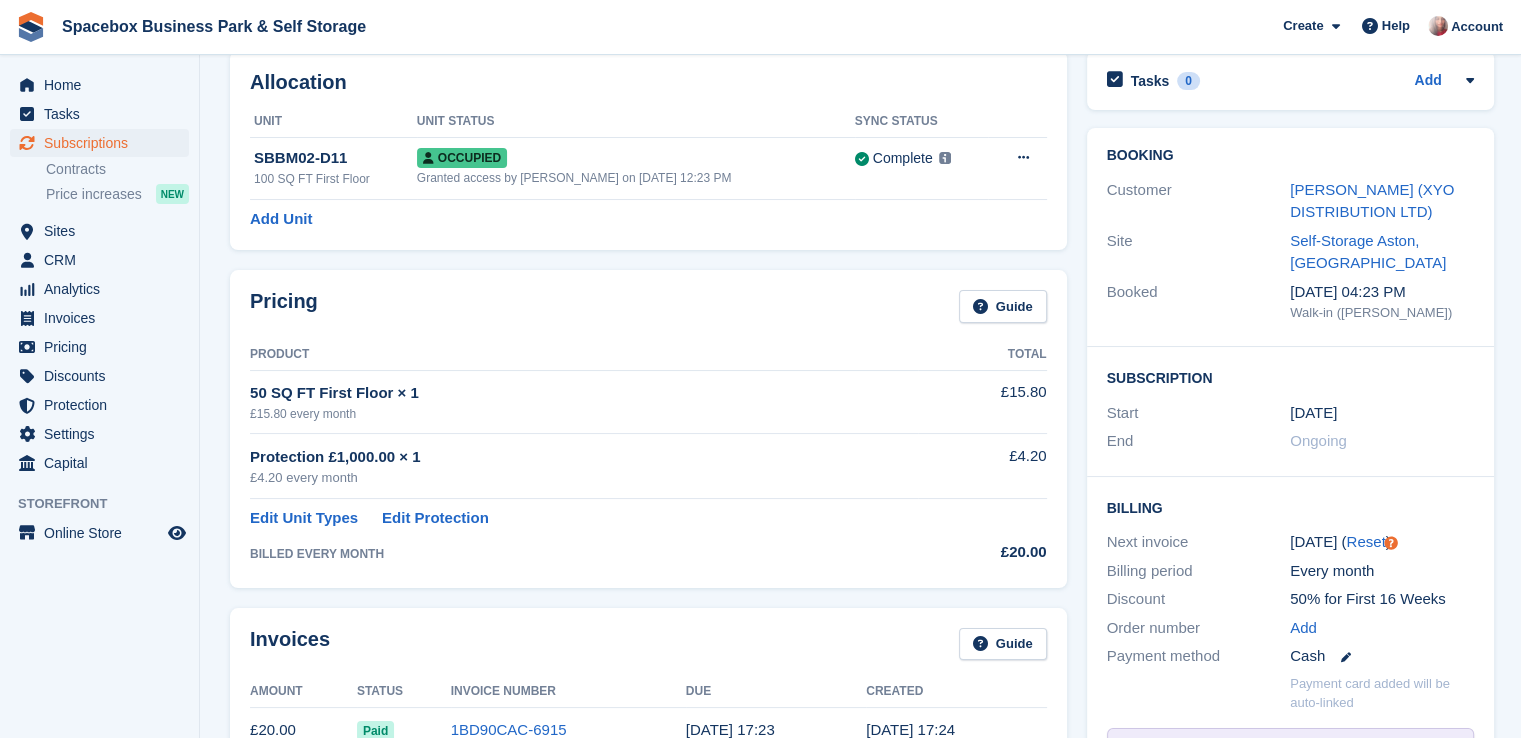 scroll, scrollTop: 0, scrollLeft: 0, axis: both 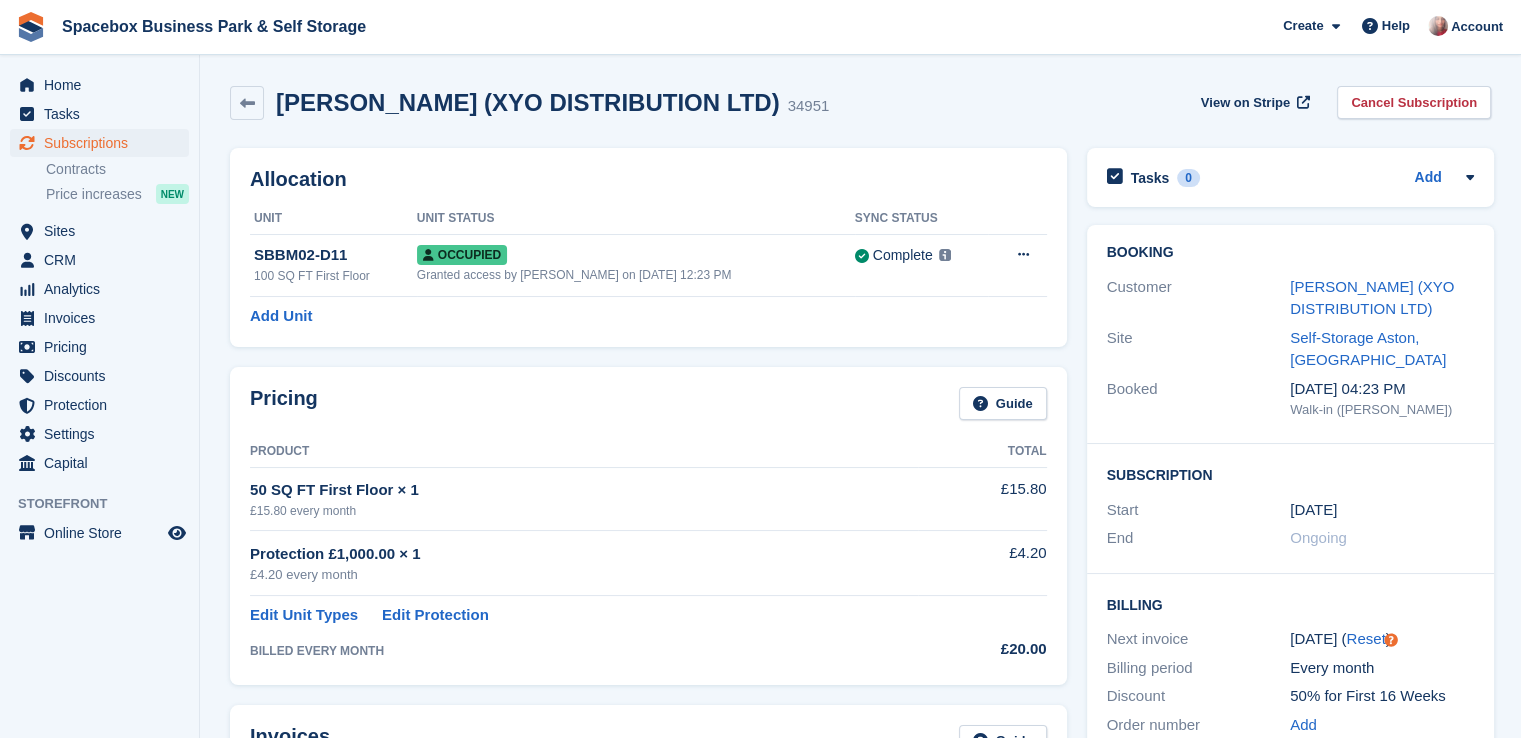 click on "Mohammed Bukhari     (XYO DISTRIBUTION LTD)" at bounding box center (528, 102) 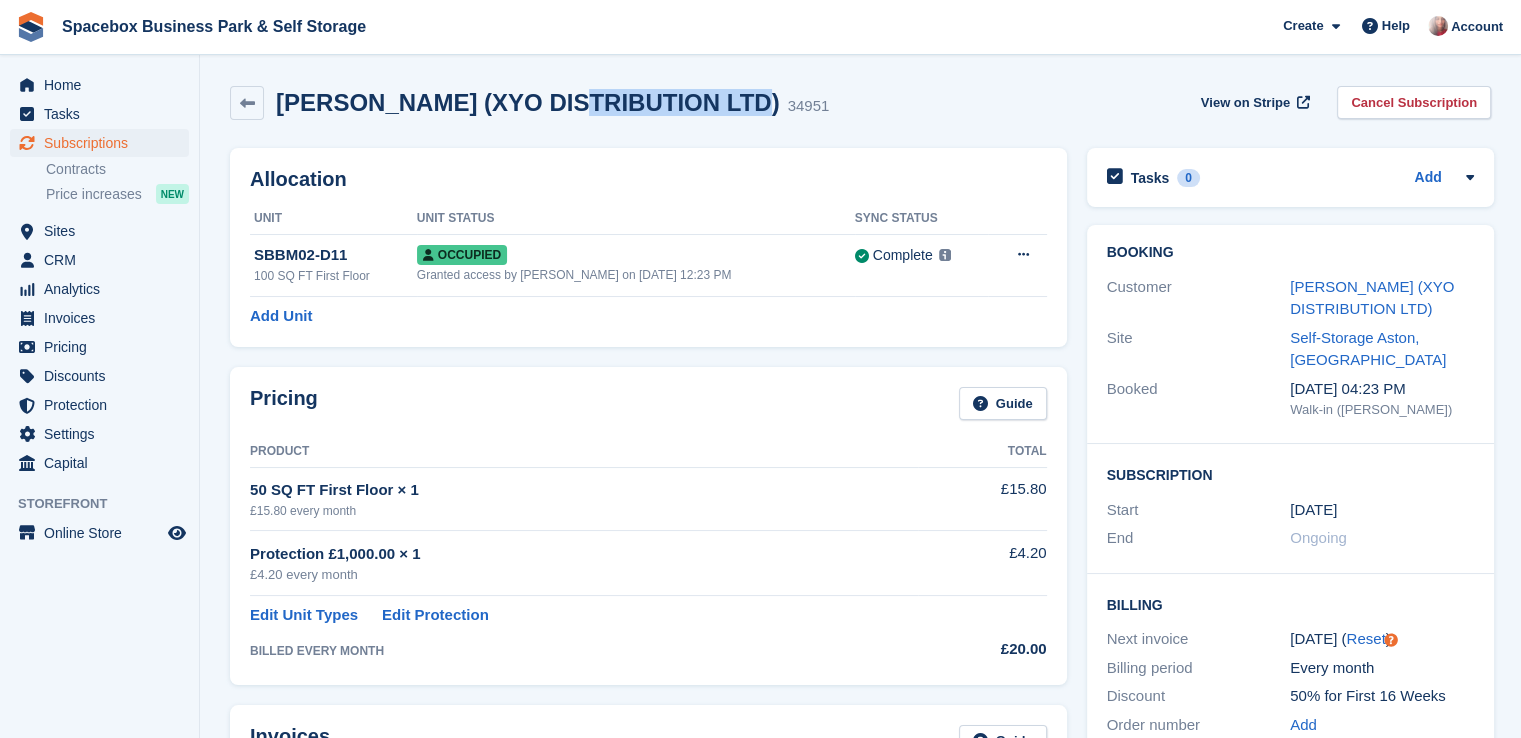 drag, startPoint x: 512, startPoint y: 101, endPoint x: 772, endPoint y: 102, distance: 260.00192 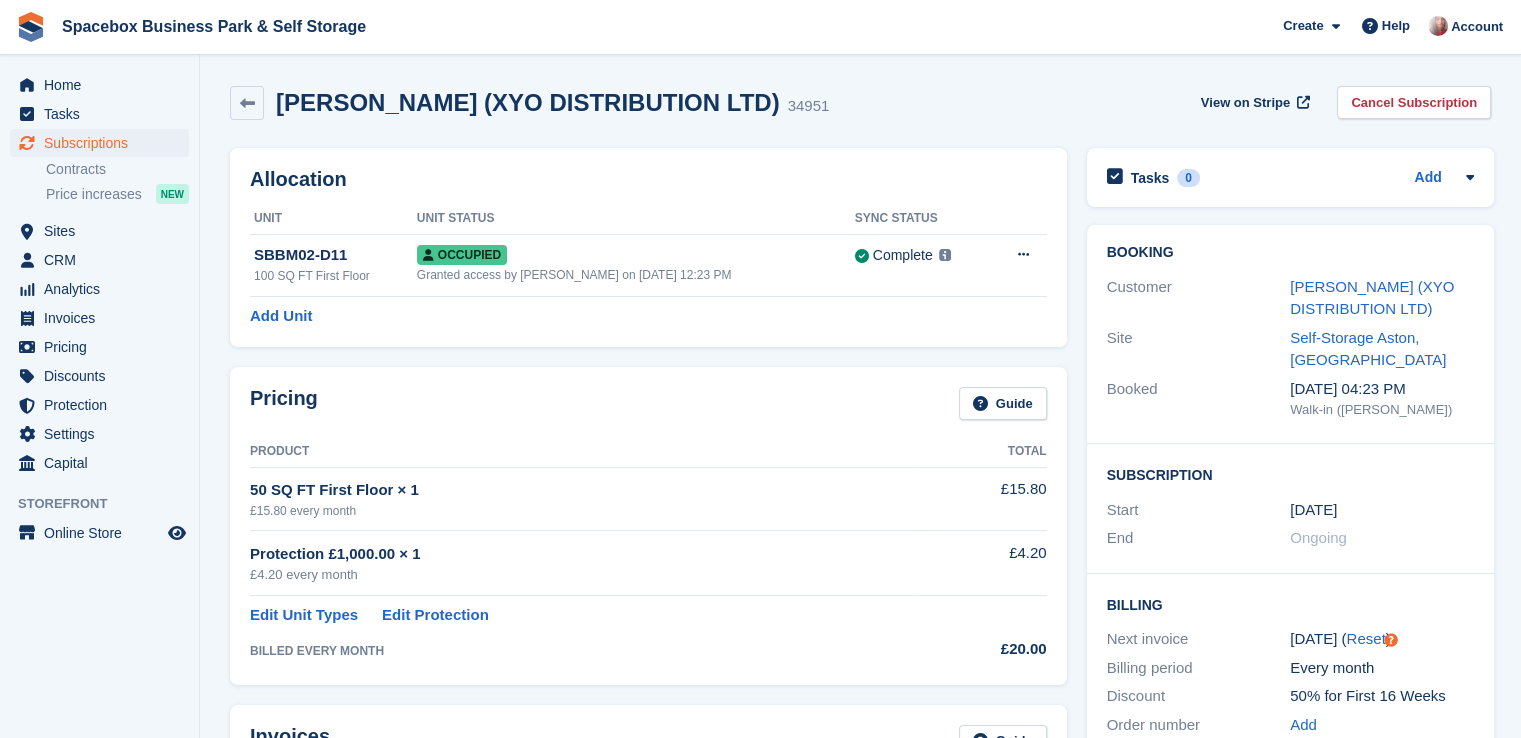 click on "34951" at bounding box center [809, 106] 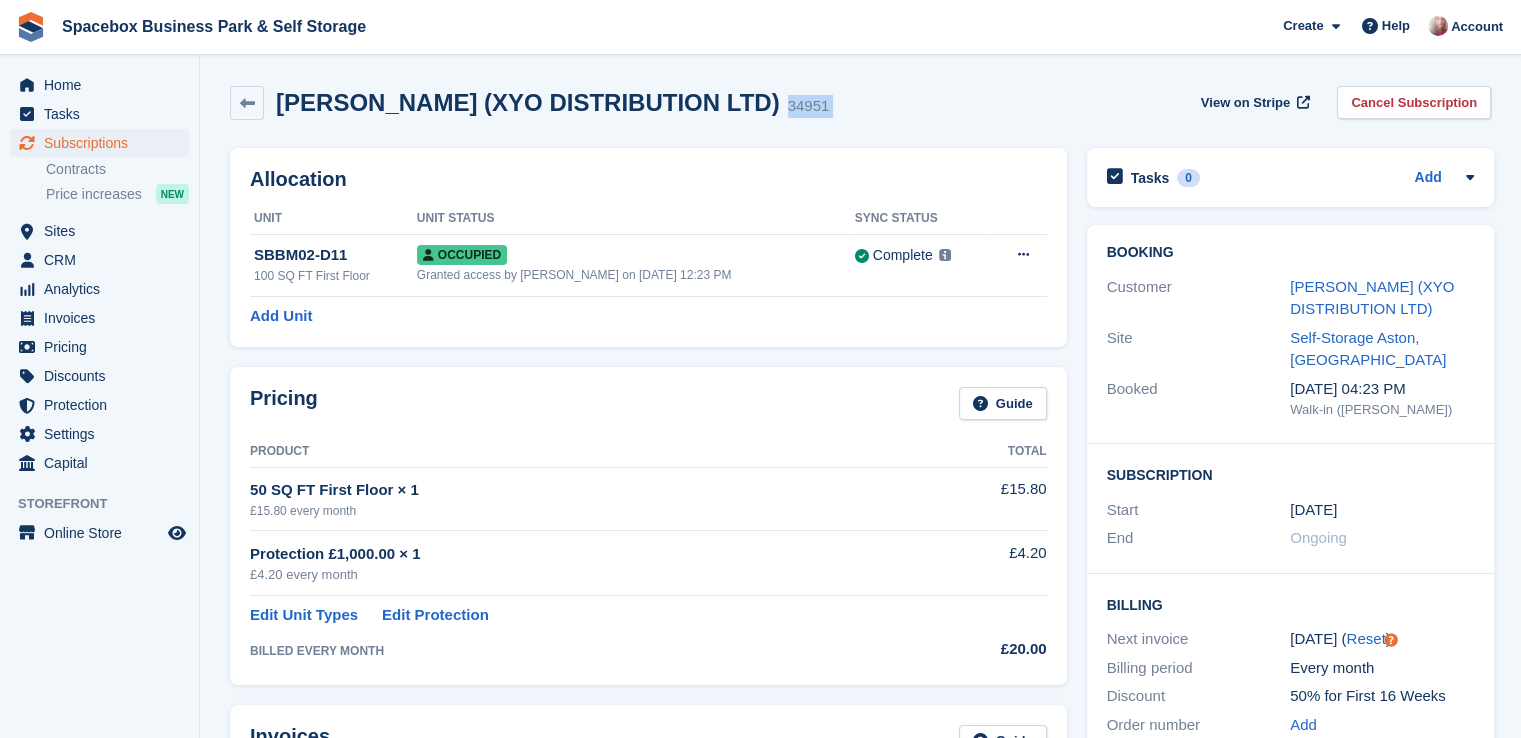 click on "34951" at bounding box center [809, 106] 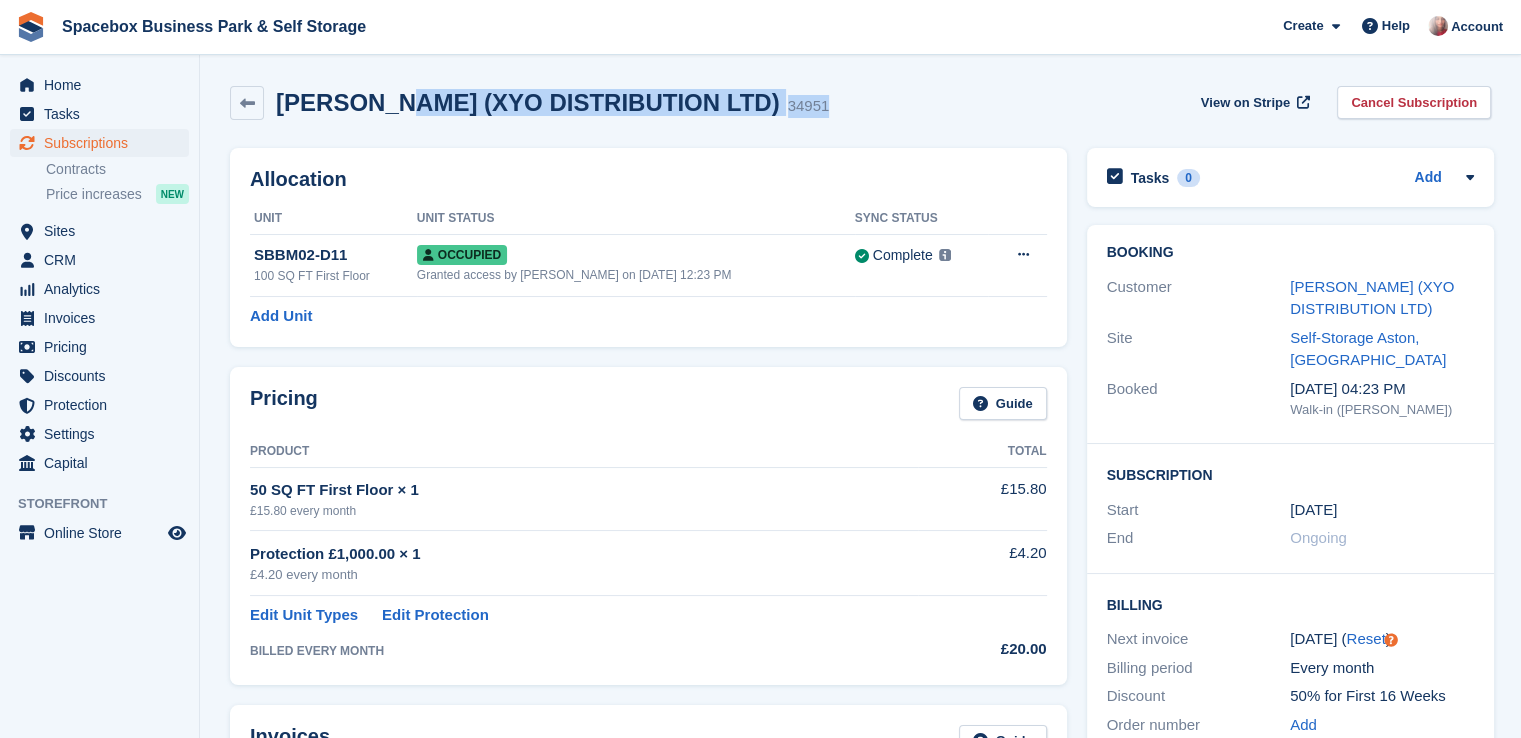 drag, startPoint x: 838, startPoint y: 105, endPoint x: 417, endPoint y: 65, distance: 422.89597 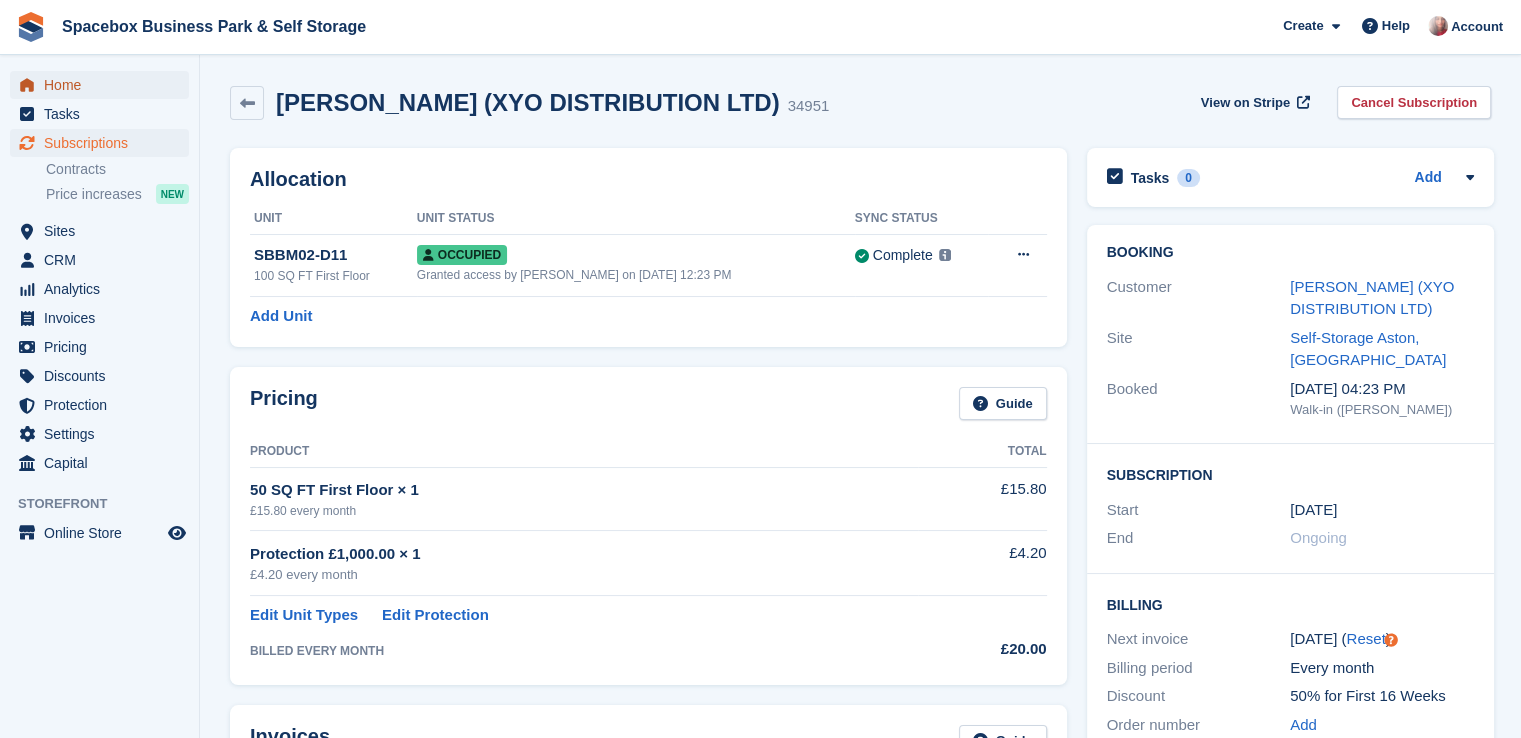 click on "Home" at bounding box center [104, 85] 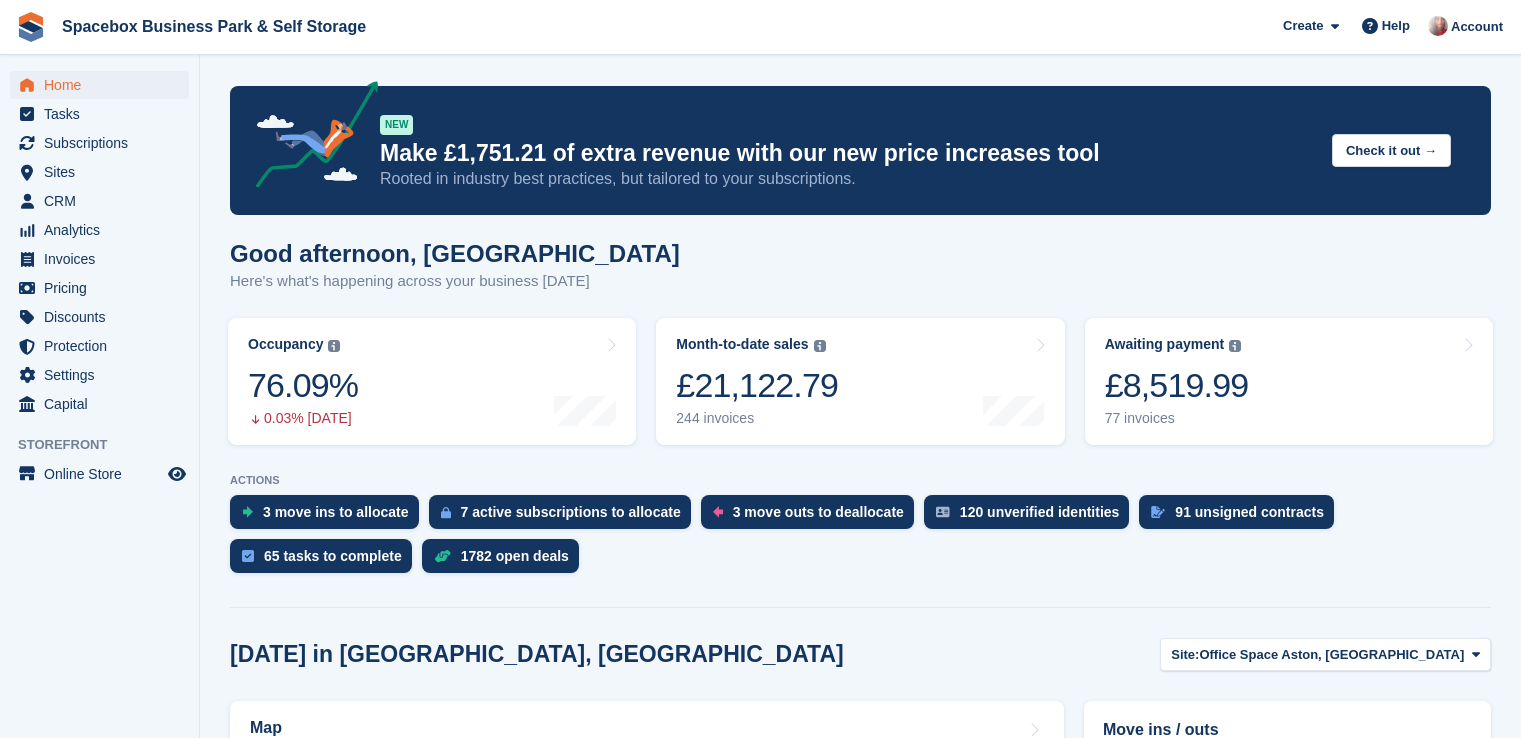 scroll, scrollTop: 0, scrollLeft: 0, axis: both 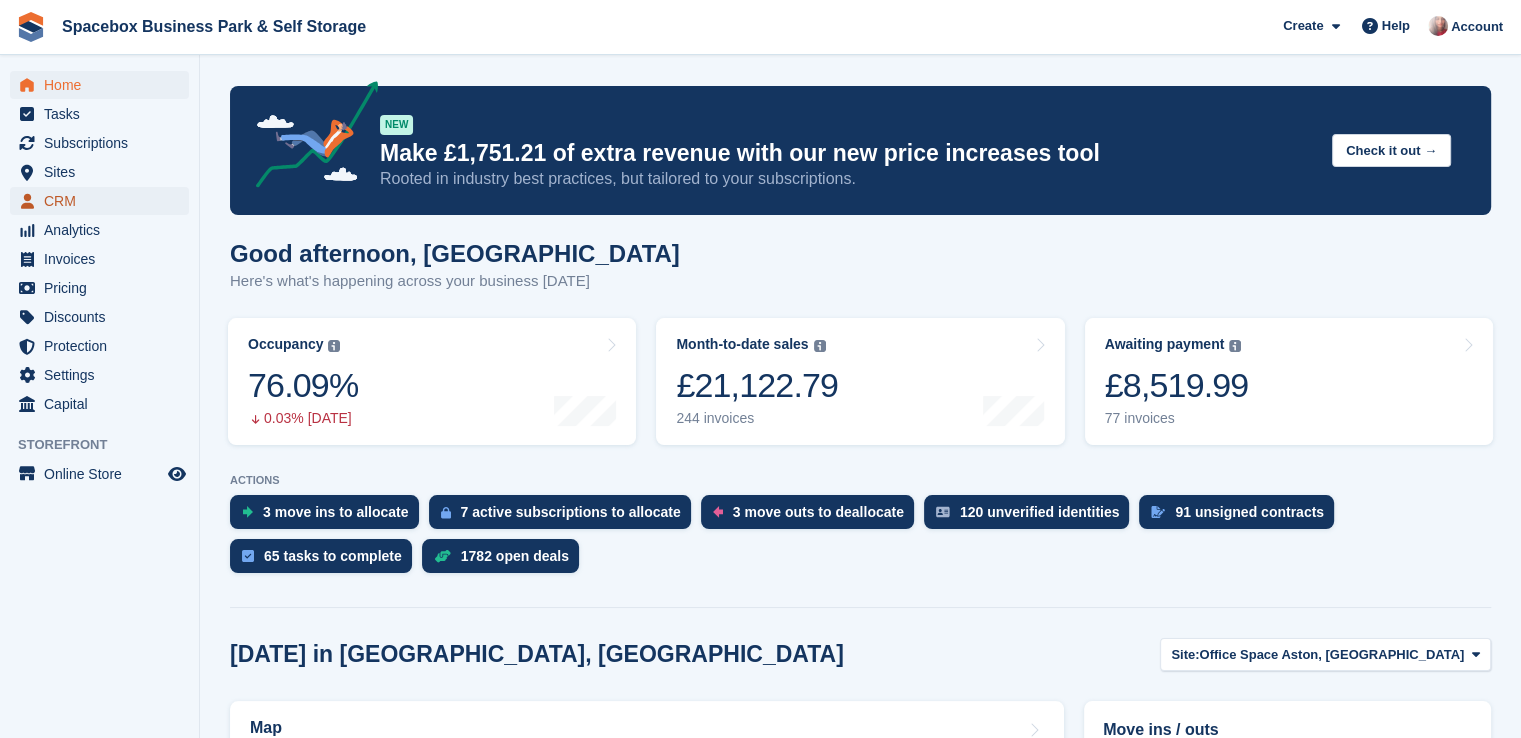 click on "CRM" at bounding box center [104, 201] 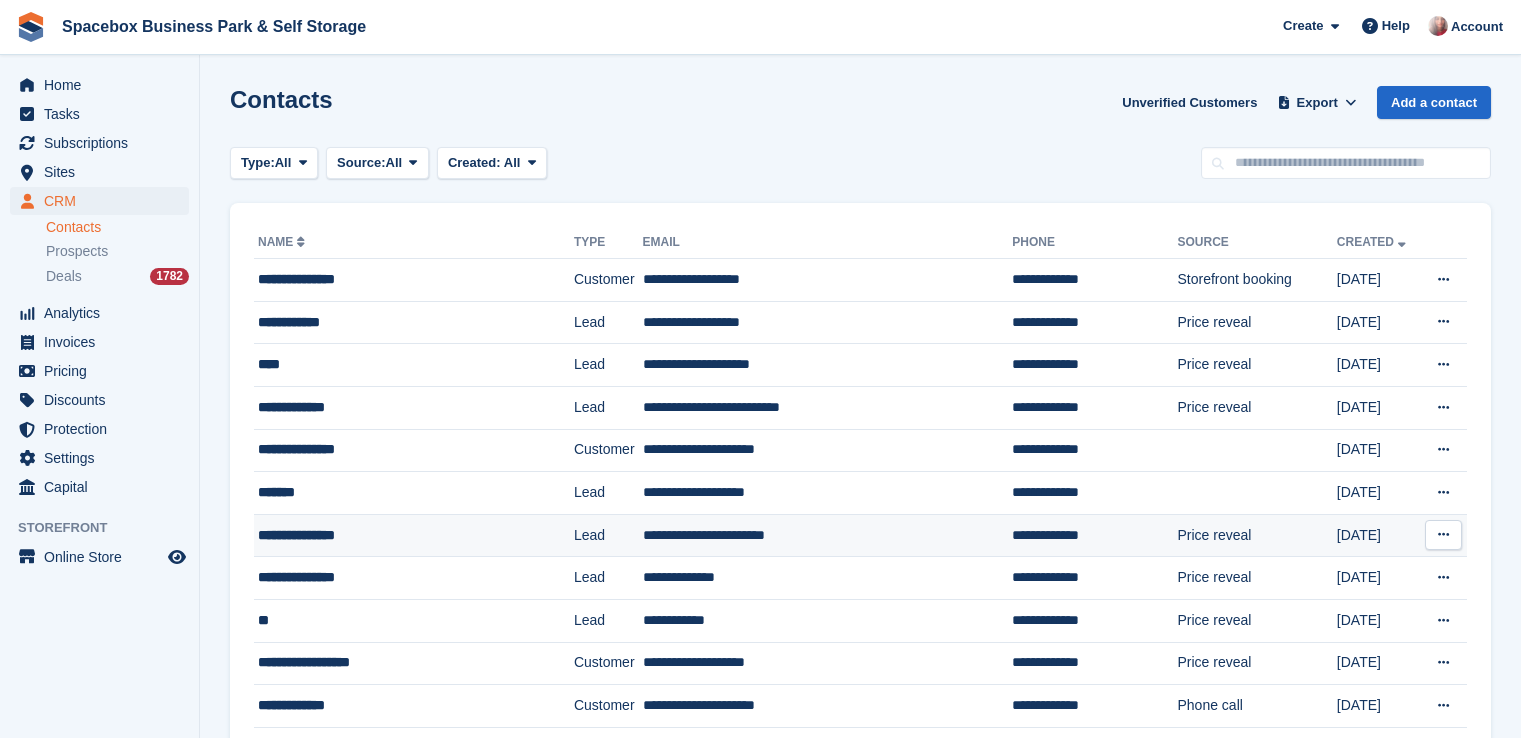 scroll, scrollTop: 0, scrollLeft: 0, axis: both 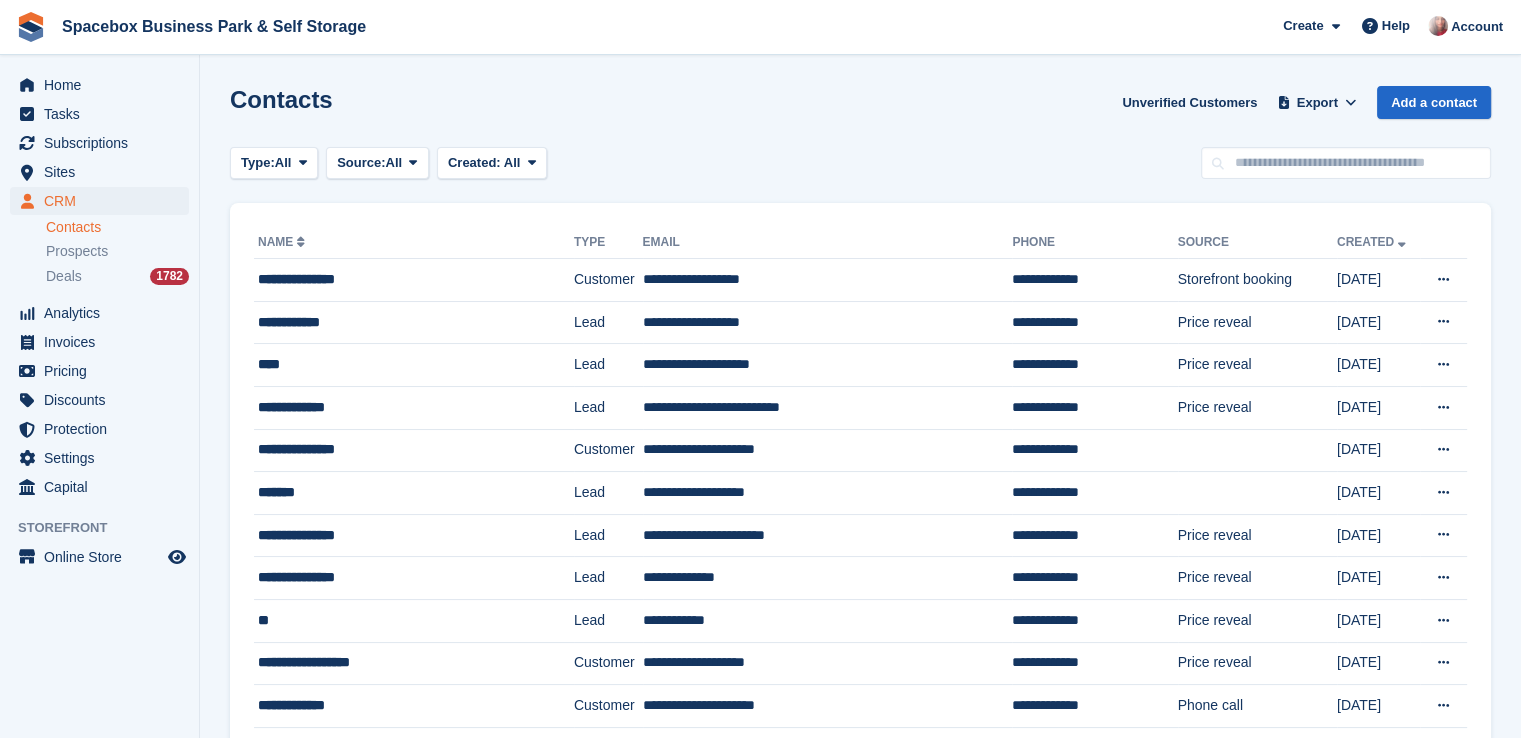 click on "Home
Tasks
Subscriptions
Subscriptions
Subscriptions
Contracts
Price increases
NEW
Contracts
Price increases
NEW
Sites
Sites
Sites
Office Space Aston, Birmingham" at bounding box center (99, 374) 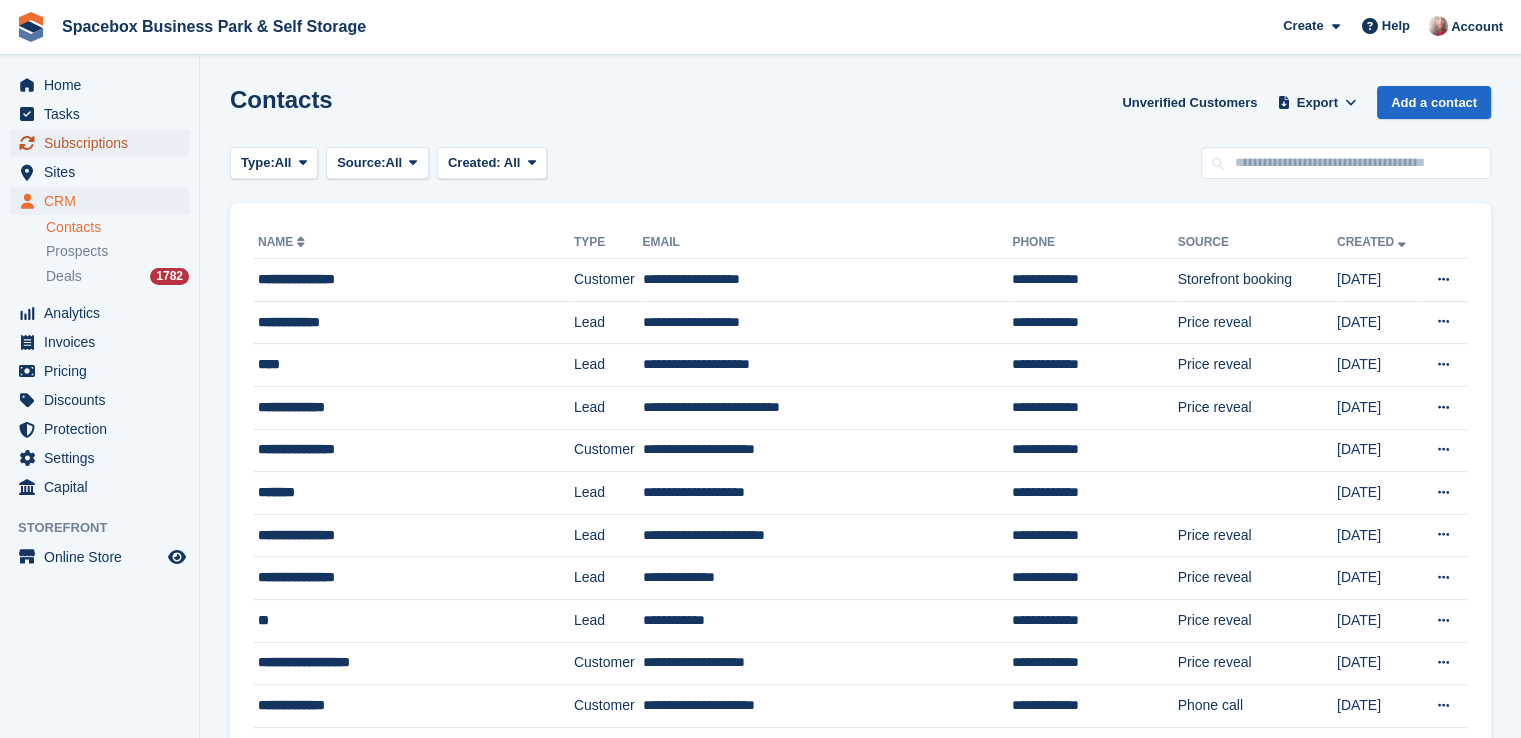click on "Subscriptions" at bounding box center (104, 143) 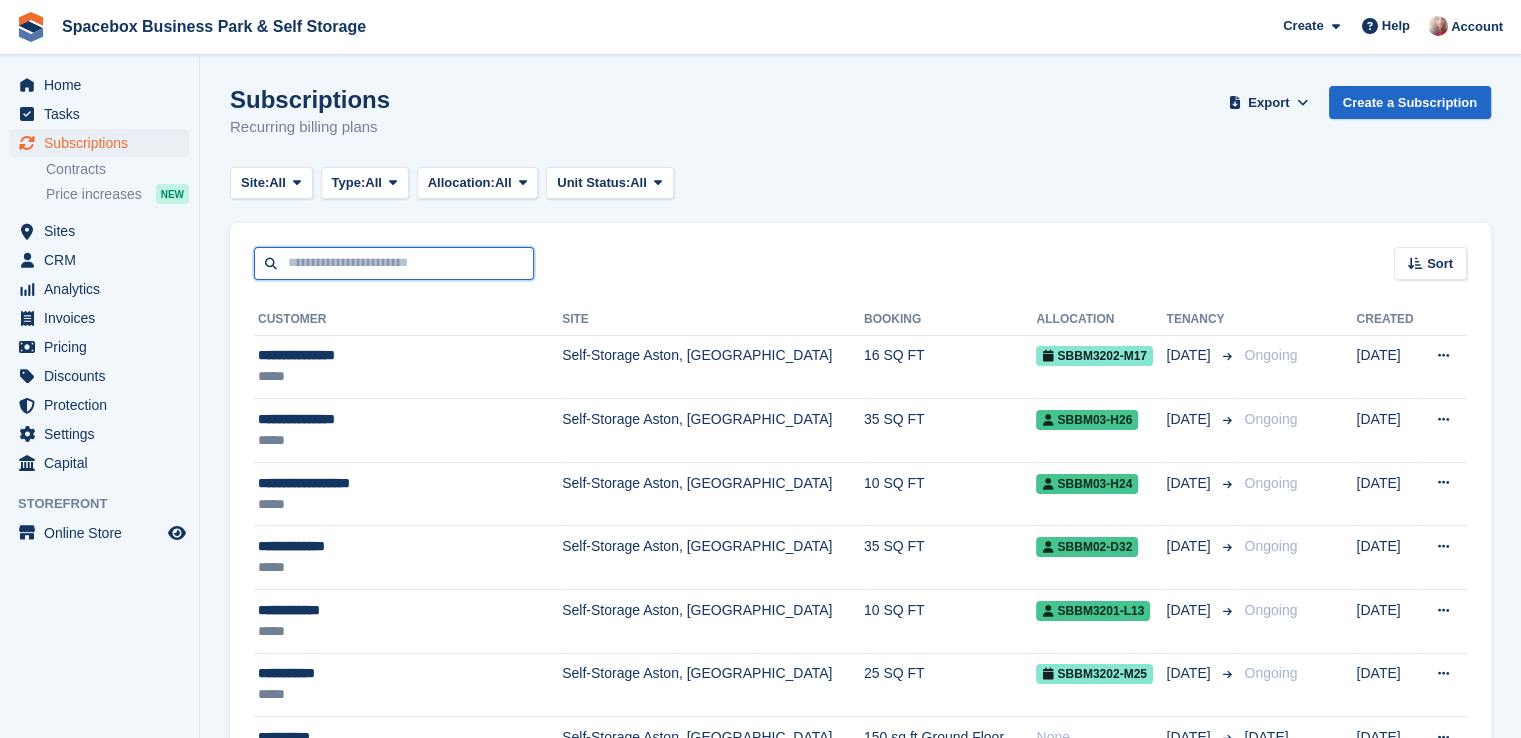 click at bounding box center (394, 263) 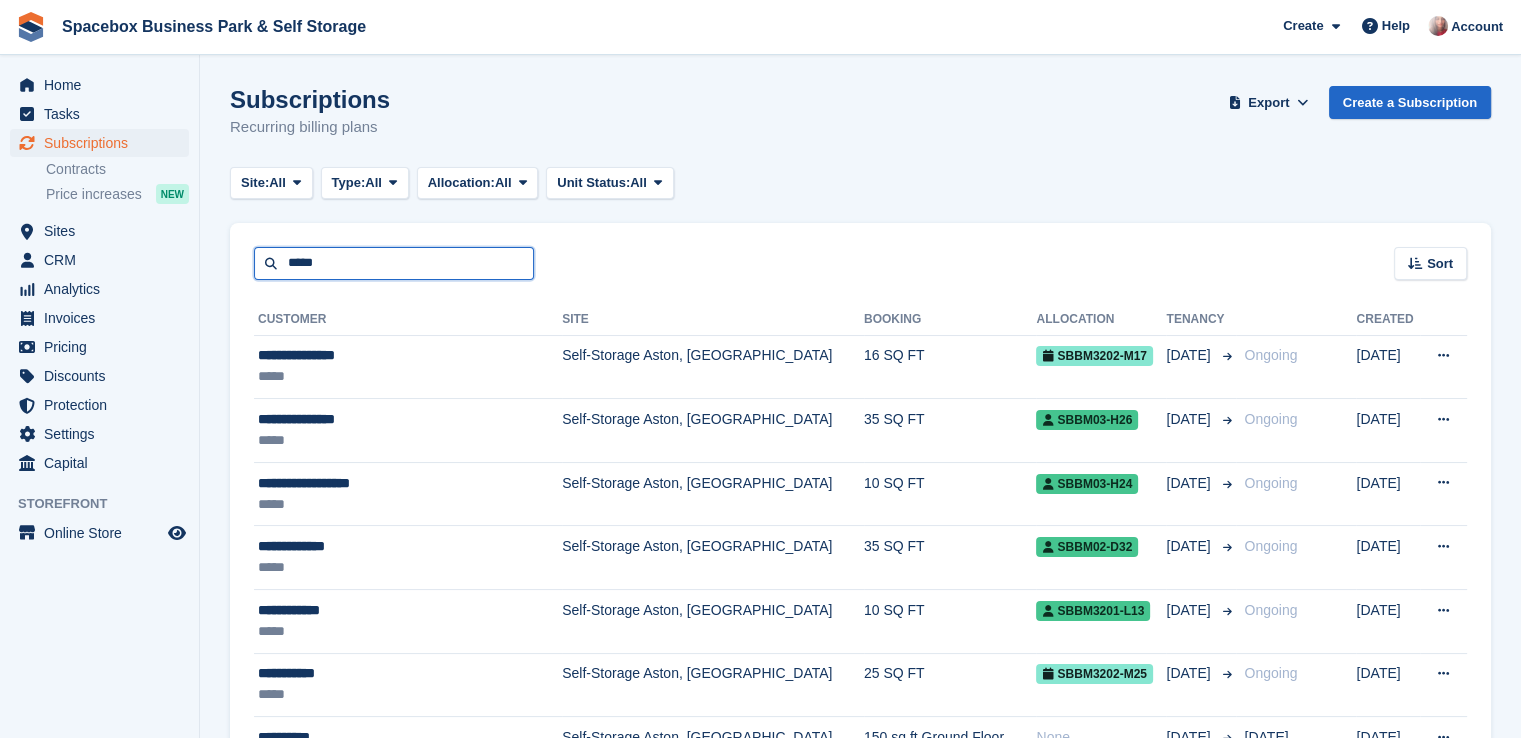 type on "*****" 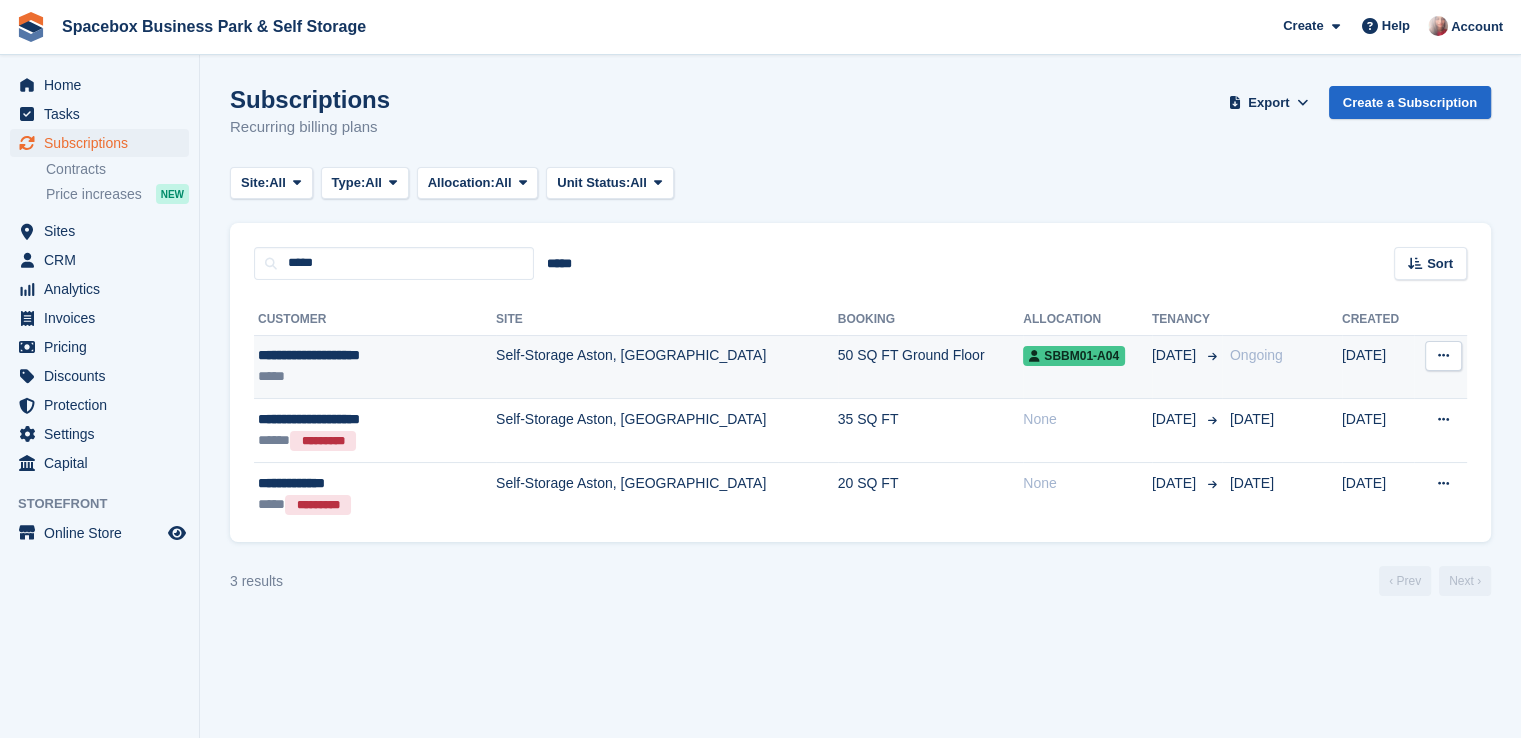 click on "**********" at bounding box center [351, 355] 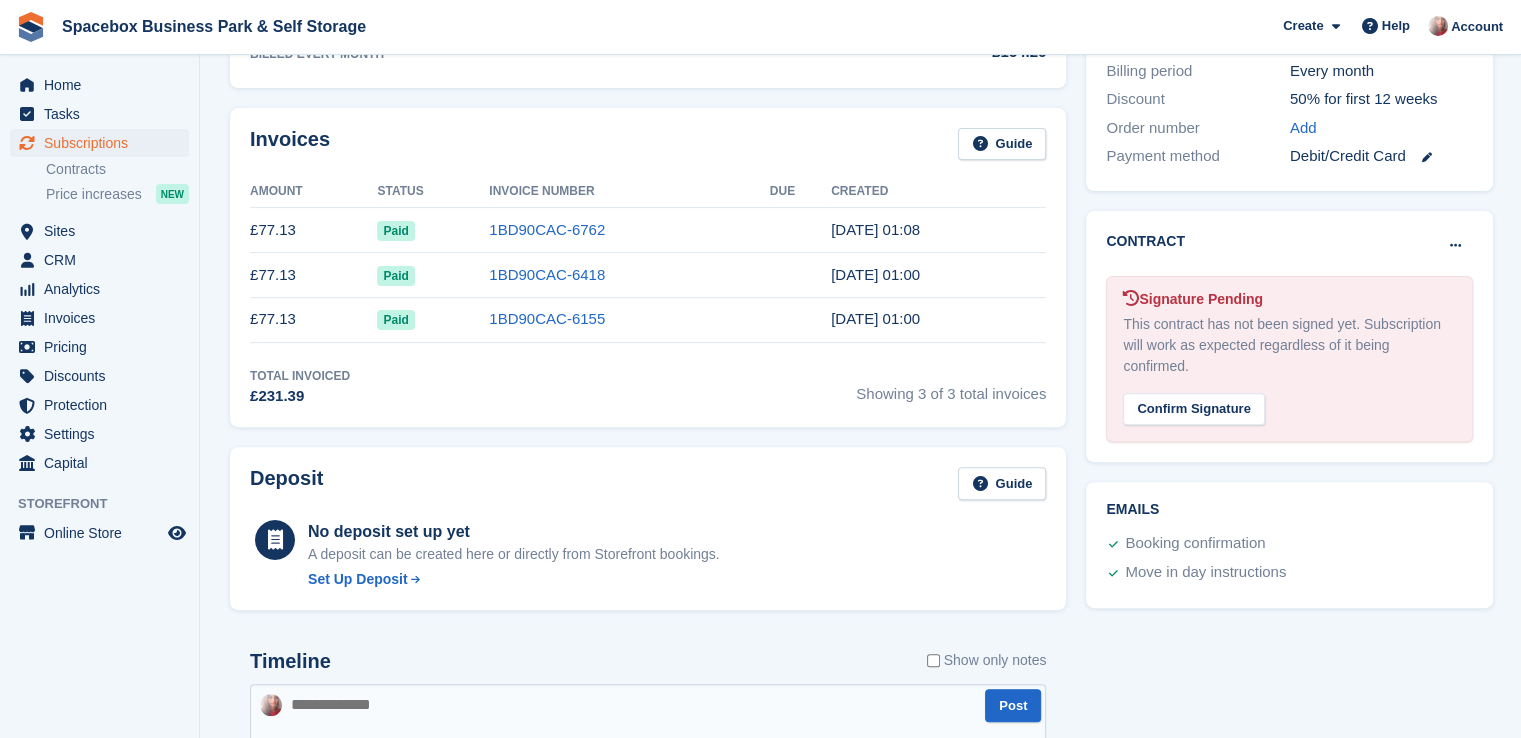 scroll, scrollTop: 0, scrollLeft: 0, axis: both 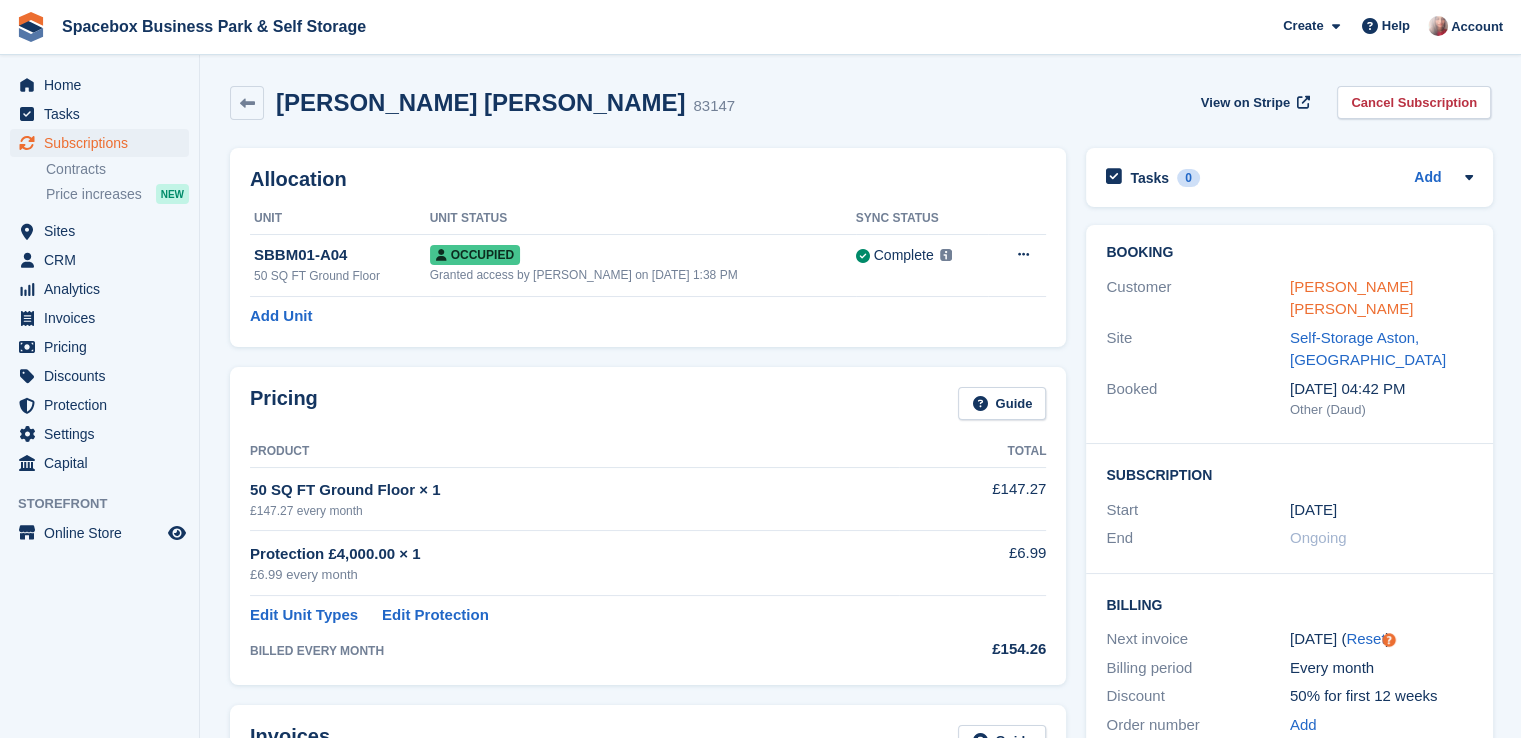 click on "[PERSON_NAME] [PERSON_NAME]" at bounding box center [1351, 298] 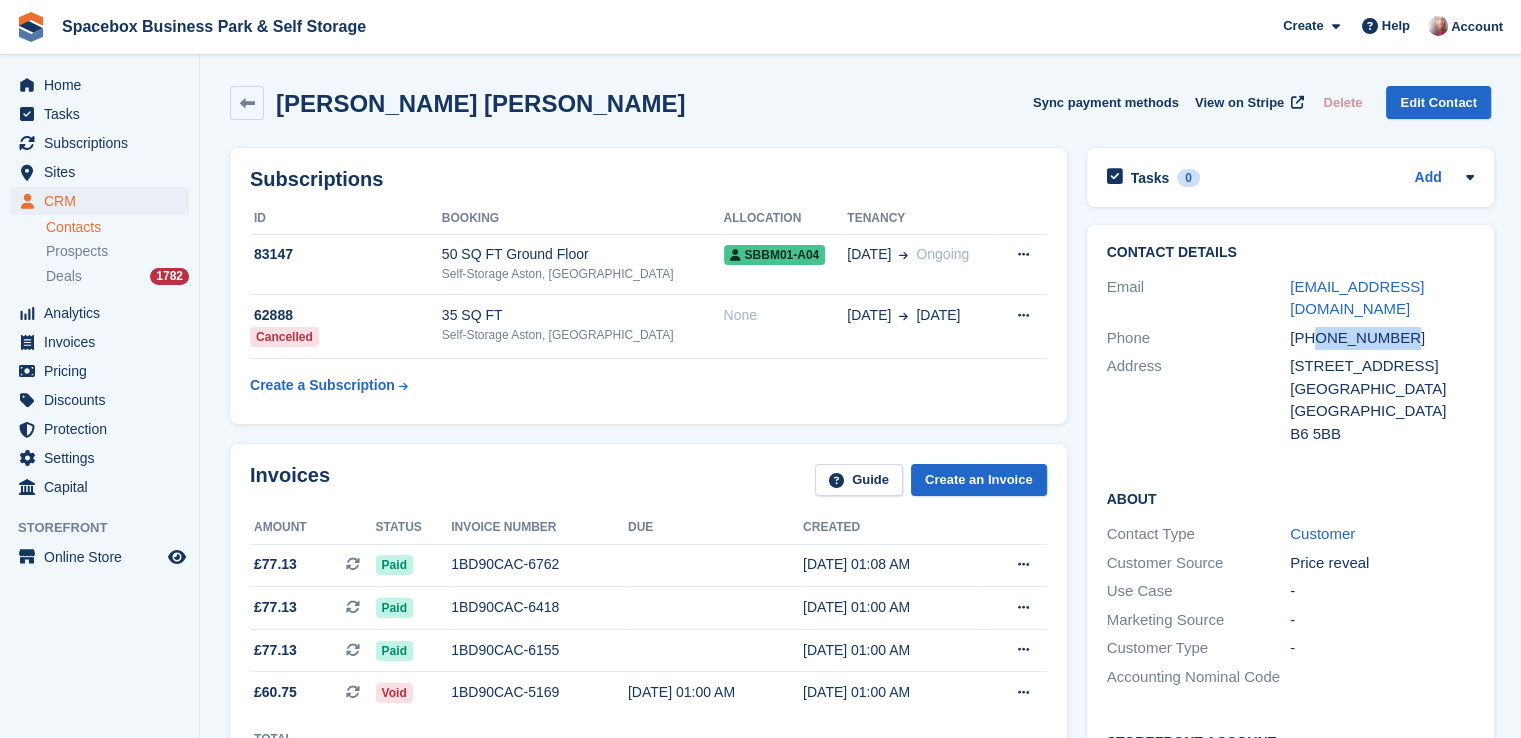 drag, startPoint x: 1313, startPoint y: 312, endPoint x: 1397, endPoint y: 312, distance: 84 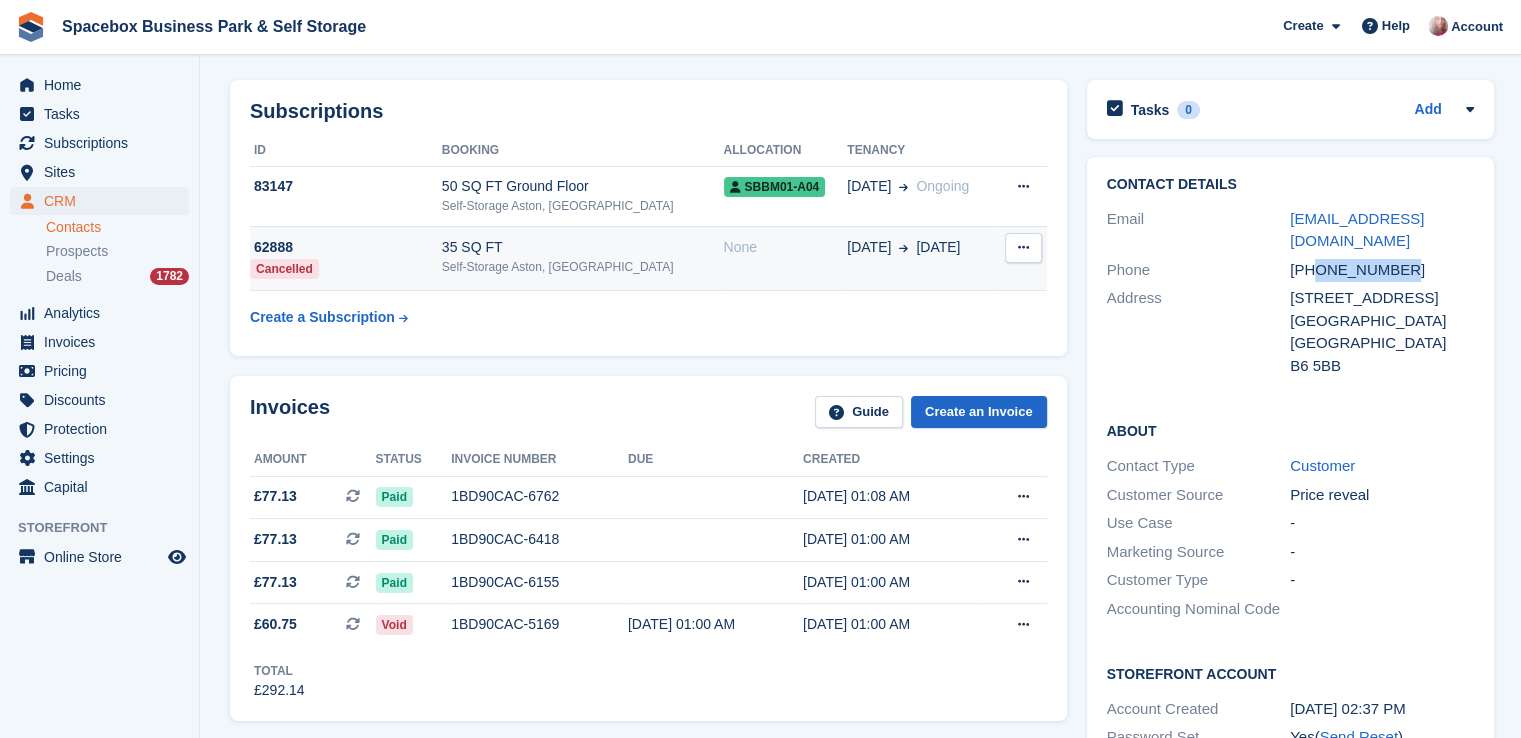 scroll, scrollTop: 0, scrollLeft: 0, axis: both 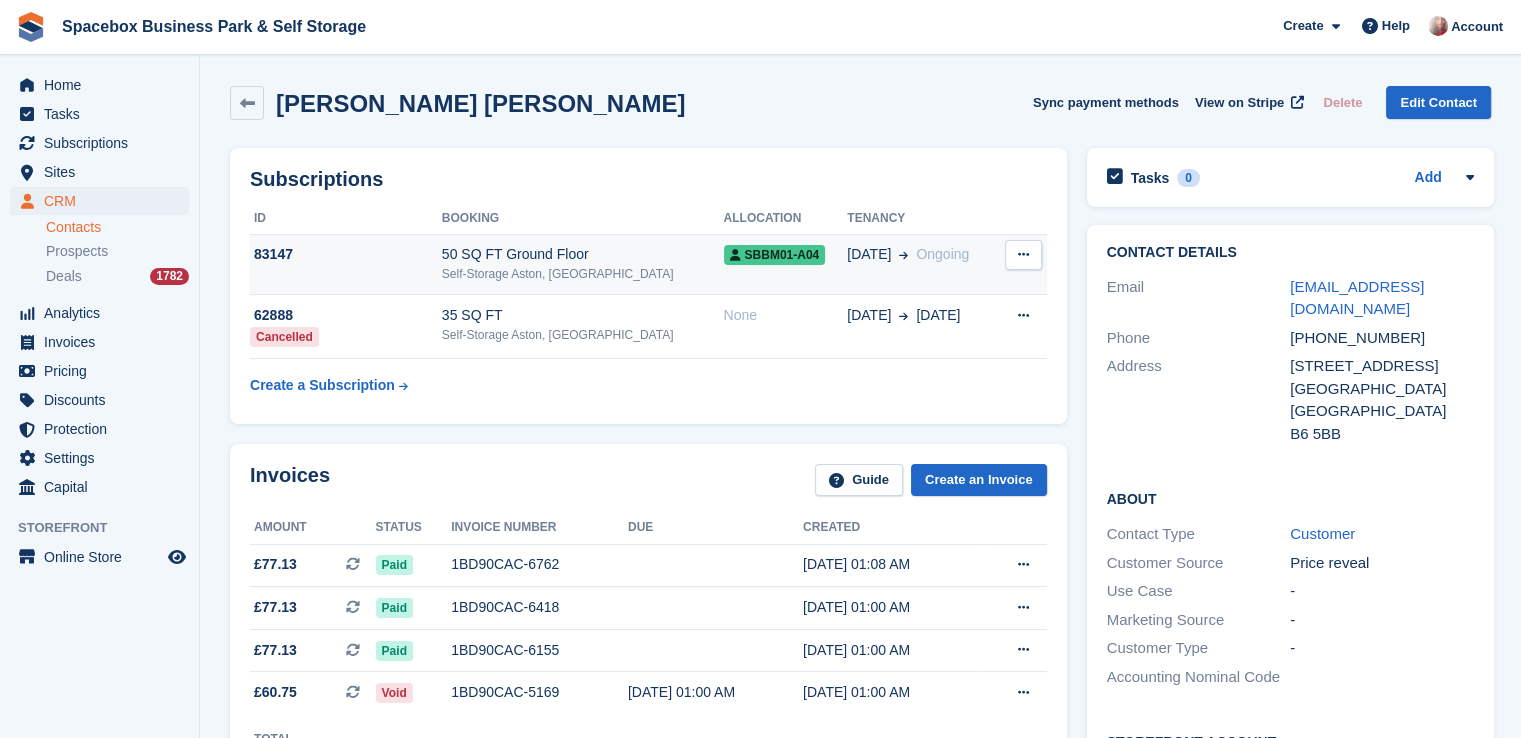 click on "50 SQ FT Ground Floor" at bounding box center (583, 254) 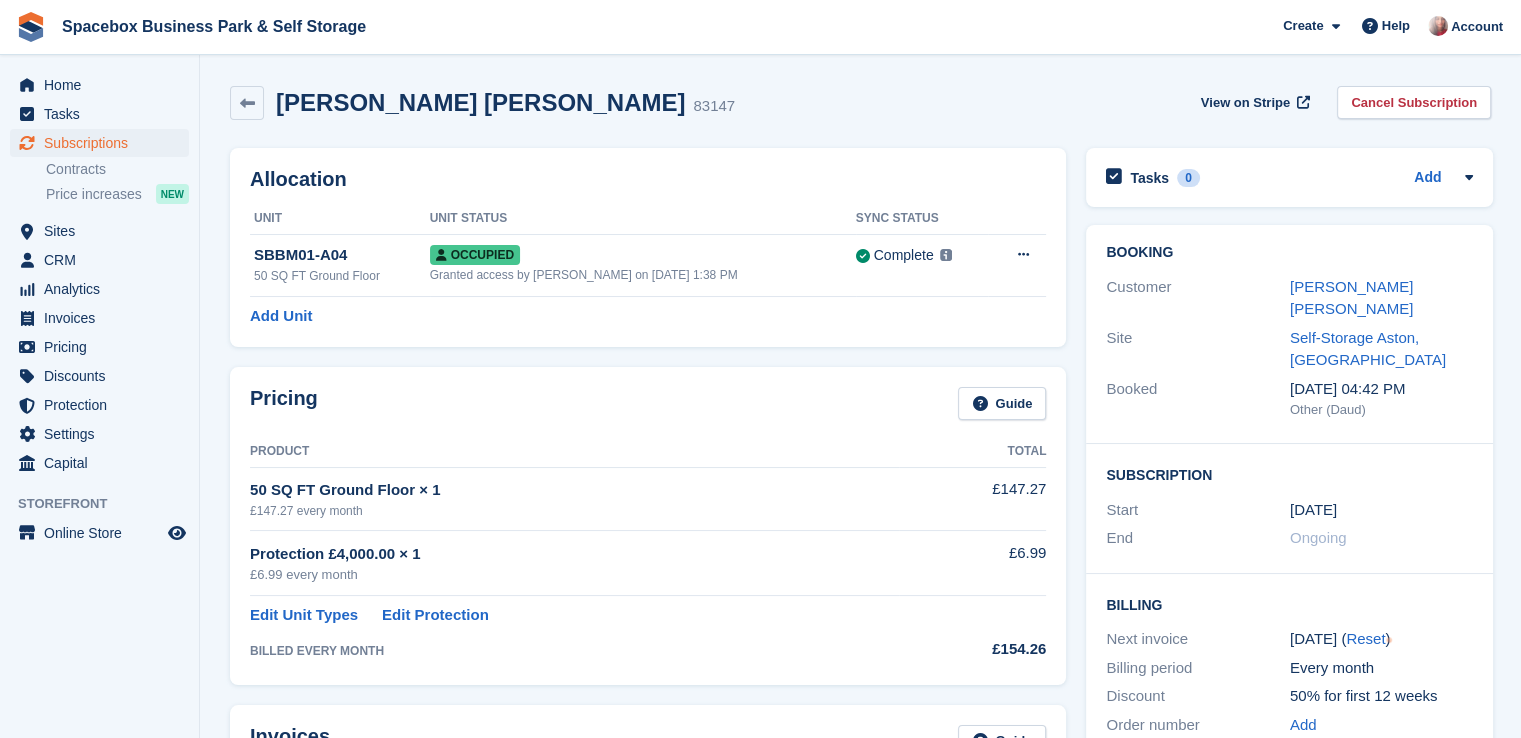 scroll, scrollTop: 597, scrollLeft: 0, axis: vertical 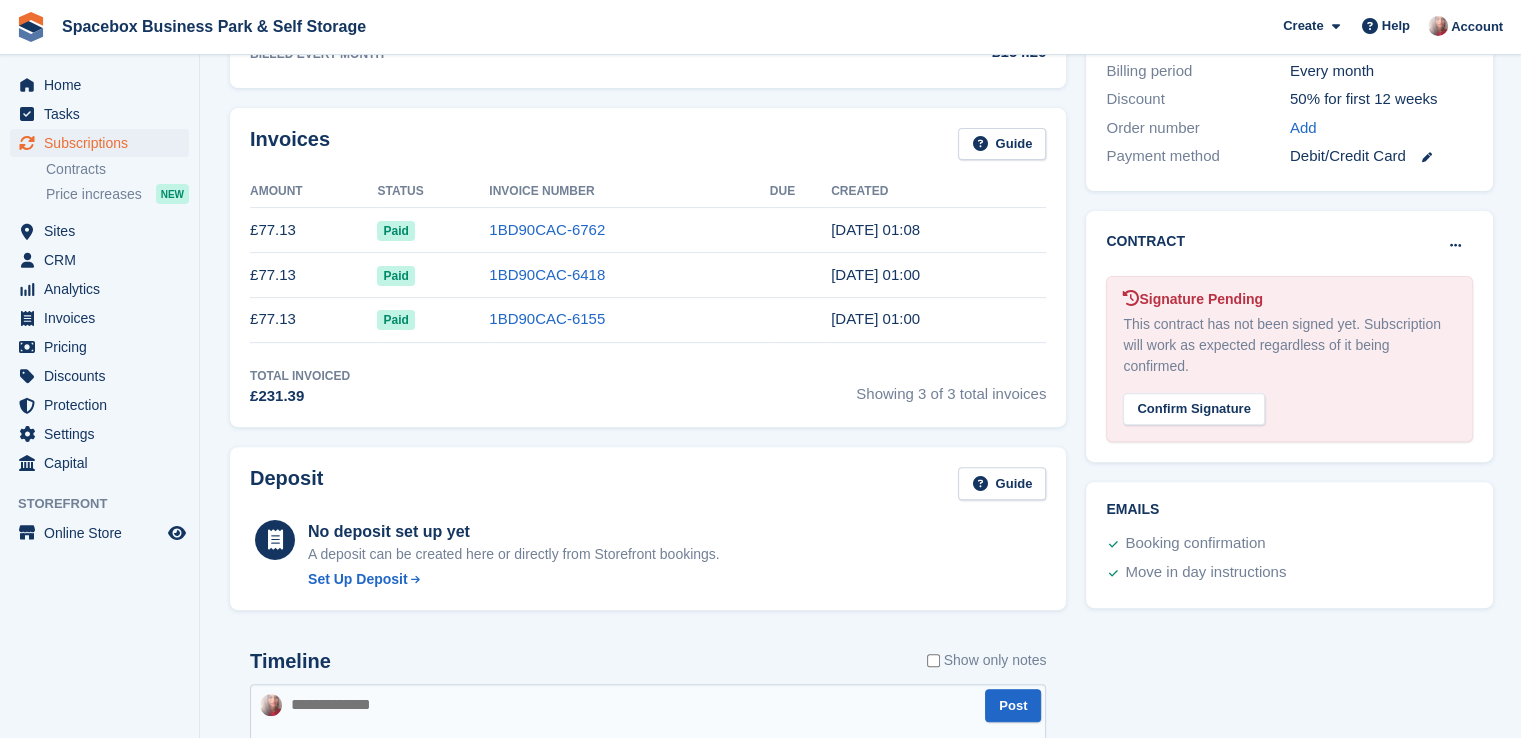 click at bounding box center (648, 719) 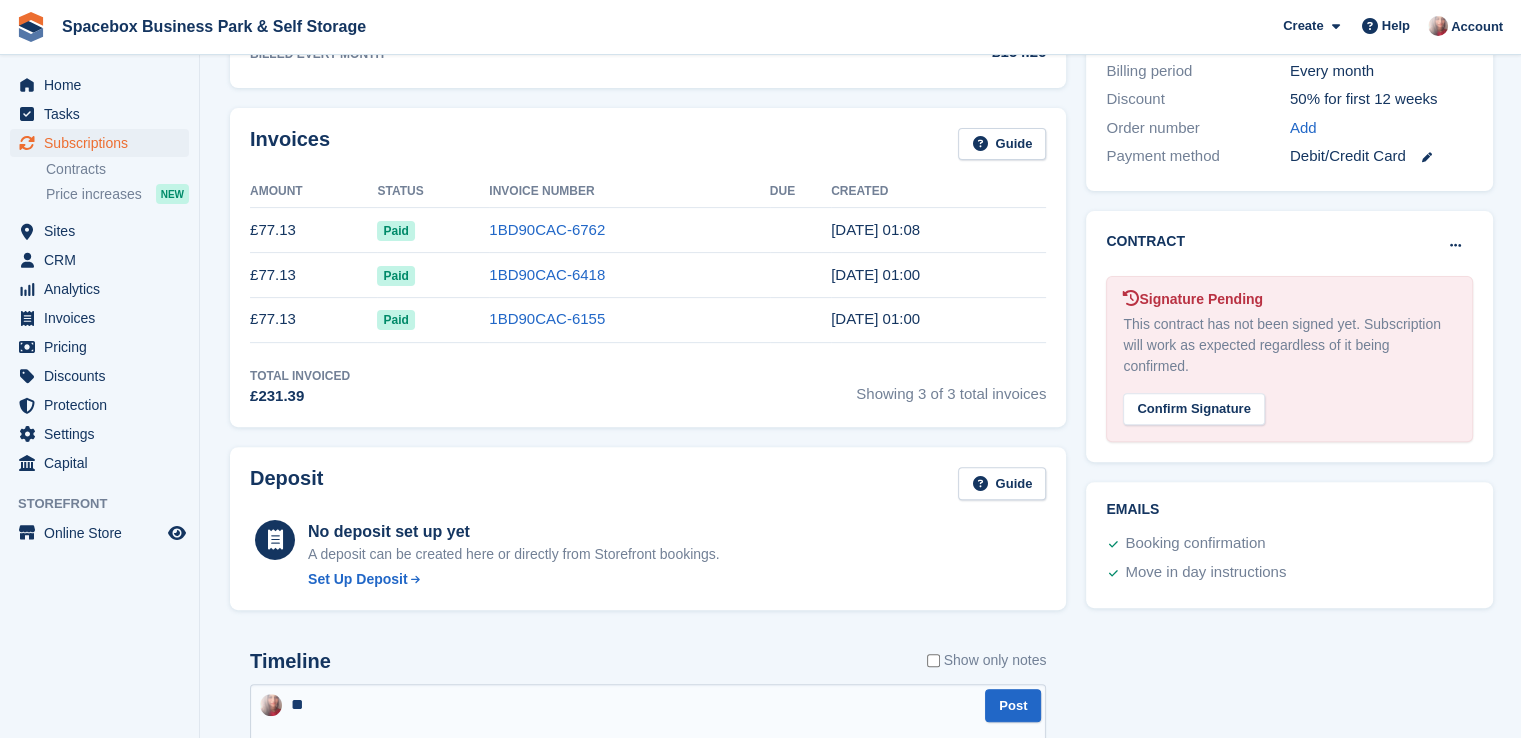 type on "*" 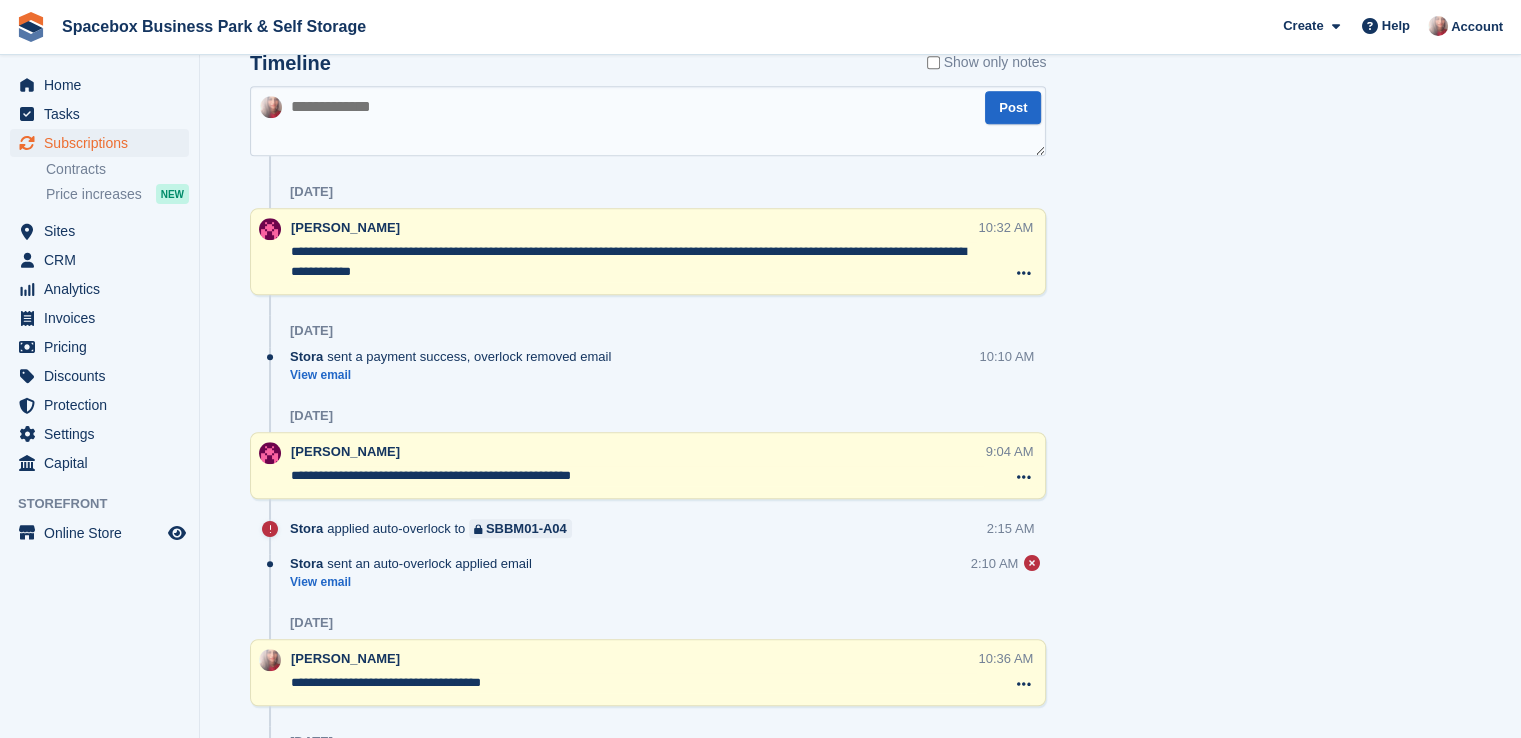 scroll, scrollTop: 597, scrollLeft: 0, axis: vertical 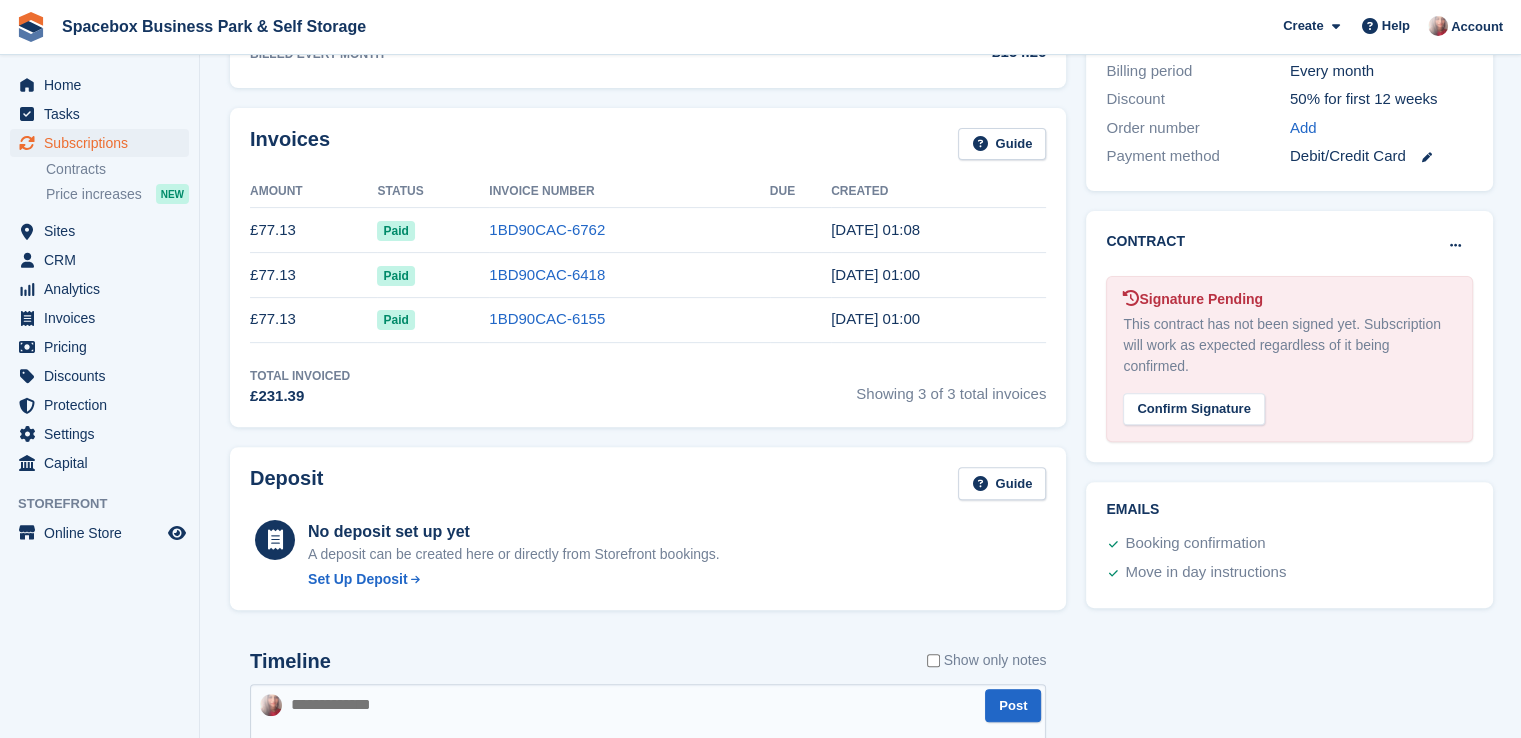 click at bounding box center [648, 719] 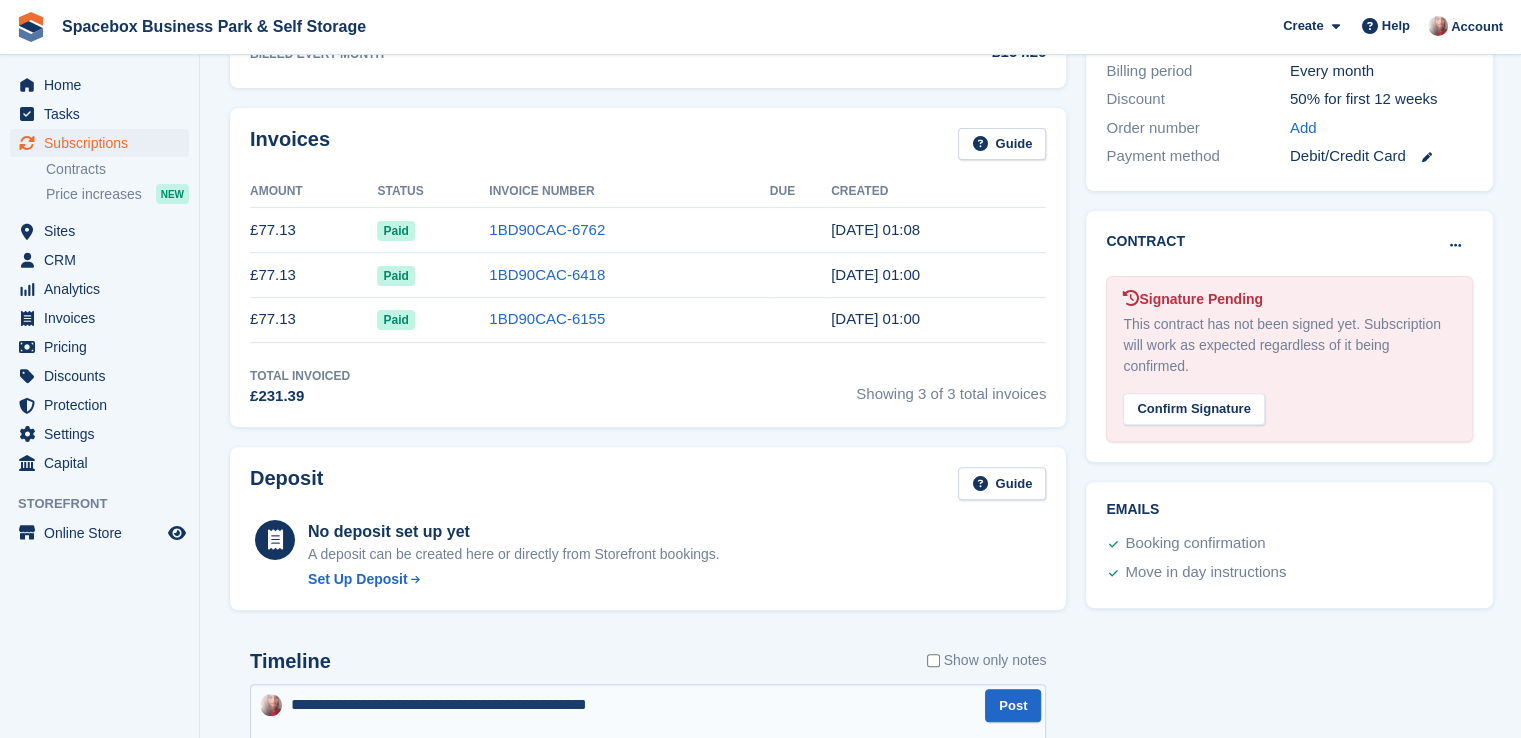 click on "Tasks
0
Add
No tasks related to Subscription #83147
Booking
Customer
Osama Ali Sherif Ali
Site
Self-Storage Aston, Birmingham
Booked
24 Apr, 04:42 PM
Other (Daud)
Subscription
Start
26 Apr
End
Ongoing" at bounding box center [1289, 762] 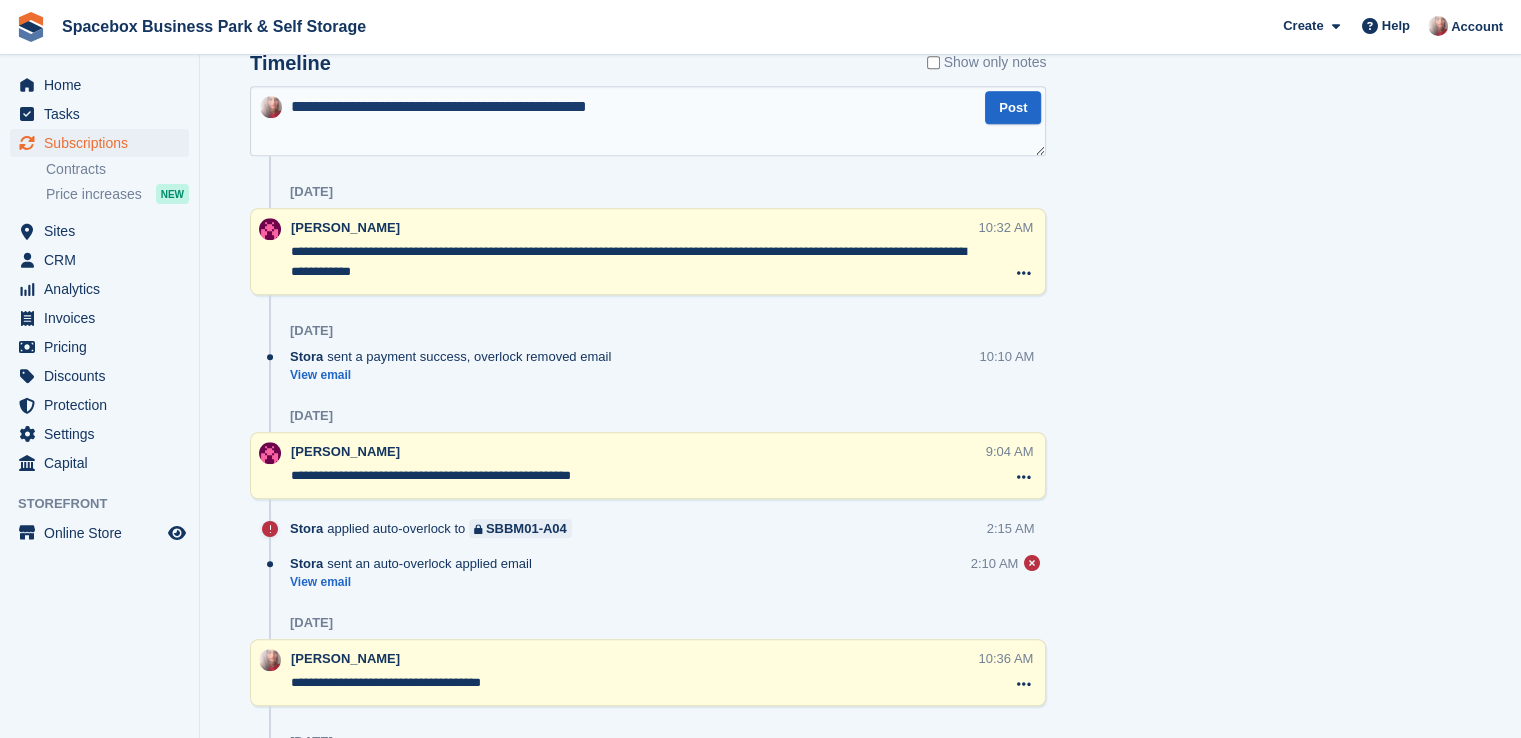 click on "Tasks
0
Add
No tasks related to Subscription #83147
Booking
Customer
Osama Ali Sherif Ali
Site
Self-Storage Aston, Birmingham
Booked
24 Apr, 04:42 PM
Other (Daud)
Subscription
Start
26 Apr
End
Ongoing" at bounding box center [1289, 164] 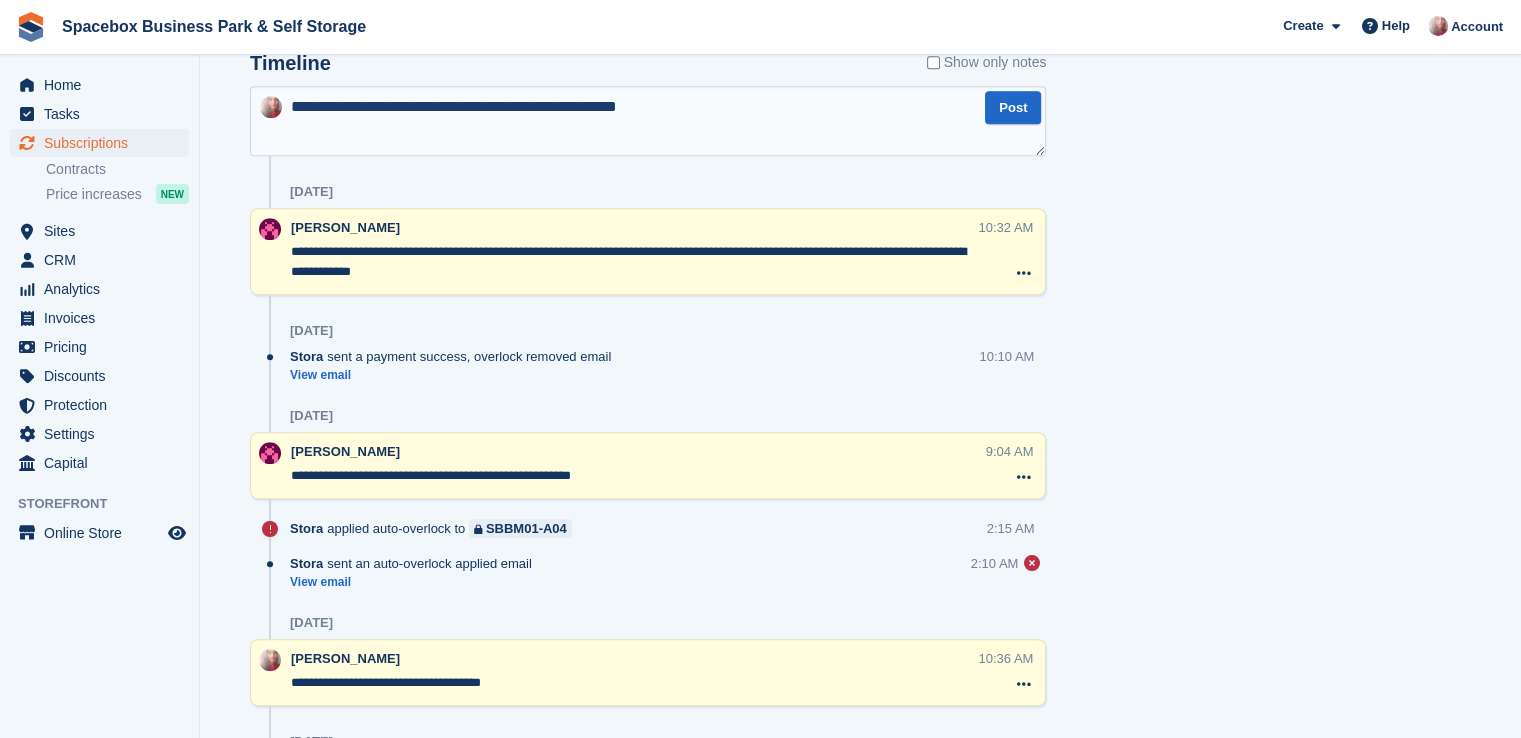 type on "**********" 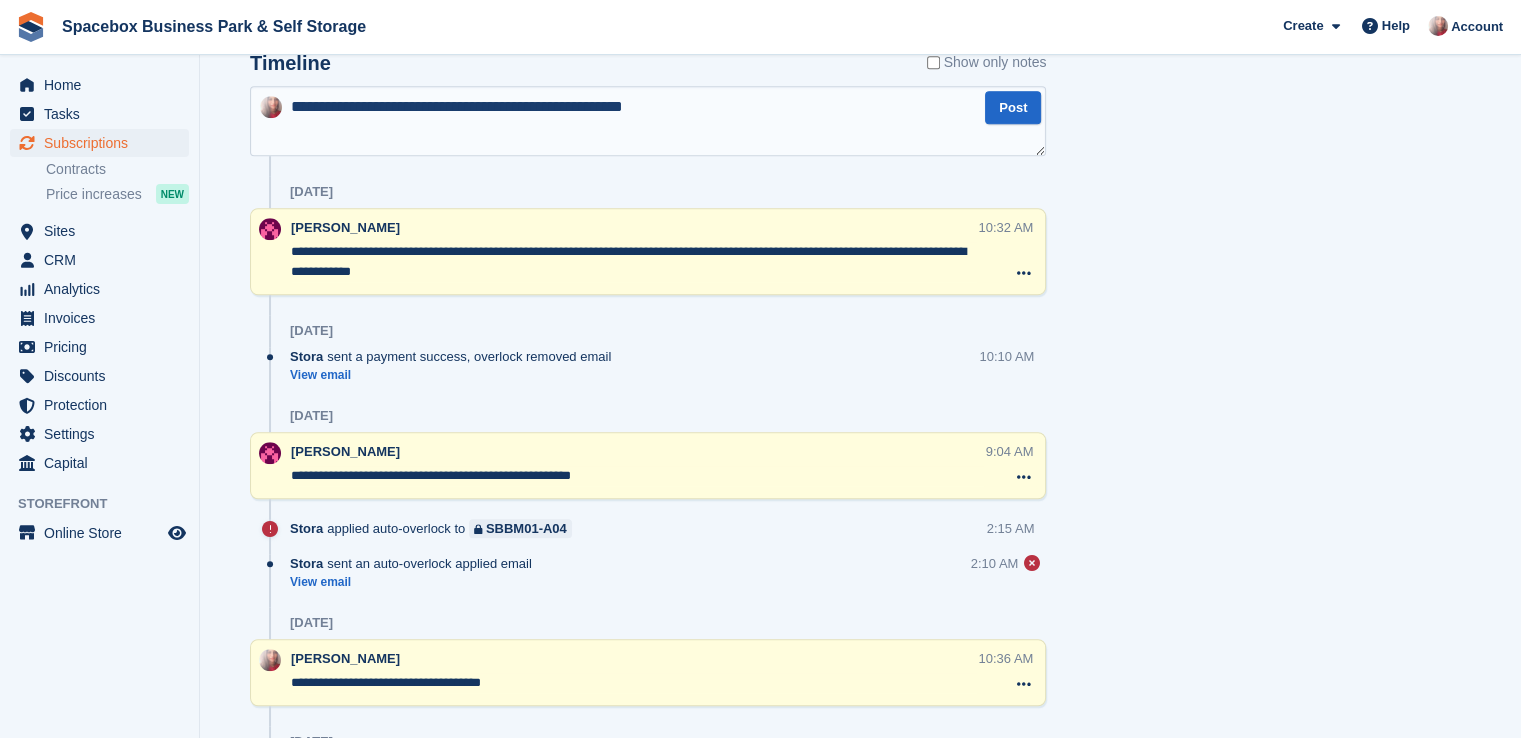 type 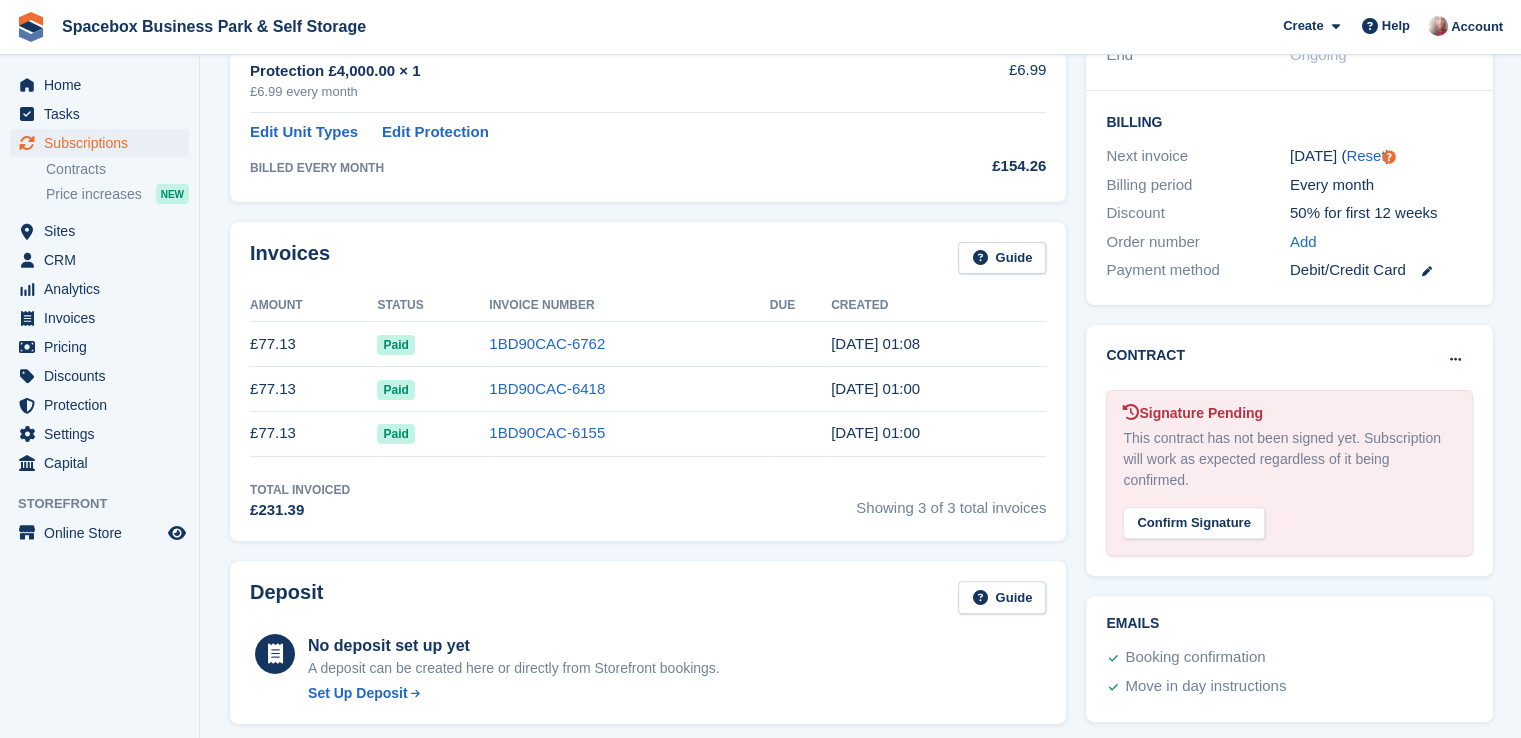 scroll, scrollTop: 0, scrollLeft: 0, axis: both 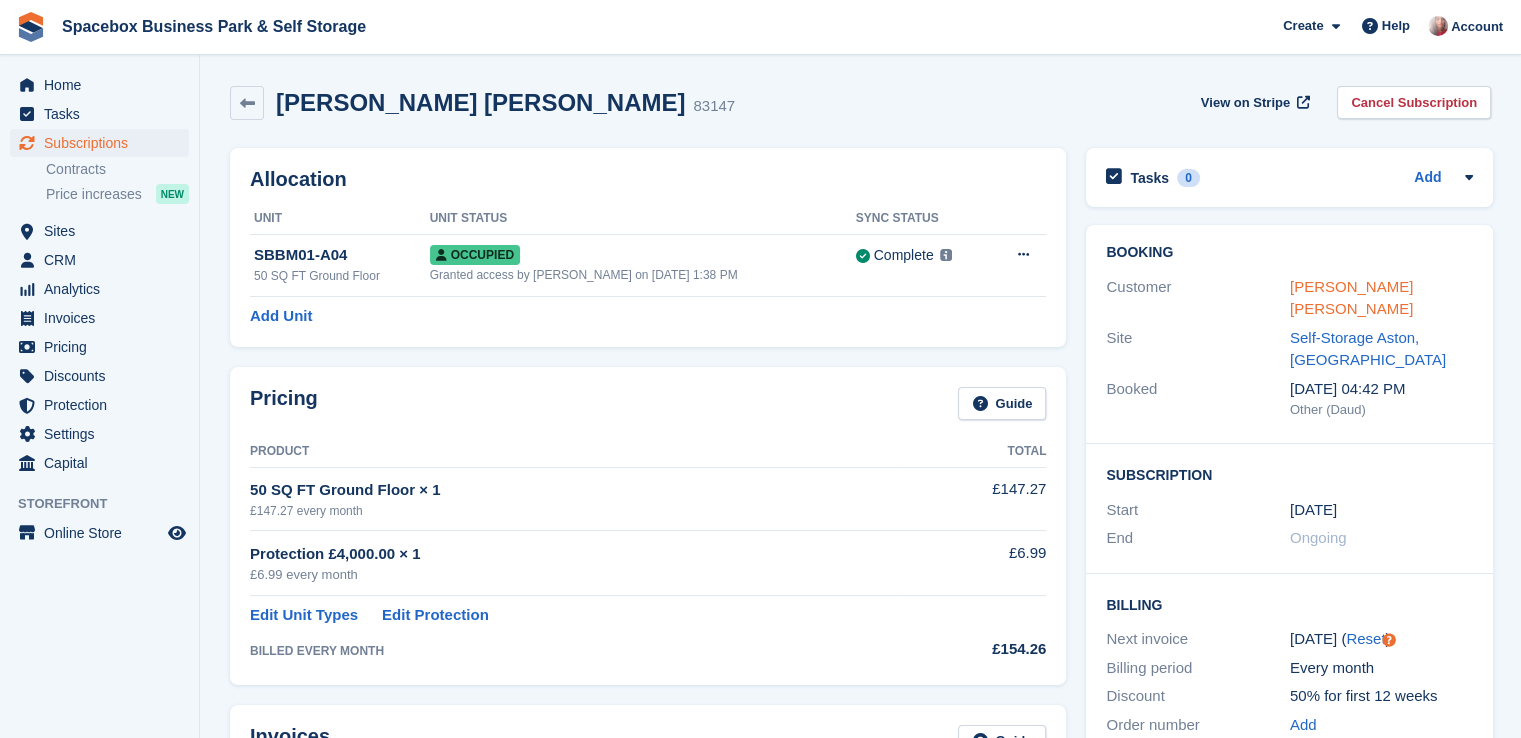 click on "Osama Ali Sherif Ali" at bounding box center [1351, 298] 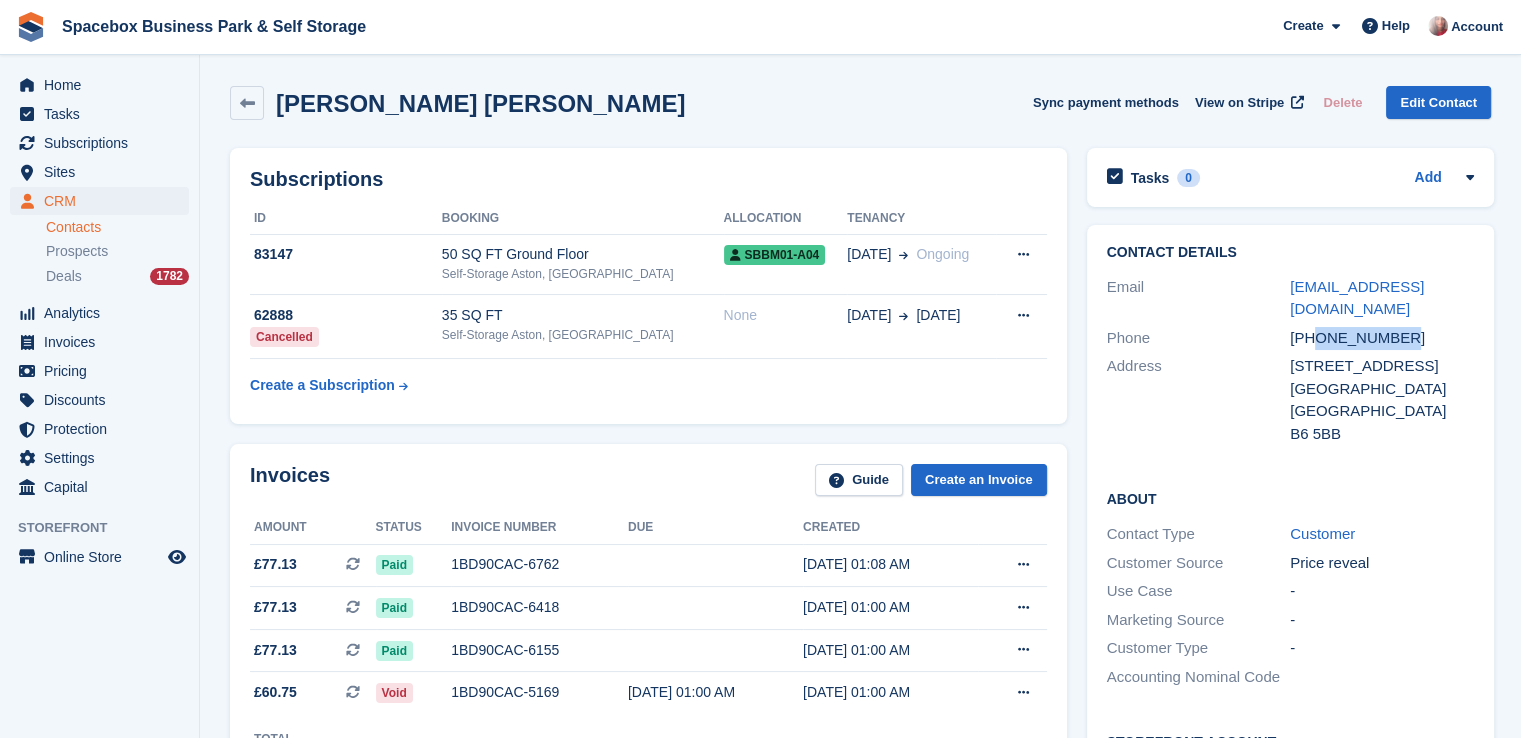 drag, startPoint x: 1315, startPoint y: 314, endPoint x: 1432, endPoint y: 320, distance: 117.15375 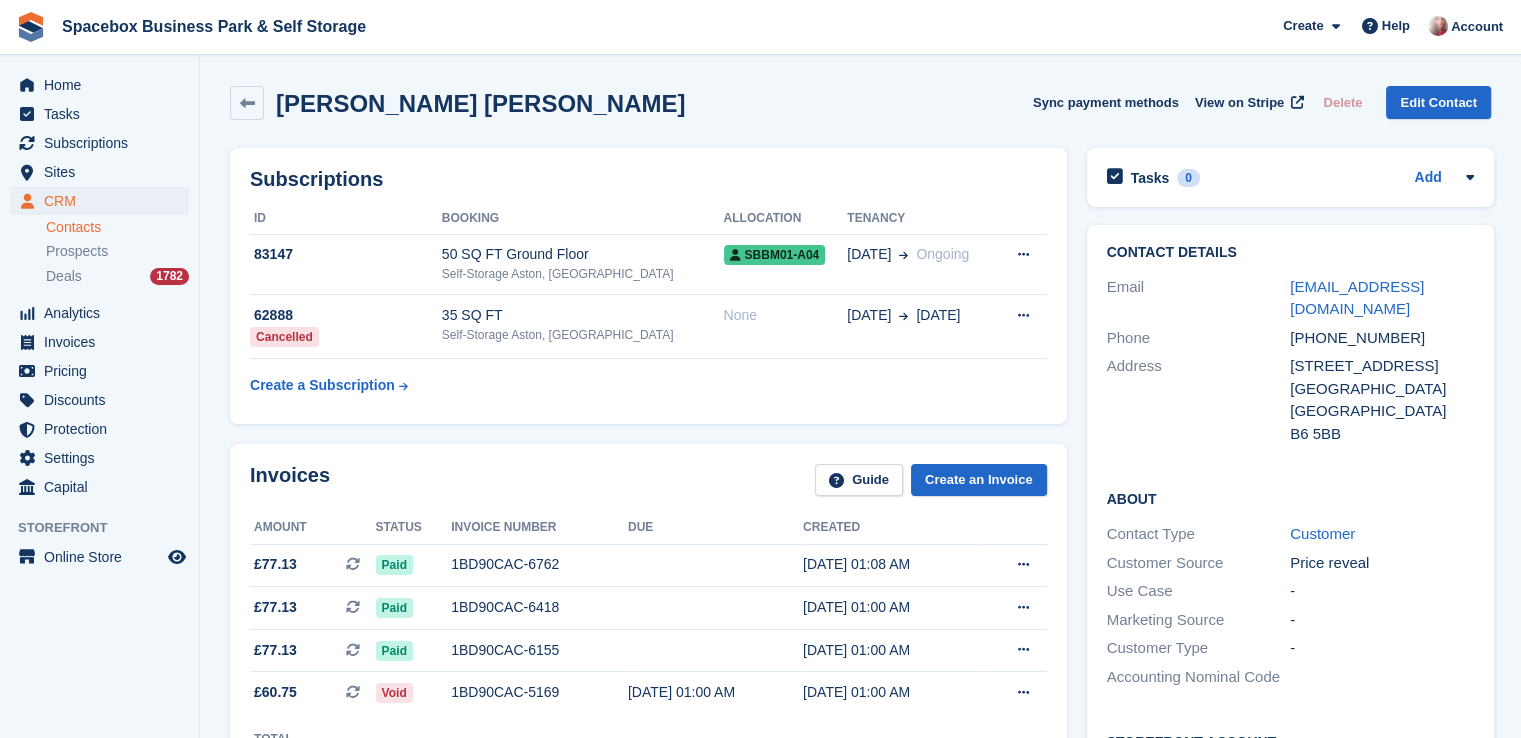 click on "Subscriptions
ID
Booking
Allocation
Tenancy
83147
50 SQ FT Ground Floor
Self-Storage Aston, Birmingham
SBBM01-A04
26 Apr
Ongoing
62888" at bounding box center [648, 286] 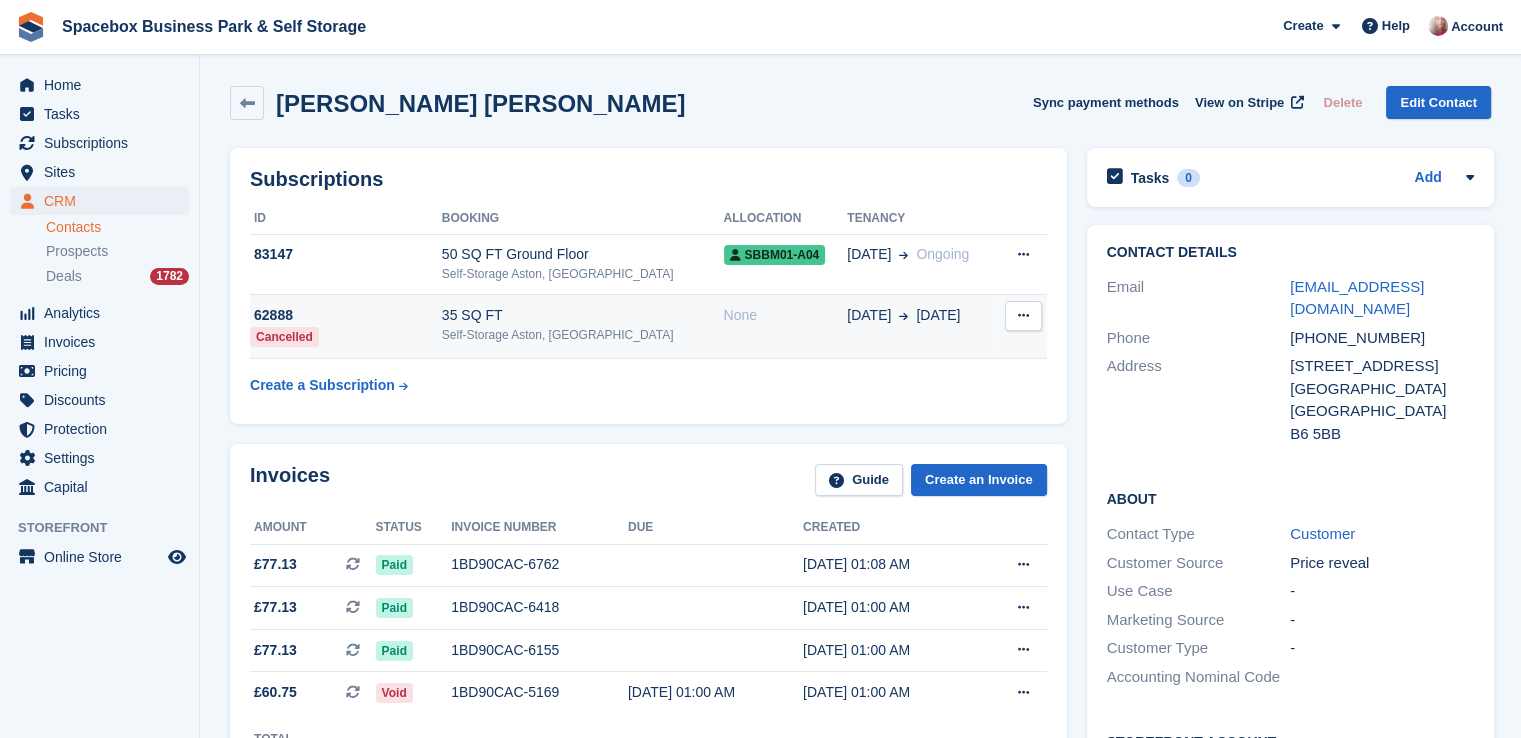 click on "Self-Storage Aston, [GEOGRAPHIC_DATA]" at bounding box center (583, 335) 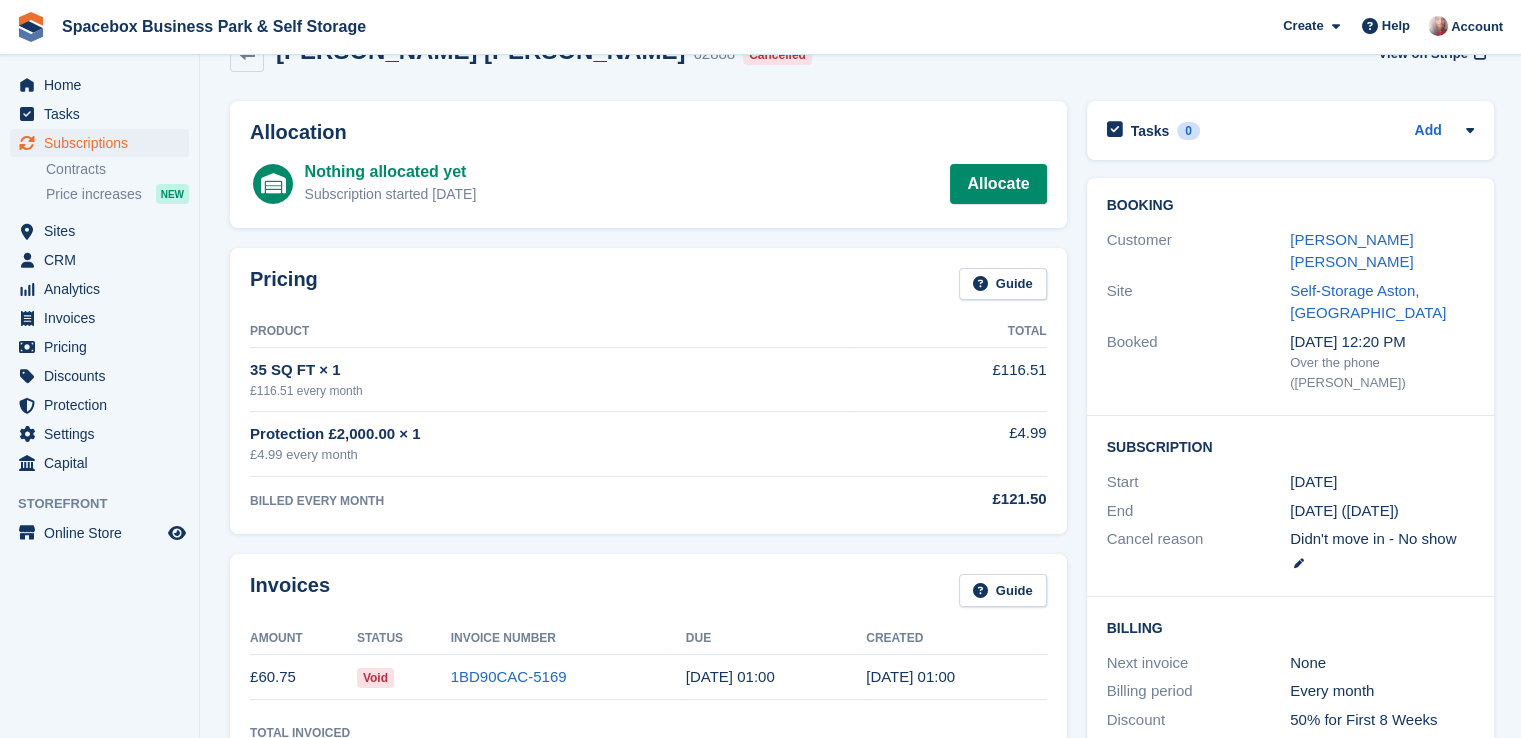 scroll, scrollTop: 0, scrollLeft: 0, axis: both 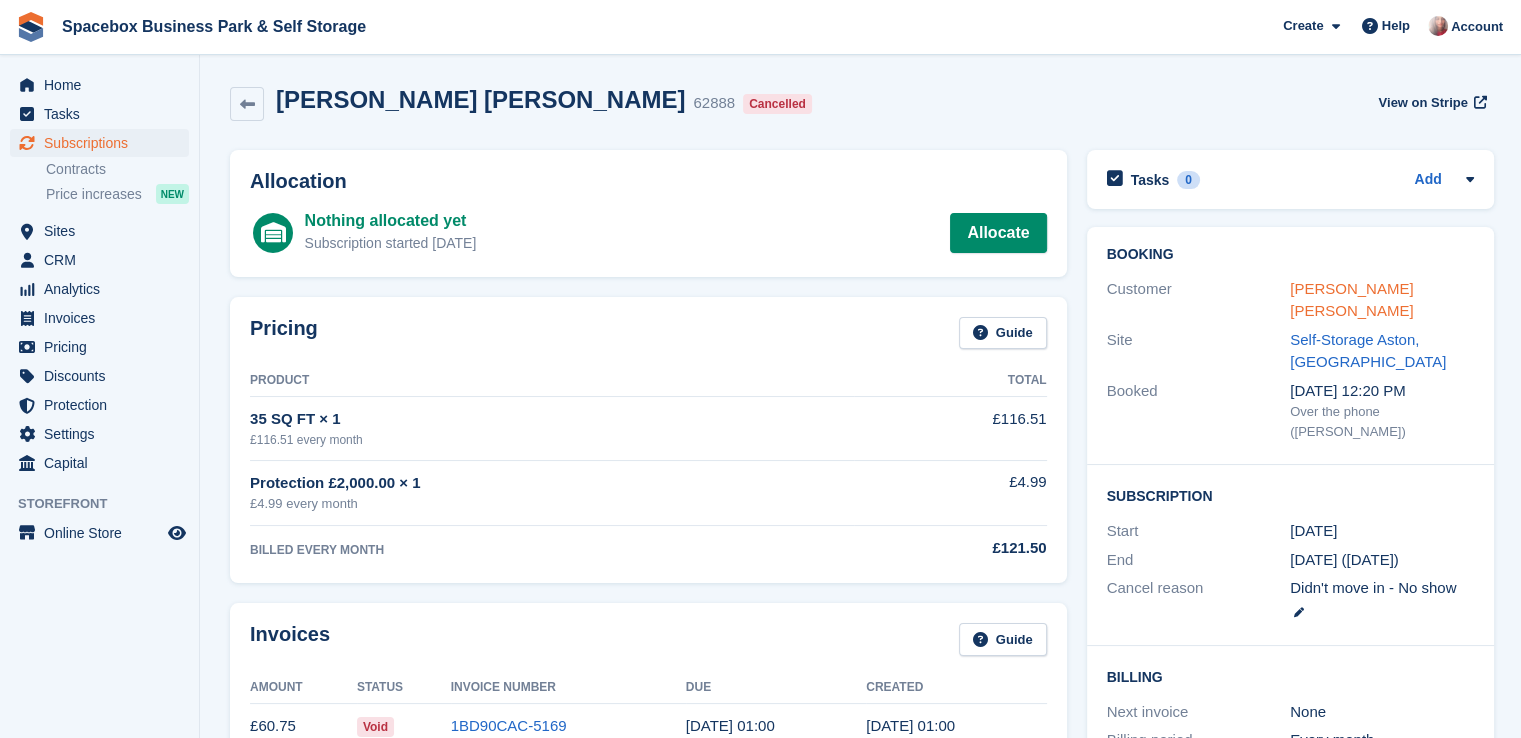 click on "[PERSON_NAME] [PERSON_NAME]" at bounding box center [1351, 300] 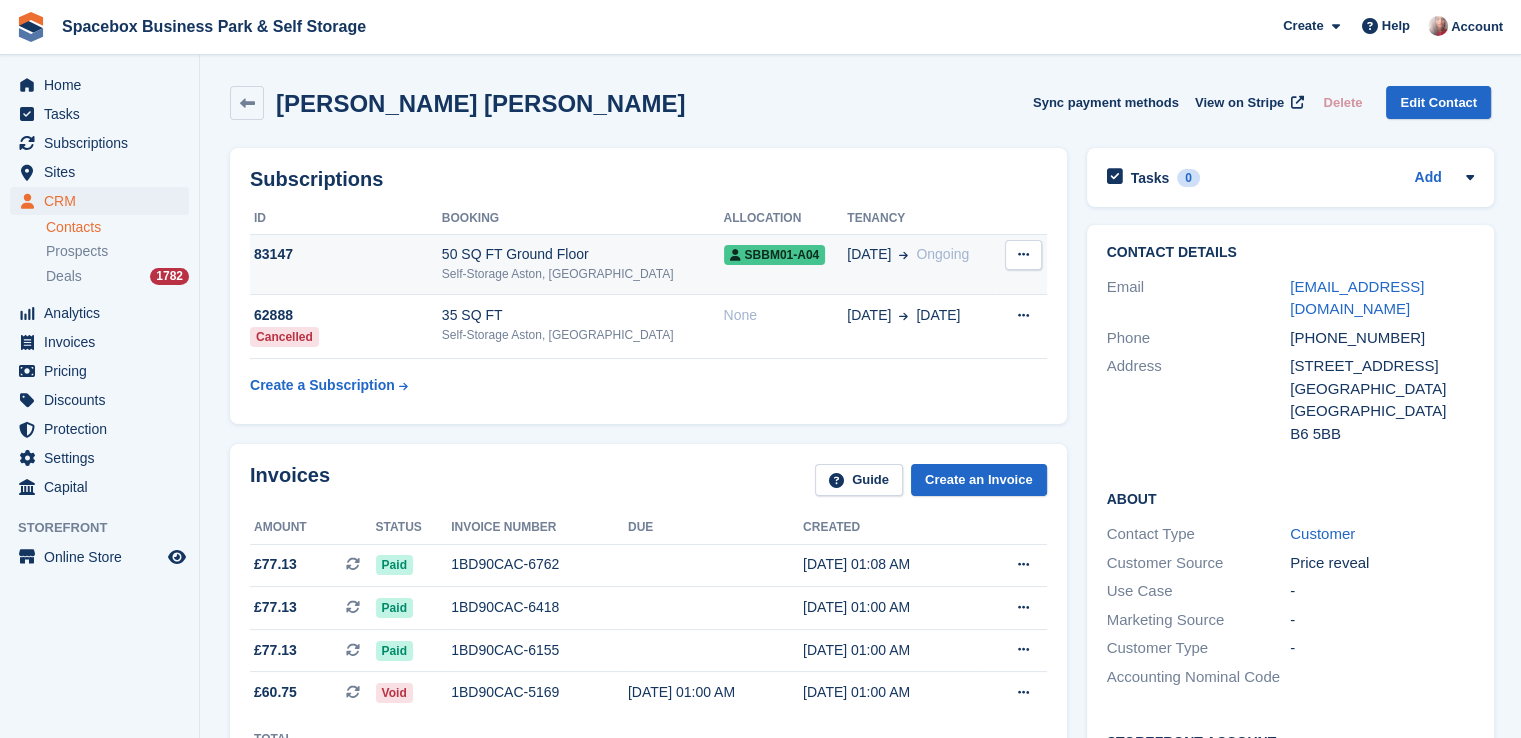 click on "SBBM01-A04" at bounding box center (786, 254) 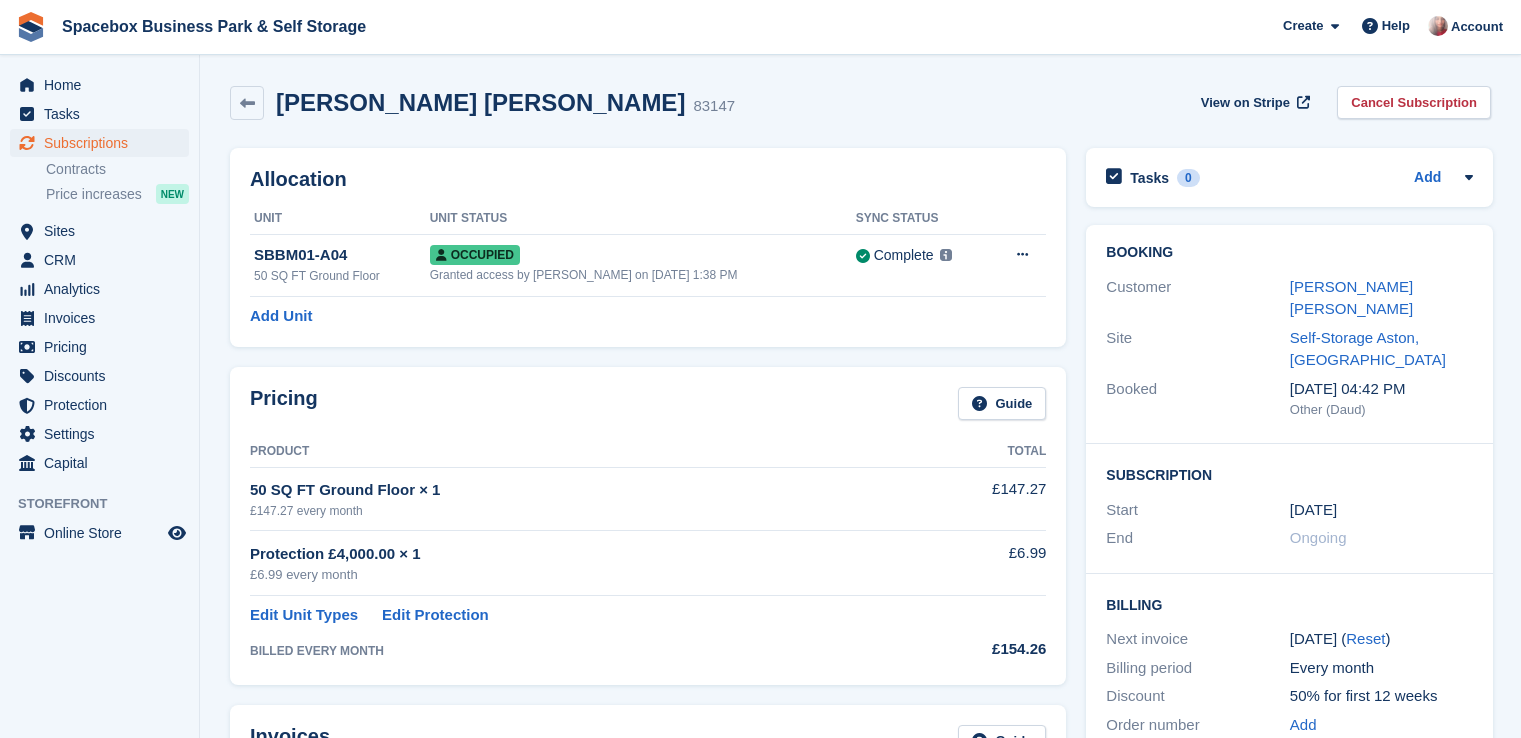 scroll, scrollTop: 0, scrollLeft: 0, axis: both 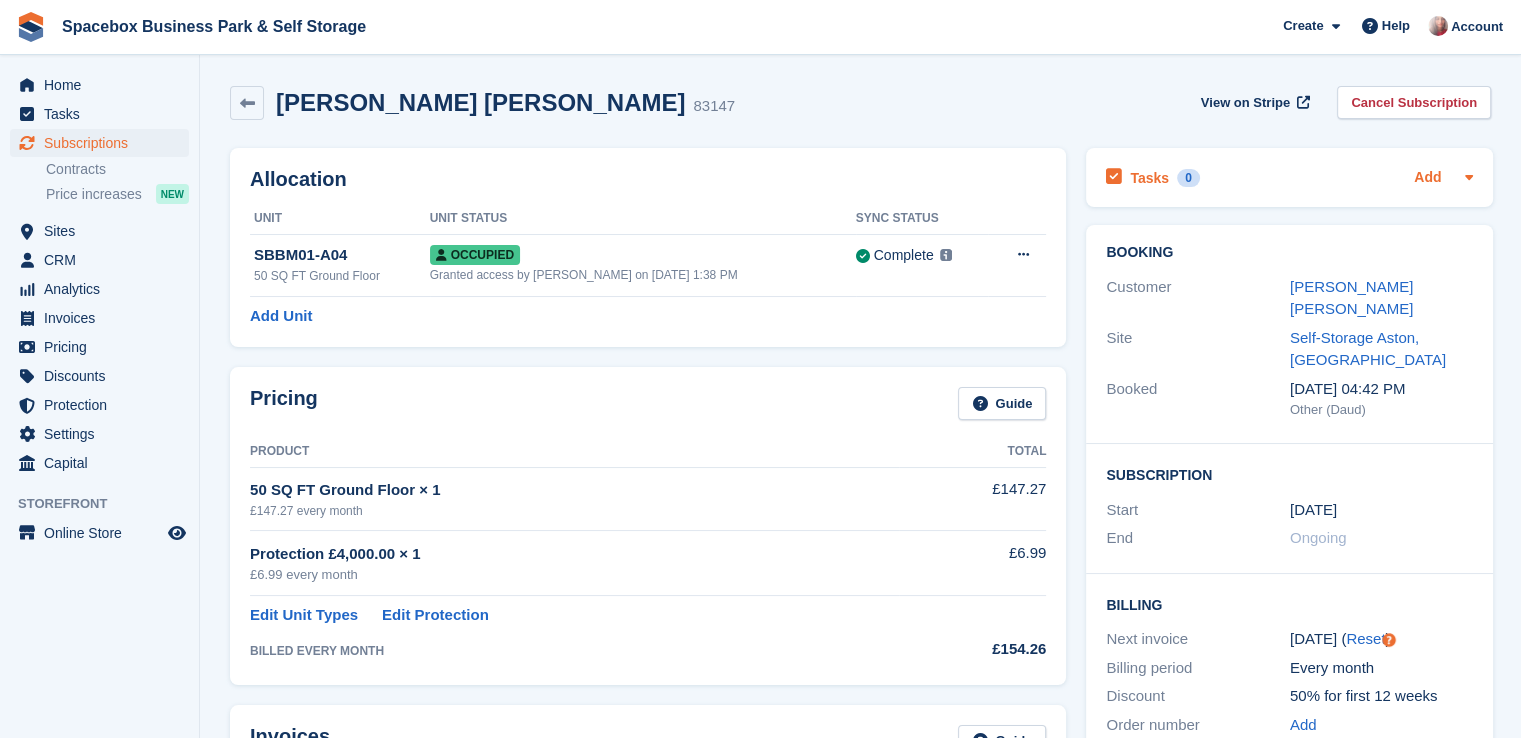 click on "Add" at bounding box center (1427, 178) 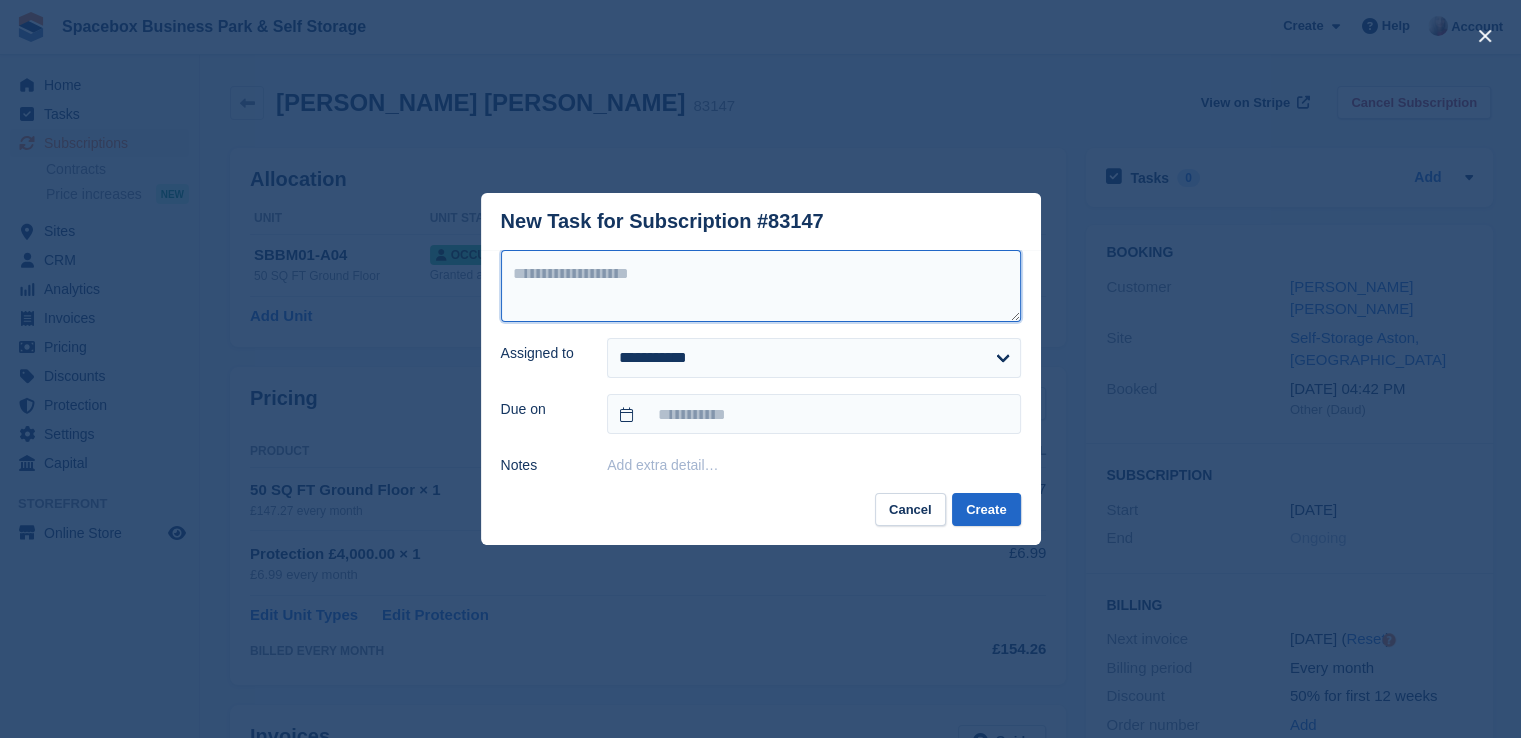 click at bounding box center [761, 286] 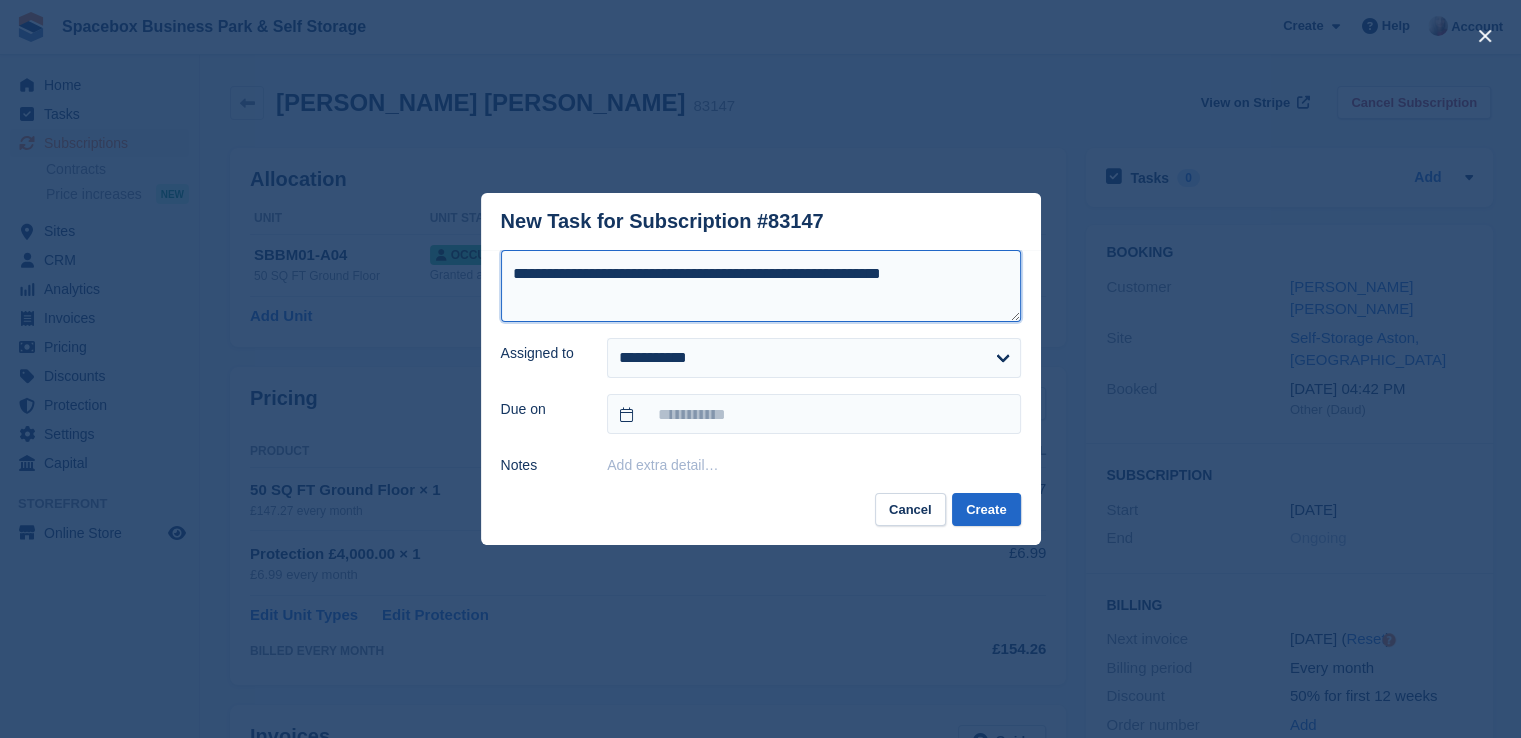 type on "**********" 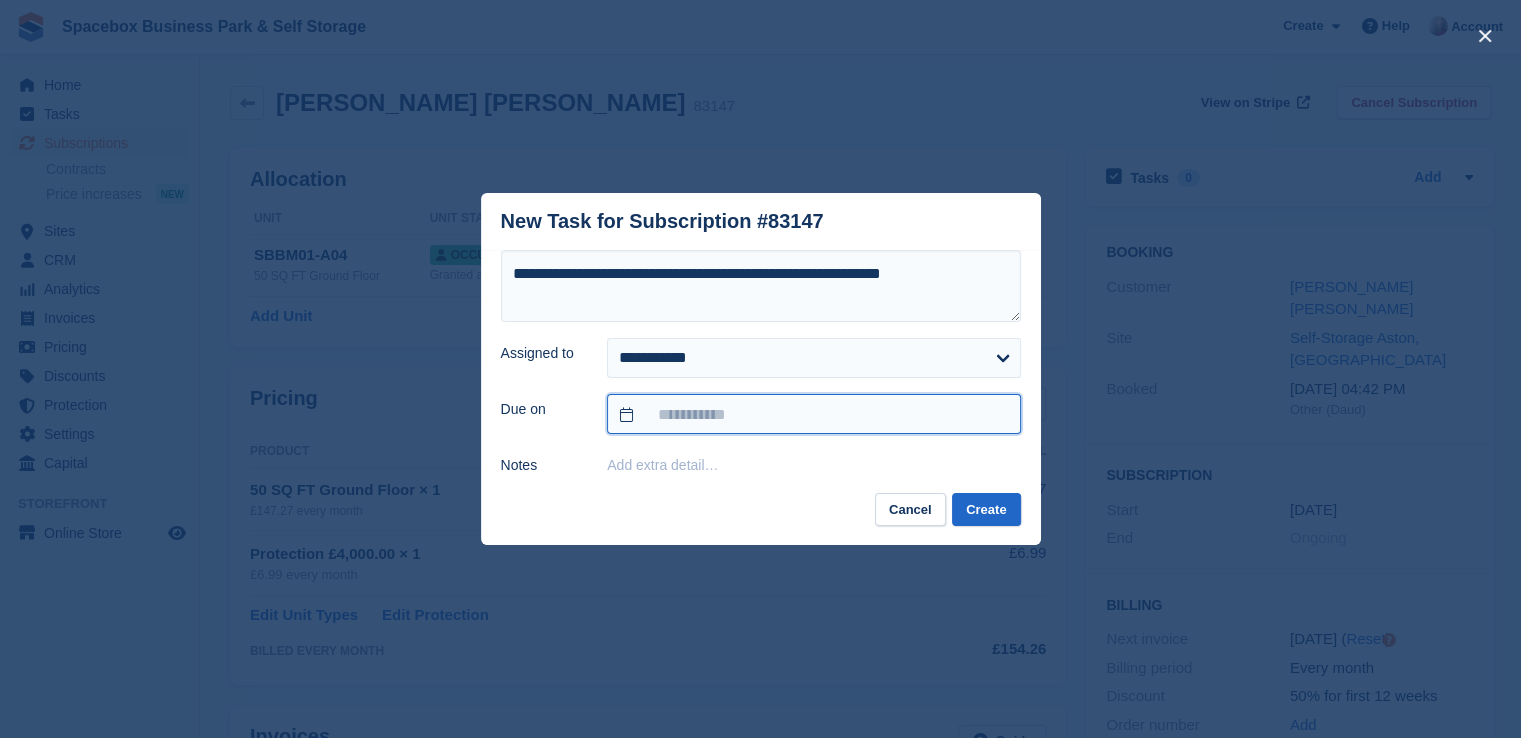 click at bounding box center (813, 414) 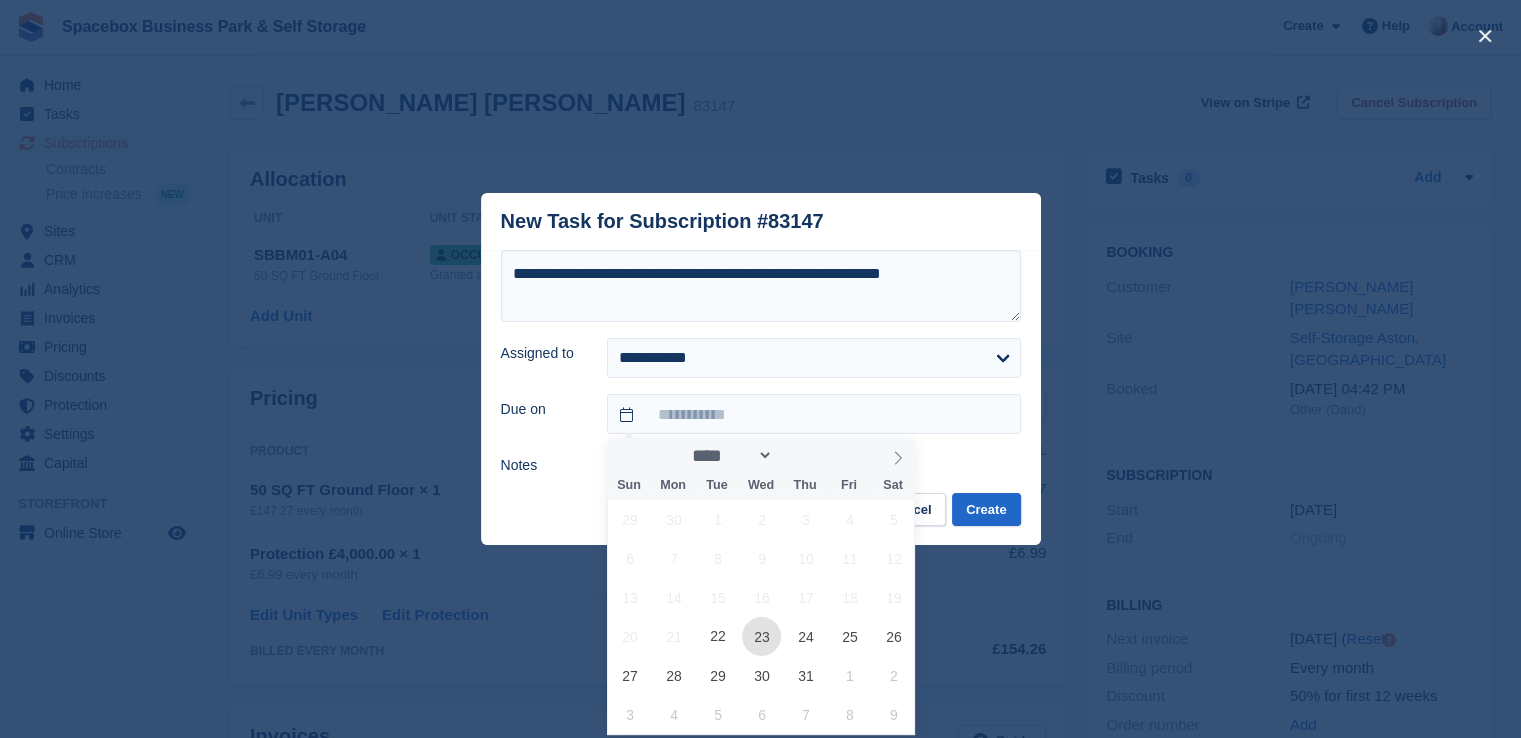 click on "23" at bounding box center [761, 636] 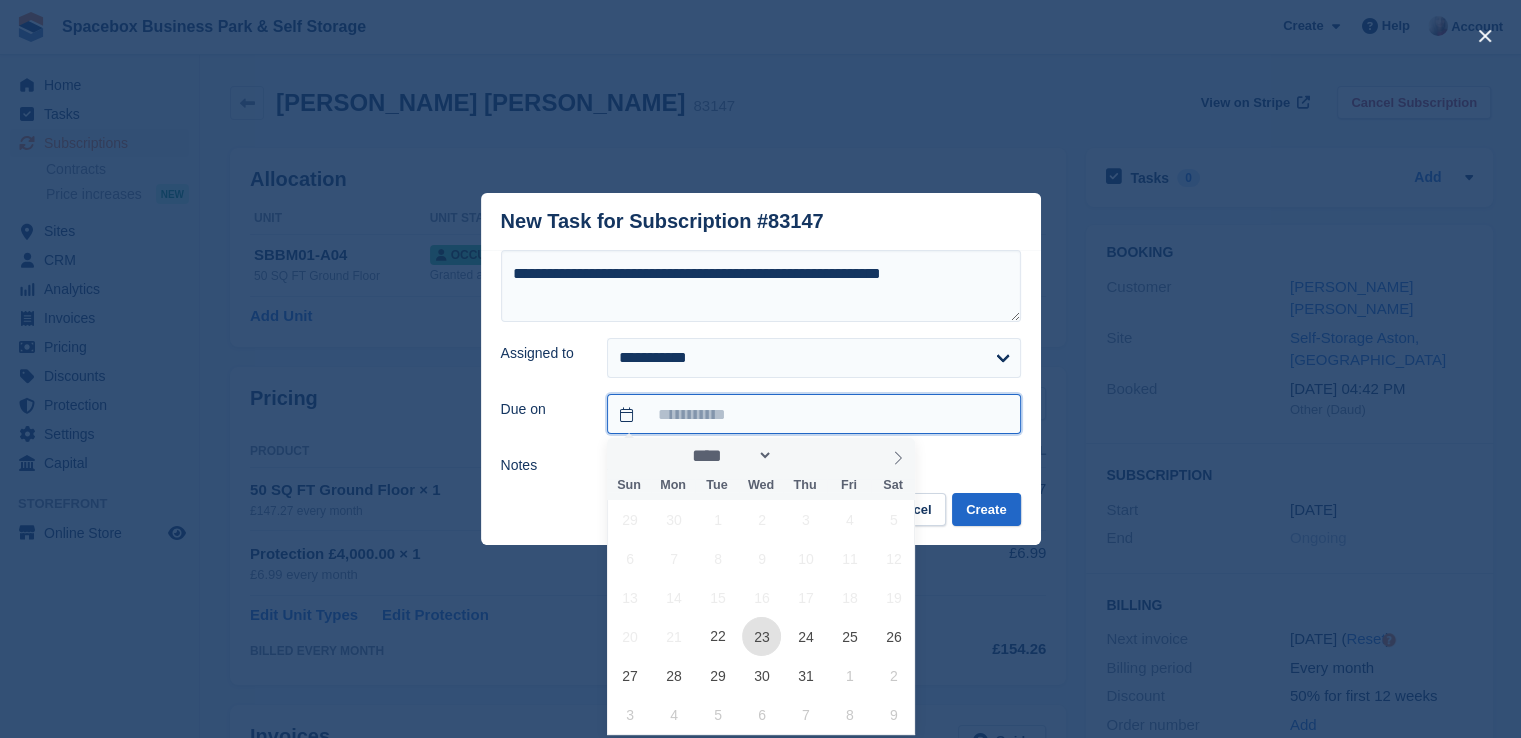 type on "**********" 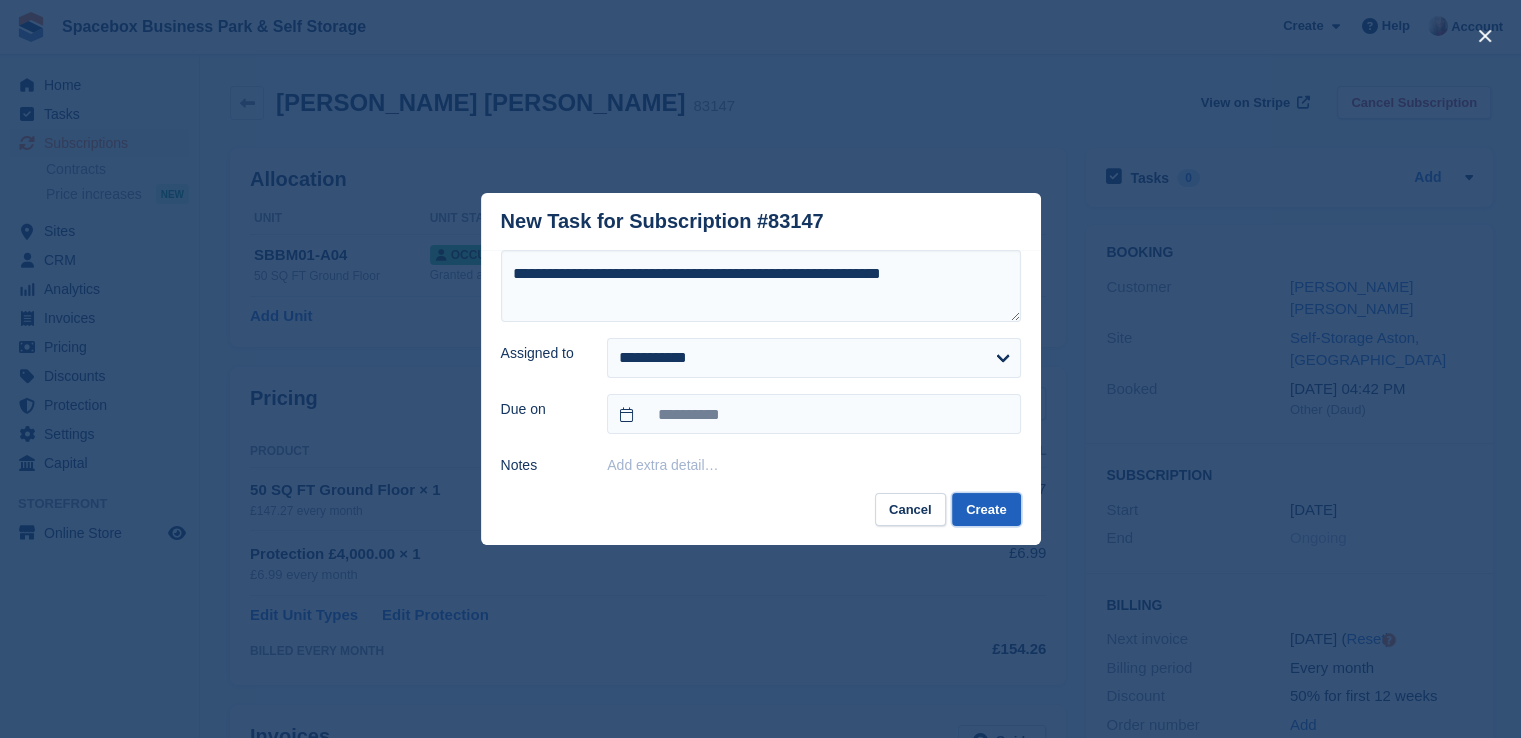 click on "Create" at bounding box center [986, 509] 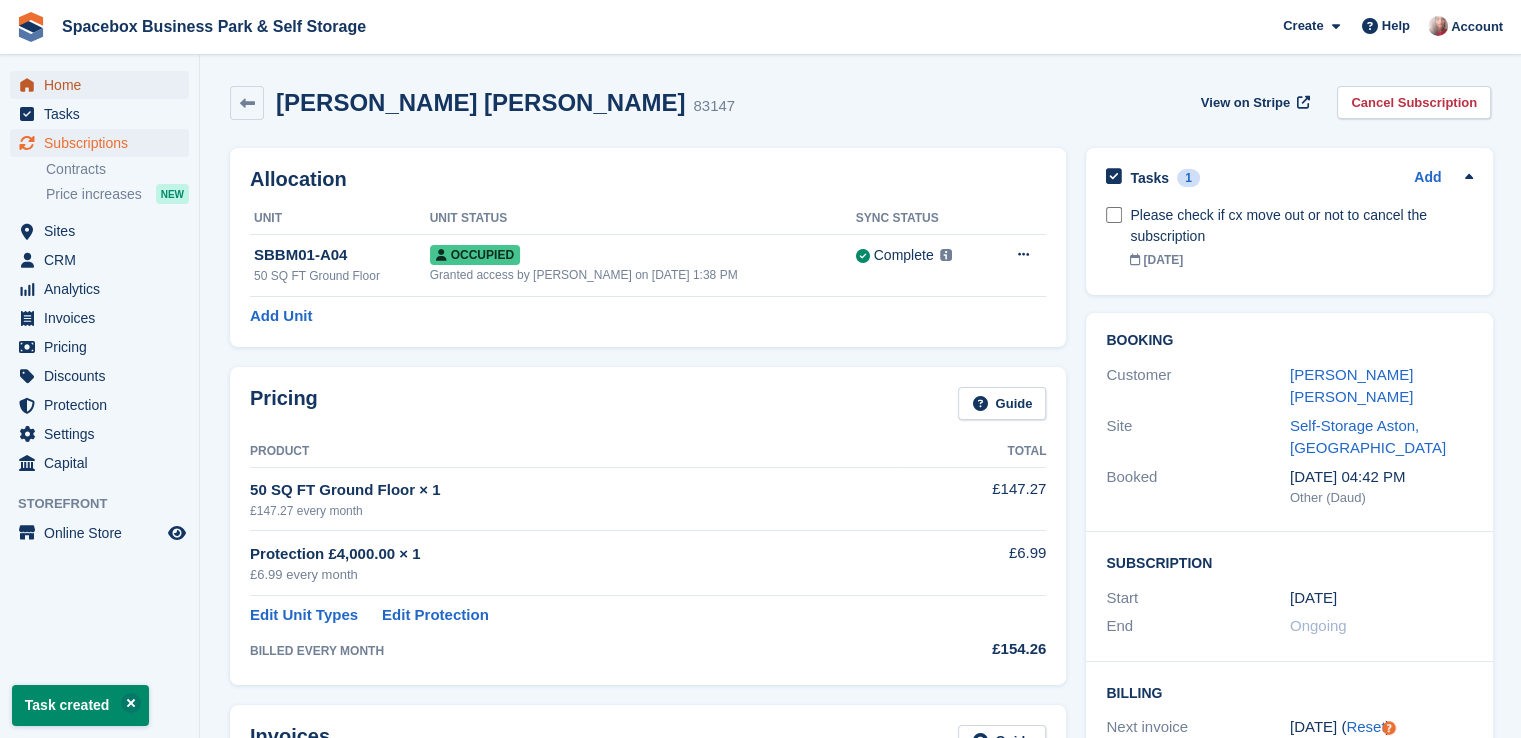 click on "Home" at bounding box center [104, 85] 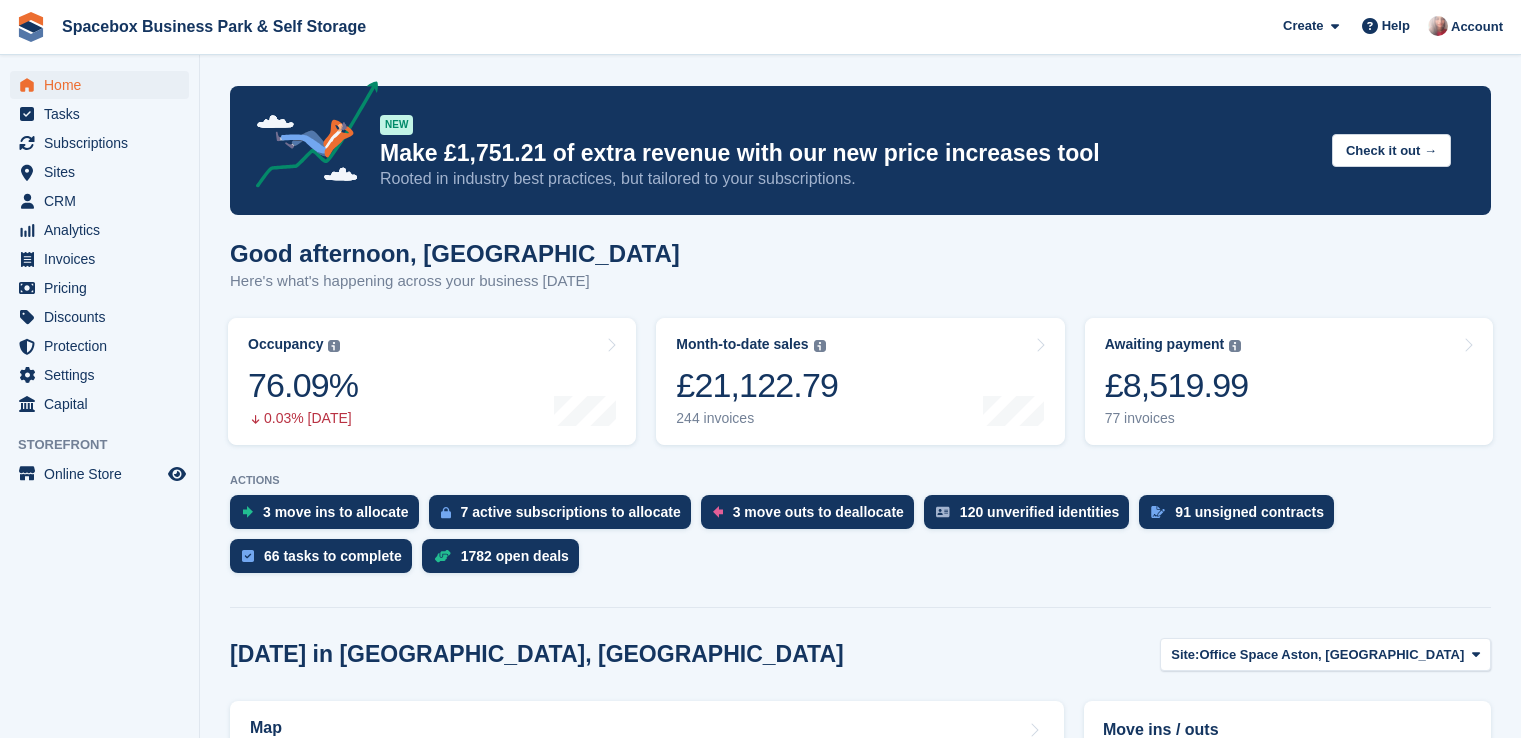 scroll, scrollTop: 0, scrollLeft: 0, axis: both 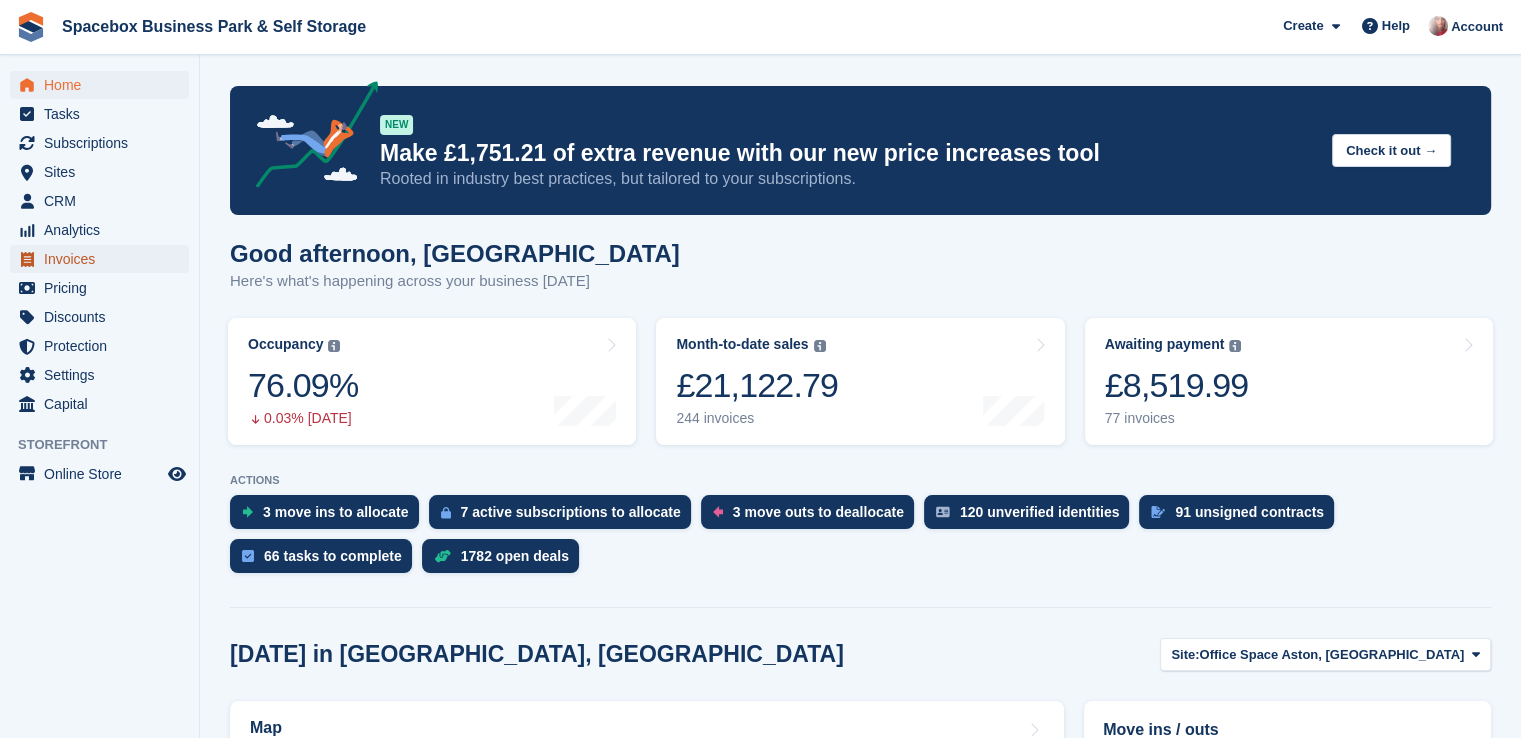 click on "Invoices" at bounding box center (104, 259) 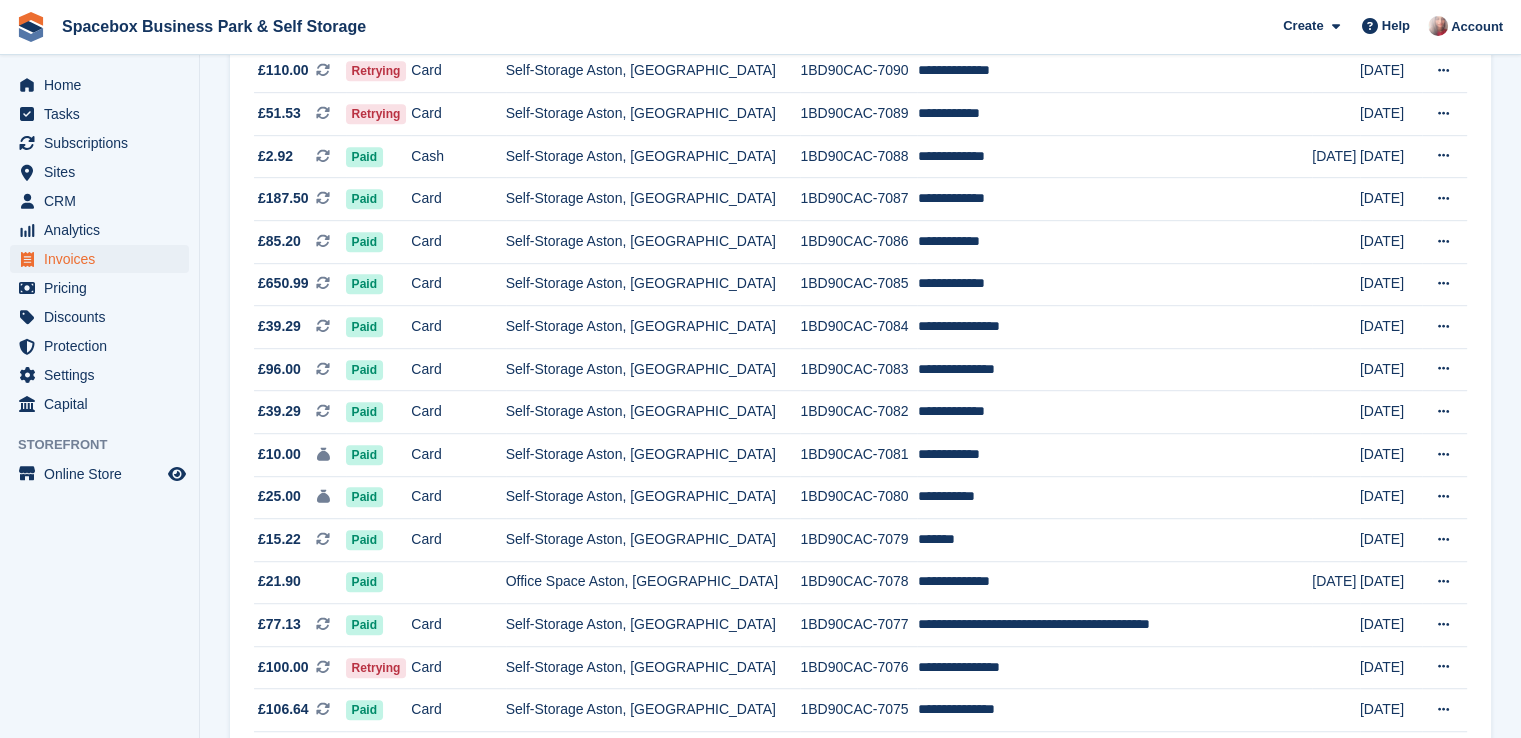 scroll, scrollTop: 1195, scrollLeft: 0, axis: vertical 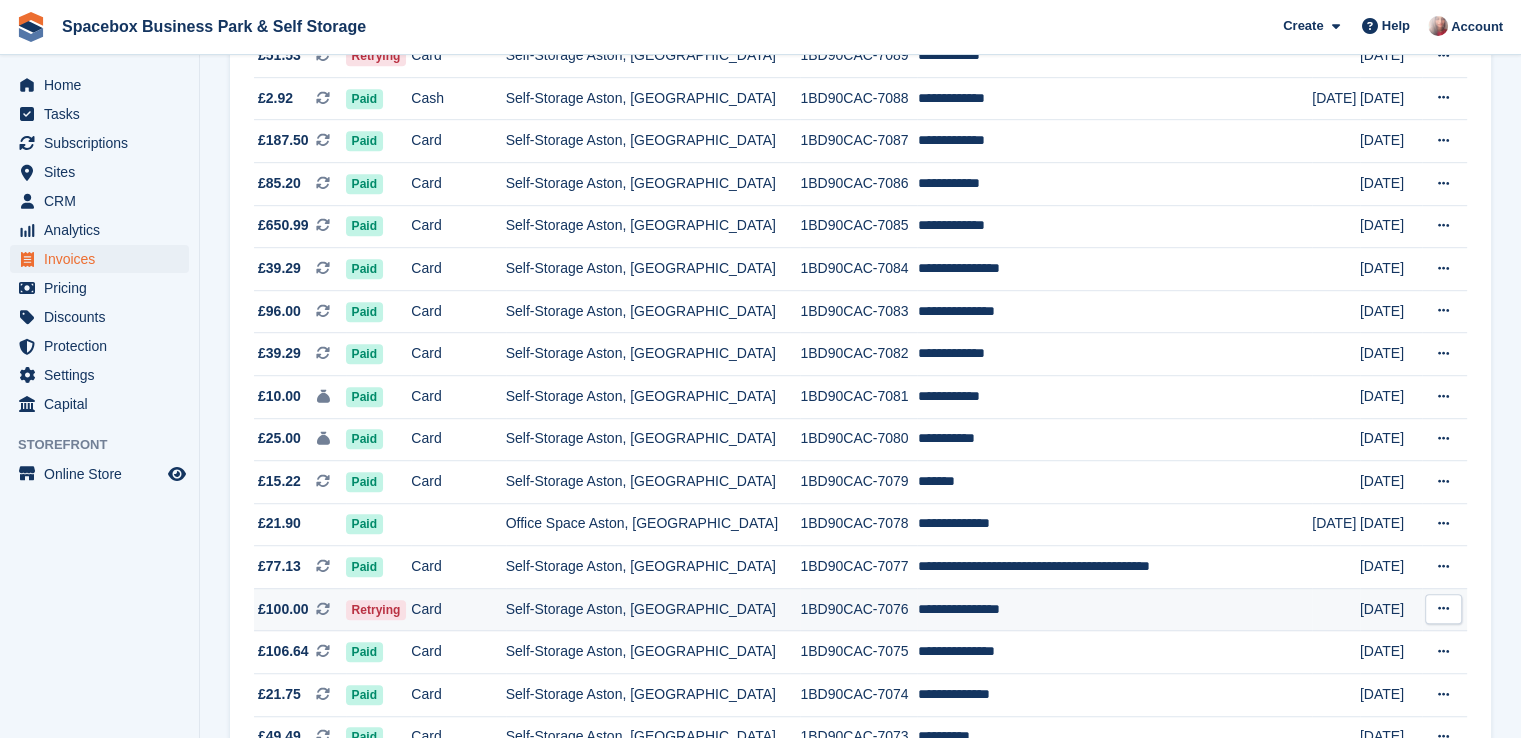 click on "Self-Storage Aston, [GEOGRAPHIC_DATA]" at bounding box center [653, 609] 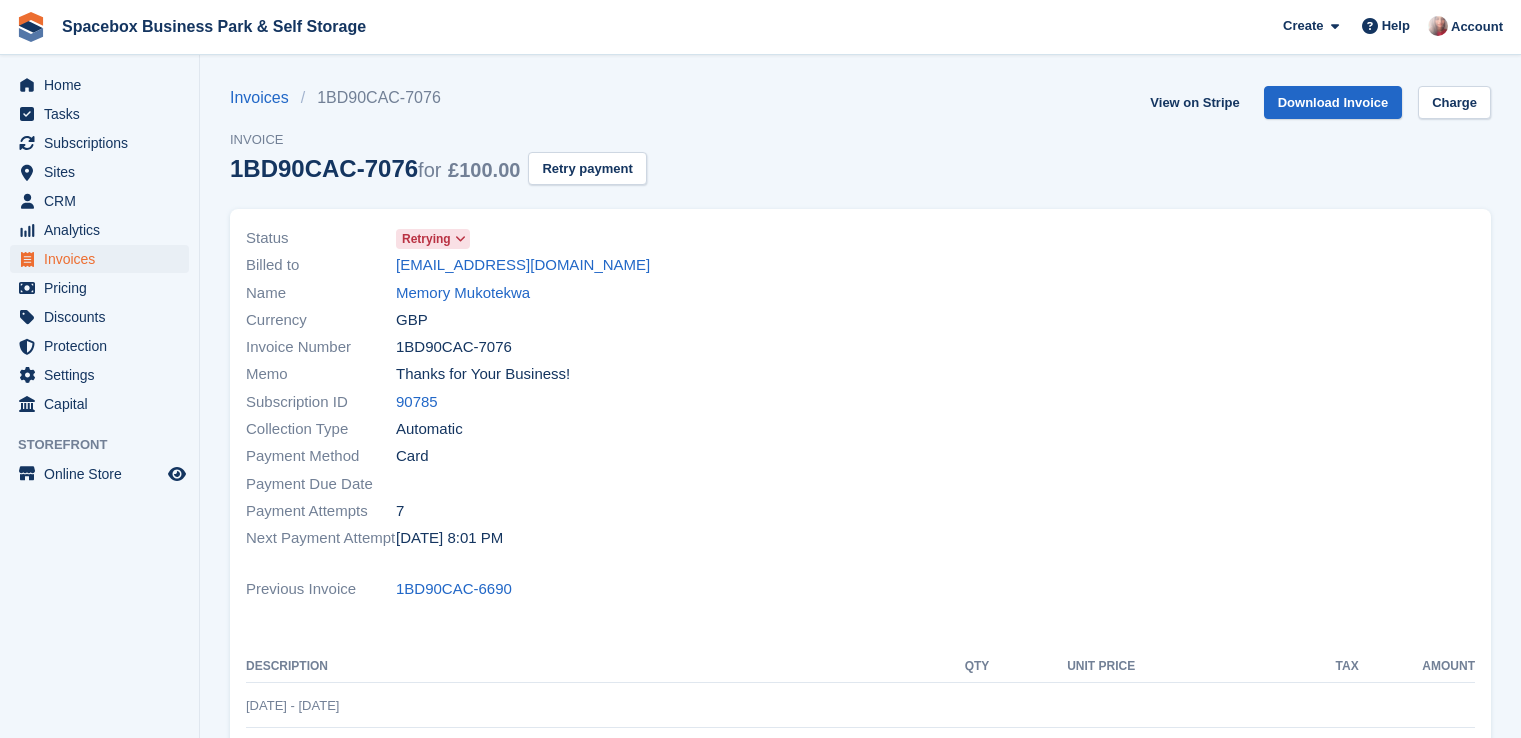 scroll, scrollTop: 0, scrollLeft: 0, axis: both 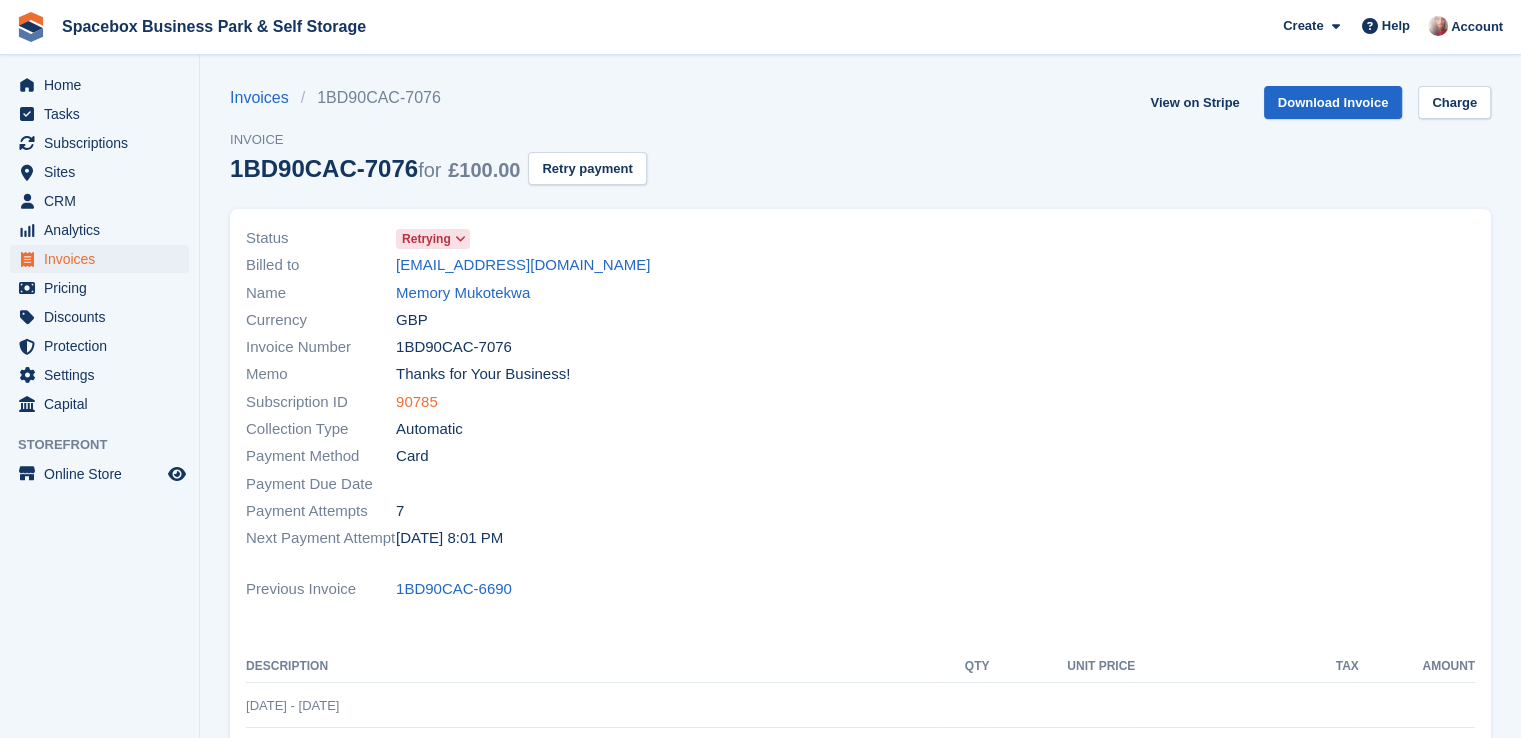 click on "90785" at bounding box center (417, 402) 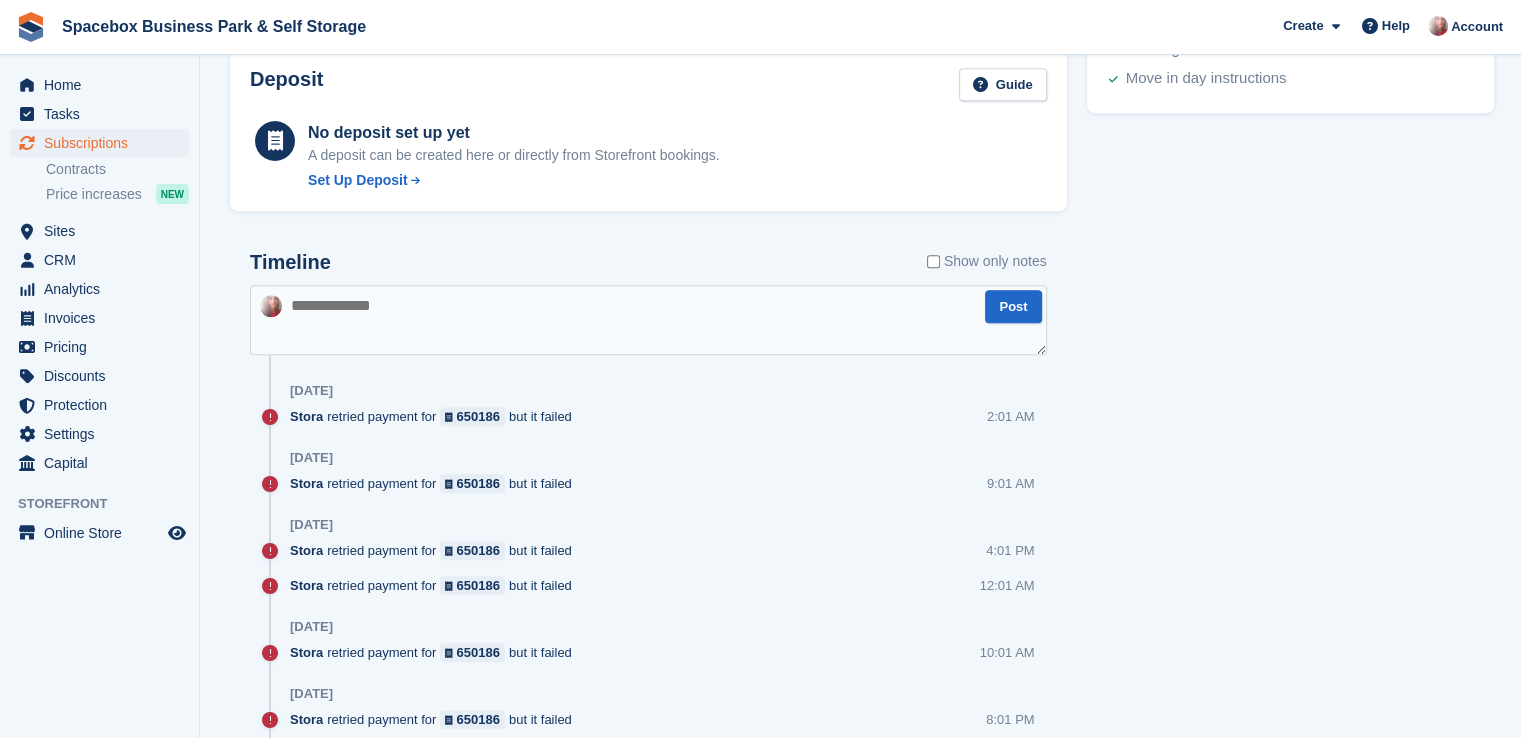 scroll, scrollTop: 1235, scrollLeft: 0, axis: vertical 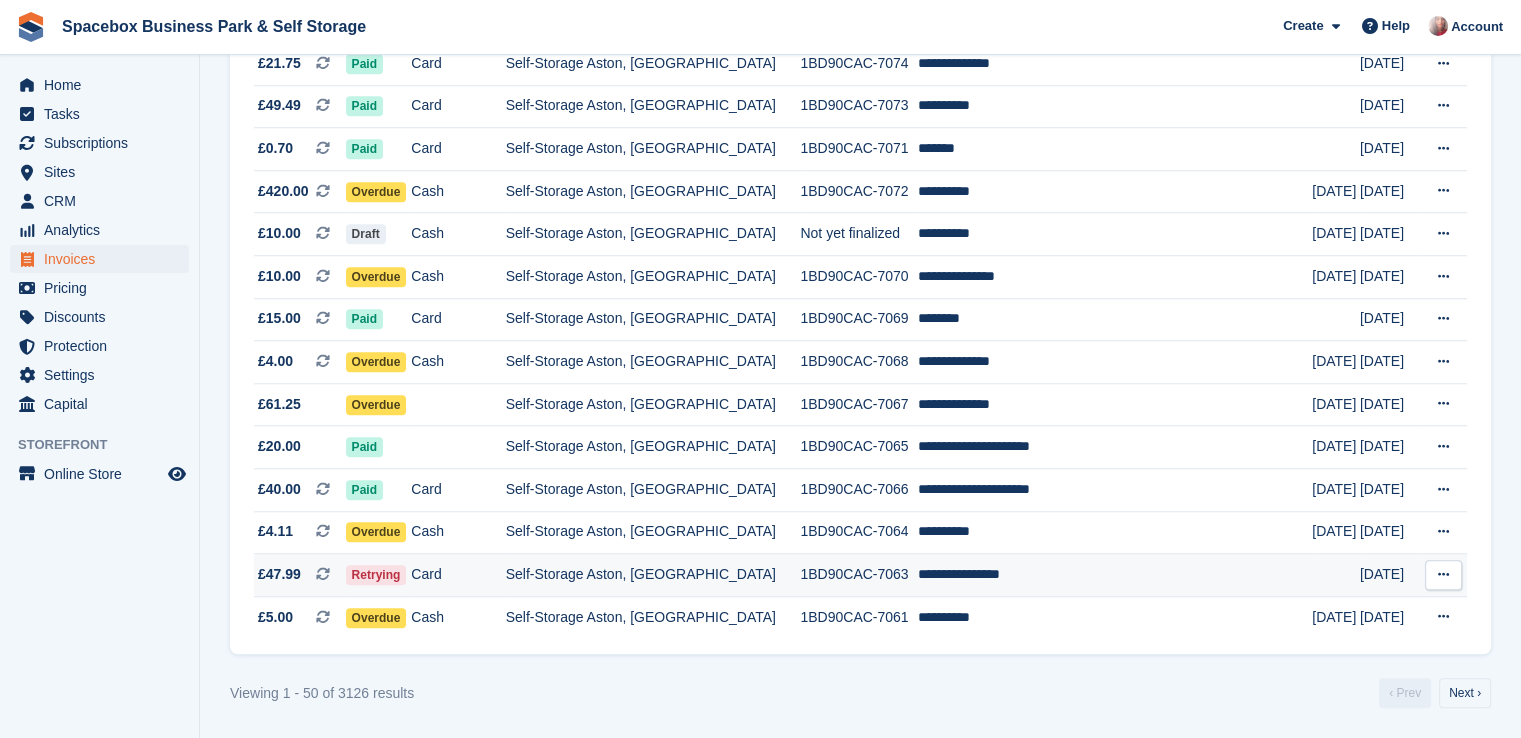 click on "Self-Storage Aston, [GEOGRAPHIC_DATA]" at bounding box center [653, 575] 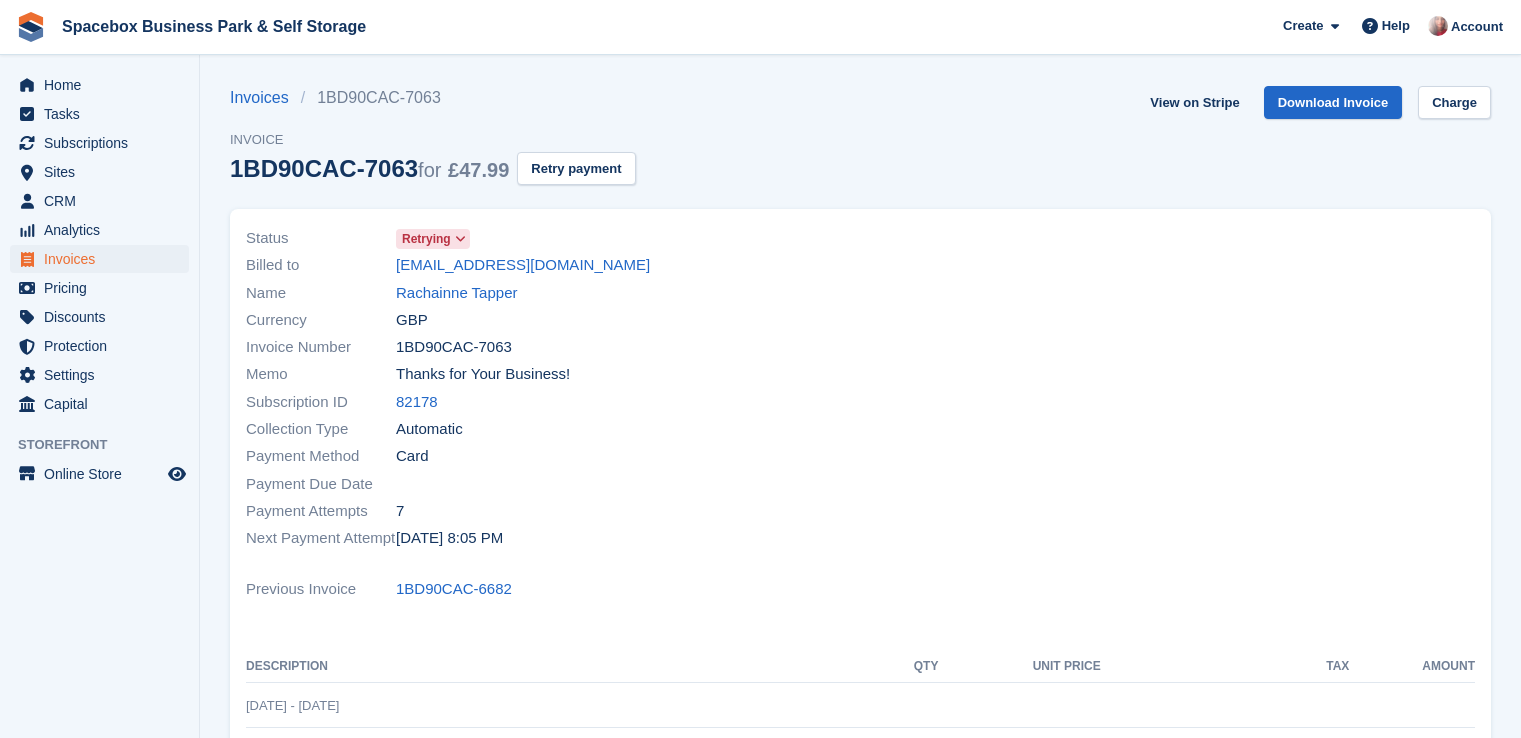 scroll, scrollTop: 0, scrollLeft: 0, axis: both 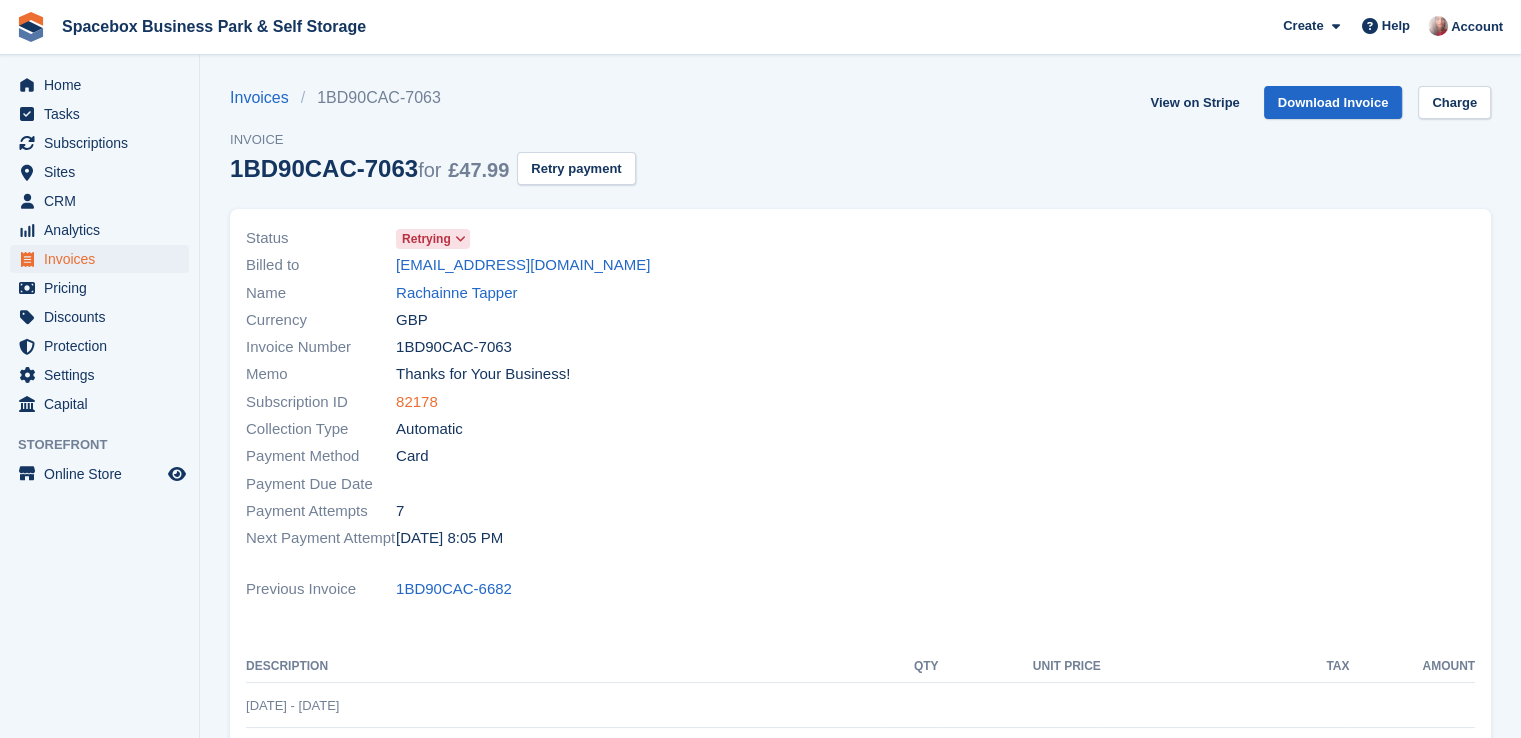 click on "82178" at bounding box center (417, 402) 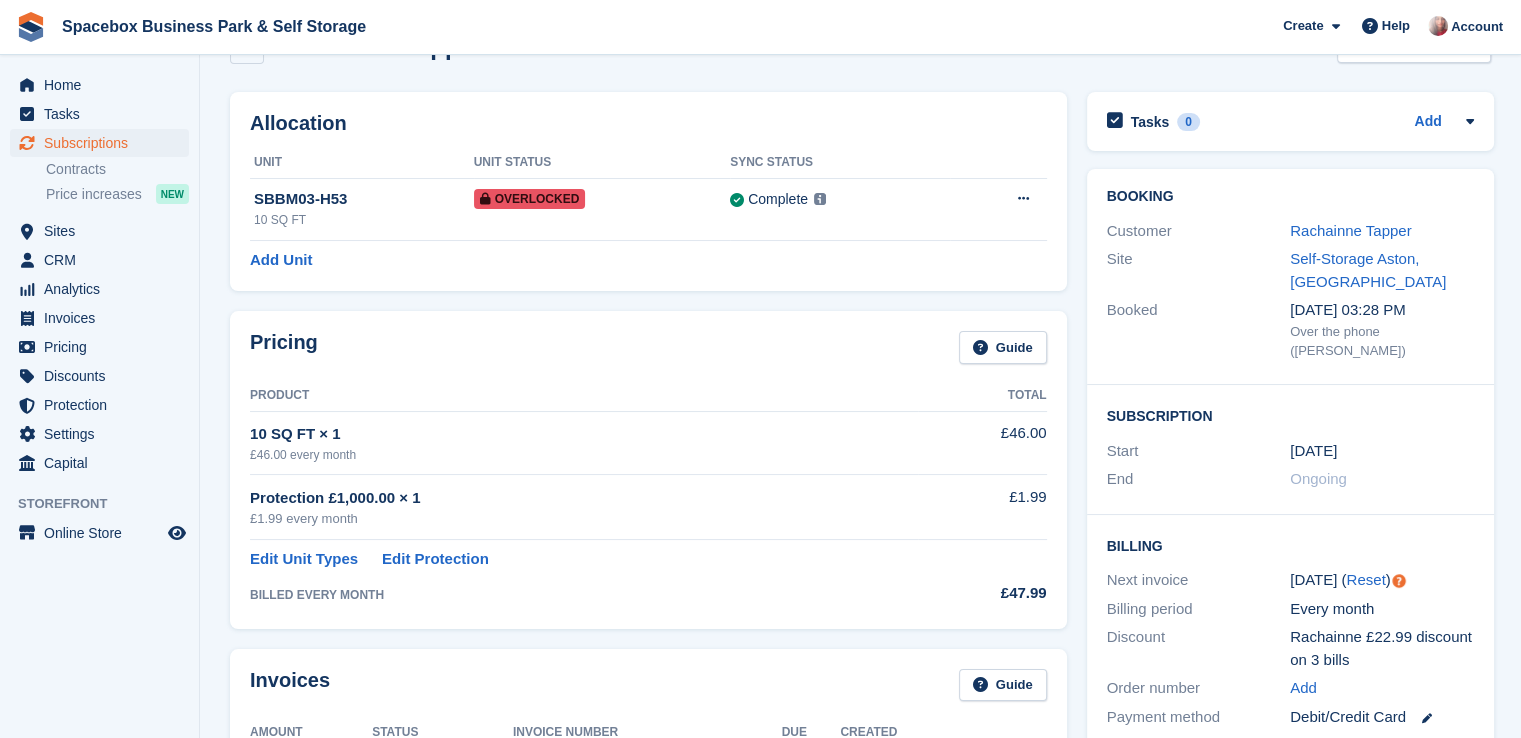 scroll, scrollTop: 0, scrollLeft: 0, axis: both 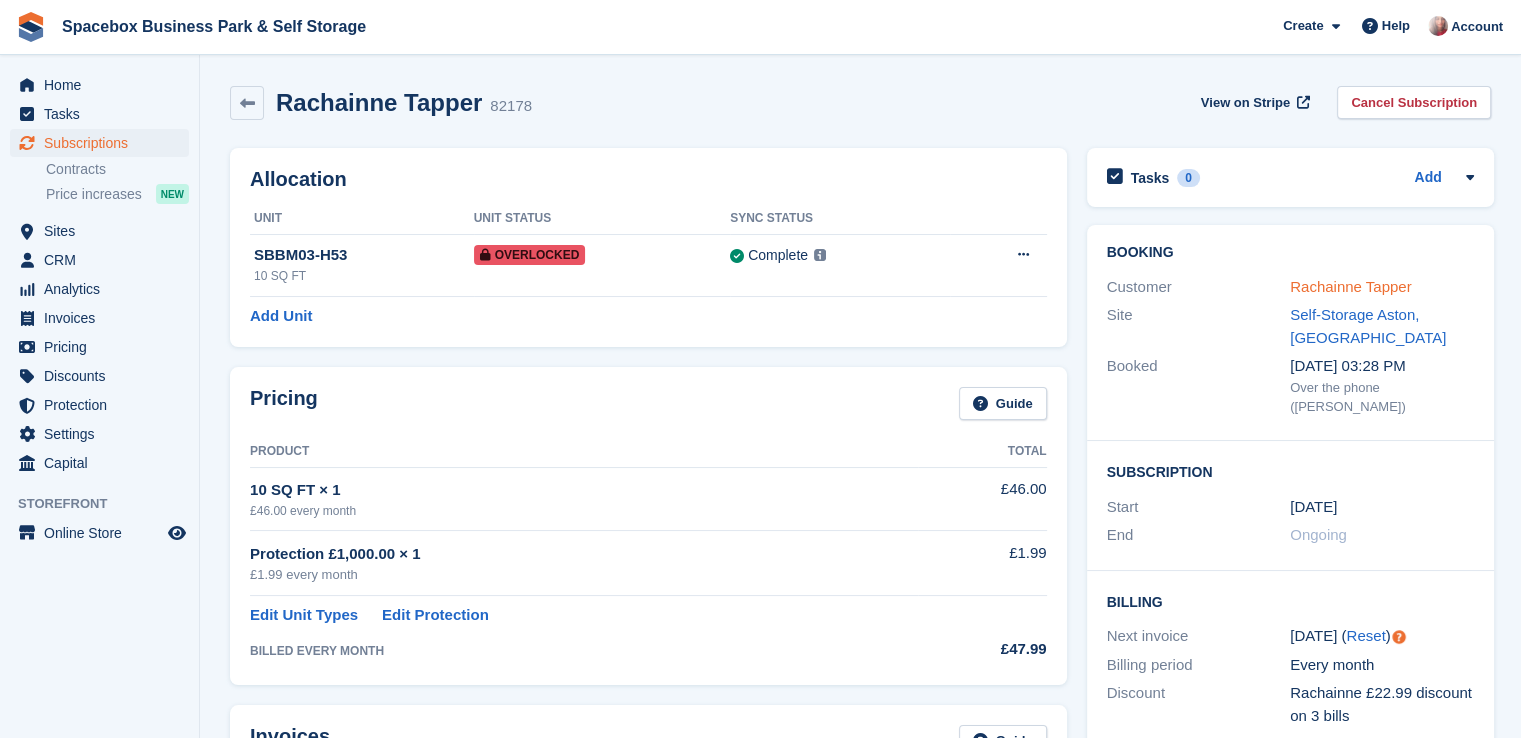 click on "Rachainne Tapper" at bounding box center [1350, 286] 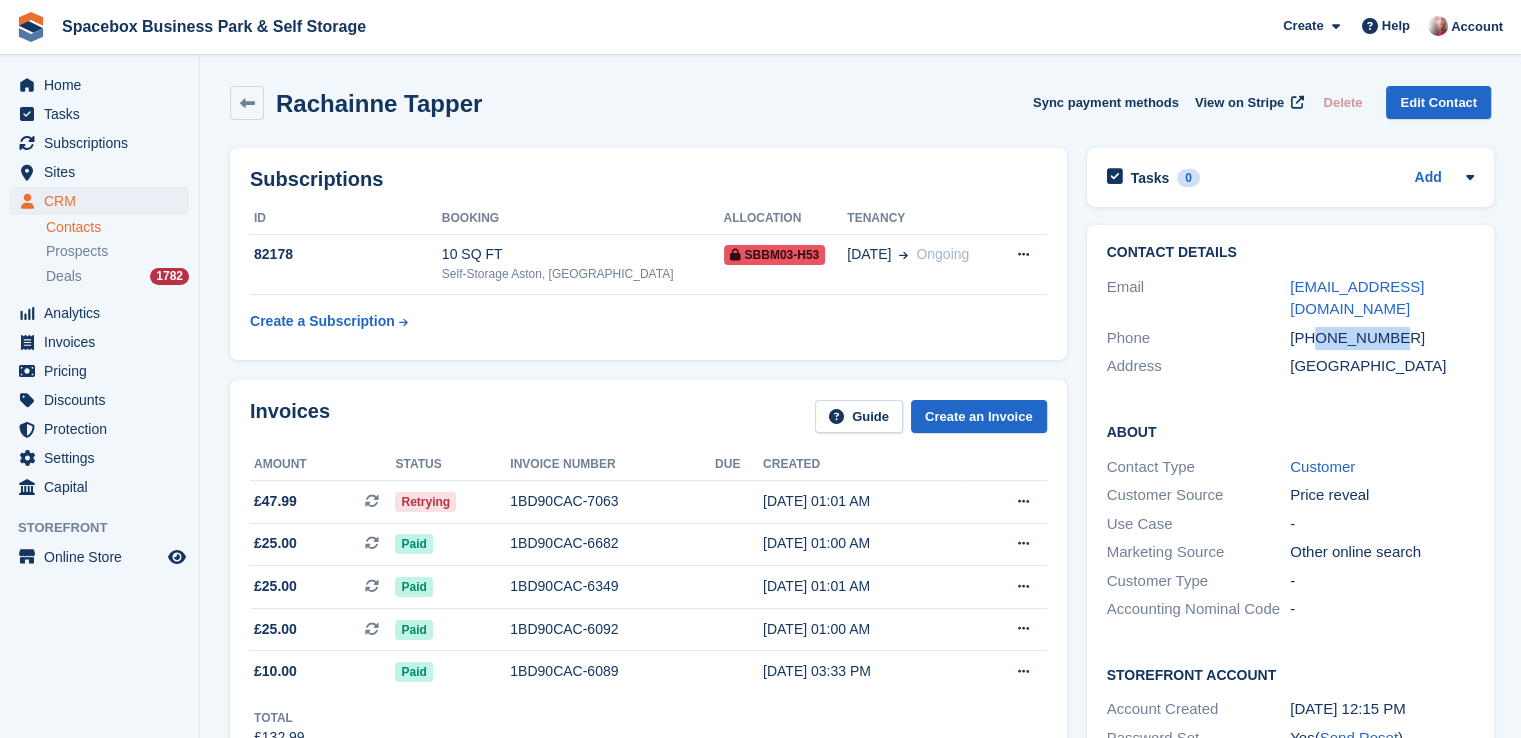drag, startPoint x: 1315, startPoint y: 311, endPoint x: 1389, endPoint y: 313, distance: 74.02702 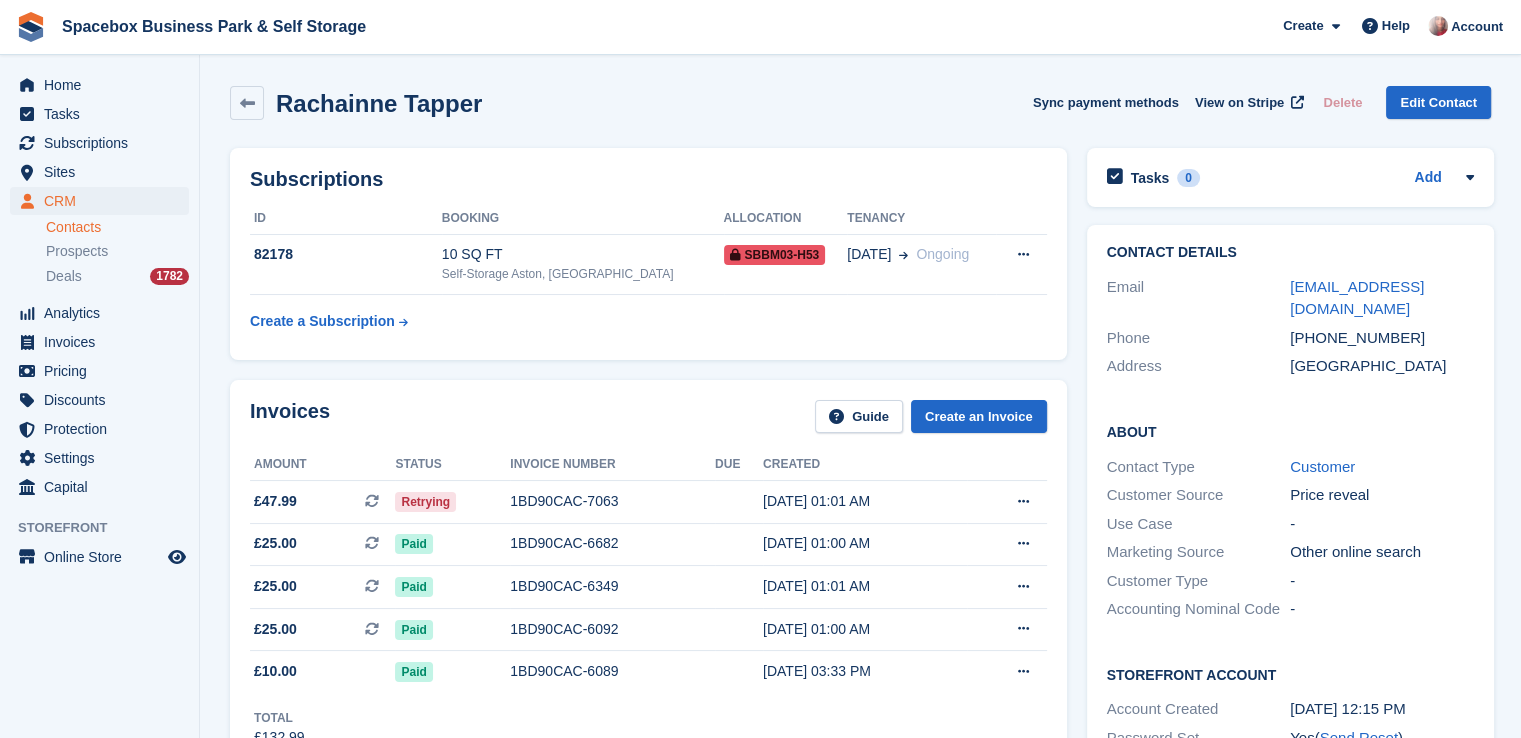 click on "Spacebox Business Park & Self Storage
Create
Subscription
Invoice
Contact
Deal
Discount
Page
Help
Chat Support
Submit a support request
Help Center
Get answers to Stora questions
What's New" at bounding box center [760, 27] 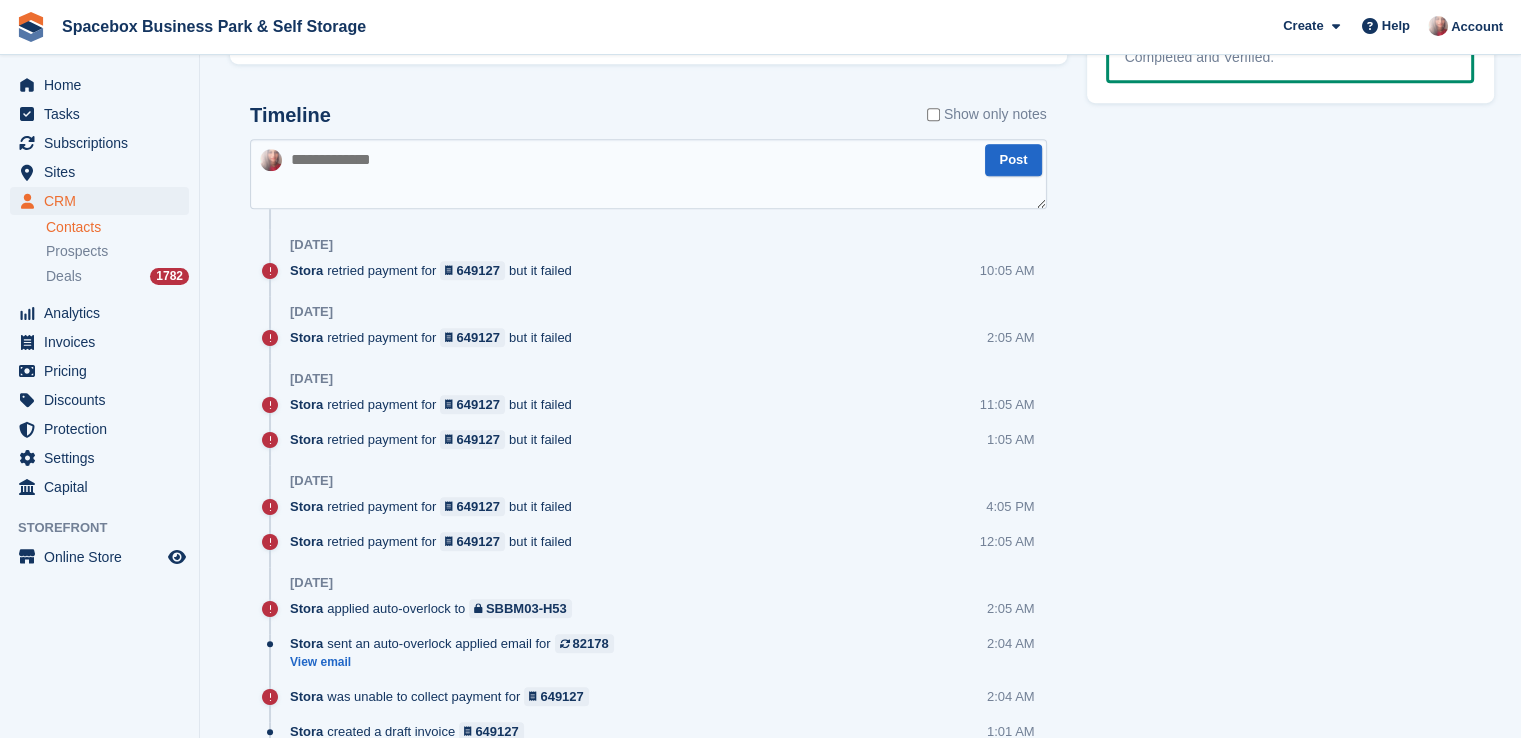 scroll, scrollTop: 1195, scrollLeft: 0, axis: vertical 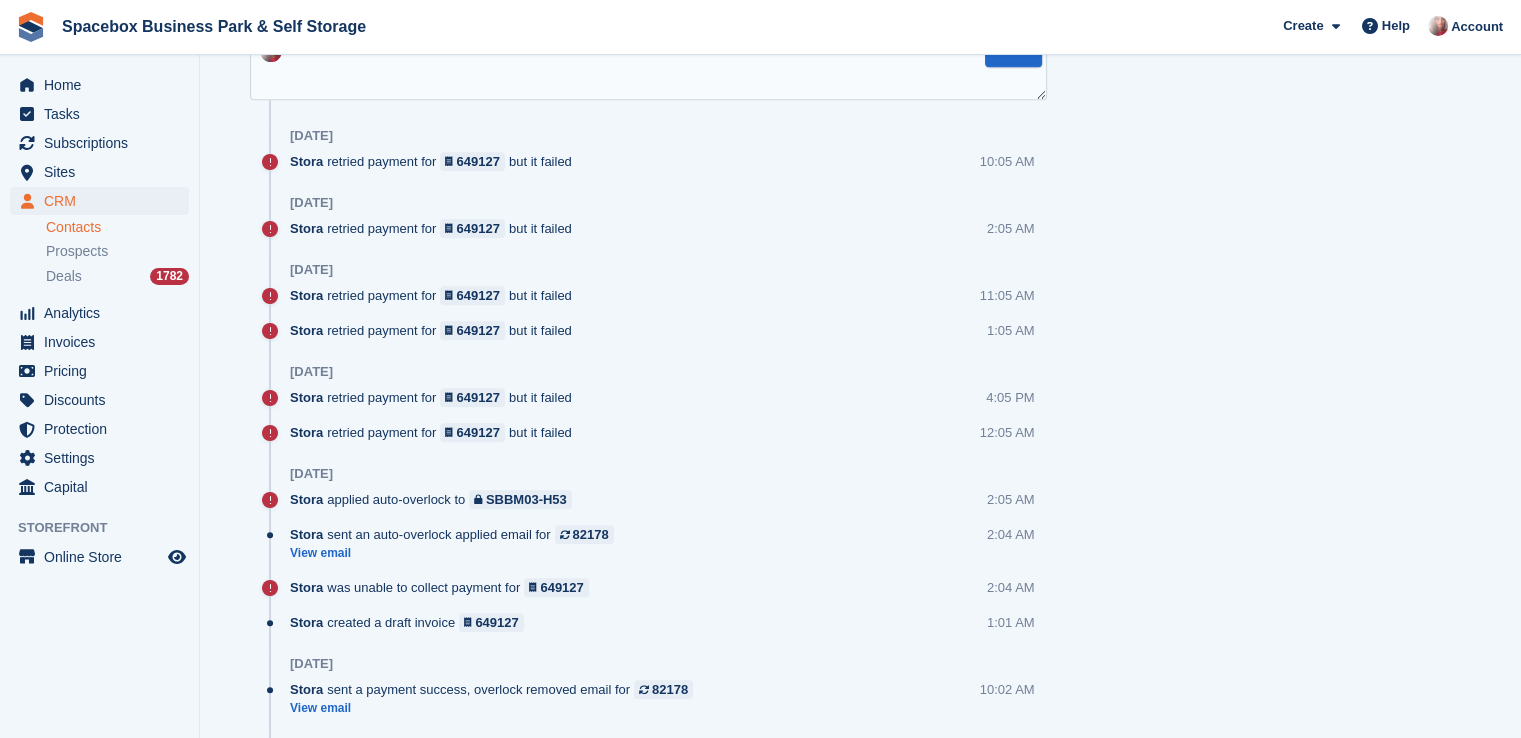 click on "Tasks
0
Add
No tasks related to Rachainne Tapper
Contact Details
Email
chainneyd@gmail.com
Phone
+447481197573
Address
United Kingdom
About
Contact Type
Customer
Use Case" at bounding box center [1290, 96] 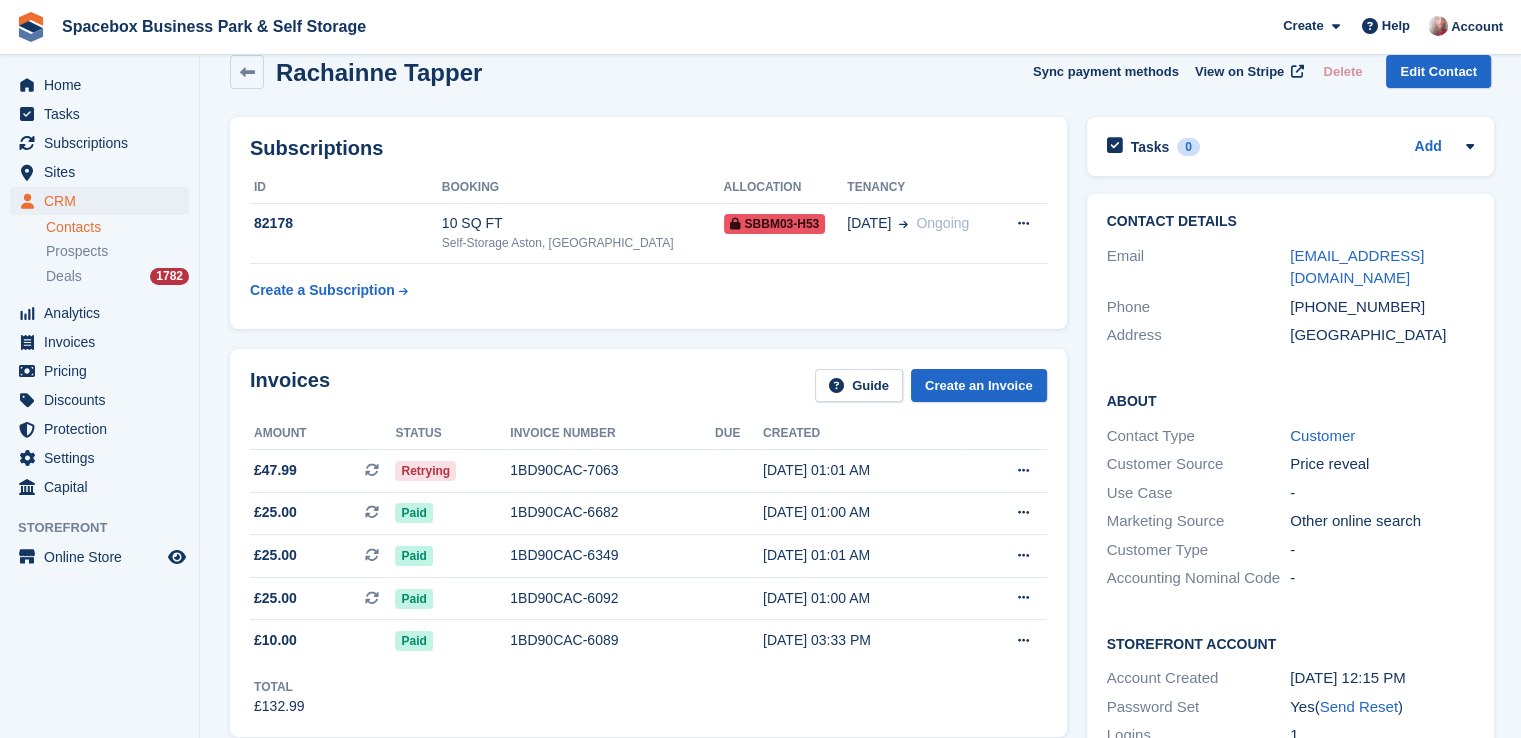 scroll, scrollTop: 0, scrollLeft: 0, axis: both 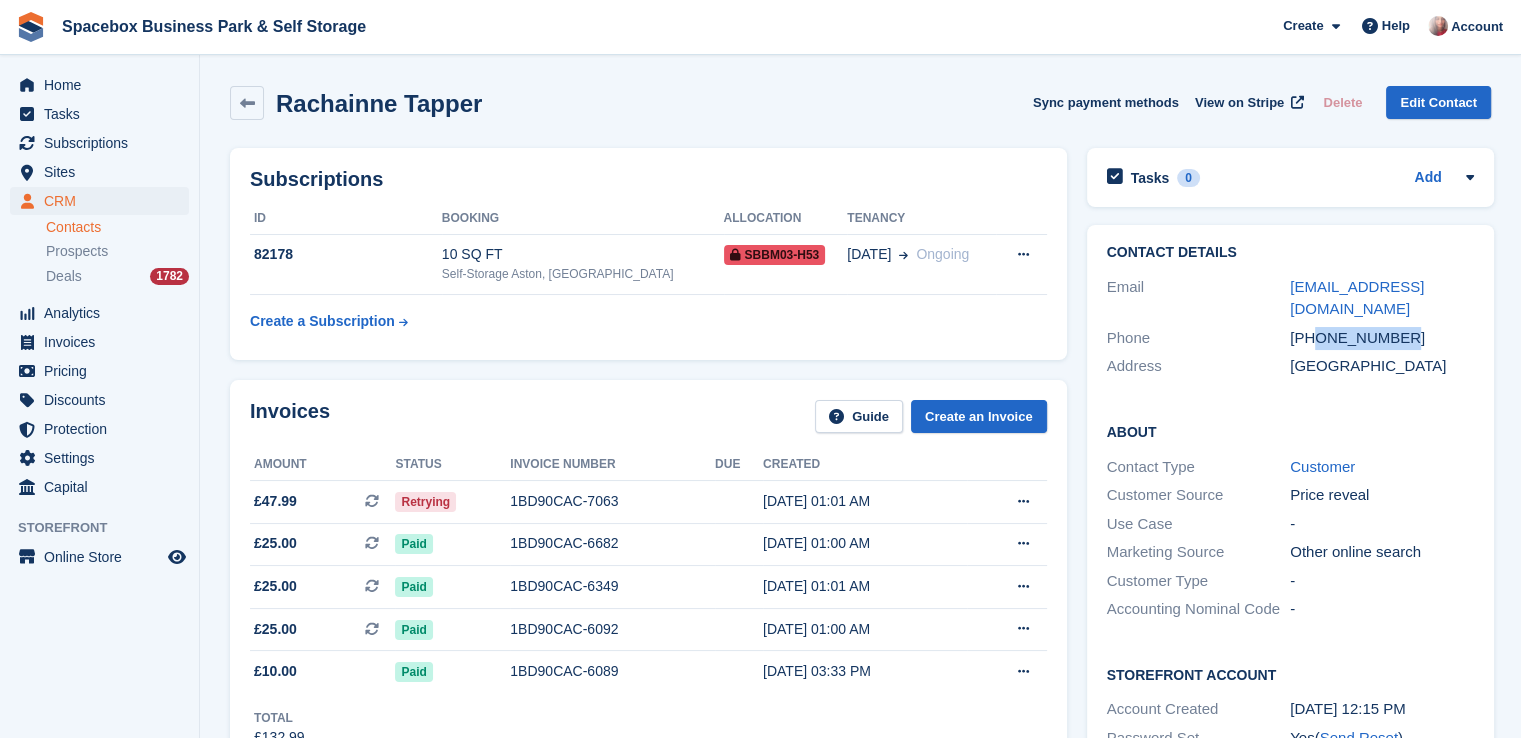 drag, startPoint x: 1315, startPoint y: 316, endPoint x: 1436, endPoint y: 307, distance: 121.33425 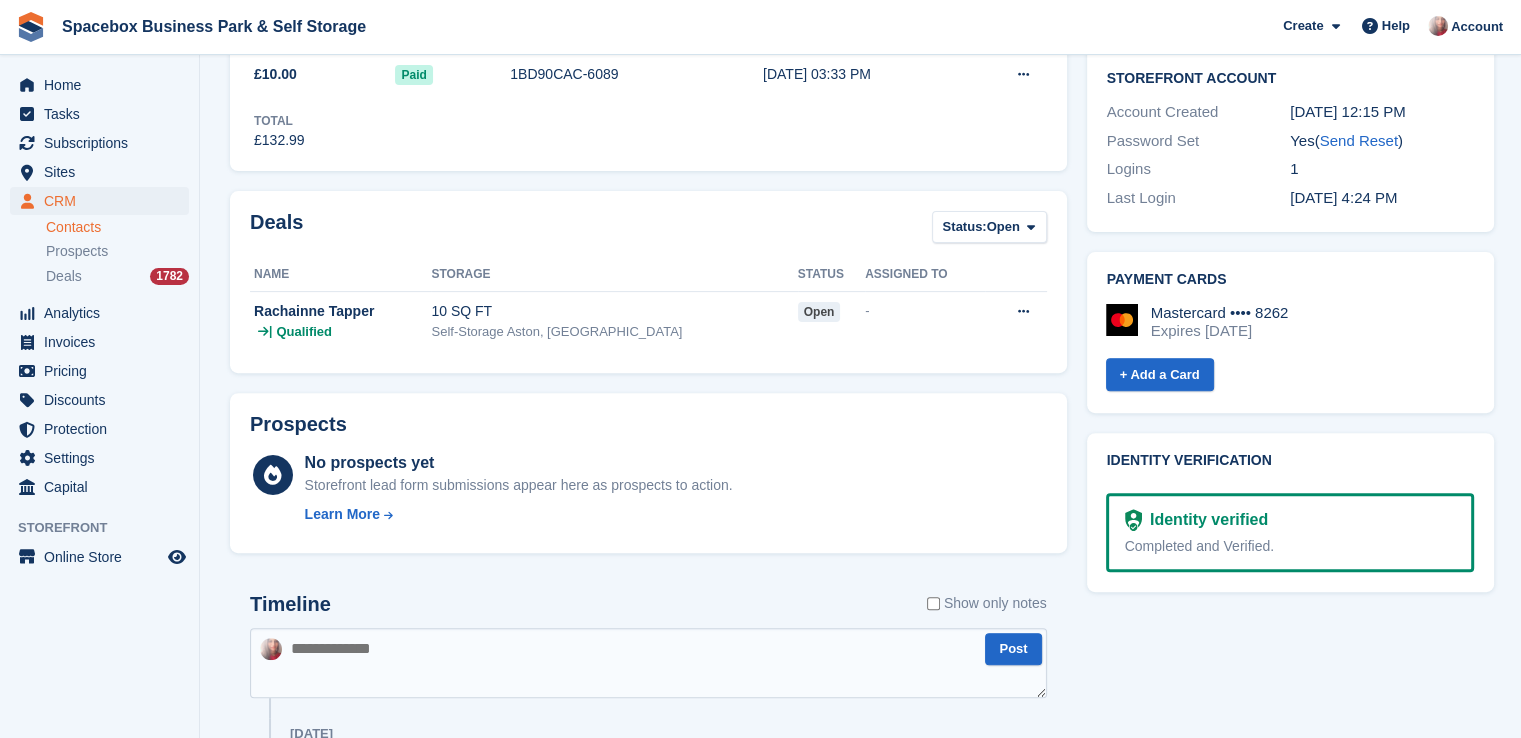 scroll, scrollTop: 0, scrollLeft: 0, axis: both 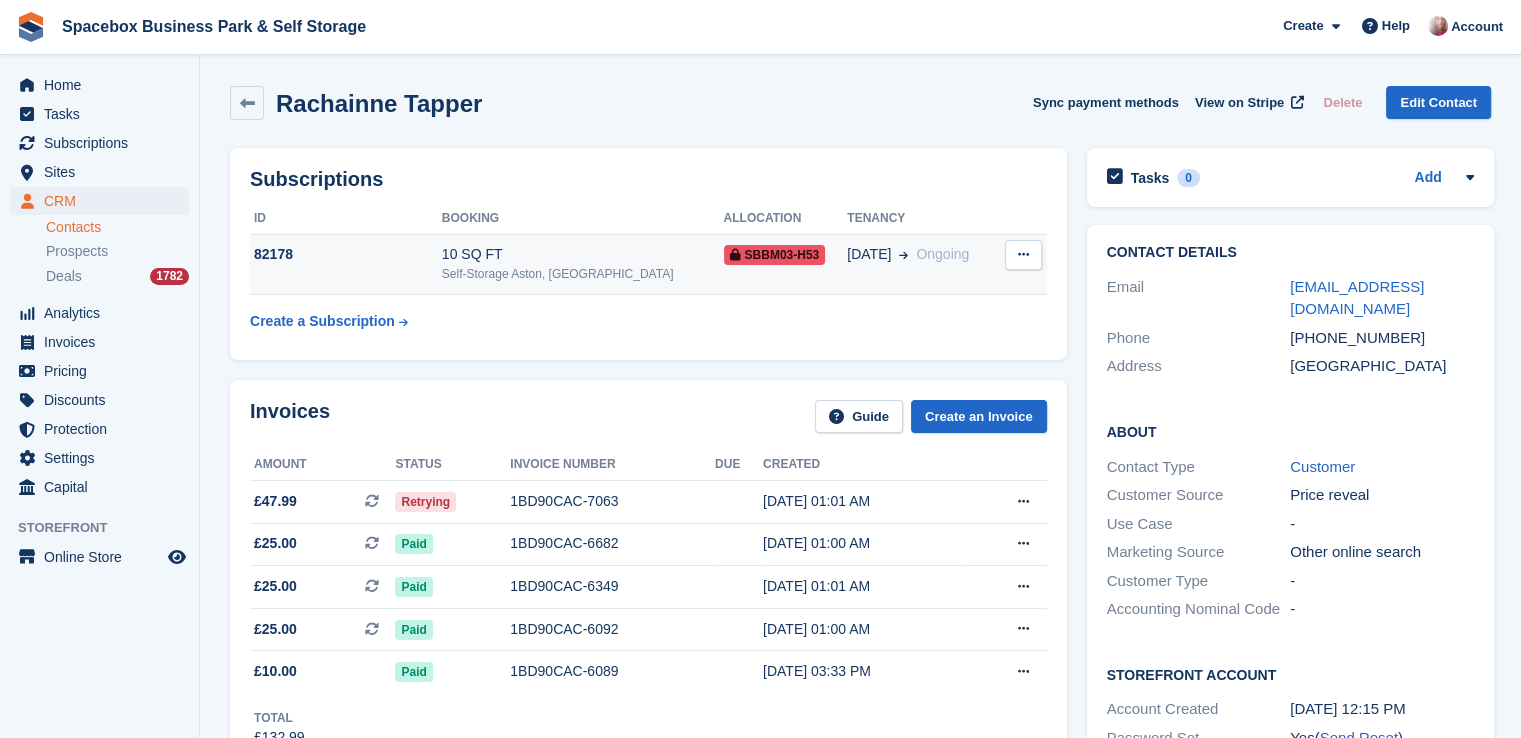 click on "Self-Storage Aston, [GEOGRAPHIC_DATA]" at bounding box center (583, 274) 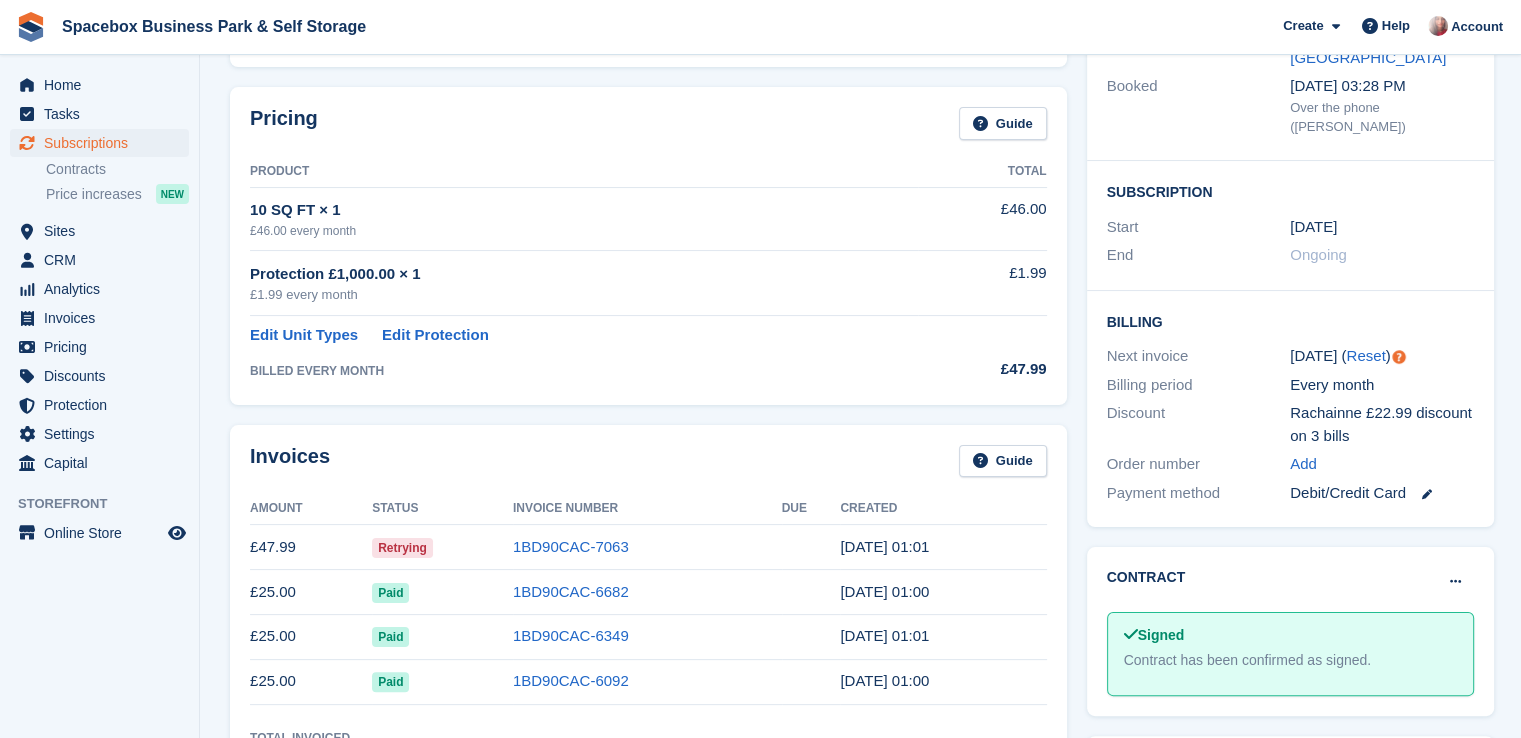 scroll, scrollTop: 0, scrollLeft: 0, axis: both 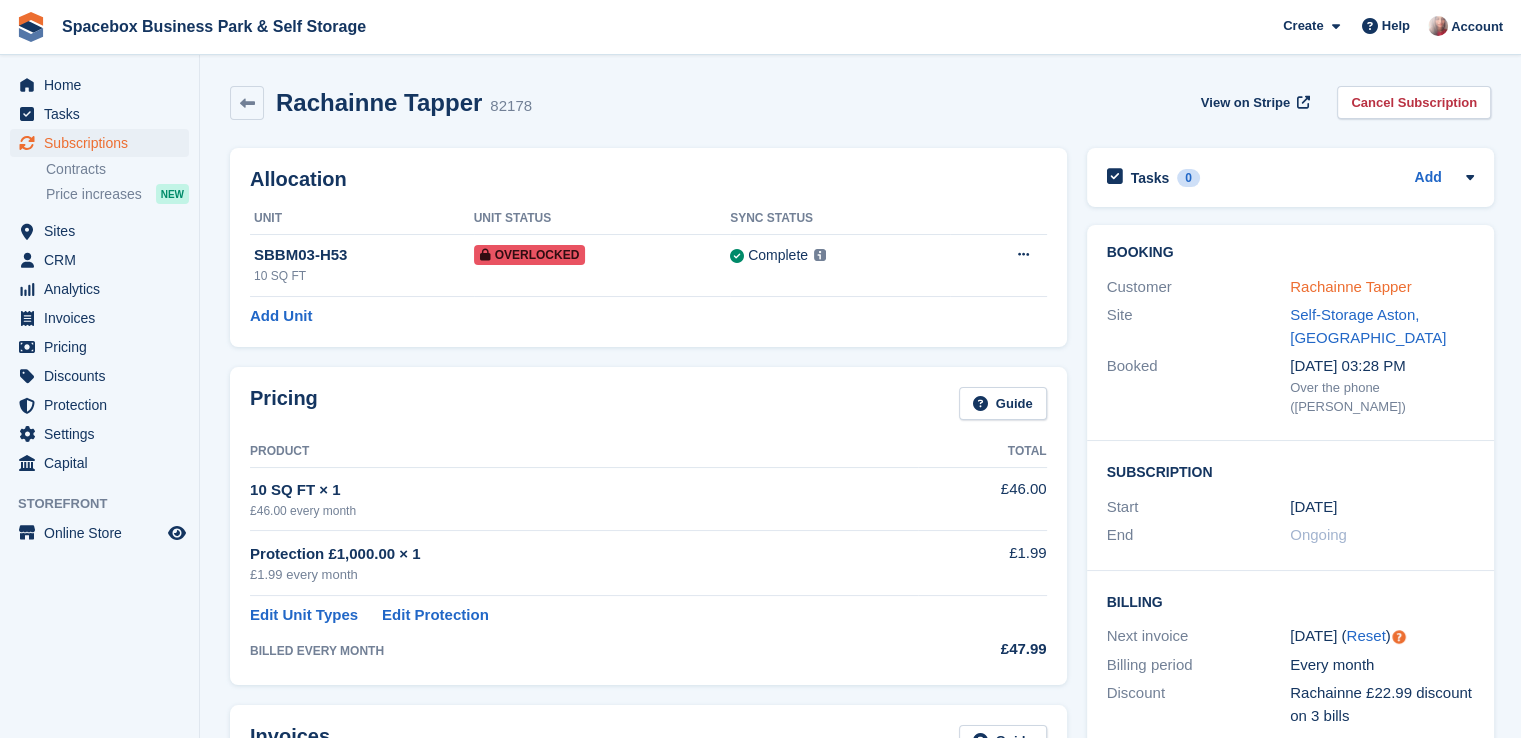 click on "Rachainne Tapper" at bounding box center [1350, 286] 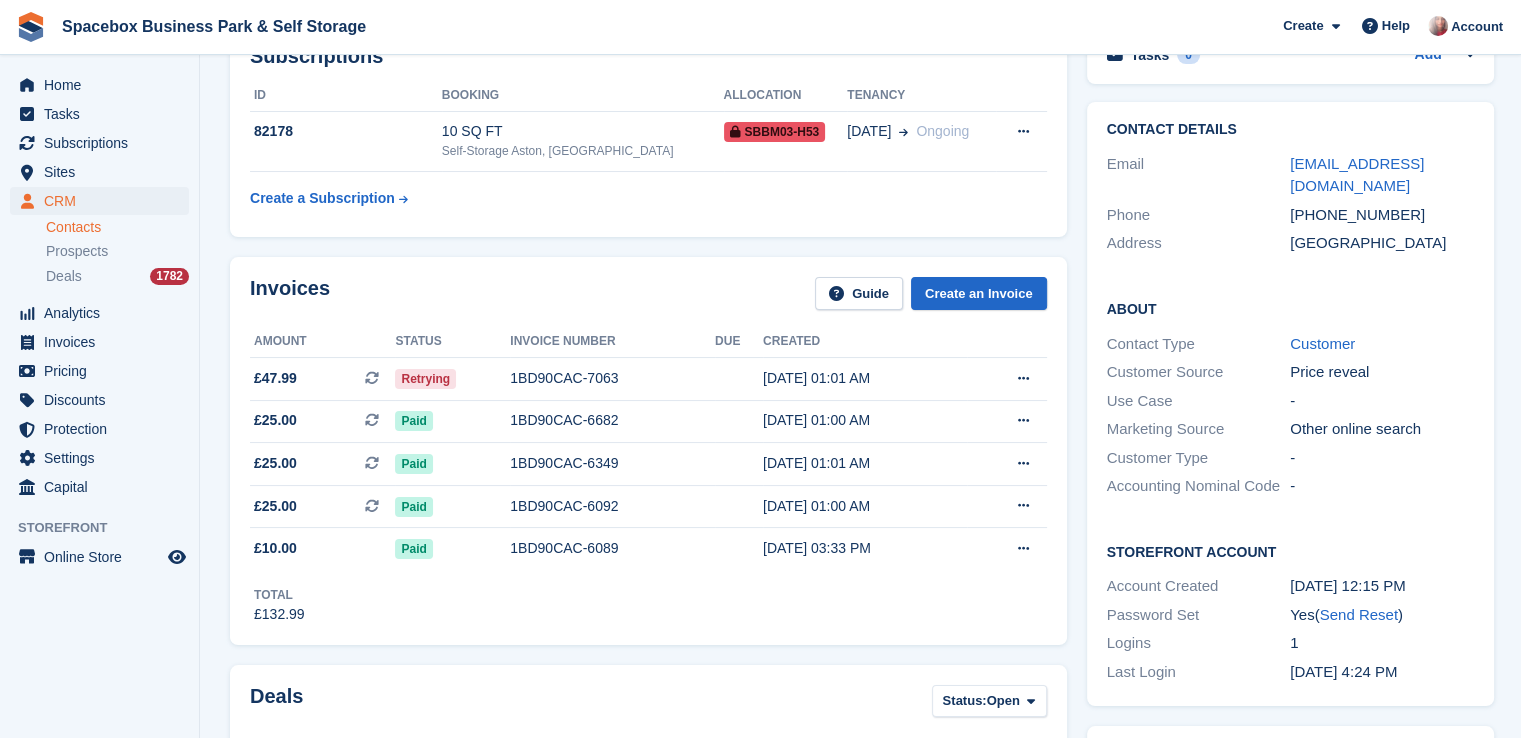 scroll, scrollTop: 0, scrollLeft: 0, axis: both 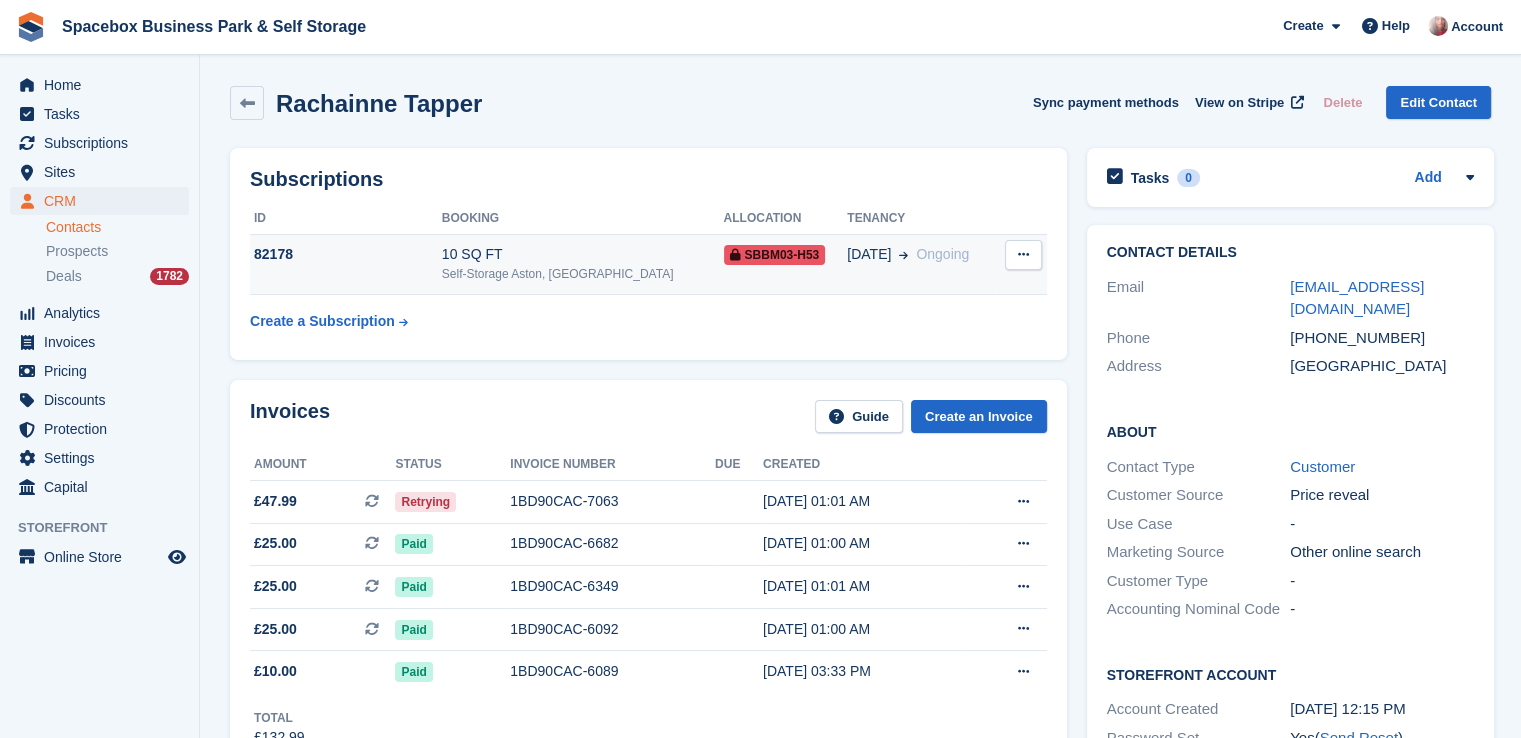 click on "10 SQ FT" at bounding box center [583, 254] 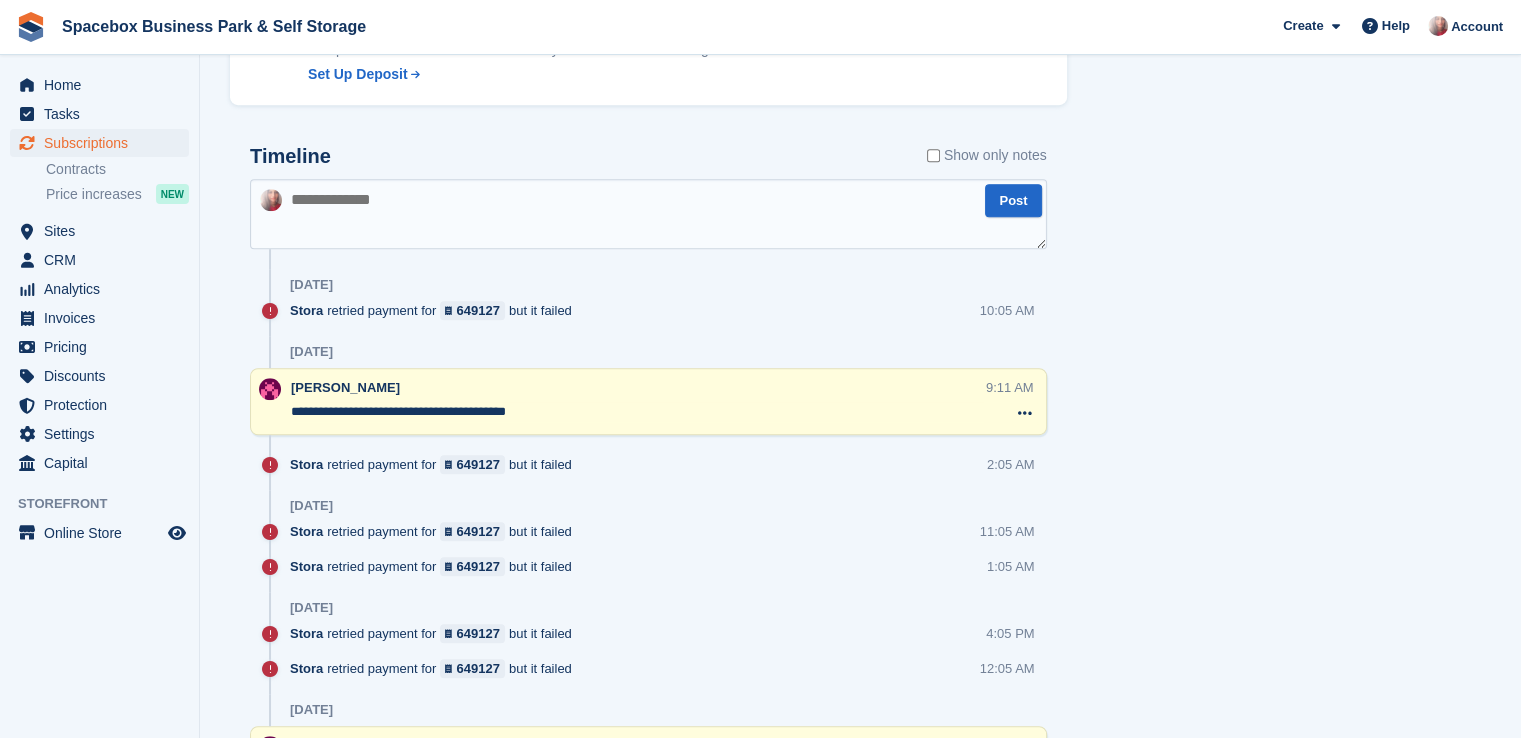 scroll, scrollTop: 1228, scrollLeft: 0, axis: vertical 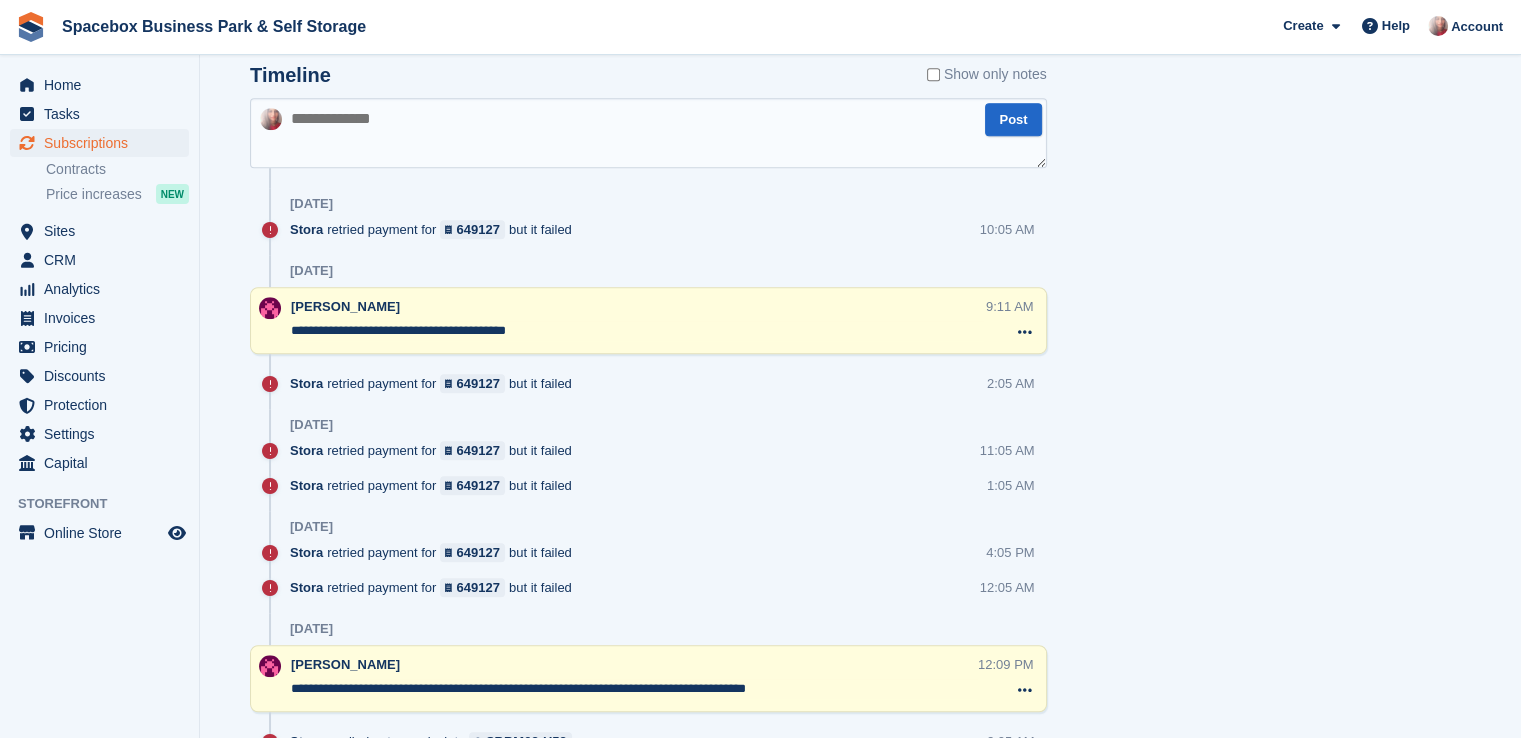 click at bounding box center (648, 133) 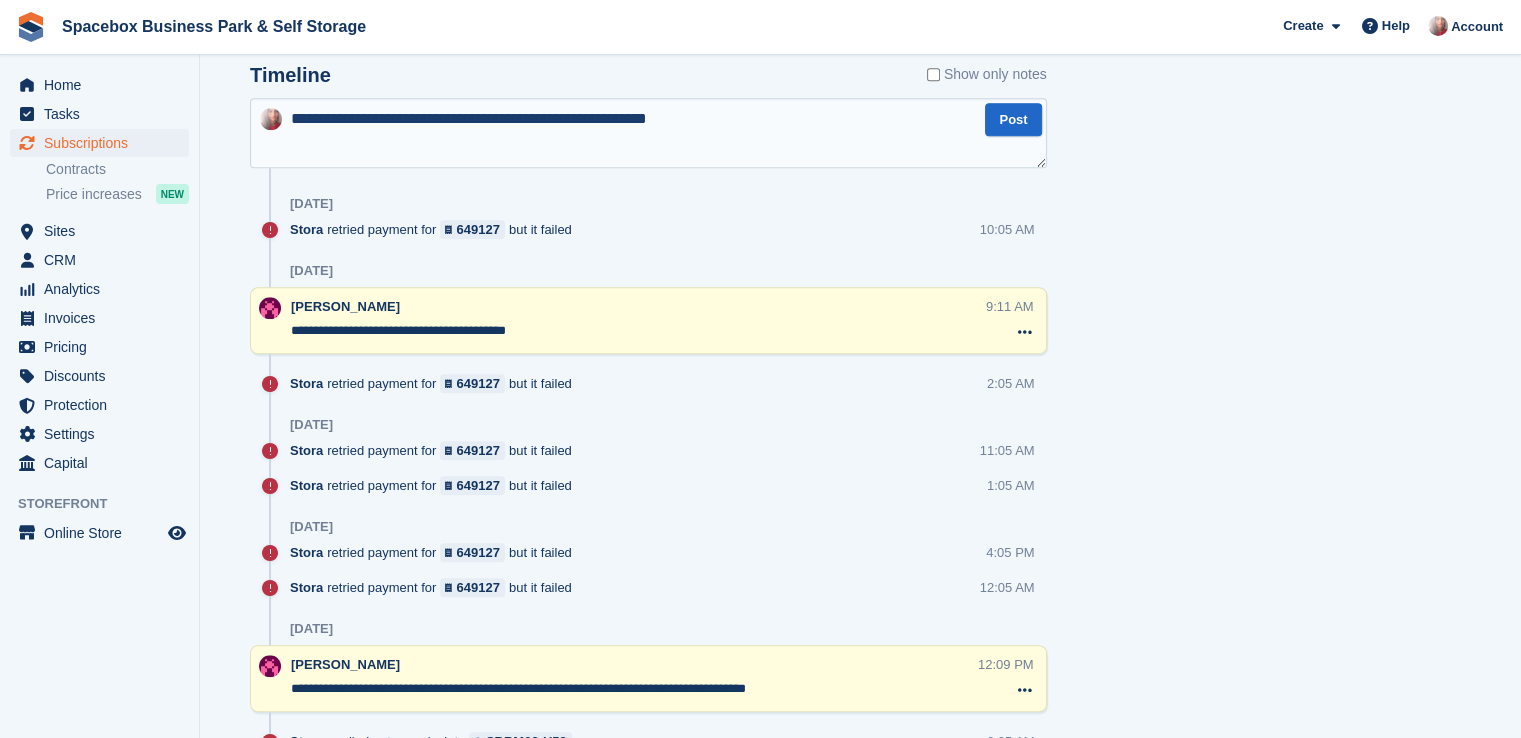 type on "**********" 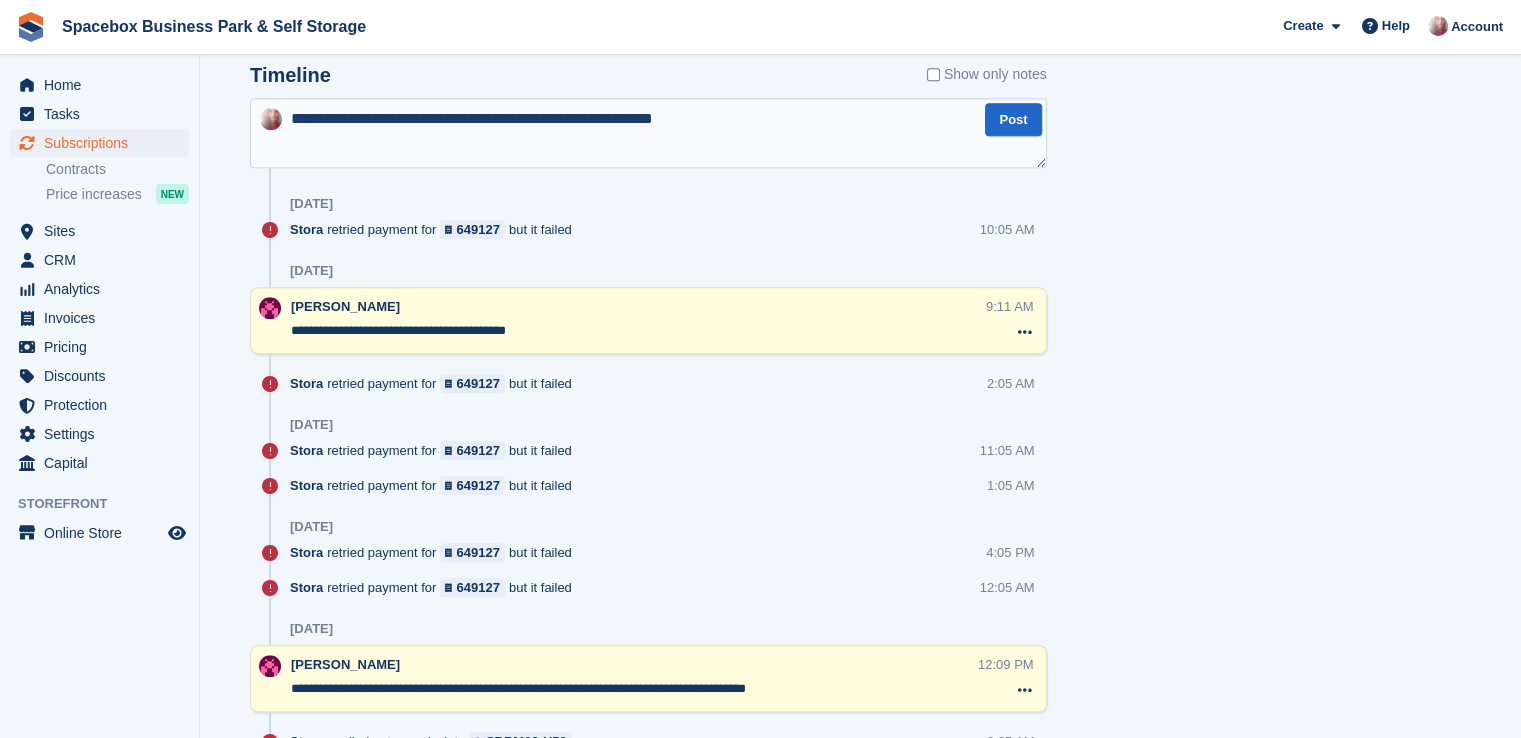 type 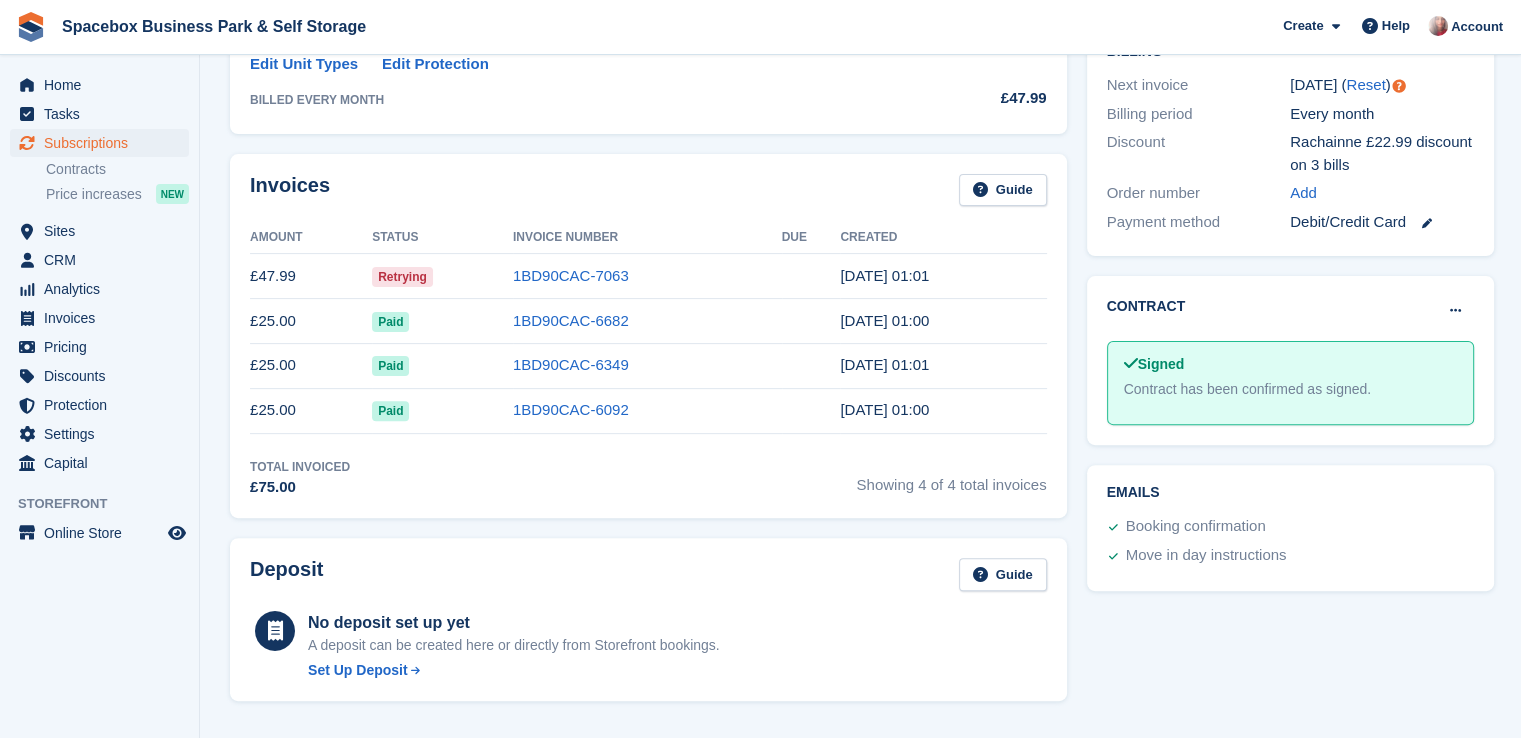 scroll, scrollTop: 32, scrollLeft: 0, axis: vertical 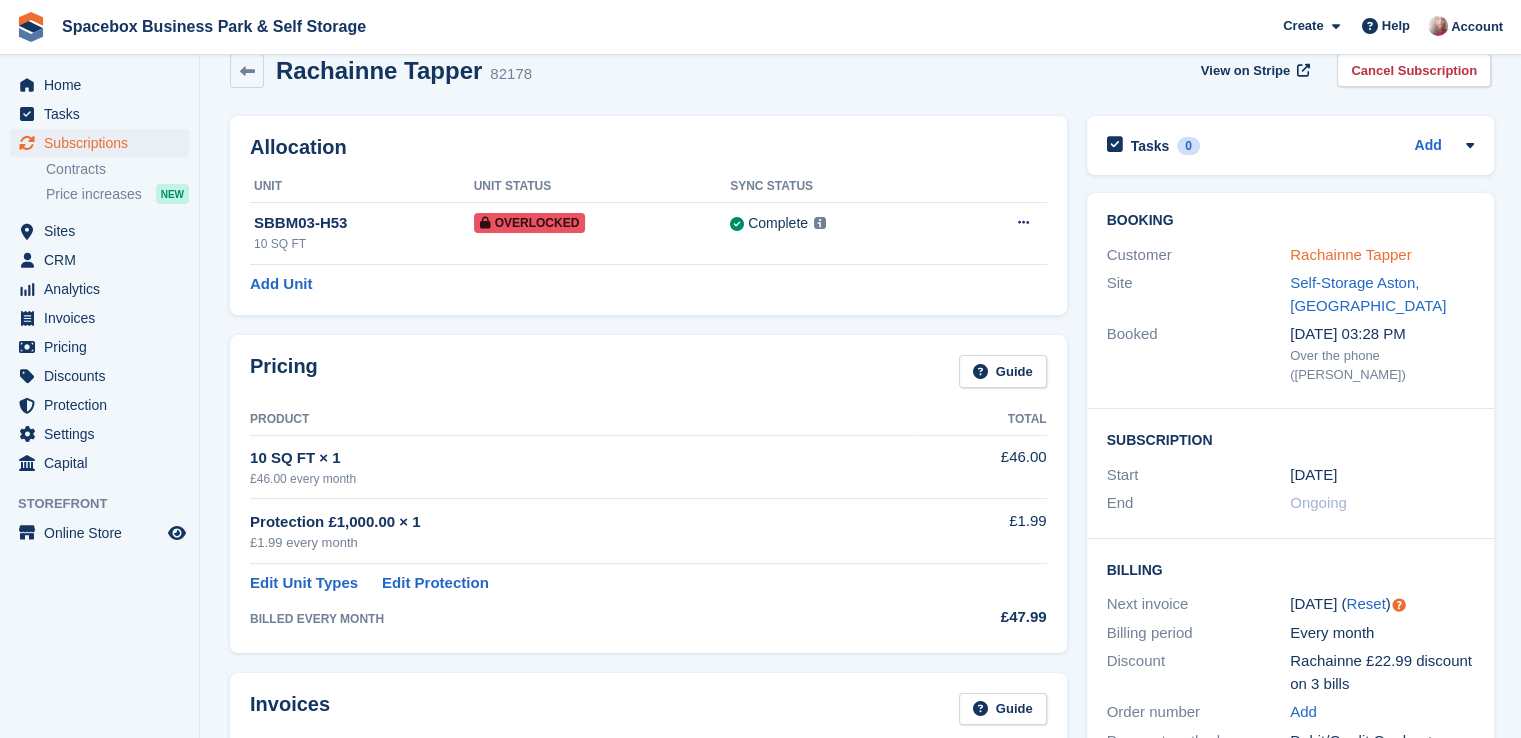 click on "Rachainne Tapper" at bounding box center (1350, 254) 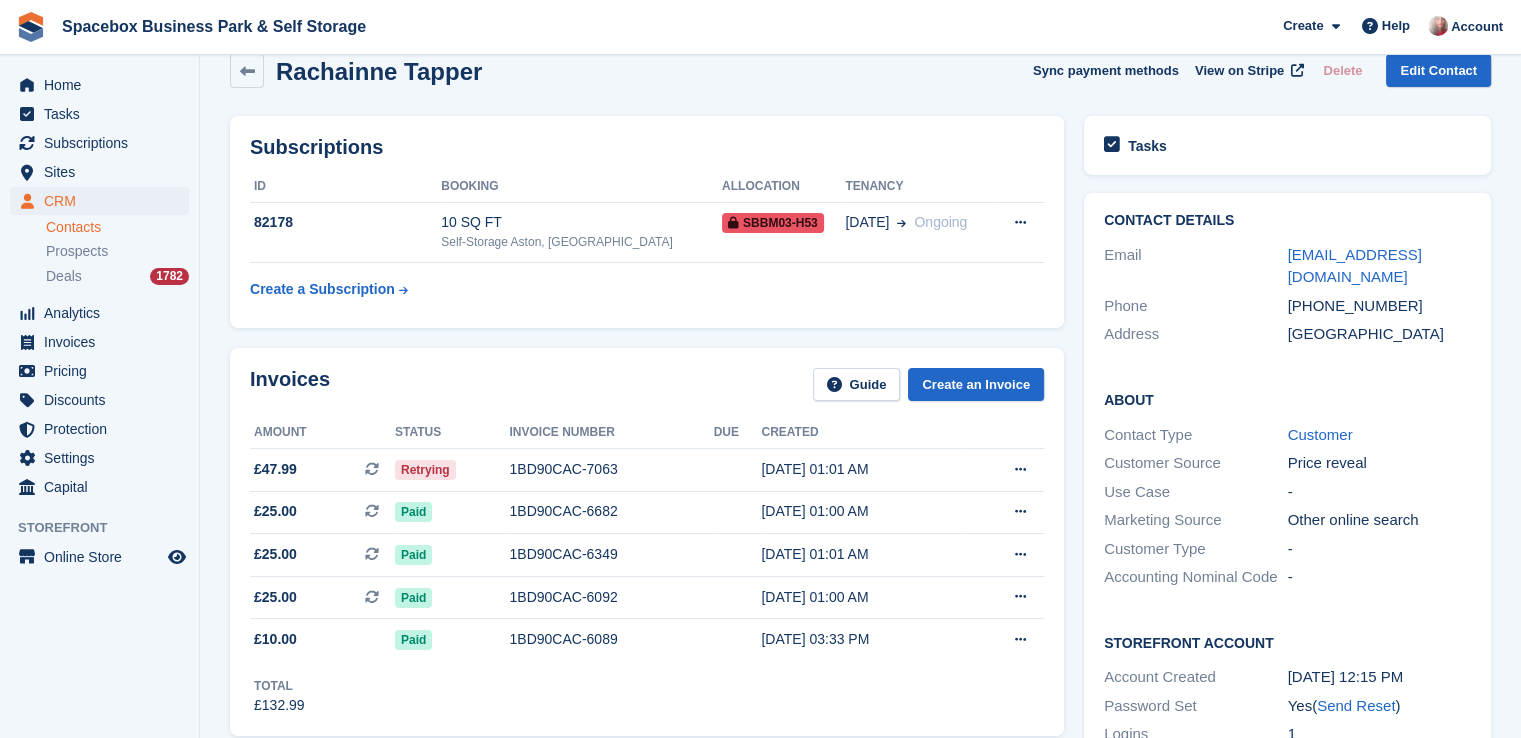 scroll, scrollTop: 0, scrollLeft: 0, axis: both 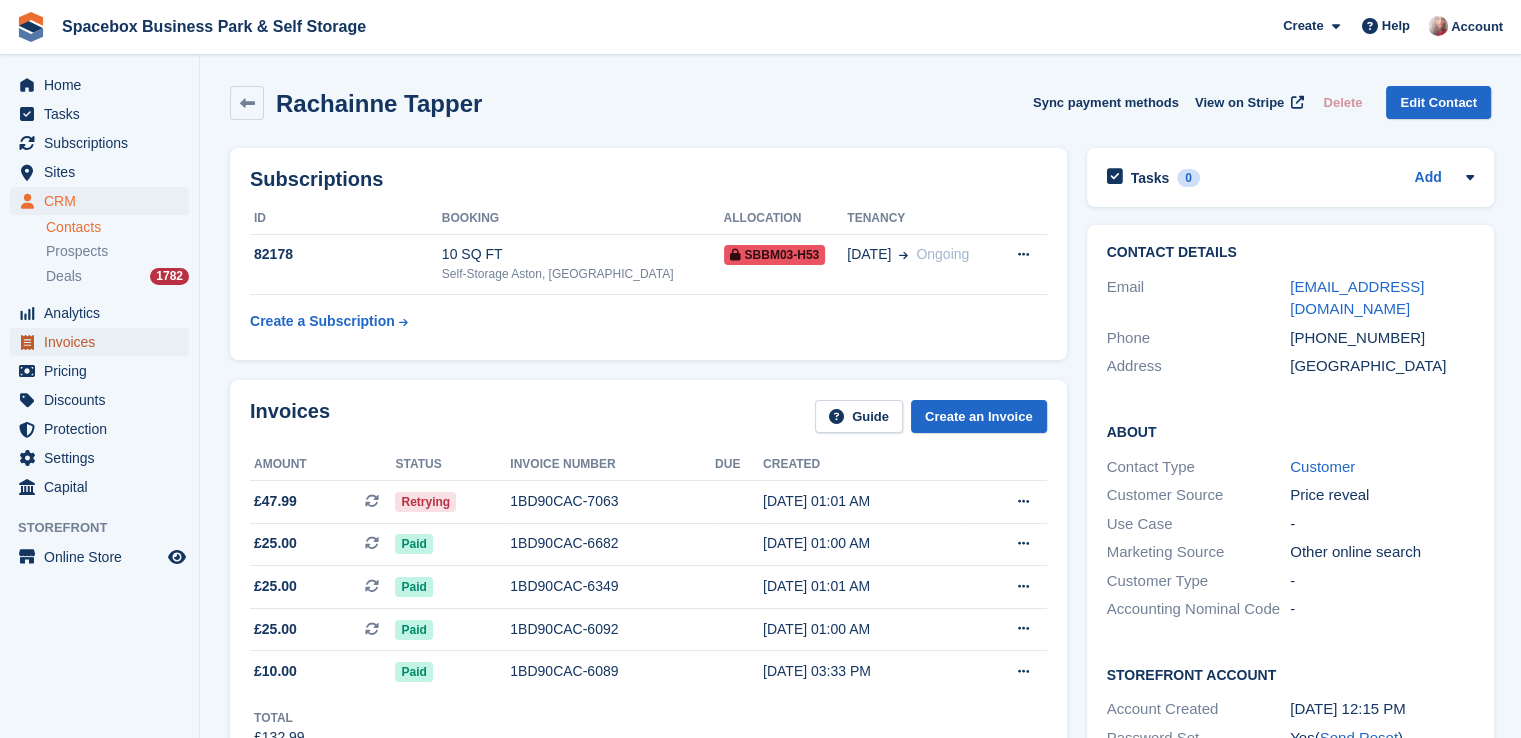 click on "Invoices" at bounding box center (104, 342) 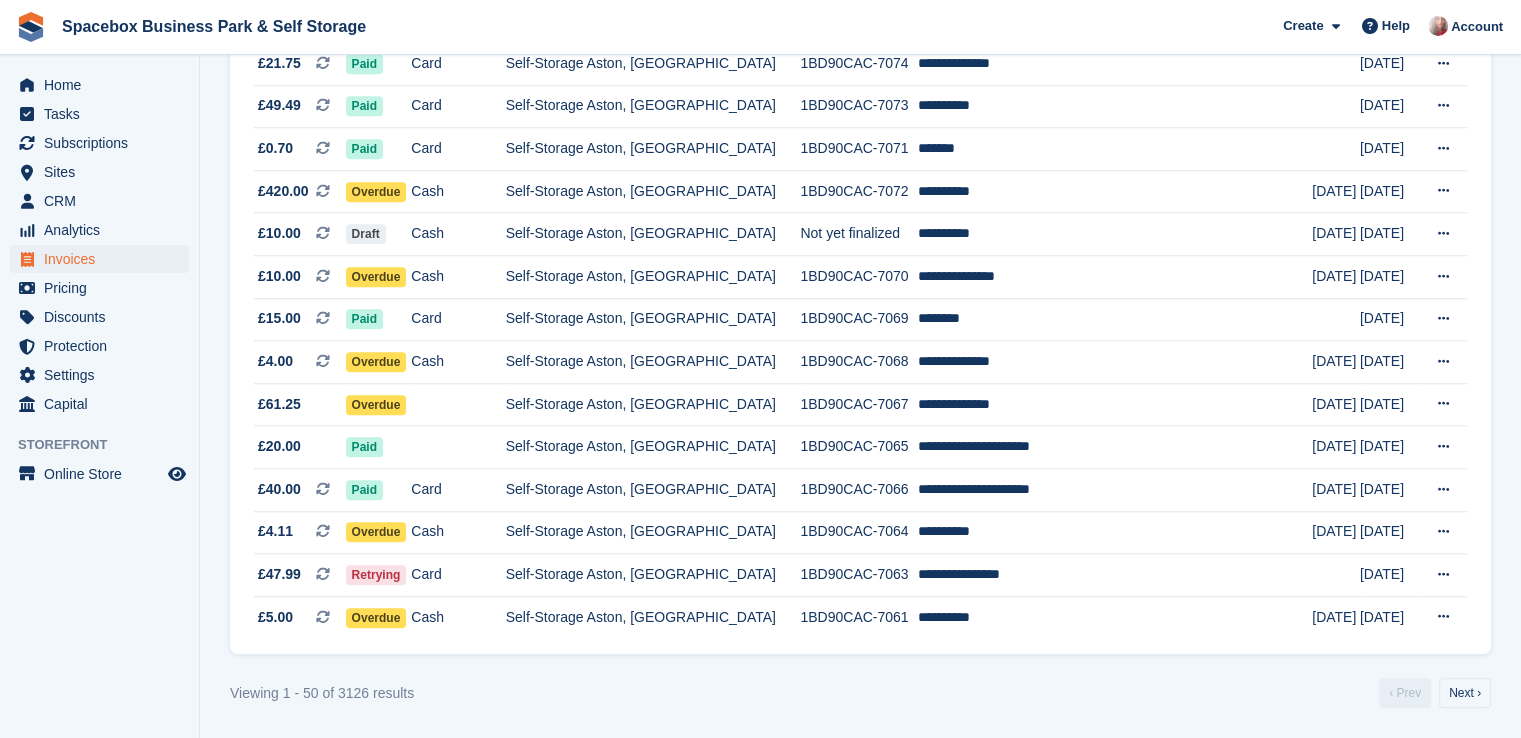 scroll, scrollTop: 1836, scrollLeft: 0, axis: vertical 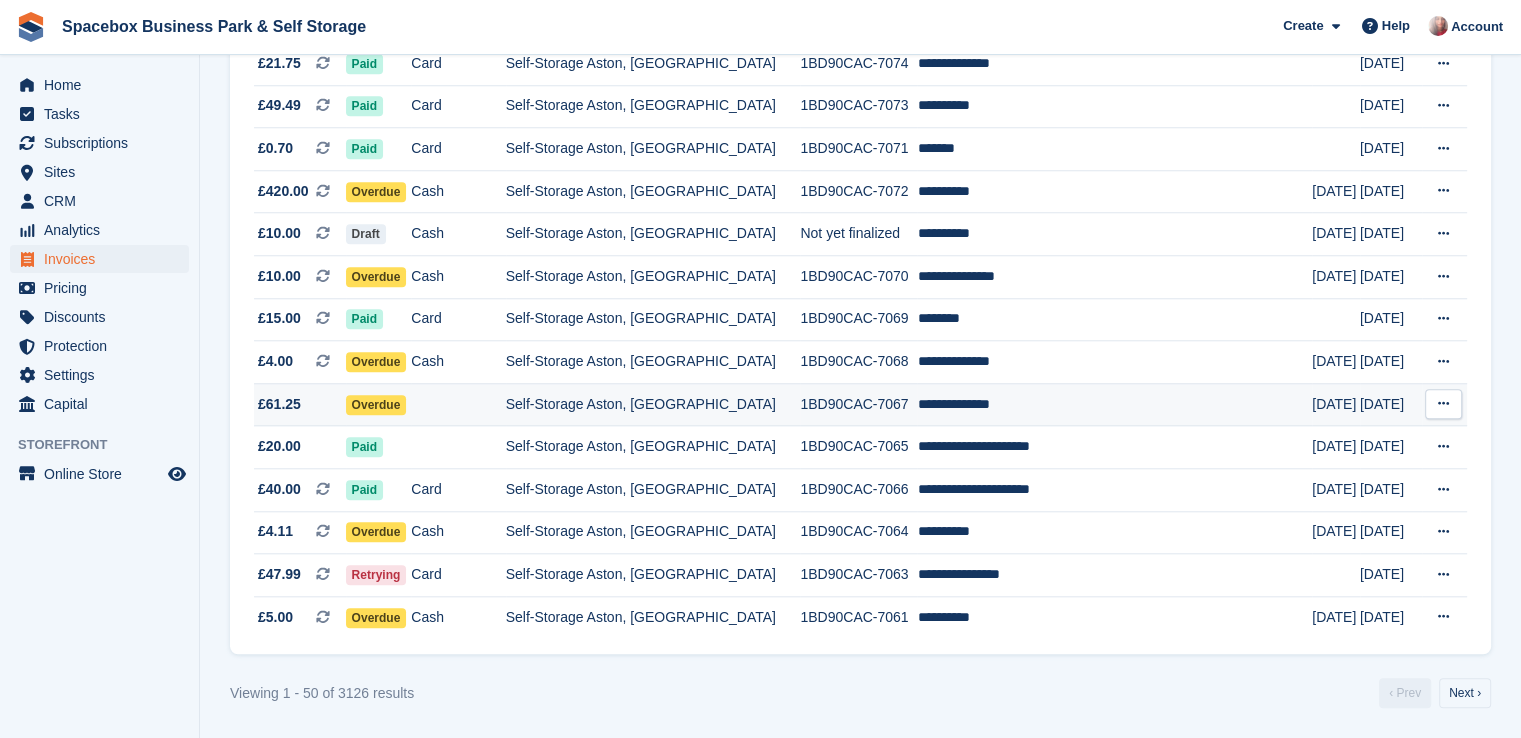 click on "Self-Storage Aston, [GEOGRAPHIC_DATA]" at bounding box center (653, 404) 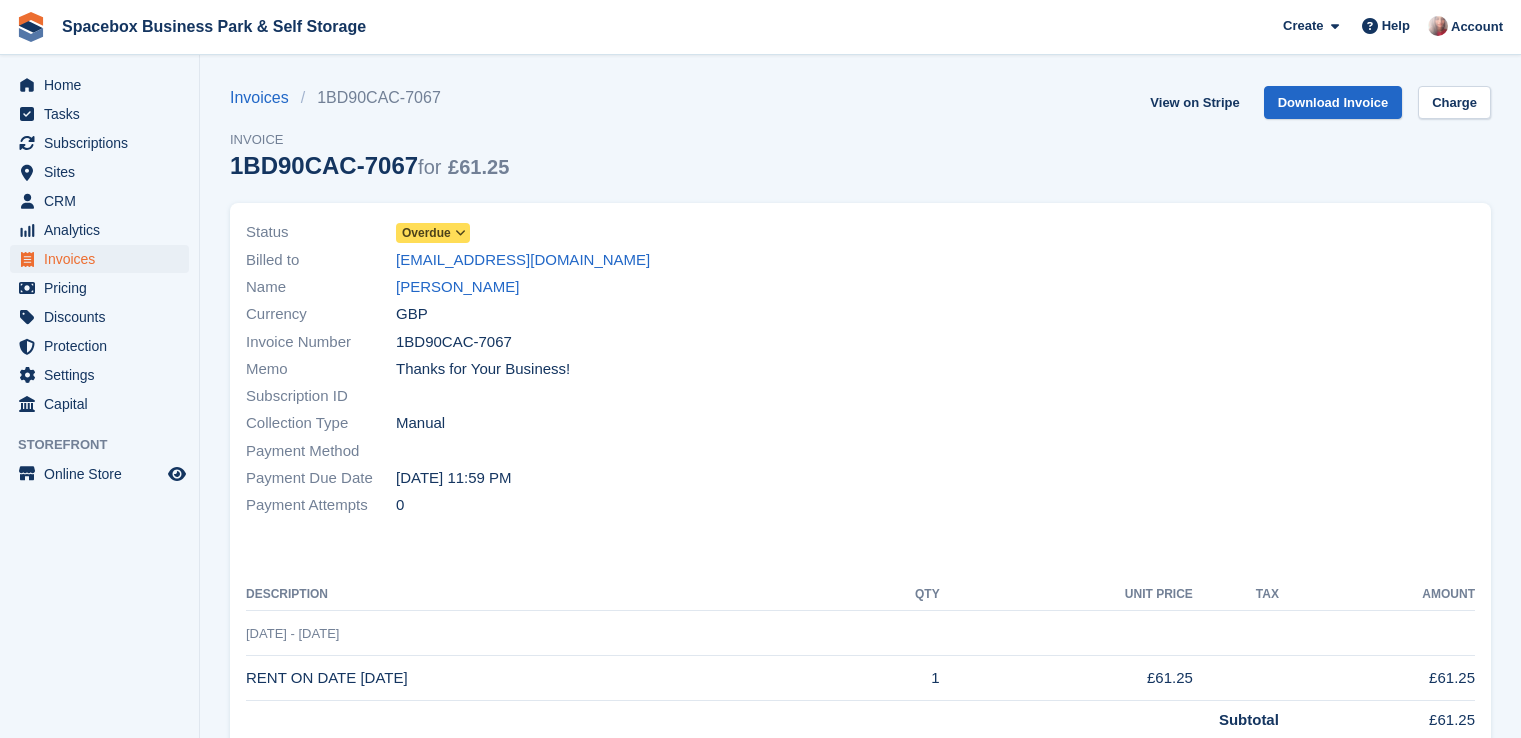 scroll, scrollTop: 0, scrollLeft: 0, axis: both 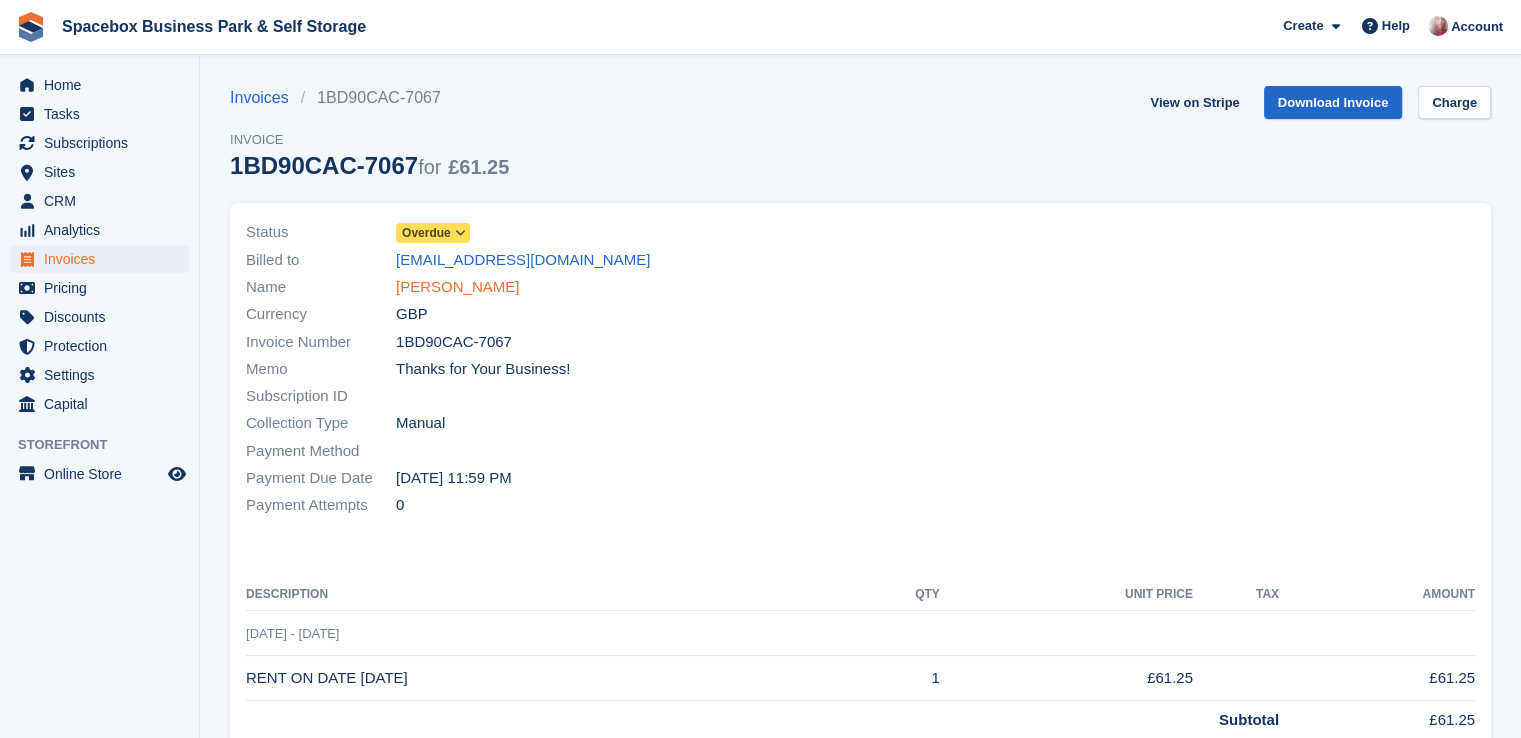 click on "[PERSON_NAME]" at bounding box center (457, 287) 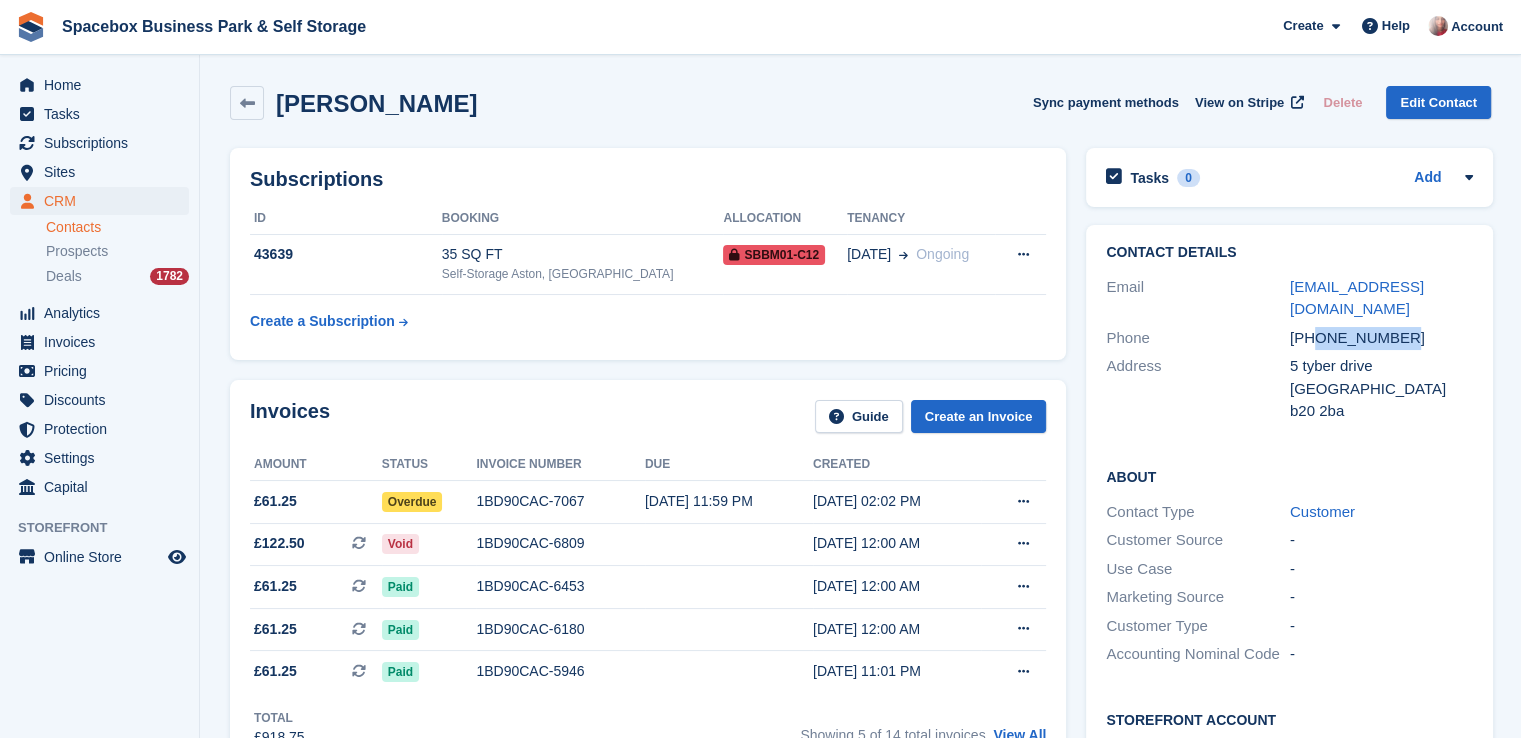 drag, startPoint x: 1316, startPoint y: 338, endPoint x: 1426, endPoint y: 341, distance: 110.0409 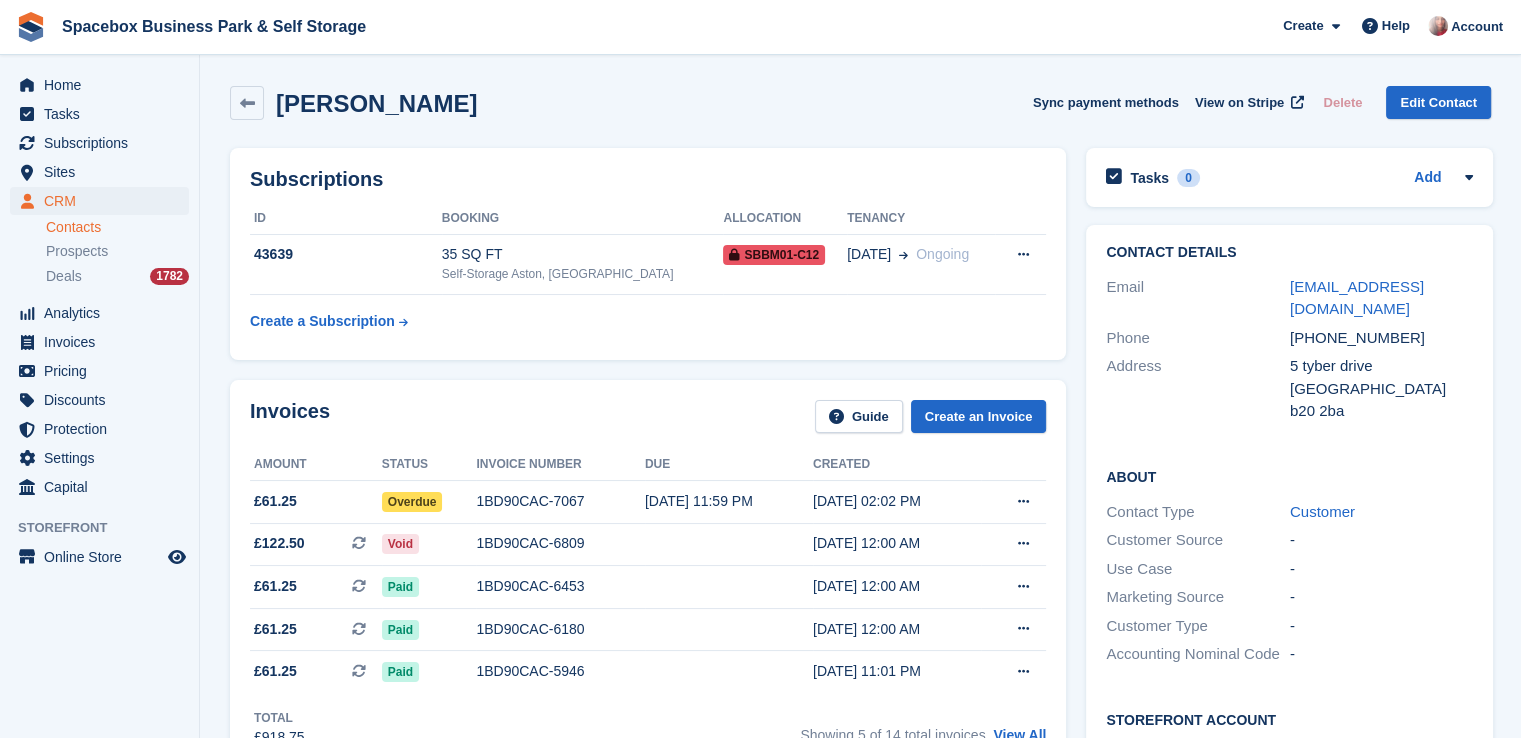 click on "[PHONE_NUMBER]" at bounding box center [1382, 338] 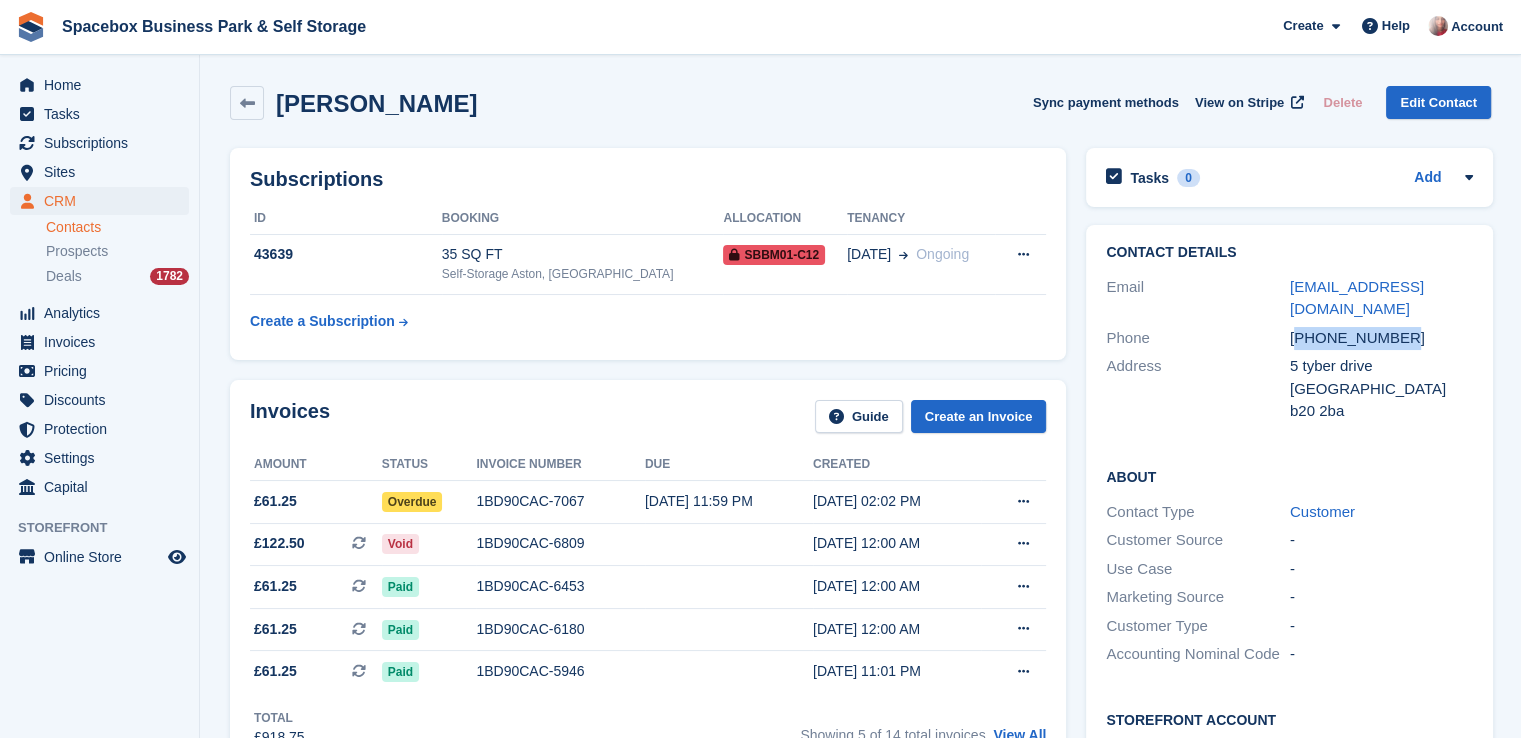 click on "[PHONE_NUMBER]" at bounding box center [1382, 338] 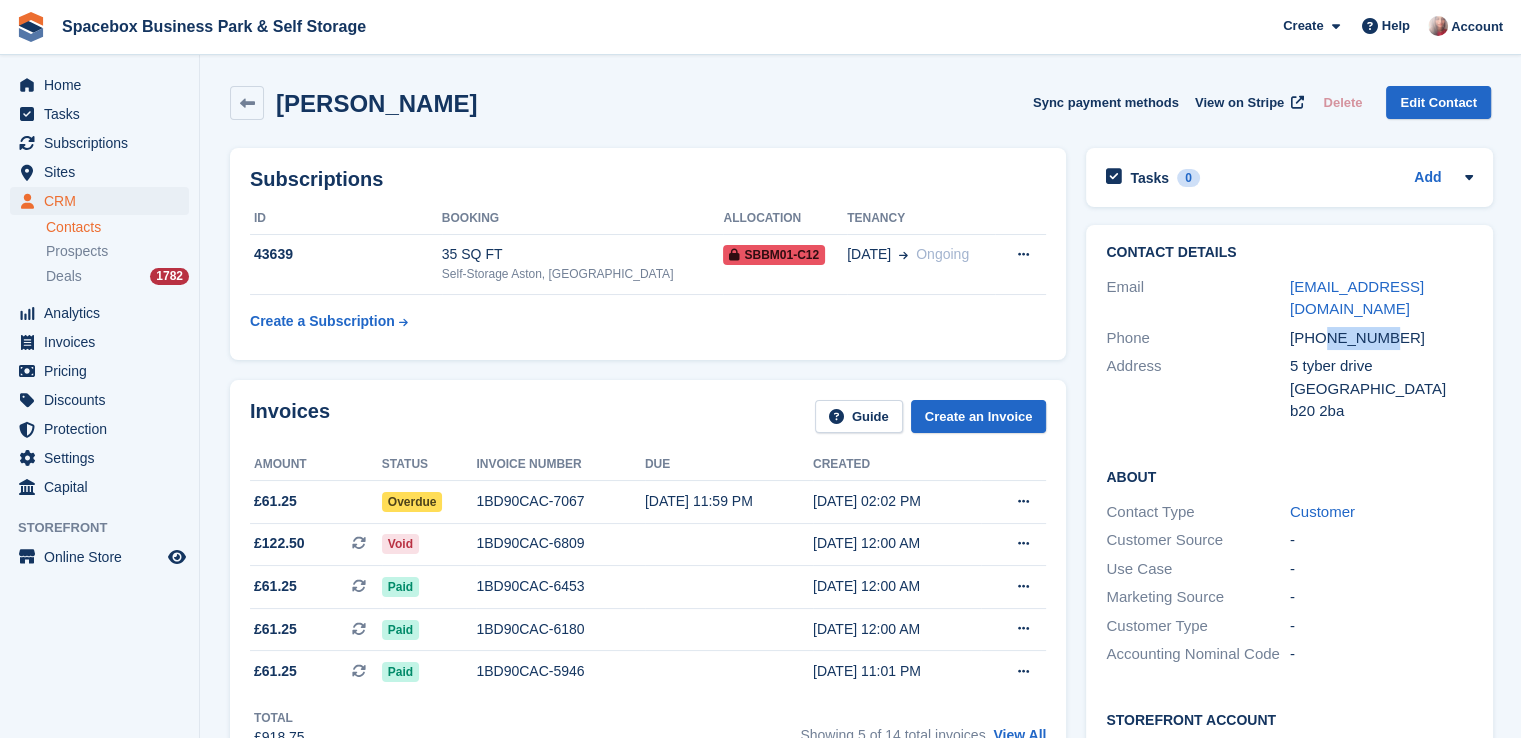 drag, startPoint x: 1318, startPoint y: 334, endPoint x: 1377, endPoint y: 333, distance: 59.008472 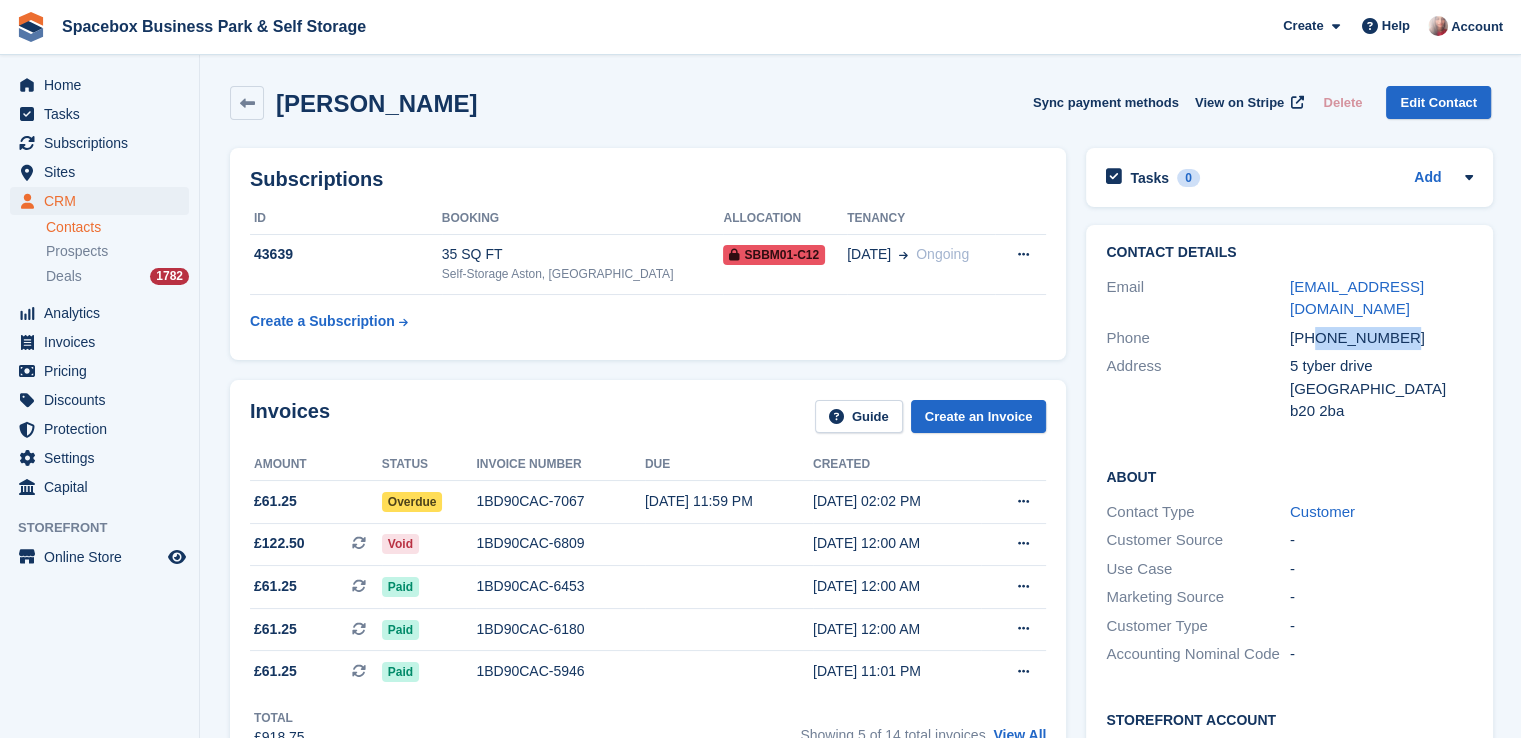 drag, startPoint x: 1313, startPoint y: 337, endPoint x: 1435, endPoint y: 341, distance: 122.06556 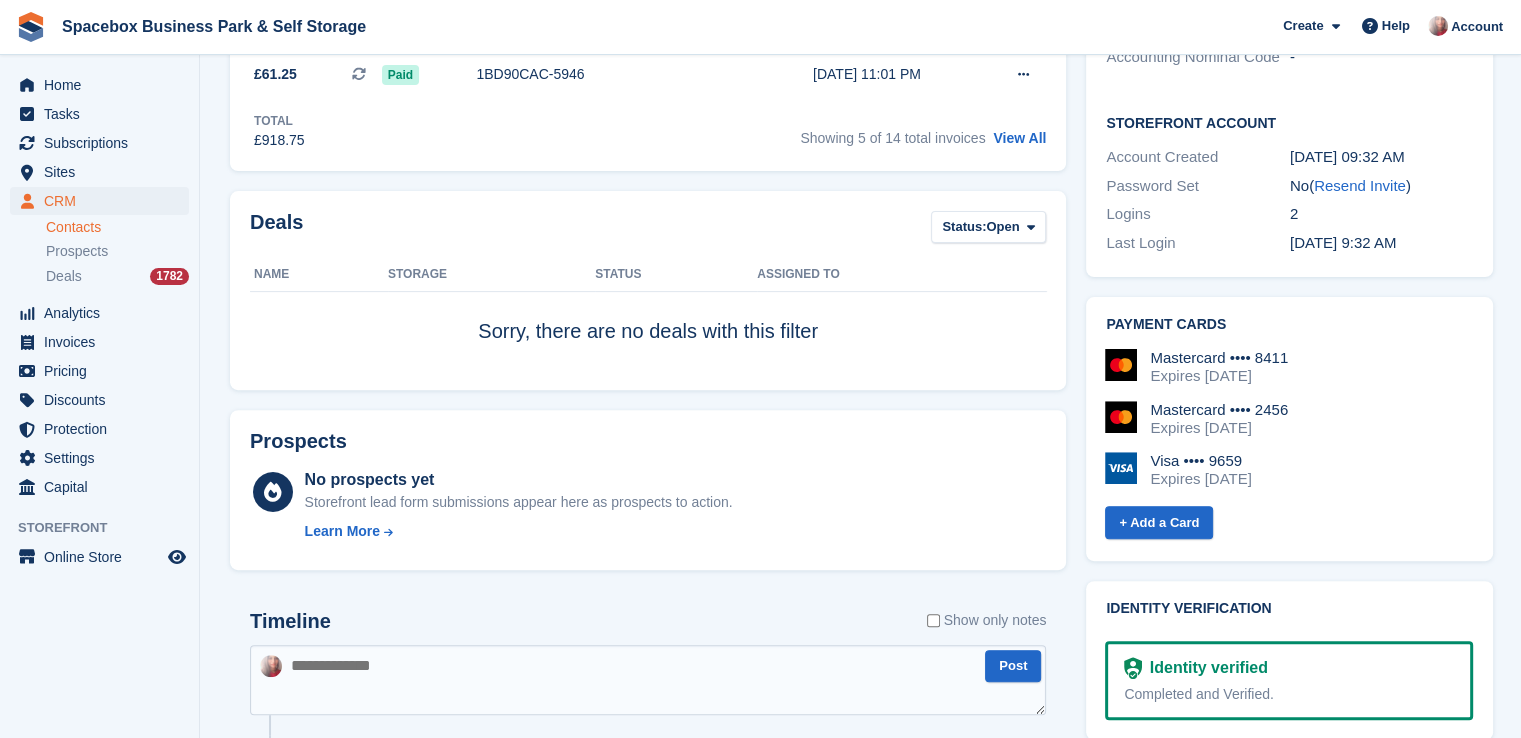 scroll, scrollTop: 0, scrollLeft: 0, axis: both 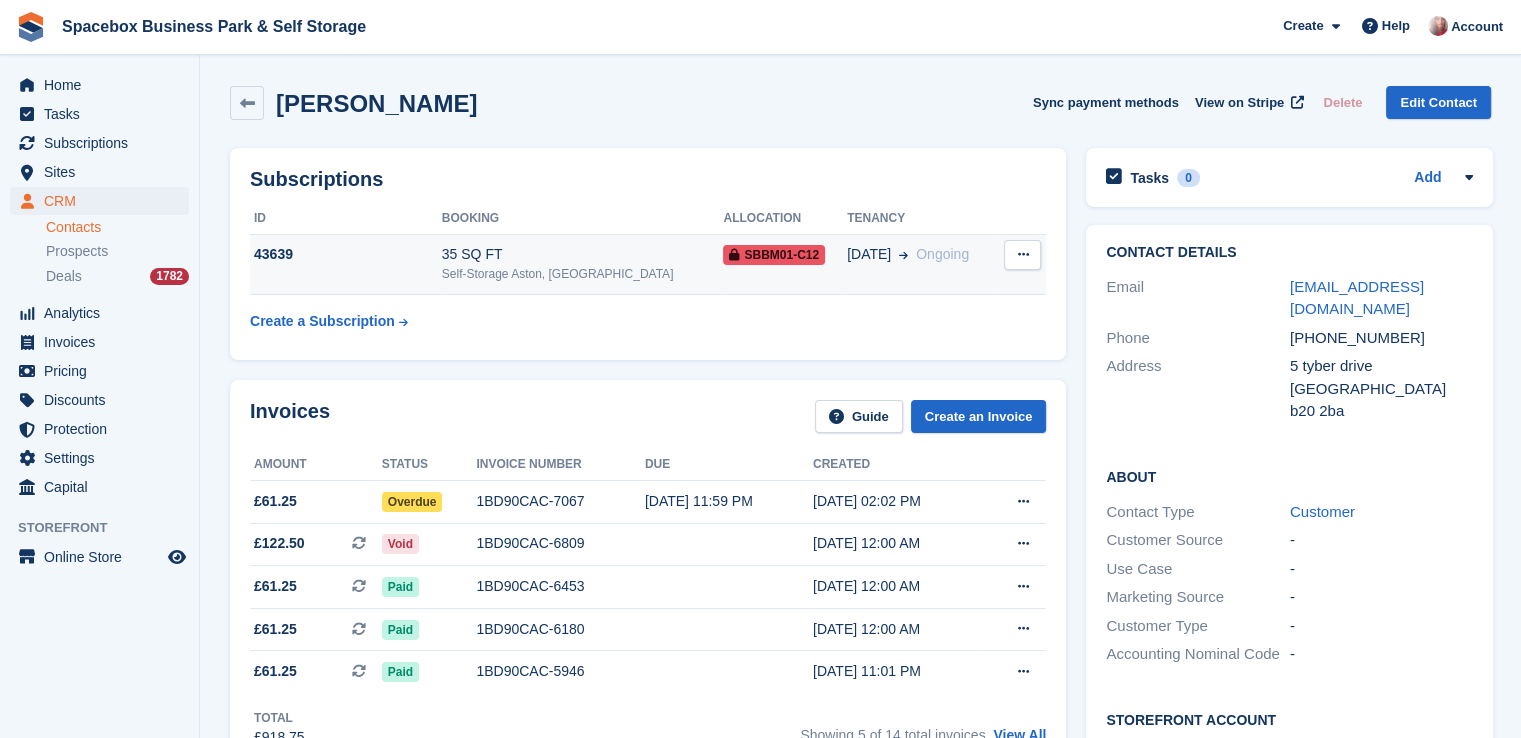 click on "Self-Storage Aston, [GEOGRAPHIC_DATA]" at bounding box center [583, 274] 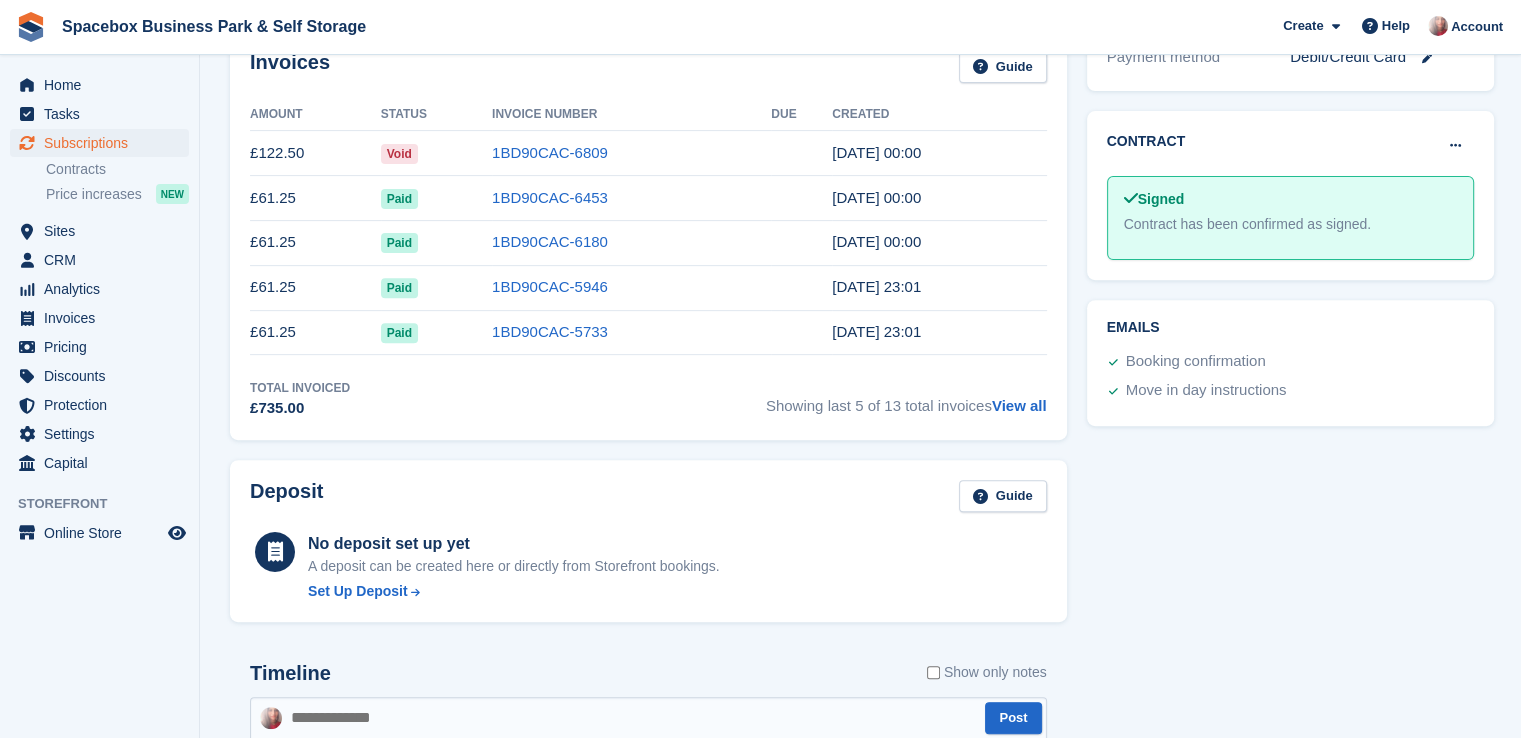 scroll, scrollTop: 1272, scrollLeft: 0, axis: vertical 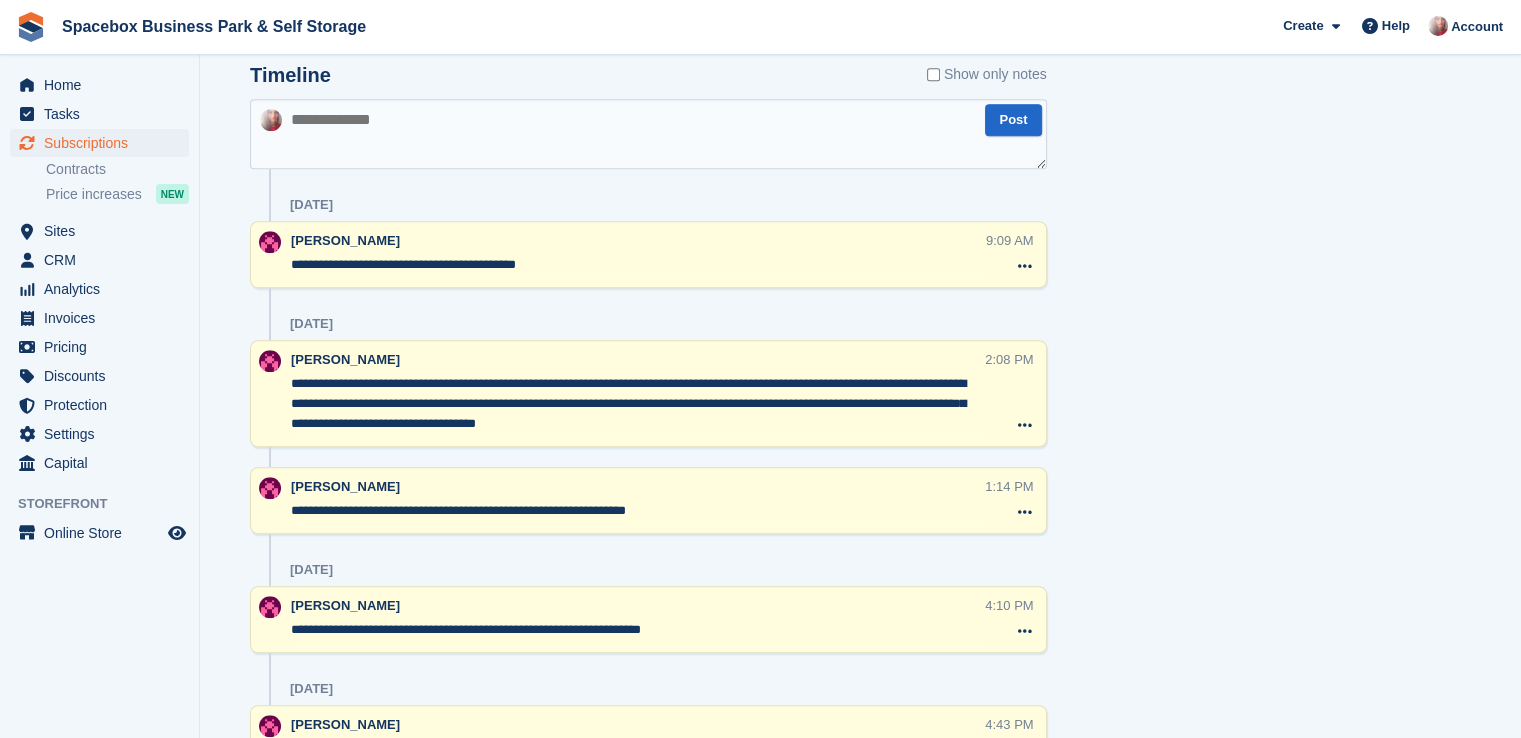 click on "Tasks
0
Add
No tasks related to Subscription #43639
Booking
Customer
[PERSON_NAME]
Site
Self-Storage [GEOGRAPHIC_DATA], [GEOGRAPHIC_DATA]
Booked
[DATE] 12:59 PM
Walk-in (Daud)
Subscription
Start
[DATE]
End
Ongoing" at bounding box center [1290, 2163] 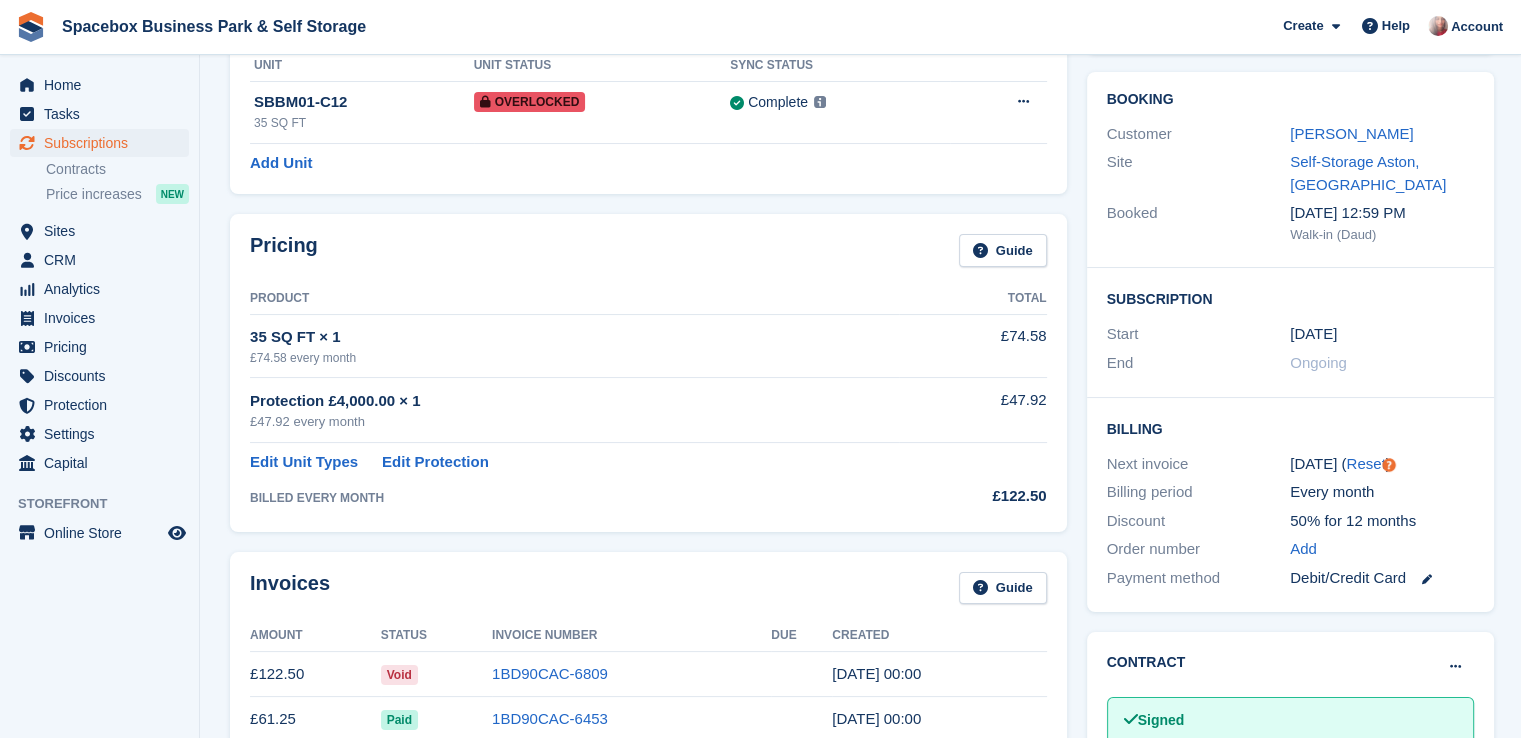 scroll, scrollTop: 76, scrollLeft: 0, axis: vertical 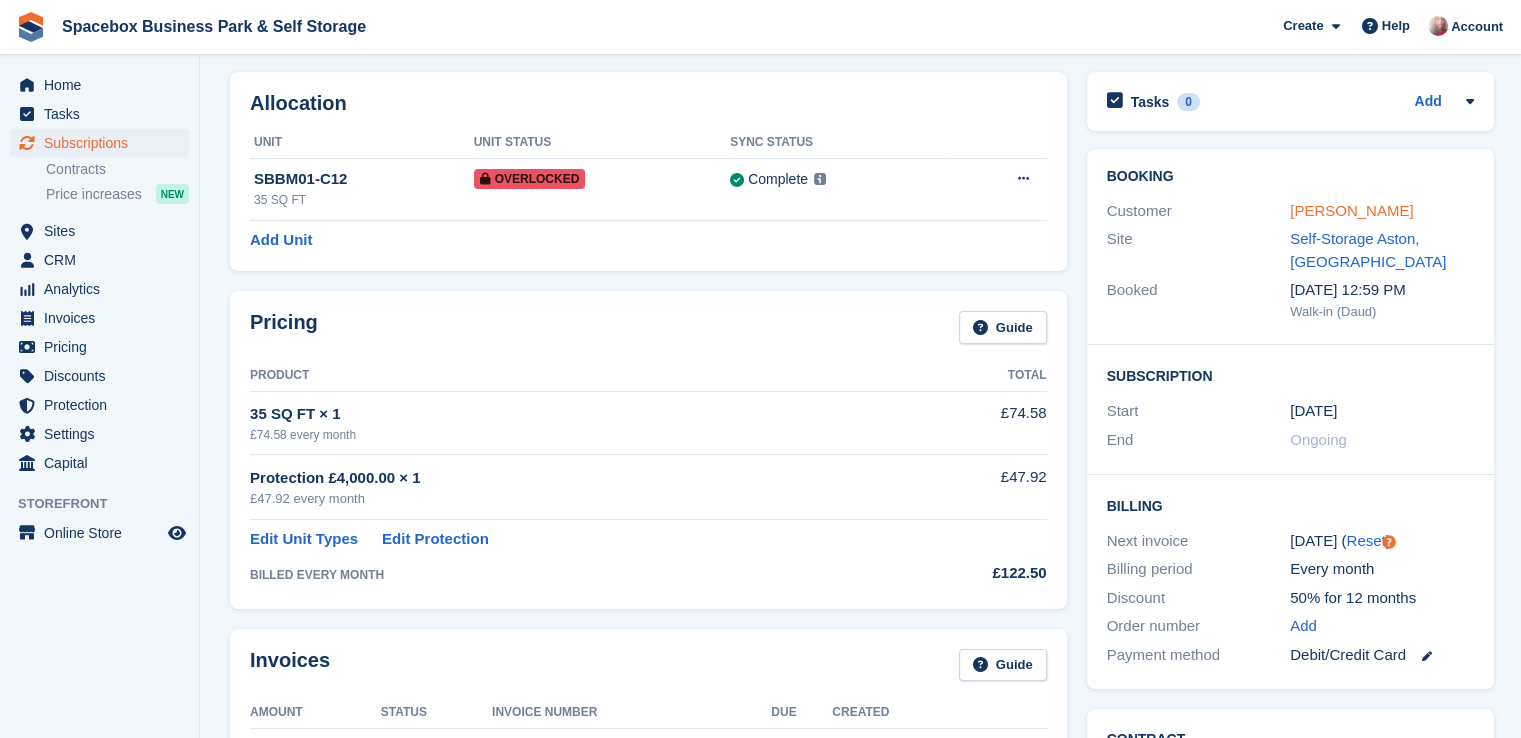 click on "[PERSON_NAME]" at bounding box center (1351, 210) 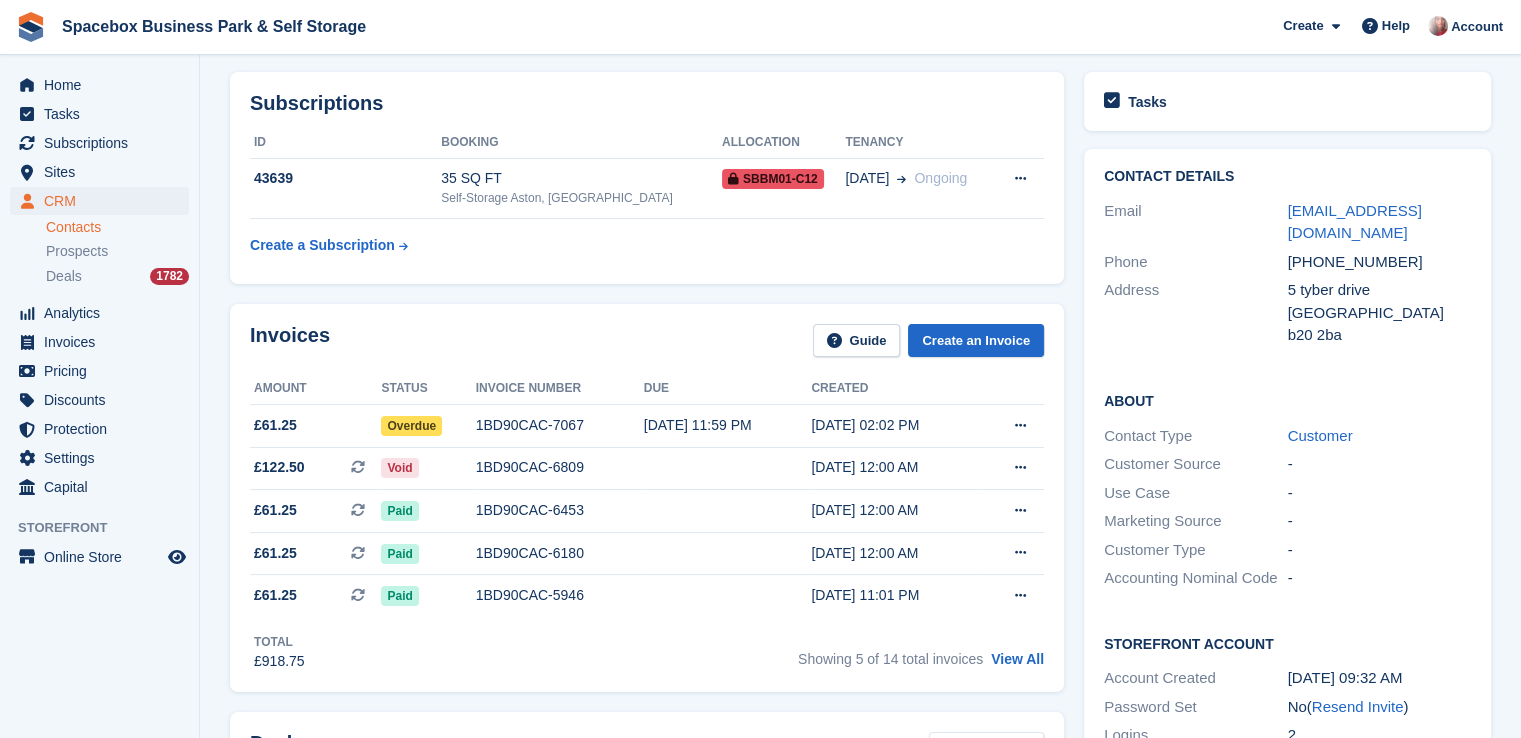 scroll, scrollTop: 0, scrollLeft: 0, axis: both 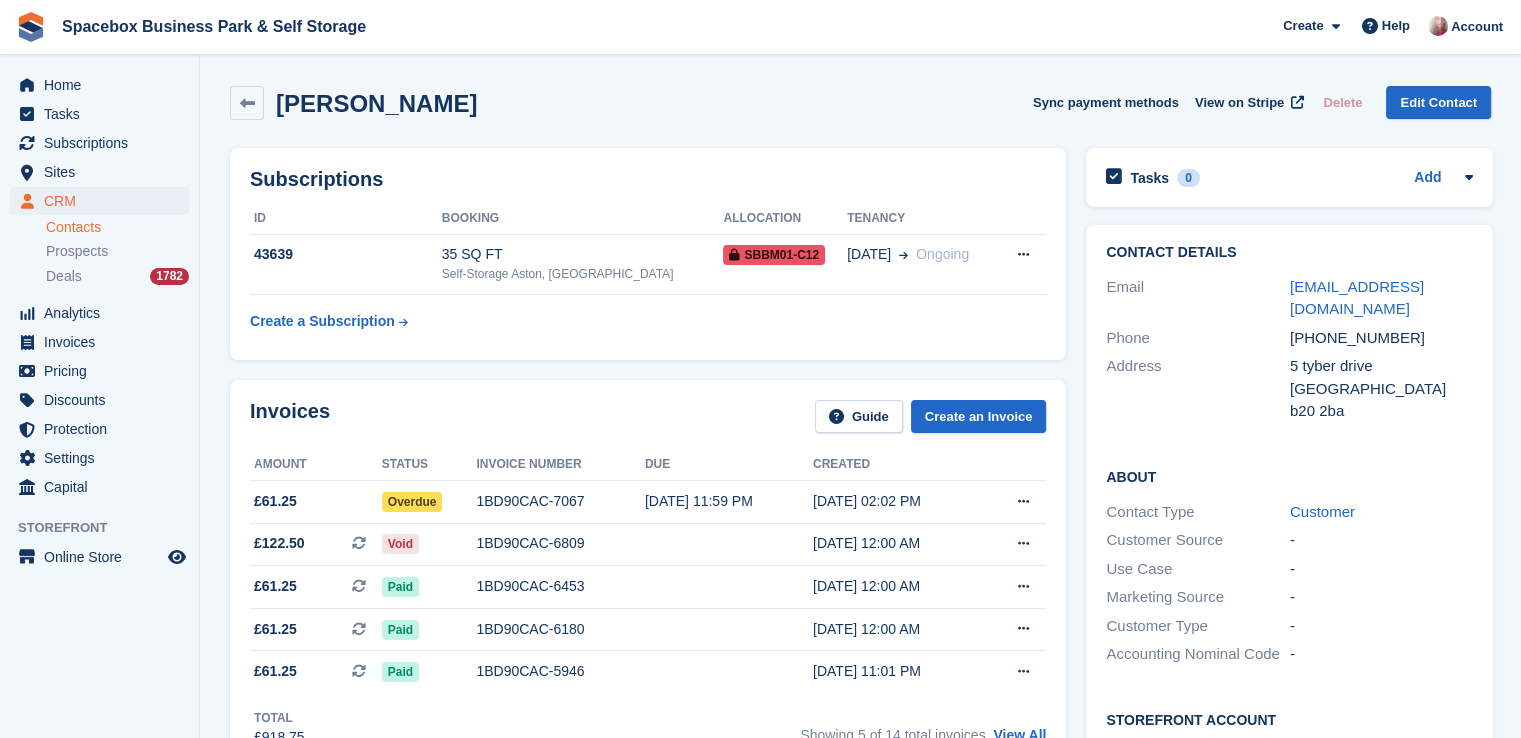 click on "Spacebox Business Park & Self Storage
Create
Subscription
Invoice
Contact
Deal
Discount
Page
Help
Chat Support
Submit a support request
Help Center
Get answers to Stora questions
What's New" at bounding box center [760, 27] 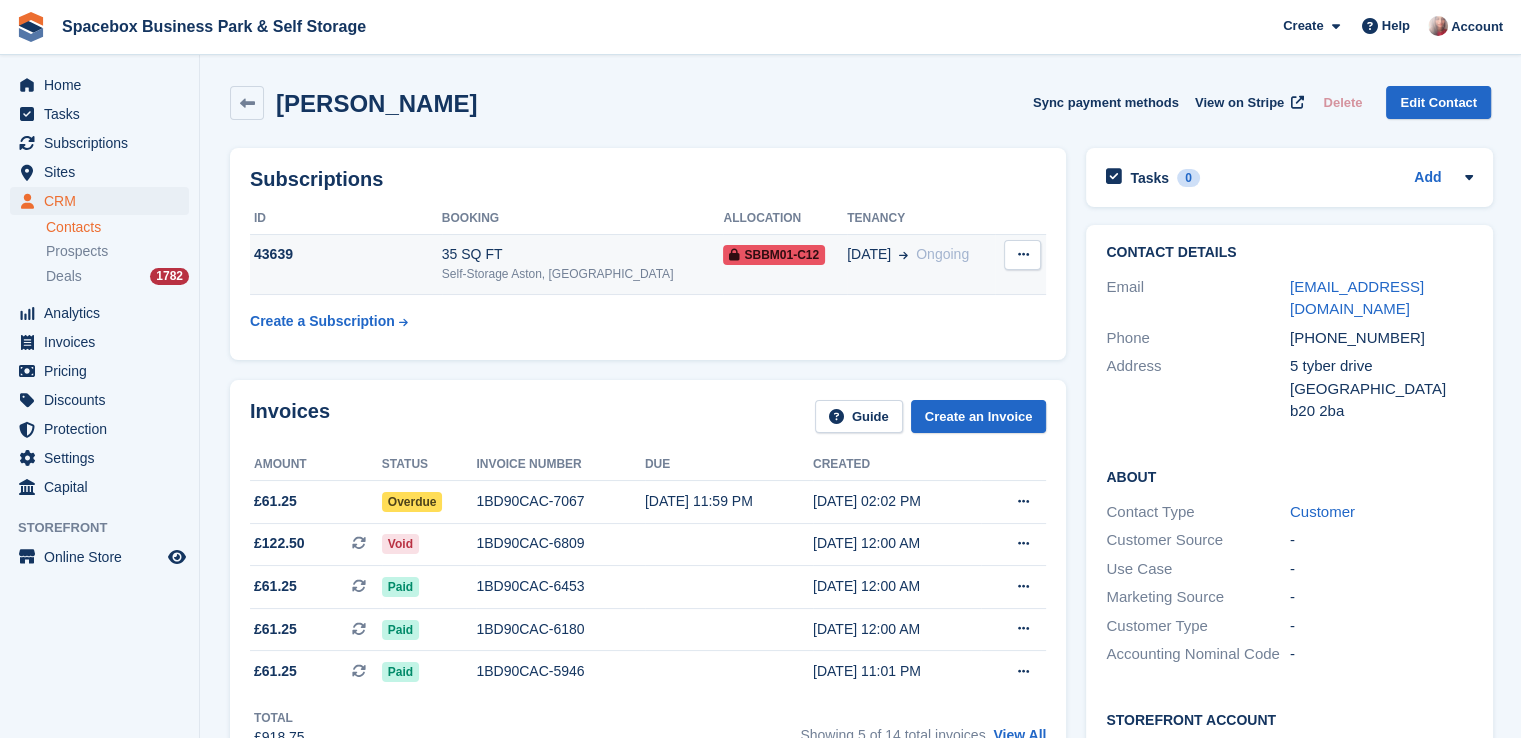 click on "35 SQ FT" at bounding box center [583, 254] 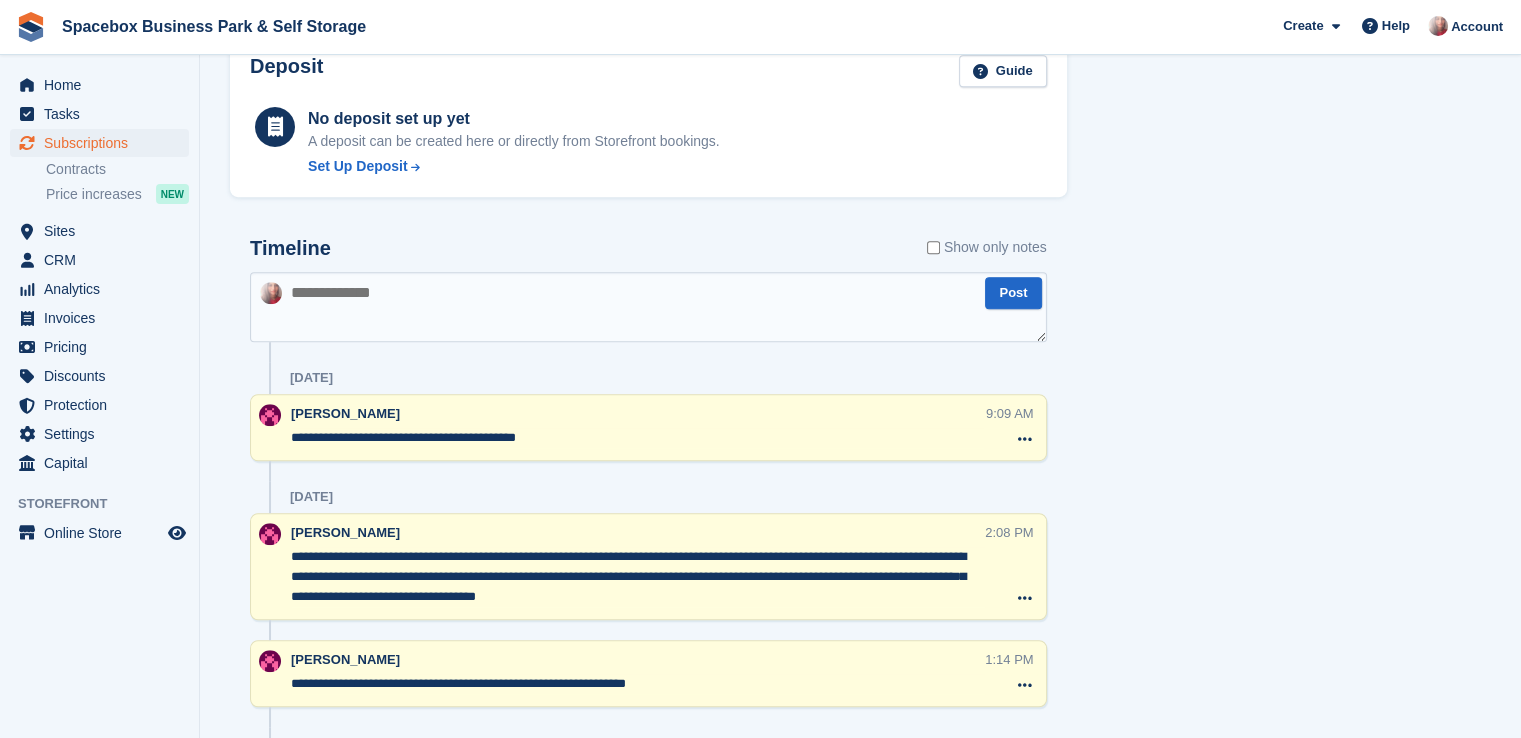 scroll, scrollTop: 1195, scrollLeft: 0, axis: vertical 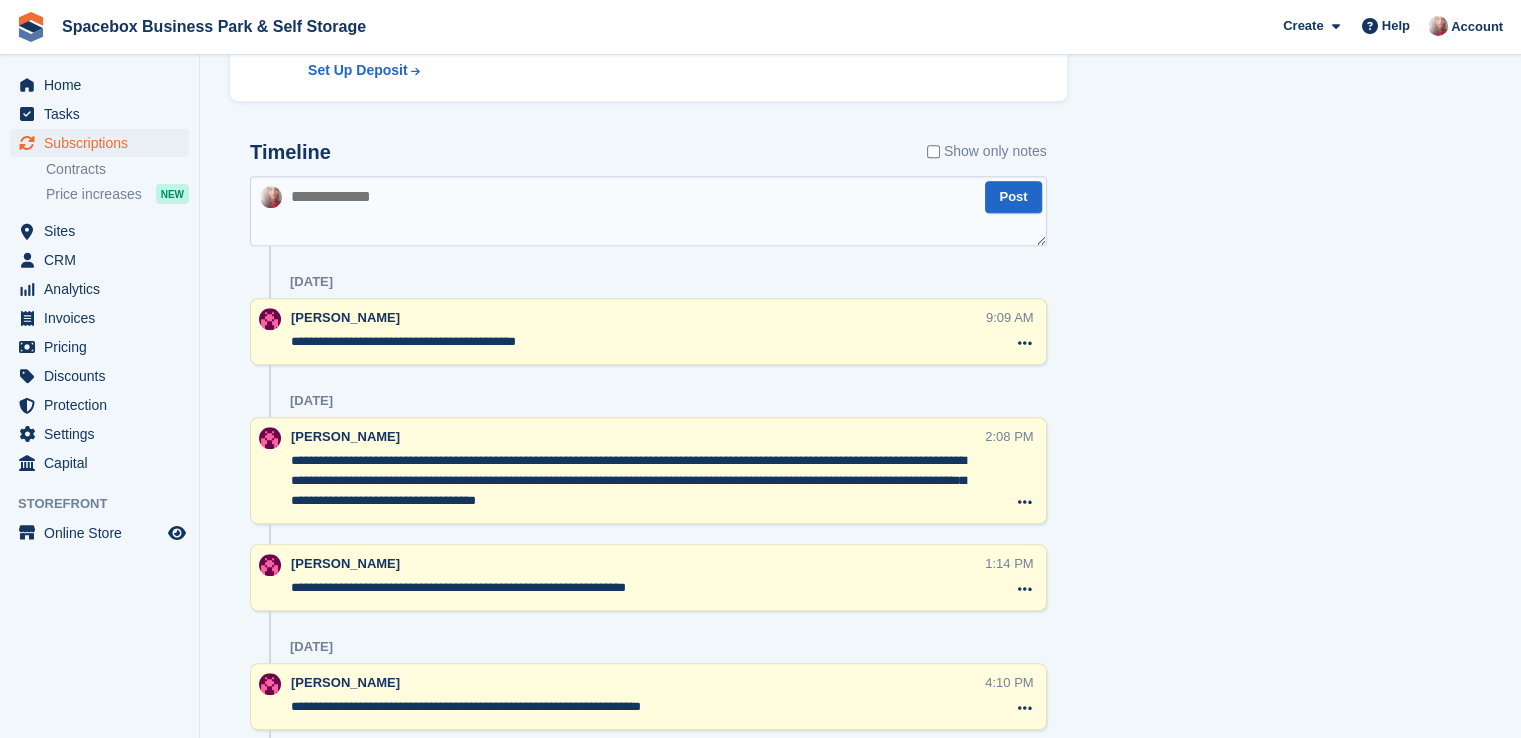 click at bounding box center [648, 211] 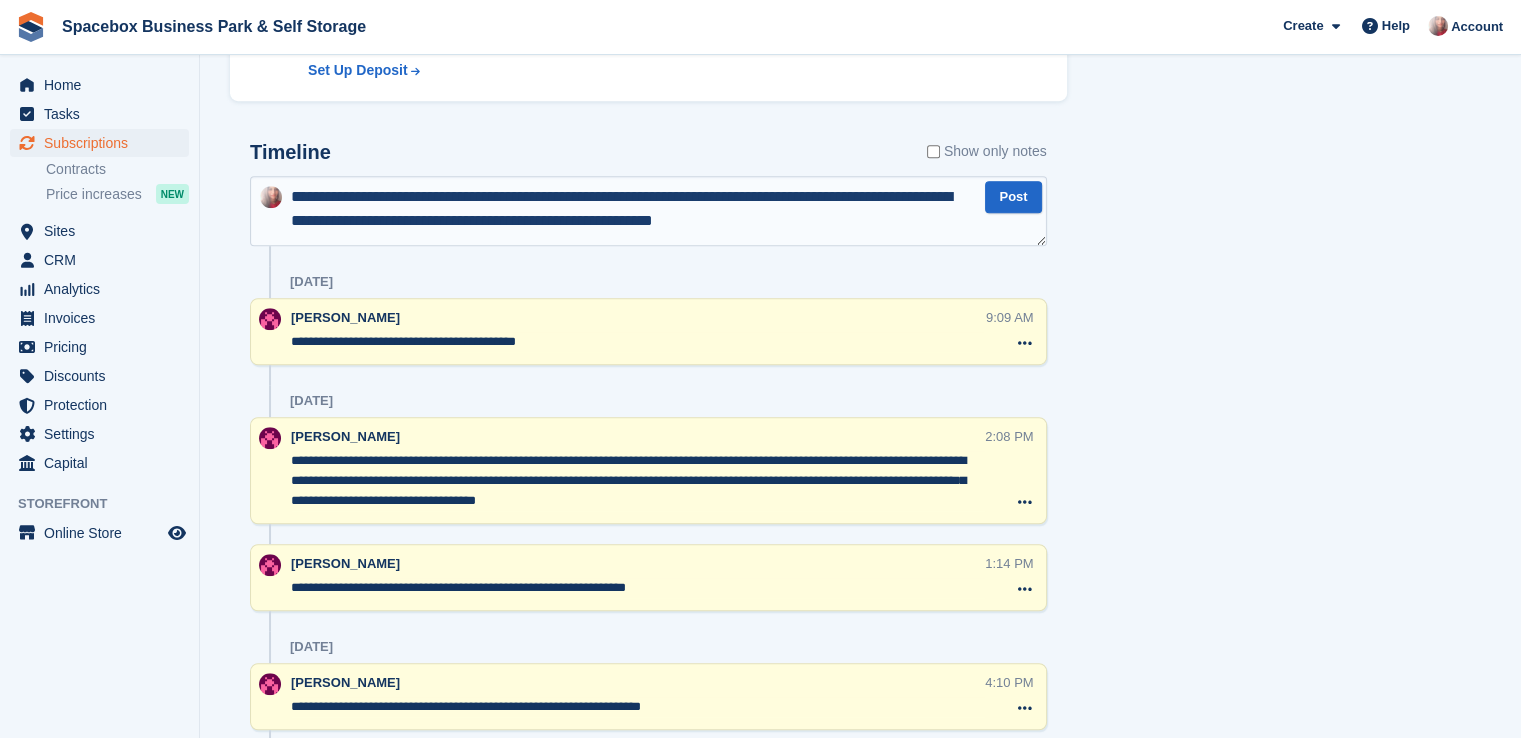 type on "**********" 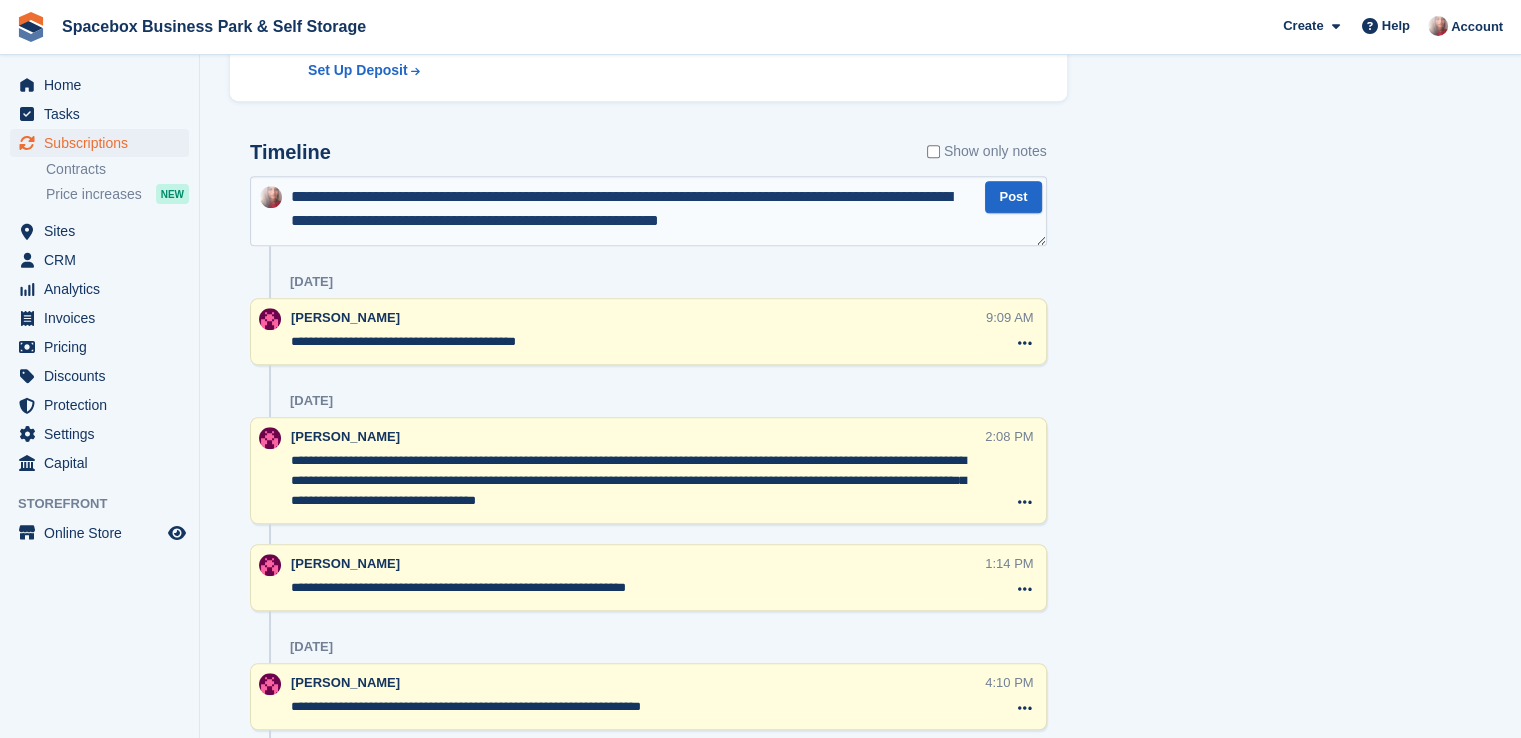 type 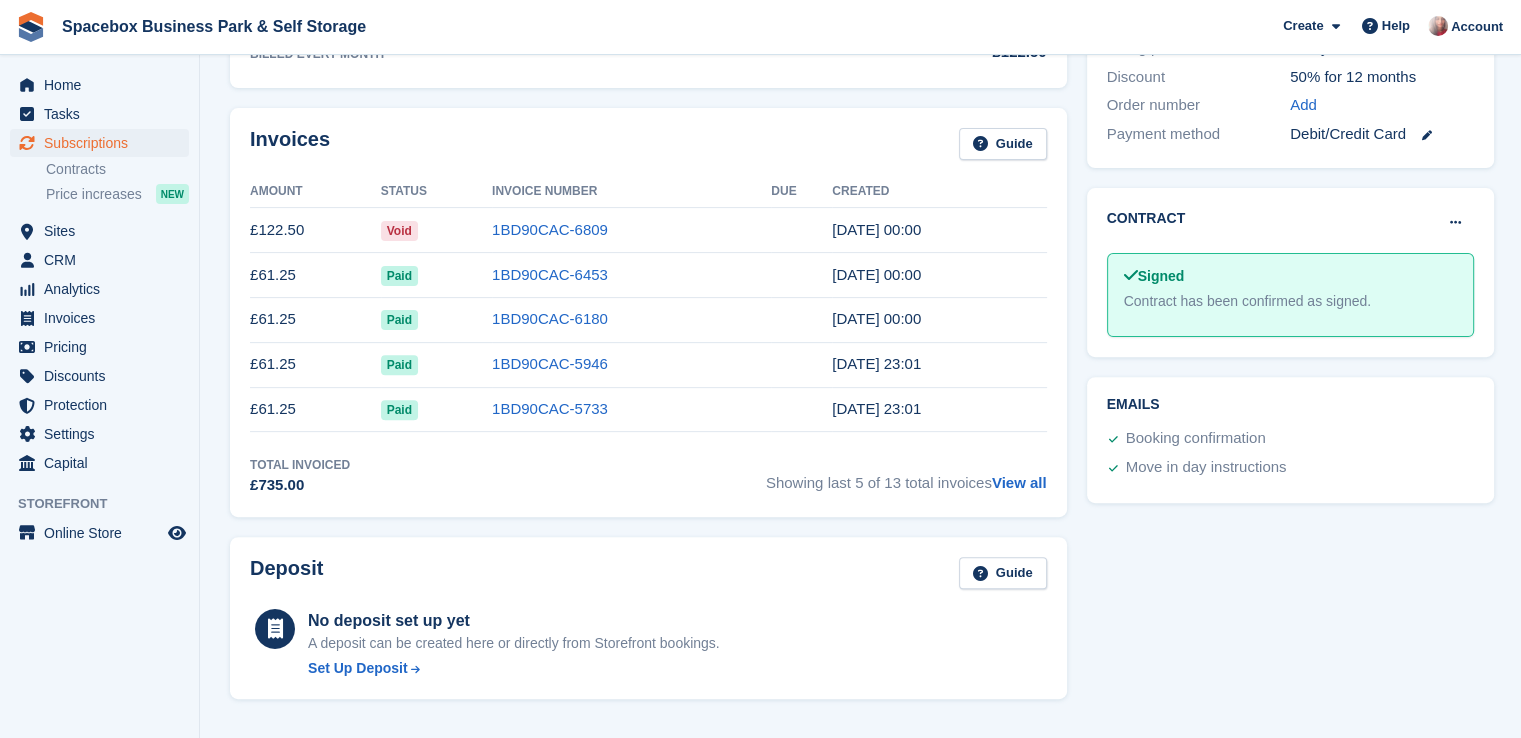scroll, scrollTop: 0, scrollLeft: 0, axis: both 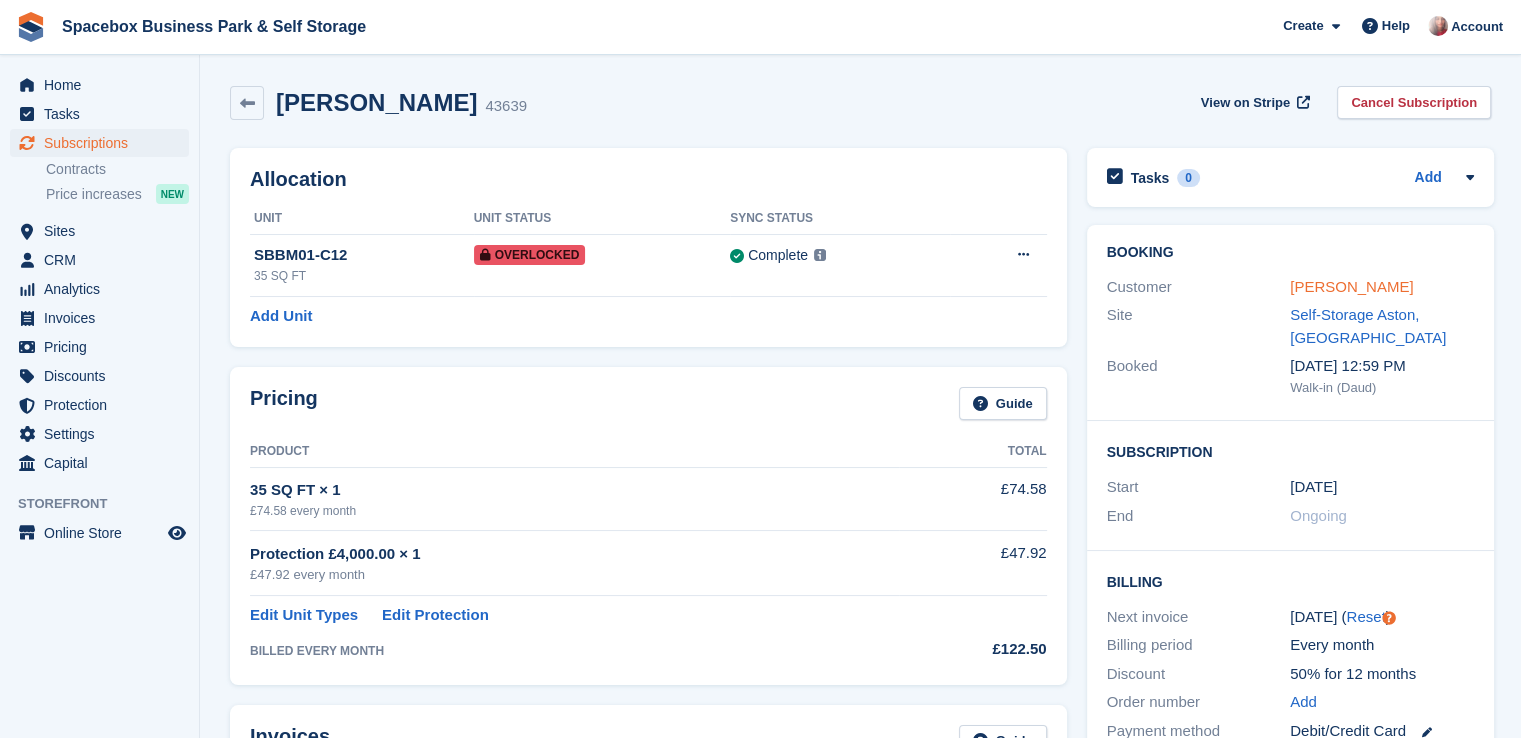 click on "Nakesha Nelson" at bounding box center [1351, 286] 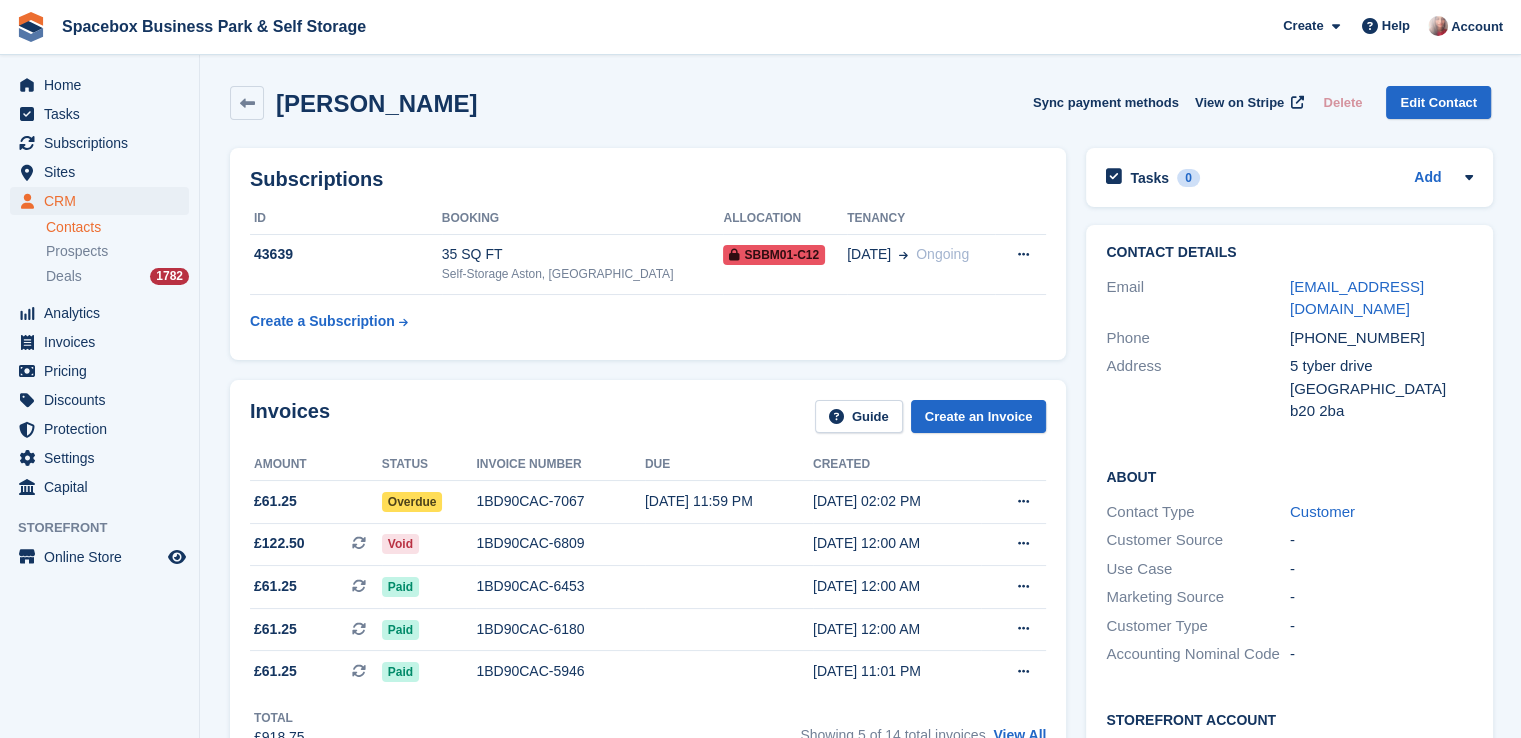 drag, startPoint x: 1337, startPoint y: 309, endPoint x: 1281, endPoint y: 284, distance: 61.326992 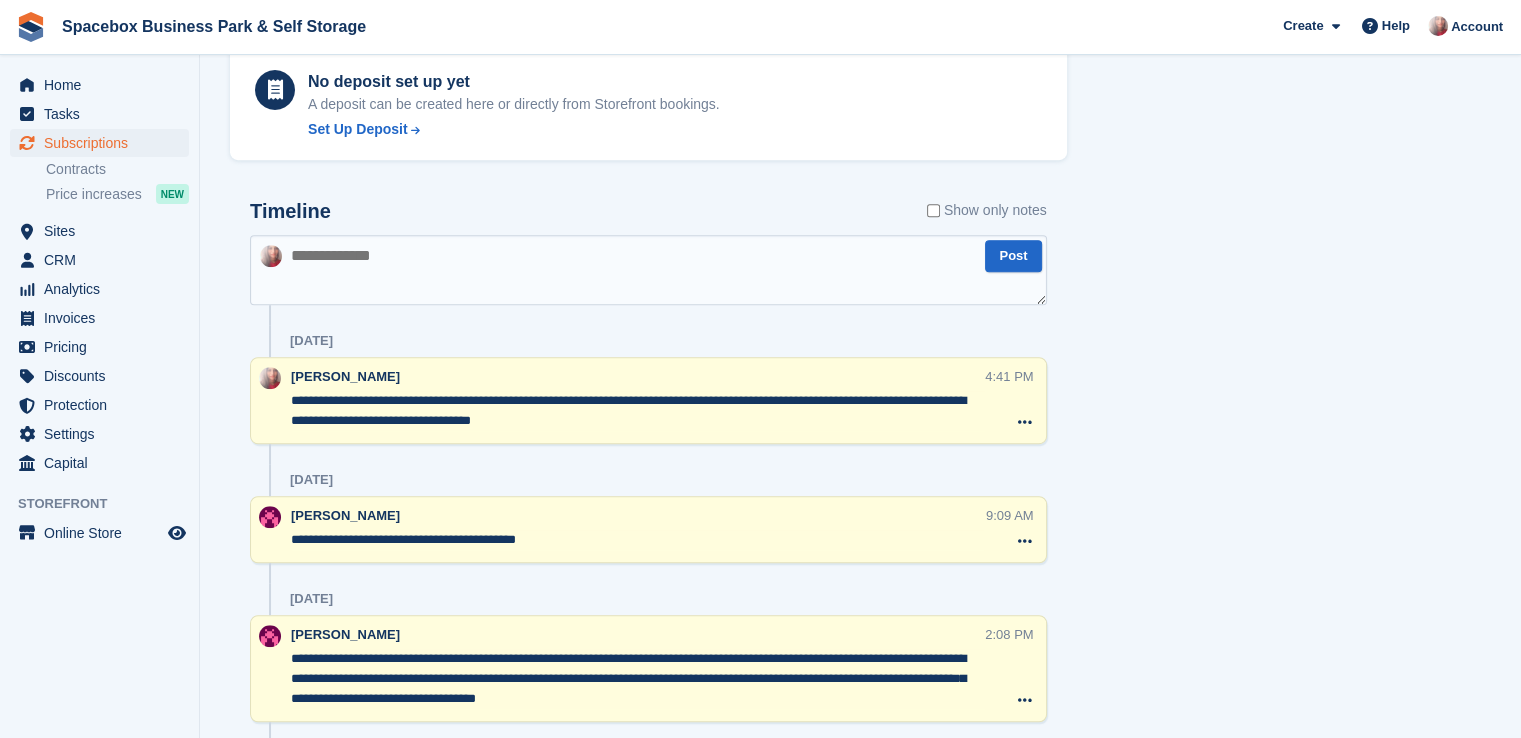 scroll, scrollTop: 1195, scrollLeft: 0, axis: vertical 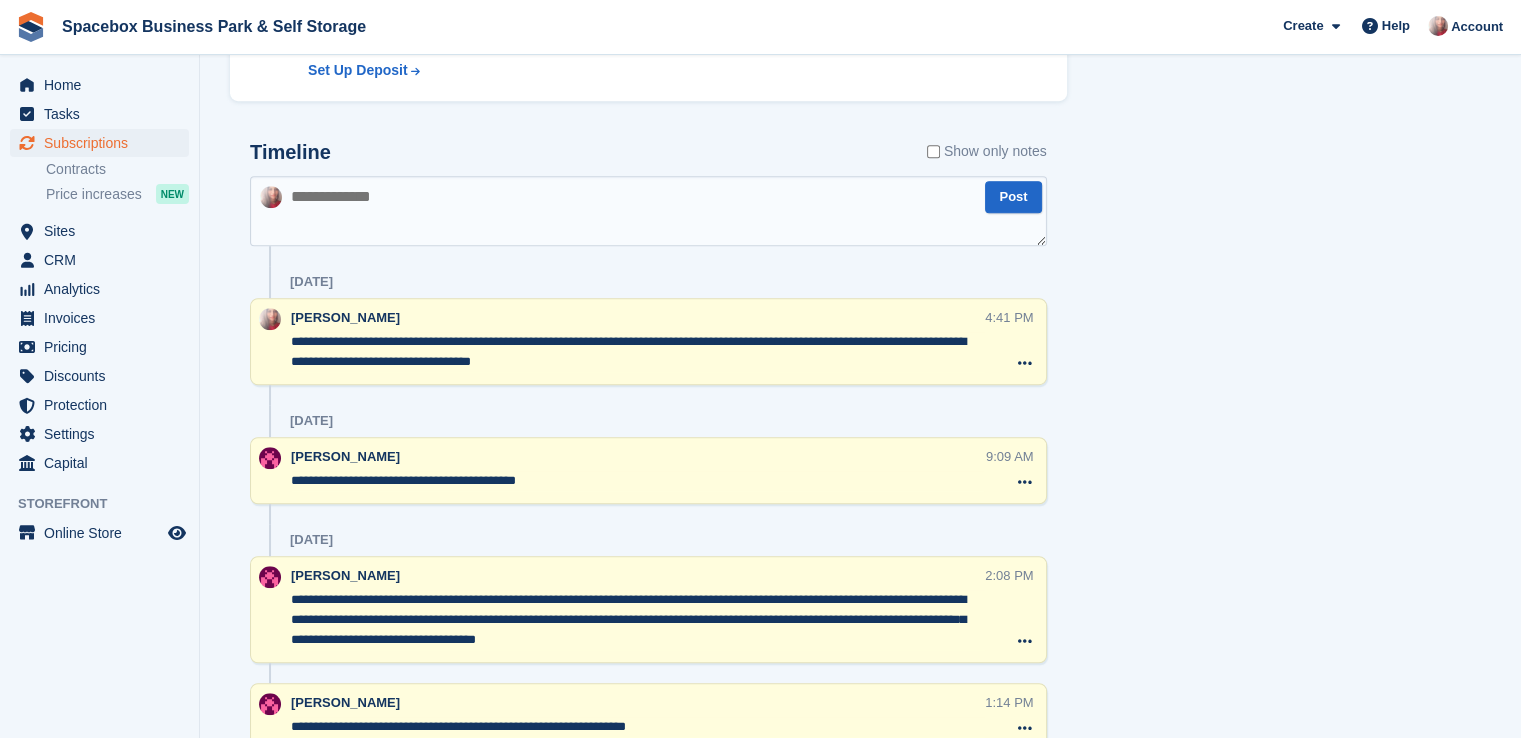 click at bounding box center (648, 211) 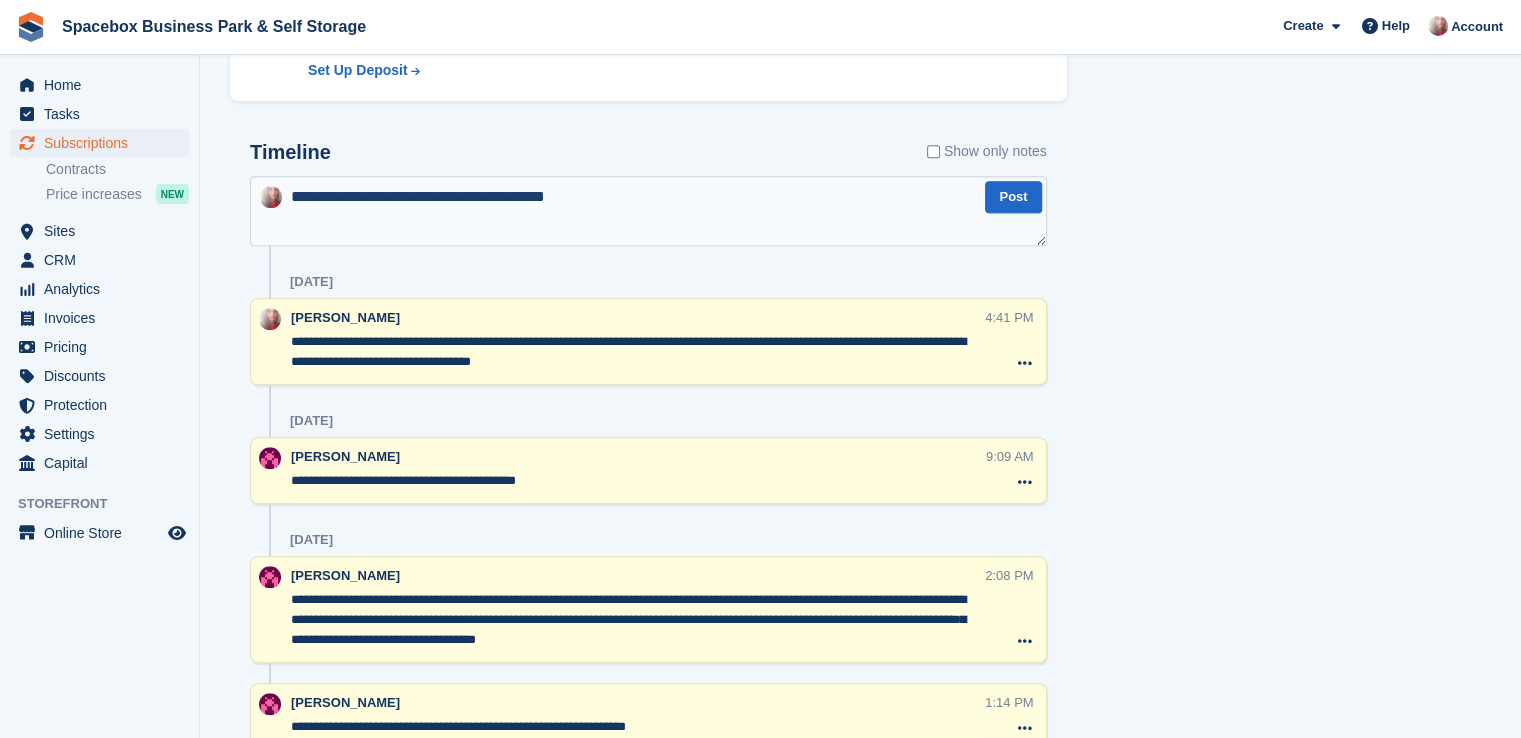 type on "**********" 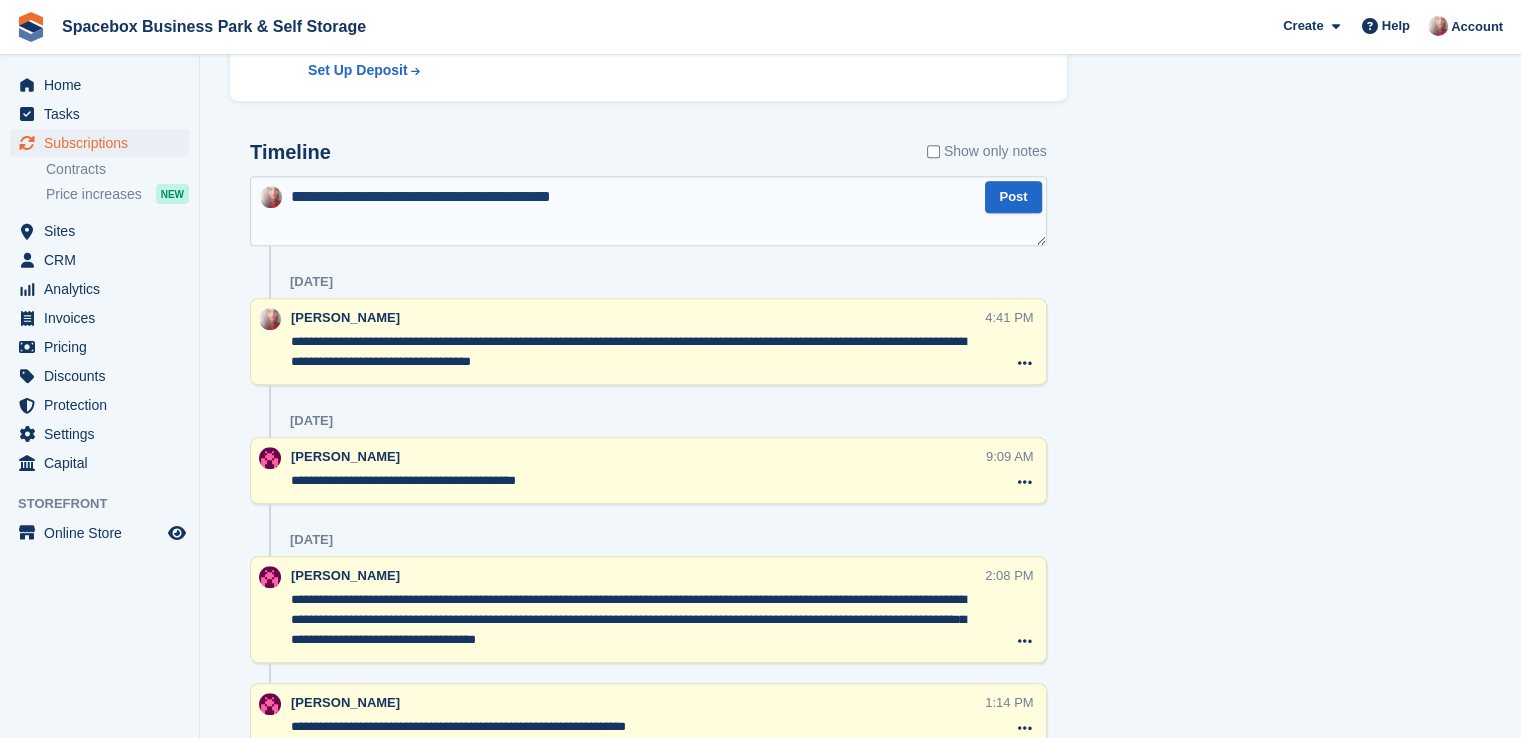 type 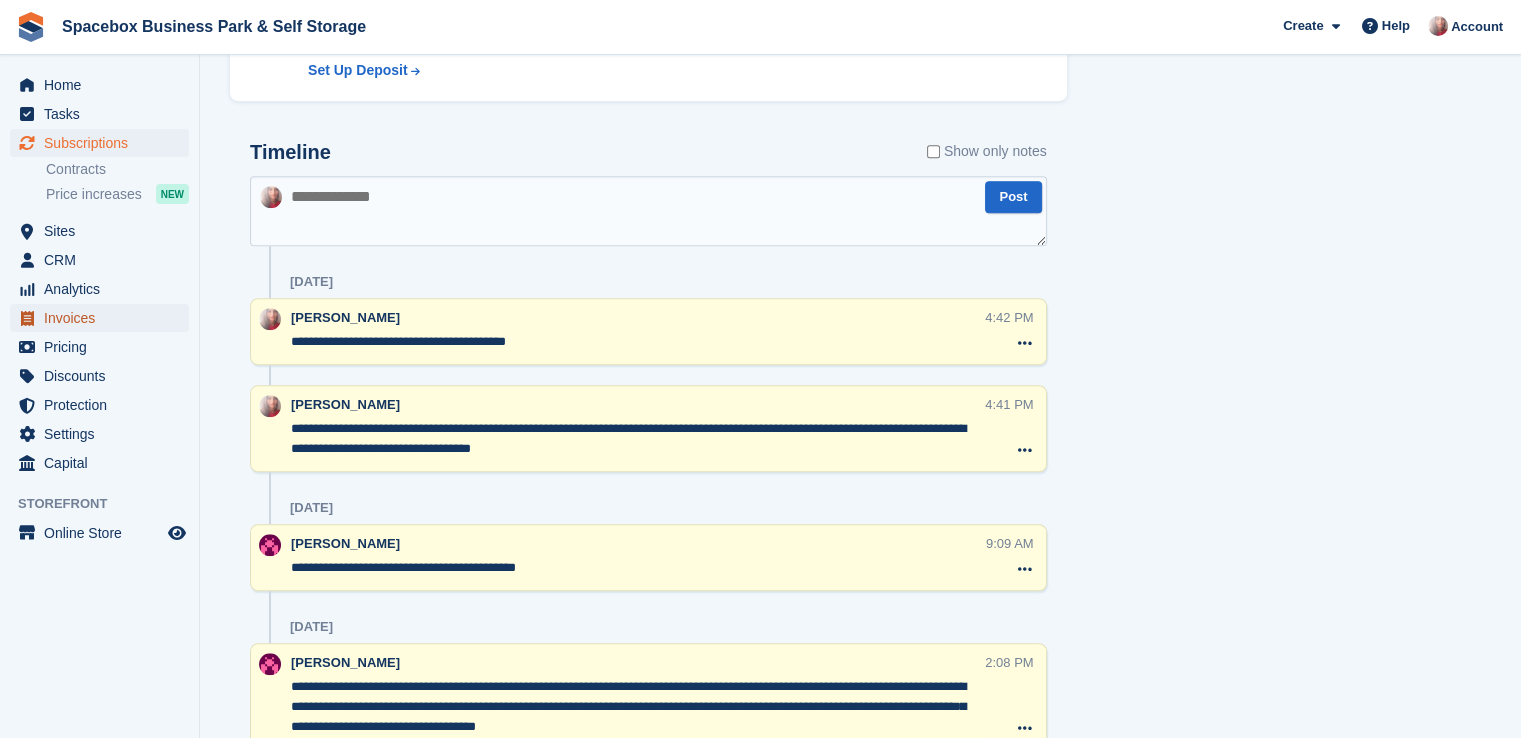 click on "Invoices" at bounding box center [104, 318] 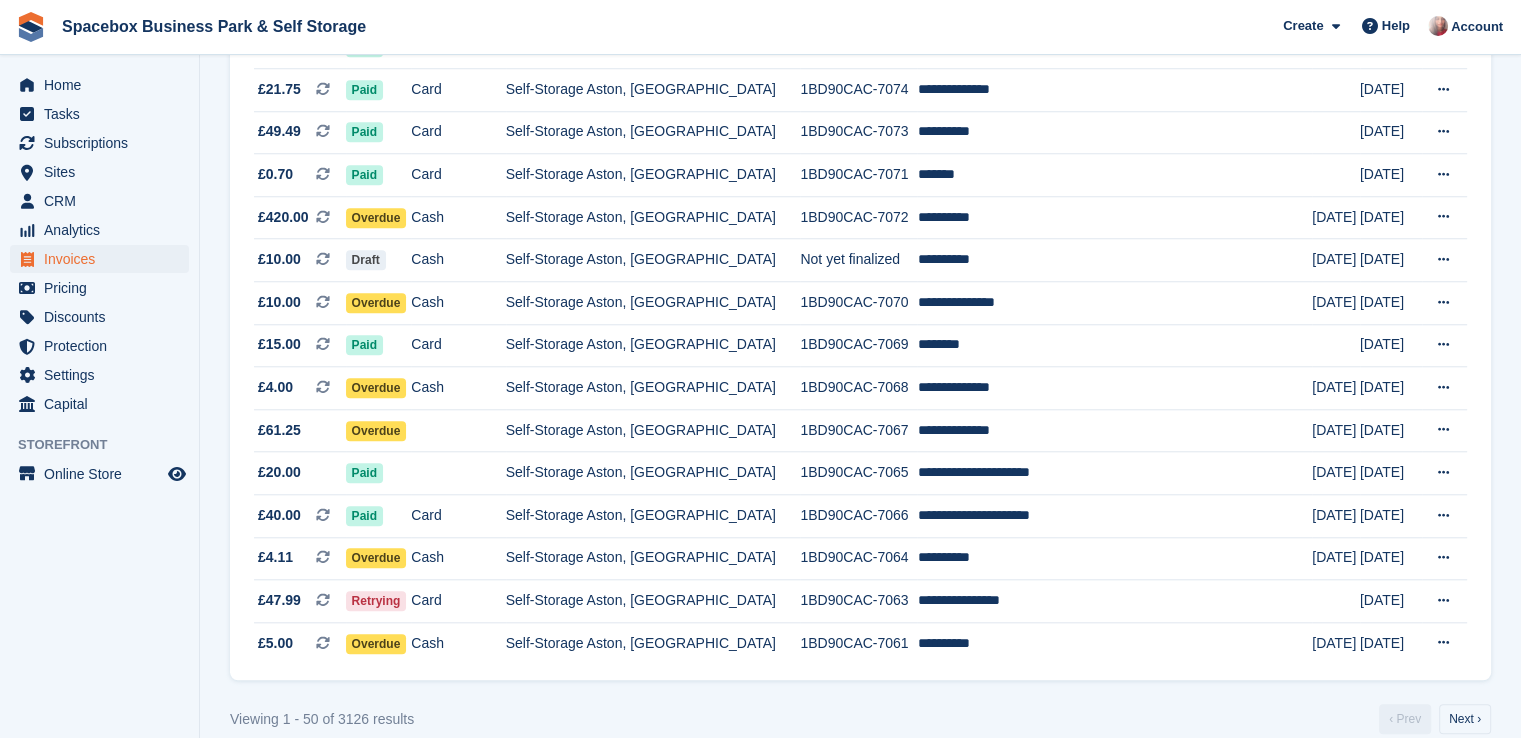 scroll, scrollTop: 1836, scrollLeft: 0, axis: vertical 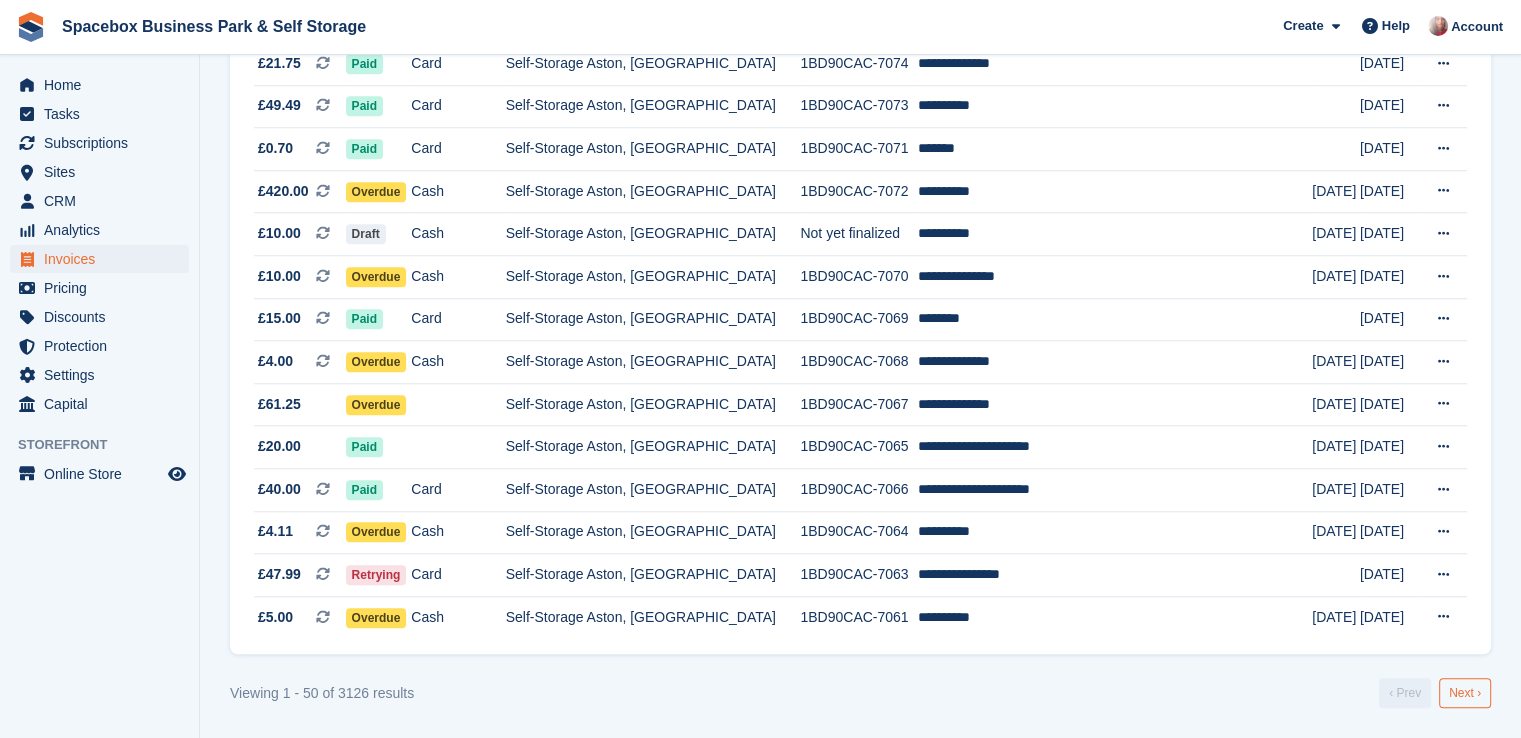 click on "Next ›" at bounding box center [1465, 693] 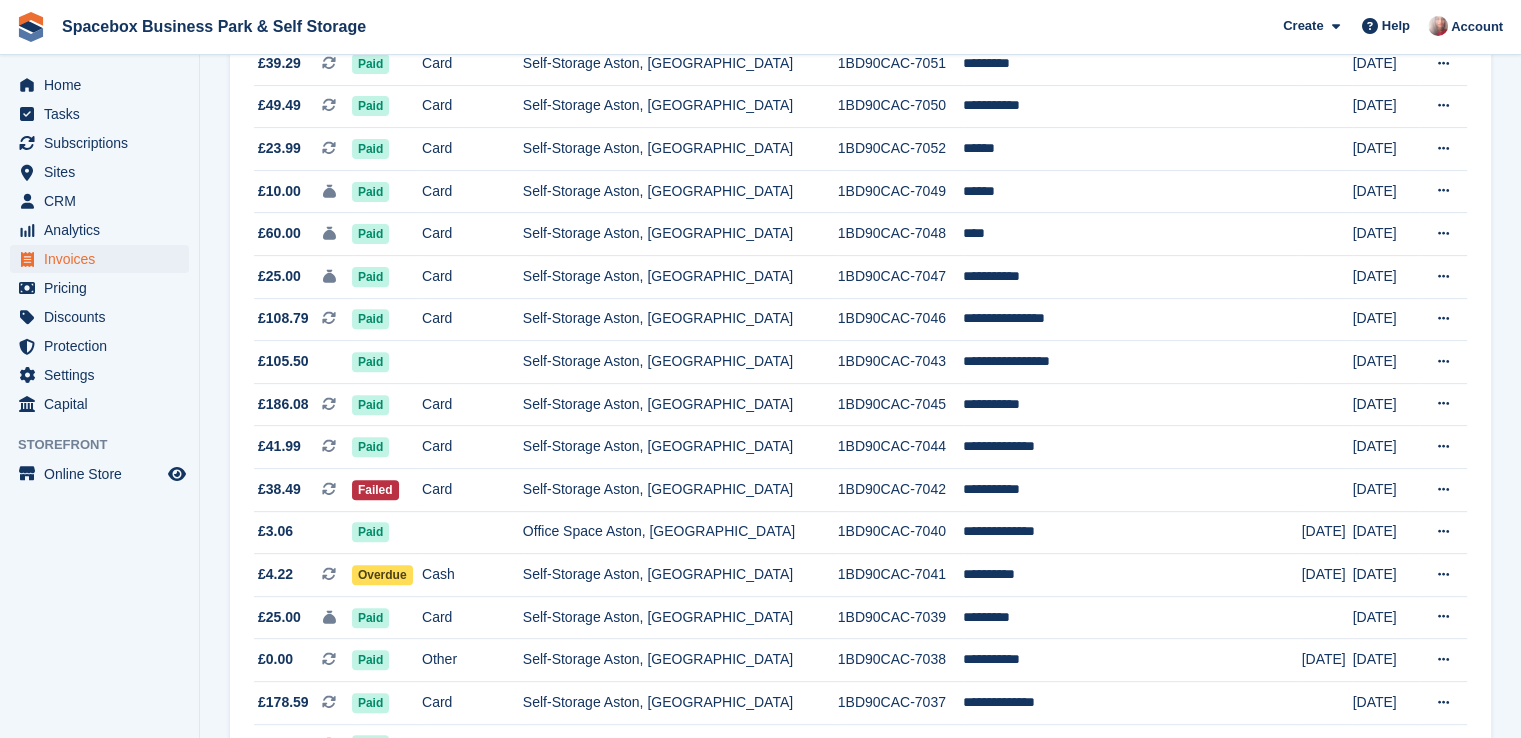 scroll, scrollTop: 680, scrollLeft: 0, axis: vertical 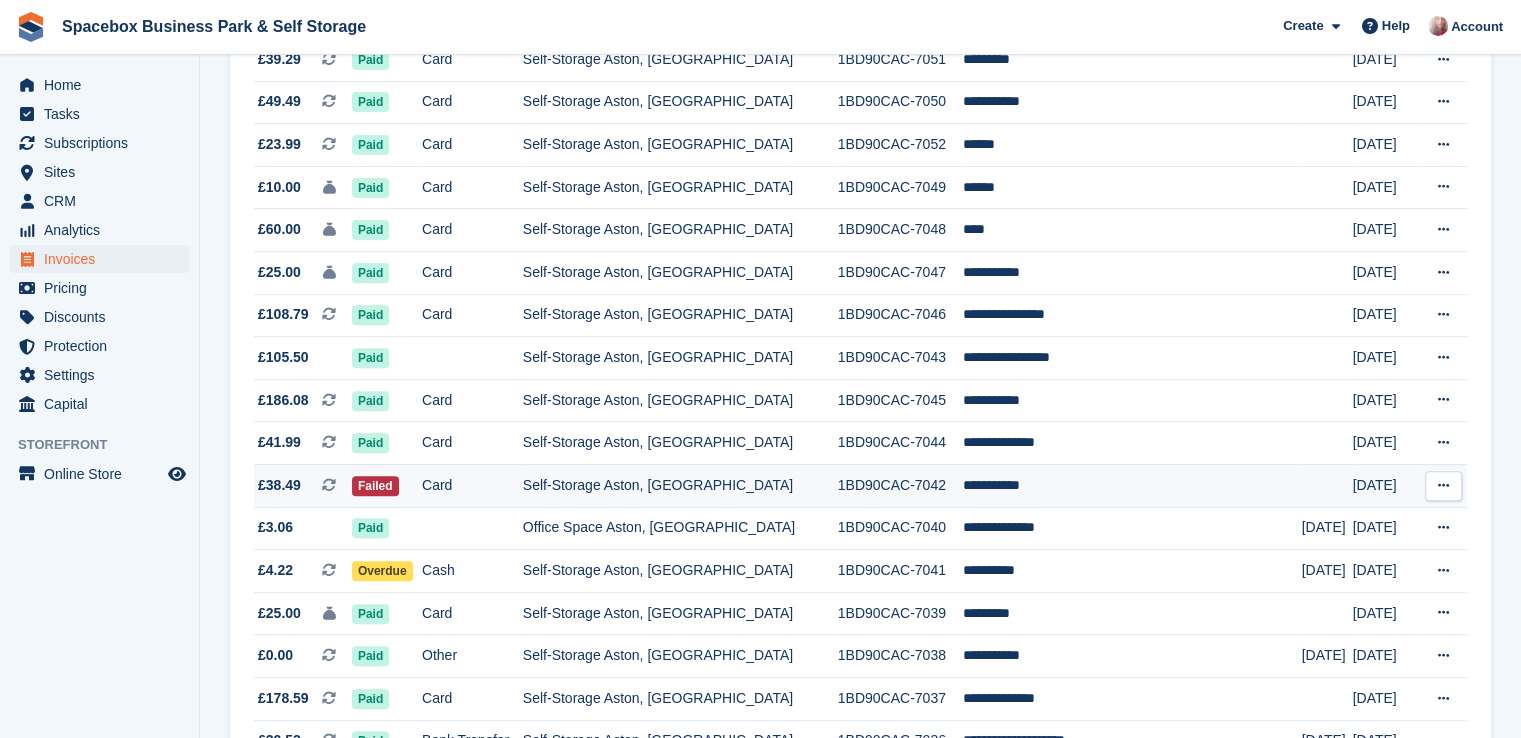 click on "**********" at bounding box center (1132, 485) 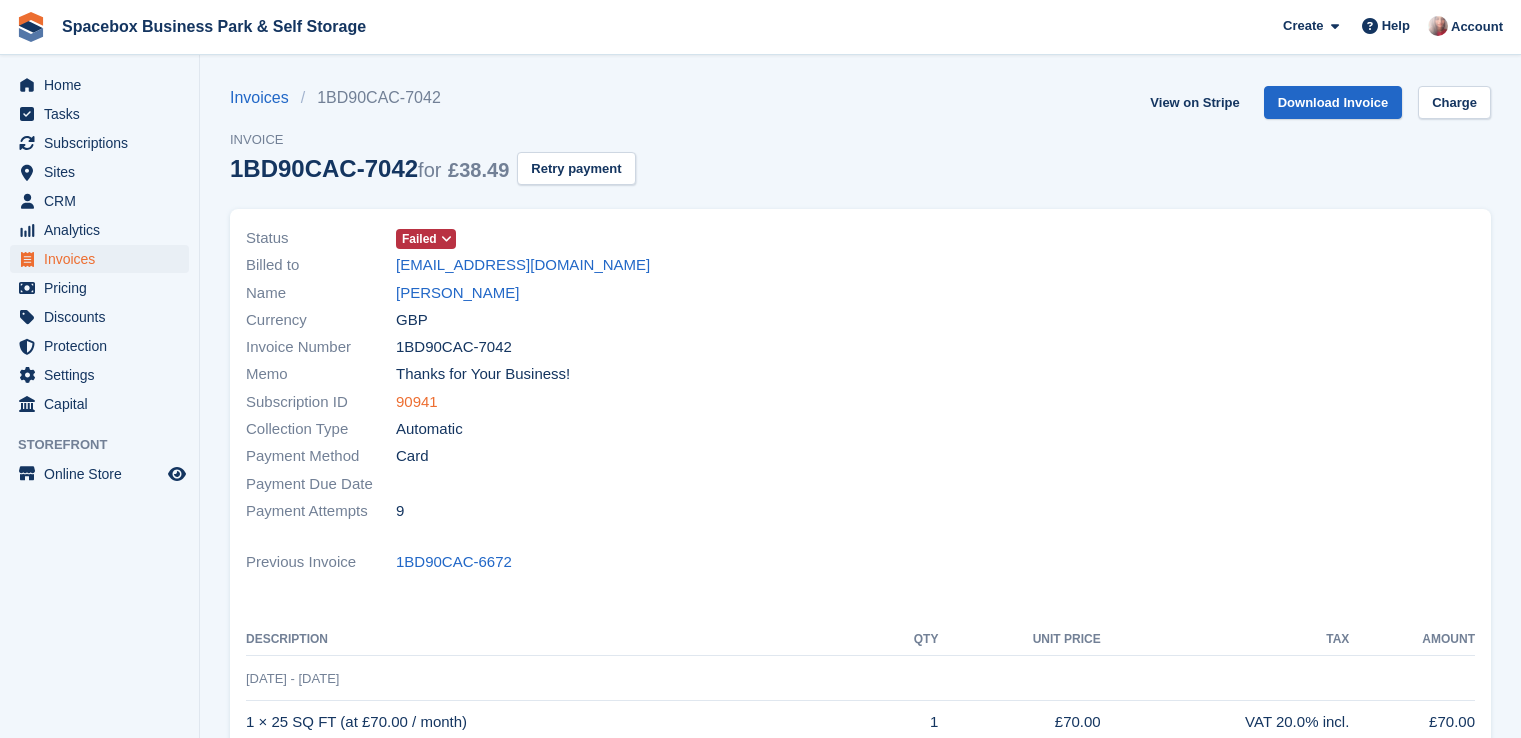 scroll, scrollTop: 0, scrollLeft: 0, axis: both 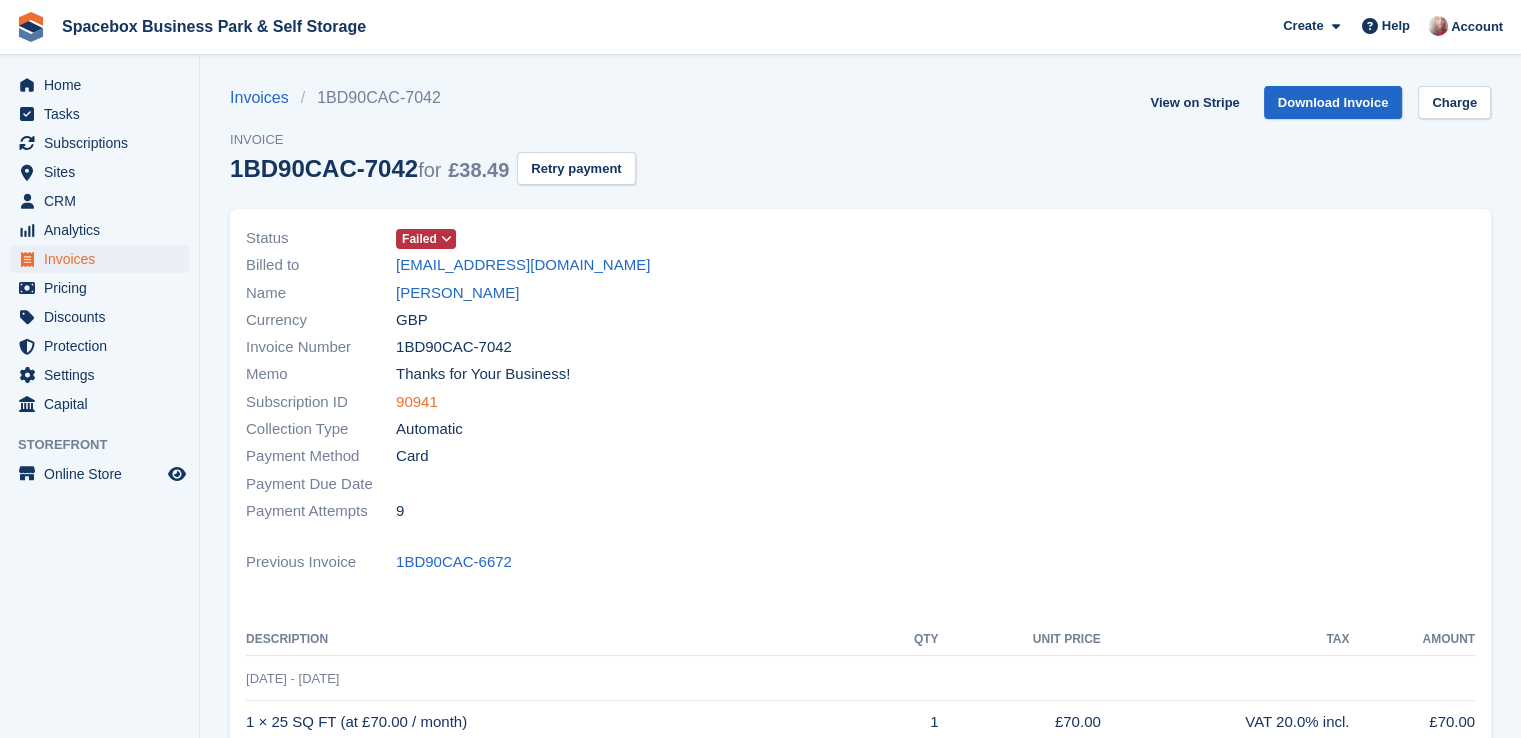 click on "90941" at bounding box center (417, 402) 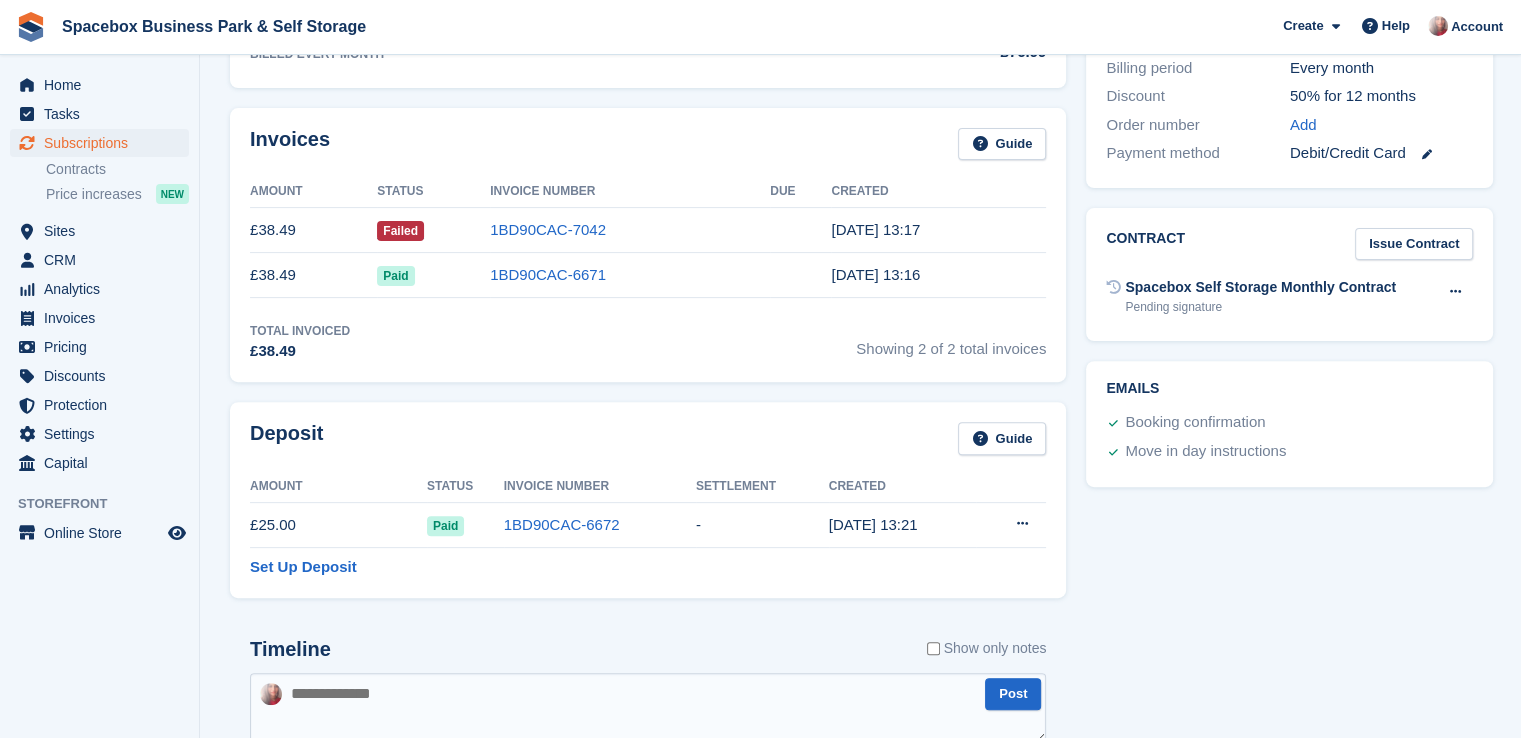 scroll, scrollTop: 1195, scrollLeft: 0, axis: vertical 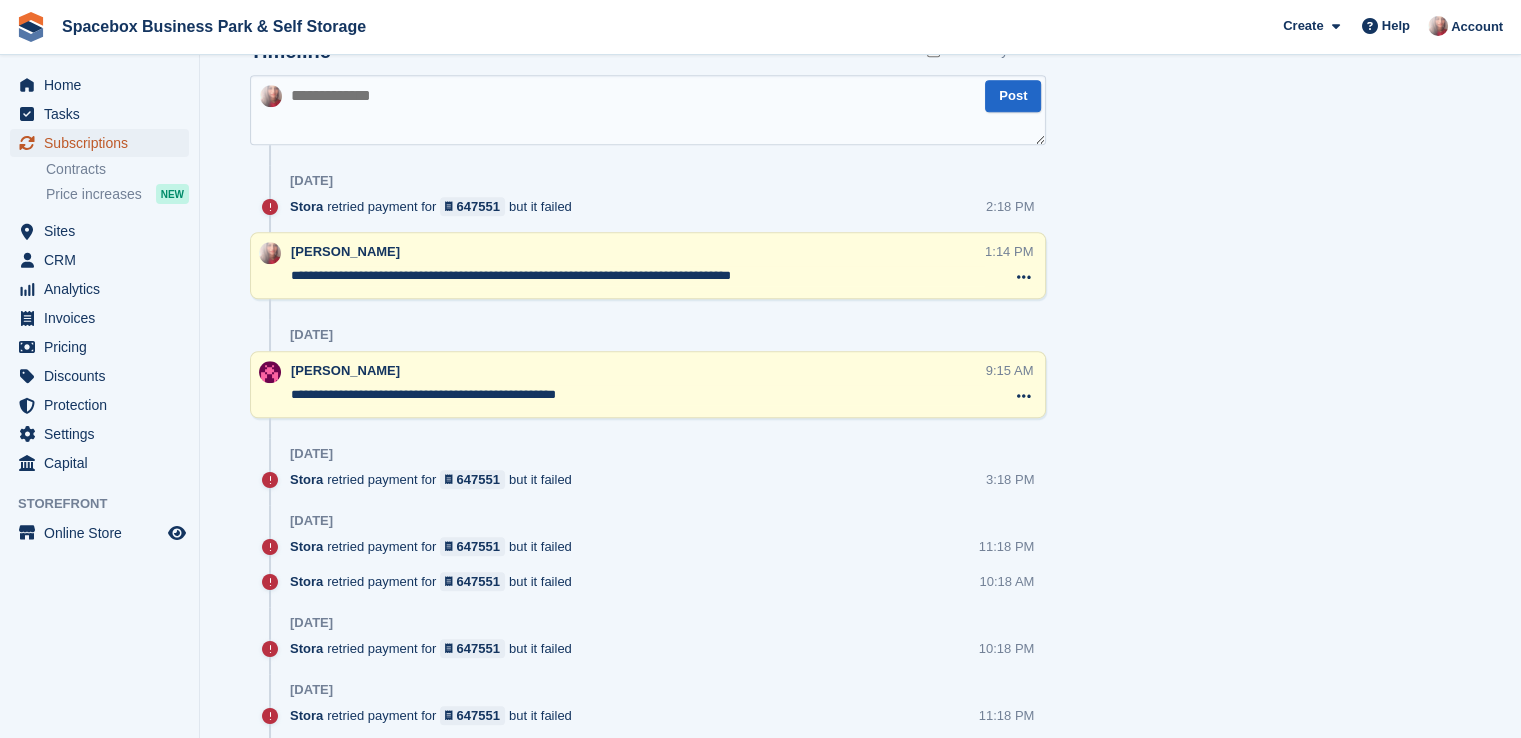 click on "Subscriptions" at bounding box center (104, 143) 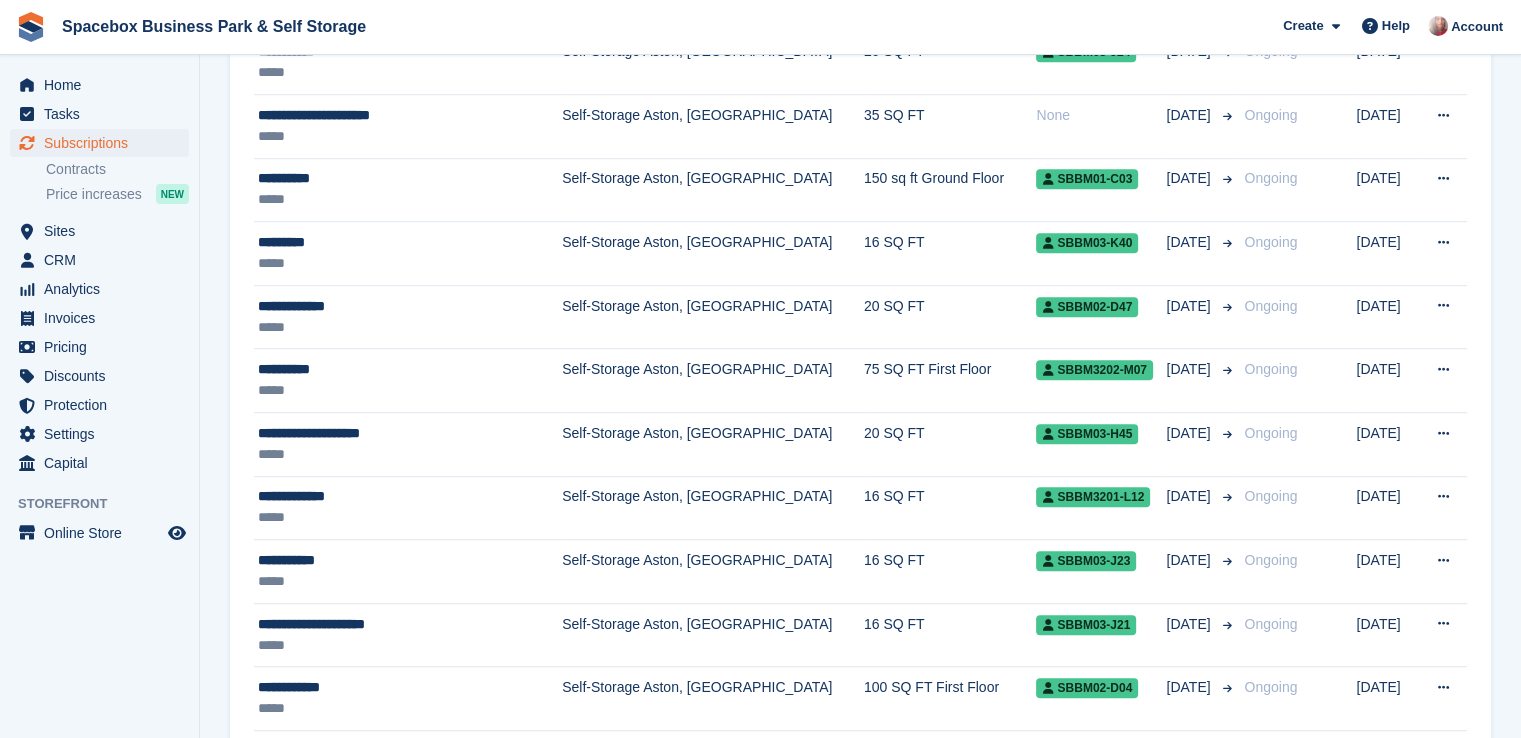 scroll, scrollTop: 0, scrollLeft: 0, axis: both 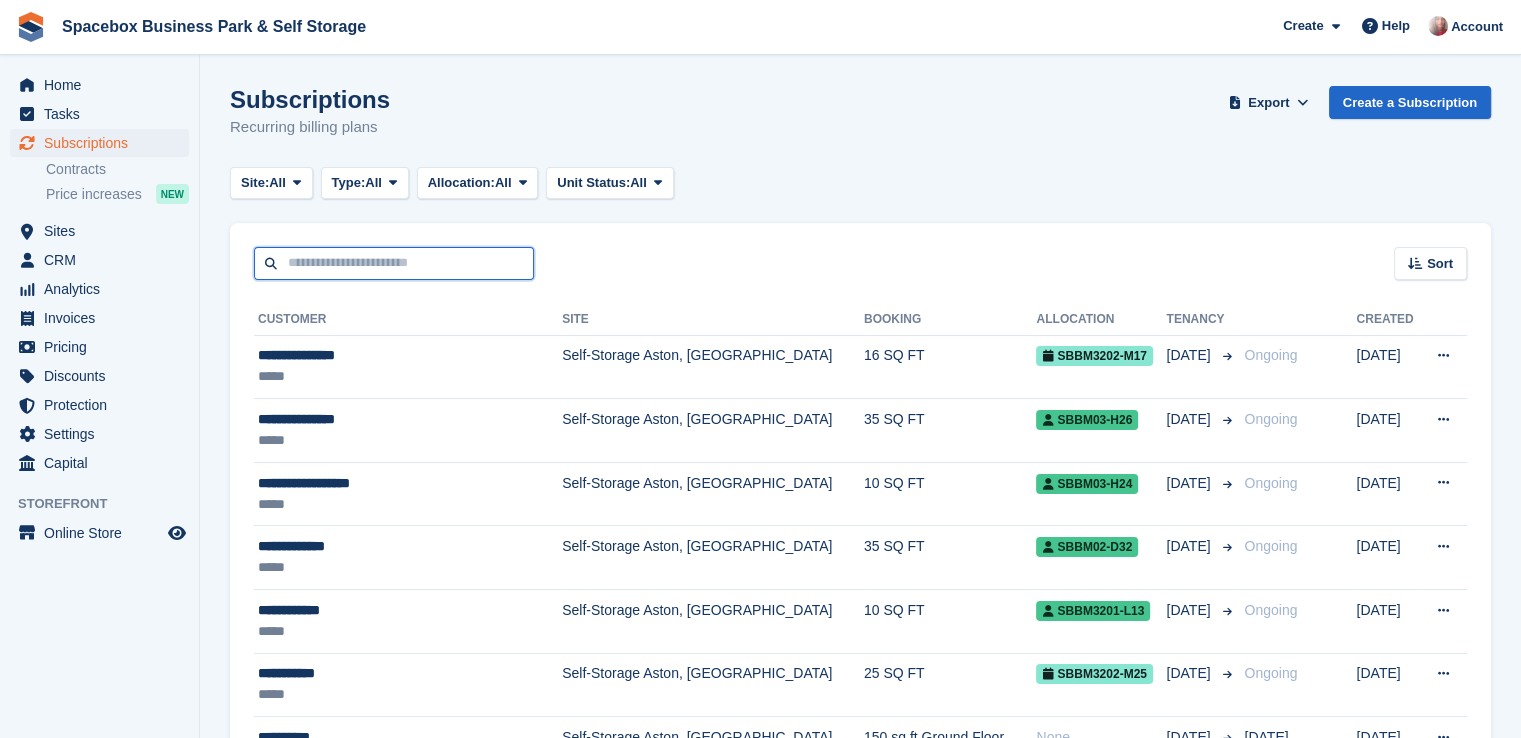 click at bounding box center [394, 263] 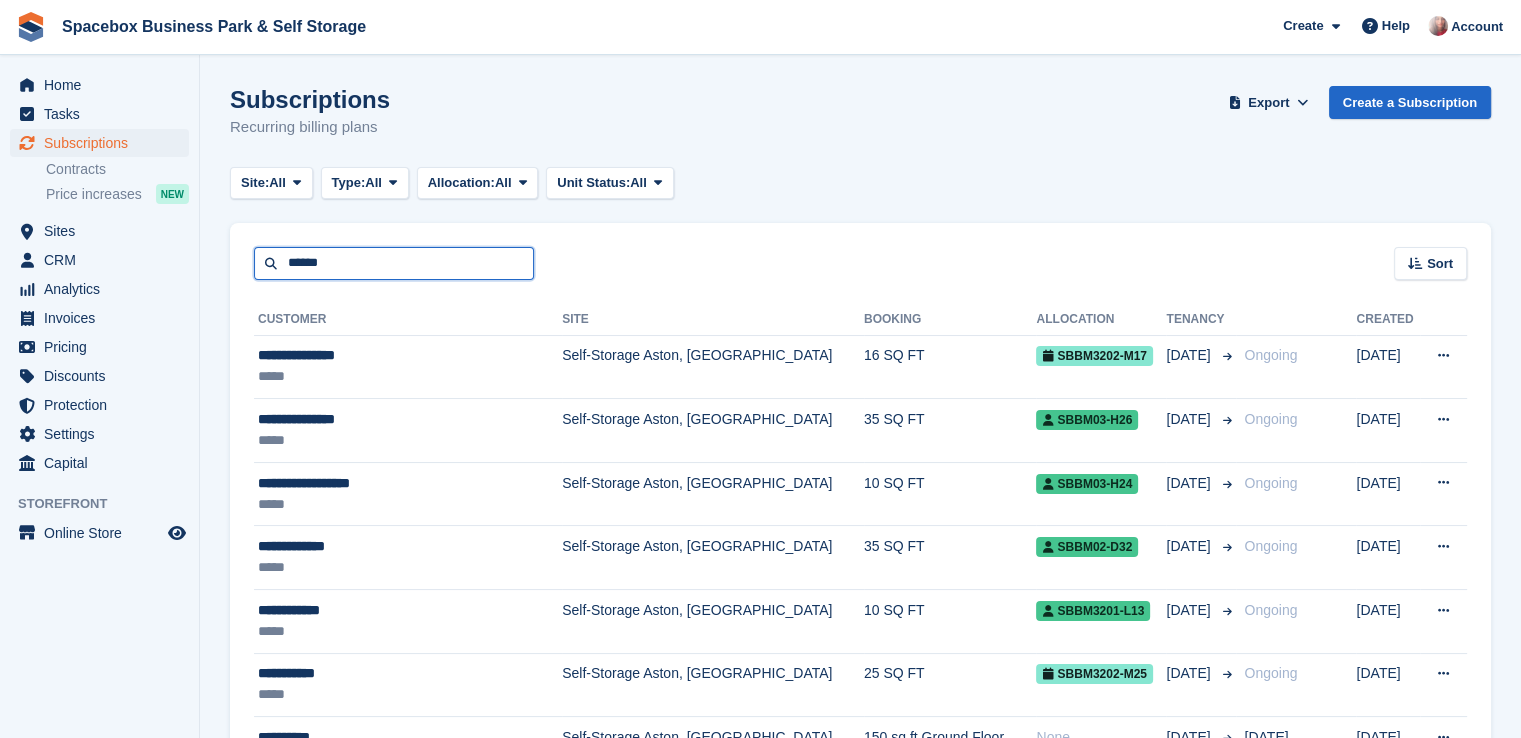 type on "******" 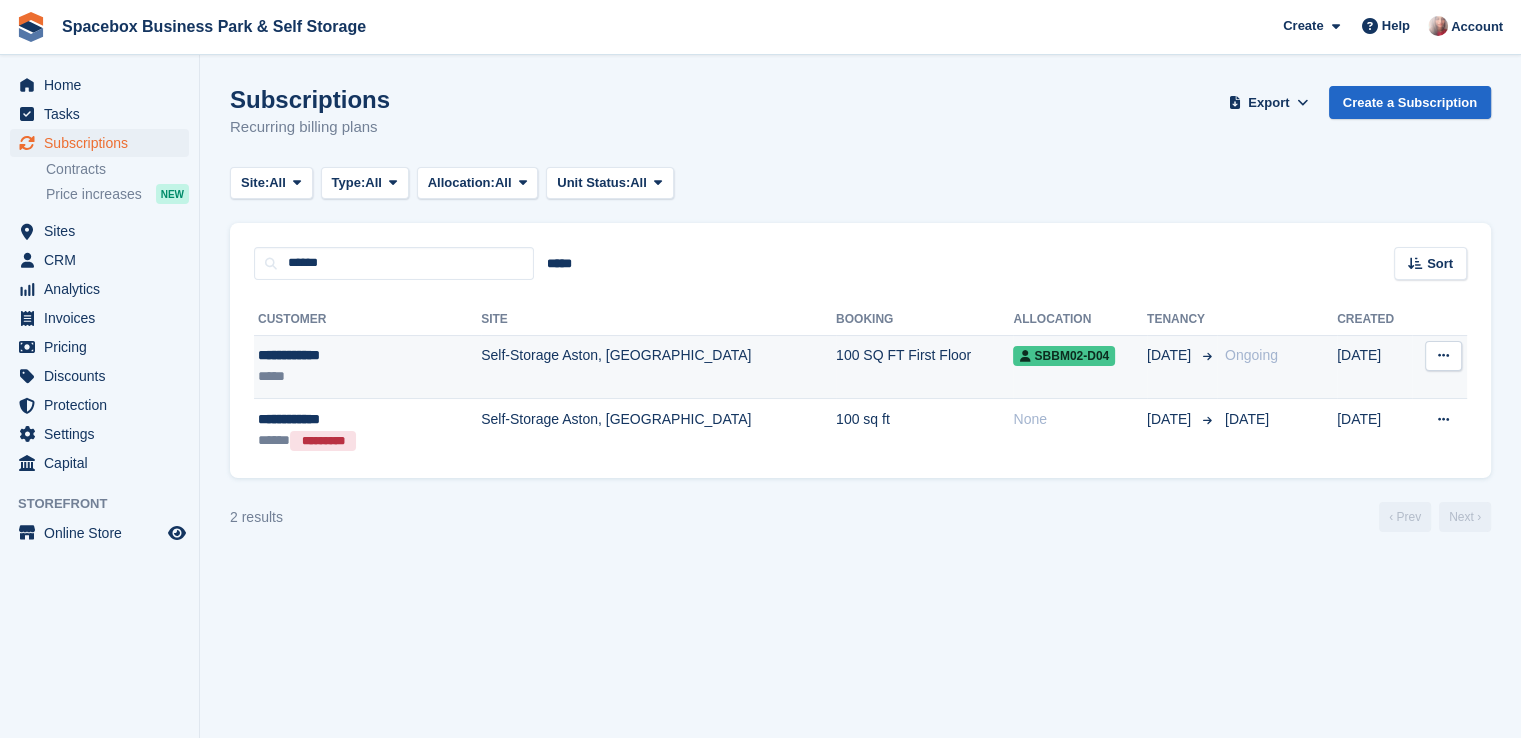 click on "Self-Storage Aston, [GEOGRAPHIC_DATA]" at bounding box center [658, 367] 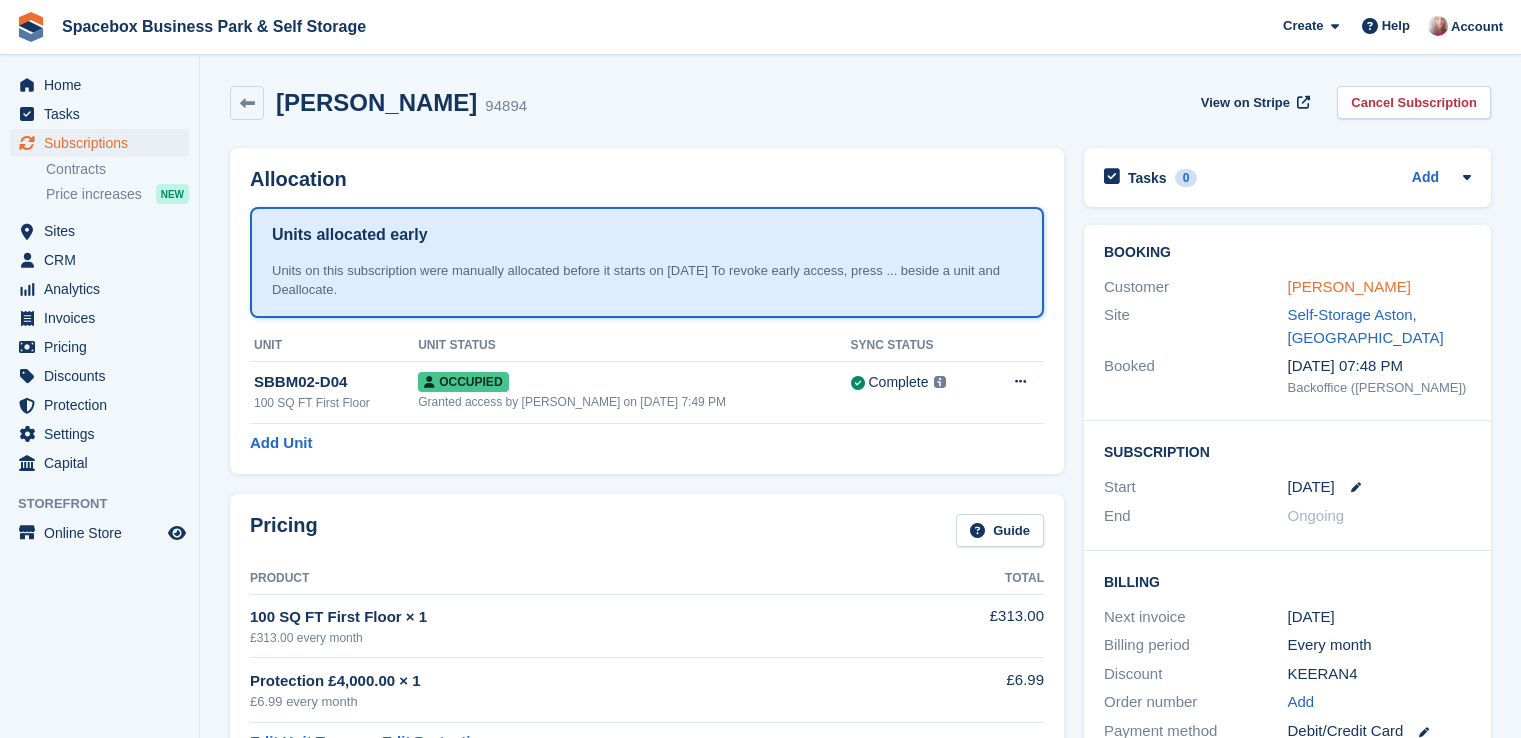 click on "Keeran Wahid" at bounding box center [1349, 286] 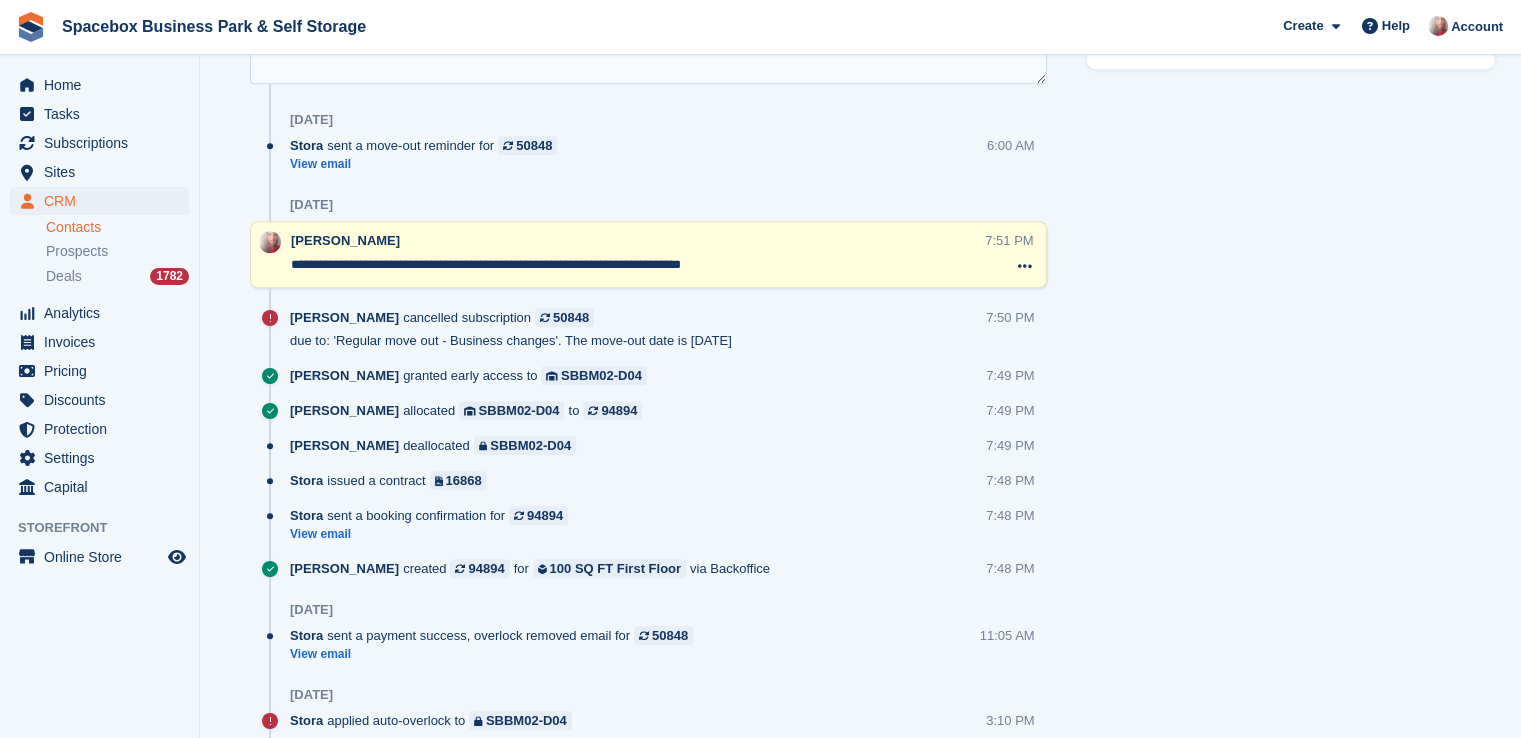 scroll, scrollTop: 1475, scrollLeft: 0, axis: vertical 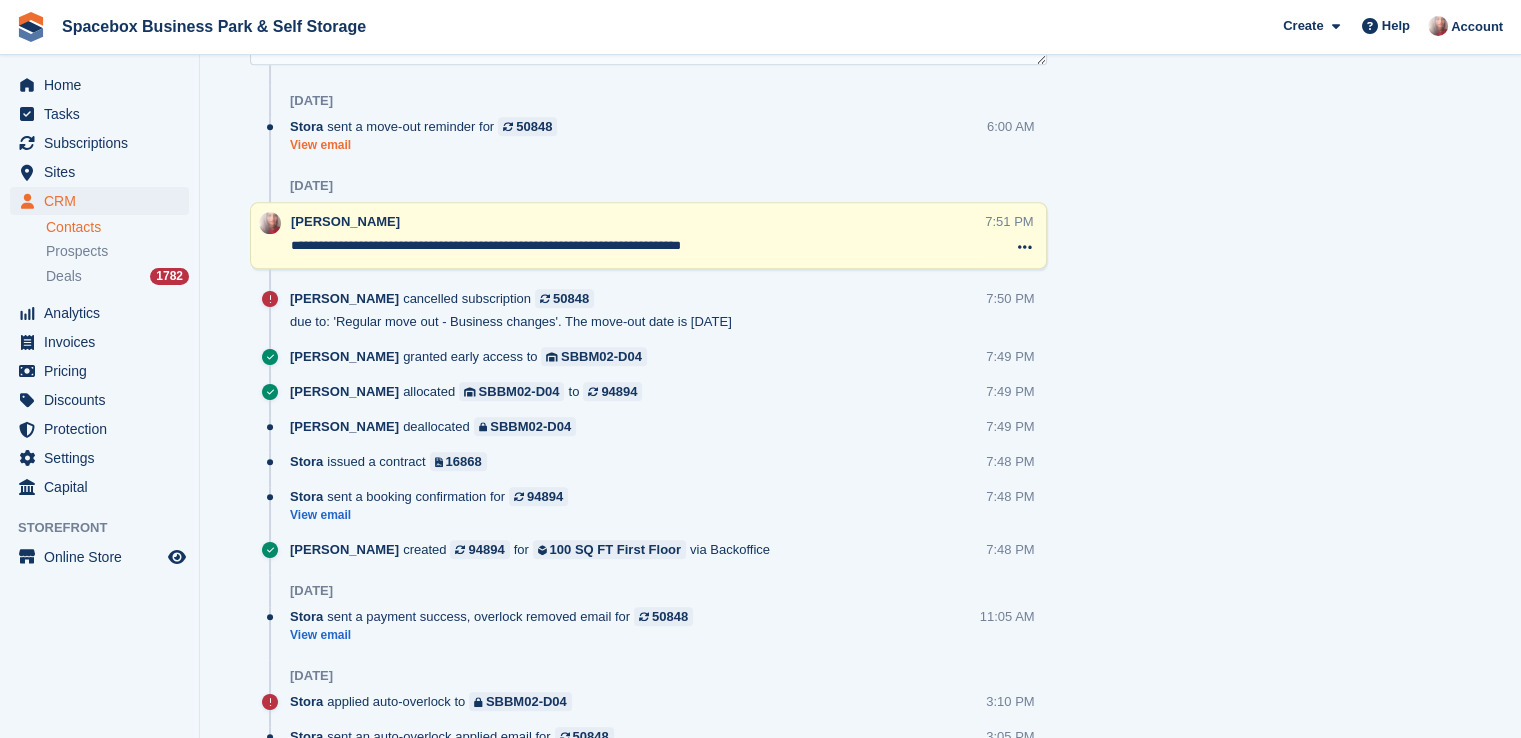 click on "View email" at bounding box center [428, 145] 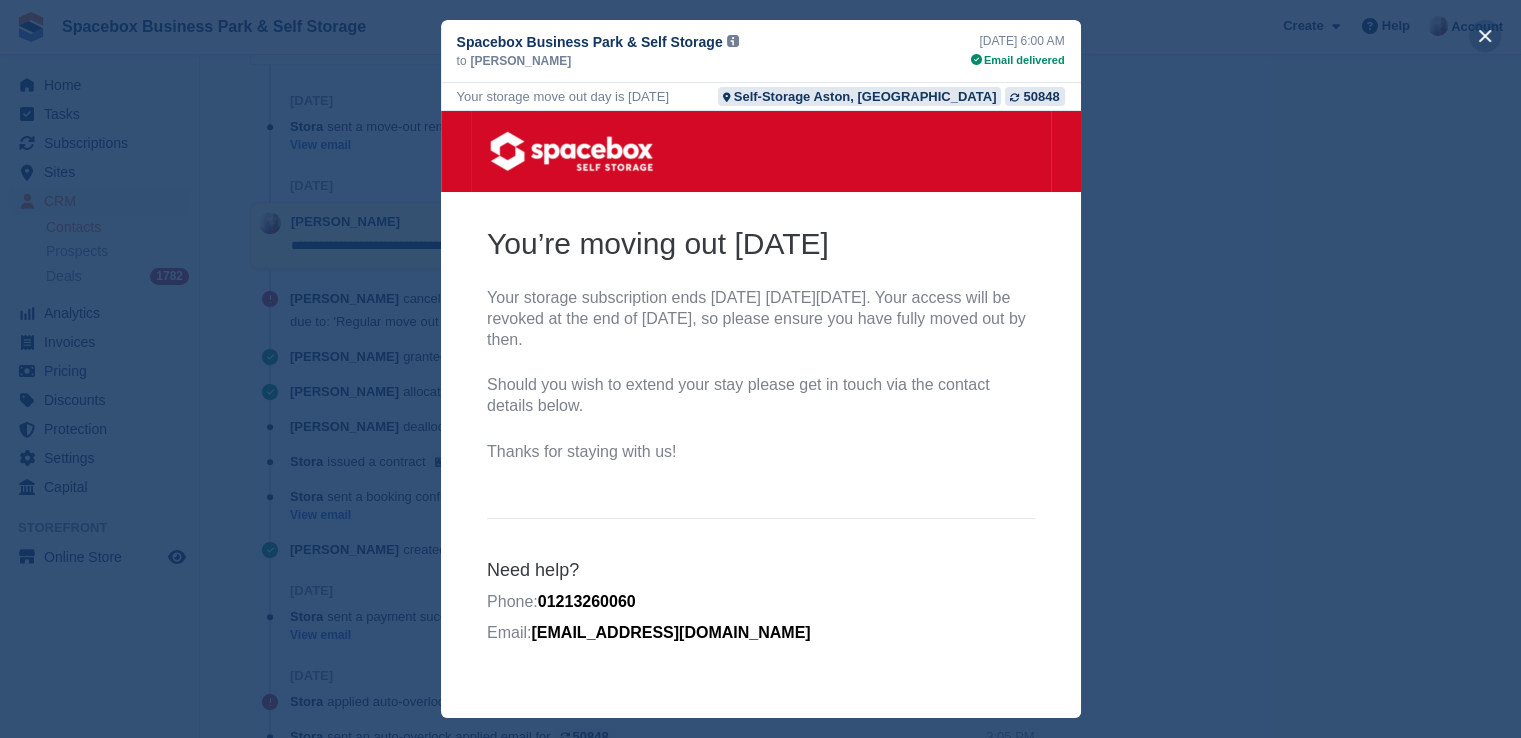 click at bounding box center [1485, 36] 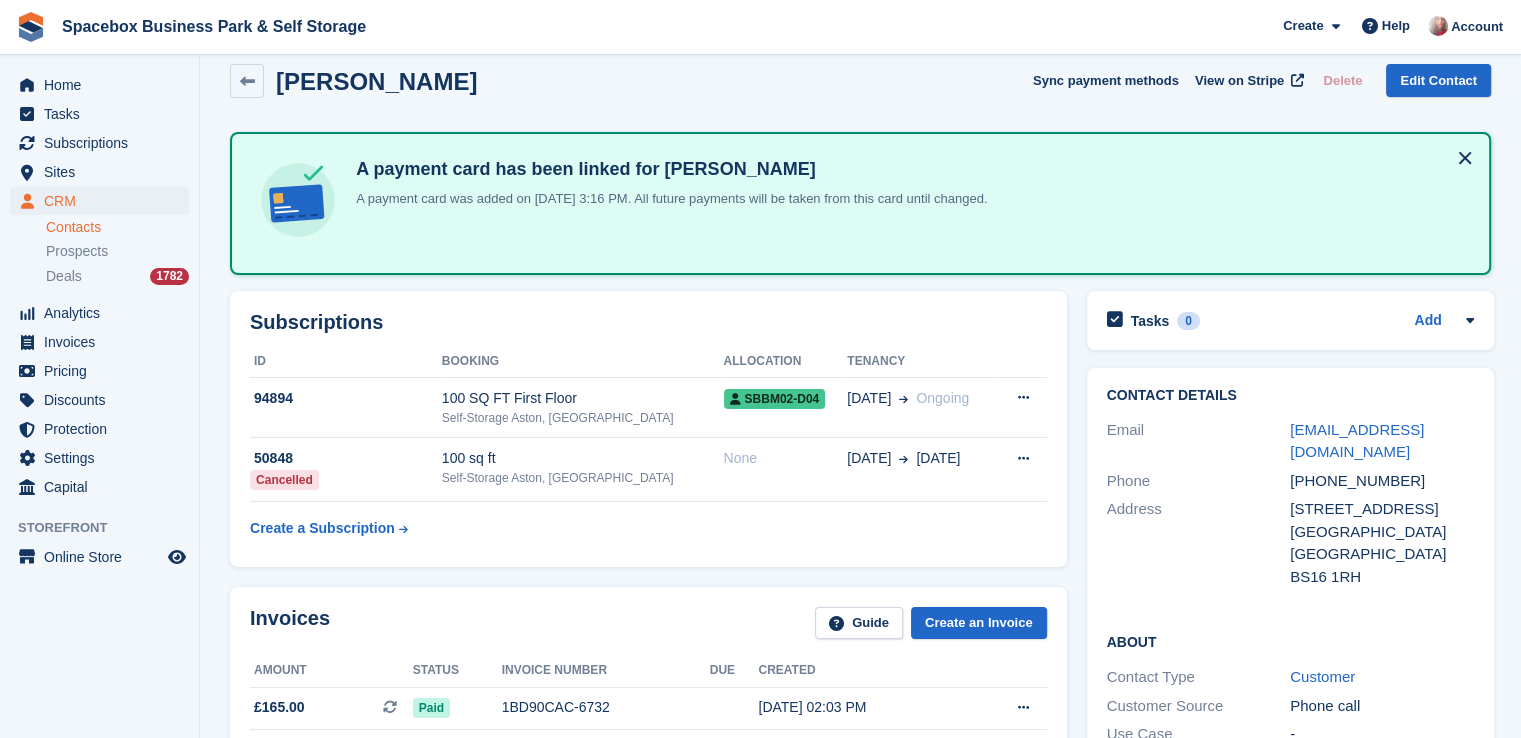 scroll, scrollTop: 0, scrollLeft: 0, axis: both 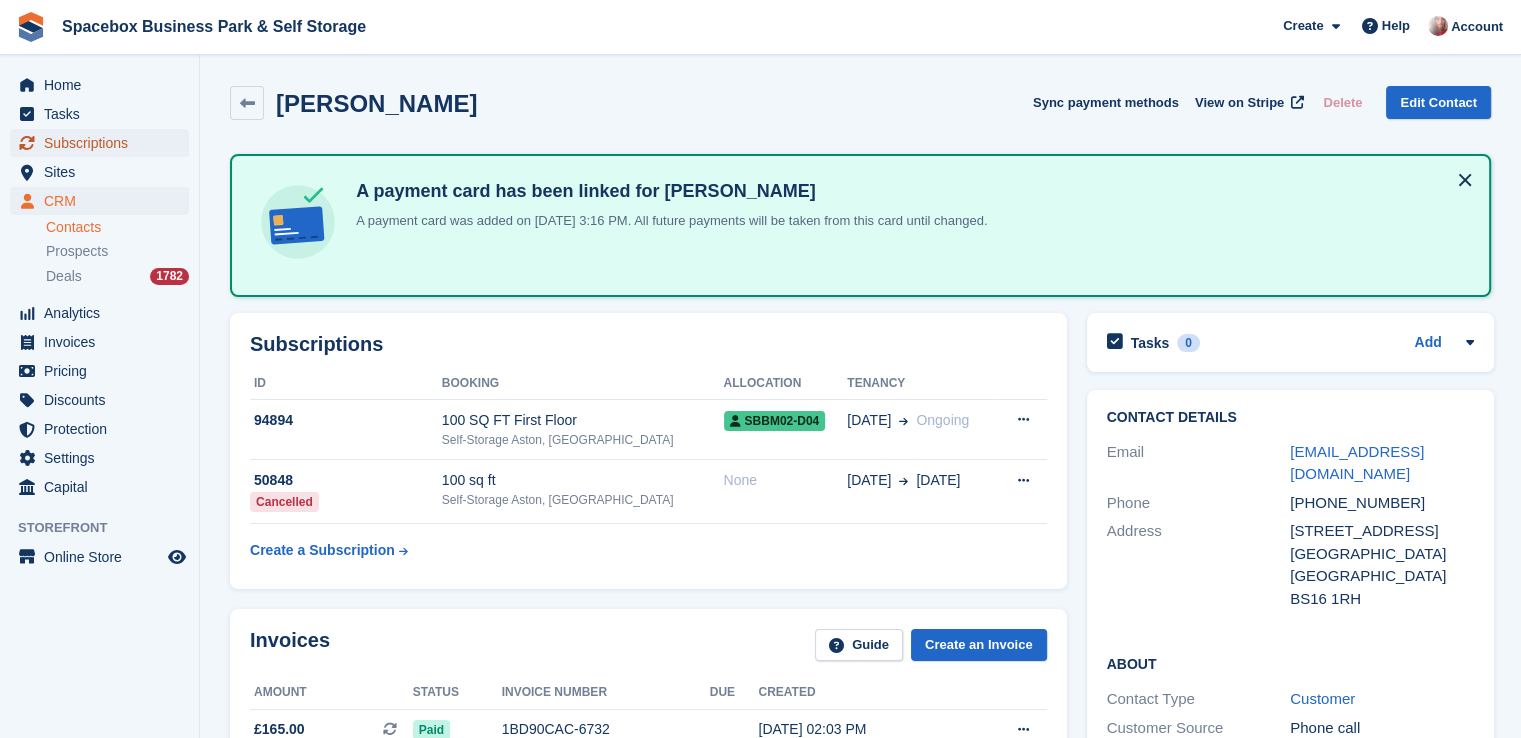 click on "Subscriptions" at bounding box center (104, 143) 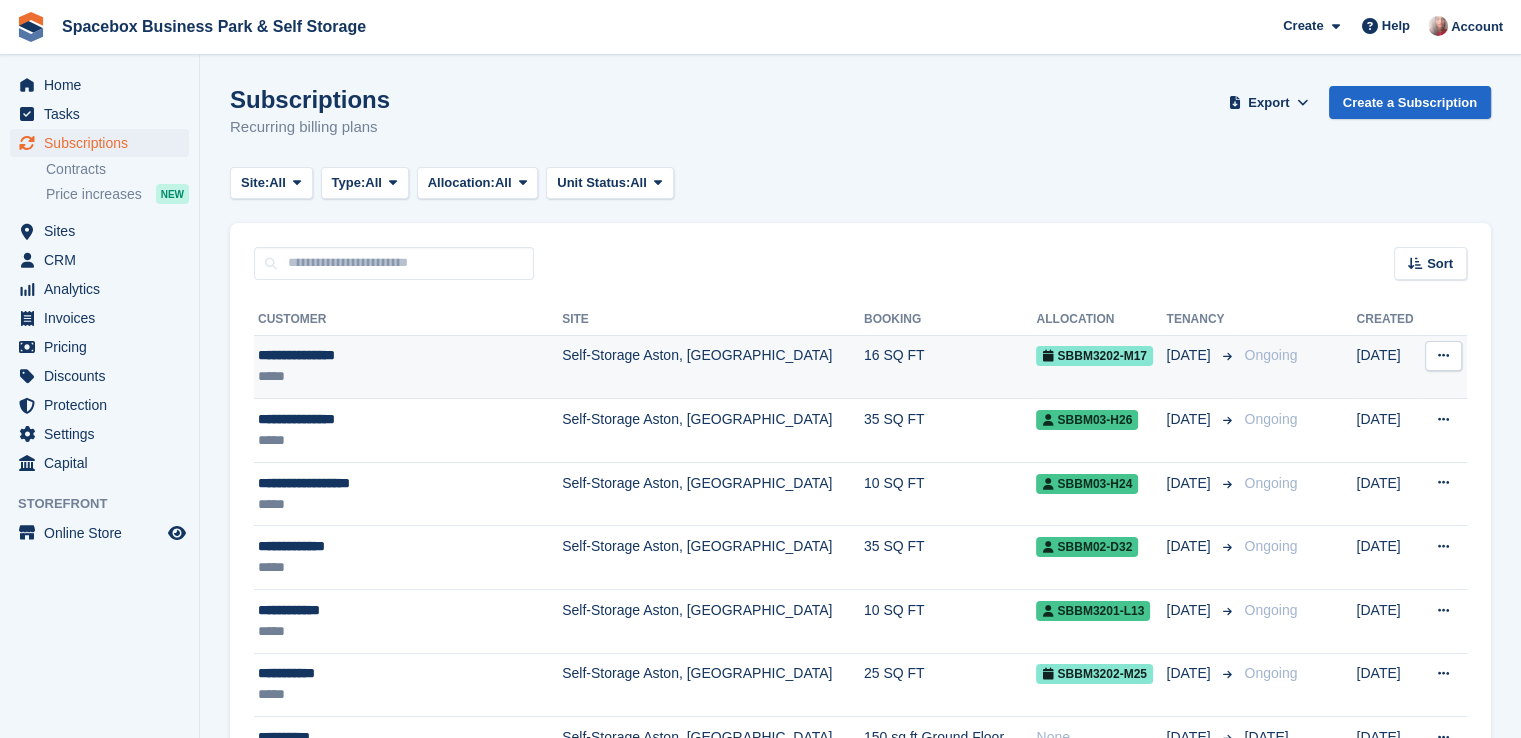 scroll, scrollTop: 0, scrollLeft: 0, axis: both 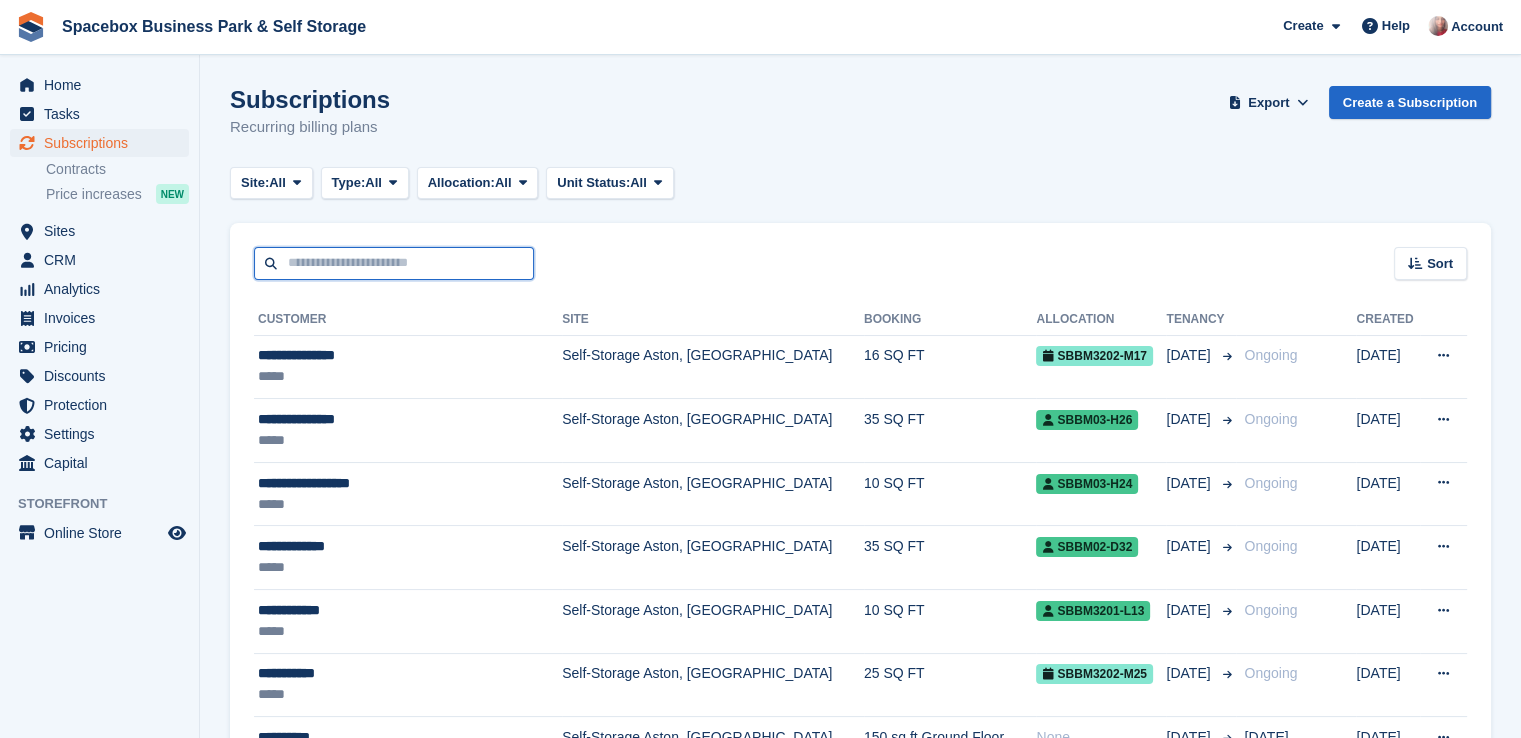 click at bounding box center (394, 263) 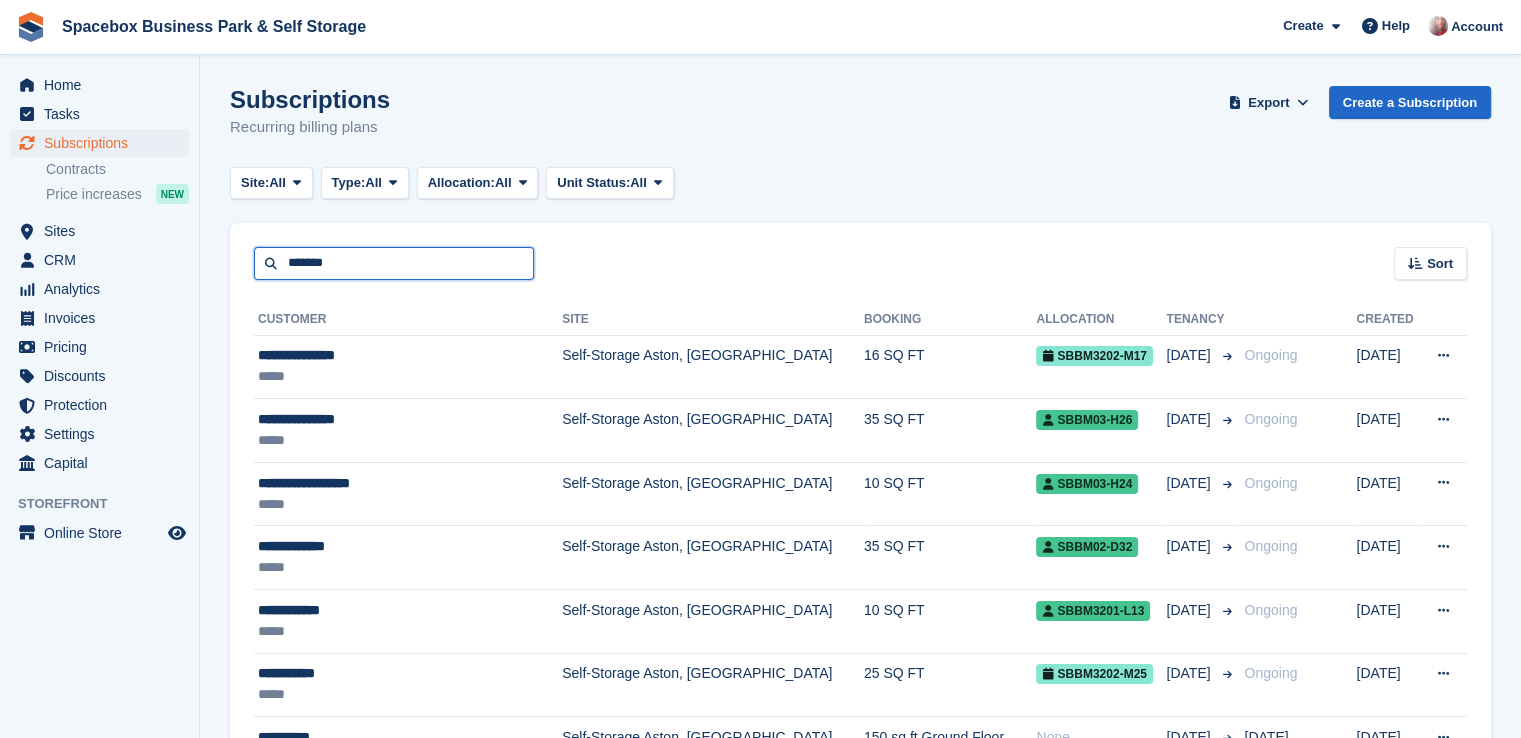 type on "*******" 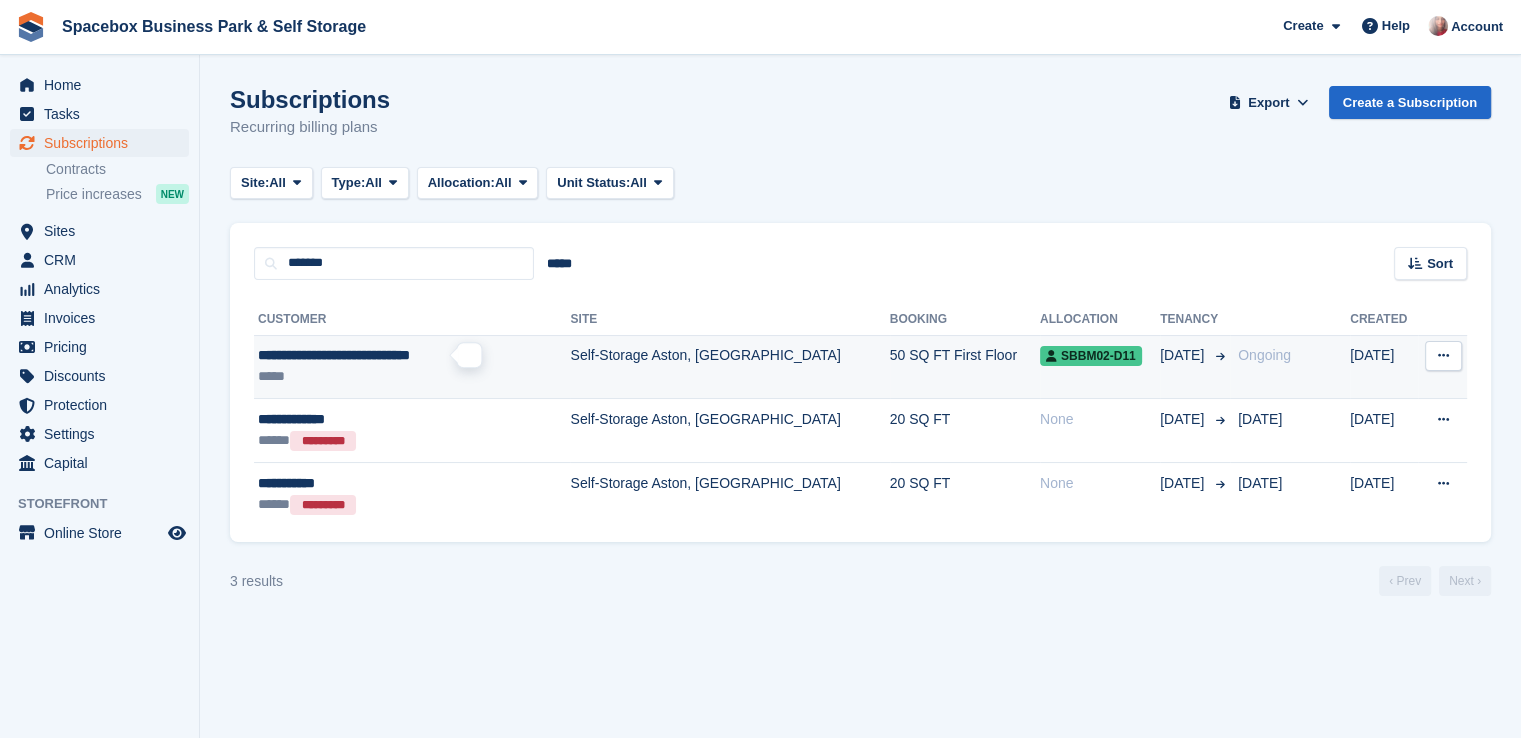click on "**********" at bounding box center (334, 355) 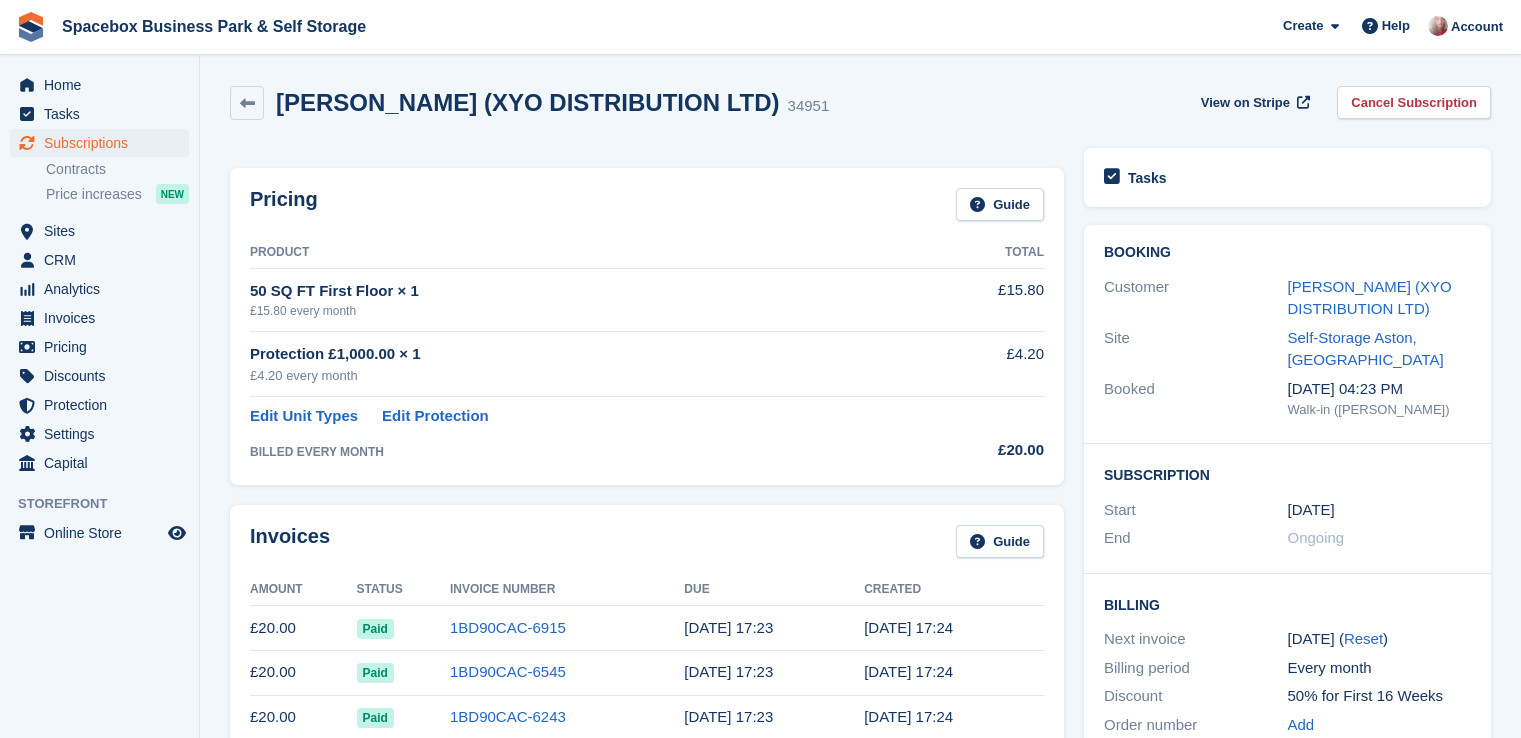 scroll, scrollTop: 0, scrollLeft: 0, axis: both 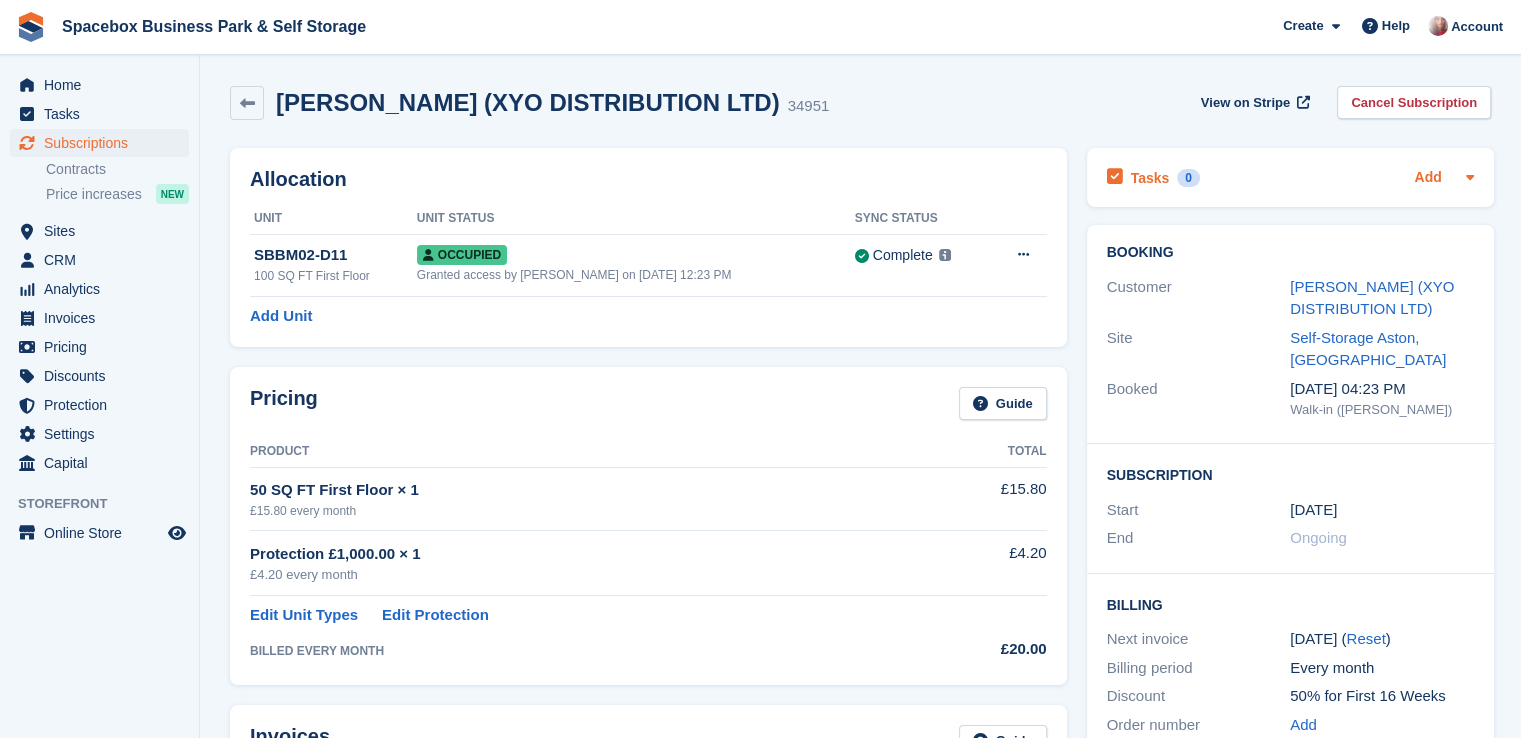 click on "Add" at bounding box center [1427, 178] 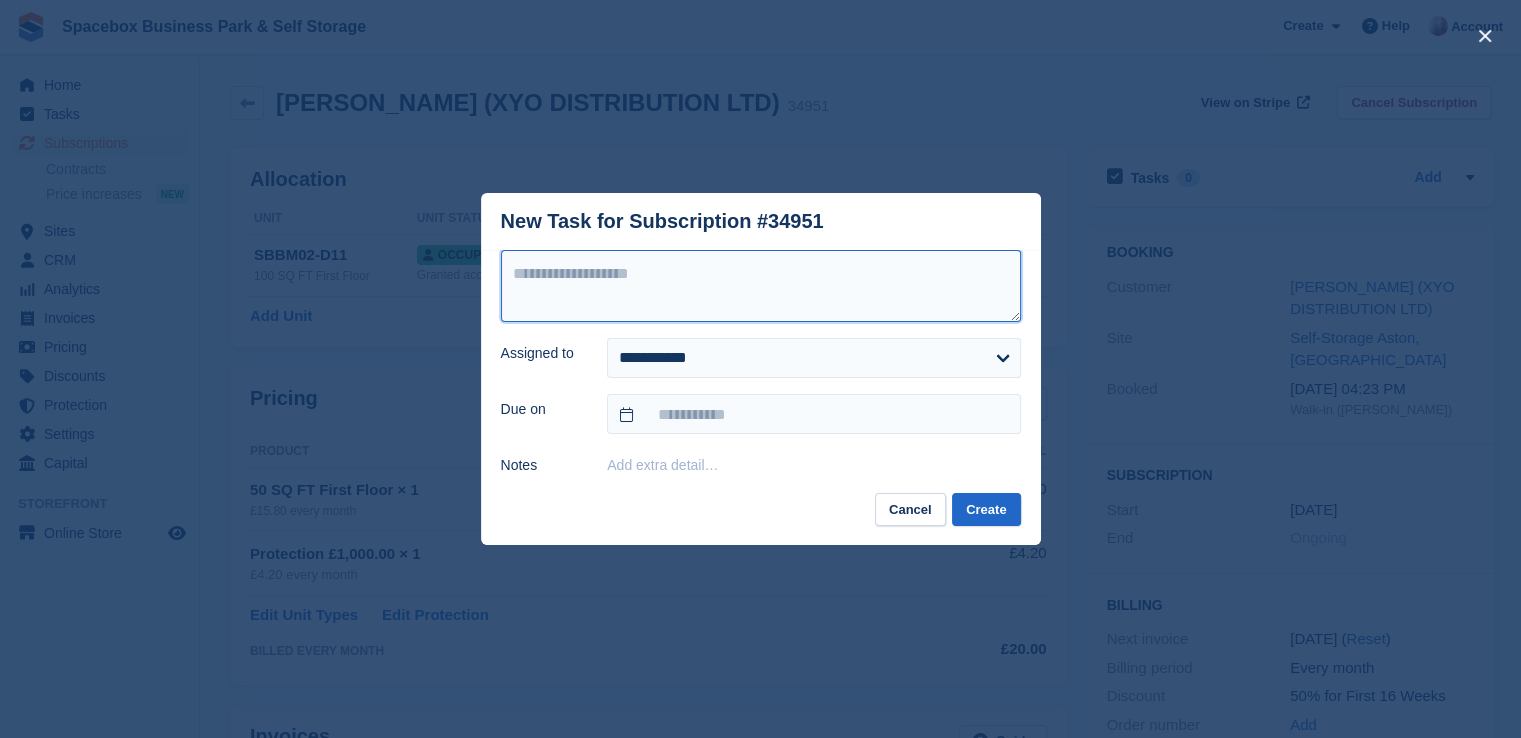 click at bounding box center (761, 286) 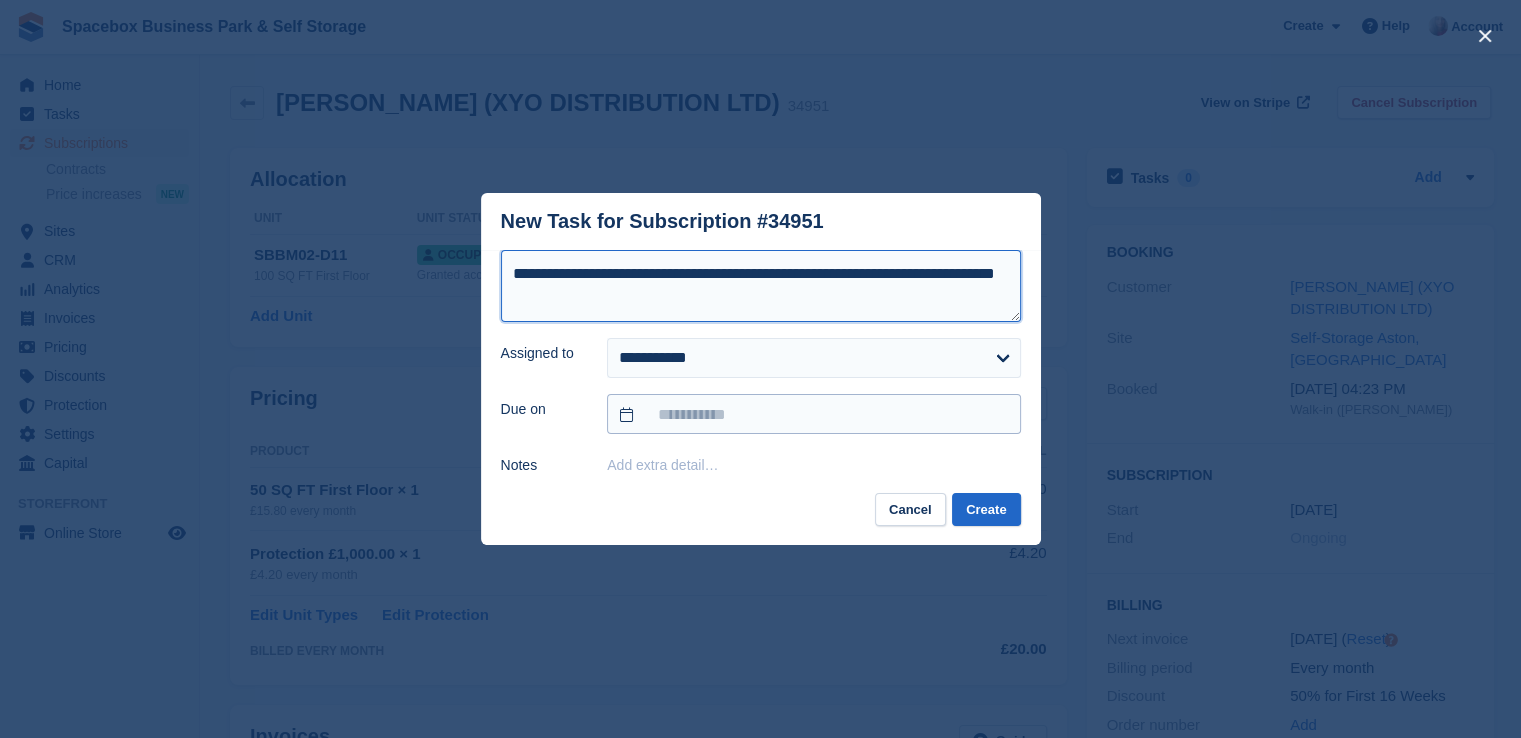 type on "**********" 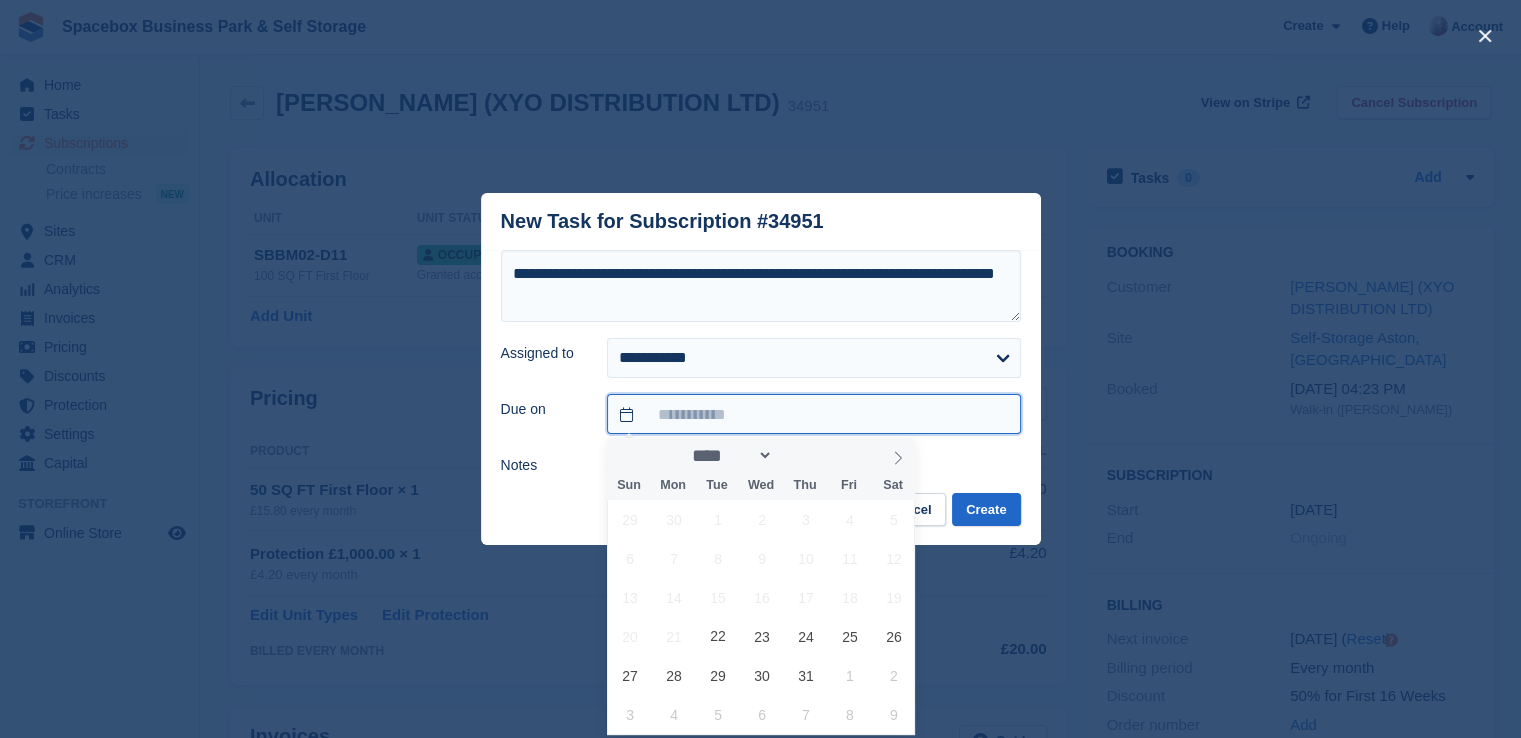 click at bounding box center [813, 414] 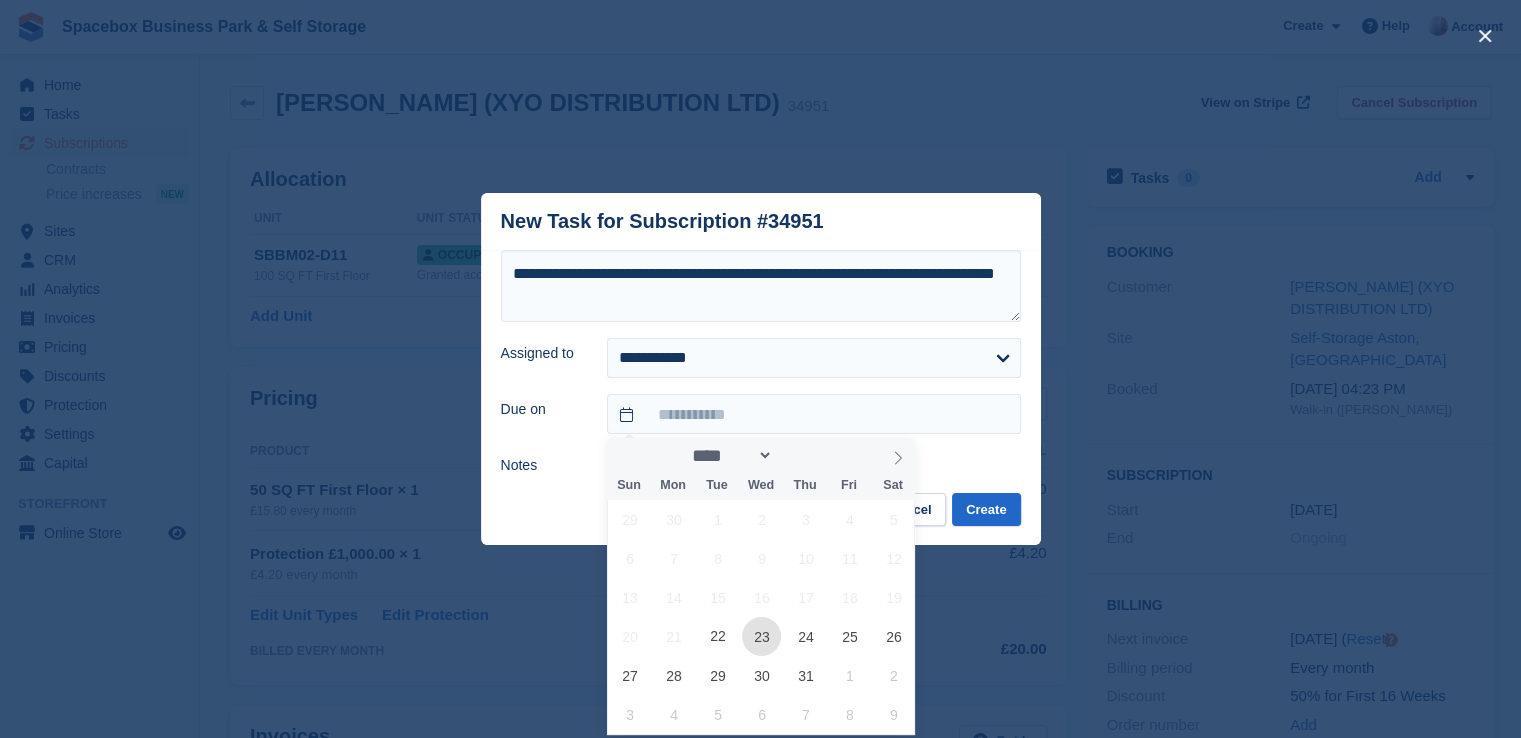 click on "23" at bounding box center (761, 636) 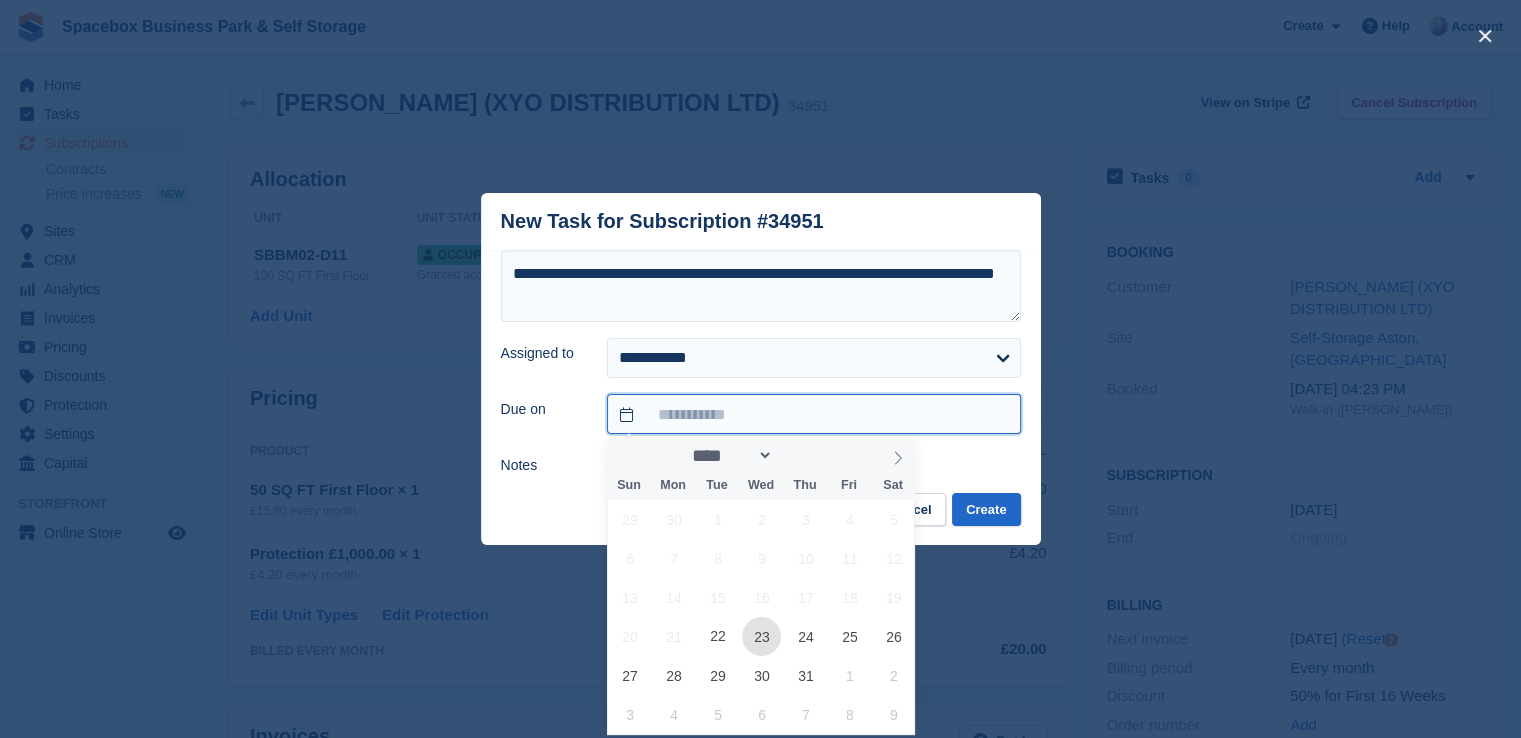 type on "**********" 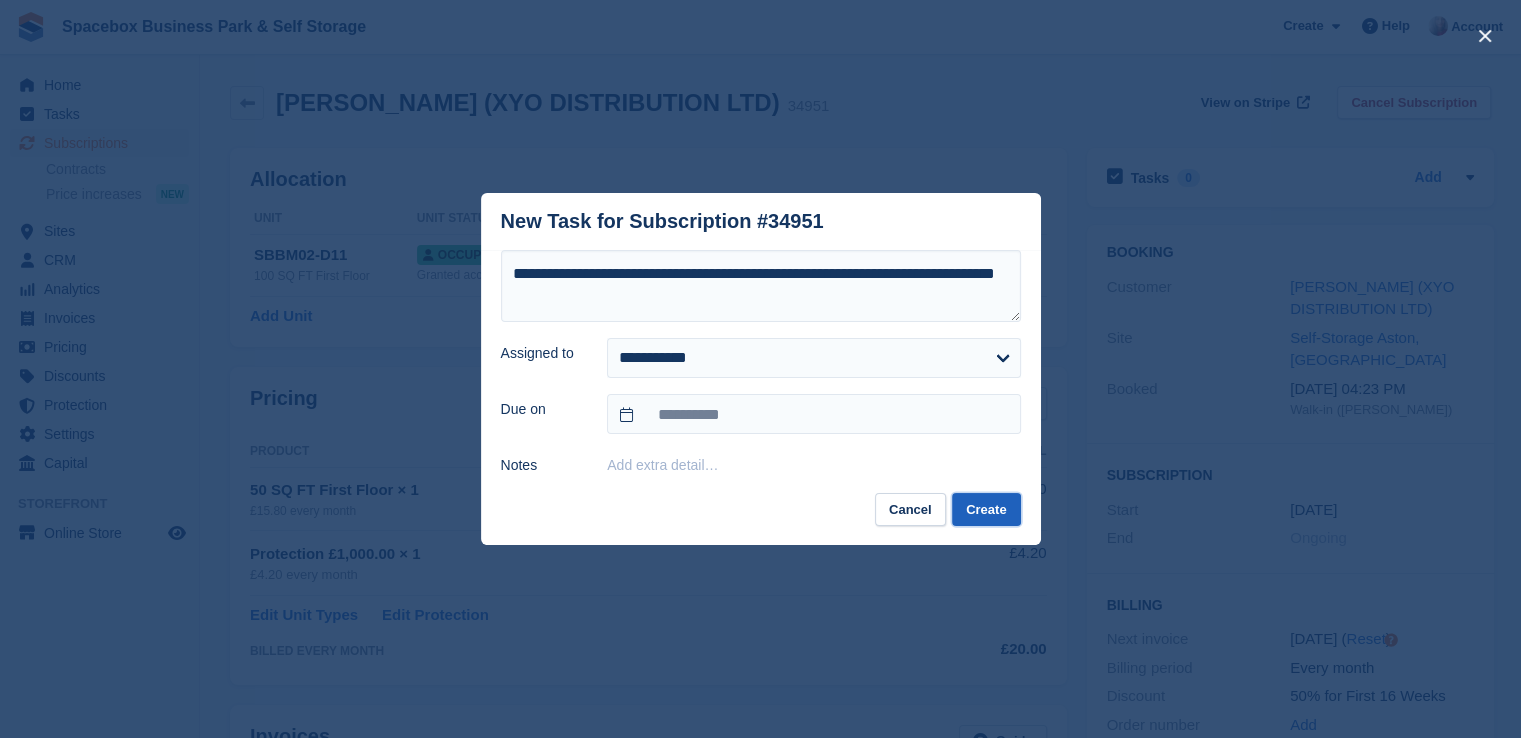 click on "Create" at bounding box center (986, 509) 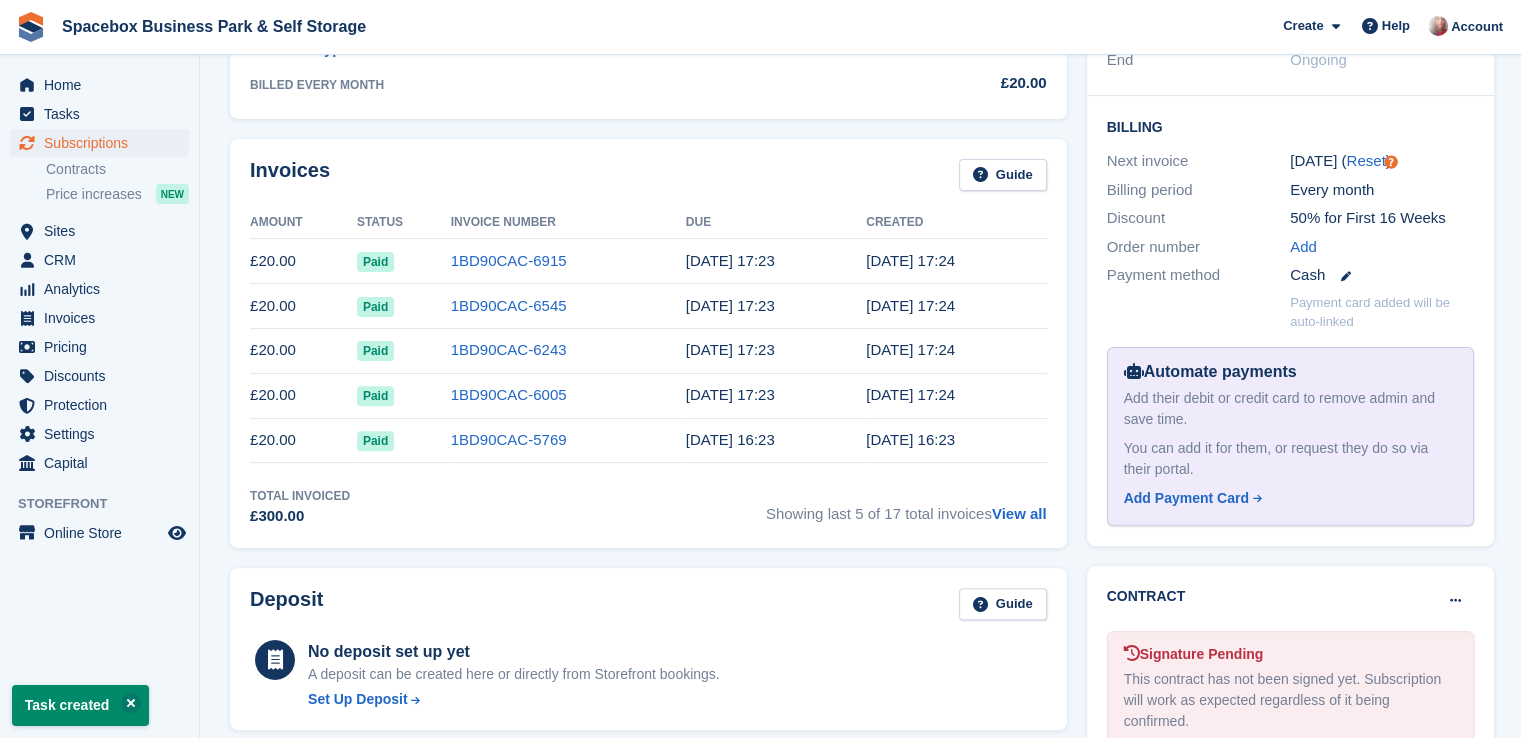 scroll, scrollTop: 597, scrollLeft: 0, axis: vertical 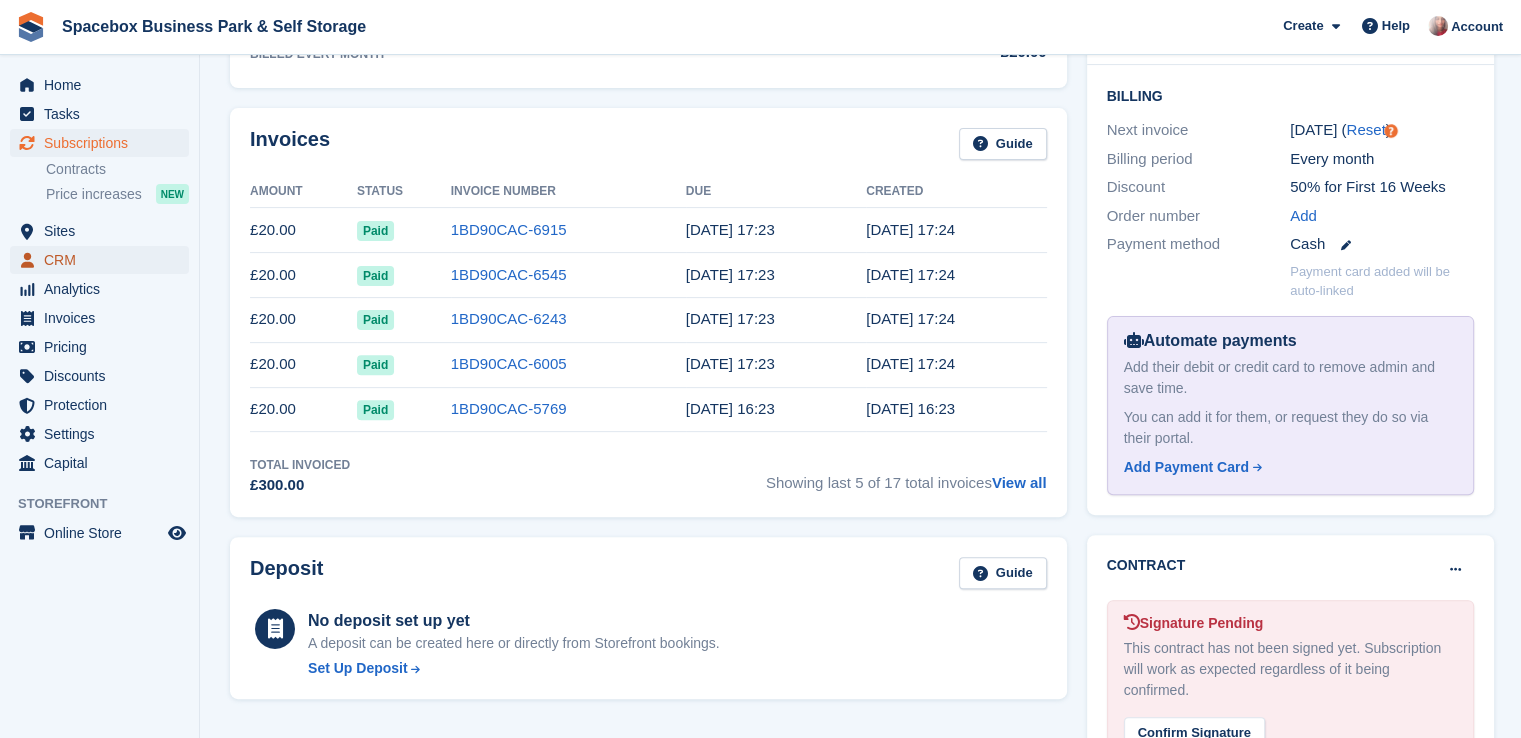 click on "CRM" at bounding box center [104, 260] 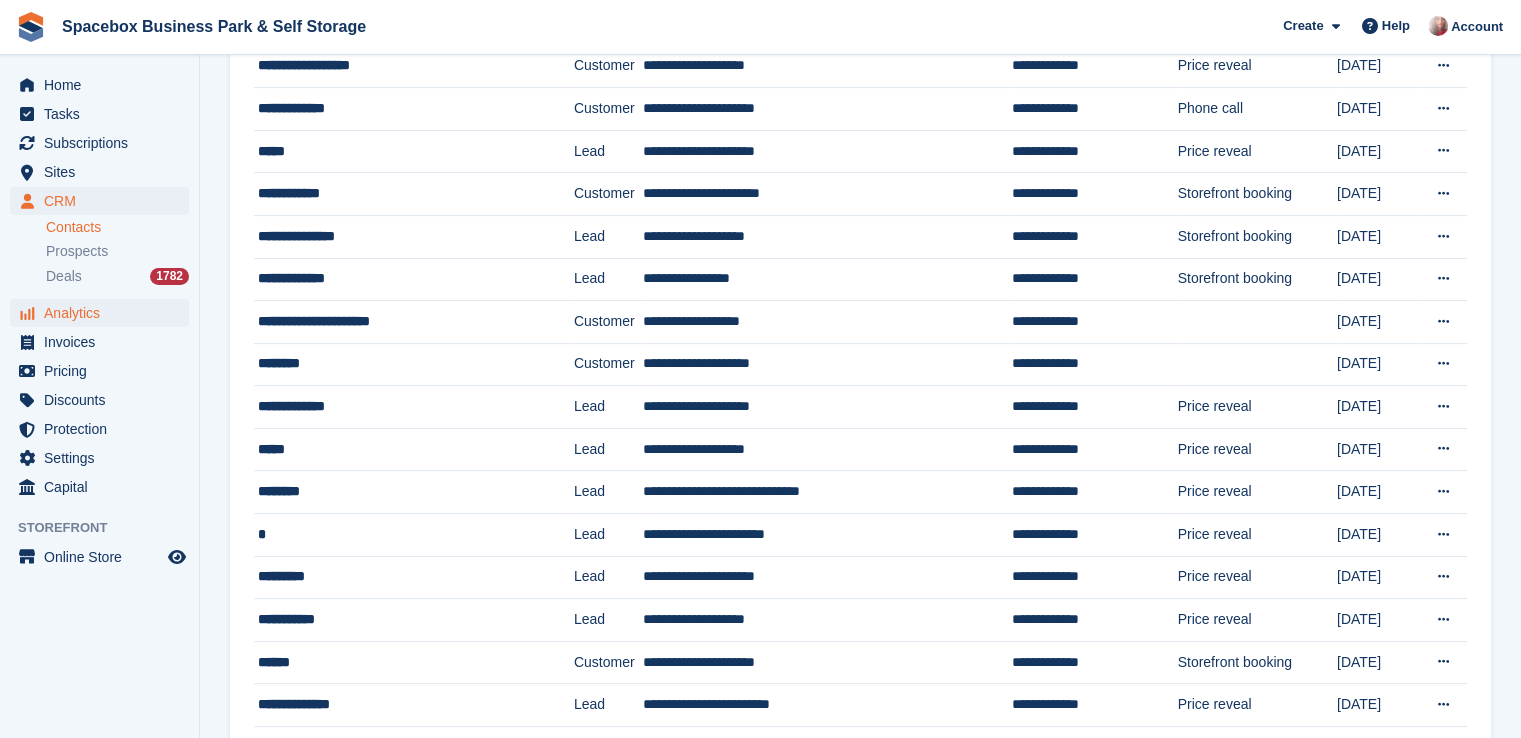 scroll, scrollTop: 0, scrollLeft: 0, axis: both 